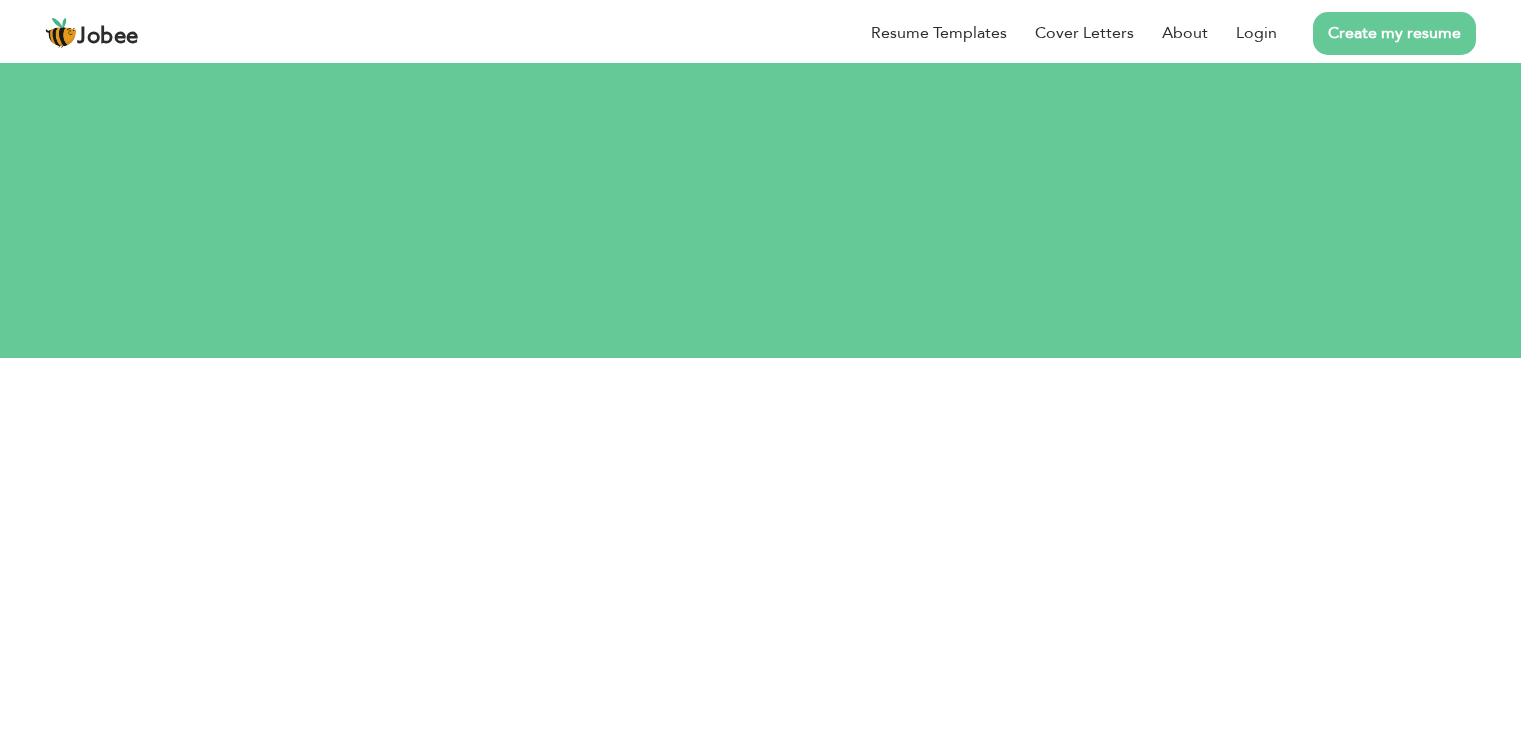 scroll, scrollTop: 0, scrollLeft: 0, axis: both 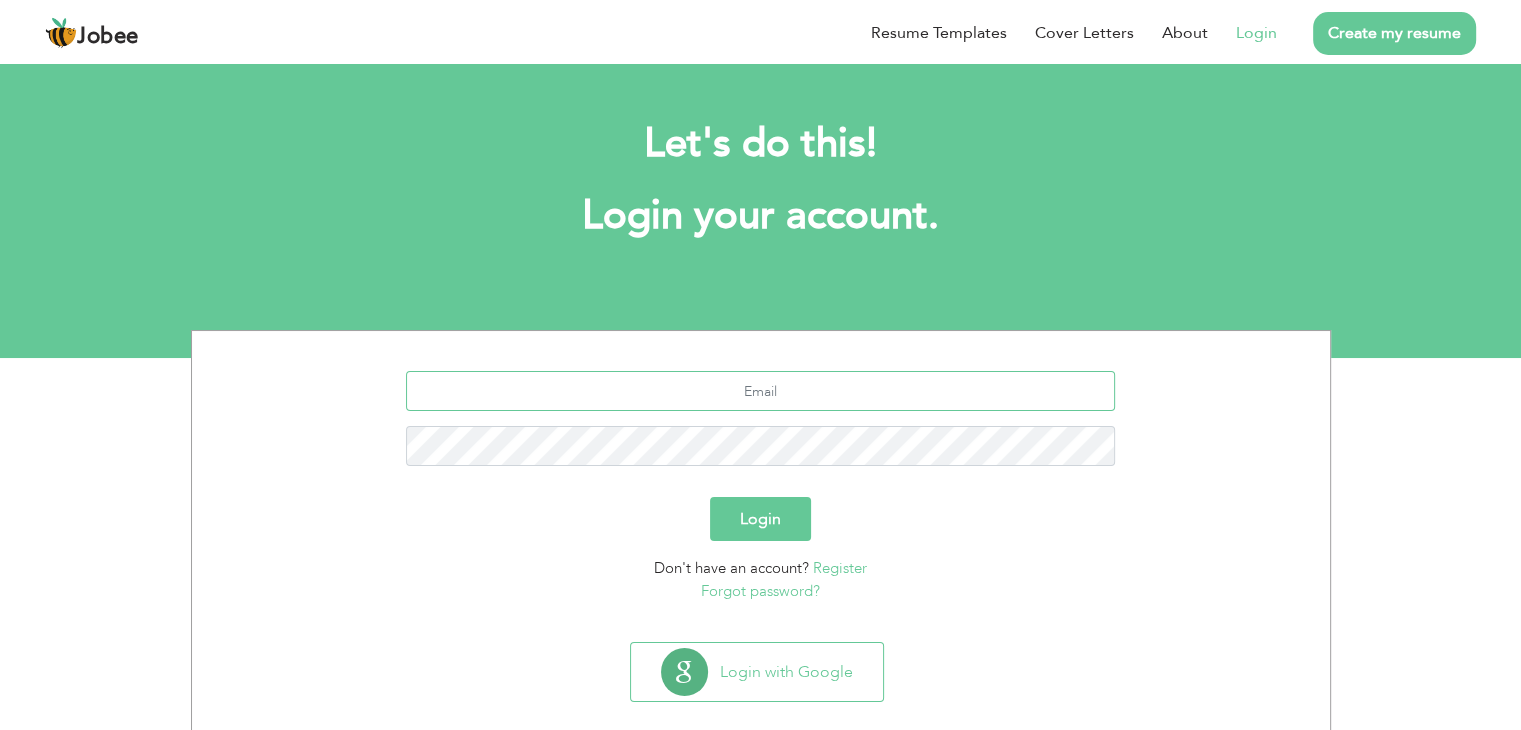 click at bounding box center (760, 391) 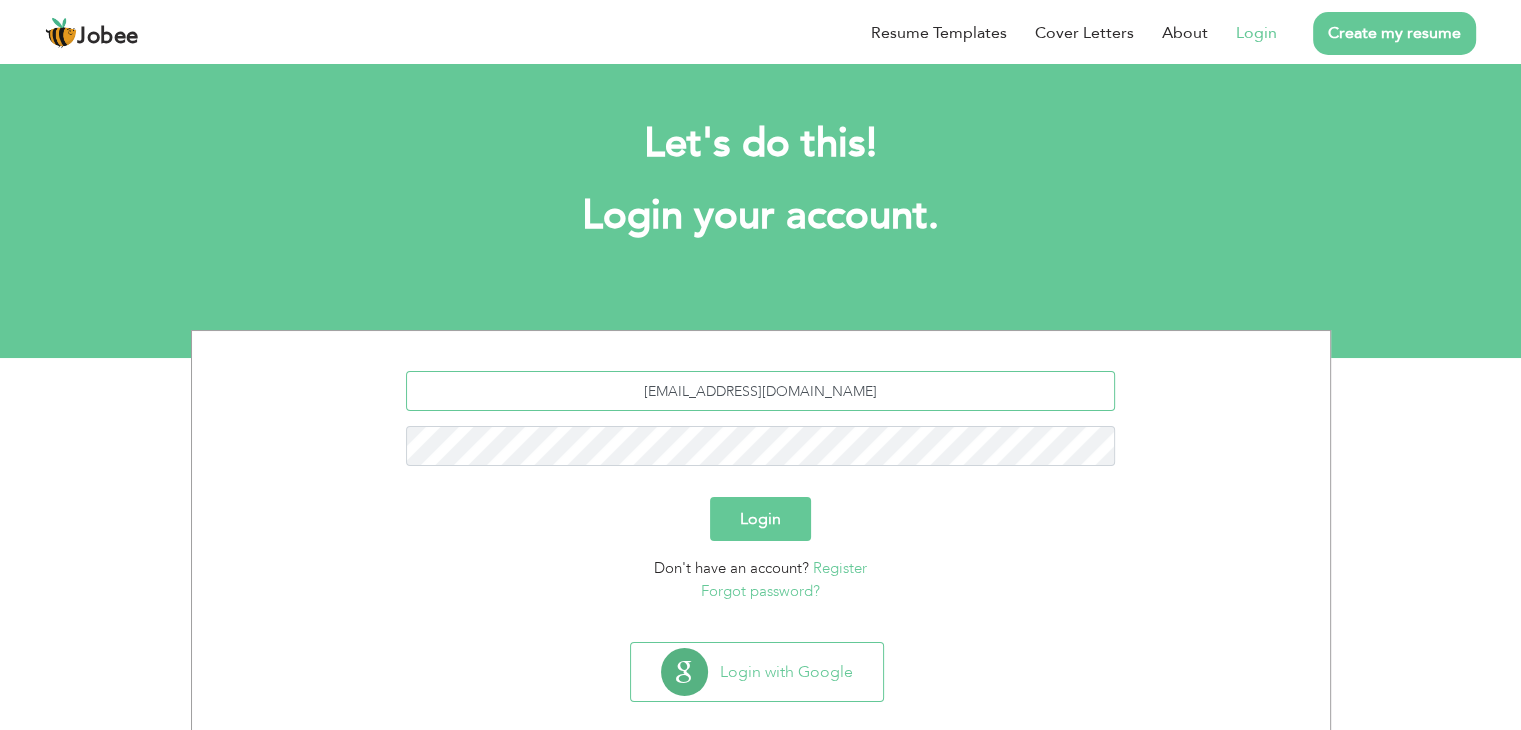 type on "[EMAIL_ADDRESS][DOMAIN_NAME]" 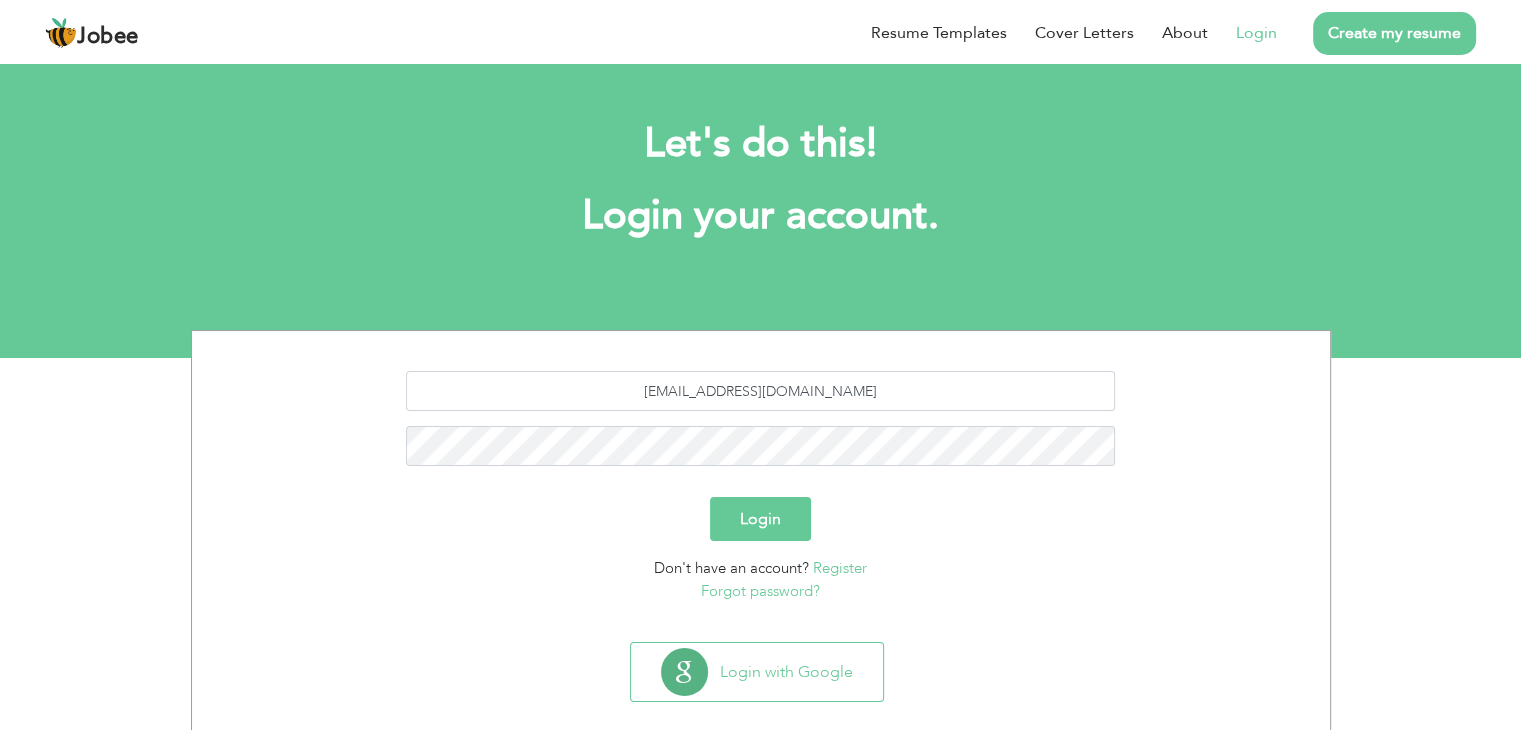 click on "Login" at bounding box center (760, 519) 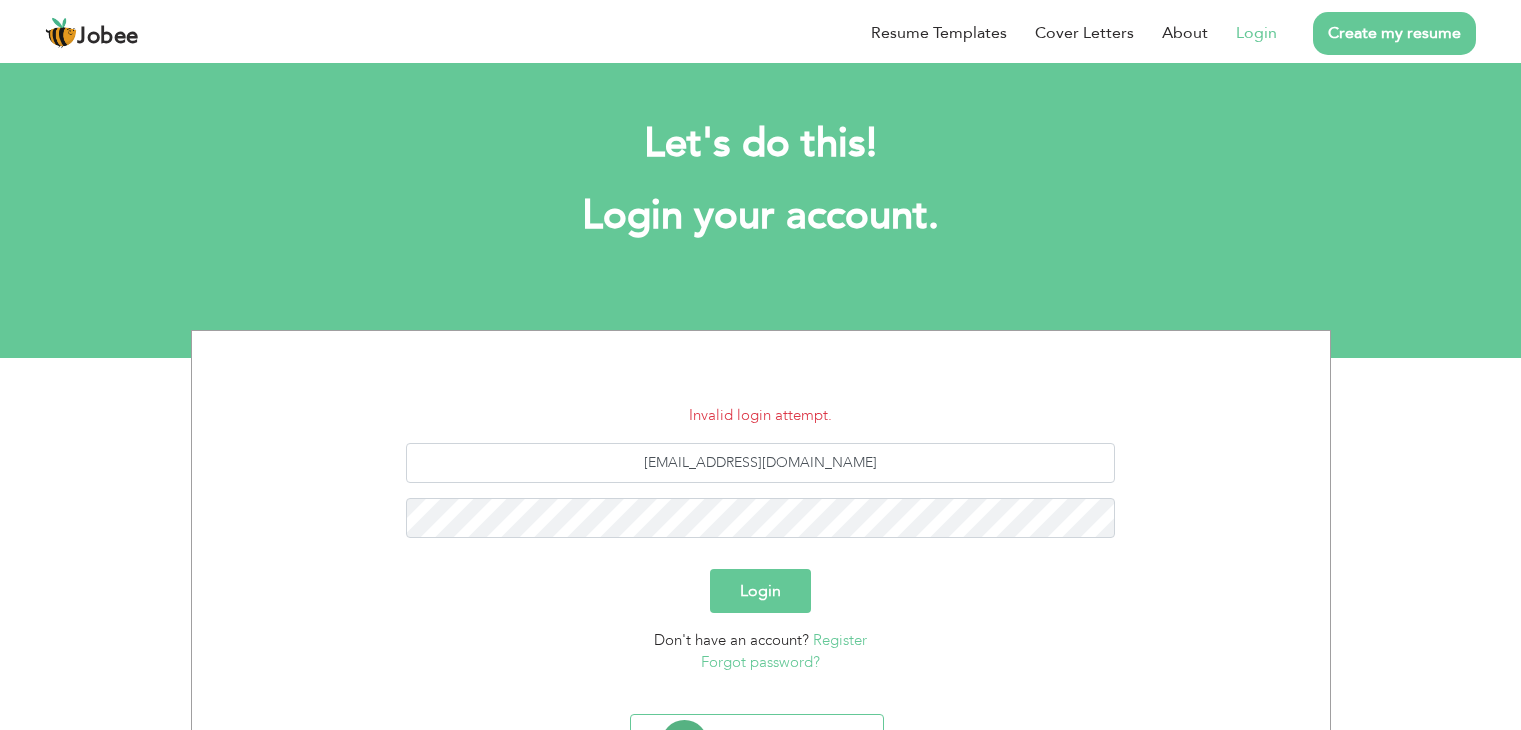 scroll, scrollTop: 0, scrollLeft: 0, axis: both 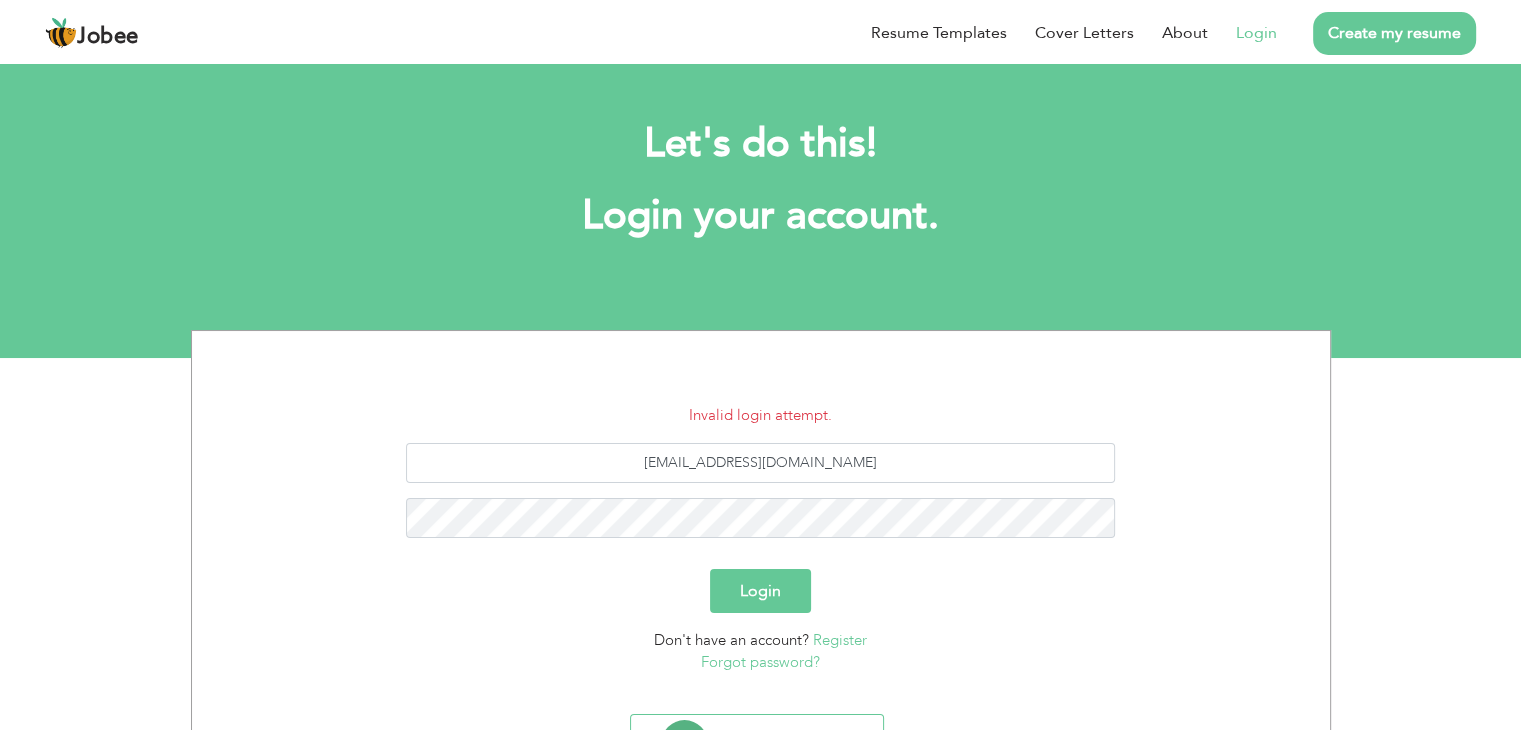 click on "Login" at bounding box center (760, 591) 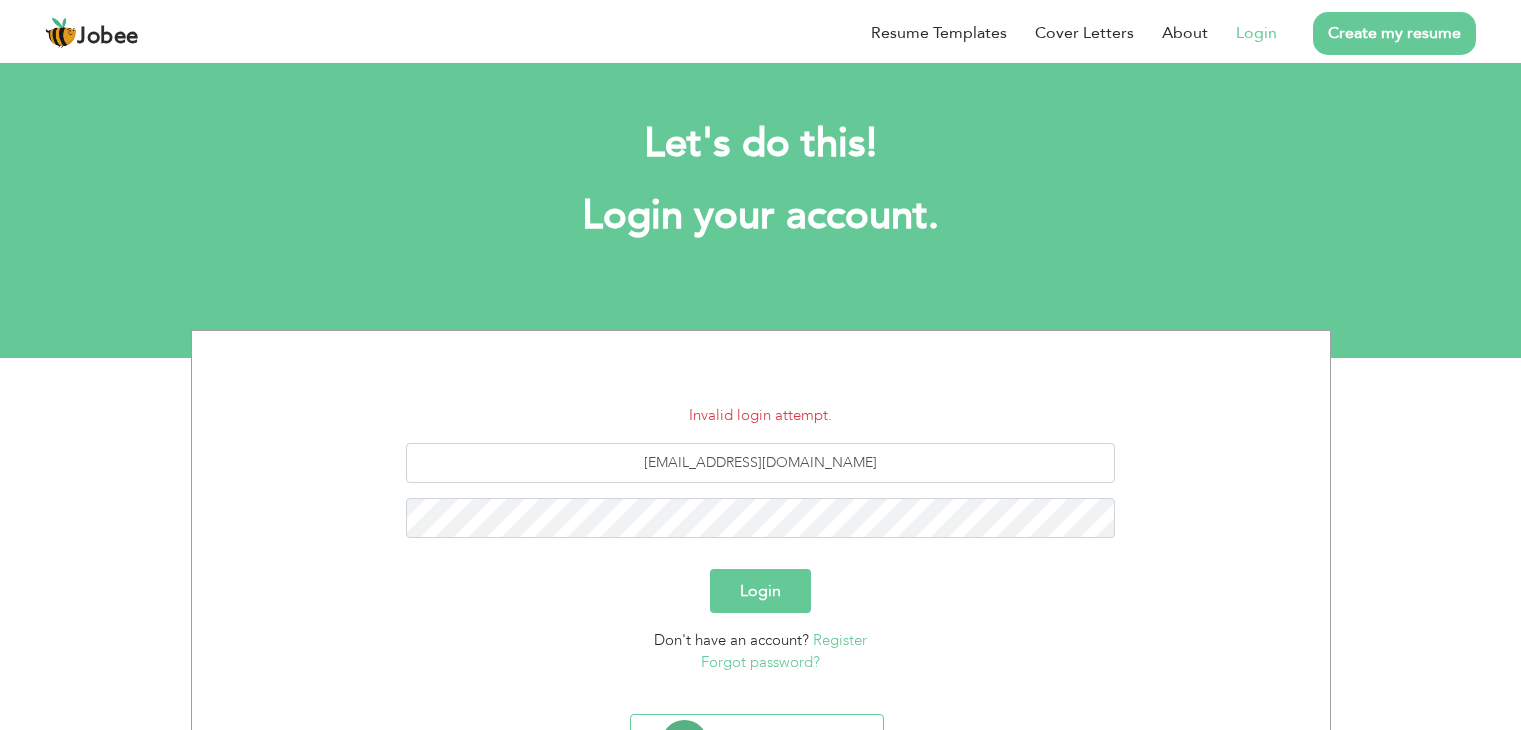 scroll, scrollTop: 0, scrollLeft: 0, axis: both 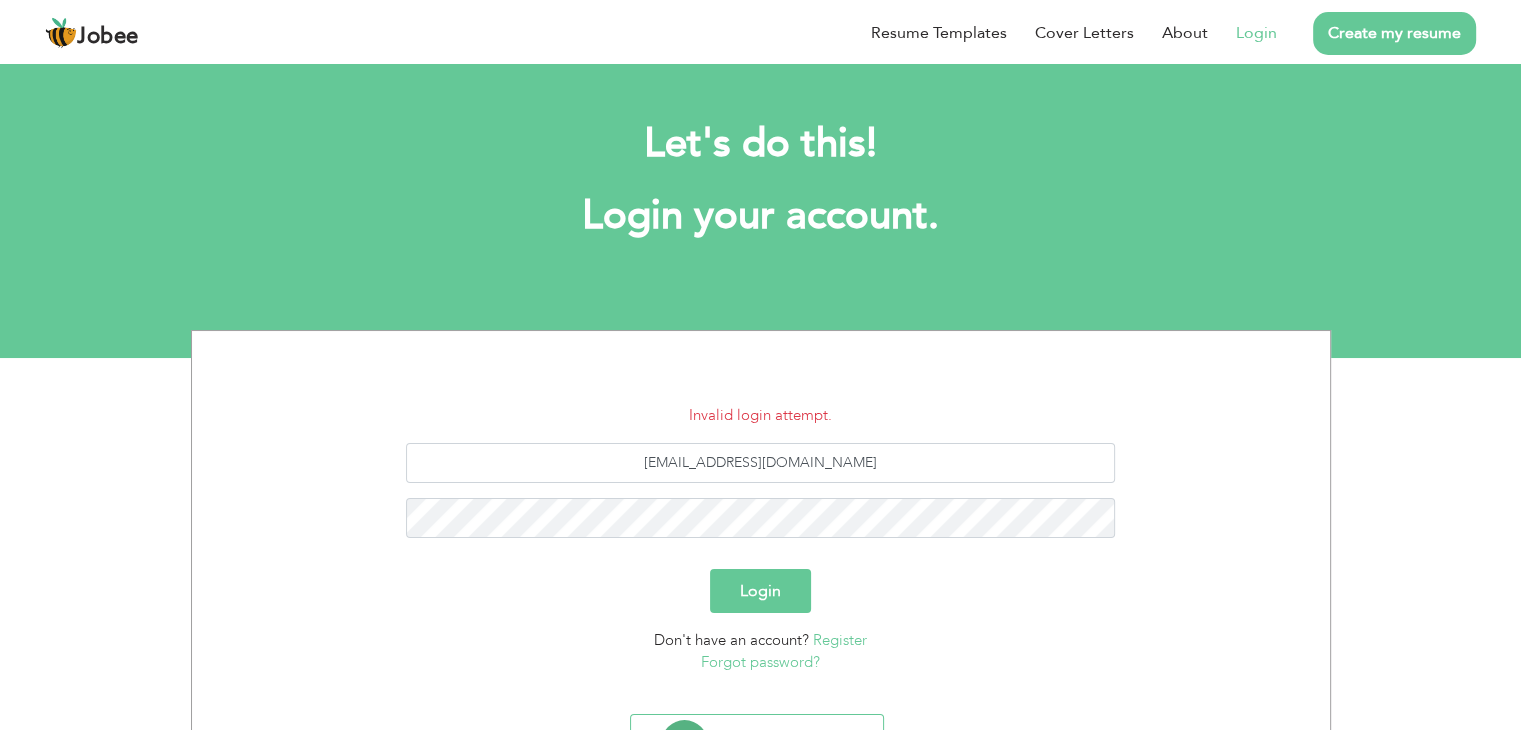 click on "Create my resume" at bounding box center [1394, 33] 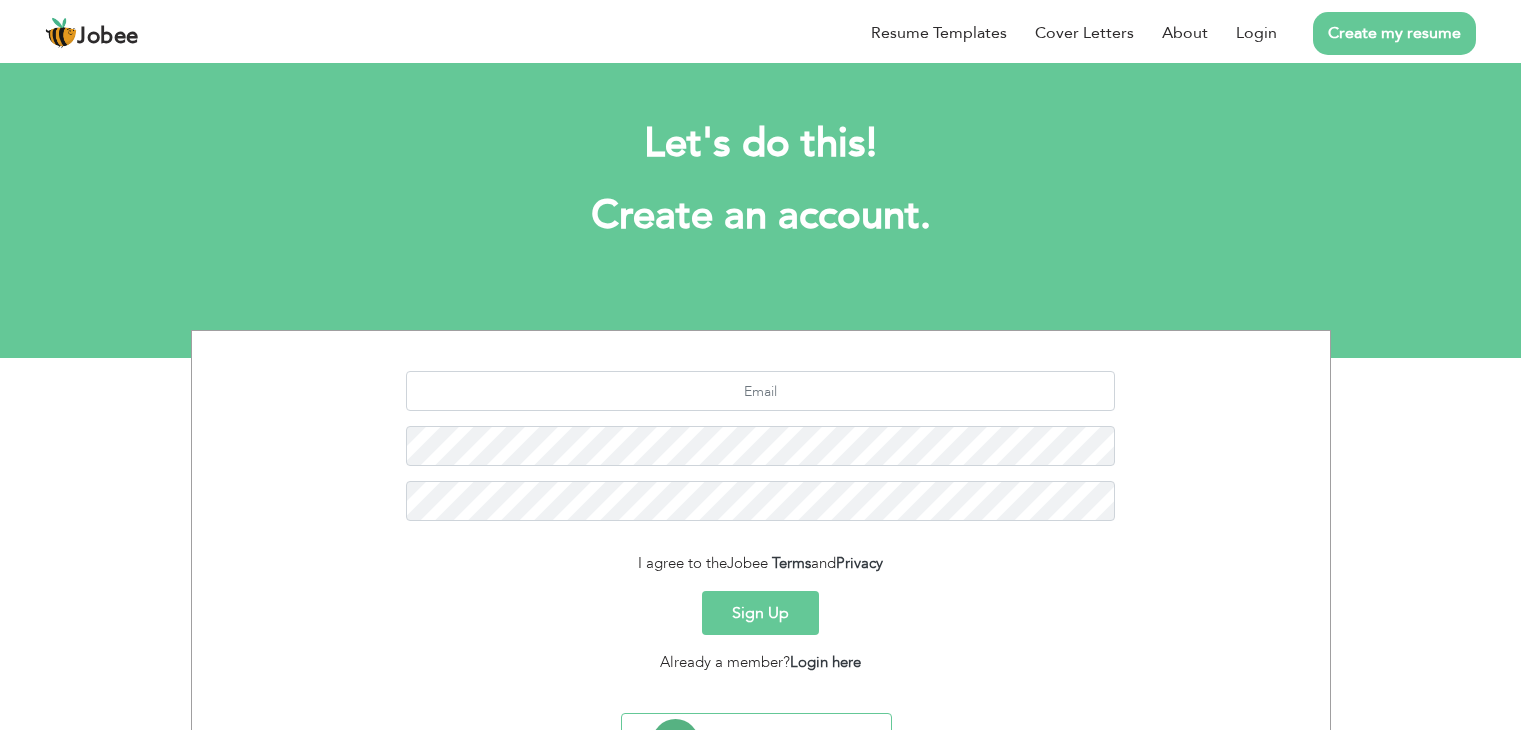 scroll, scrollTop: 0, scrollLeft: 0, axis: both 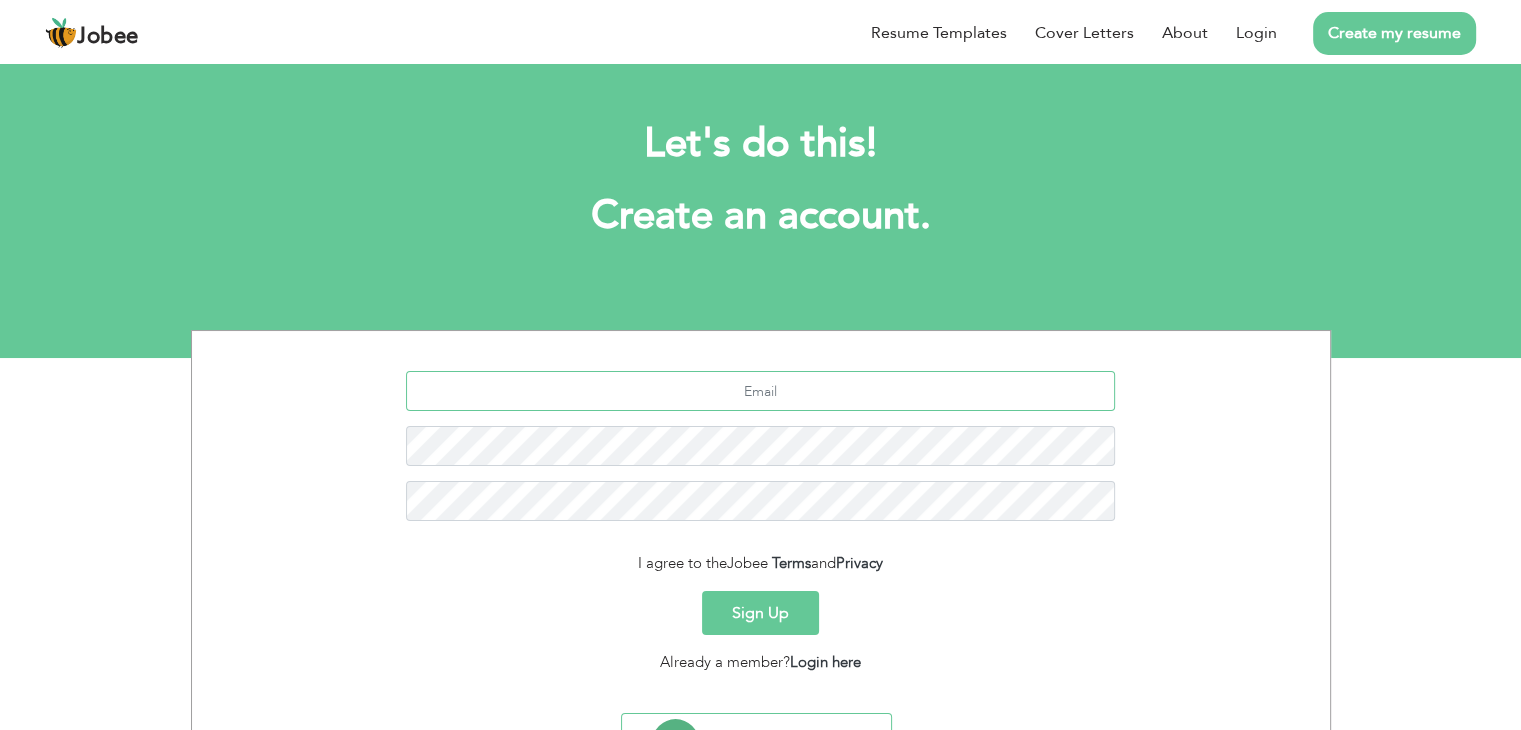click at bounding box center (760, 391) 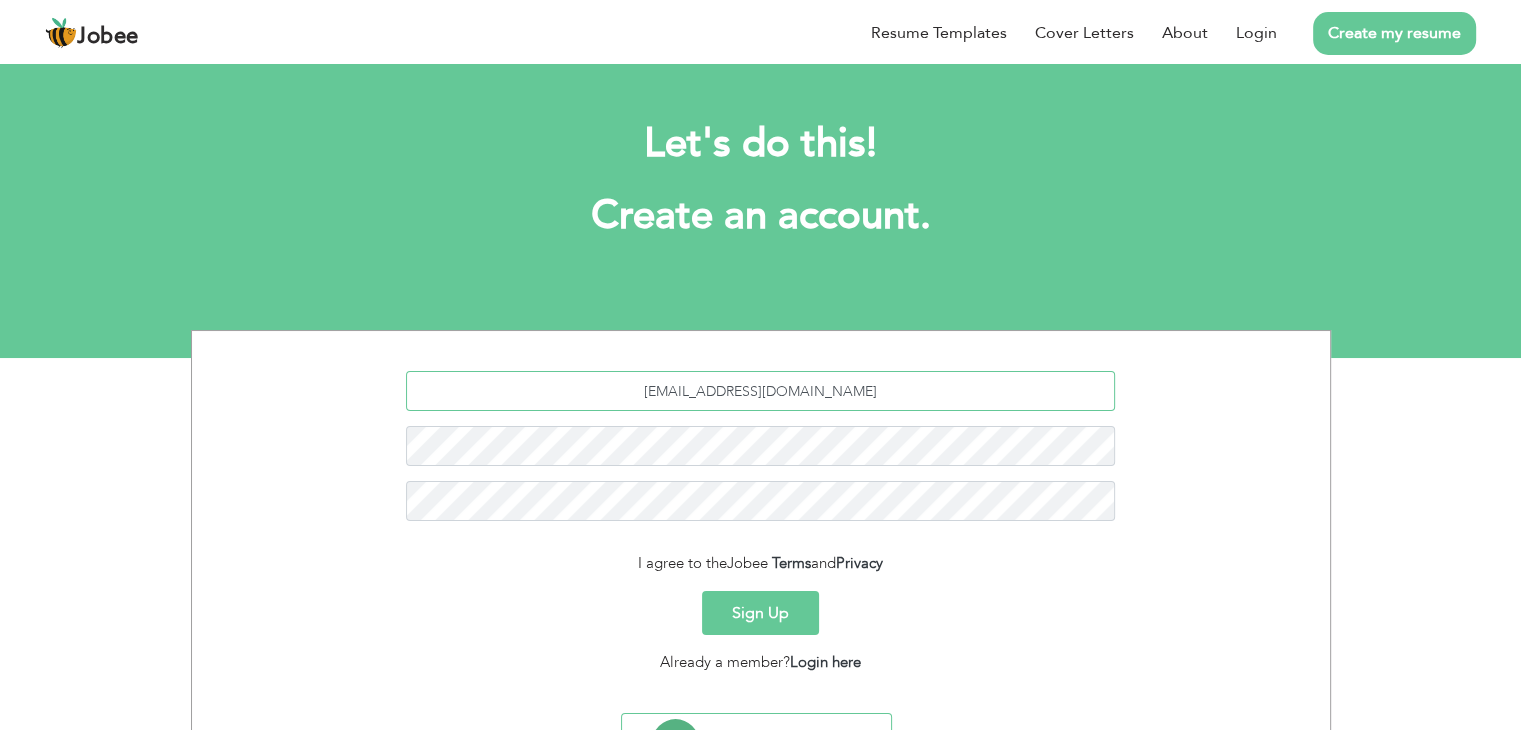 type on "[EMAIL_ADDRESS][DOMAIN_NAME]" 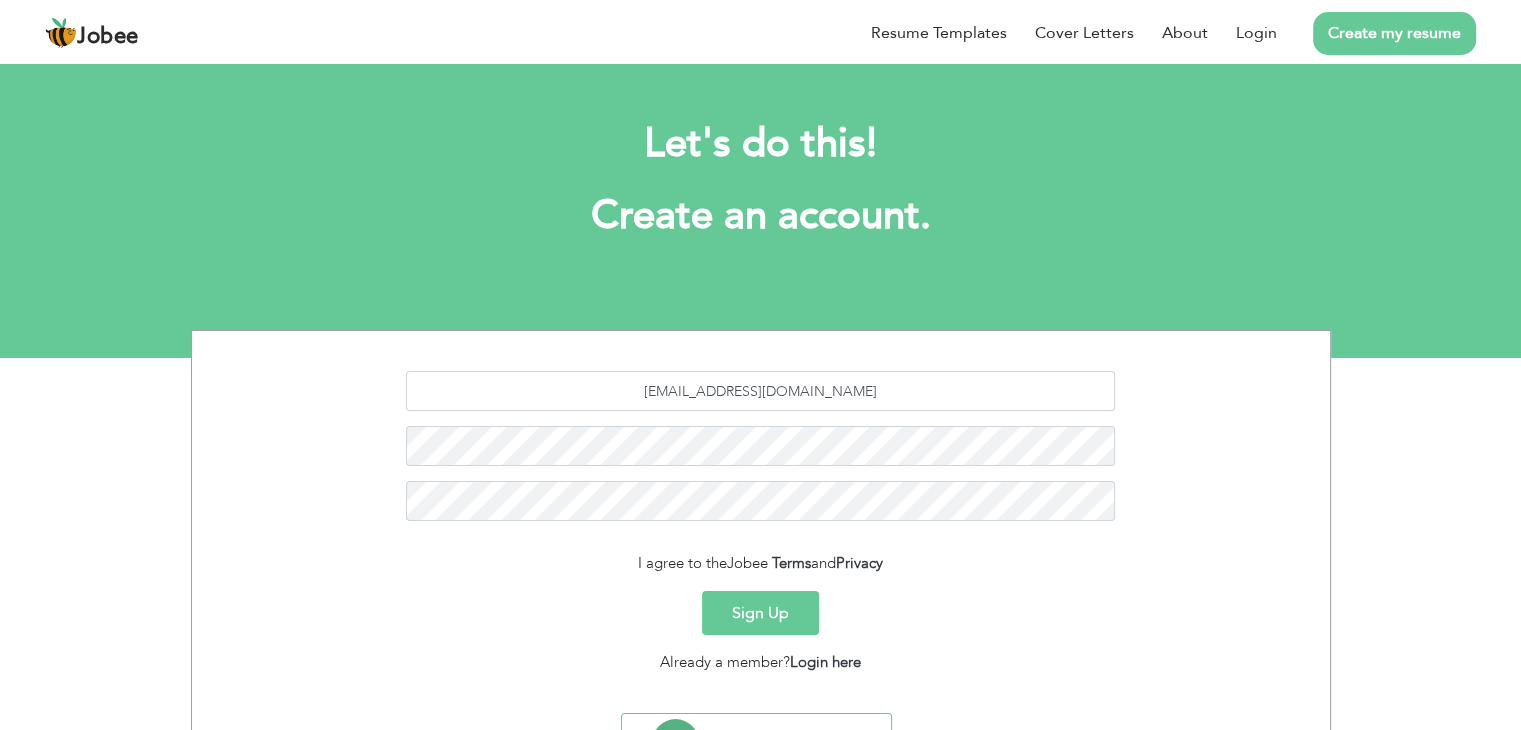 click on "Sign Up" at bounding box center [760, 613] 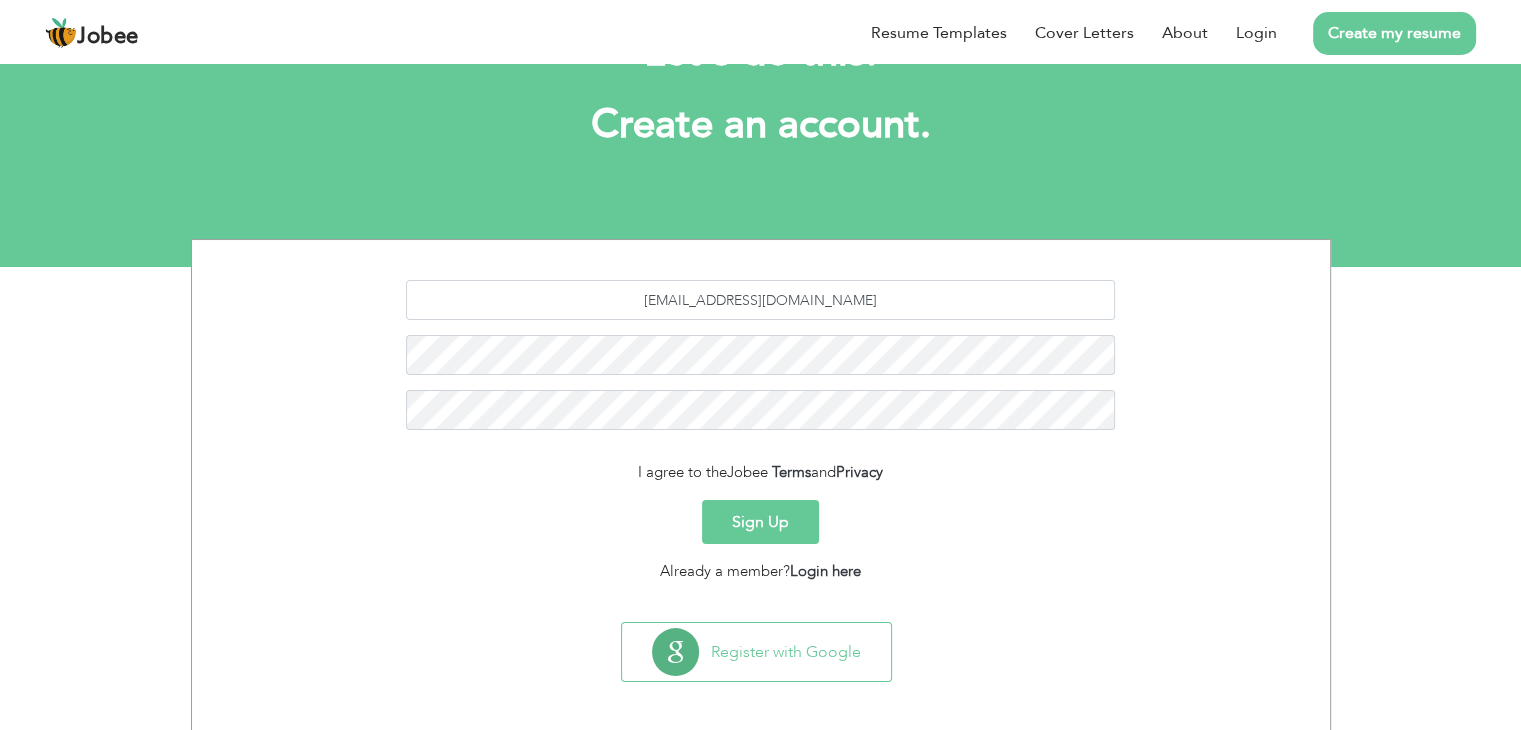 scroll, scrollTop: 88, scrollLeft: 0, axis: vertical 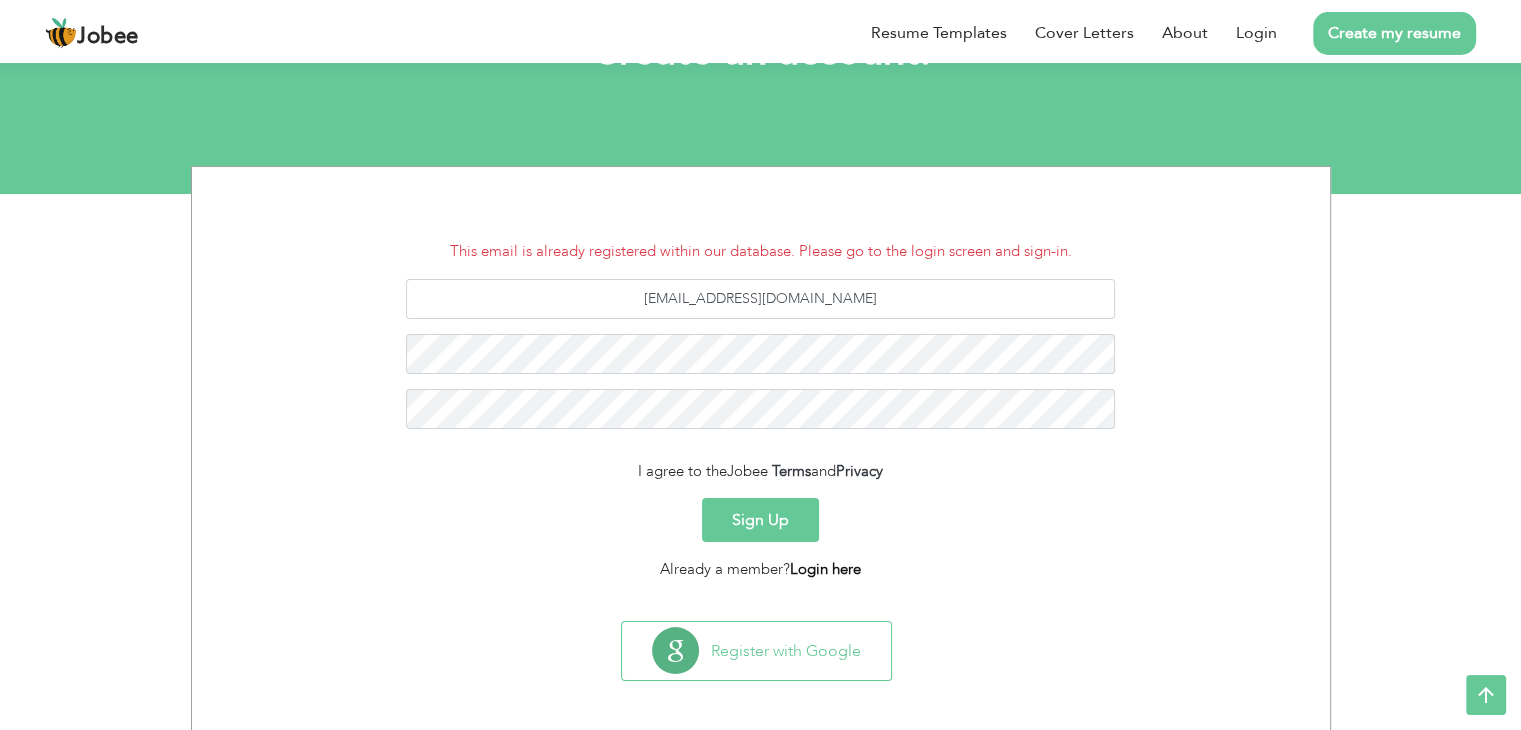 click on "Login here" at bounding box center [825, 569] 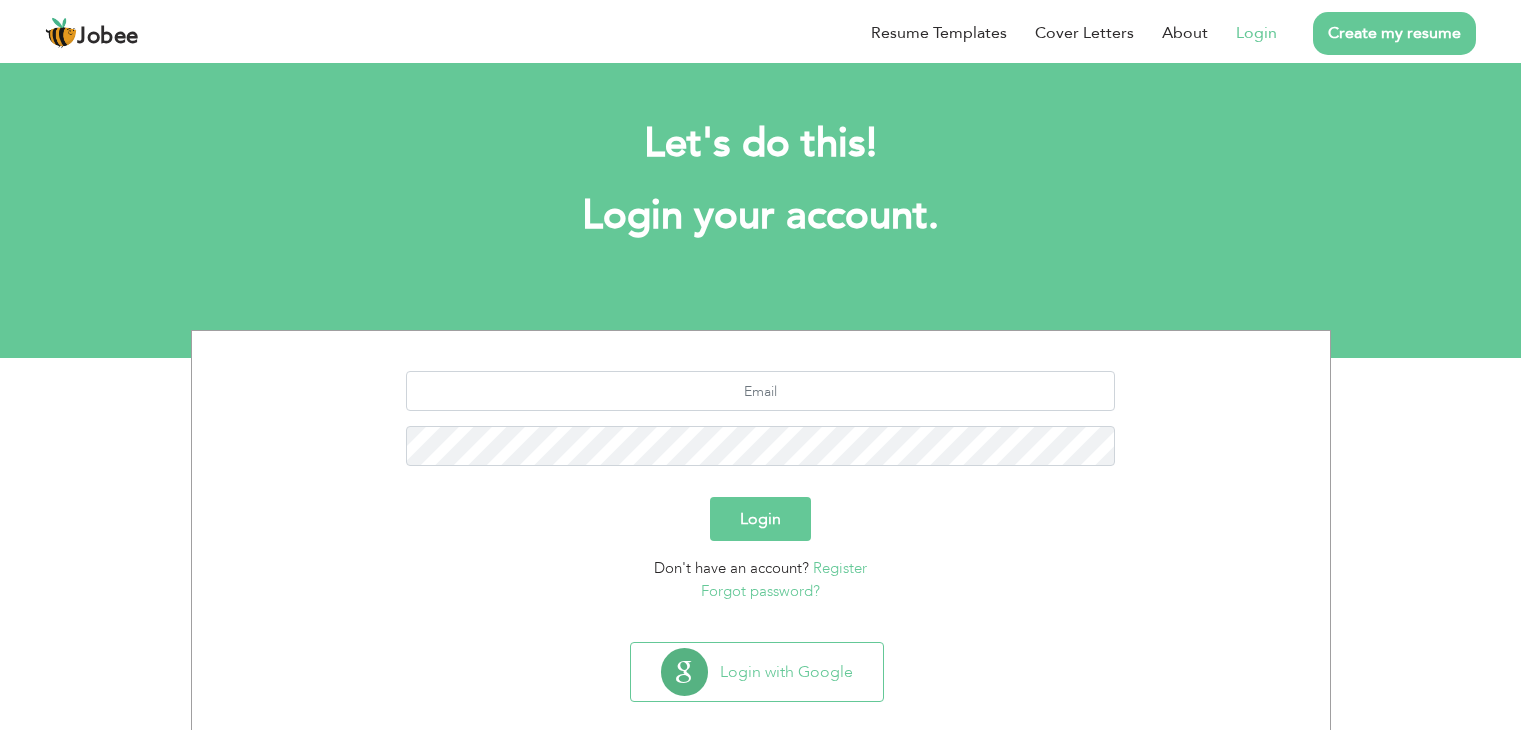 scroll, scrollTop: 0, scrollLeft: 0, axis: both 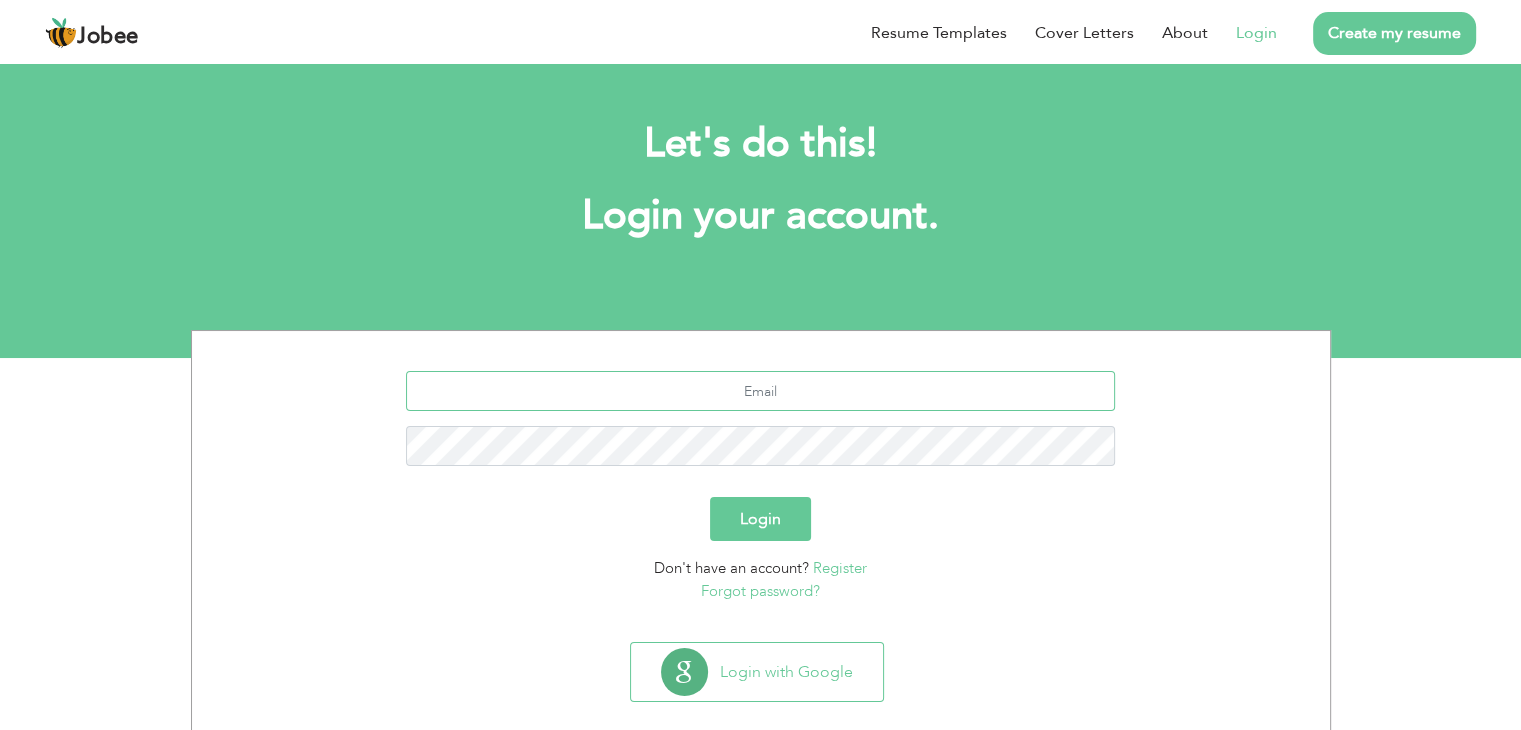 click at bounding box center [760, 391] 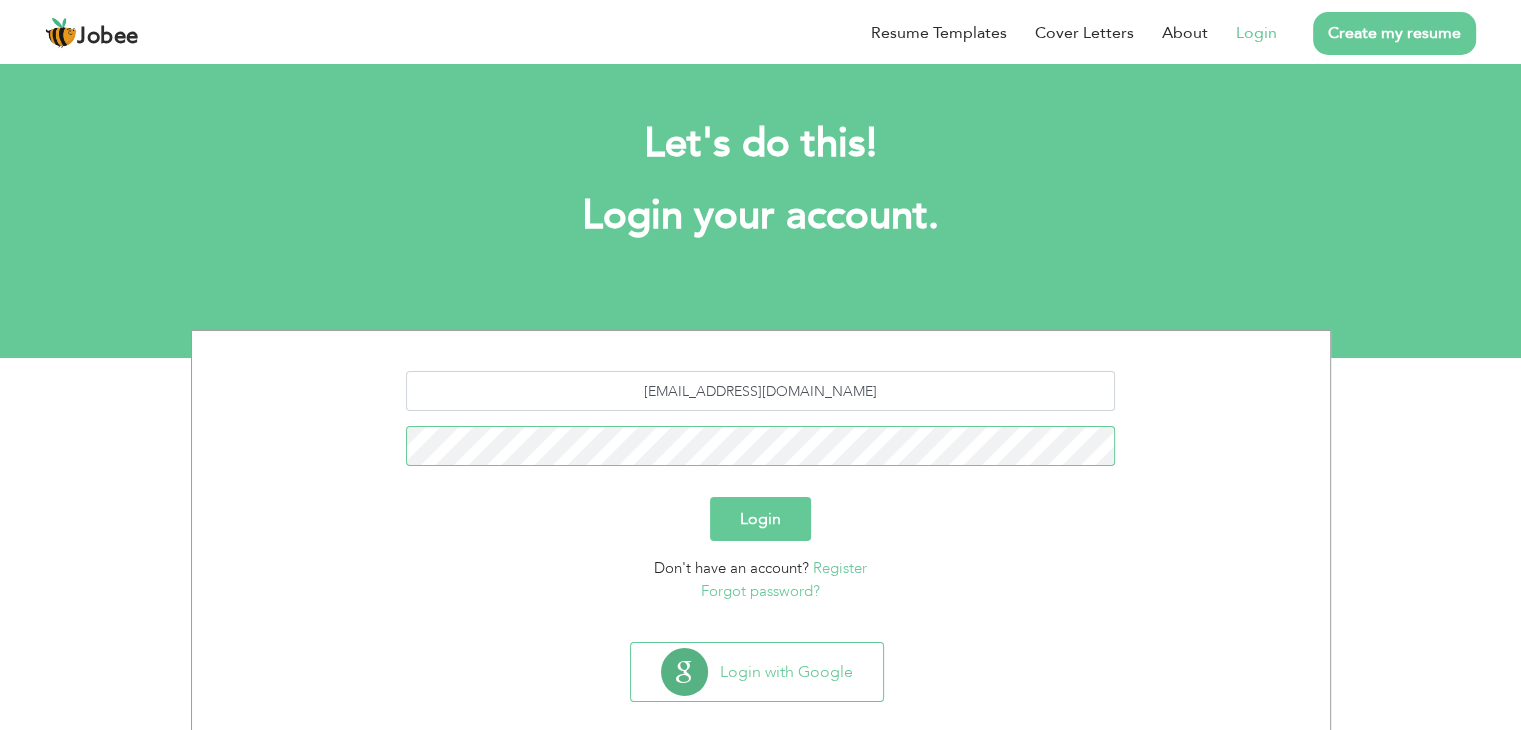 click on "Login" at bounding box center [760, 519] 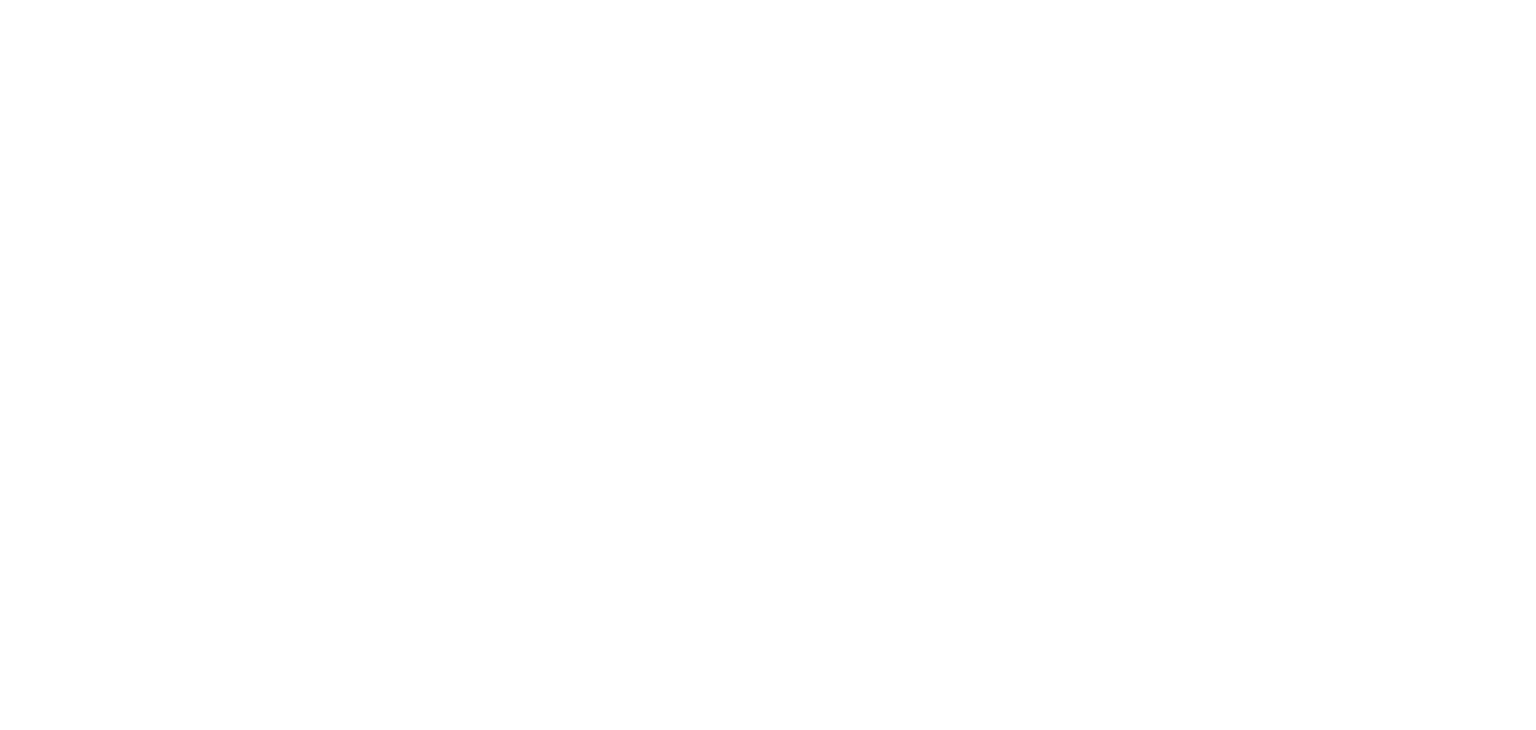 scroll, scrollTop: 0, scrollLeft: 0, axis: both 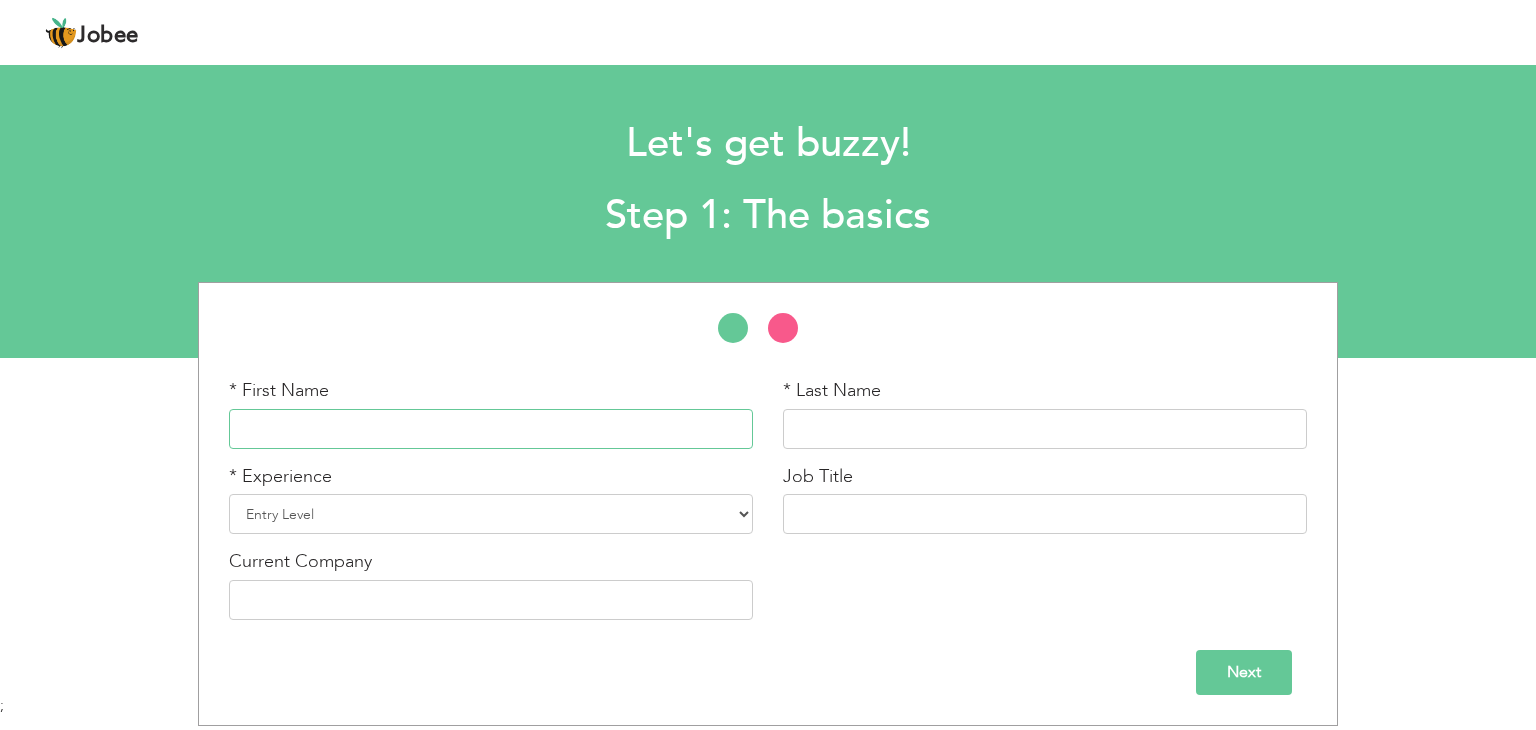 click at bounding box center (491, 429) 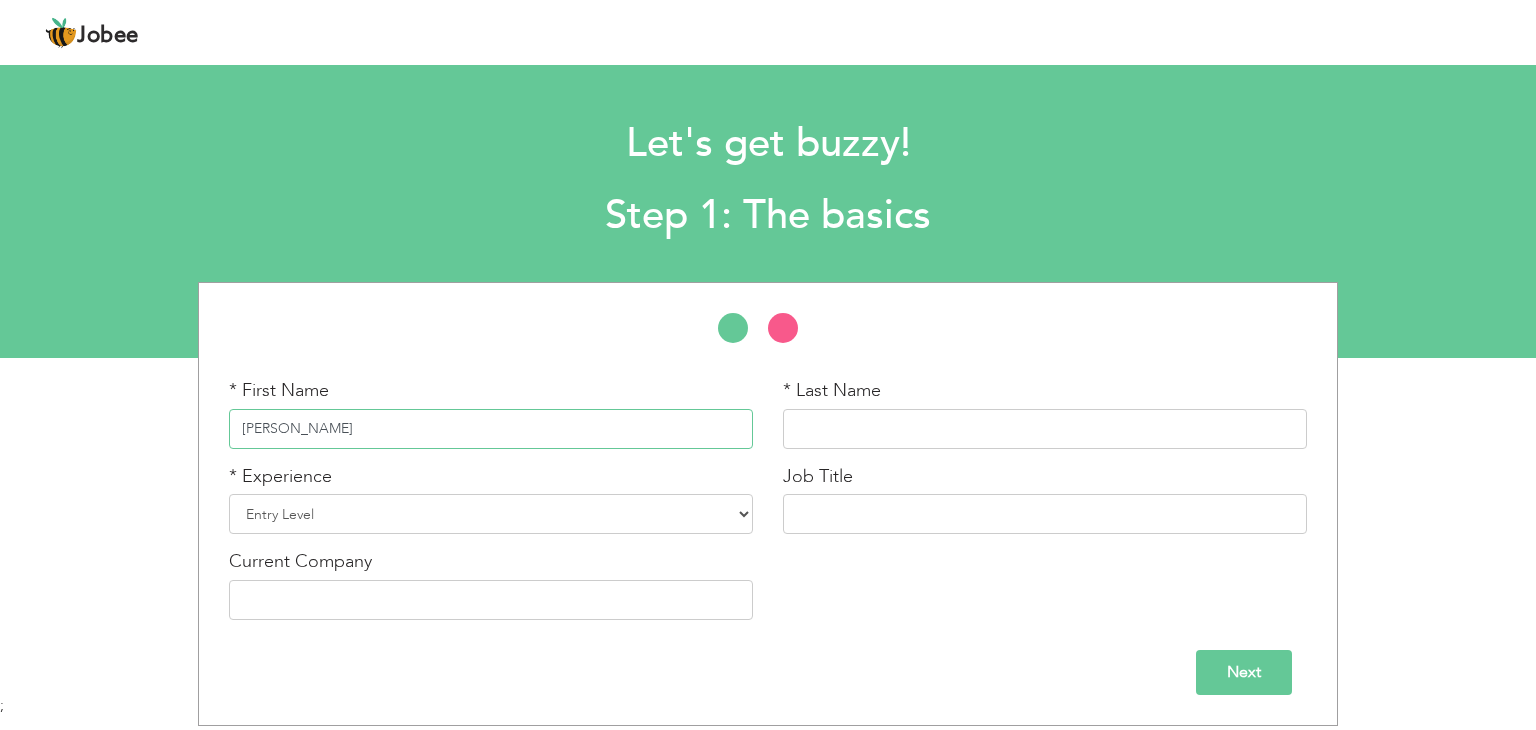 type on "[PERSON_NAME]" 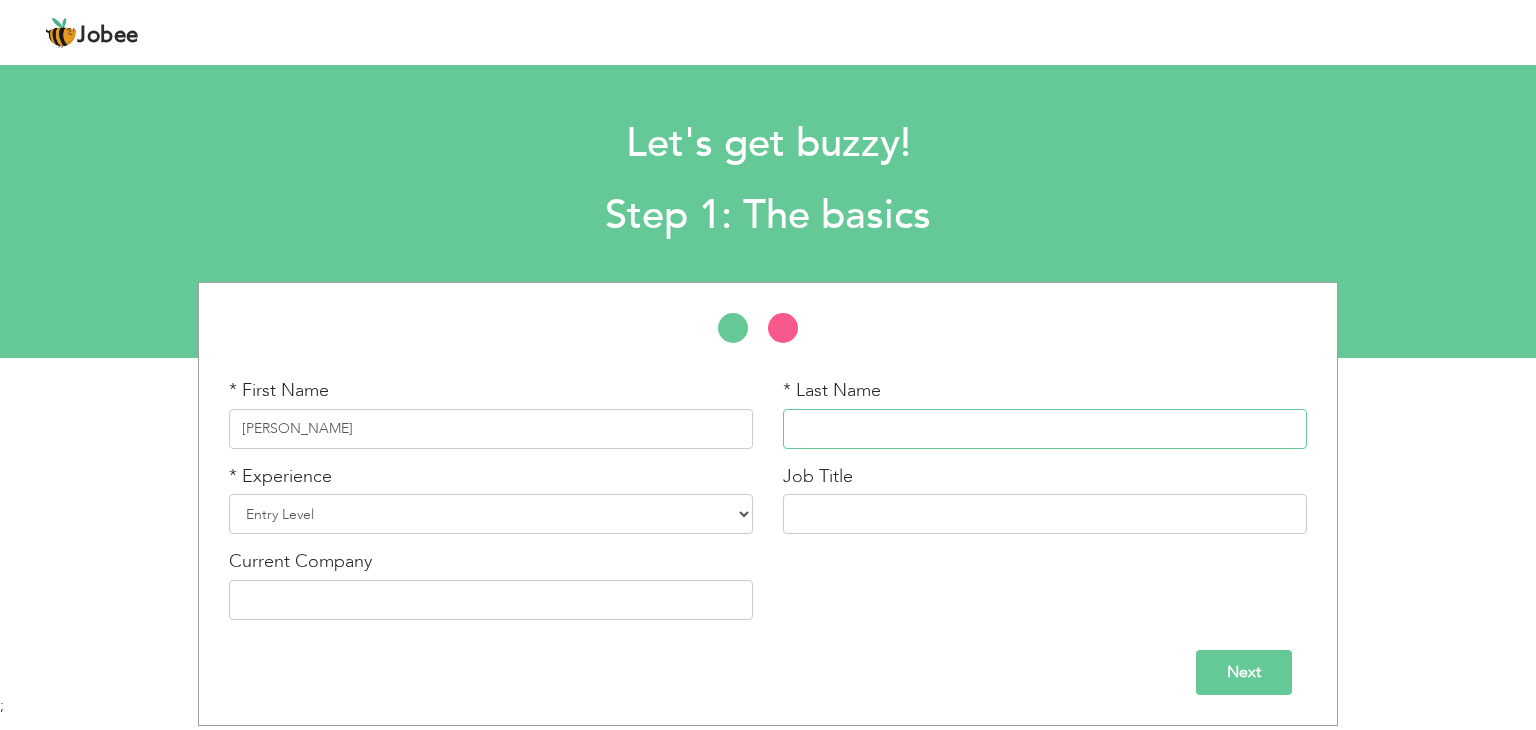click at bounding box center (1045, 429) 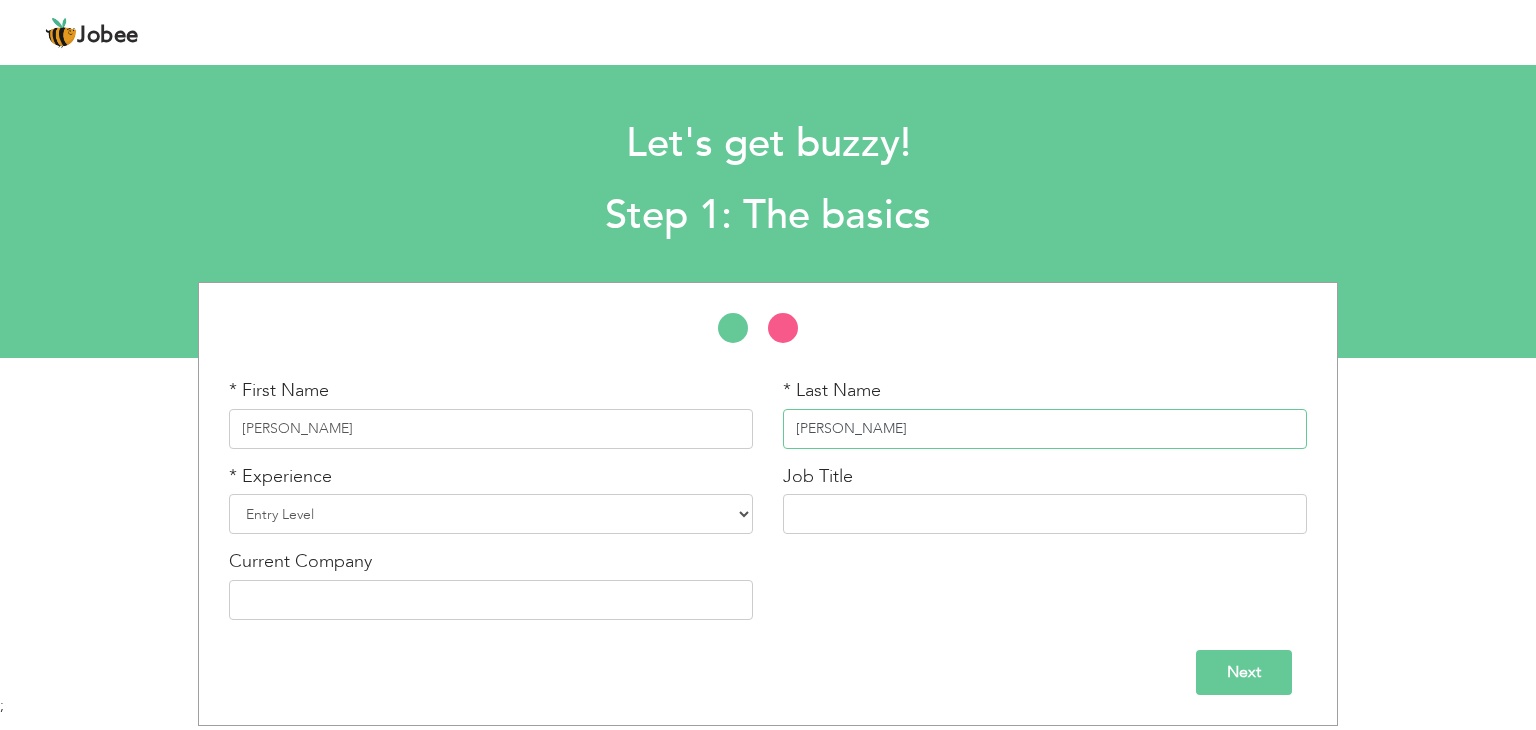 type on "Liaqat Mahmood" 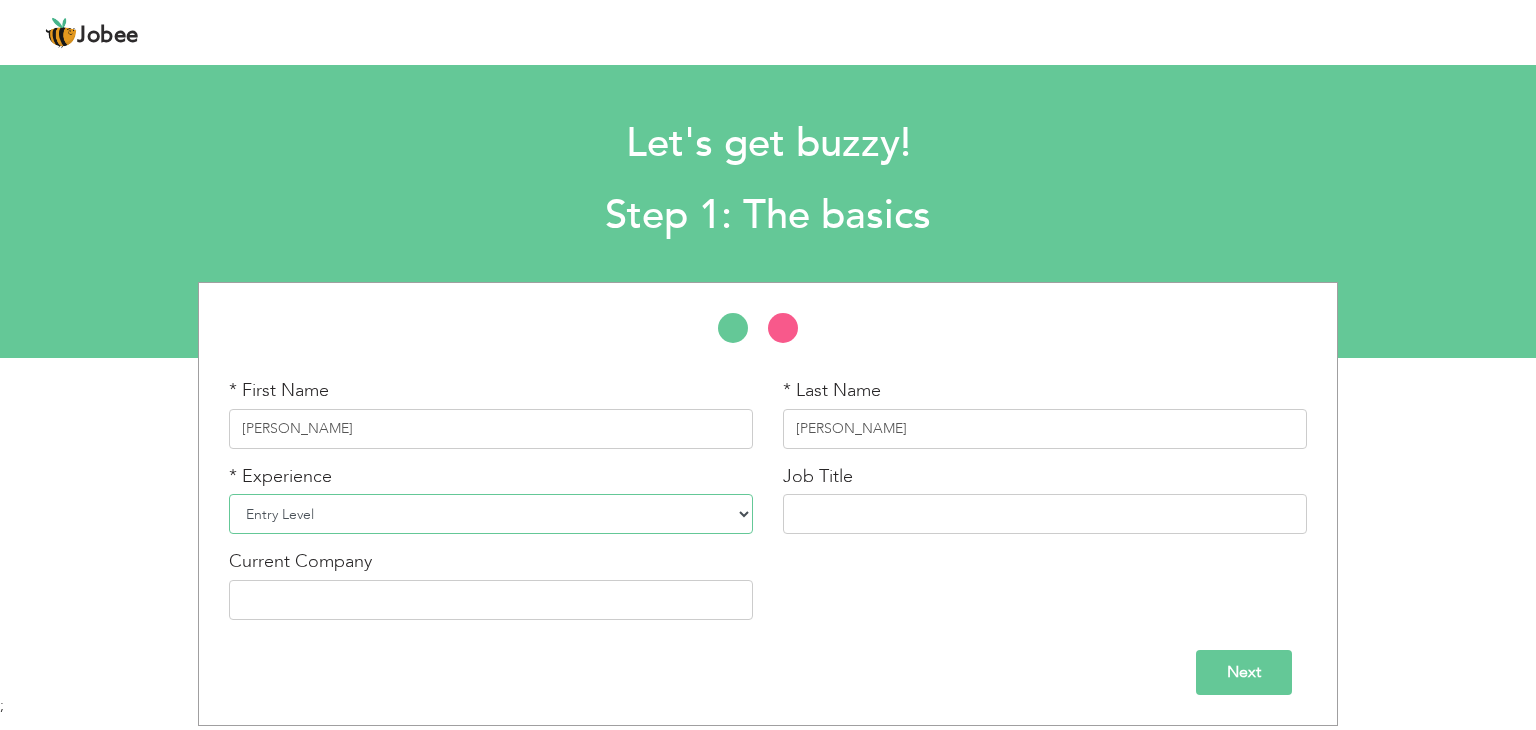 click on "Entry Level
Less than 1 Year
1 Year
2 Years
3 Years
4 Years
5 Years
6 Years
7 Years
8 Years
9 Years
10 Years
11 Years
12 Years
13 Years
14 Years
15 Years
16 Years
17 Years
18 Years
19 Years
20 Years
21 Years
22 Years
23 Years
24 Years
25 Years
26 Years
27 Years
28 Years
29 Years
30 Years
31 Years
32 Years
33 Years
34 Years
35 Years
More than 35 Years" at bounding box center (491, 514) 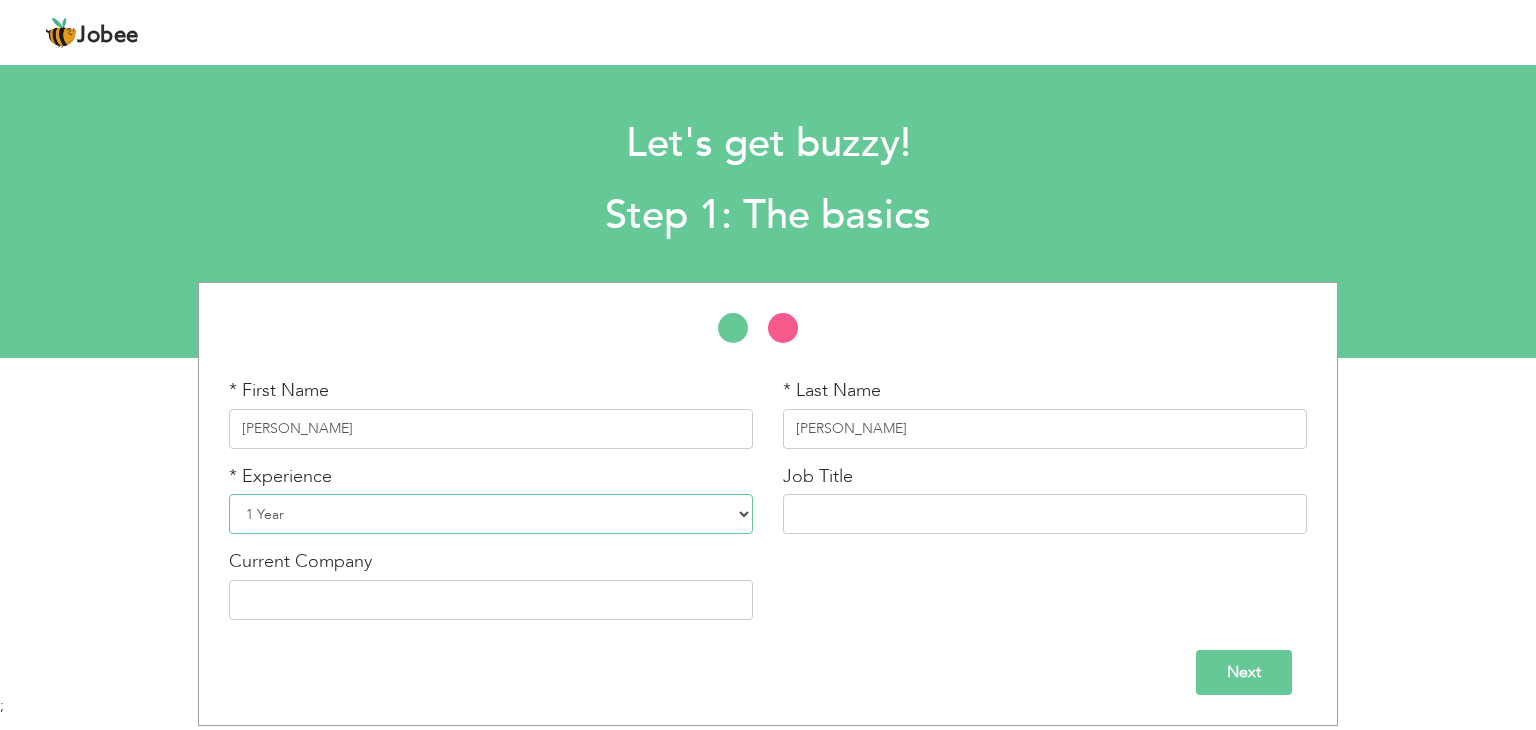 click on "Entry Level
Less than 1 Year
1 Year
2 Years
3 Years
4 Years
5 Years
6 Years
7 Years
8 Years
9 Years
10 Years
11 Years
12 Years
13 Years
14 Years
15 Years
16 Years
17 Years
18 Years
19 Years
20 Years
21 Years
22 Years
23 Years
24 Years
25 Years
26 Years
27 Years
28 Years
29 Years
30 Years
31 Years
32 Years
33 Years
34 Years
35 Years
More than 35 Years" at bounding box center [491, 514] 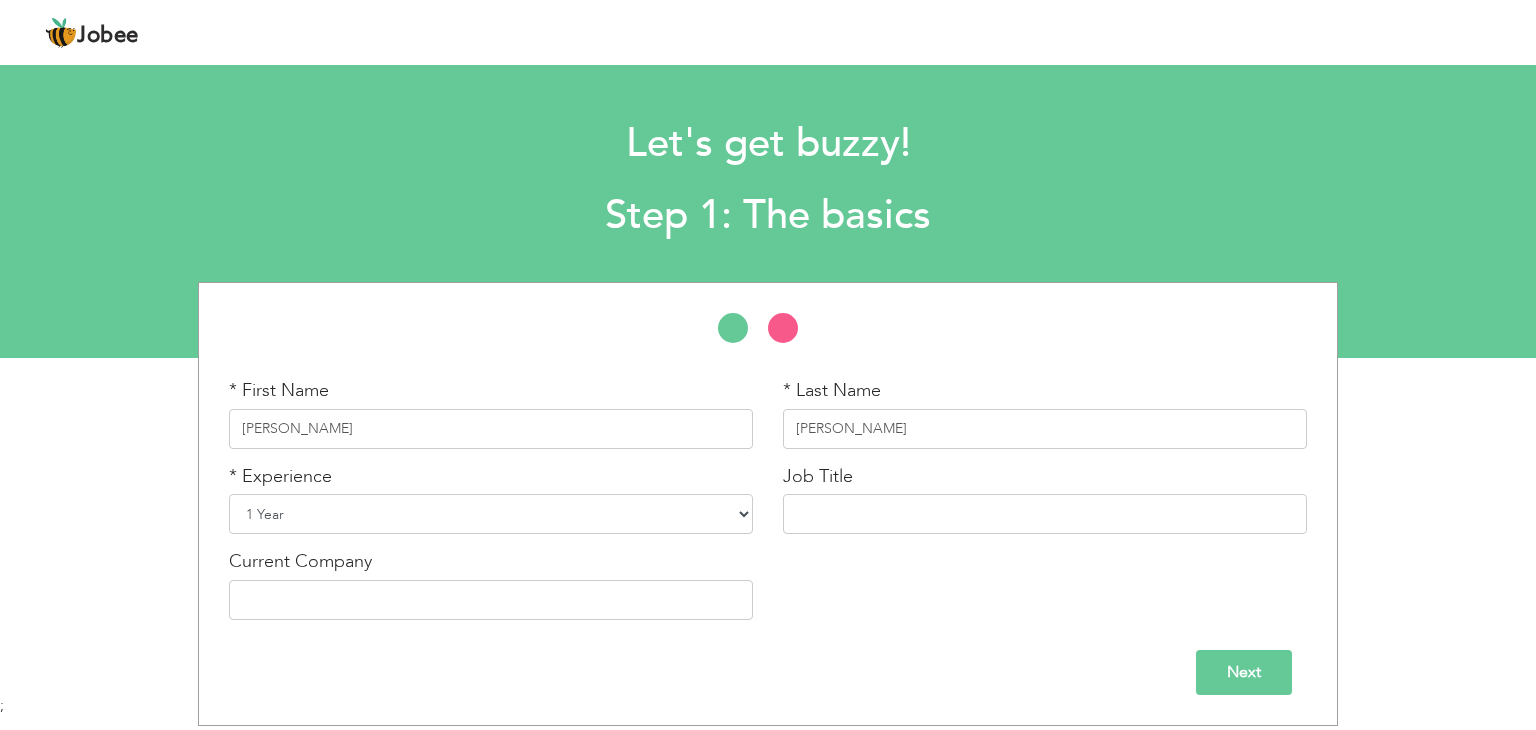 drag, startPoint x: 436, startPoint y: 521, endPoint x: 298, endPoint y: 39, distance: 501.36612 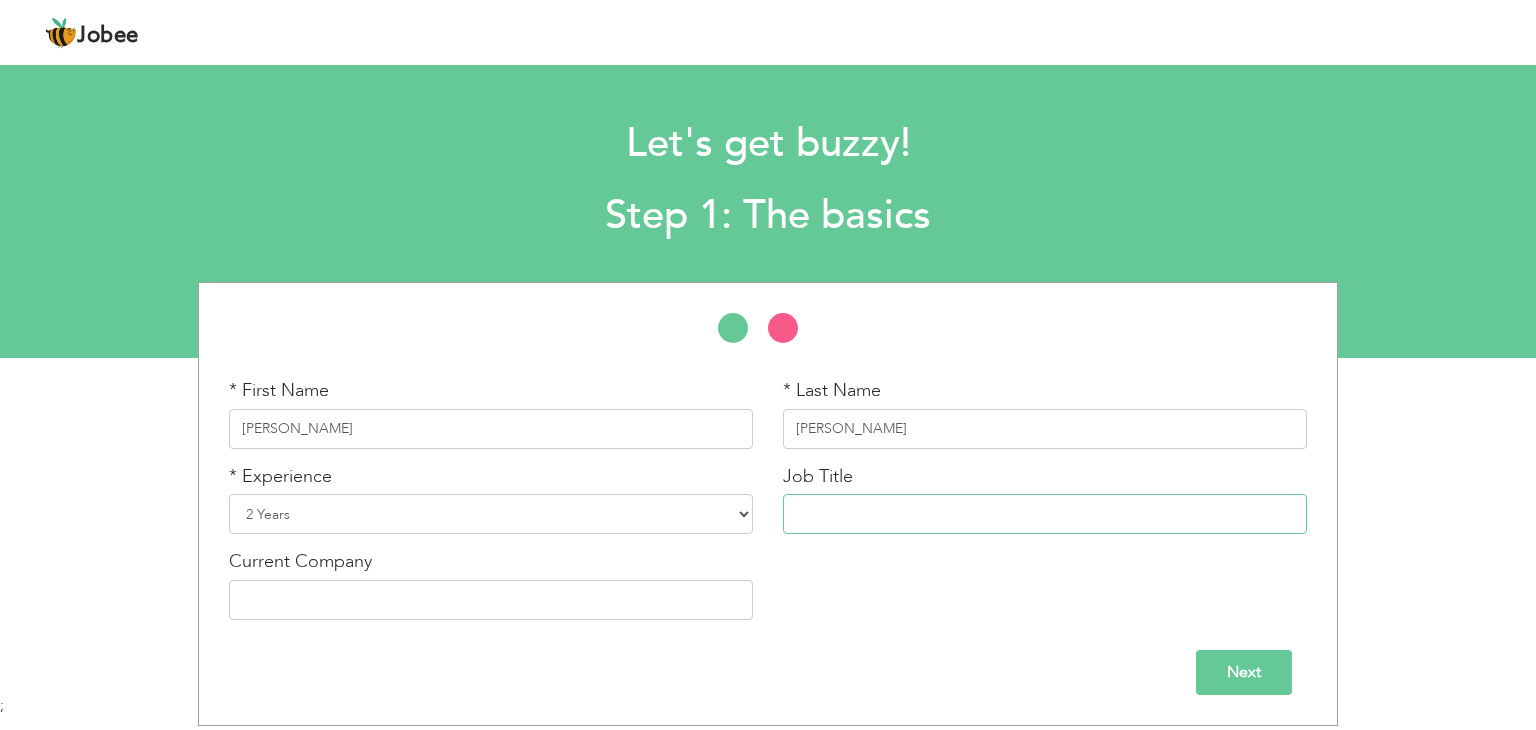 click at bounding box center (1045, 514) 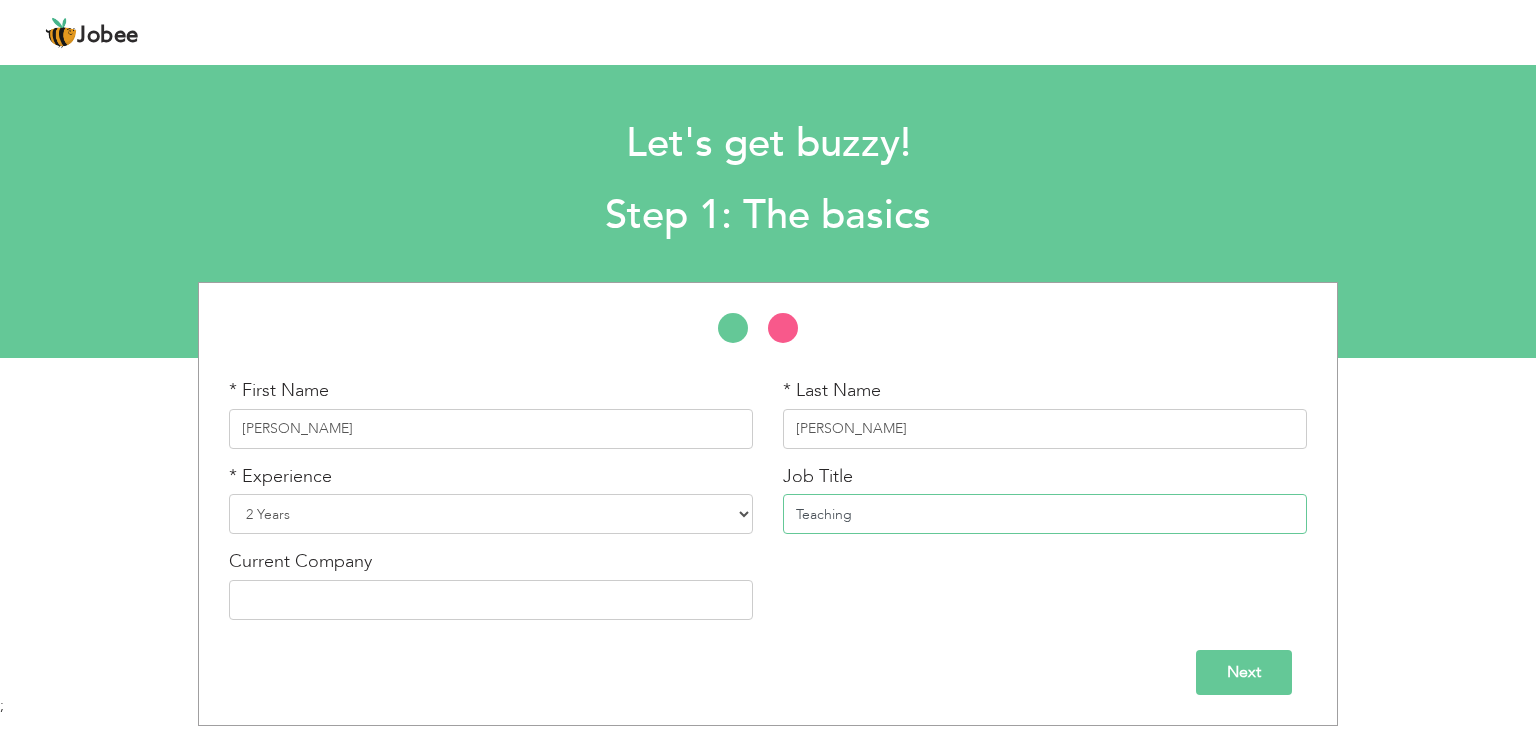 type on "Teaching" 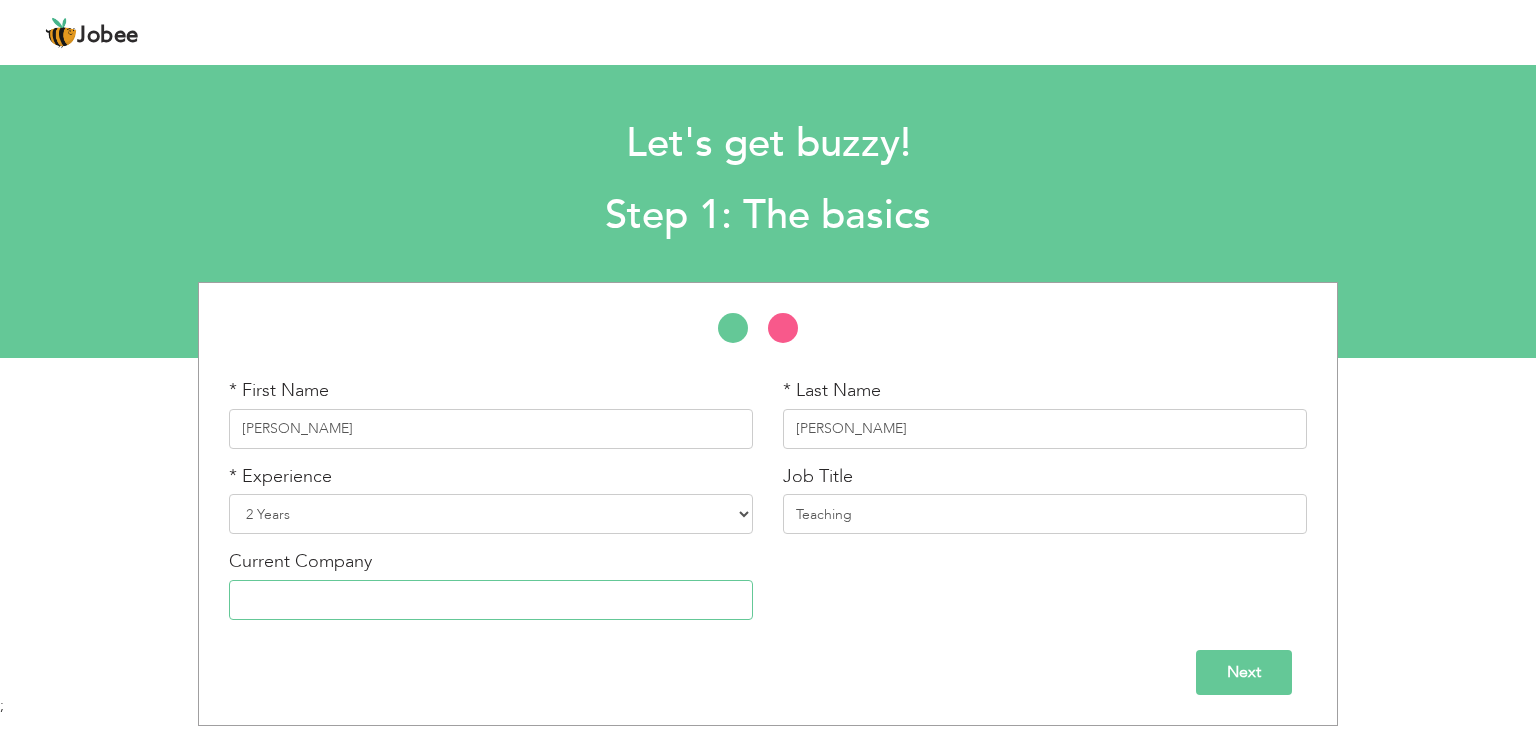 click at bounding box center [491, 600] 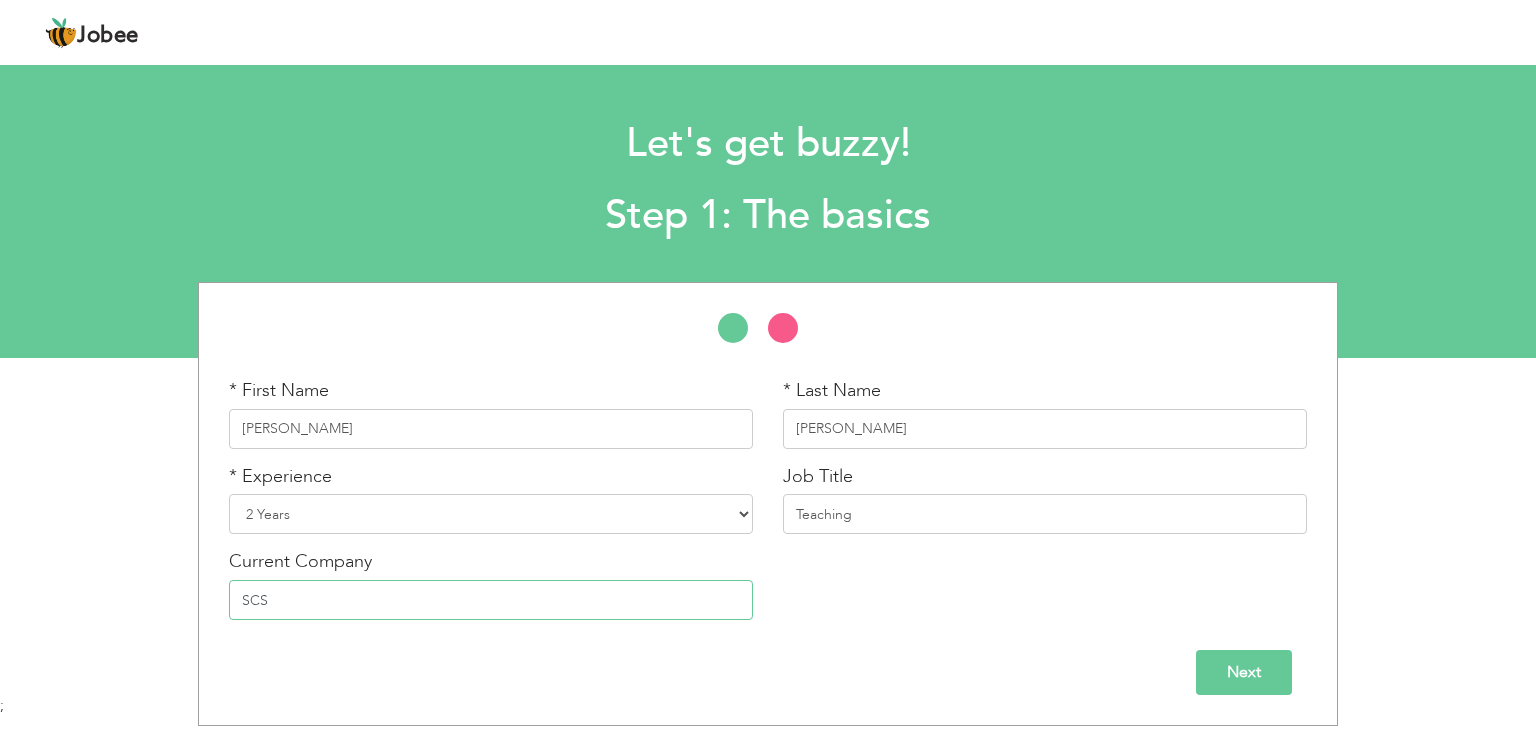 type on "SCS" 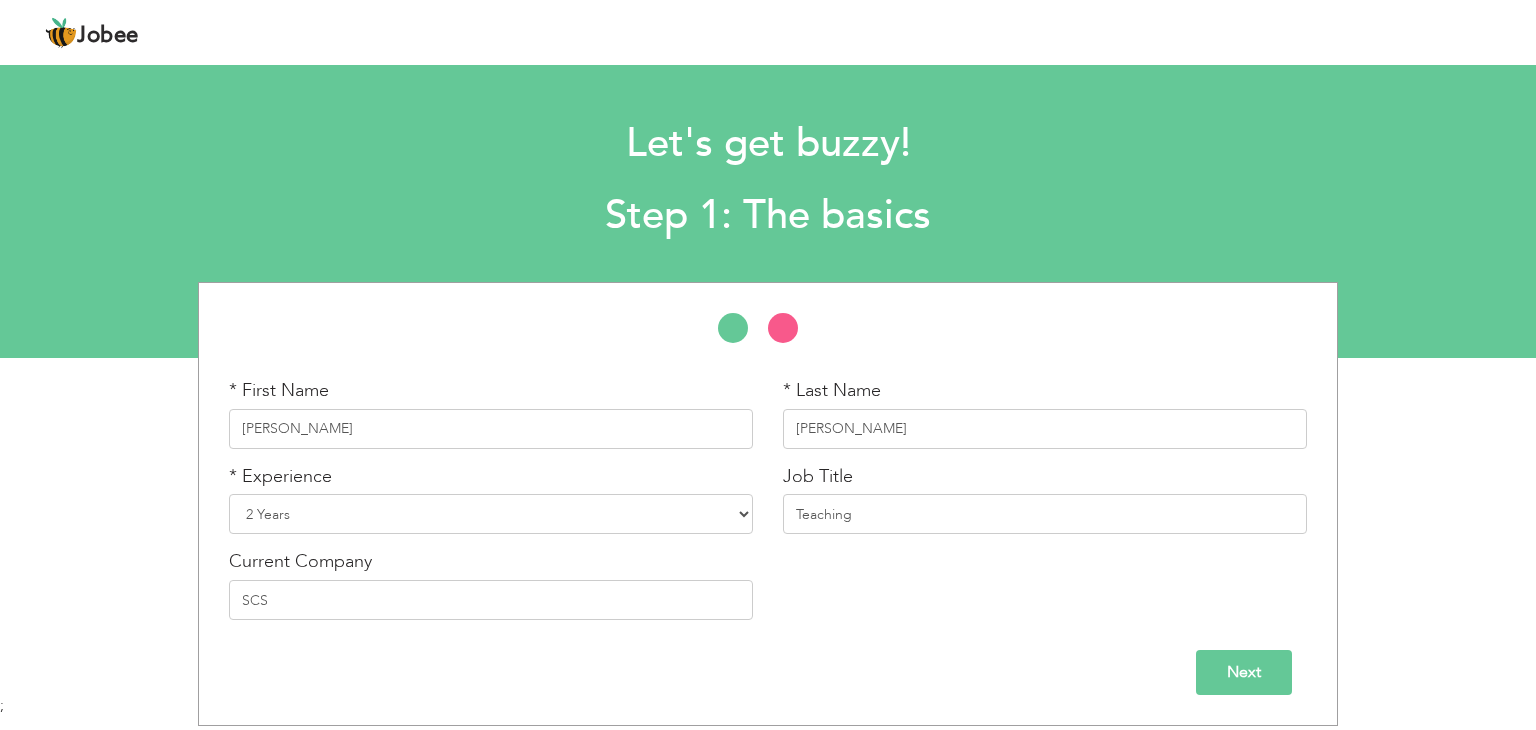 click on "Next" at bounding box center (1244, 672) 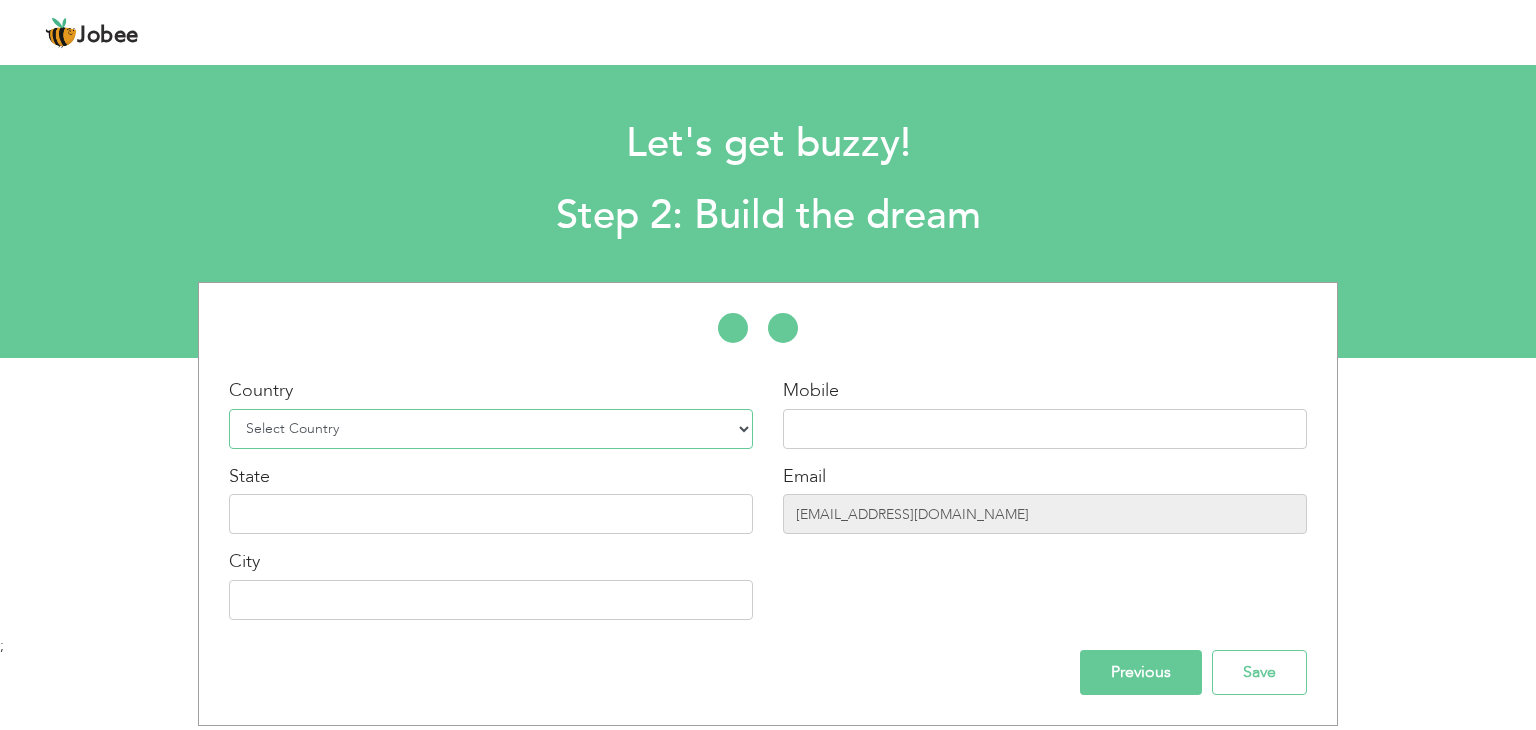 click on "Select Country
Afghanistan
Albania
Algeria
American Samoa
Andorra
Angola
Anguilla
Antarctica
Antigua and Barbuda
Argentina
Armenia
Aruba
Australia
Austria
Azerbaijan
Bahamas
Bahrain
Bangladesh
Barbados
Belarus
Belgium
Belize
Benin
Bermuda
Bhutan
Bolivia
Bosnia-Herzegovina
Botswana
Bouvet Island
Brazil
British Indian Ocean Territory
Brunei Darussalam
Bulgaria
Burkina Faso
Burundi
Cambodia
Cameroon
Canada
Cape Verde
Cayman Islands
Central African Republic
Chad
Chile
China
Christmas Island
Cocos (Keeling) Islands
Colombia
Comoros
Congo
Congo, Dem. Republic
Cook Islands
Costa Rica
Croatia
Cuba
Cyprus
Czech Rep
Denmark
Djibouti
Dominica
Dominican Republic
Ecuador
Egypt
El Salvador
Equatorial Guinea
Eritrea
Estonia
Ethiopia
European Union
Falkland Islands (Malvinas)
Faroe Islands
Fiji
Finland
France
French Guiana
French Southern Territories
Gabon
Gambia
Georgia" at bounding box center (491, 429) 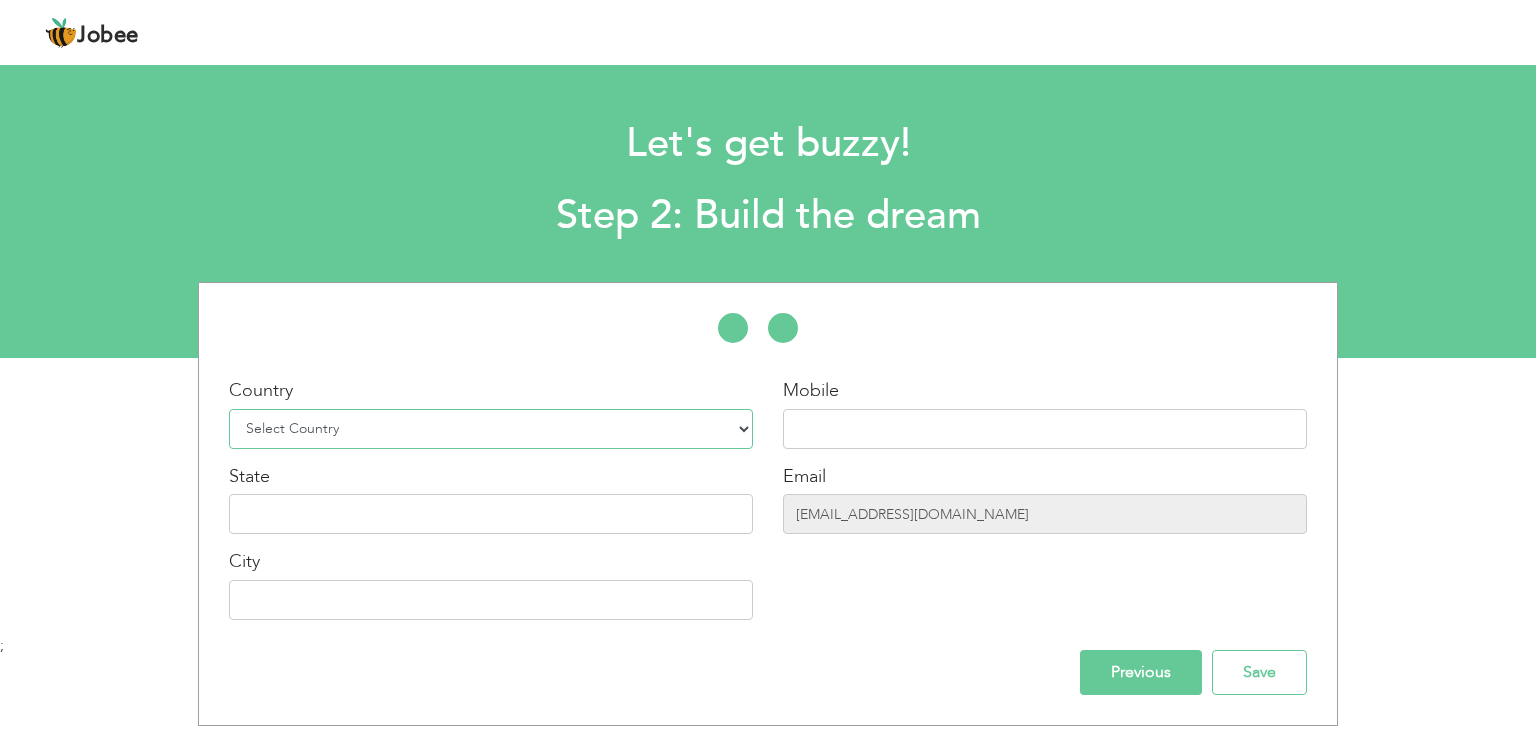 select on "166" 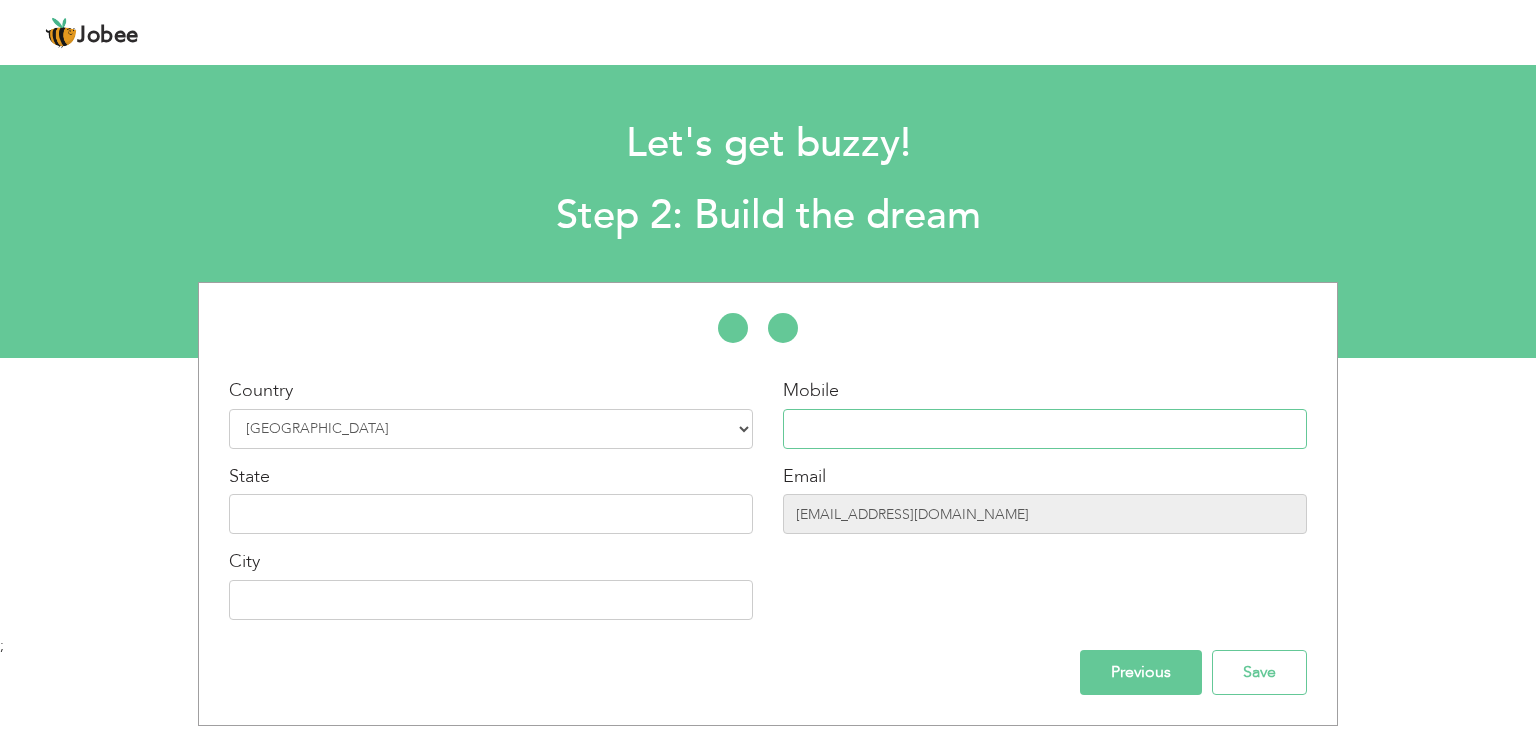 click at bounding box center [1045, 429] 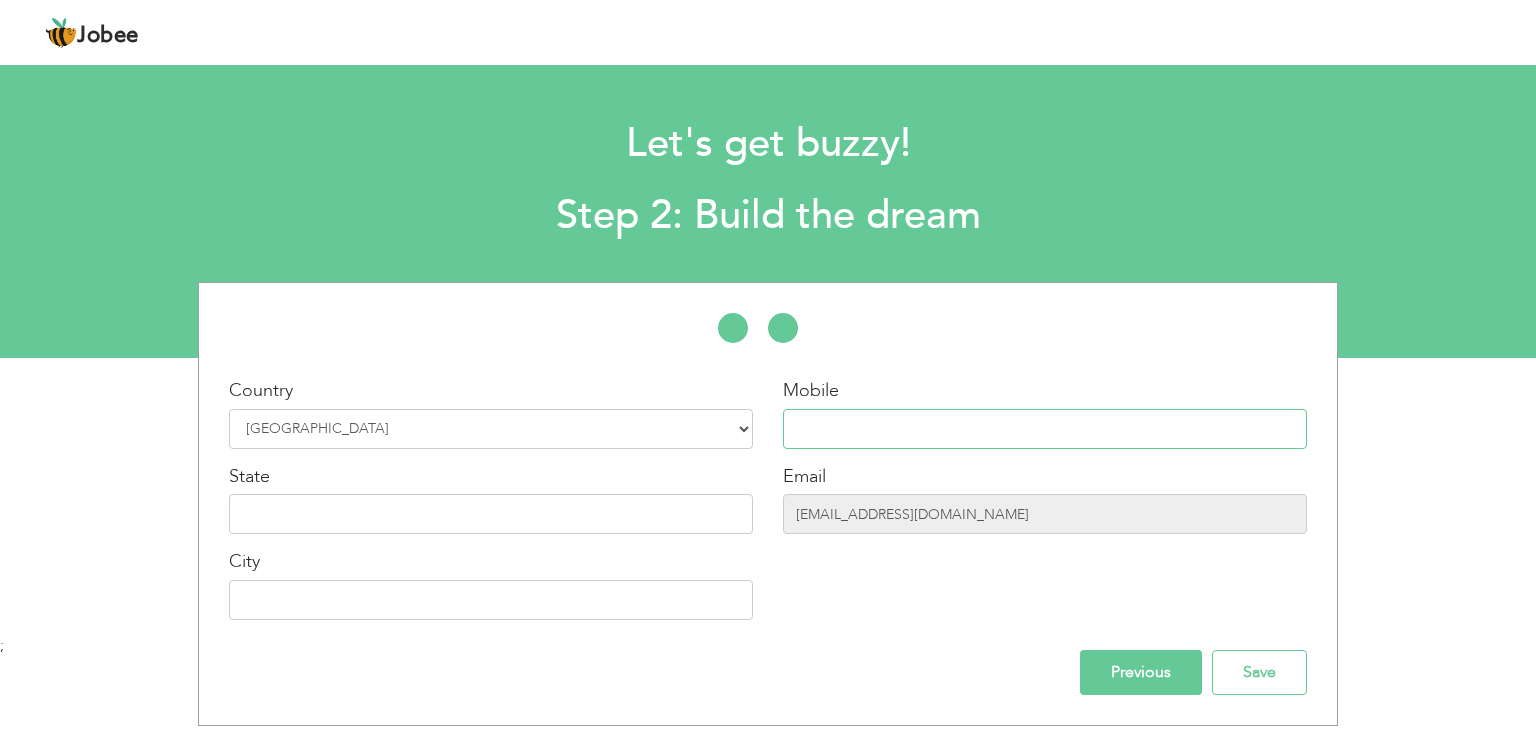 paste on "03447672847" 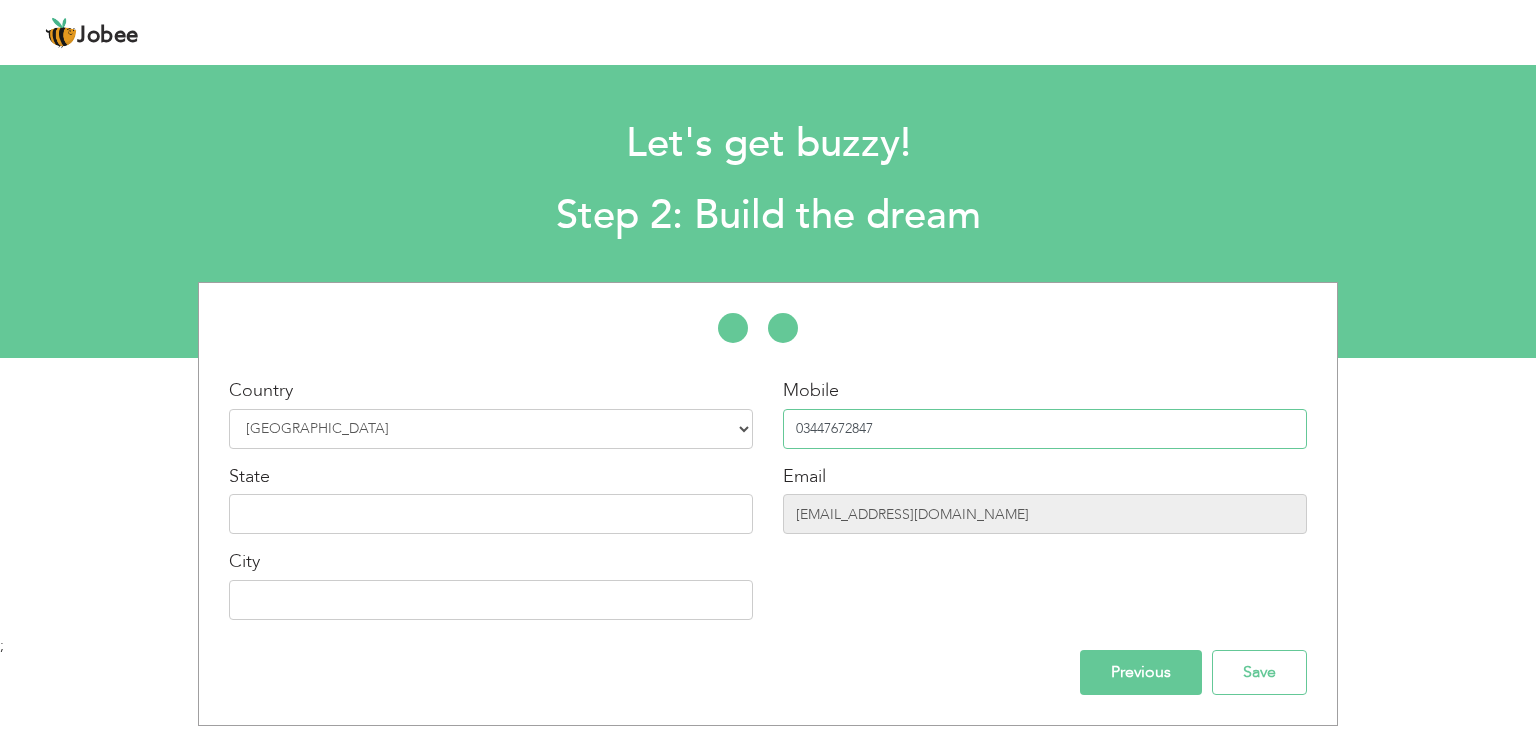 type on "03447672847" 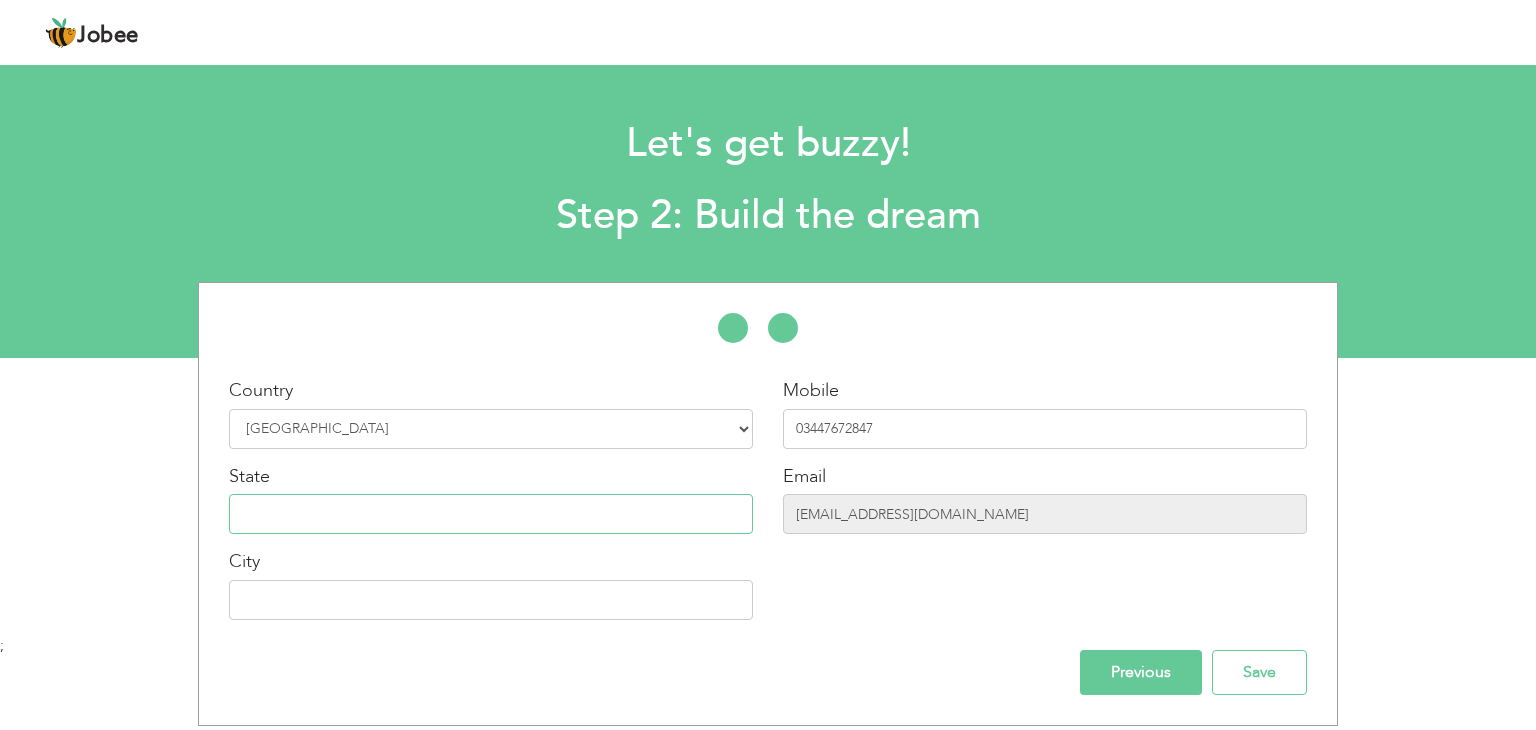 click at bounding box center (491, 514) 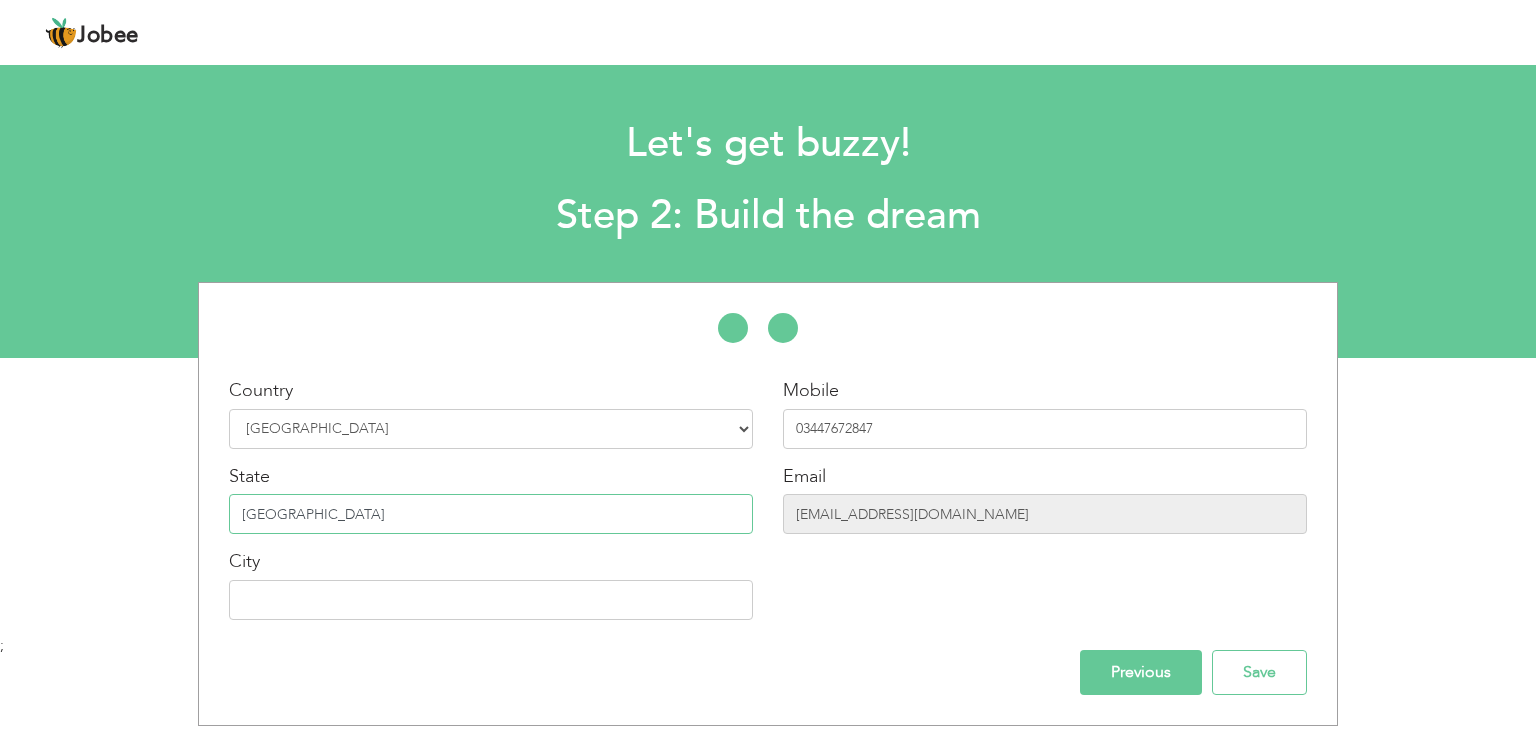 type on "[GEOGRAPHIC_DATA]" 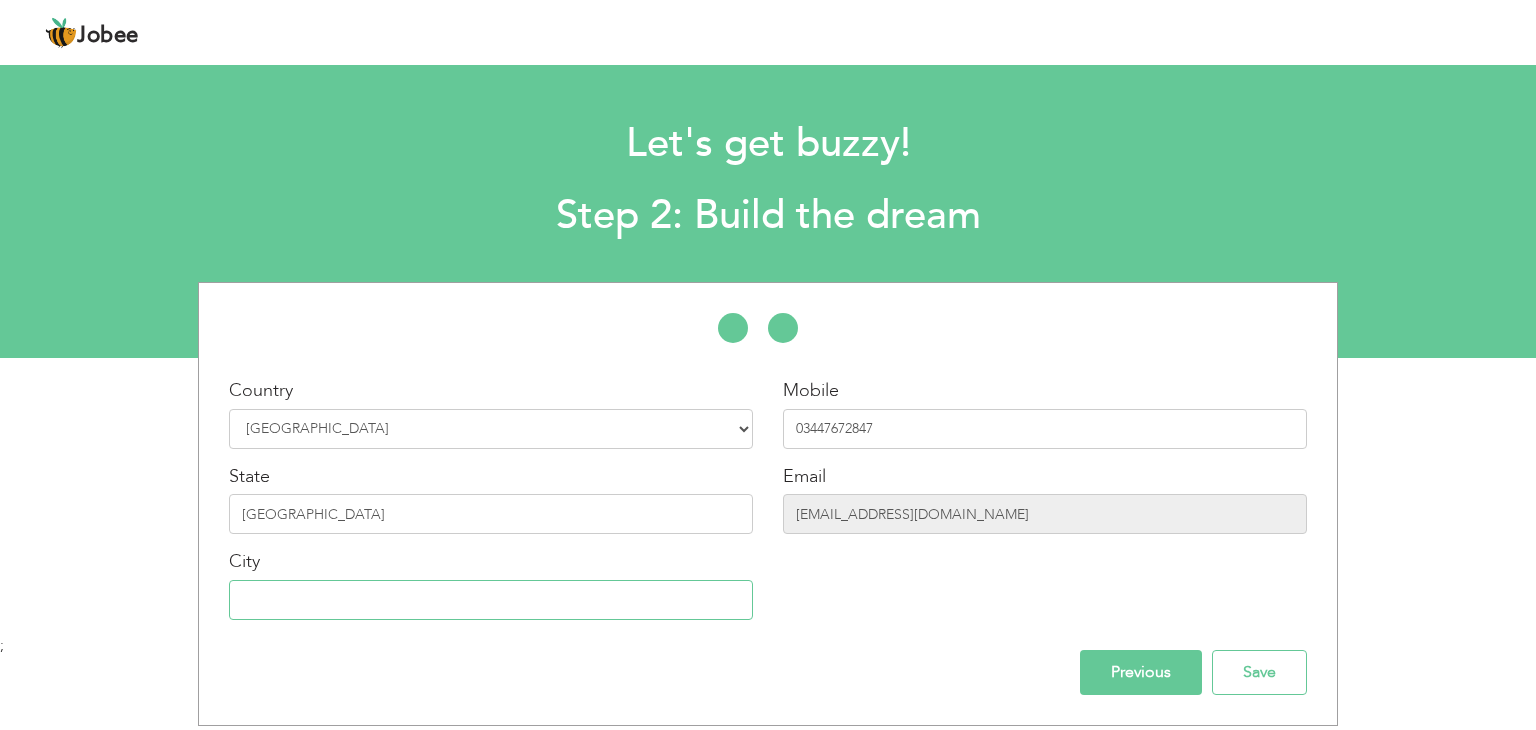 click at bounding box center [491, 600] 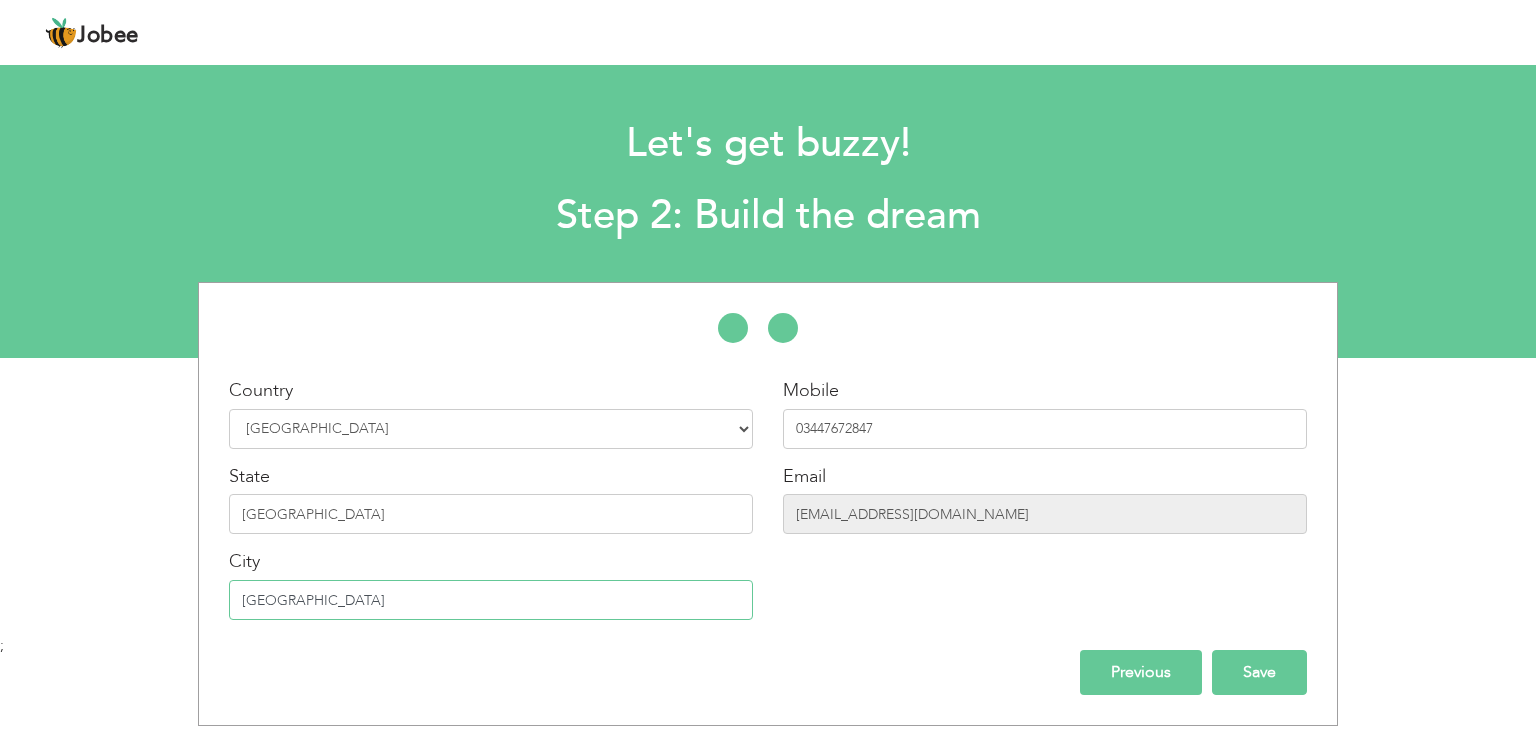 type on "Lahore" 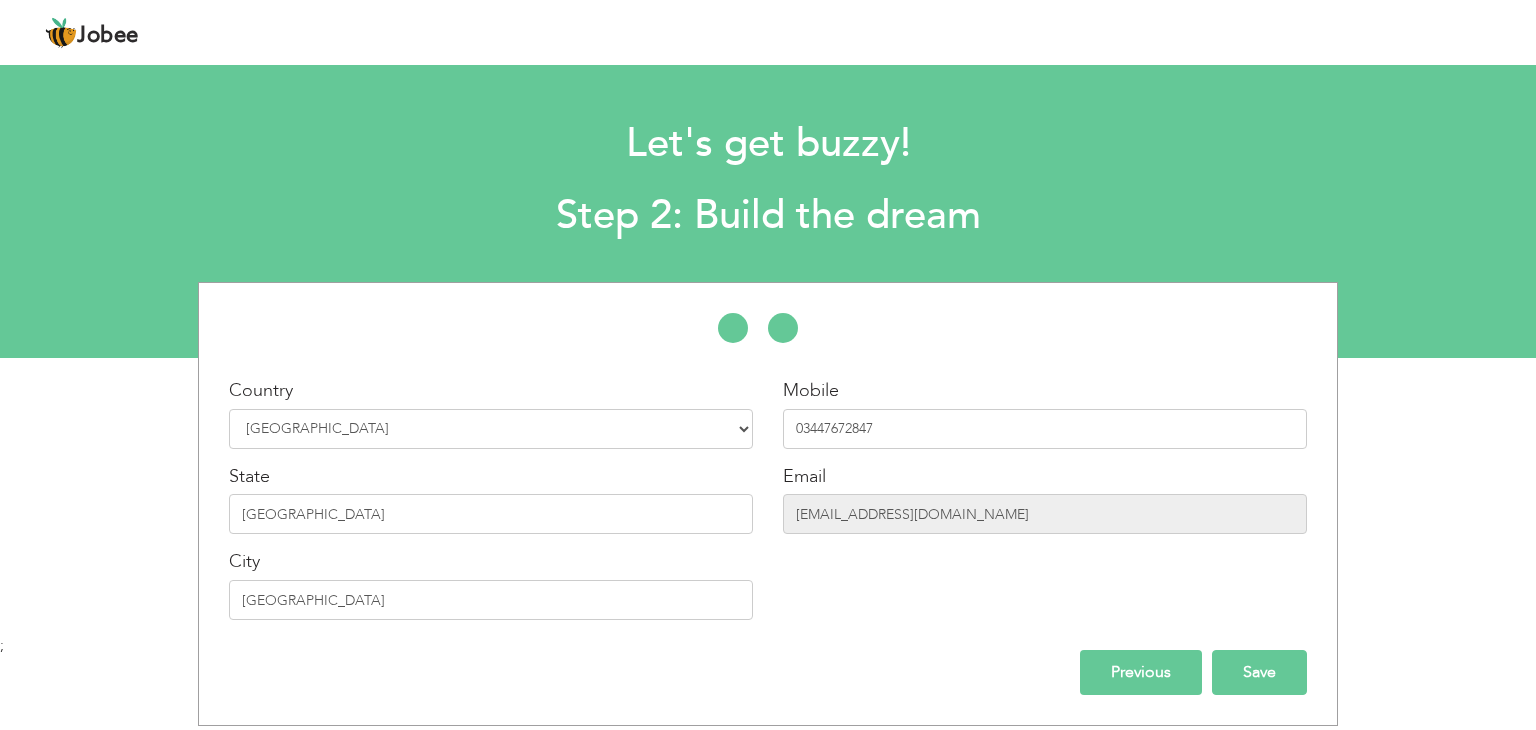 click on "Save" at bounding box center (1259, 672) 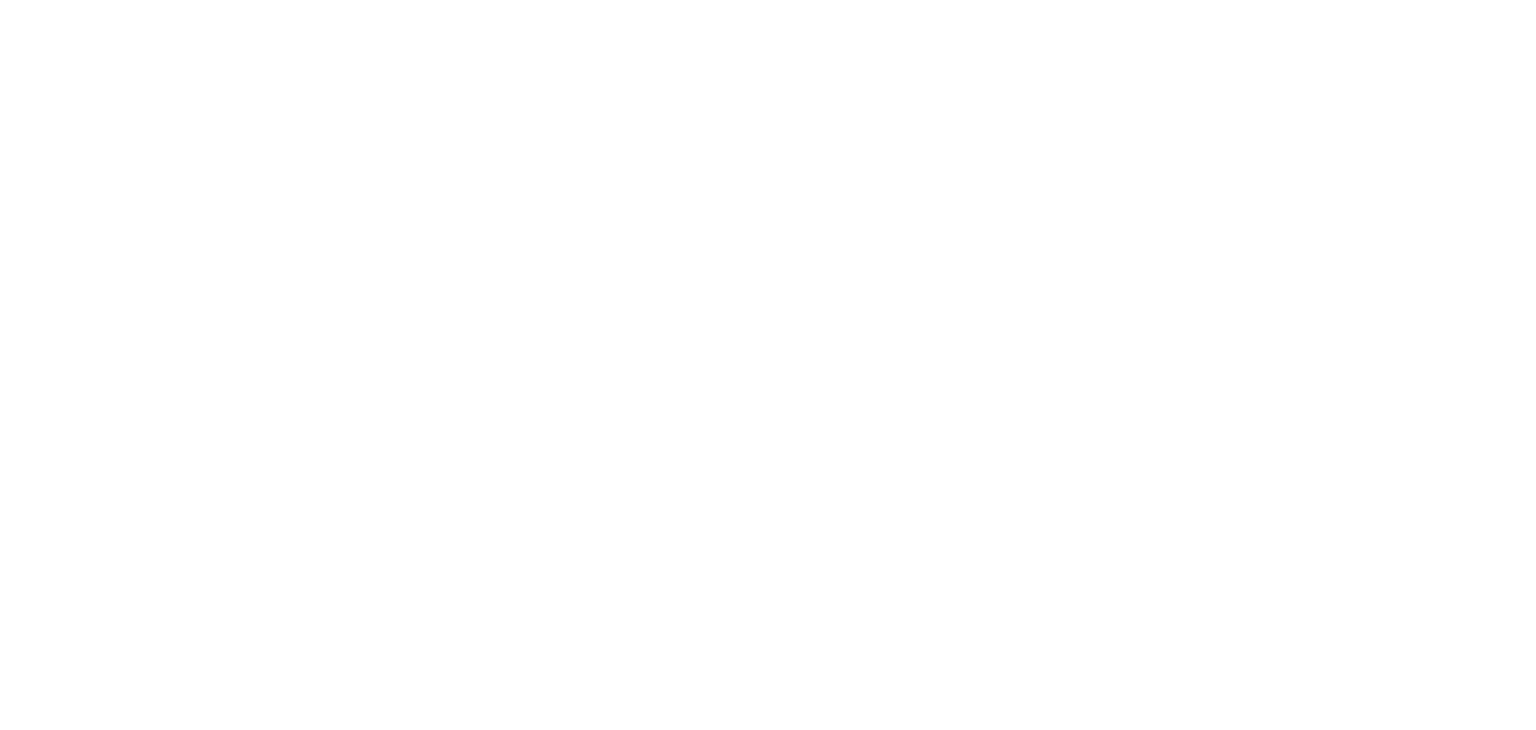 scroll, scrollTop: 0, scrollLeft: 0, axis: both 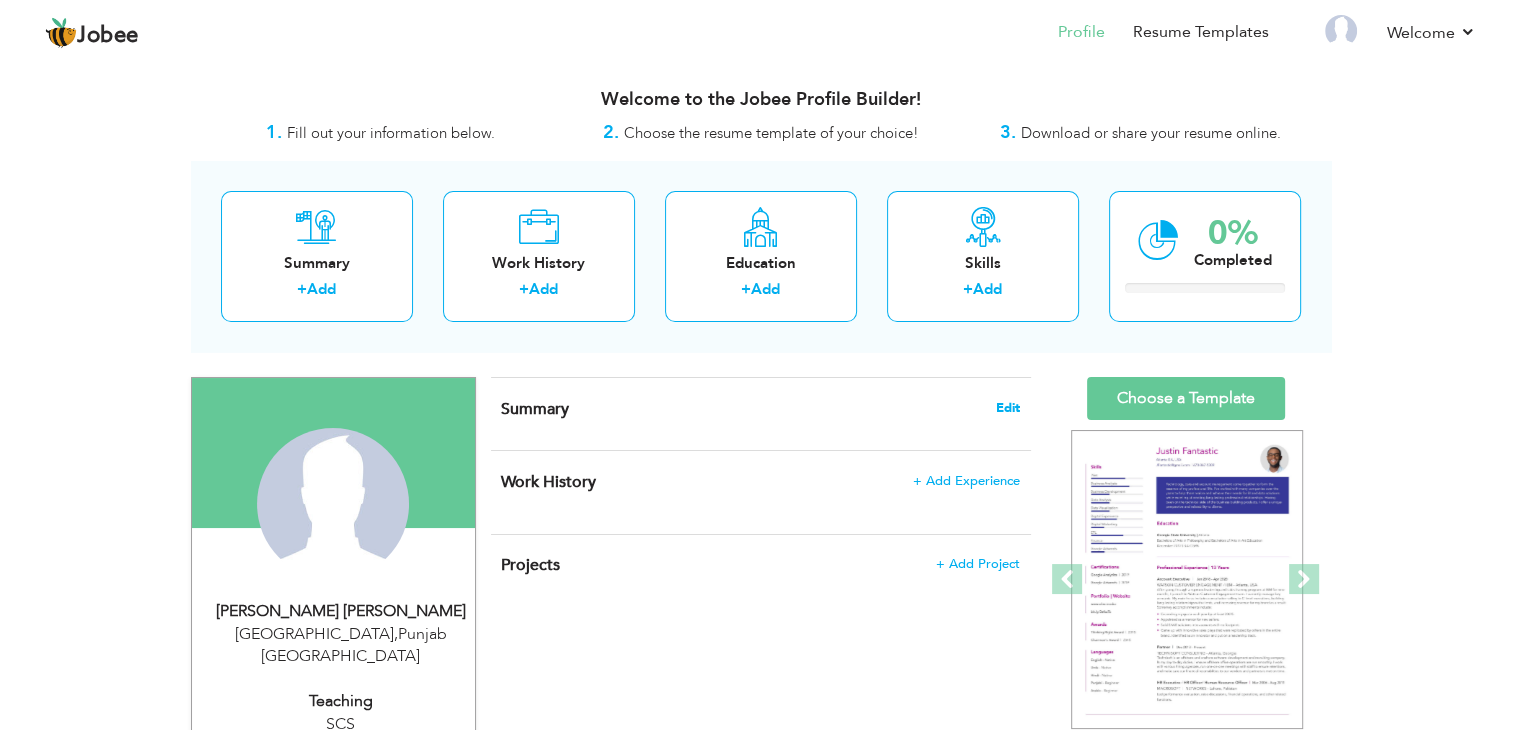 click on "Edit" at bounding box center (1008, 408) 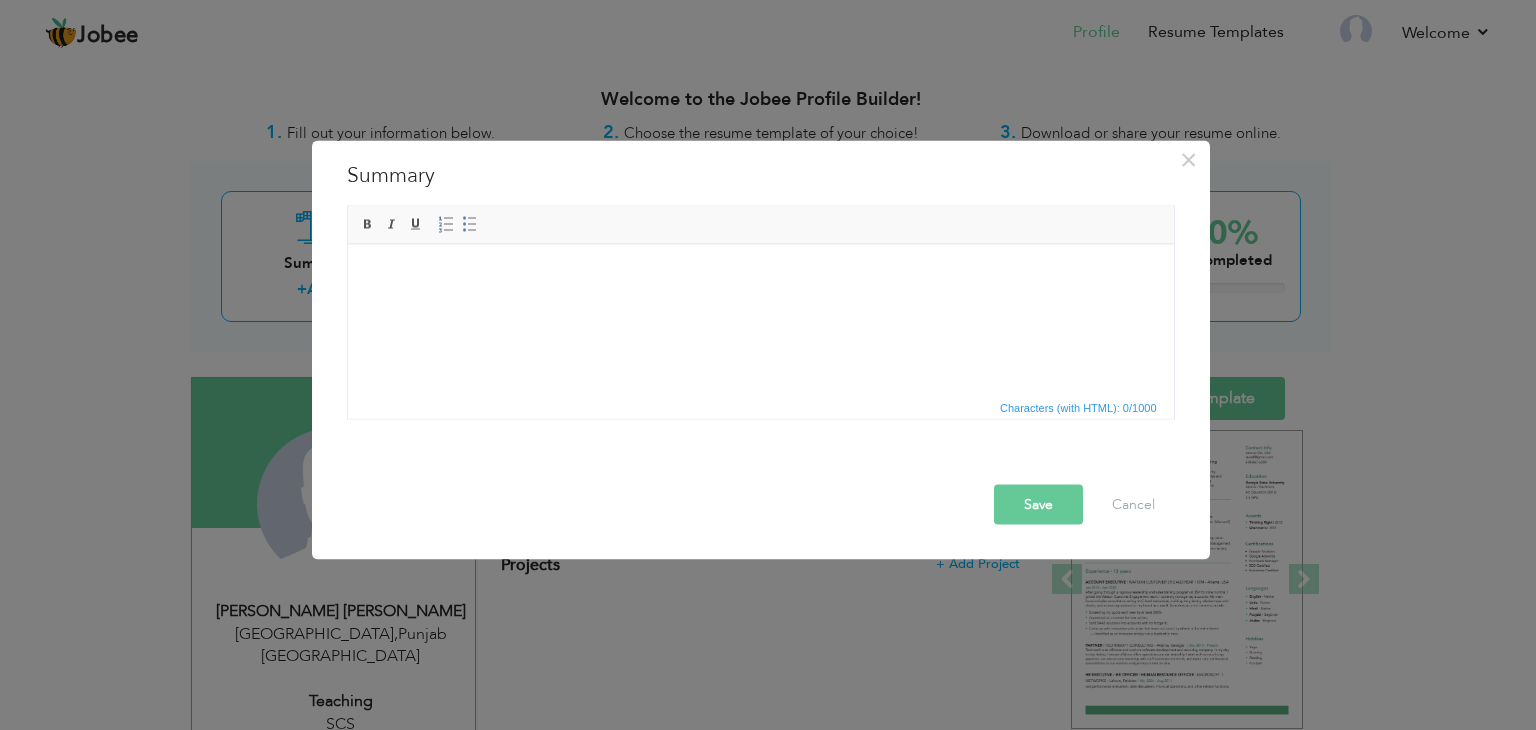 click at bounding box center [760, 274] 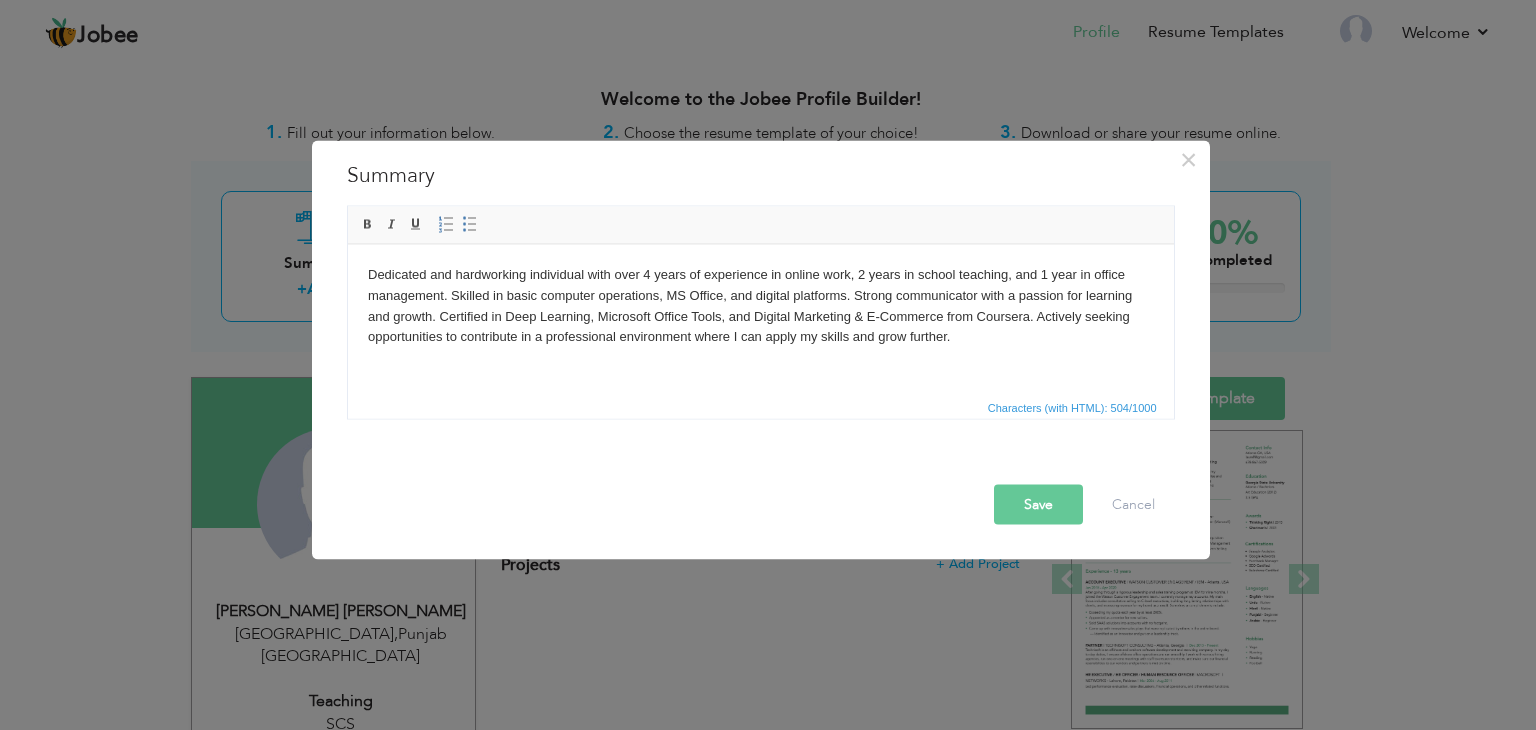 click on "Save" at bounding box center [1038, 505] 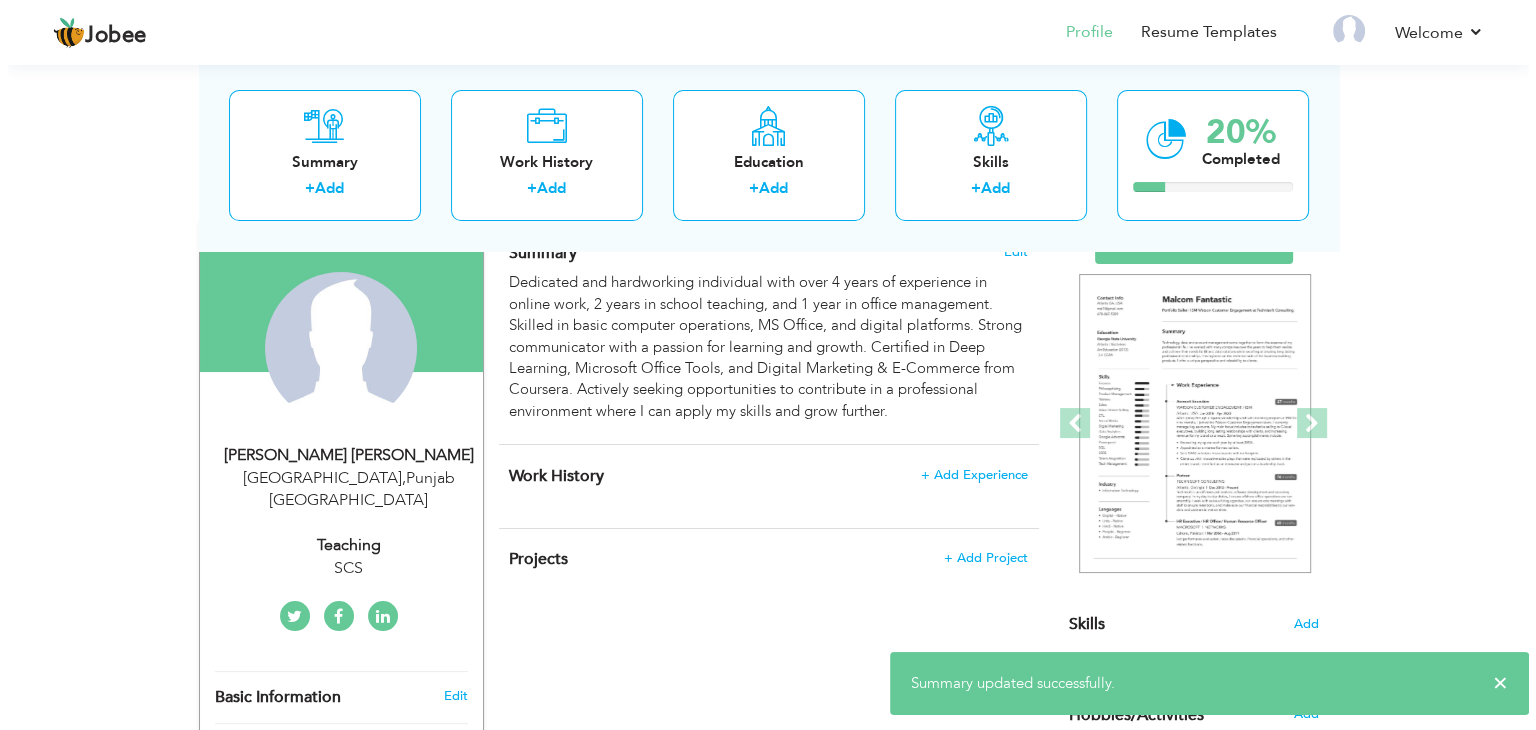 scroll, scrollTop: 159, scrollLeft: 0, axis: vertical 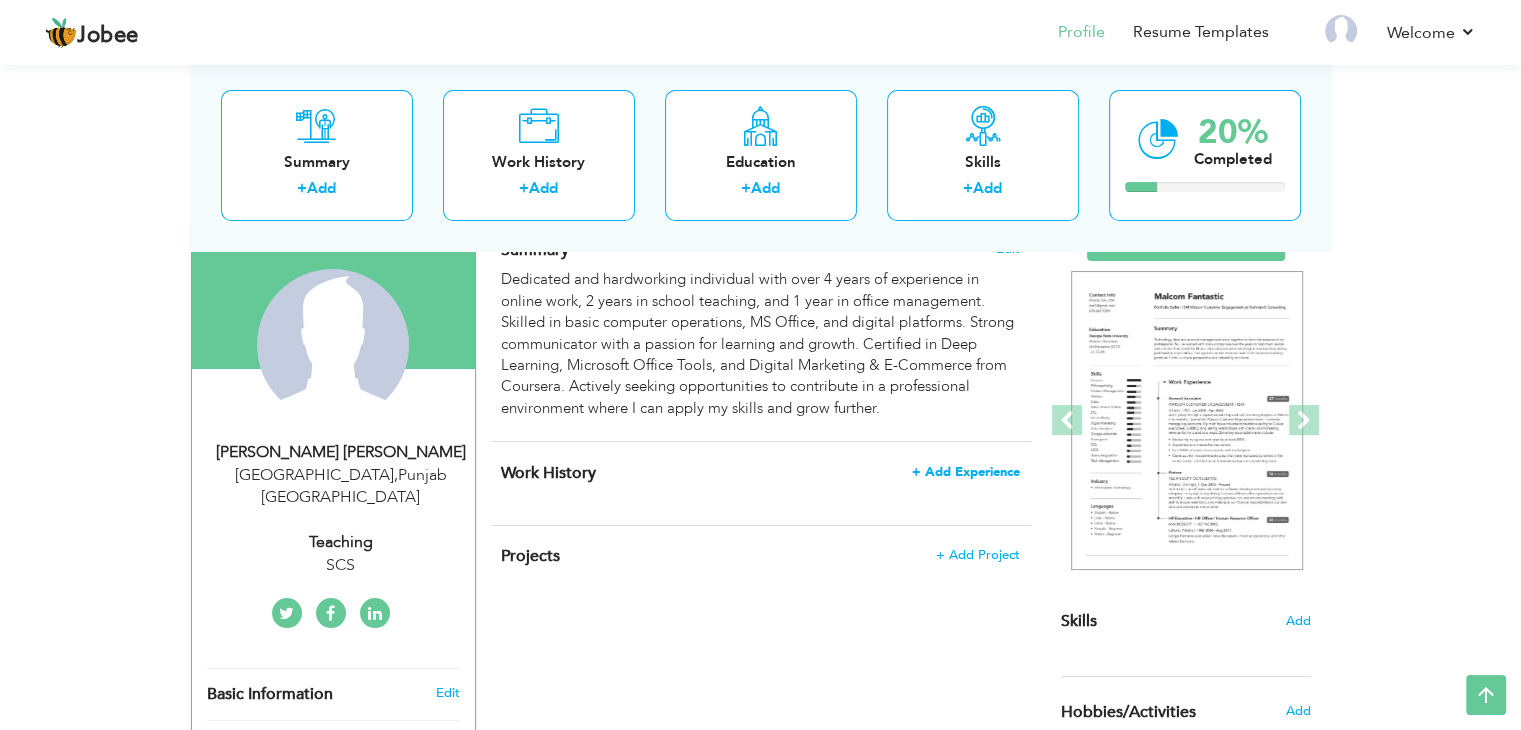 click on "+ Add Experience" at bounding box center (966, 472) 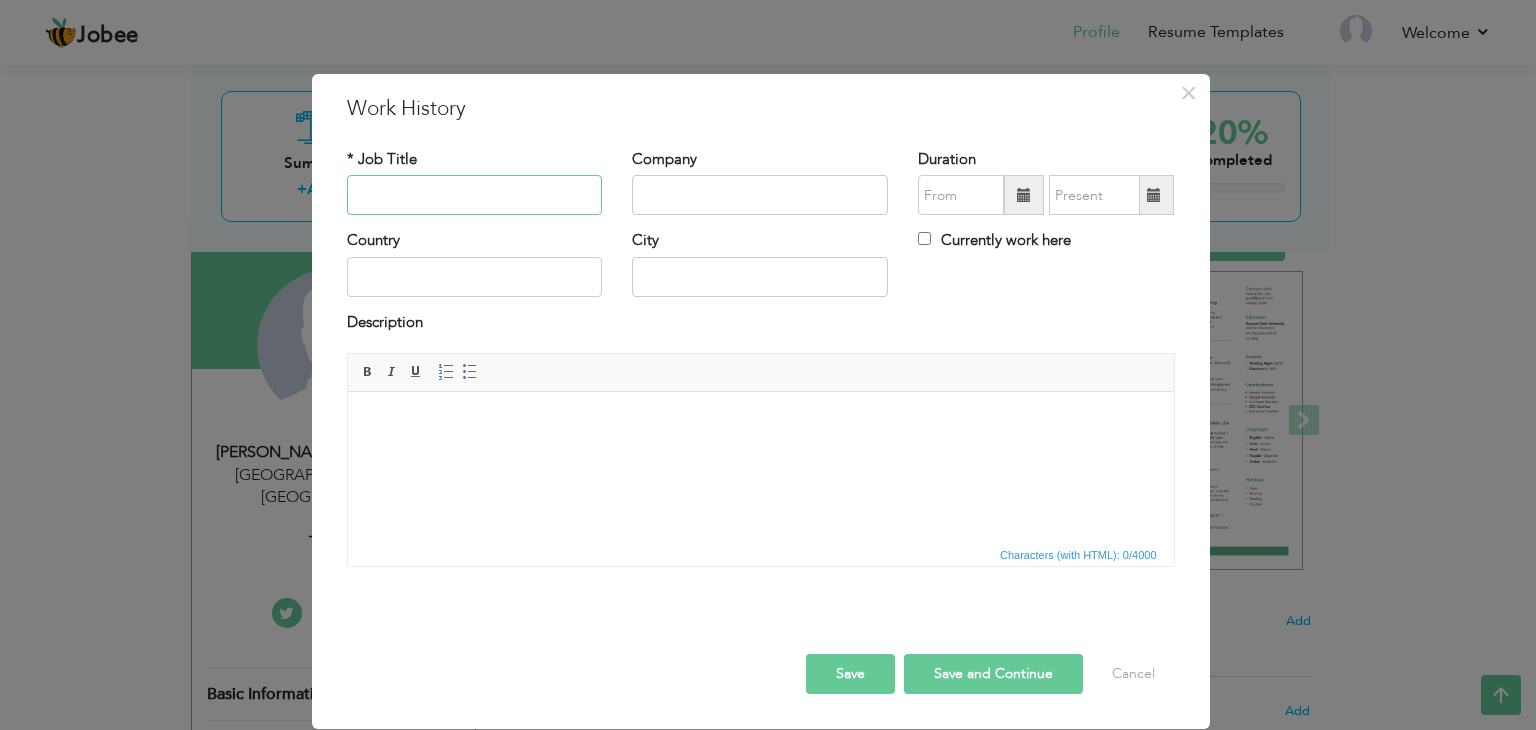 paste on "Office Coordinator" 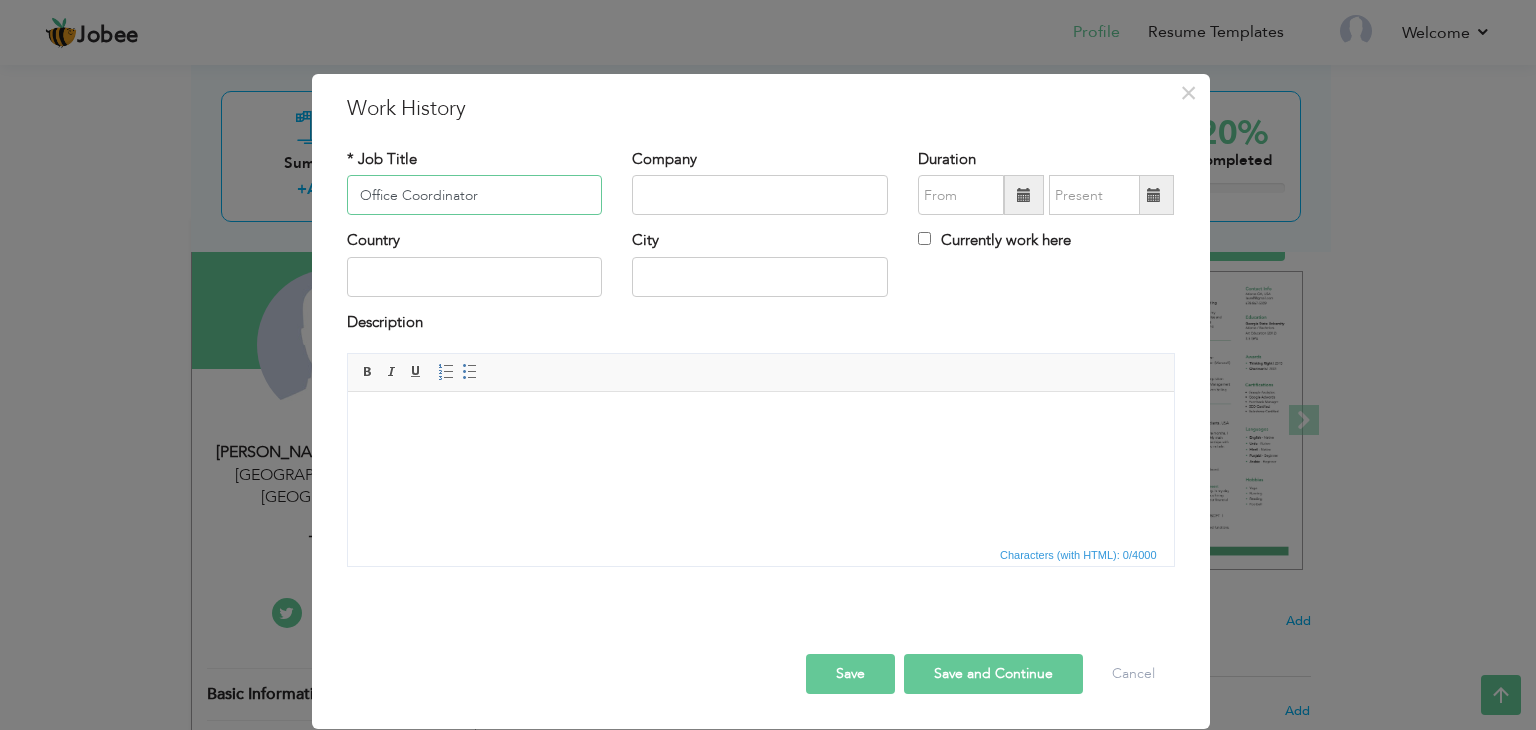 type on "Office Coordinator" 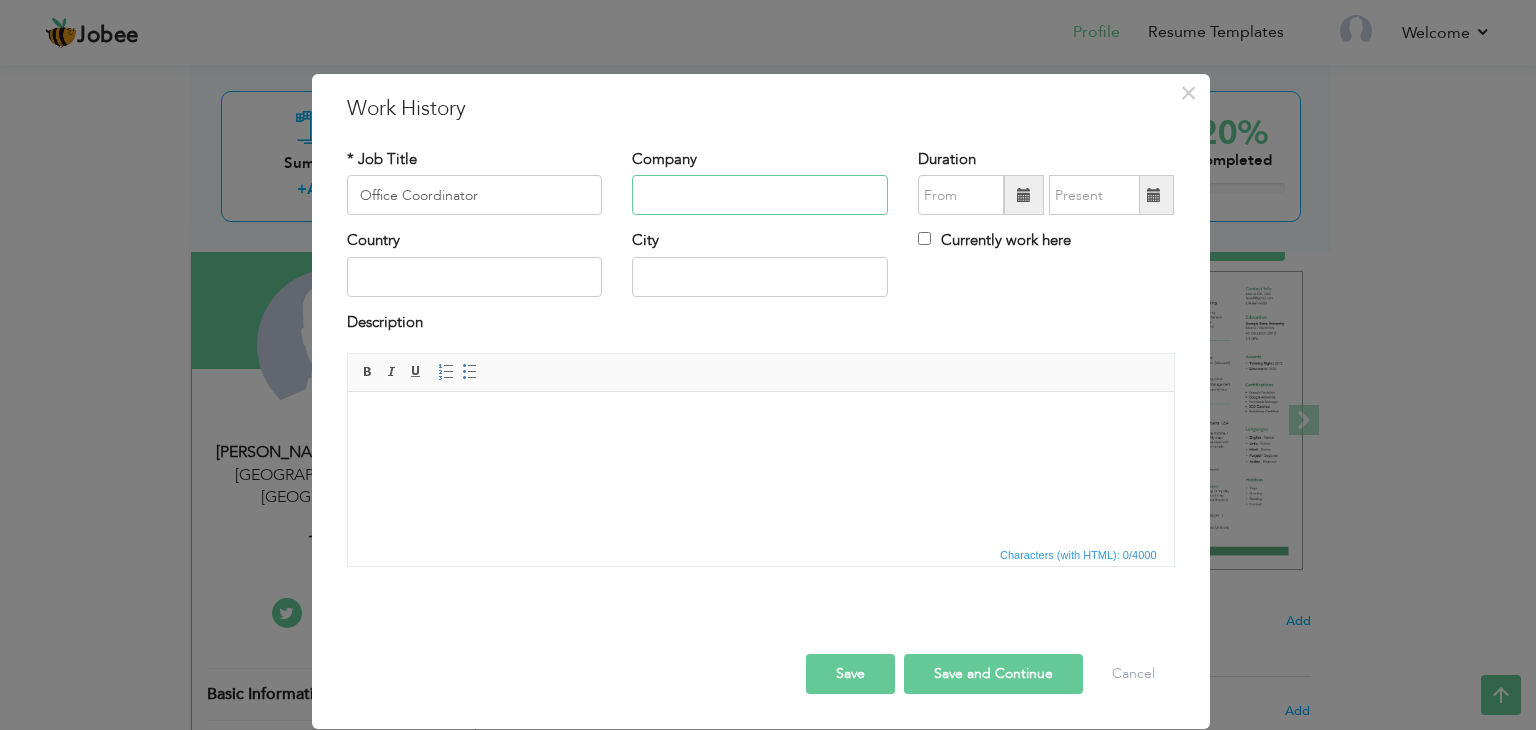 click at bounding box center (760, 195) 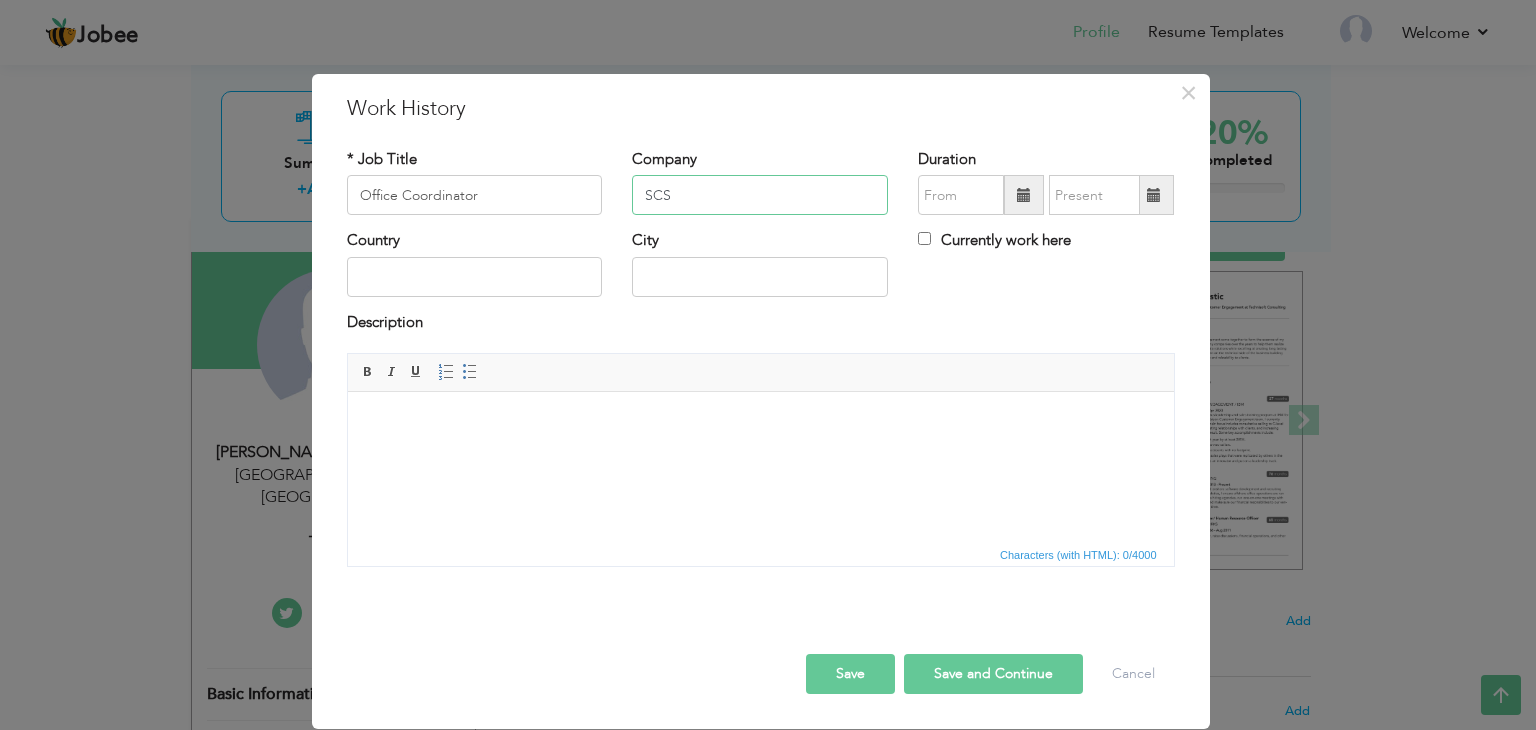 type on "SCS" 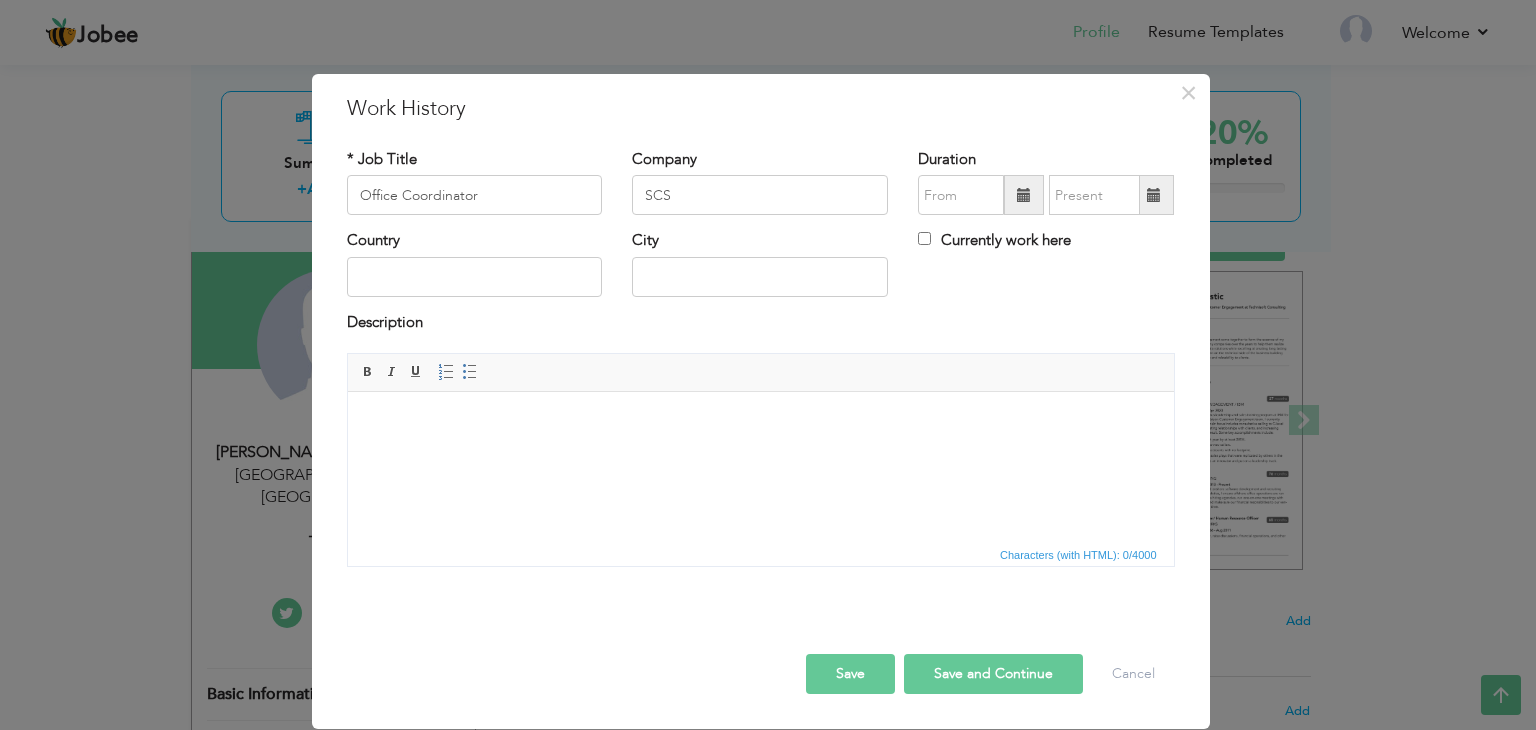 drag, startPoint x: 728, startPoint y: 192, endPoint x: 960, endPoint y: 345, distance: 277.90826 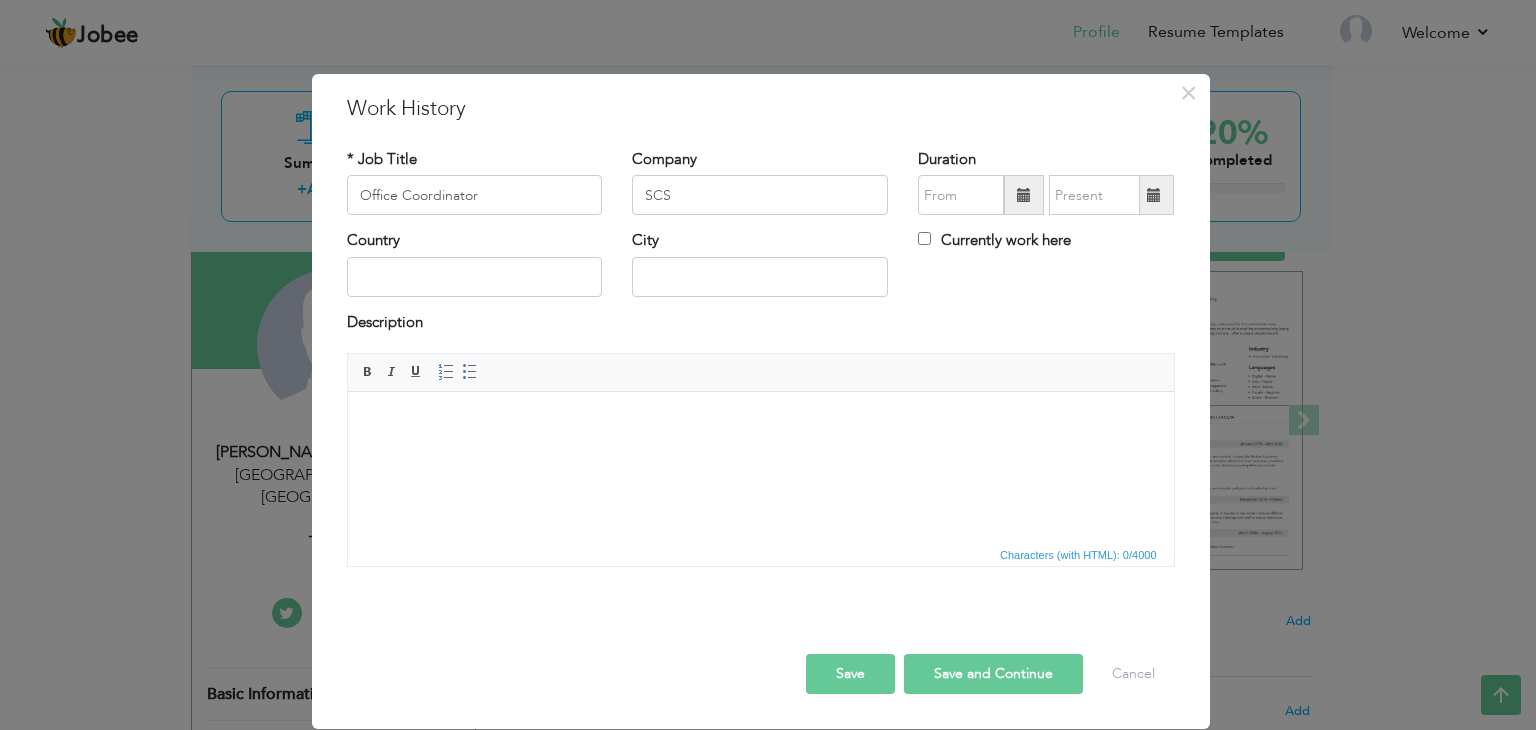 click at bounding box center (1024, 195) 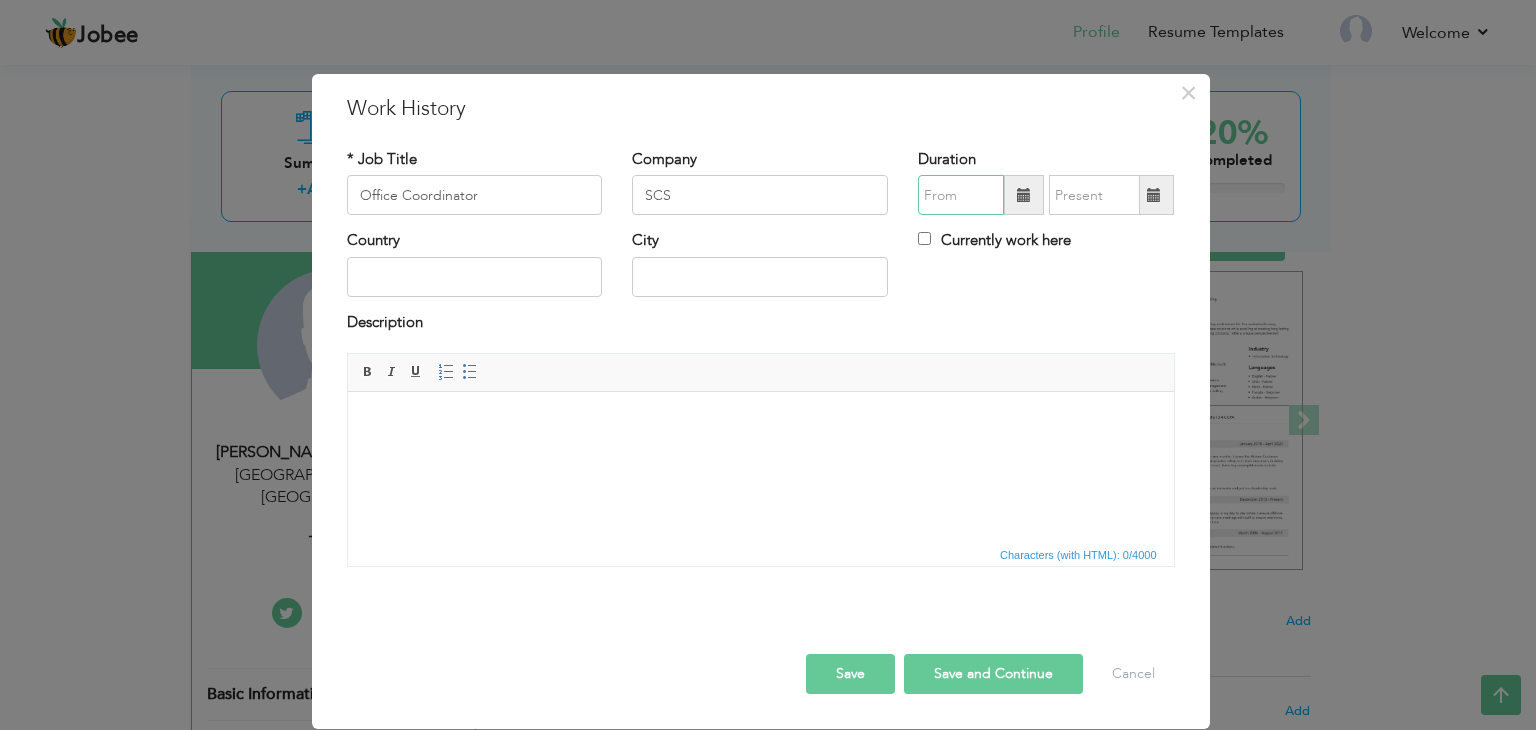 type on "07/2025" 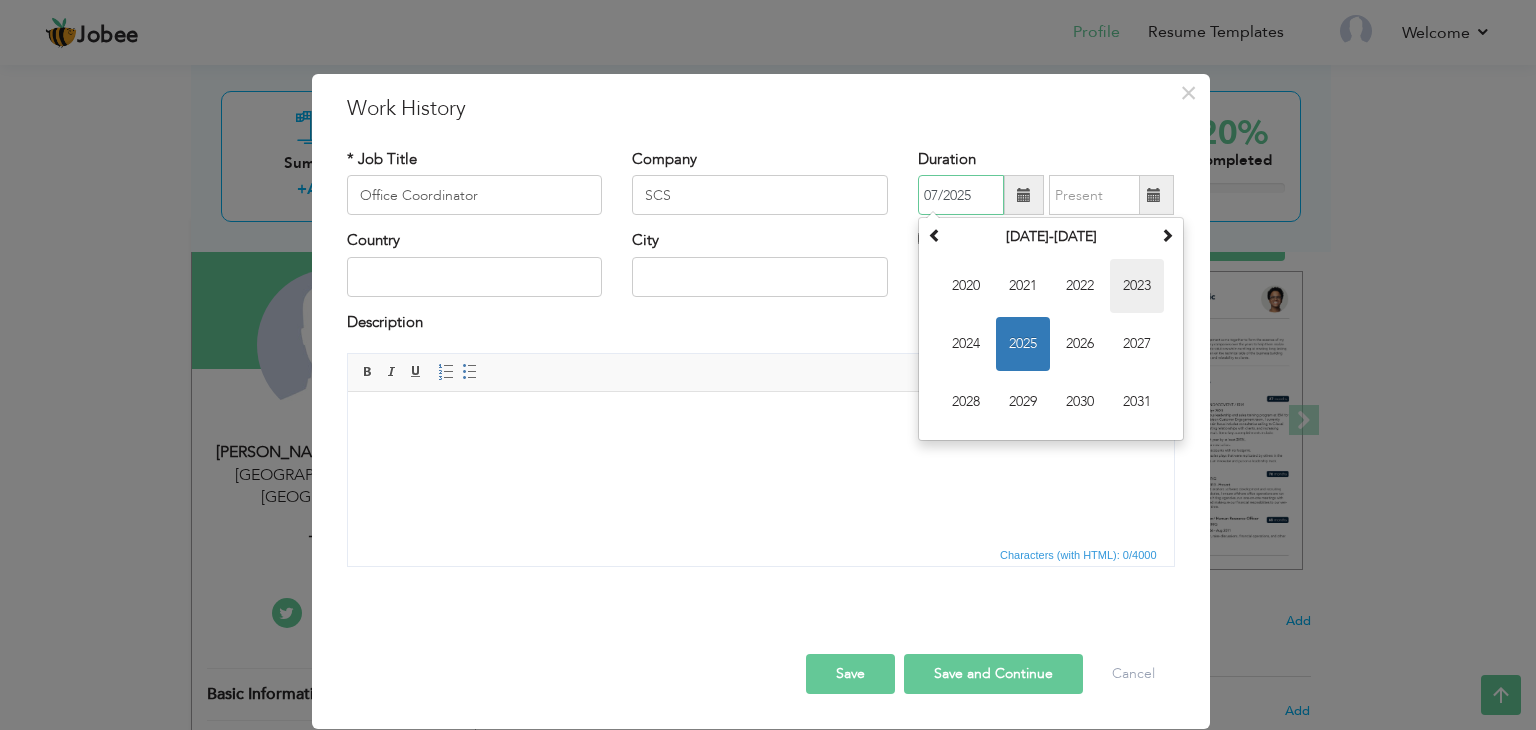click on "2023" at bounding box center [1137, 286] 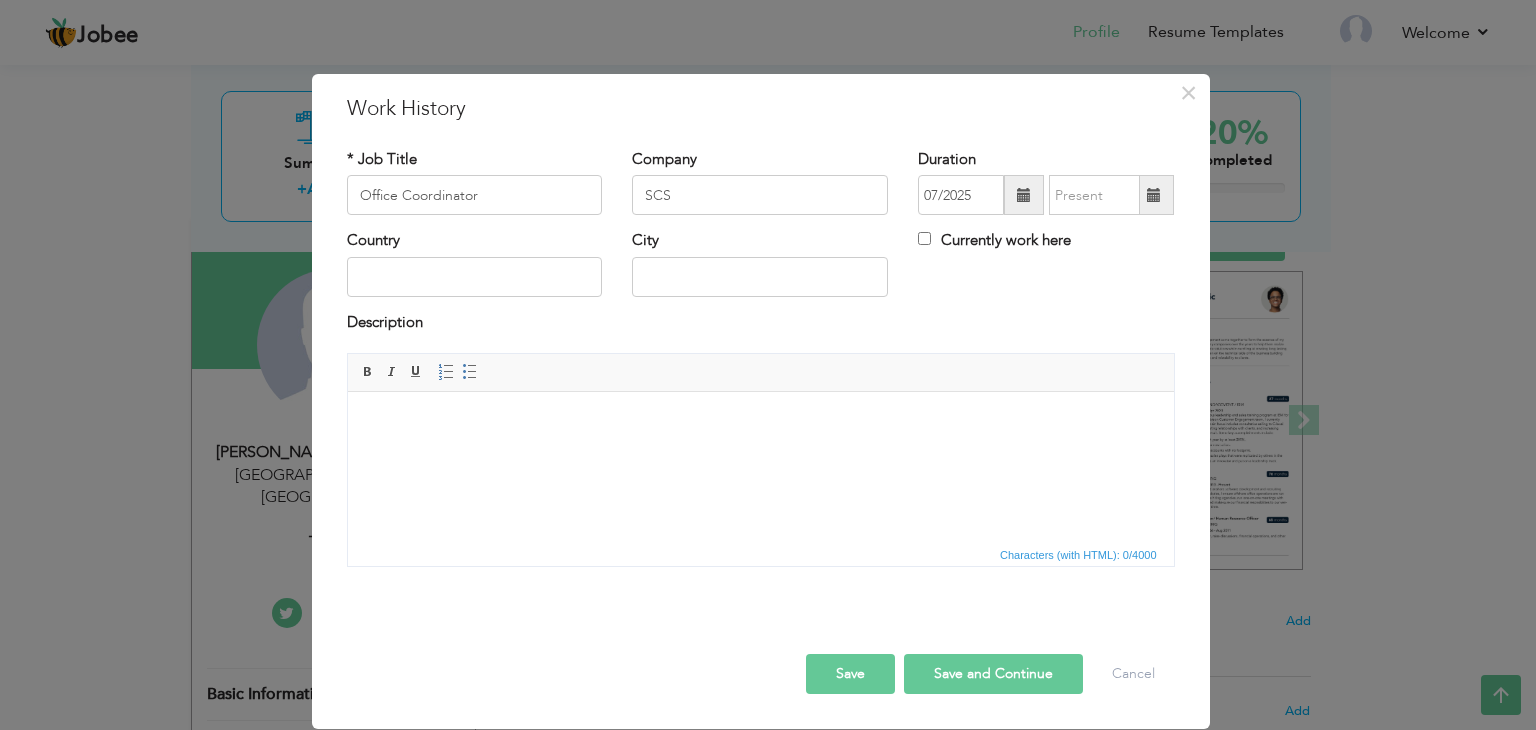 click at bounding box center (1154, 195) 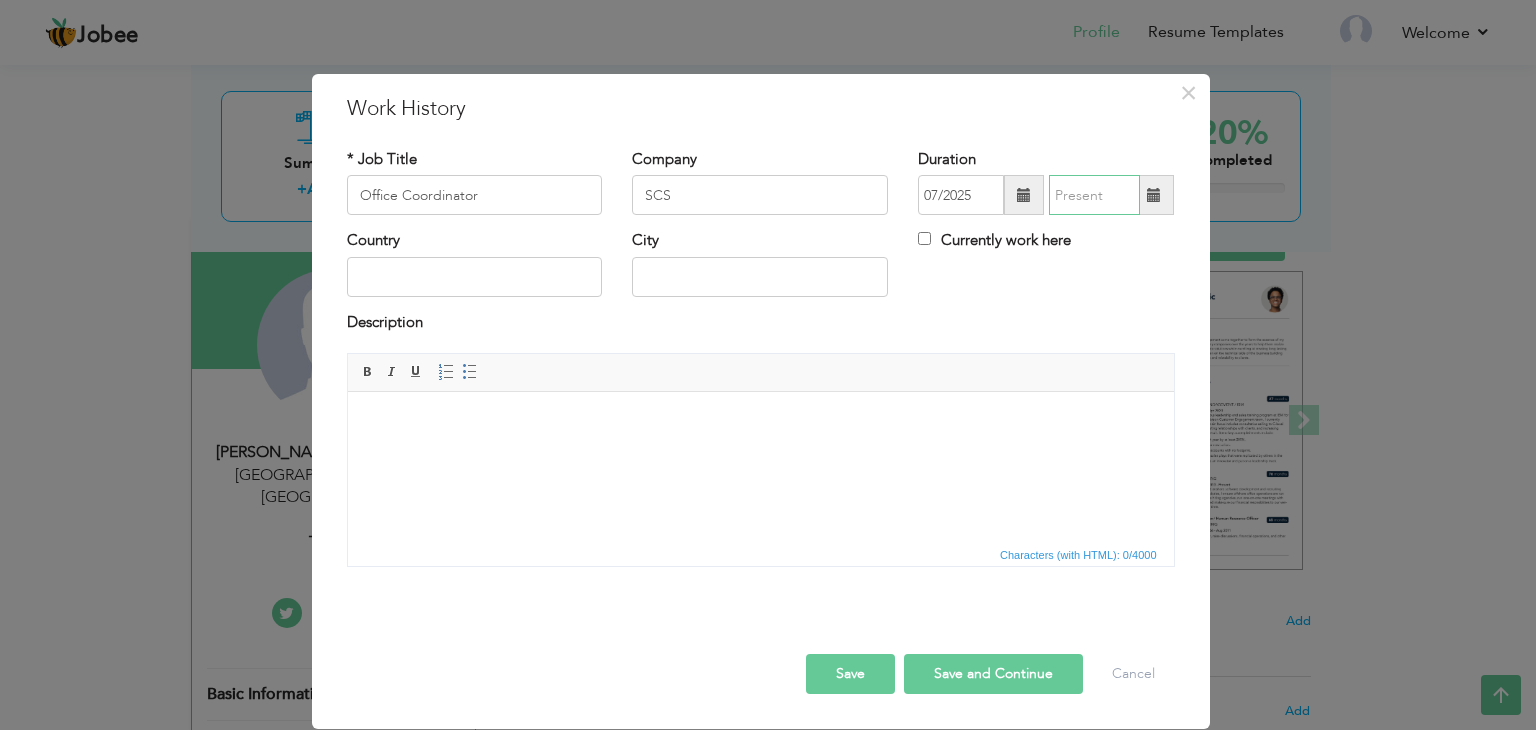 type on "07/2025" 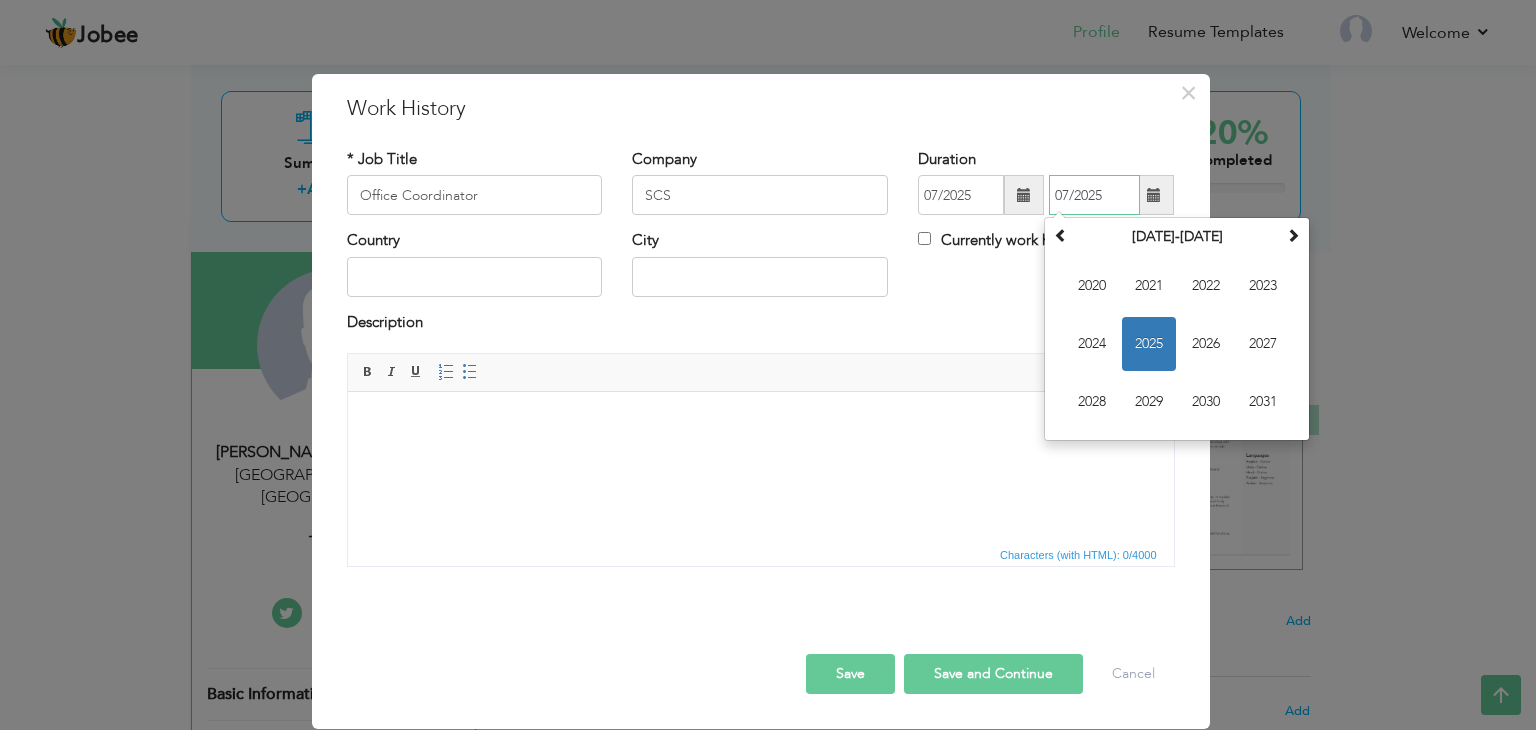 click on "2025" at bounding box center [1149, 344] 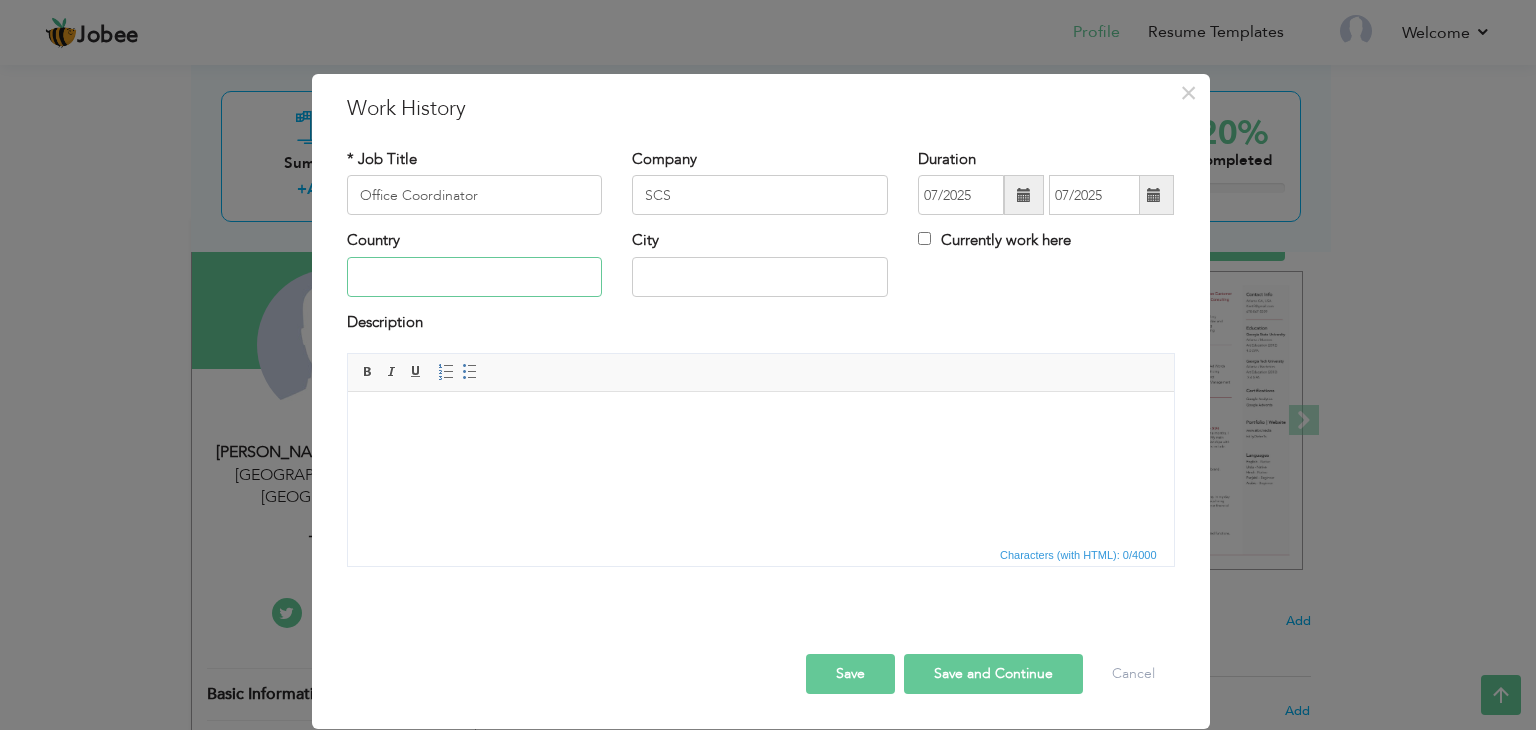 click at bounding box center [475, 277] 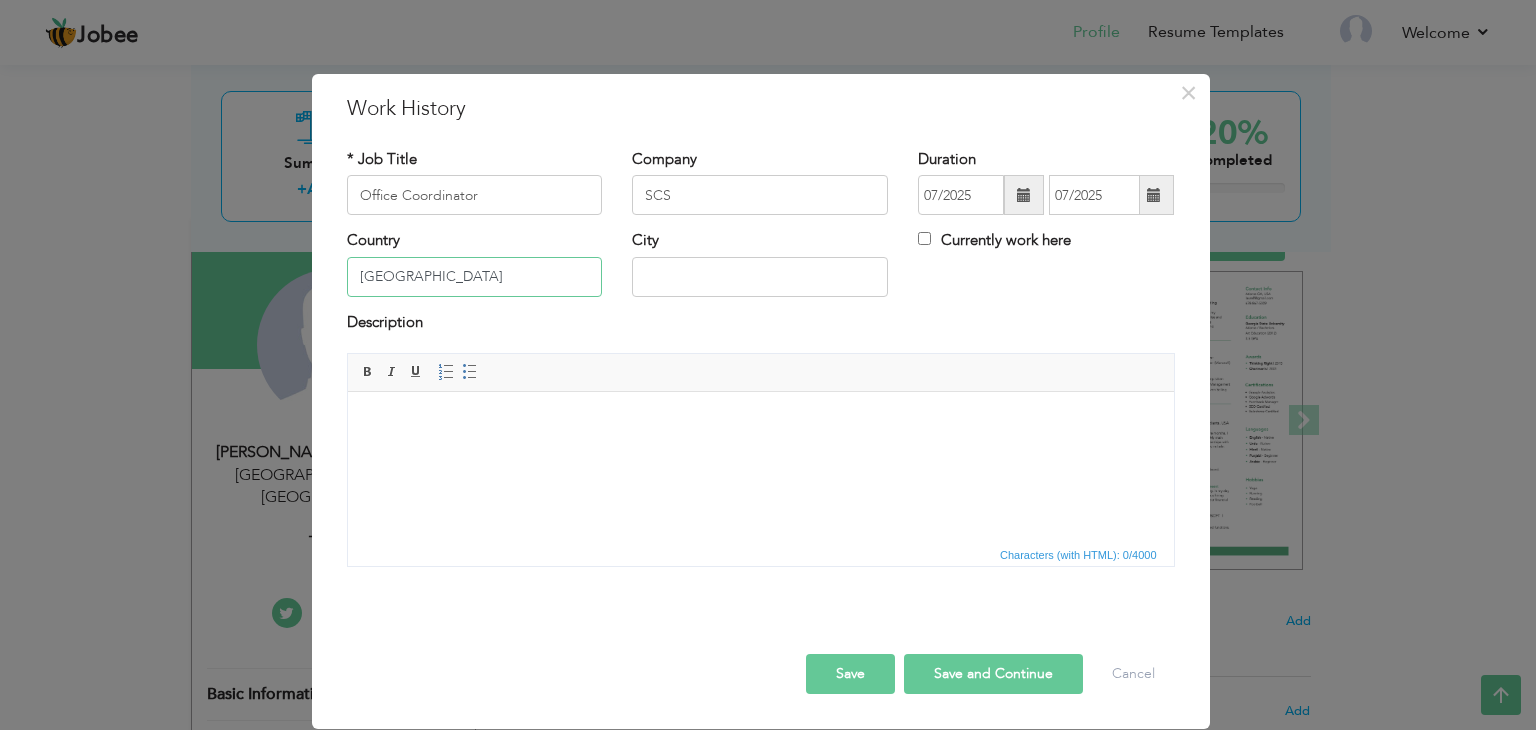 type on "[GEOGRAPHIC_DATA]" 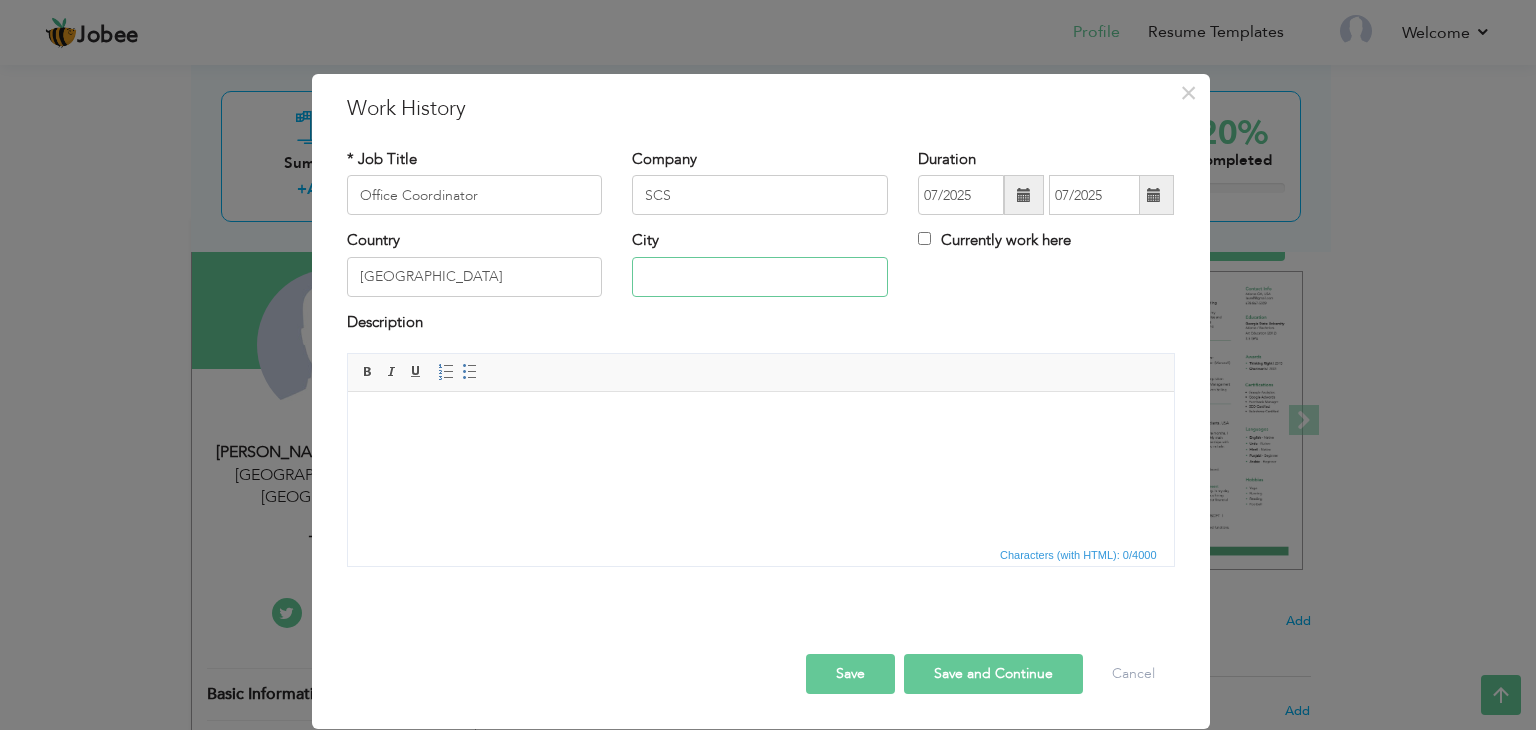 click at bounding box center [760, 277] 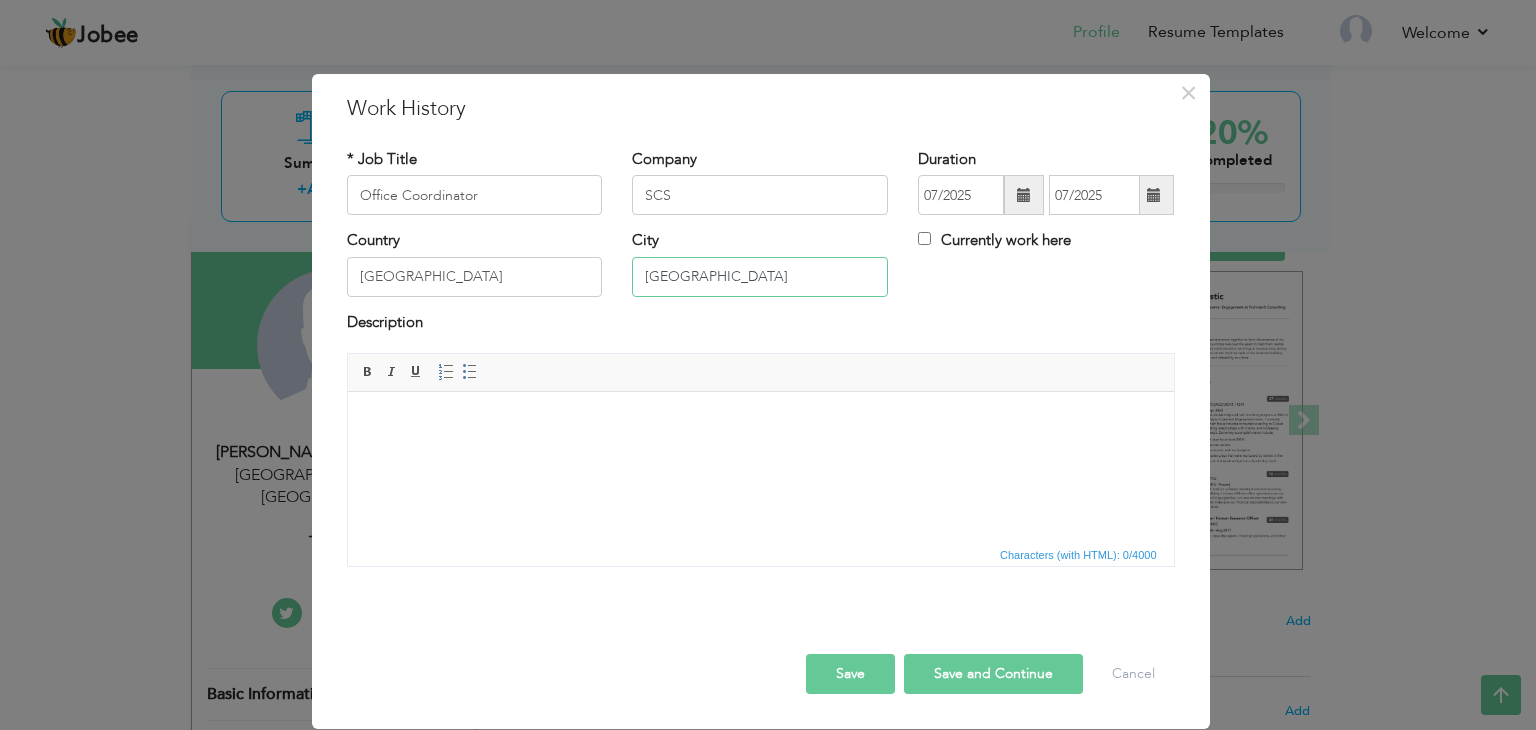 type on "[GEOGRAPHIC_DATA]" 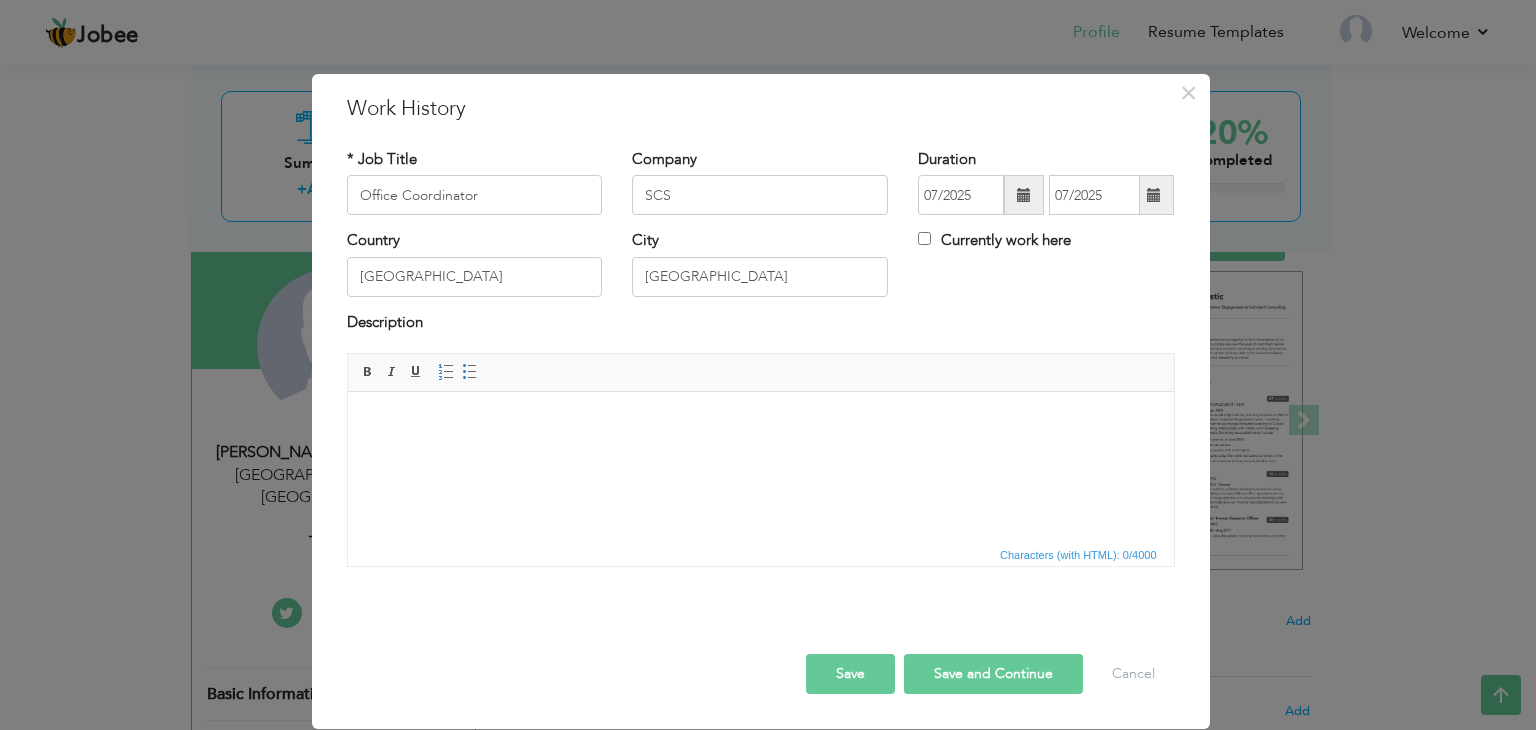 click at bounding box center [760, 422] 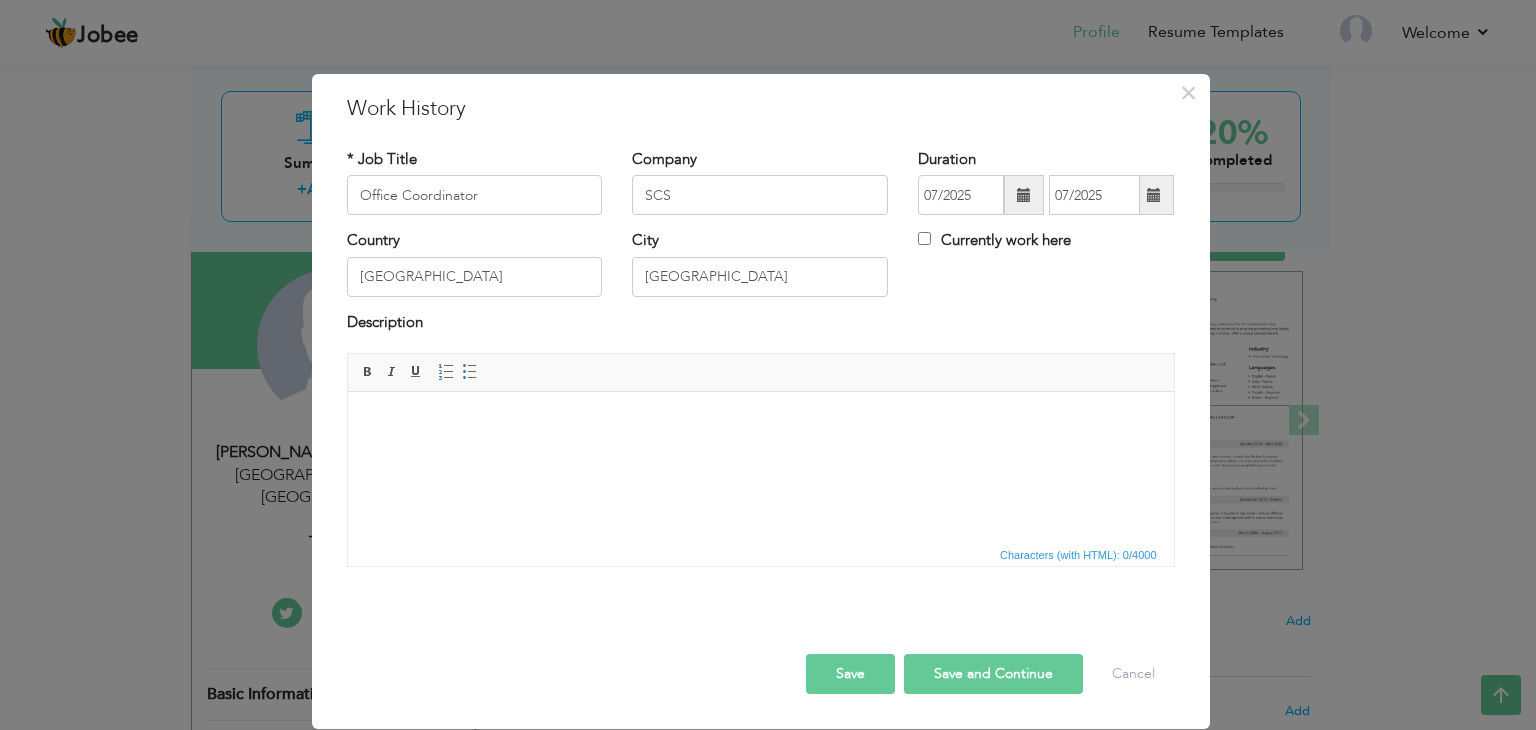click at bounding box center (760, 422) 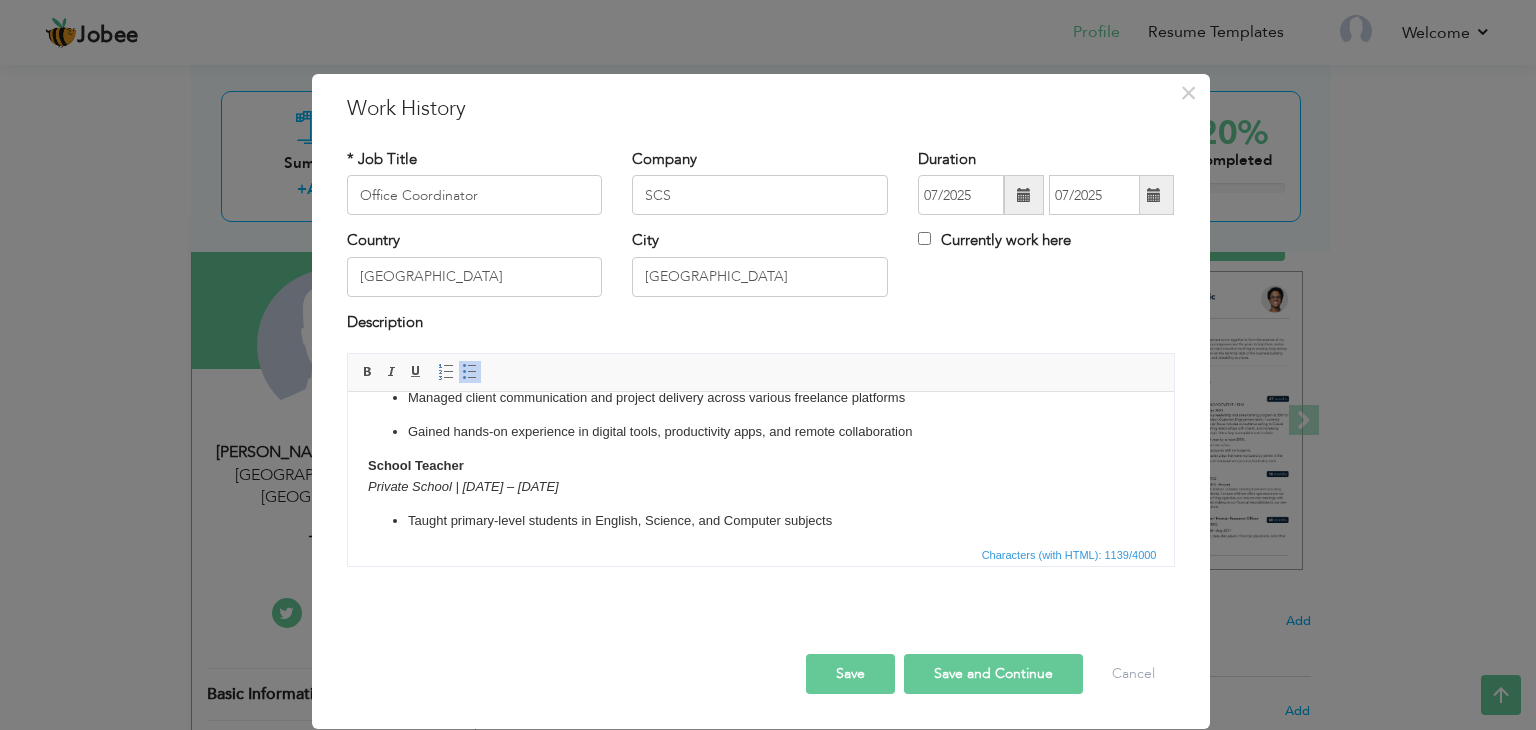 scroll, scrollTop: 0, scrollLeft: 0, axis: both 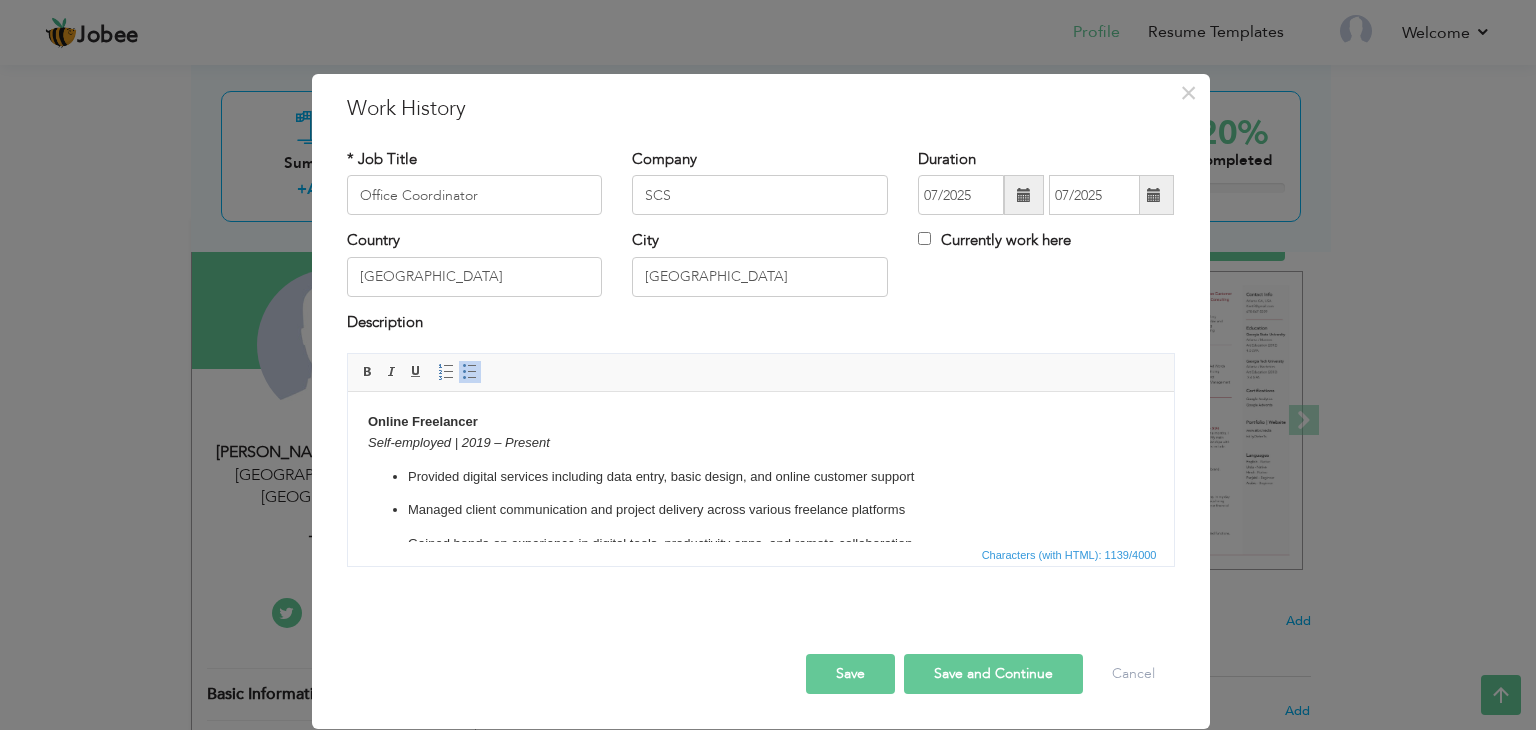 click on "Self-employed | 2019 – Present" at bounding box center [458, 442] 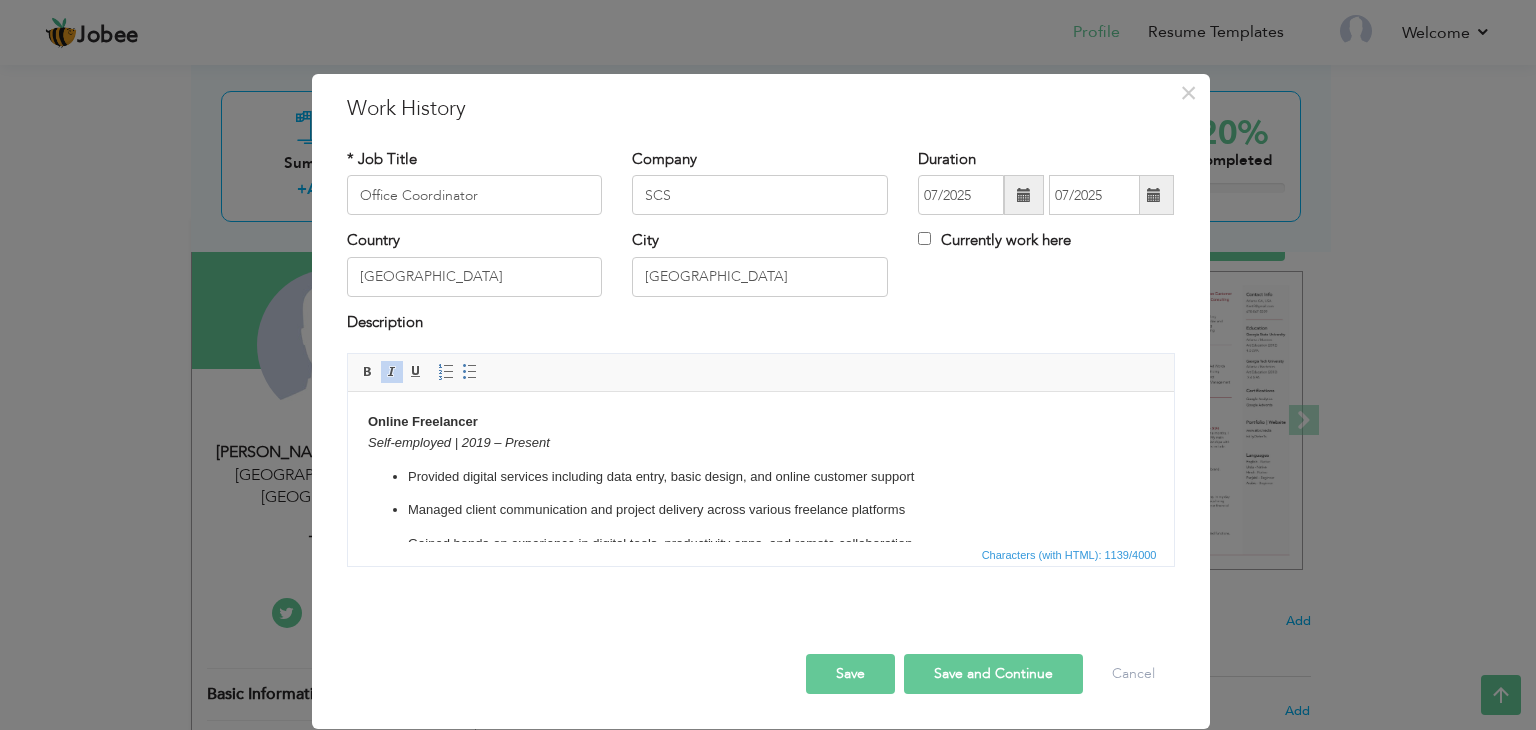 type 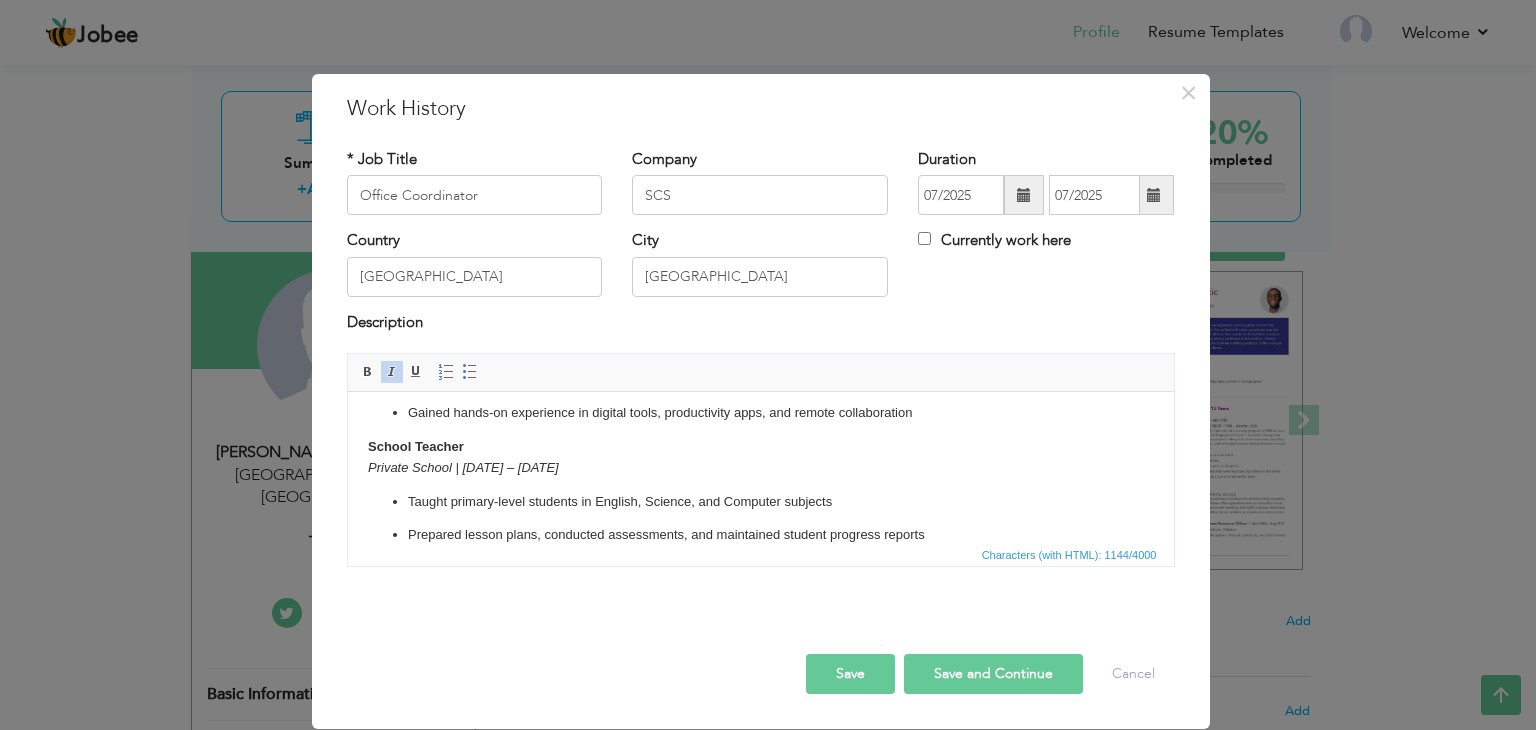 scroll, scrollTop: 132, scrollLeft: 0, axis: vertical 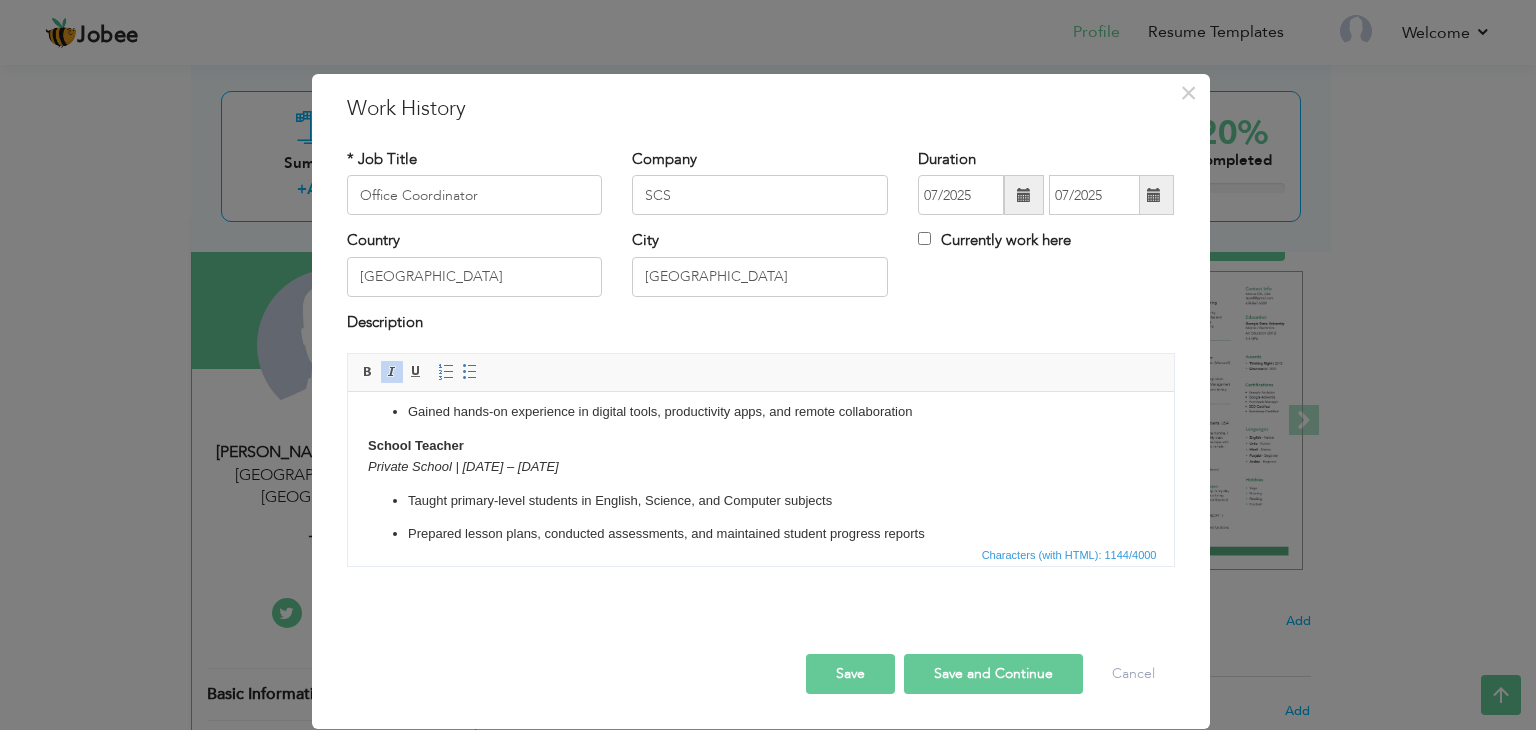 click on "Private School | 2021 – 2023" at bounding box center [462, 466] 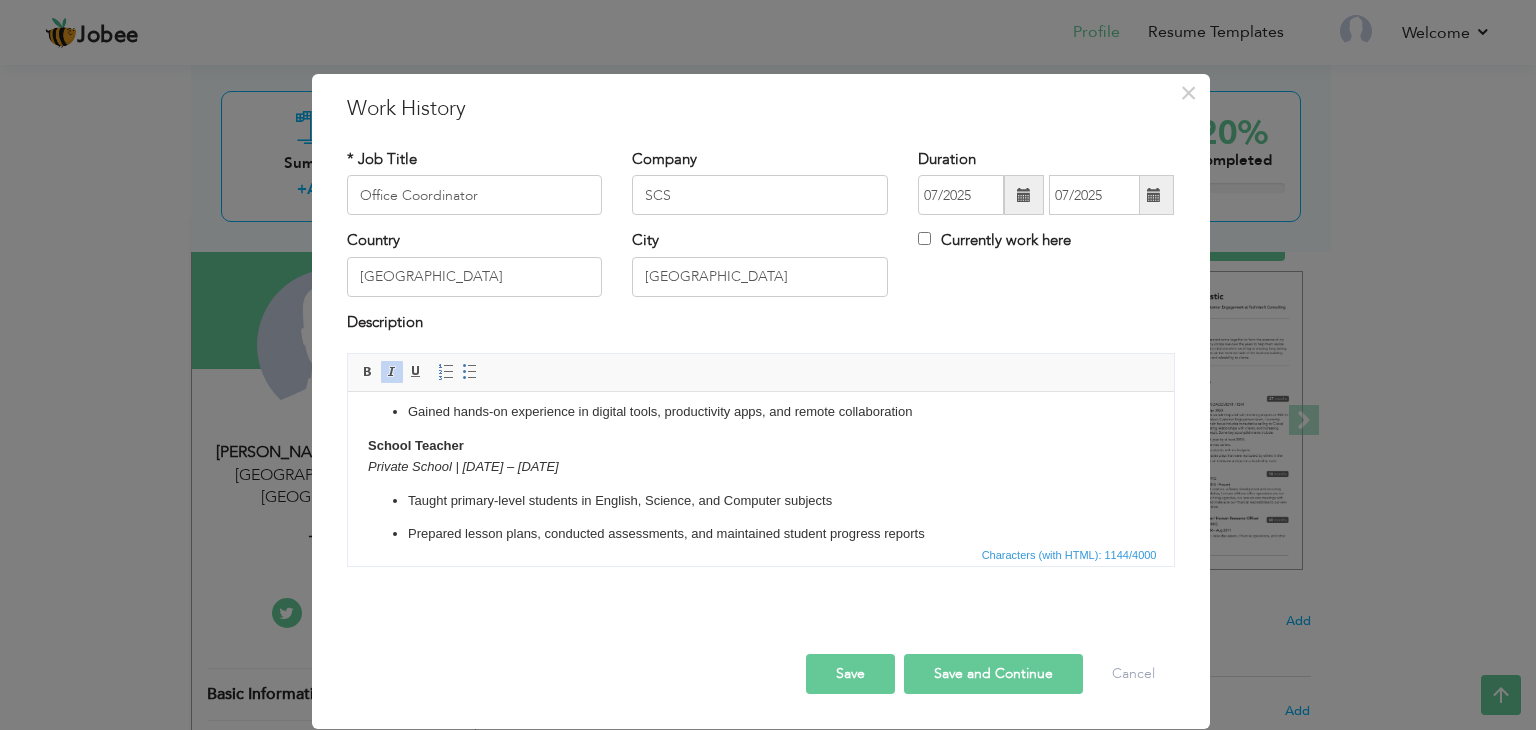 click at bounding box center (1024, 195) 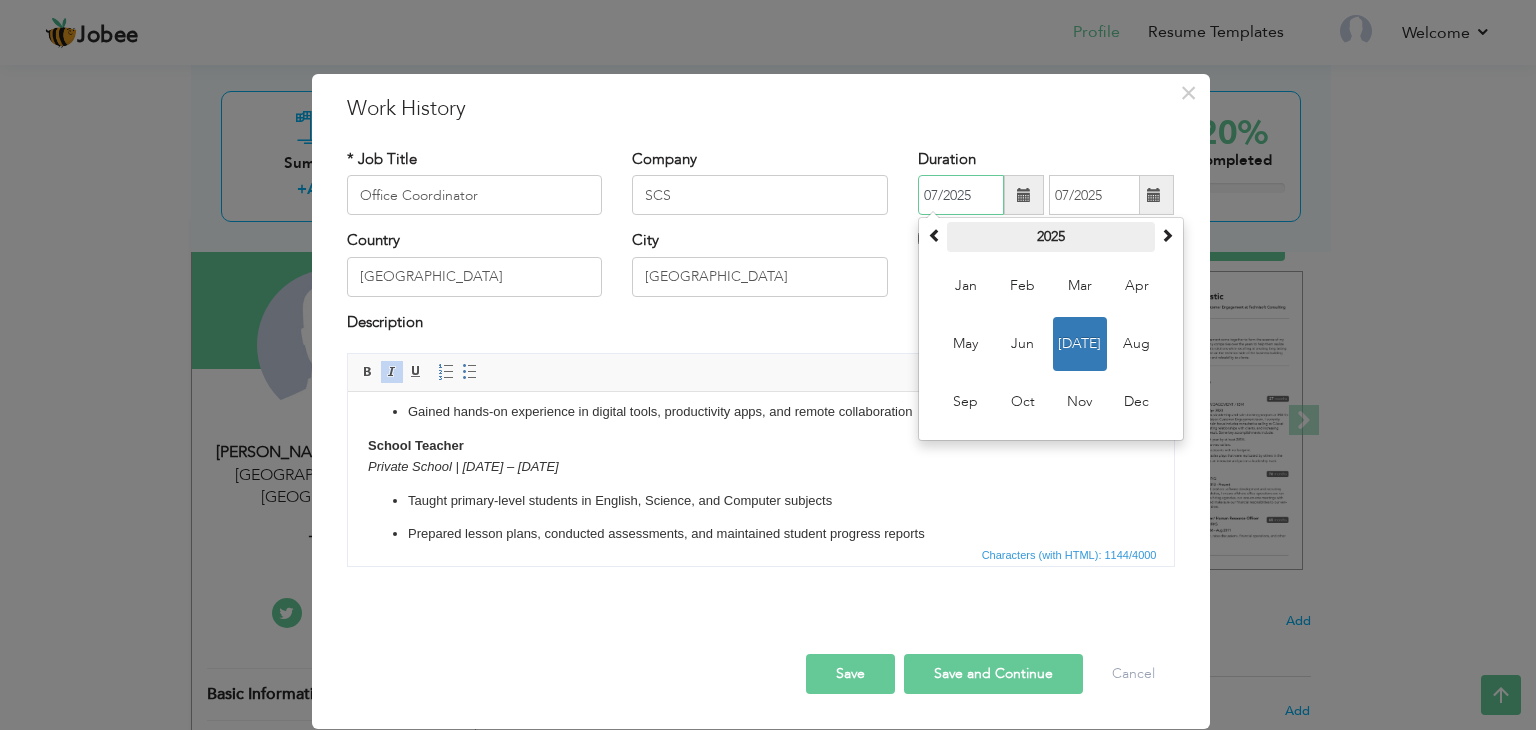 click on "2025" at bounding box center (1051, 237) 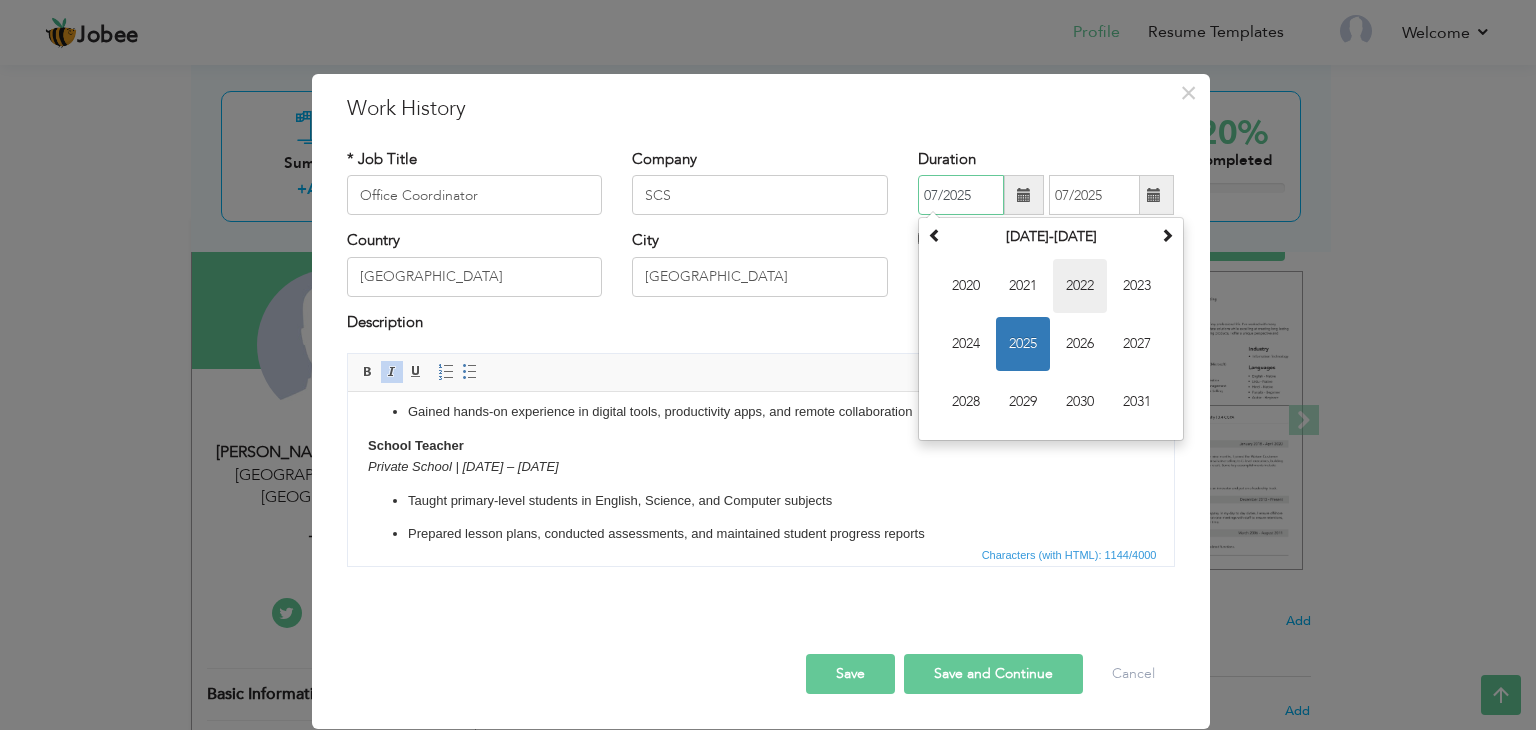 click on "2022" at bounding box center (1080, 286) 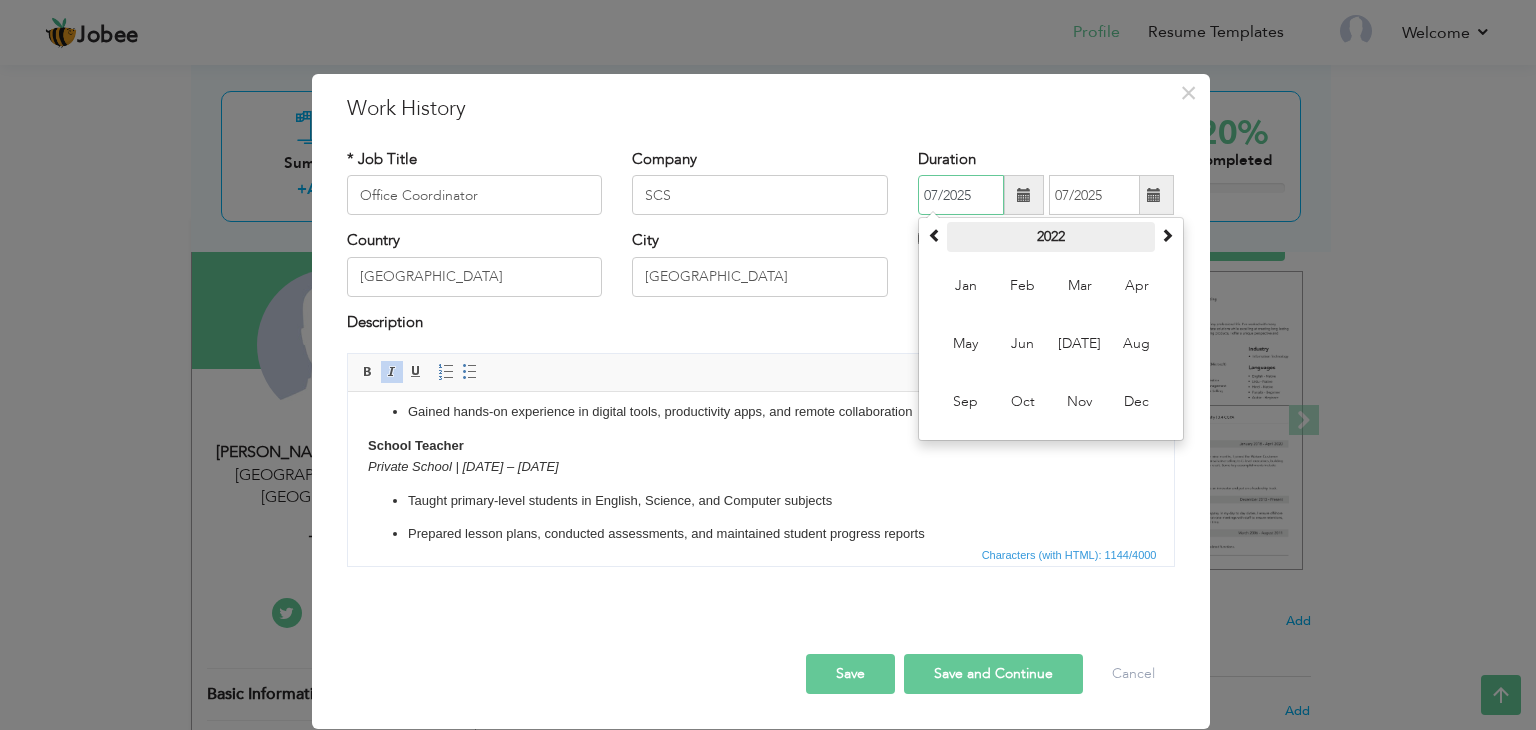 click on "2022" at bounding box center (1051, 237) 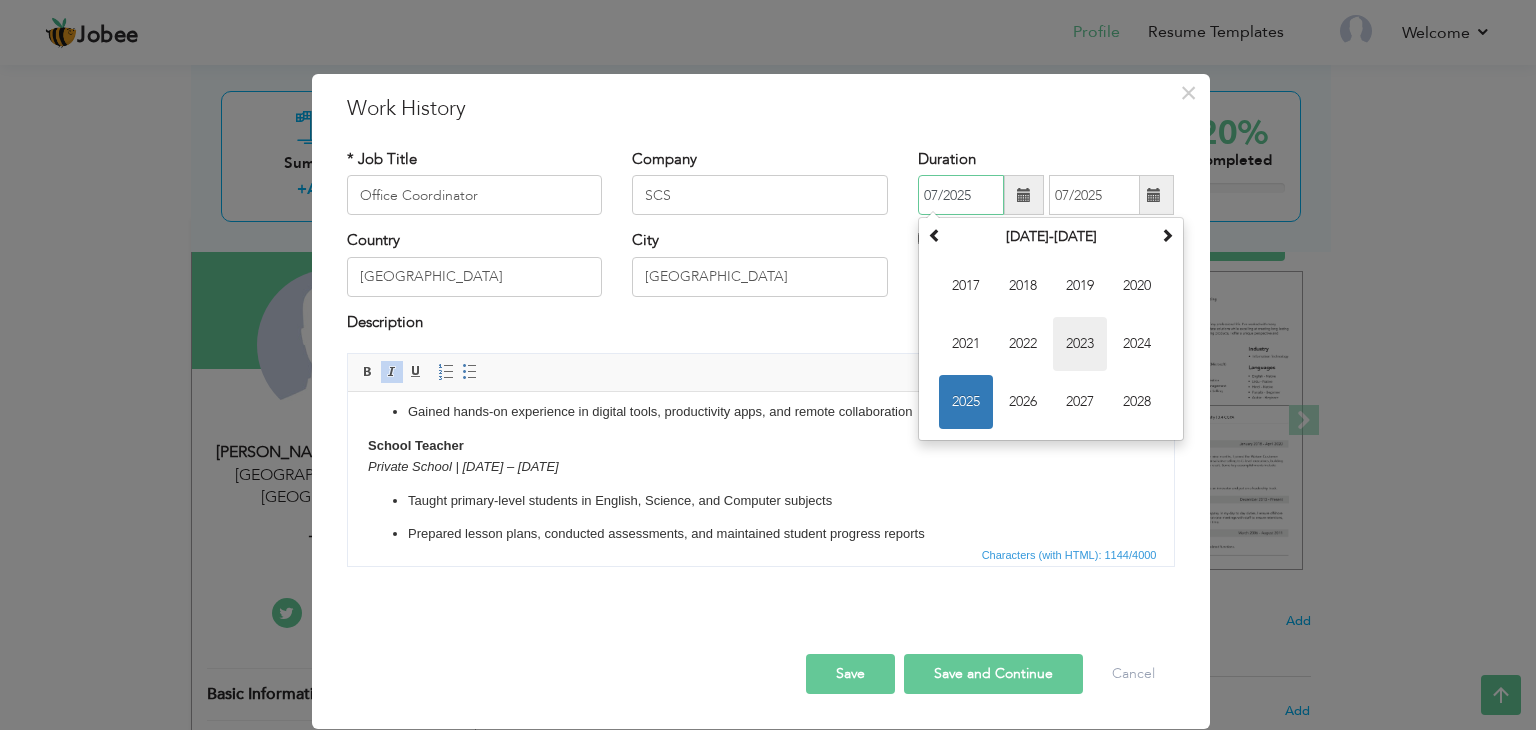 click on "2023" at bounding box center [1080, 344] 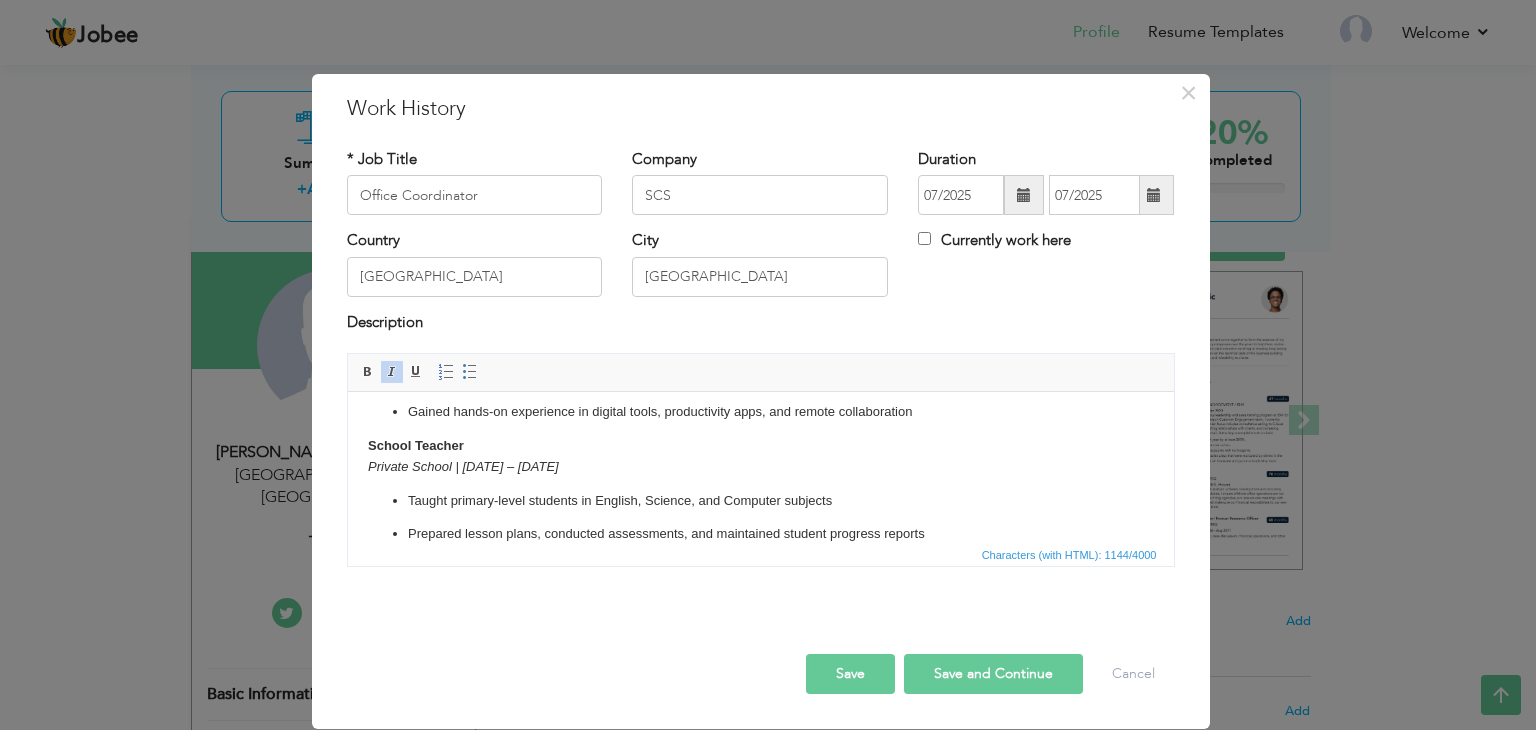 click on "Description" at bounding box center [761, 325] 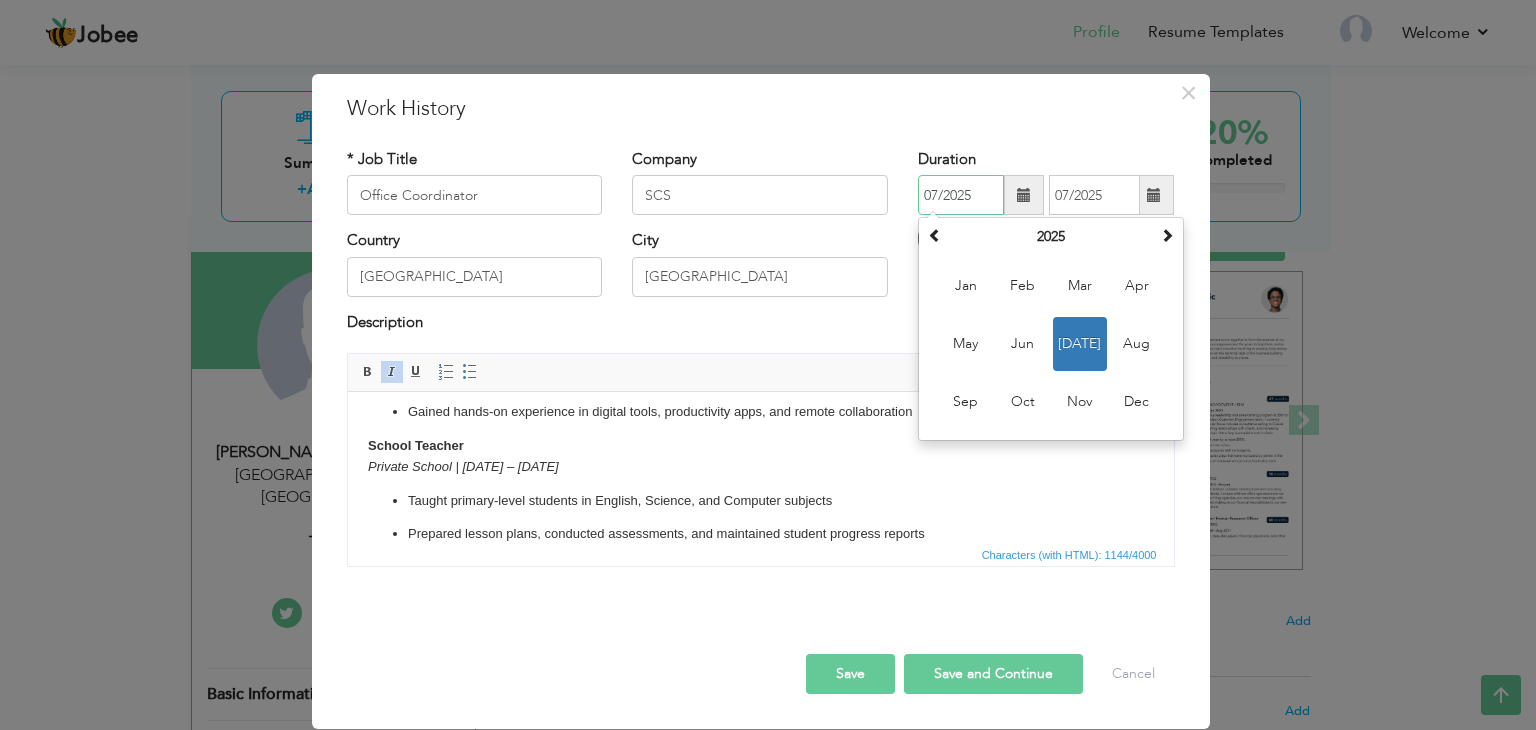 click on "07/2025" at bounding box center (961, 195) 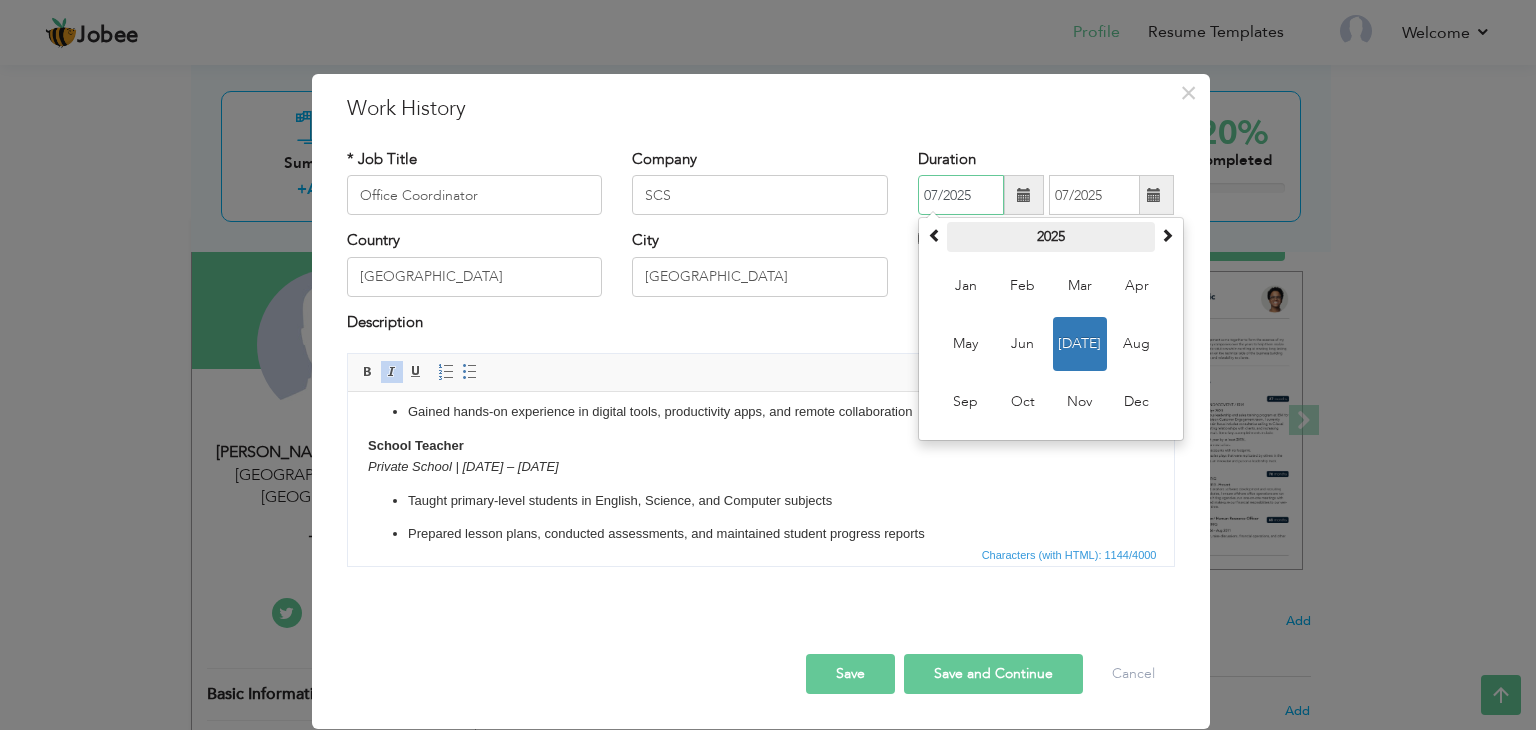 click on "2025" at bounding box center (1051, 237) 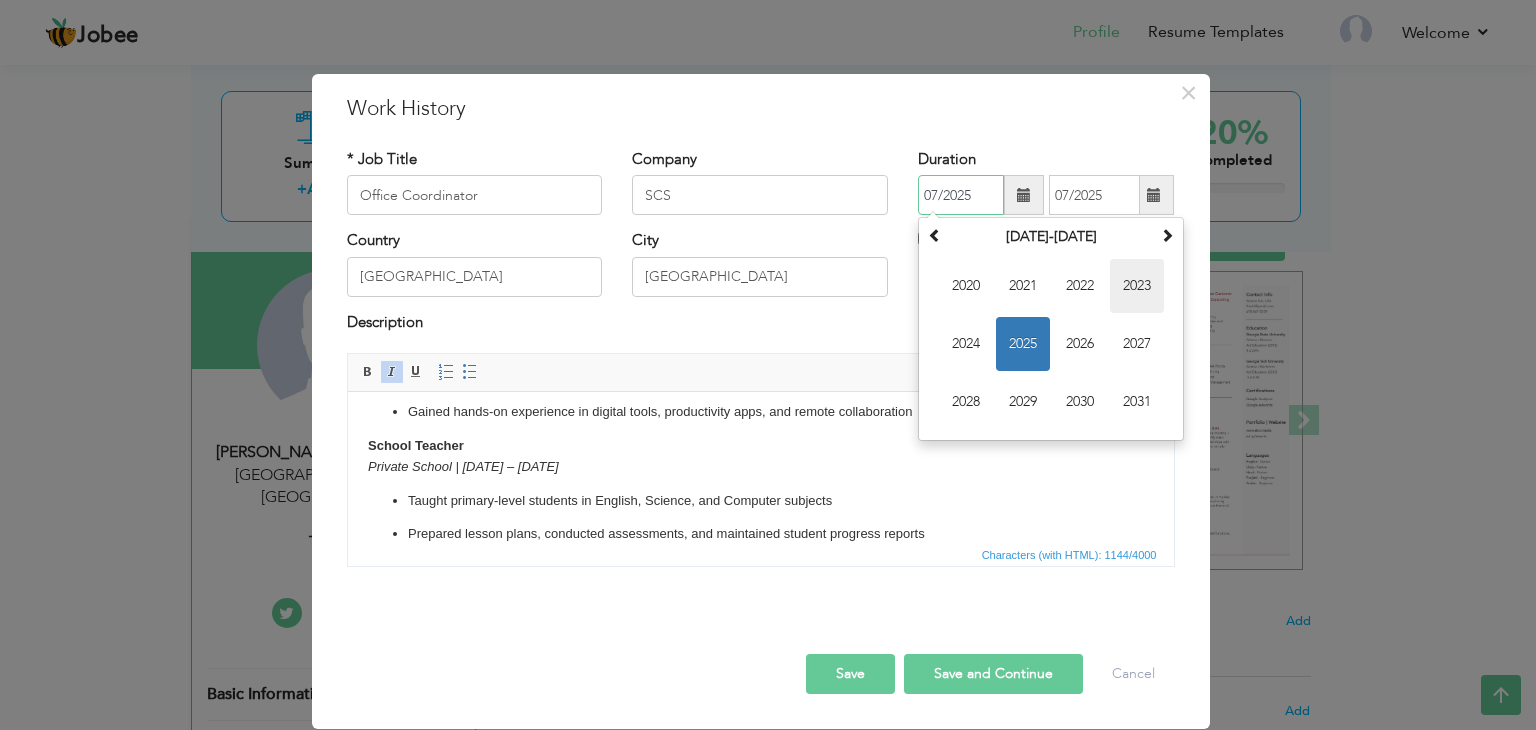 click on "2023" at bounding box center [1137, 286] 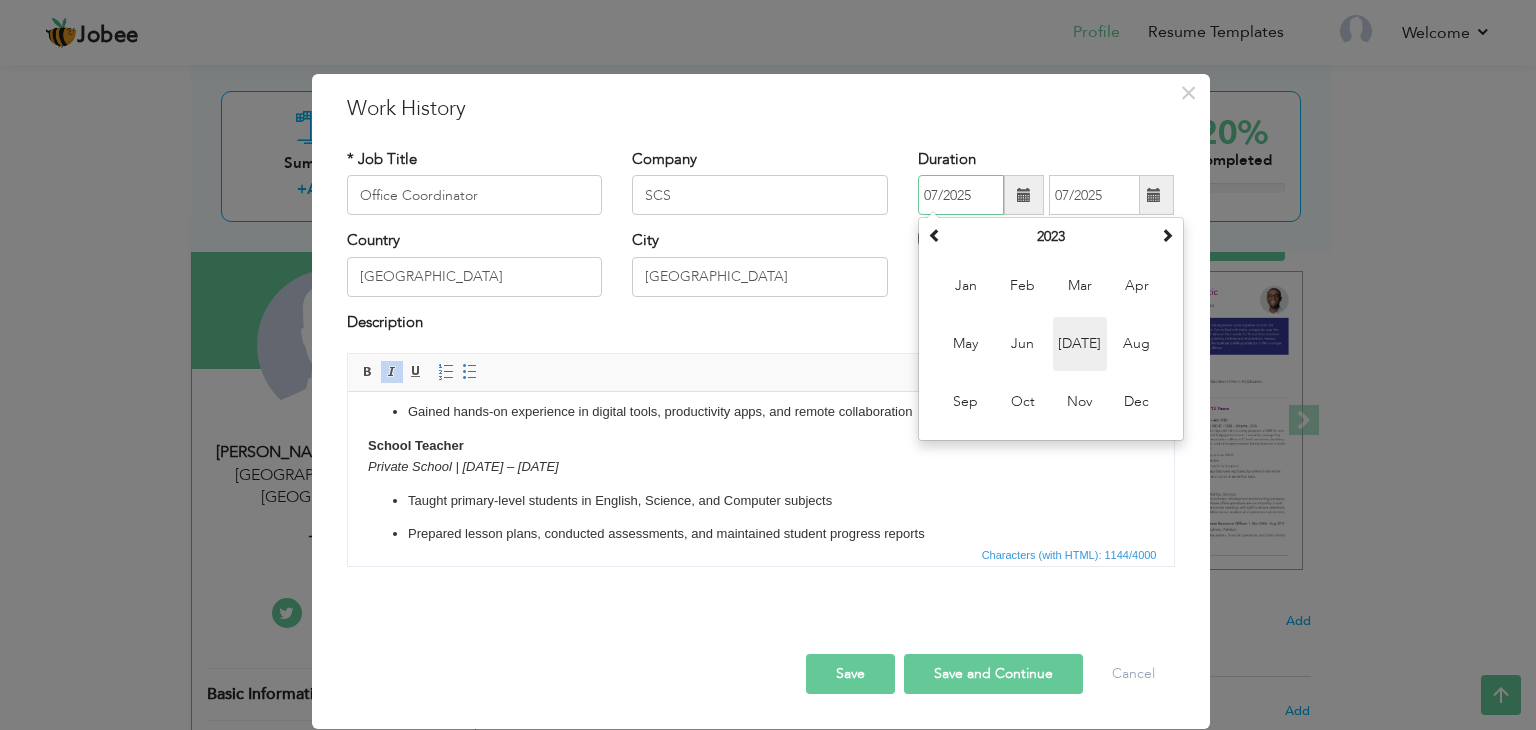click on "Jul" at bounding box center (1080, 344) 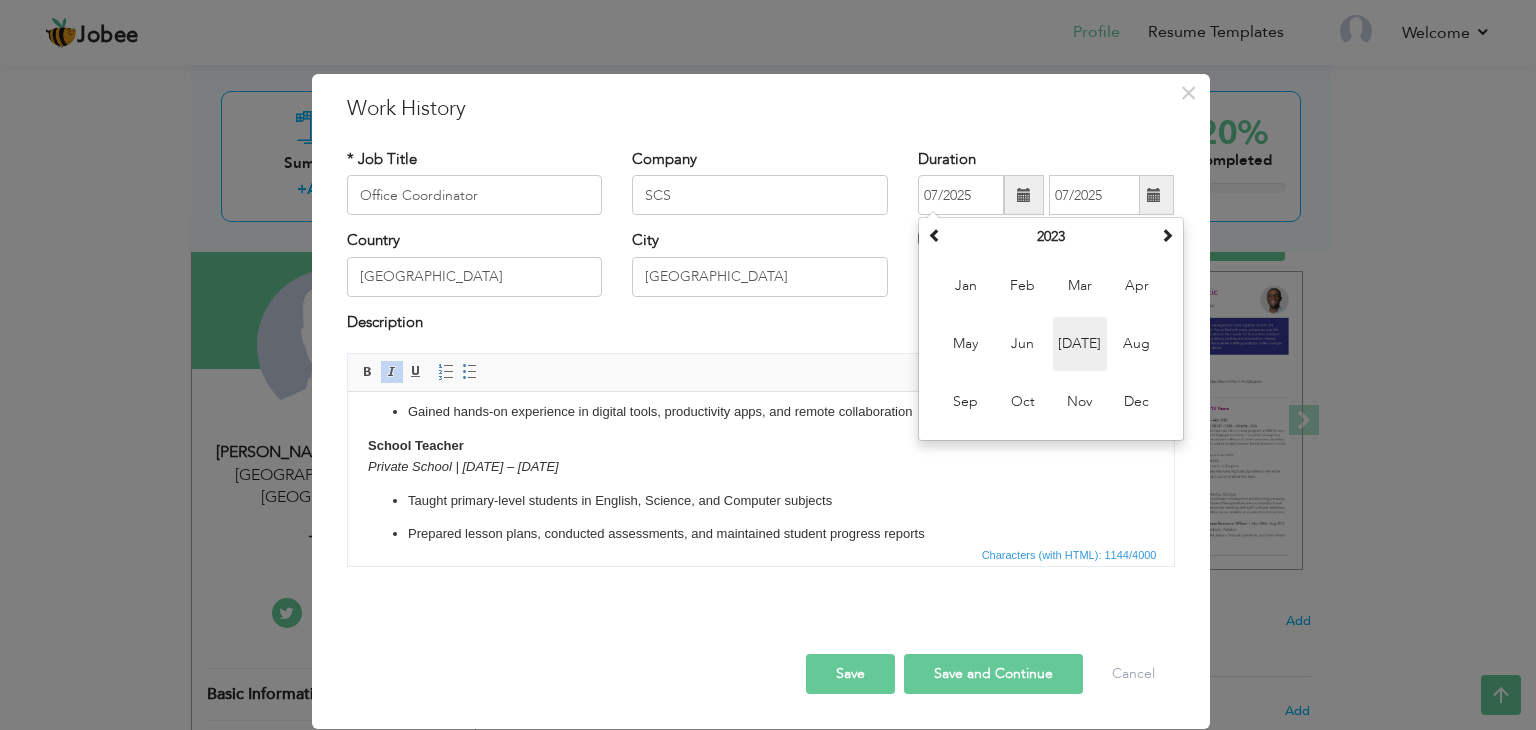 type on "07/2023" 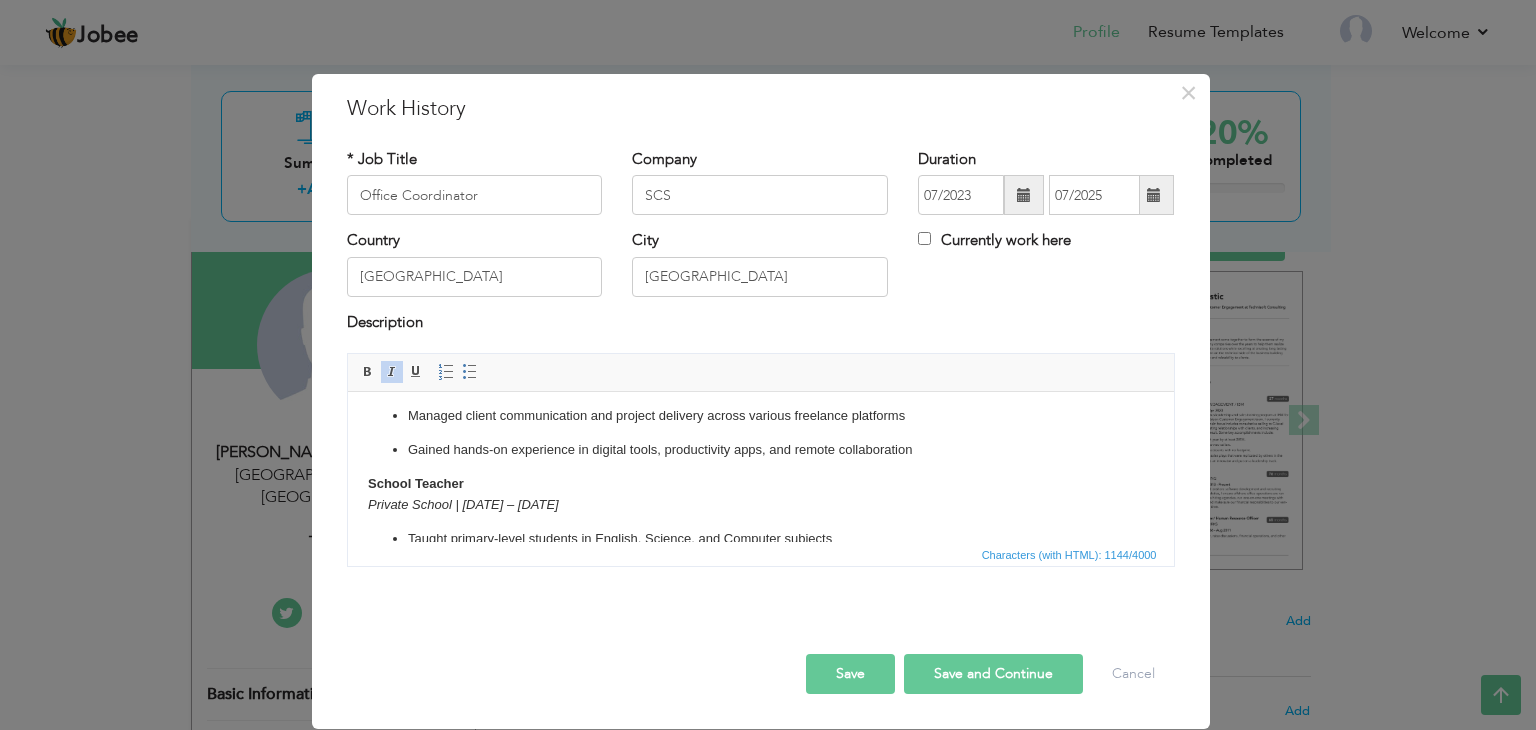 scroll, scrollTop: 96, scrollLeft: 0, axis: vertical 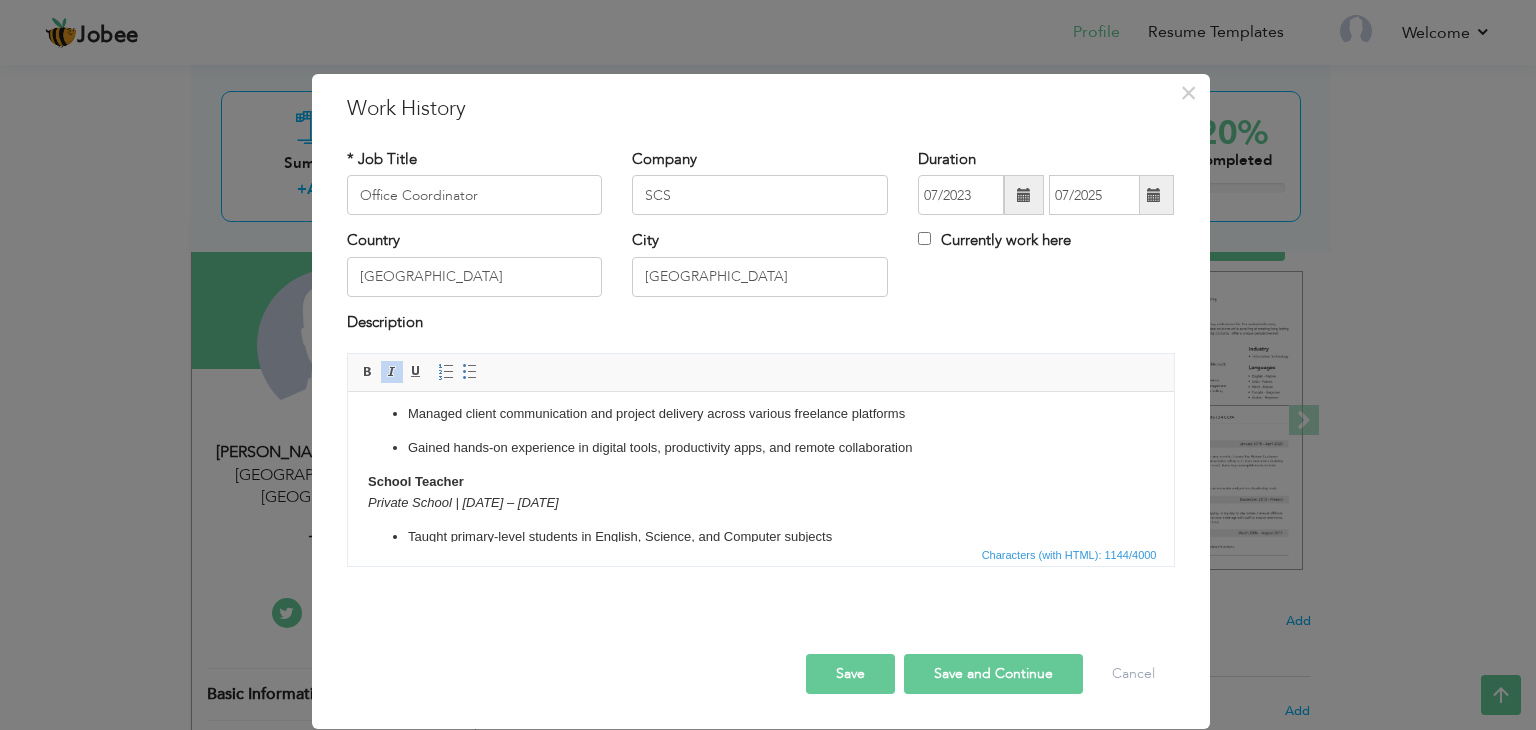 click on "Private School | 2021 – 2023" at bounding box center [462, 502] 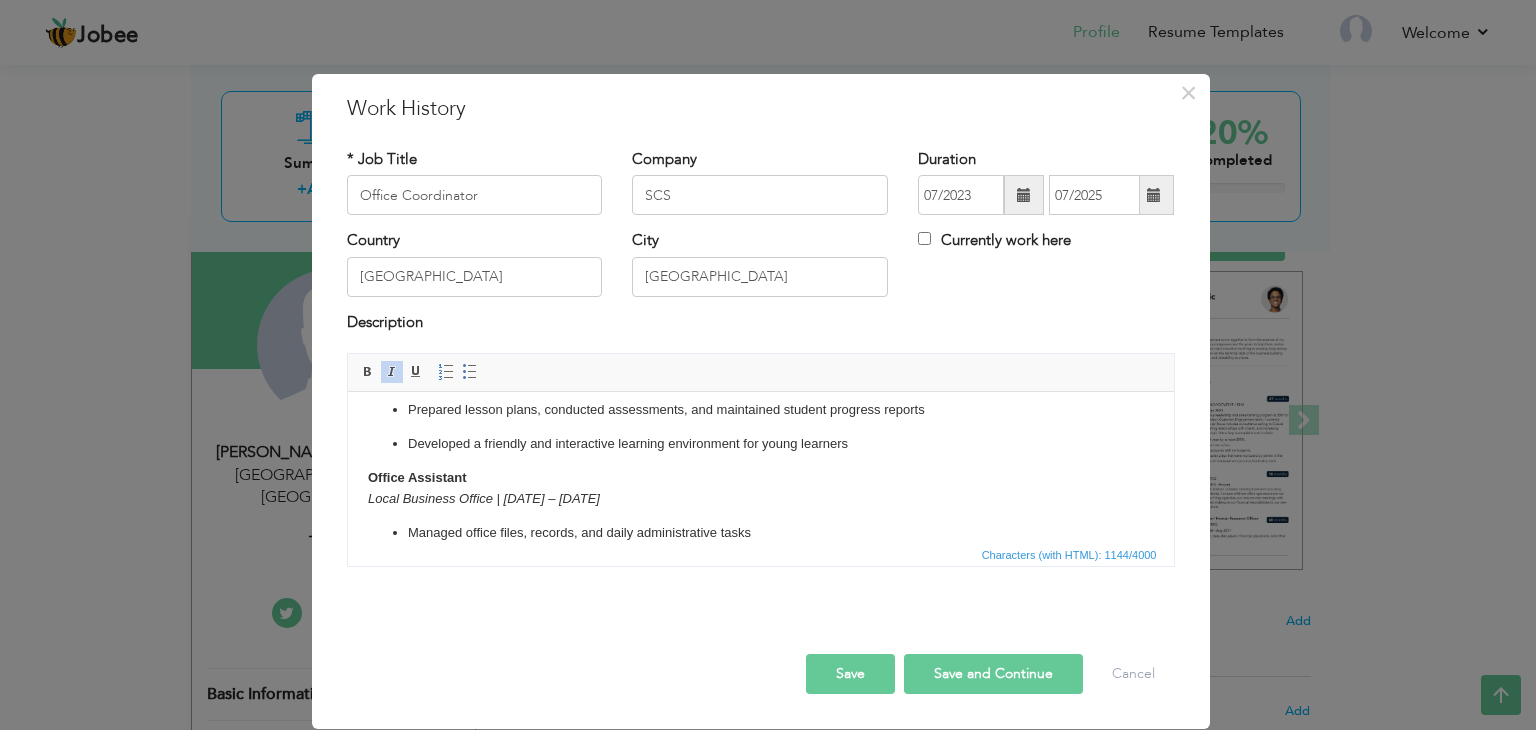scroll, scrollTop: 258, scrollLeft: 0, axis: vertical 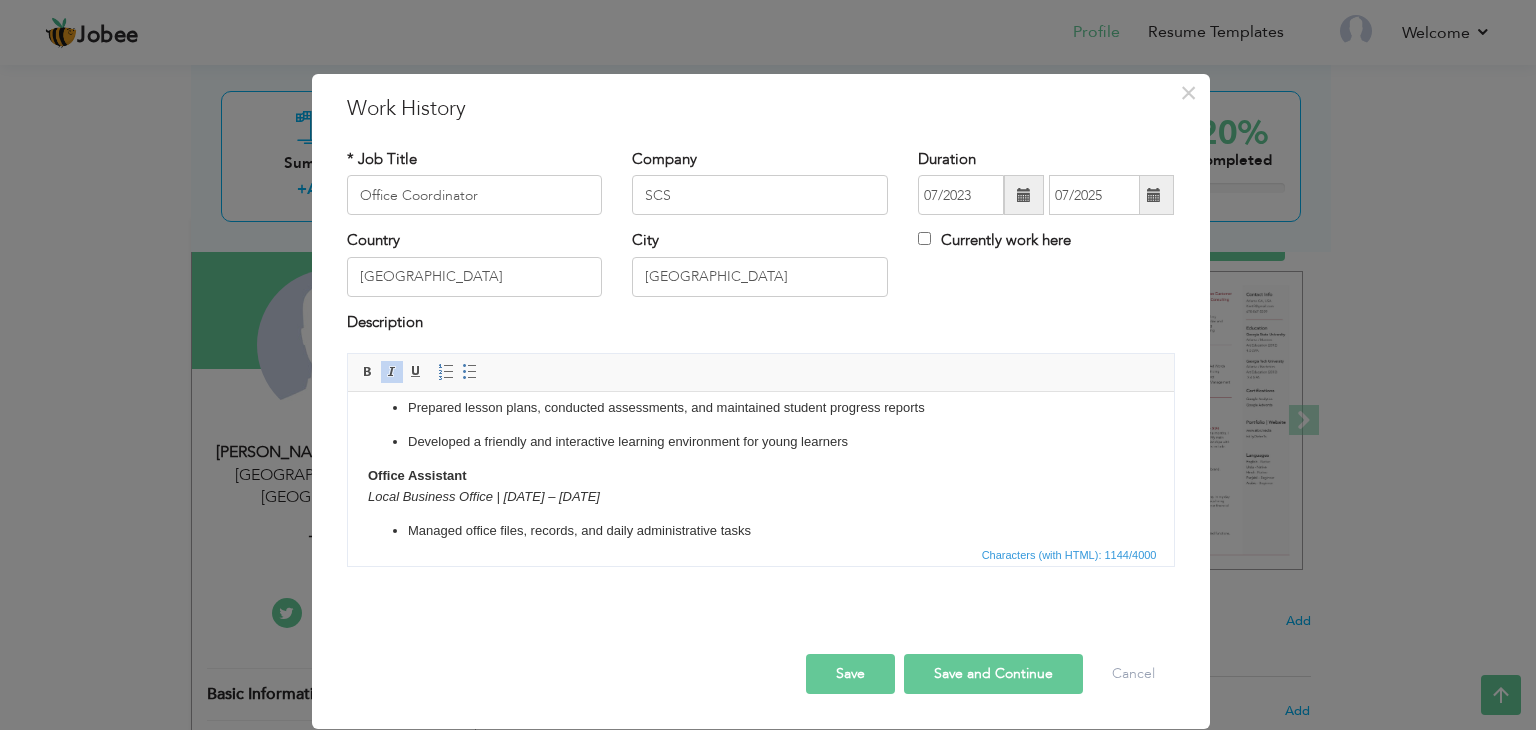 click on "Local Business Office | 2020 – 2021" at bounding box center (483, 496) 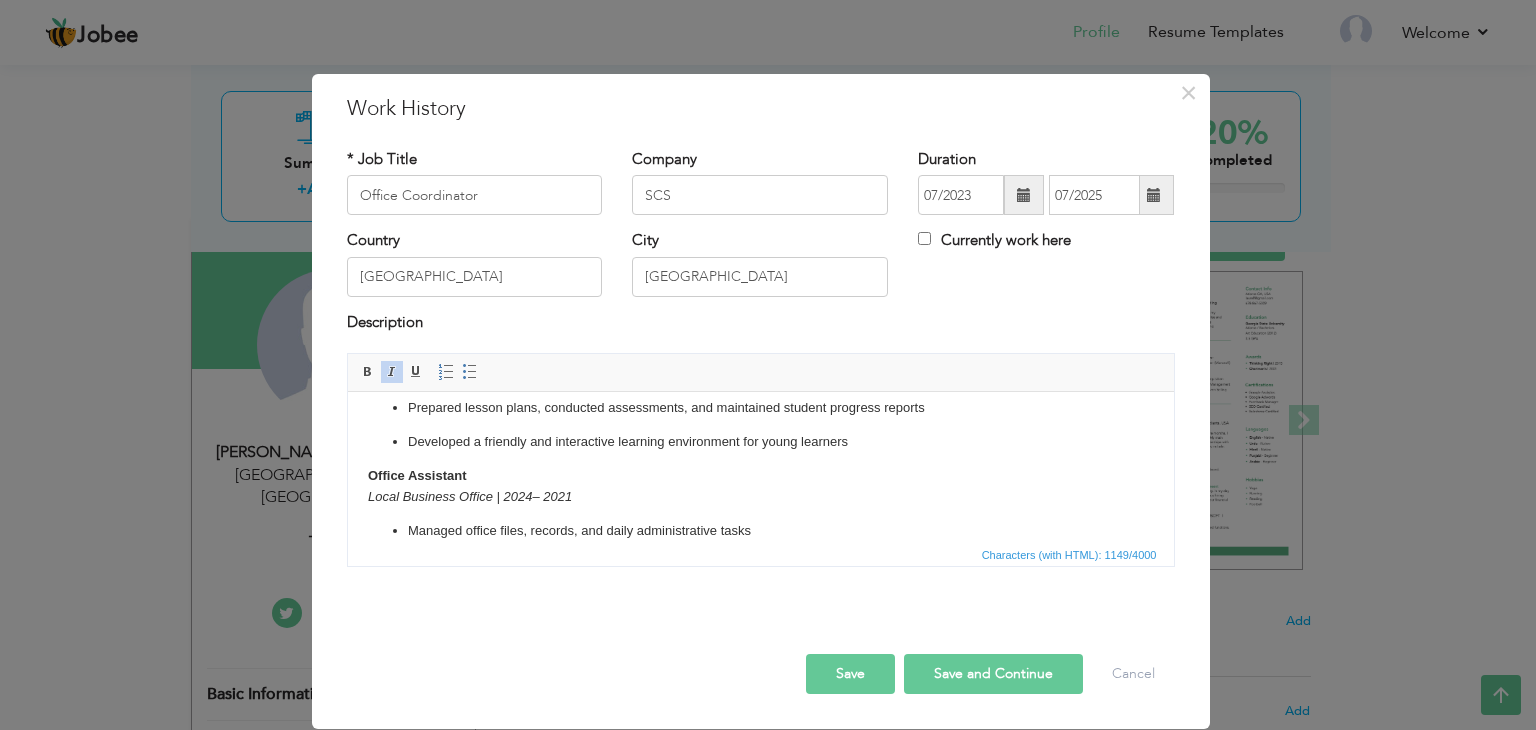 click on "Office Assistant Local Business Office | 2024  – 2021" at bounding box center [760, 487] 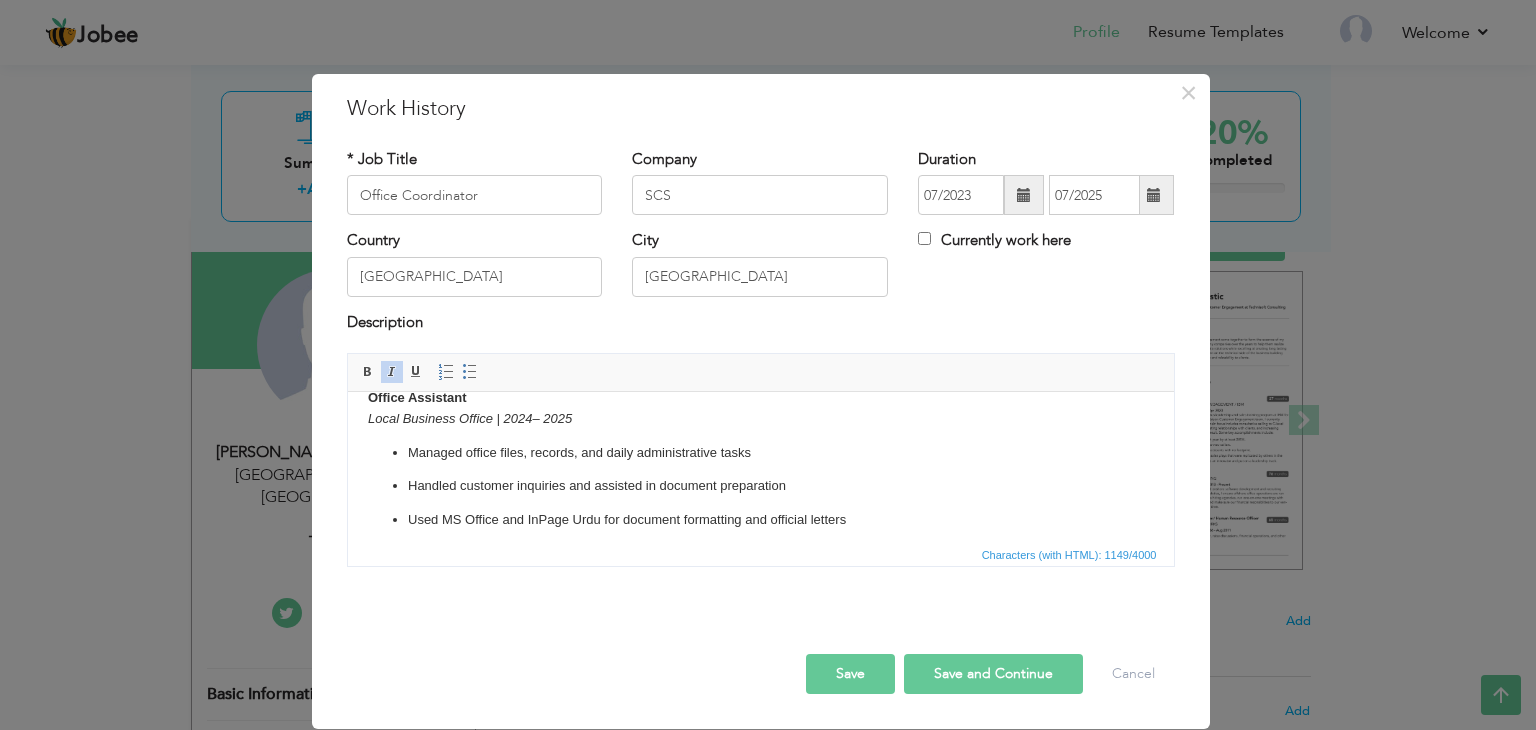 scroll, scrollTop: 344, scrollLeft: 0, axis: vertical 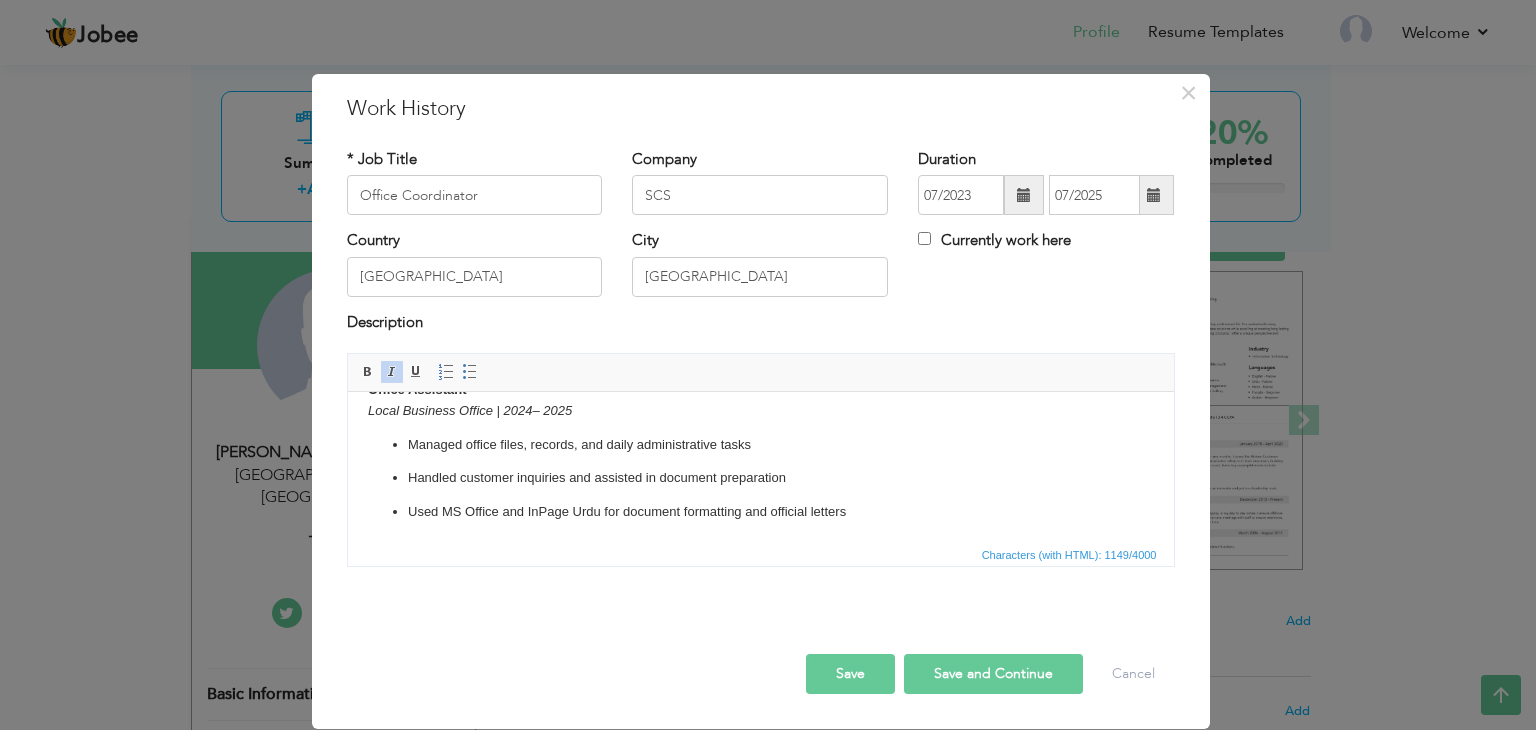 click on "Save" at bounding box center [850, 674] 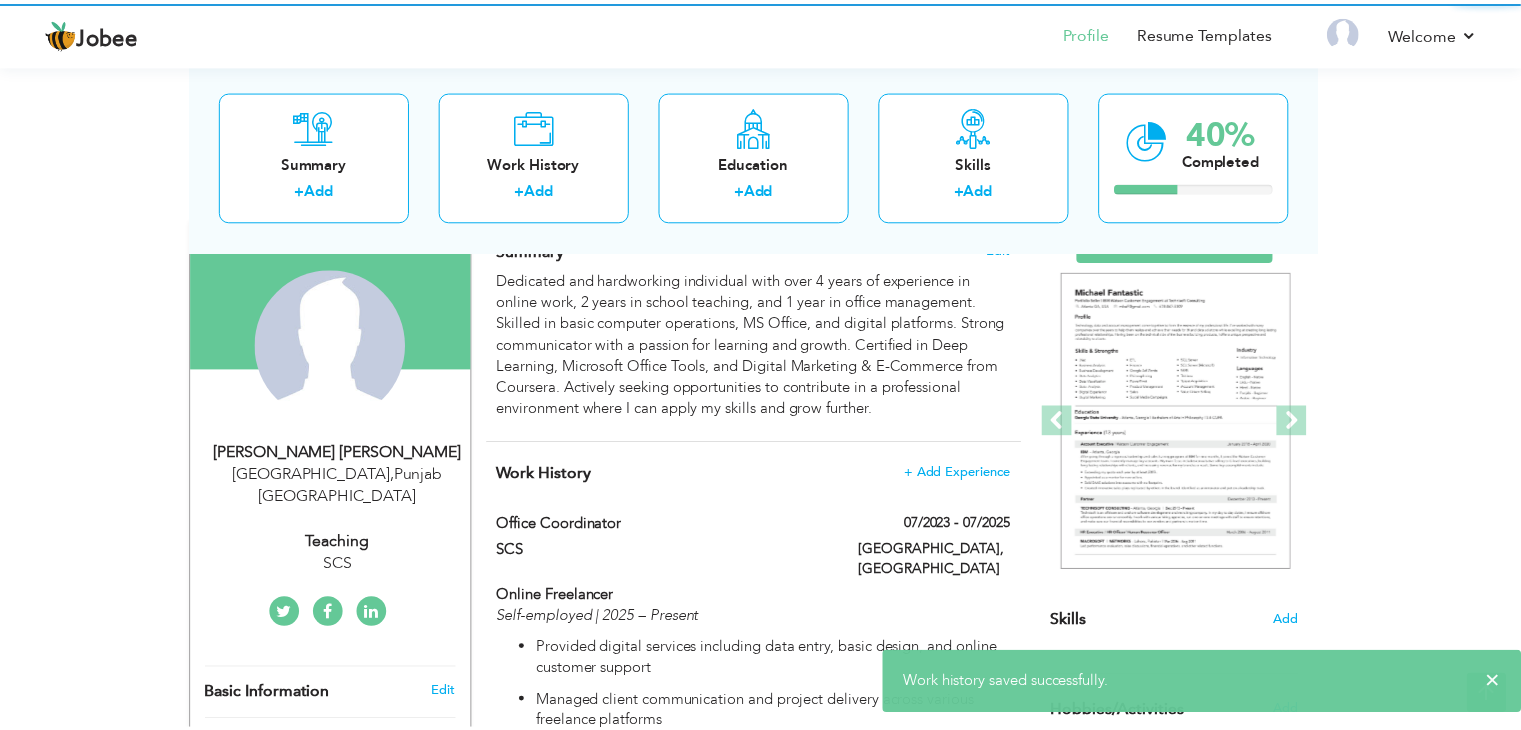 scroll, scrollTop: 0, scrollLeft: 0, axis: both 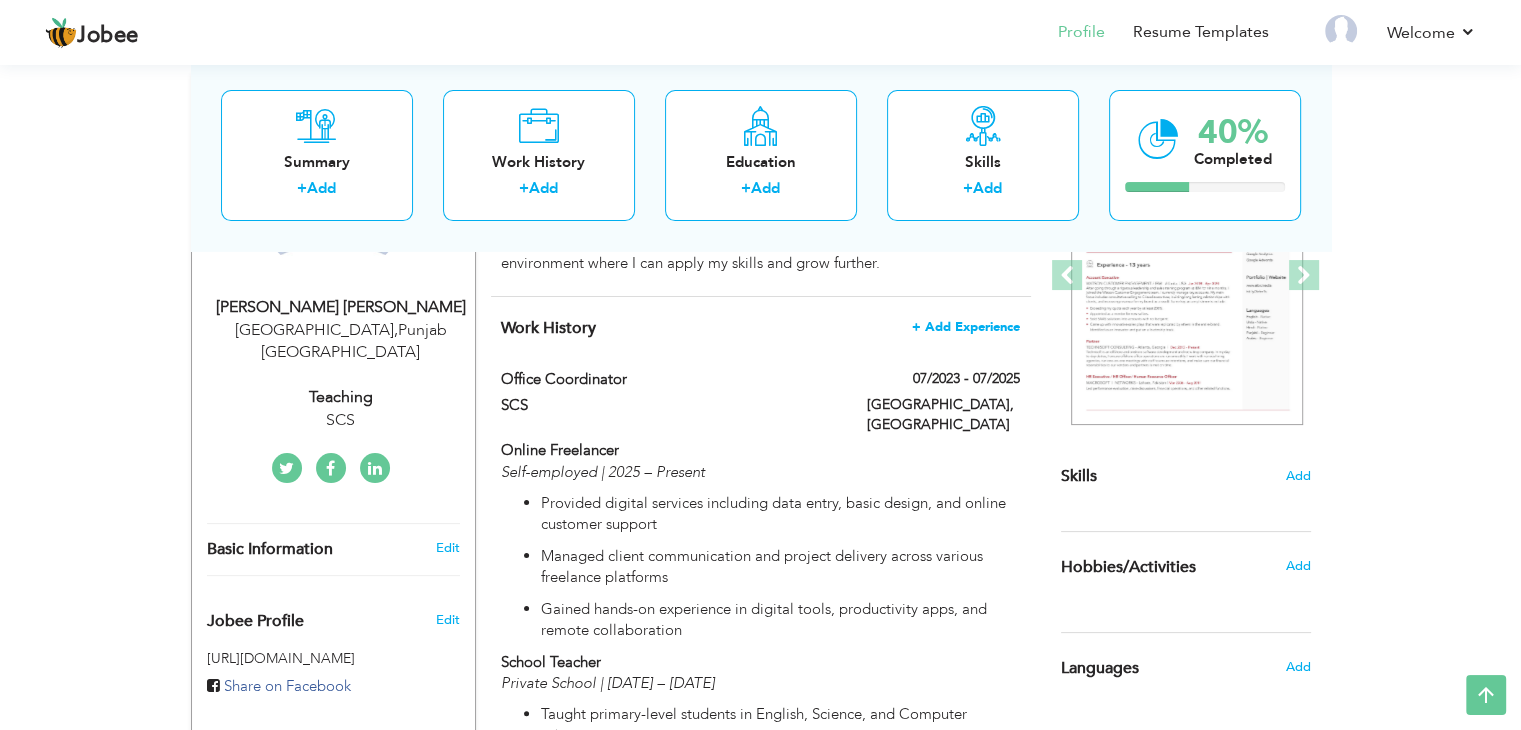 click on "+ Add Experience" at bounding box center (966, 327) 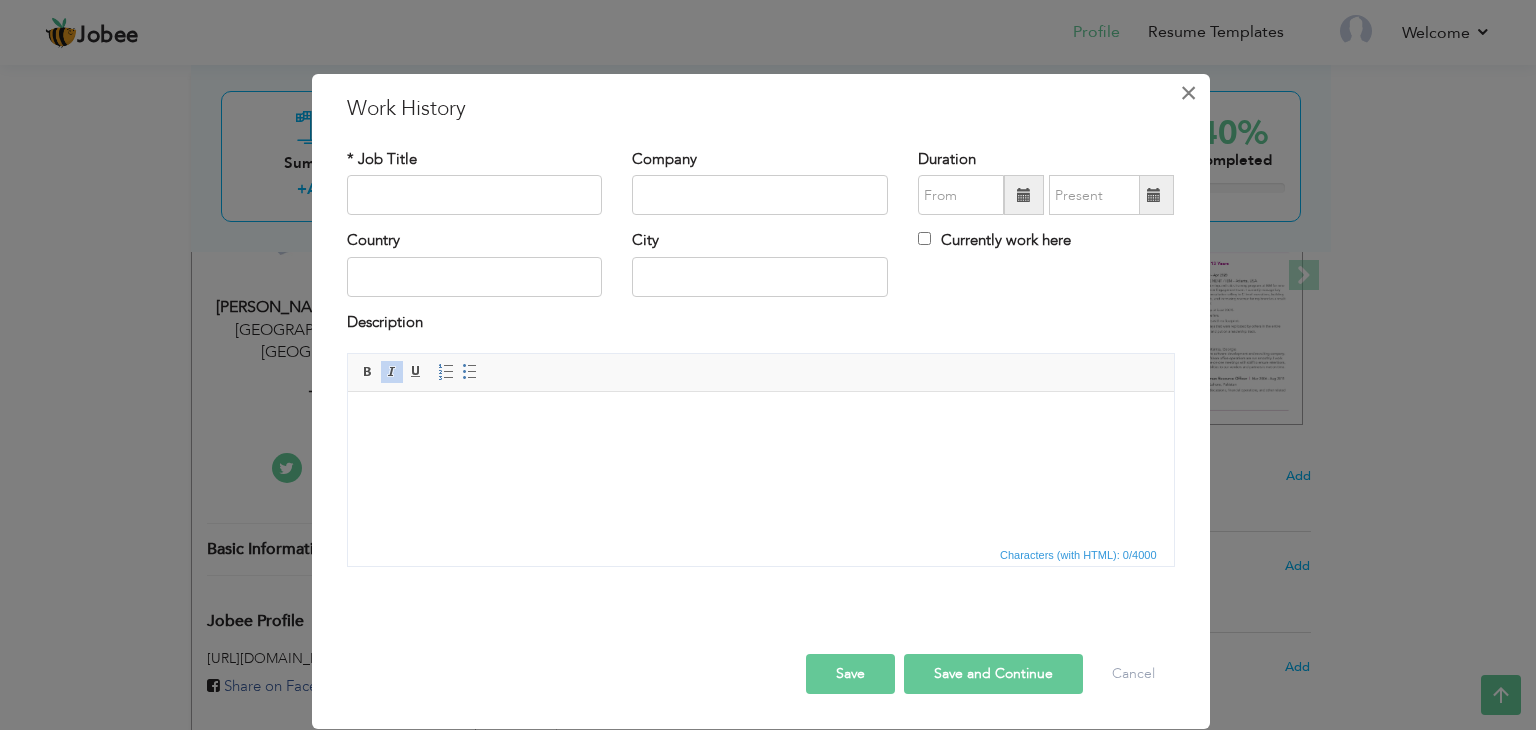 click on "×" at bounding box center [1188, 93] 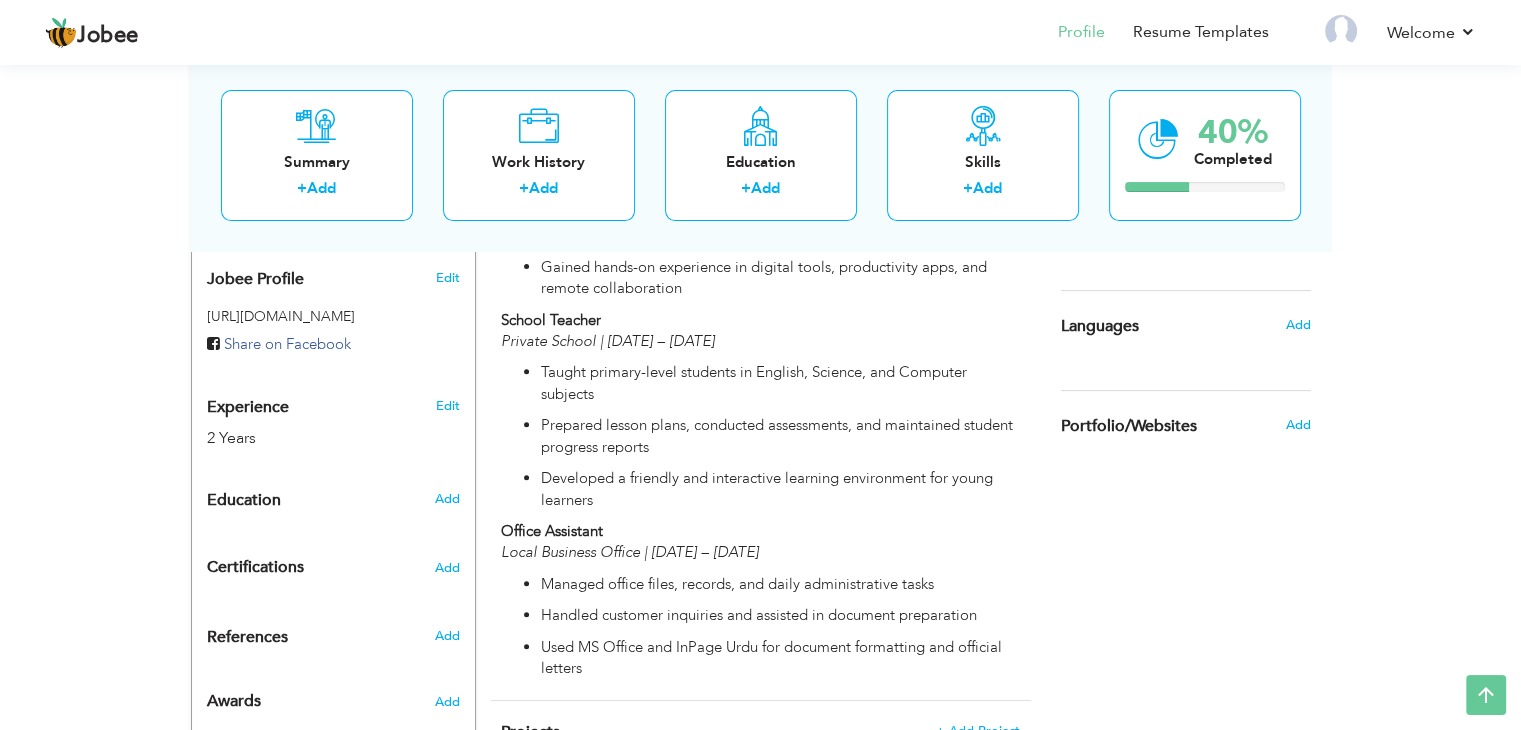 scroll, scrollTop: 758, scrollLeft: 0, axis: vertical 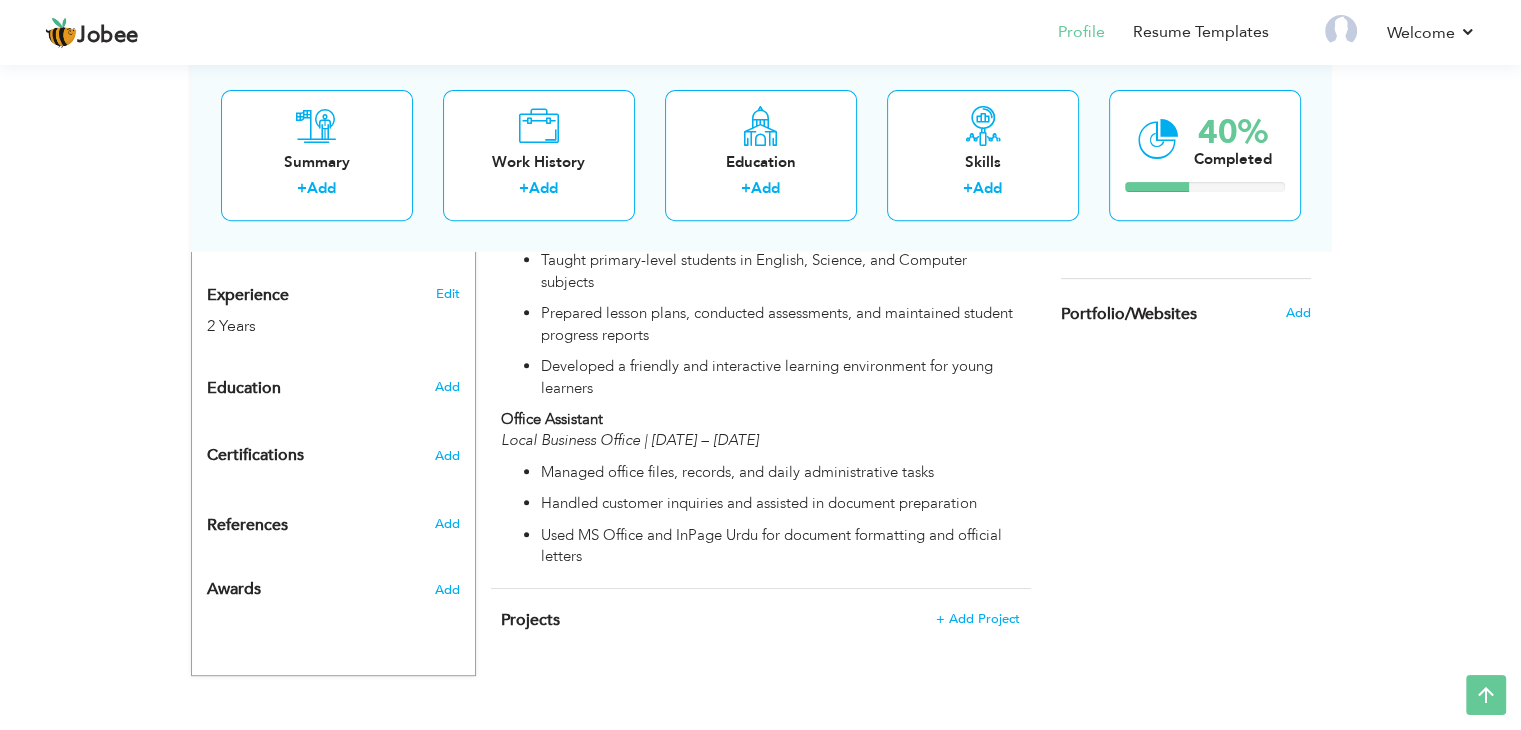 click on "Choose a Template
‹" at bounding box center [1188, 147] 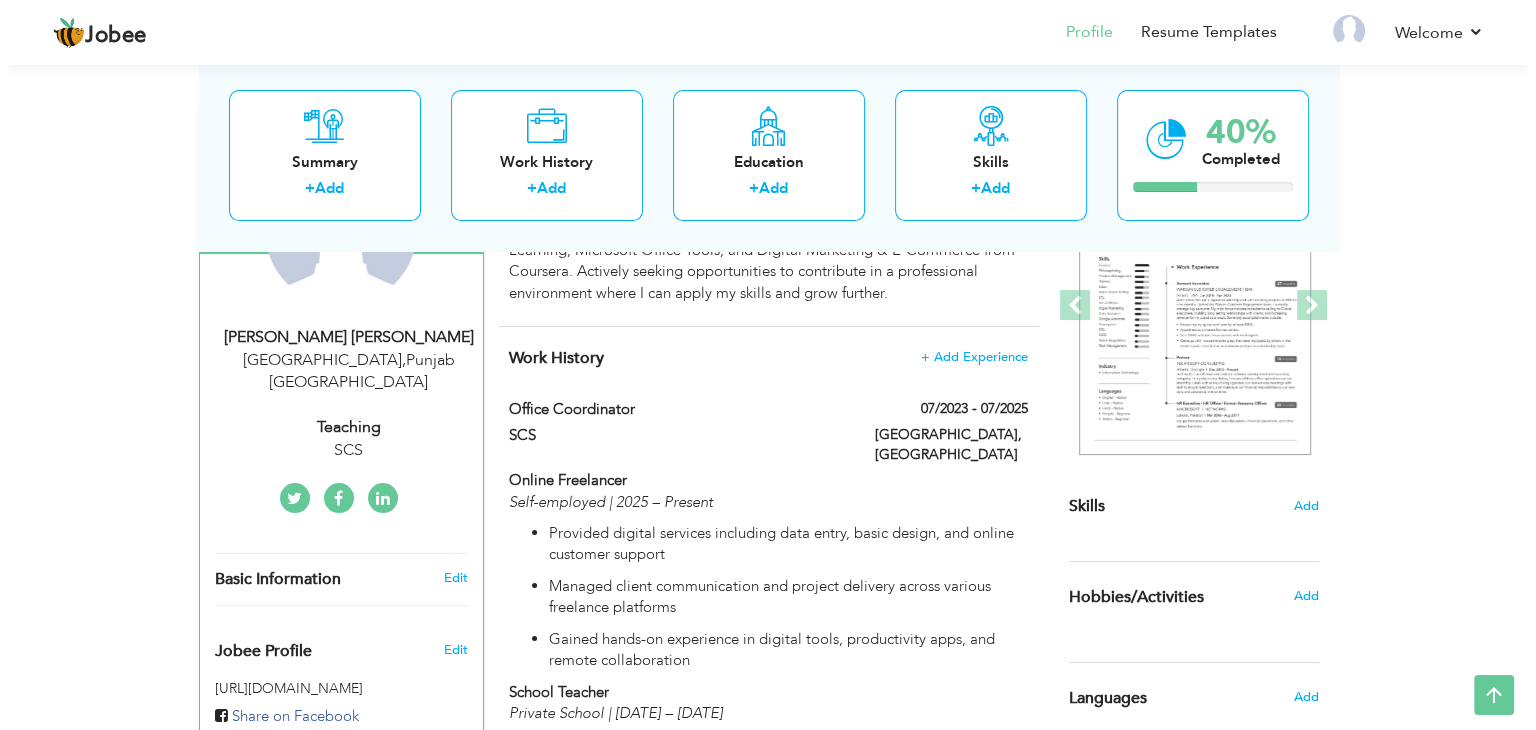 scroll, scrollTop: 277, scrollLeft: 0, axis: vertical 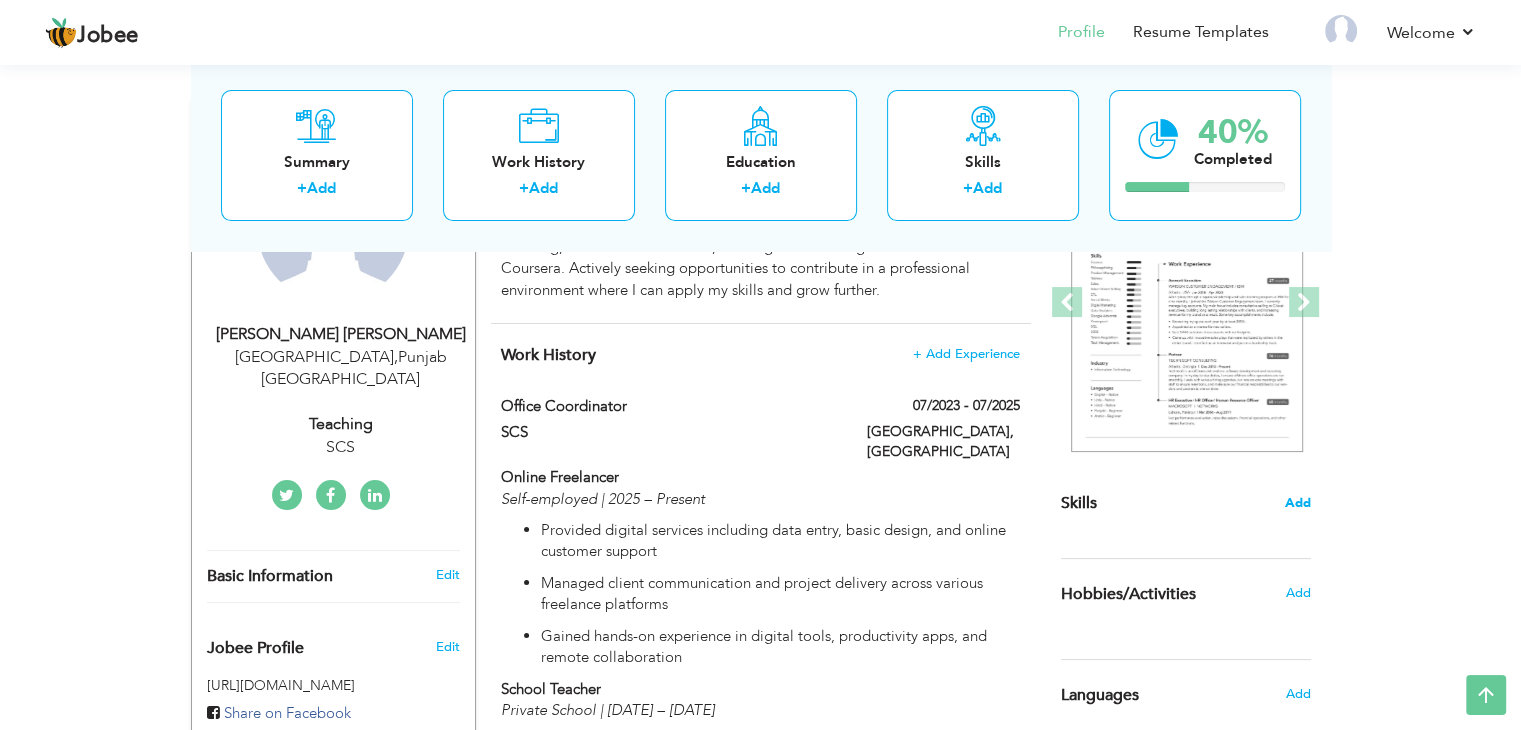 click on "Add" at bounding box center [1298, 503] 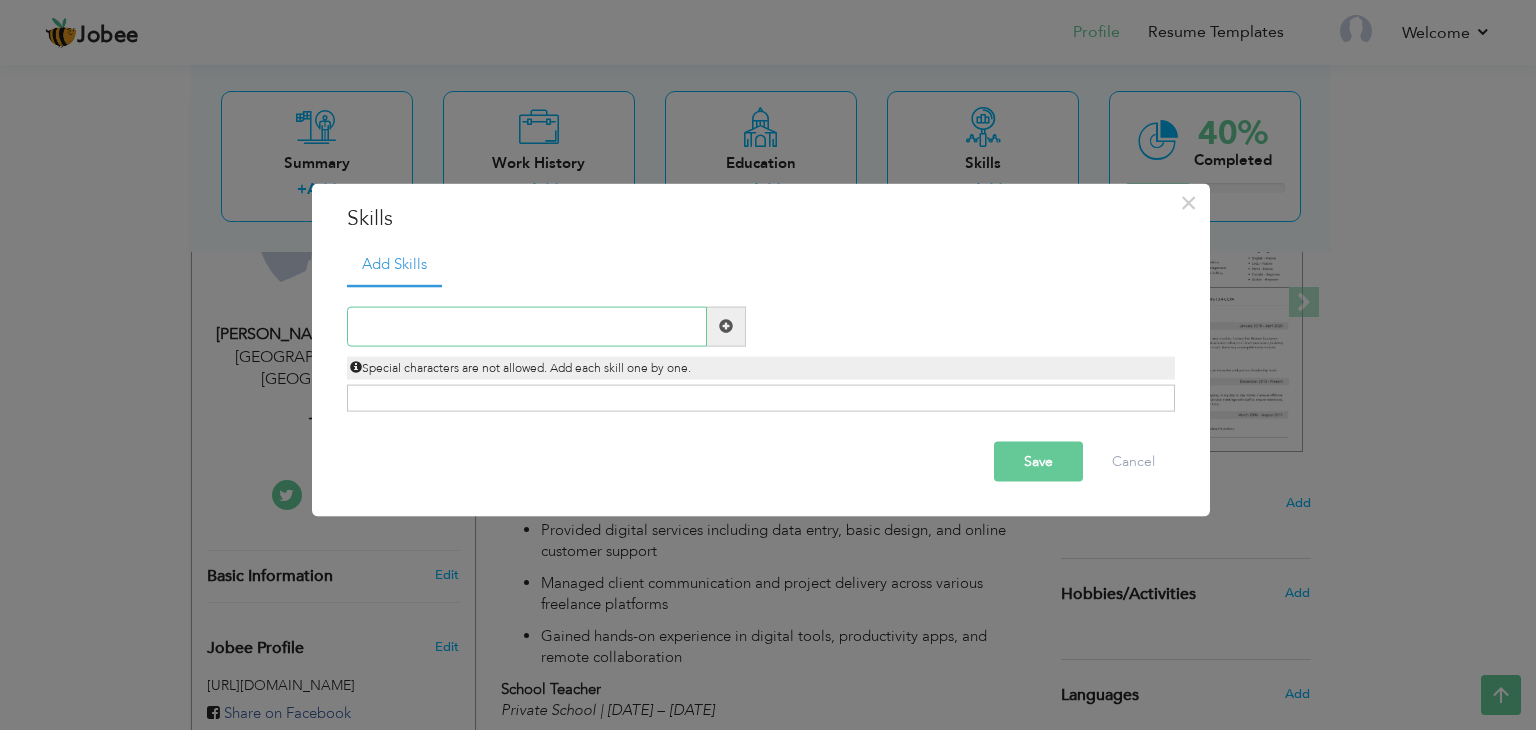 click at bounding box center (527, 326) 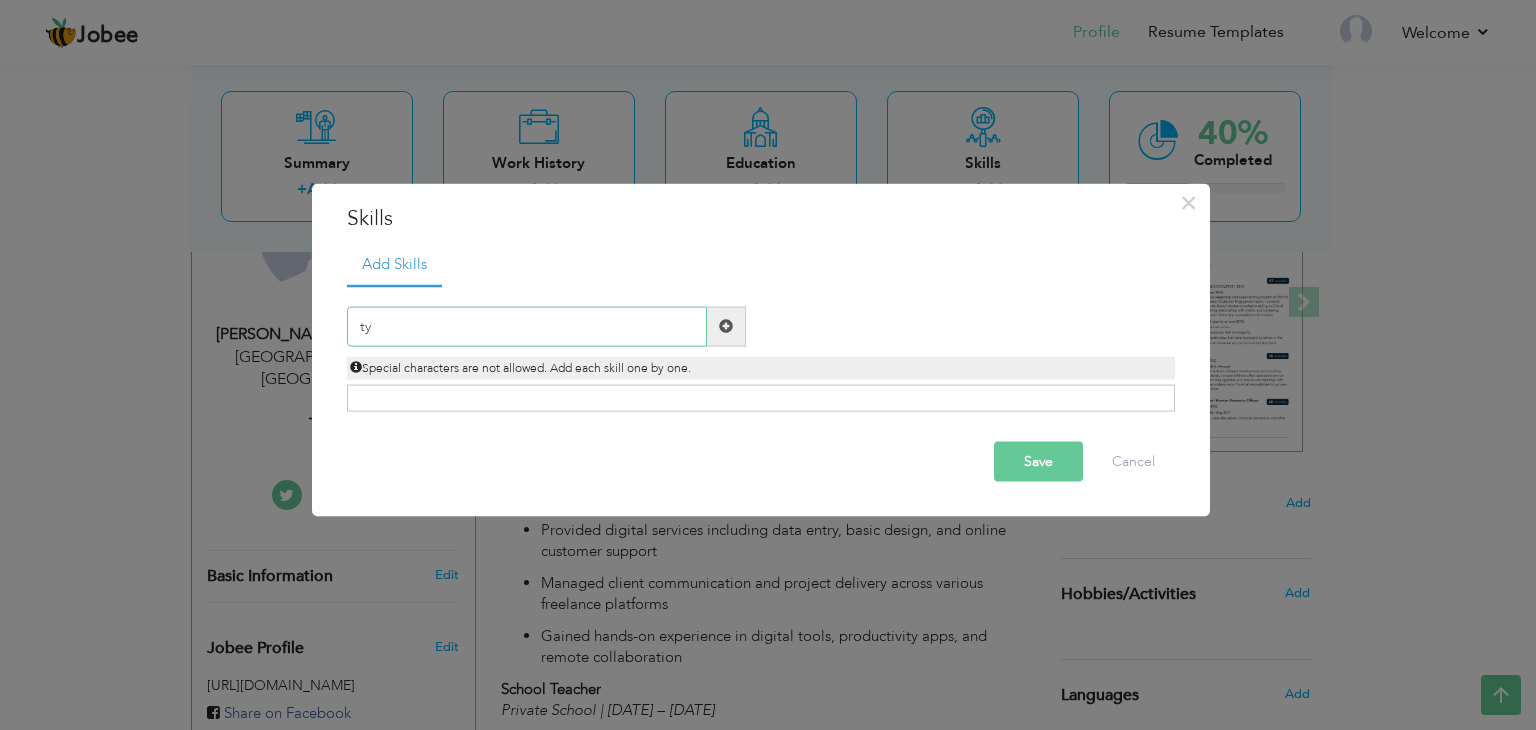 type on "t" 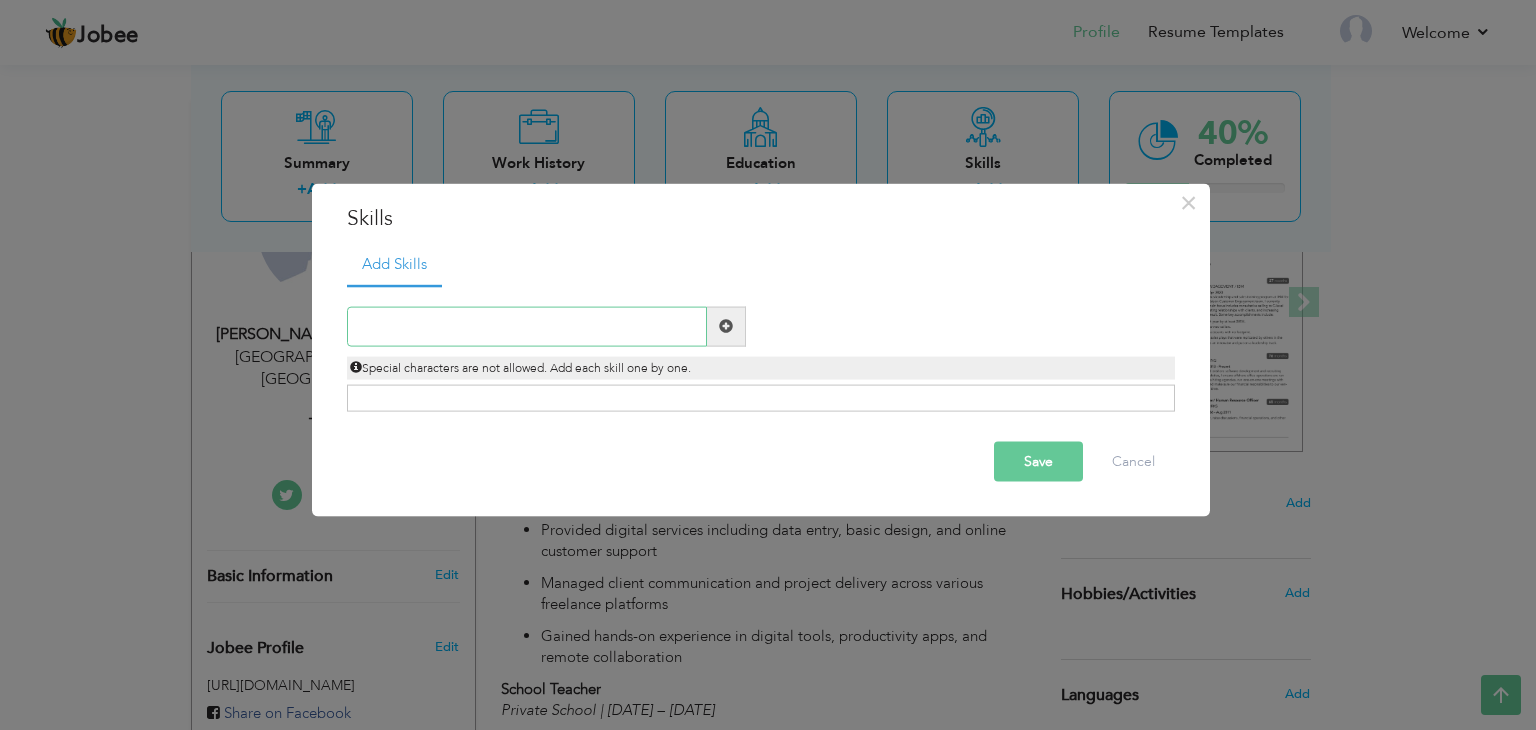 click at bounding box center [527, 326] 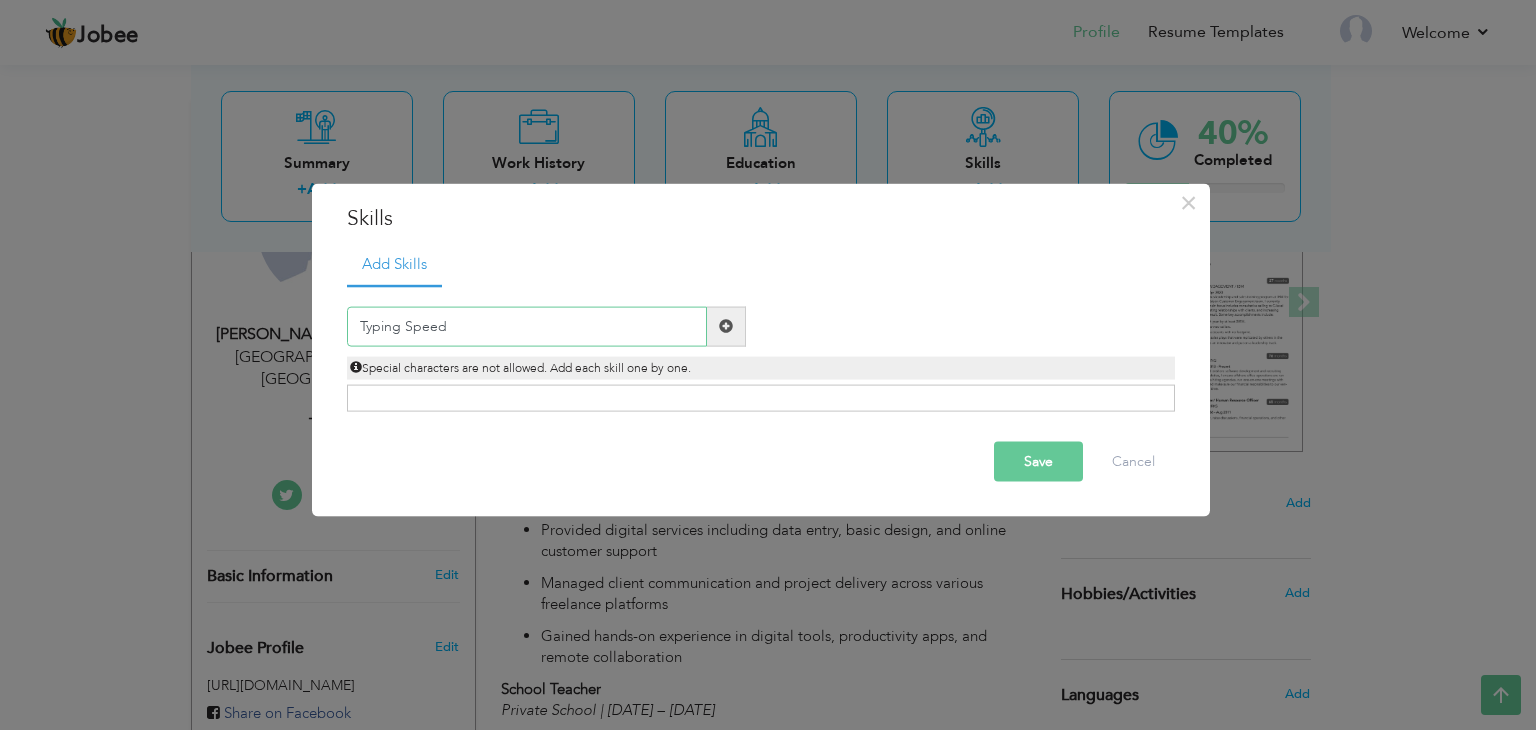 type on "Typing Speed" 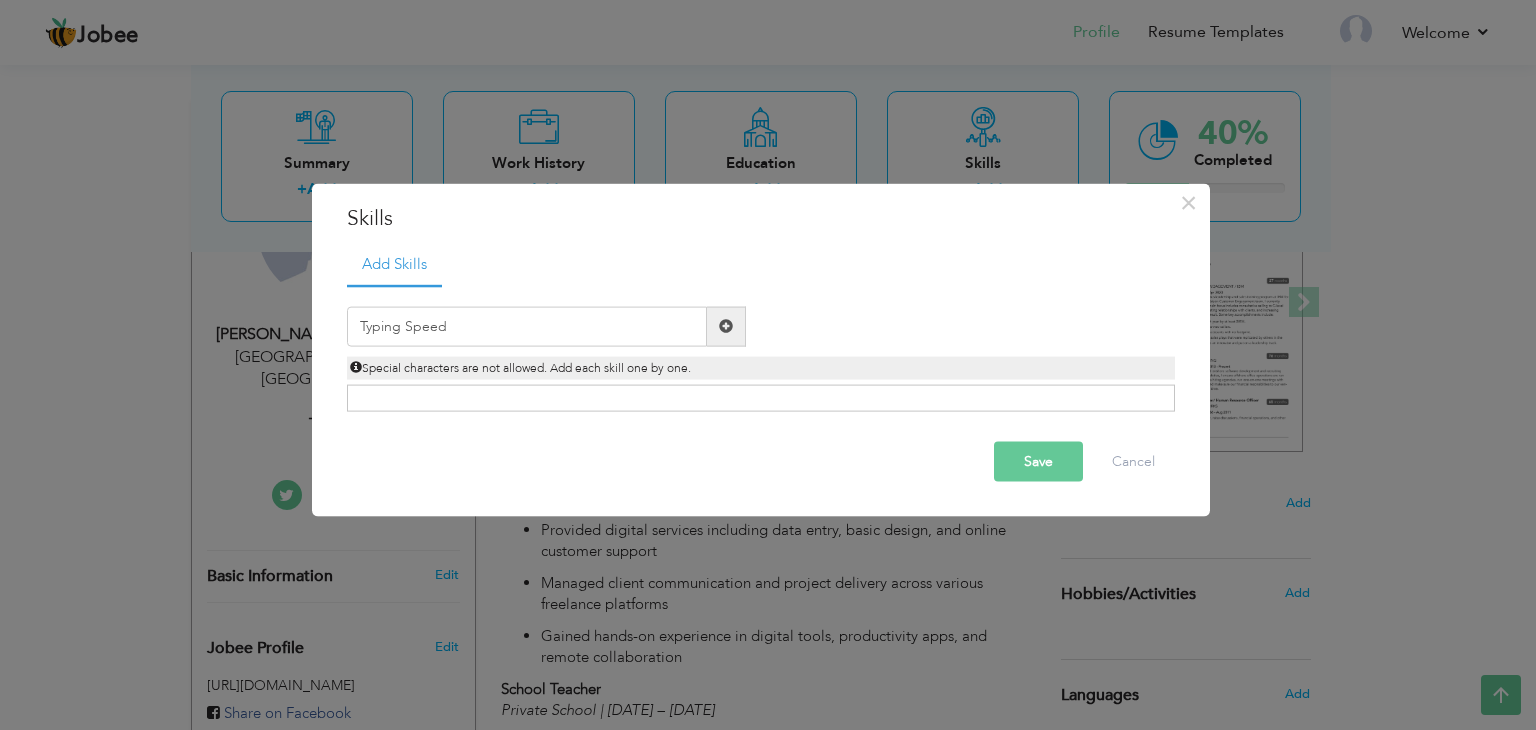 click at bounding box center [726, 326] 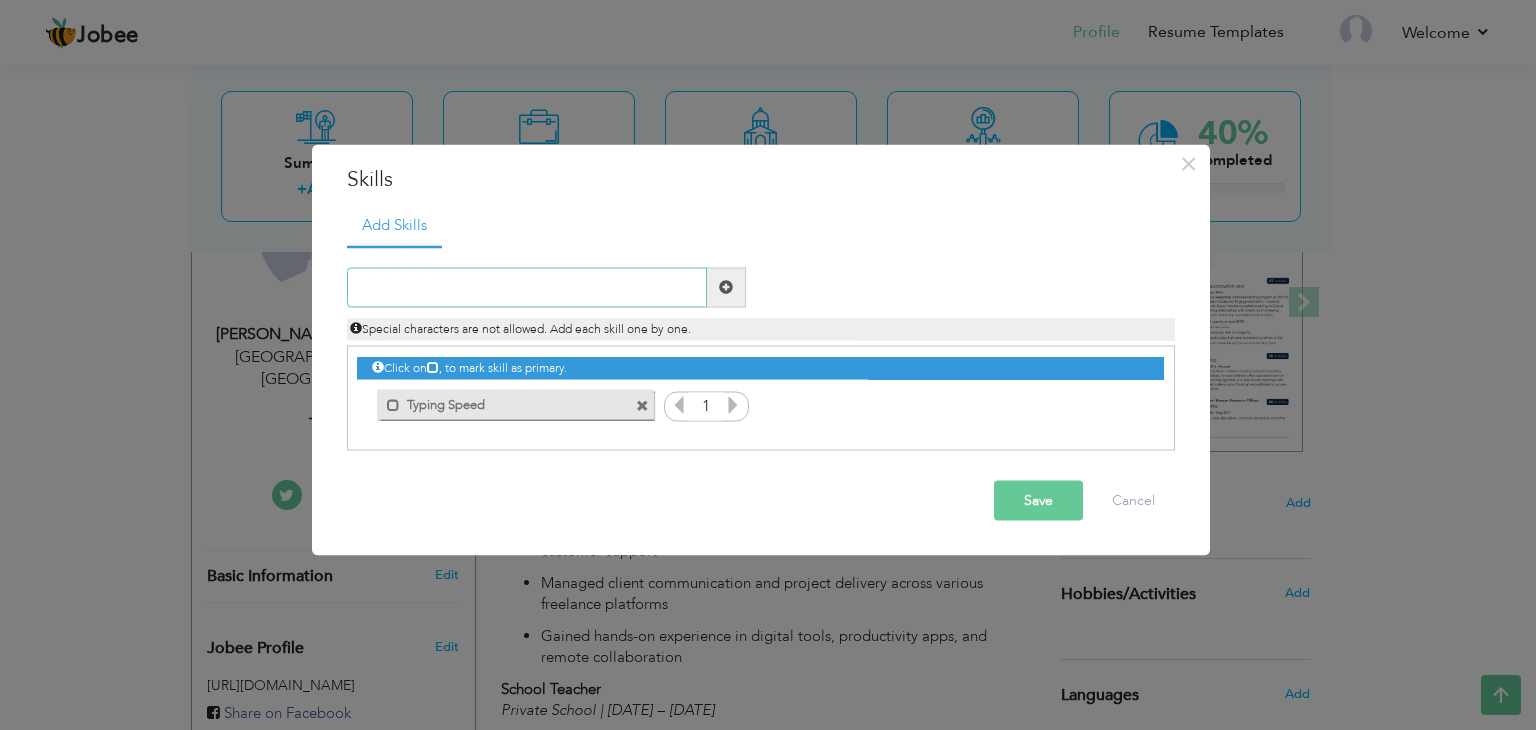 click at bounding box center (527, 287) 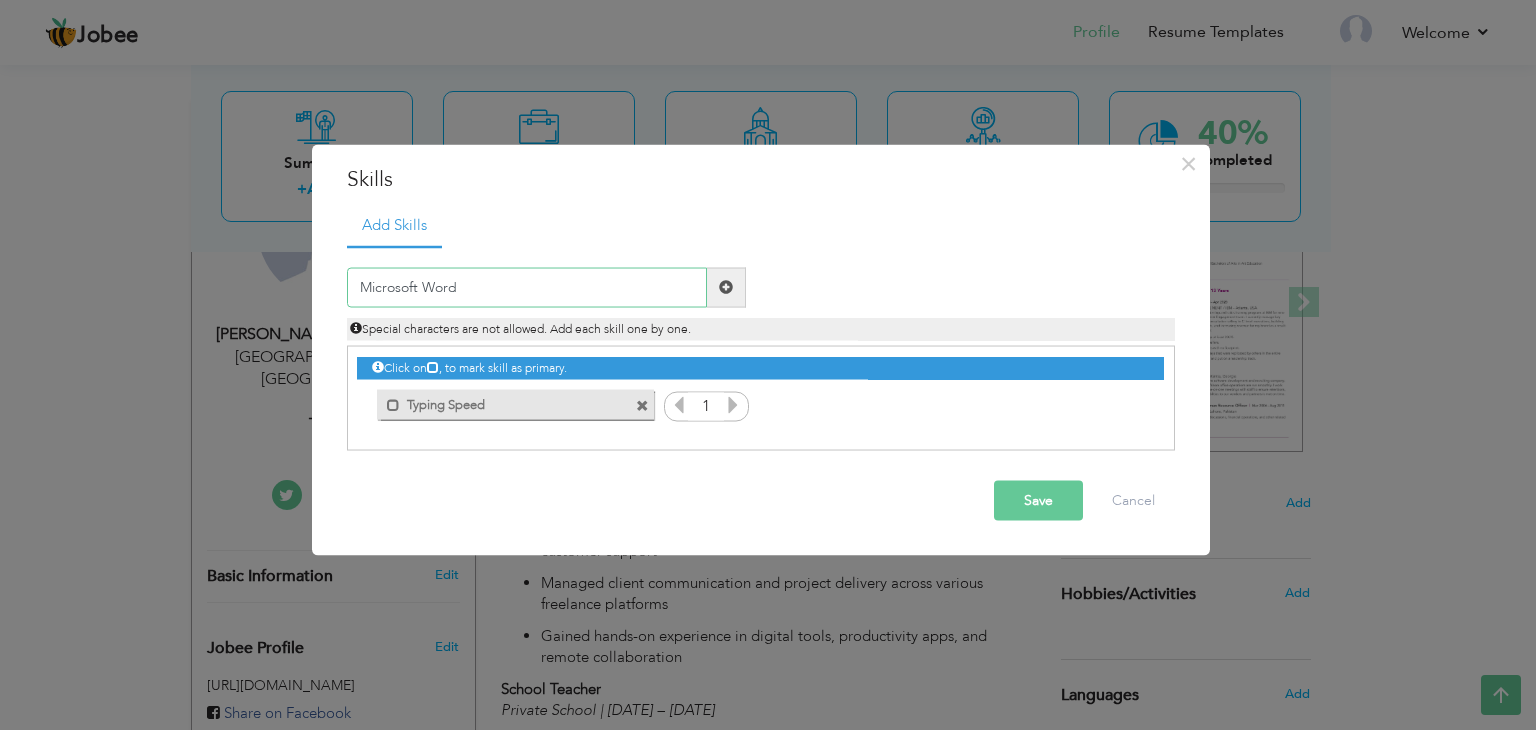 type on "Microsoft Word" 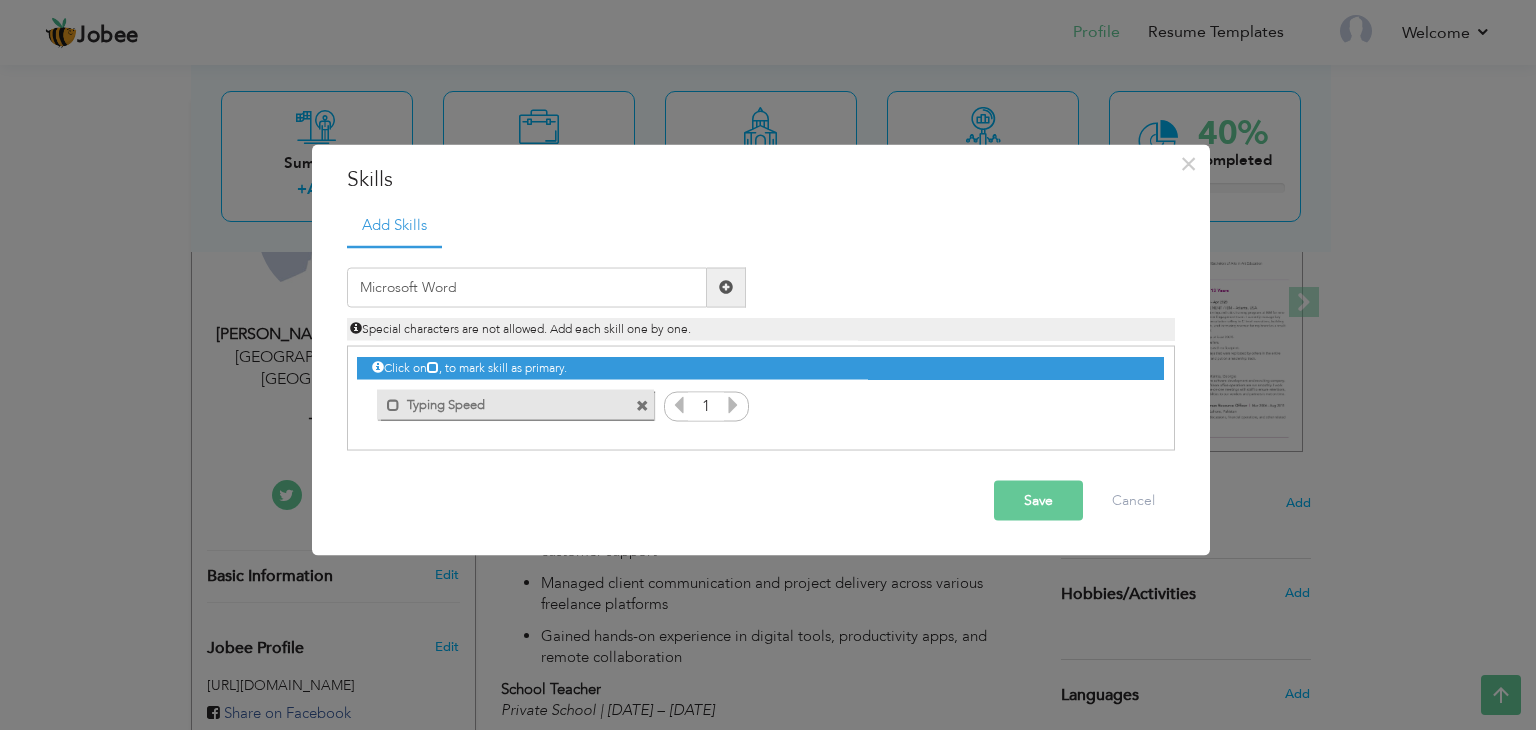click at bounding box center [726, 287] 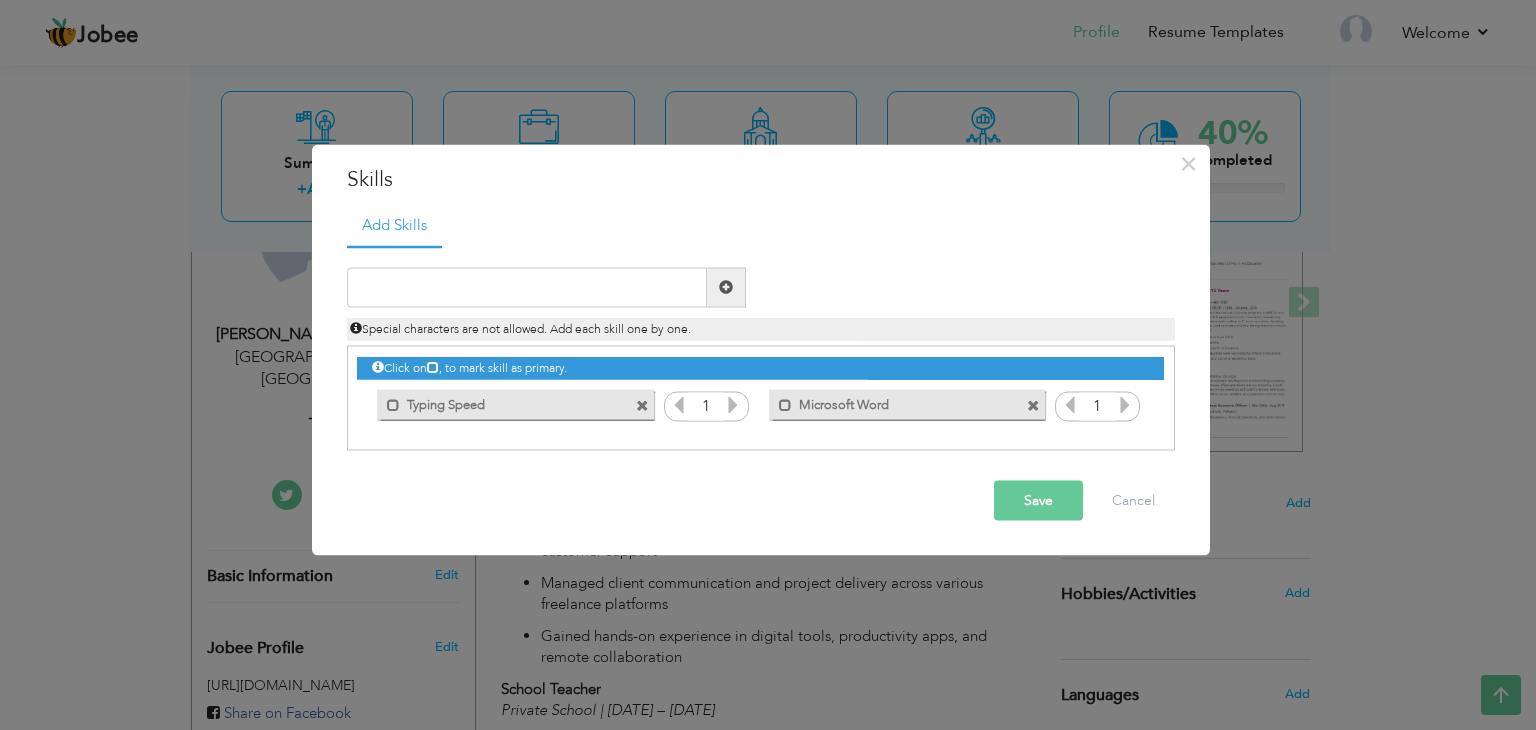 click at bounding box center (726, 287) 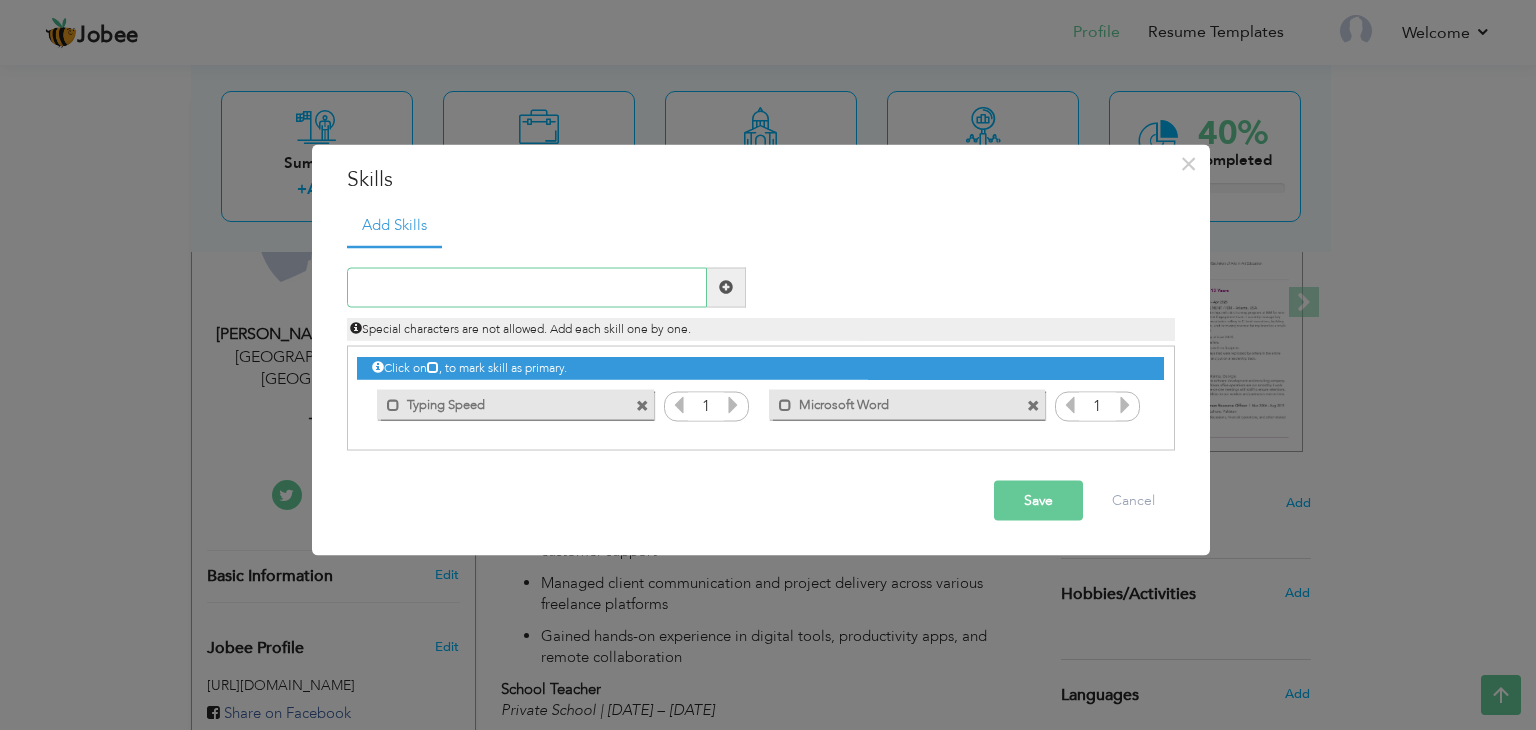 click at bounding box center [527, 287] 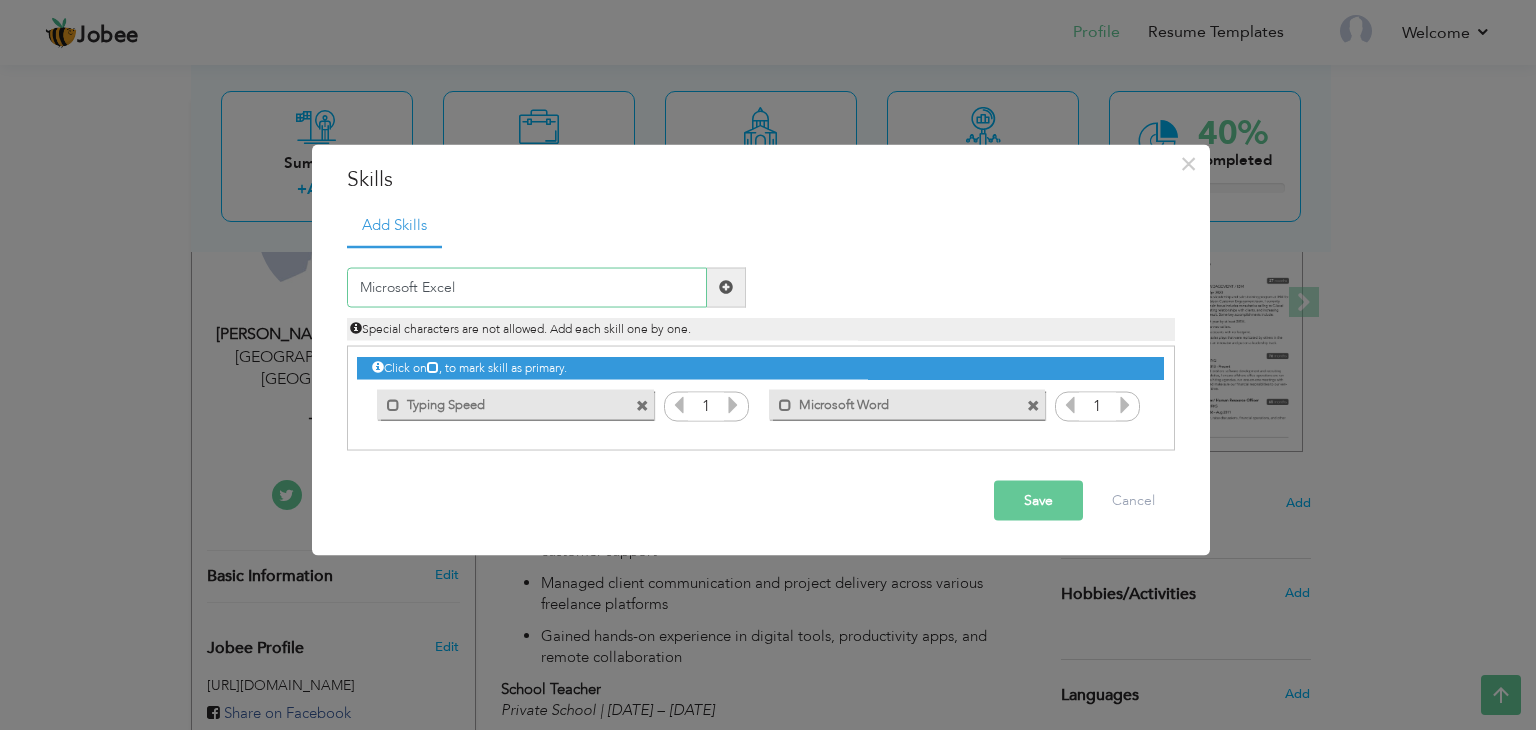 type on "Microsoft Excel" 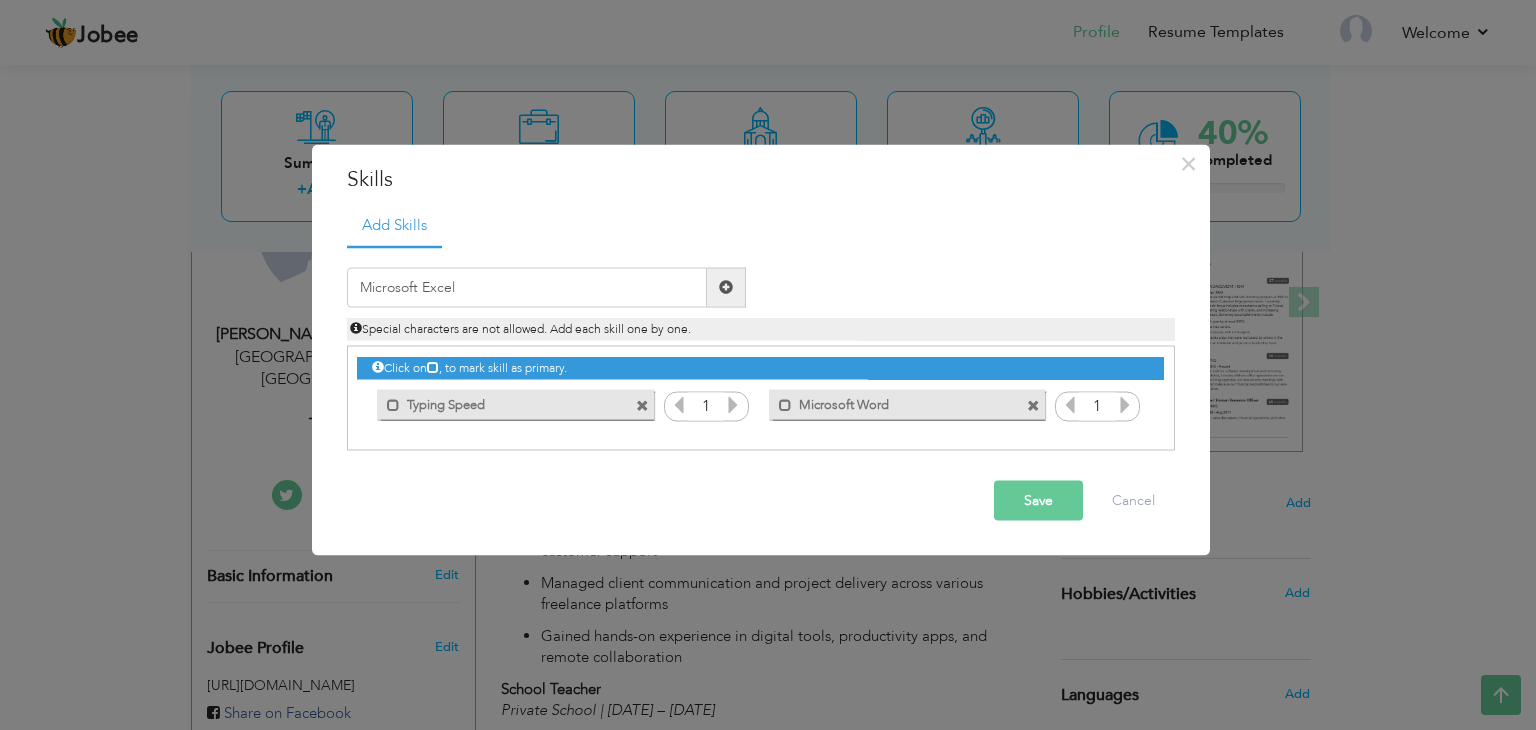 click at bounding box center (726, 287) 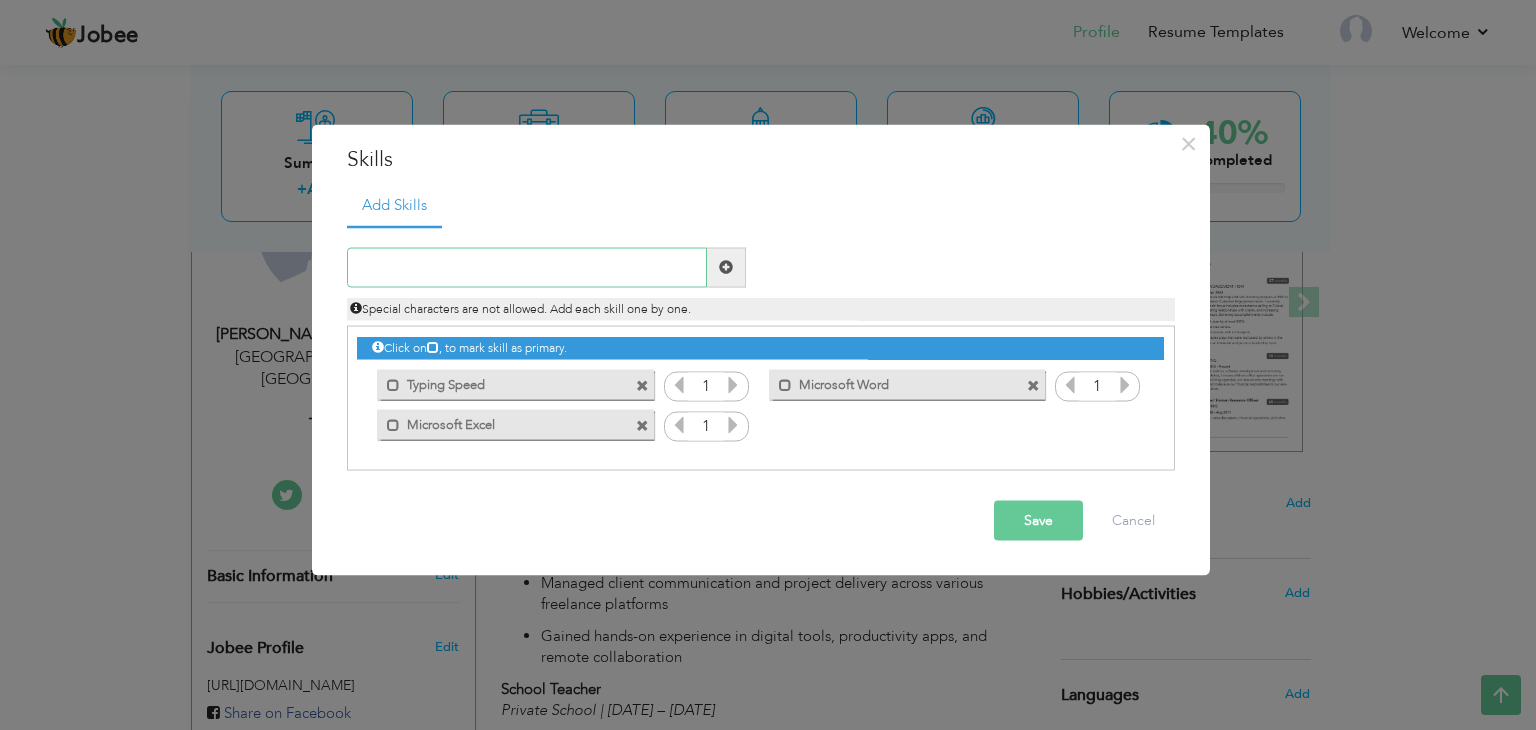 click at bounding box center (527, 267) 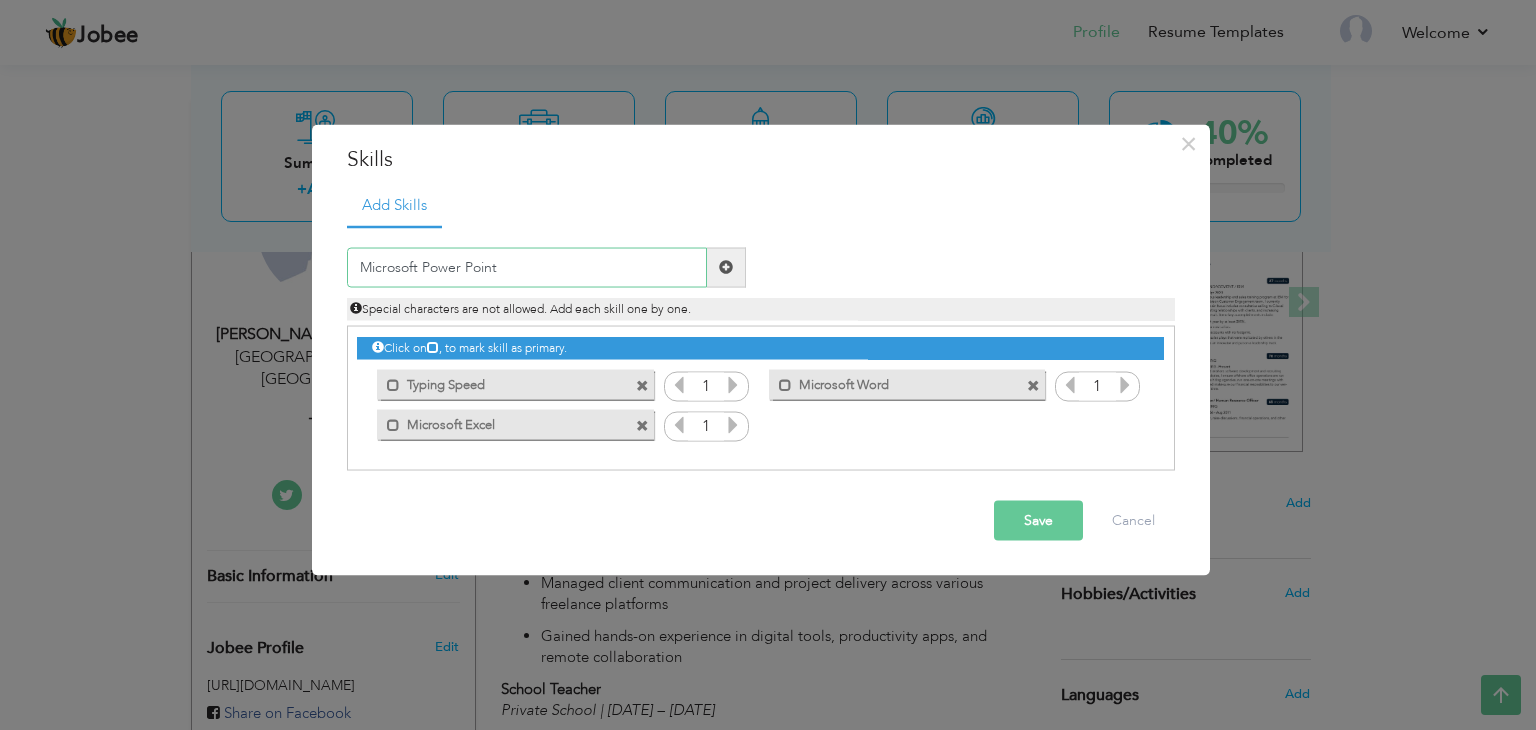 type on "Microsoft Power Point" 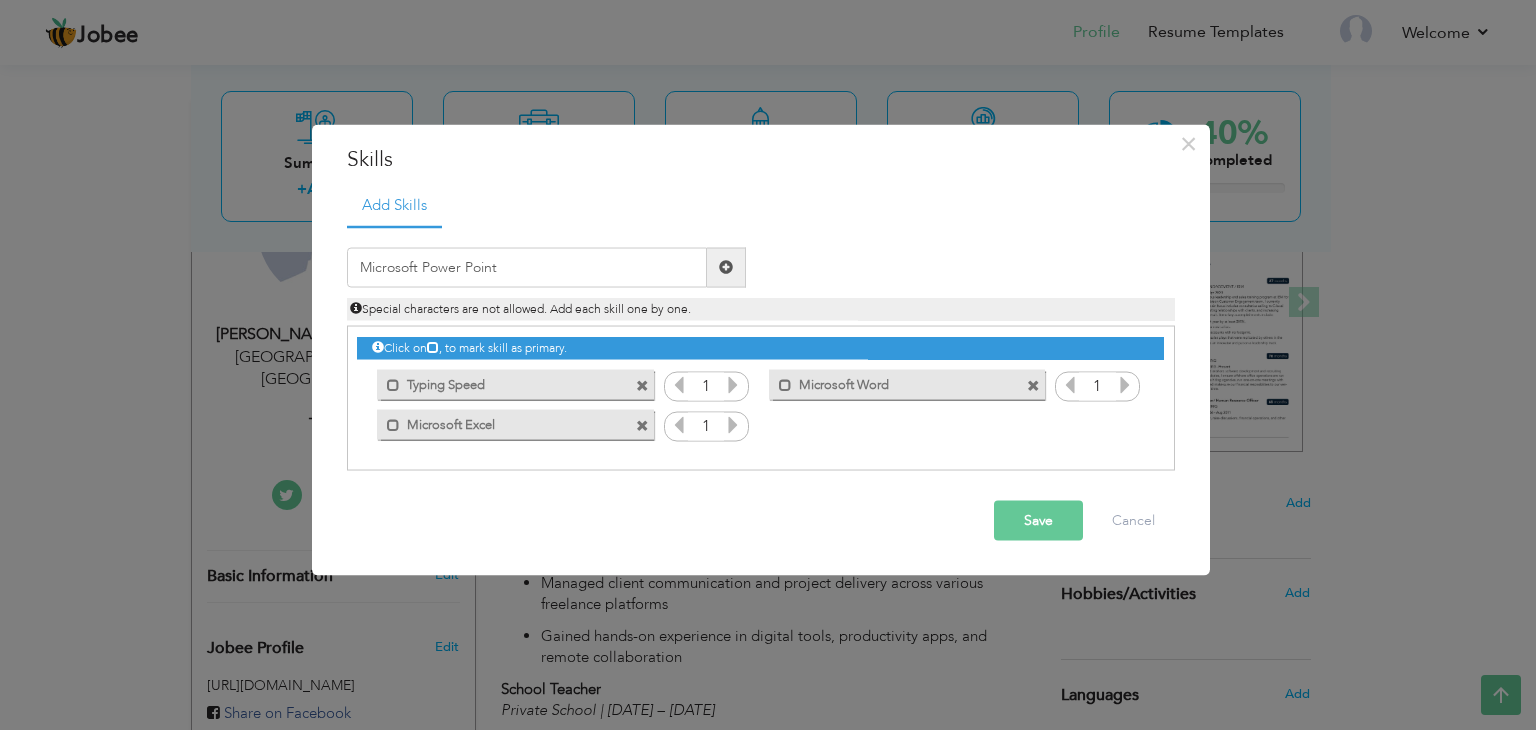 click at bounding box center [726, 267] 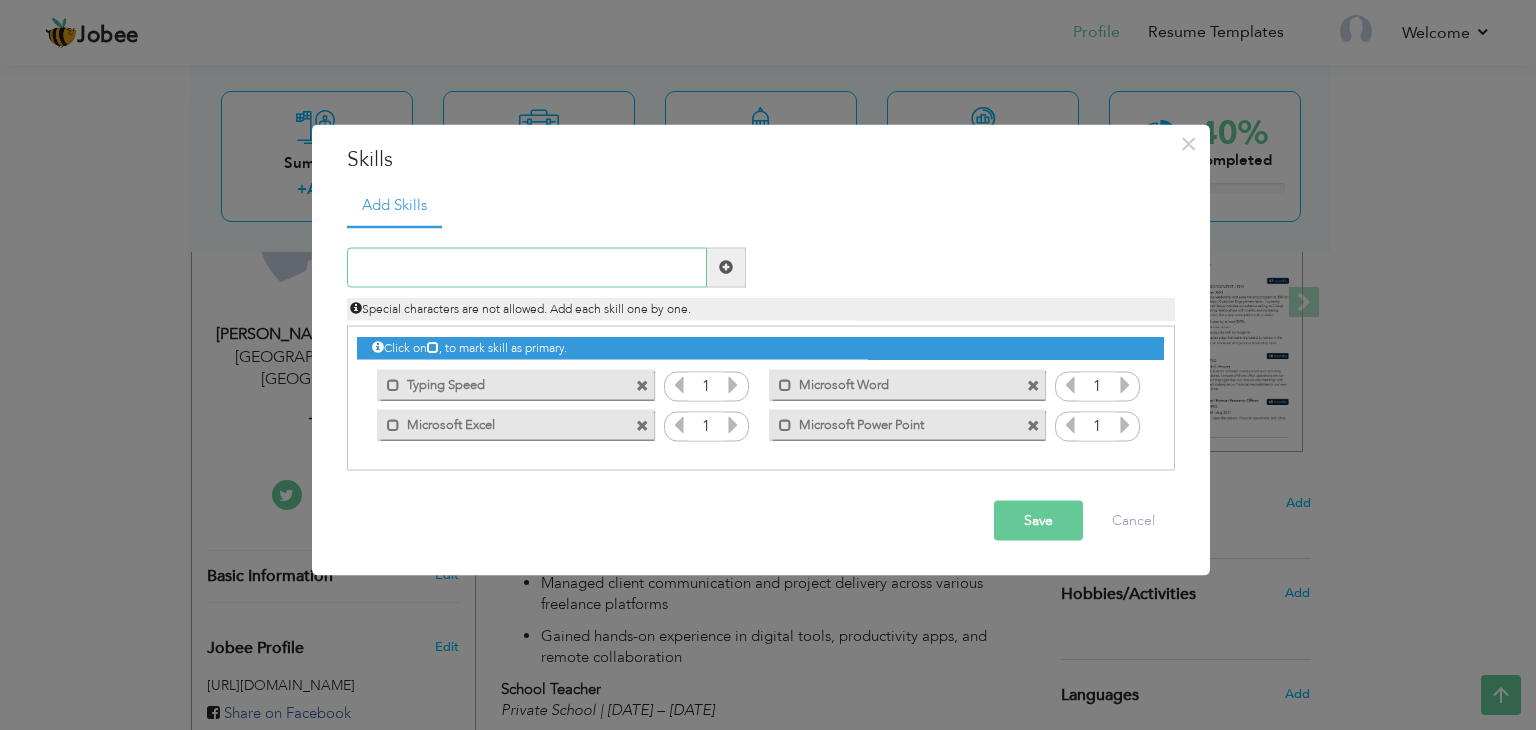 click at bounding box center (527, 267) 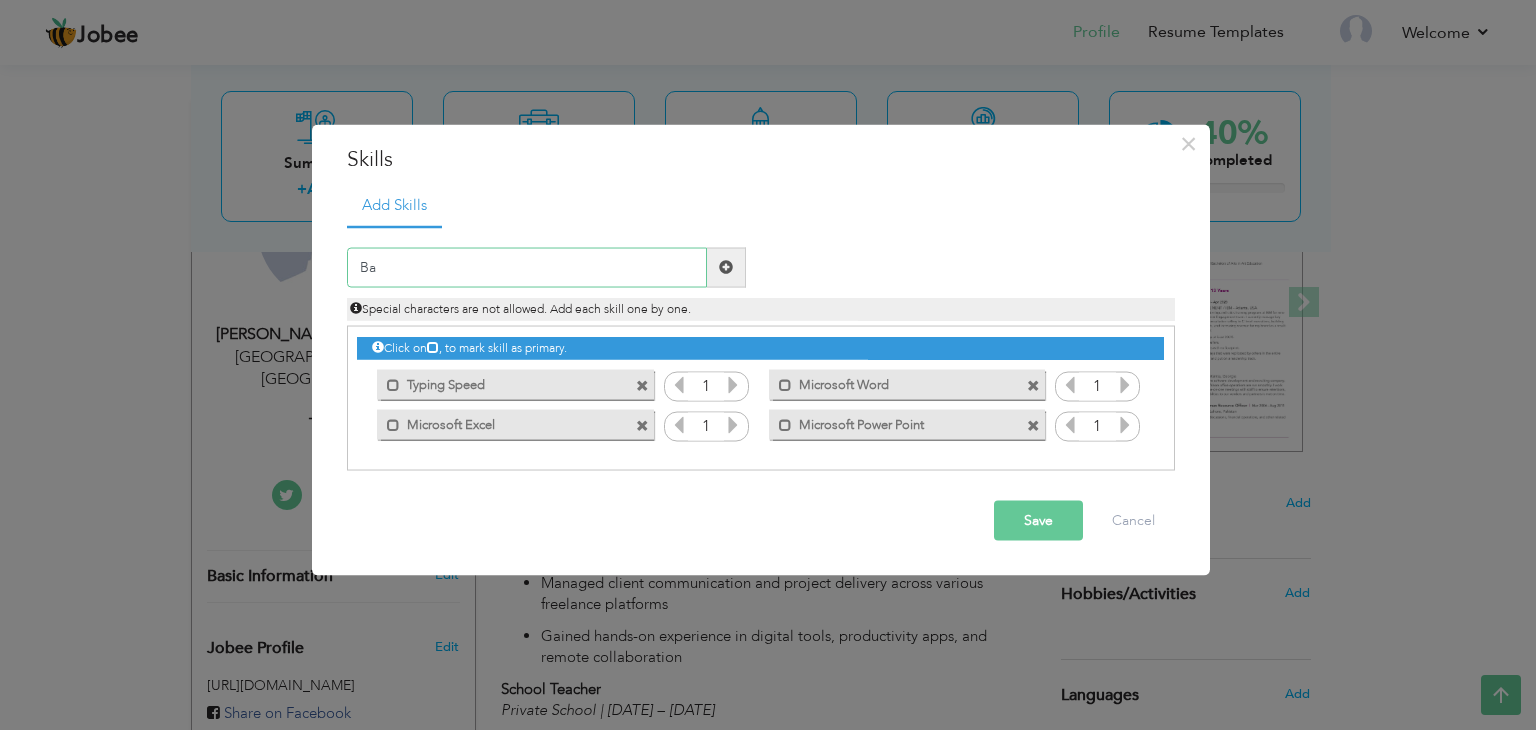 type on "B" 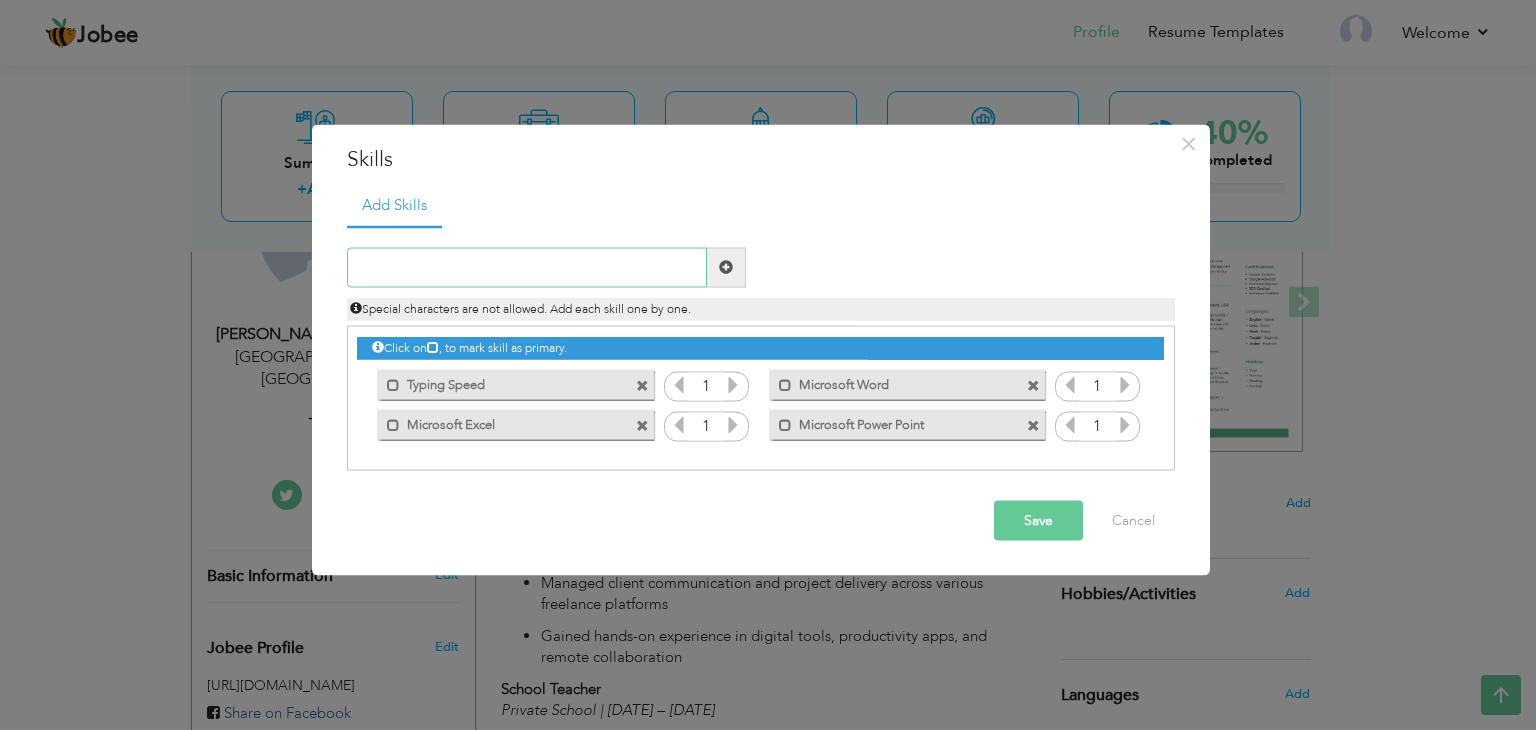 type on "O" 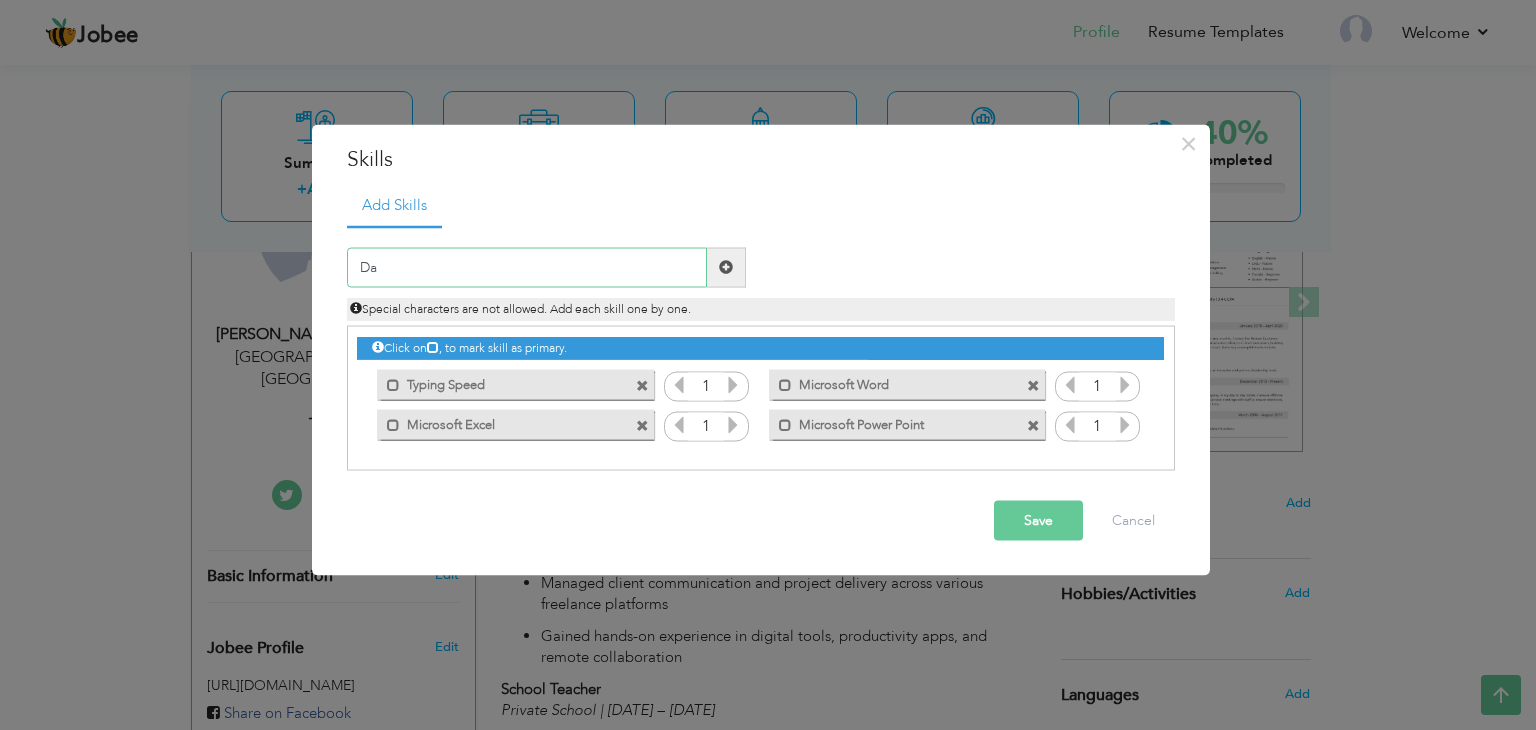type on "D" 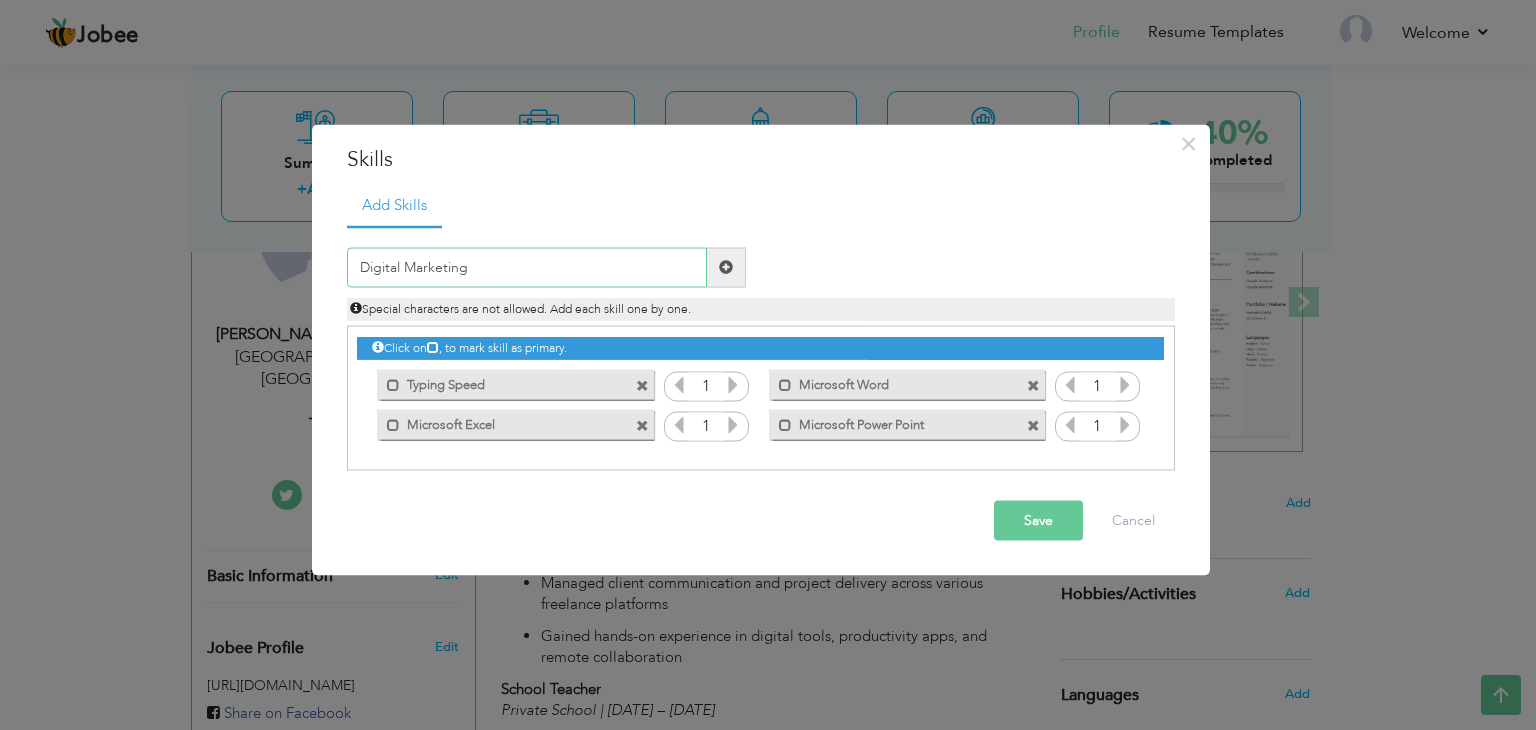 type on "Digital Marketing" 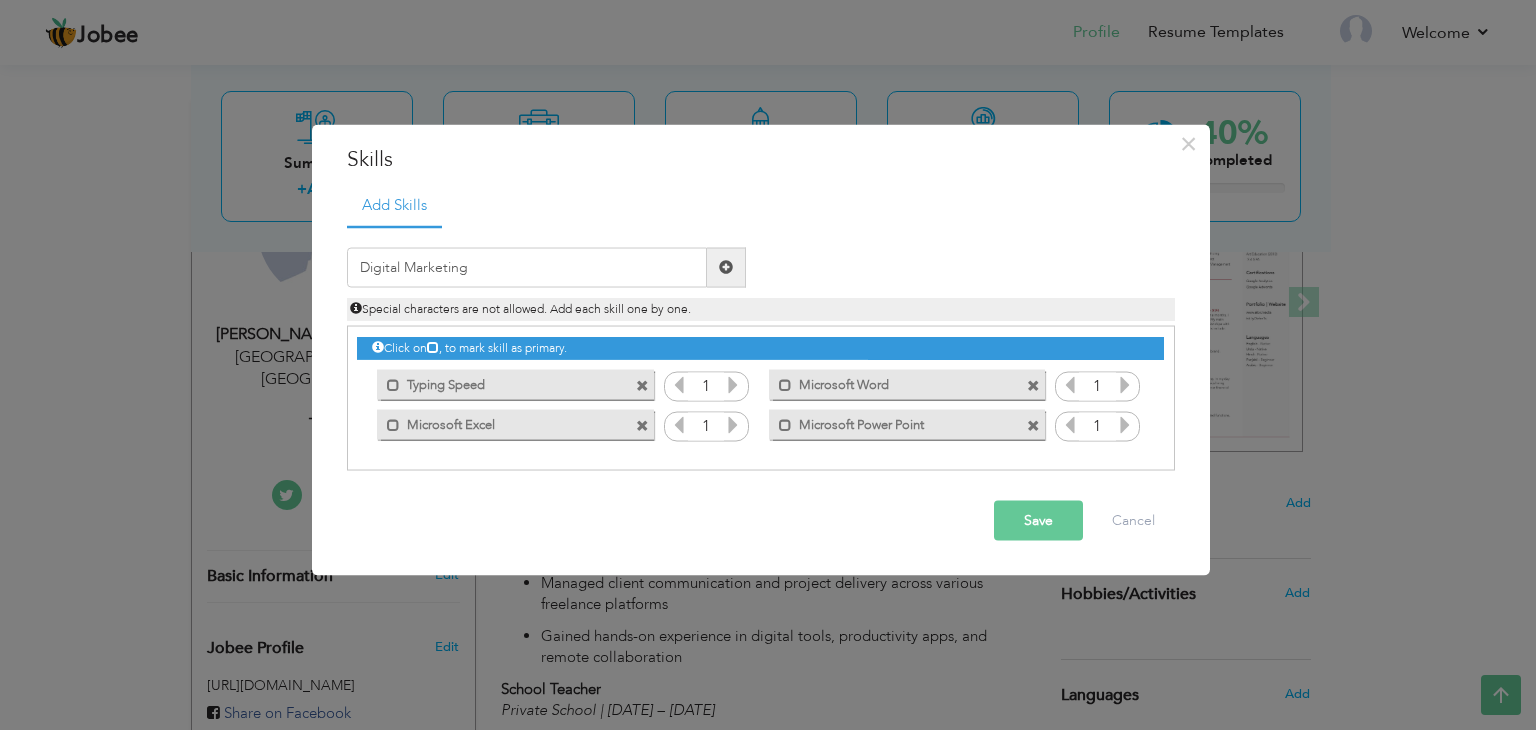 click at bounding box center (726, 267) 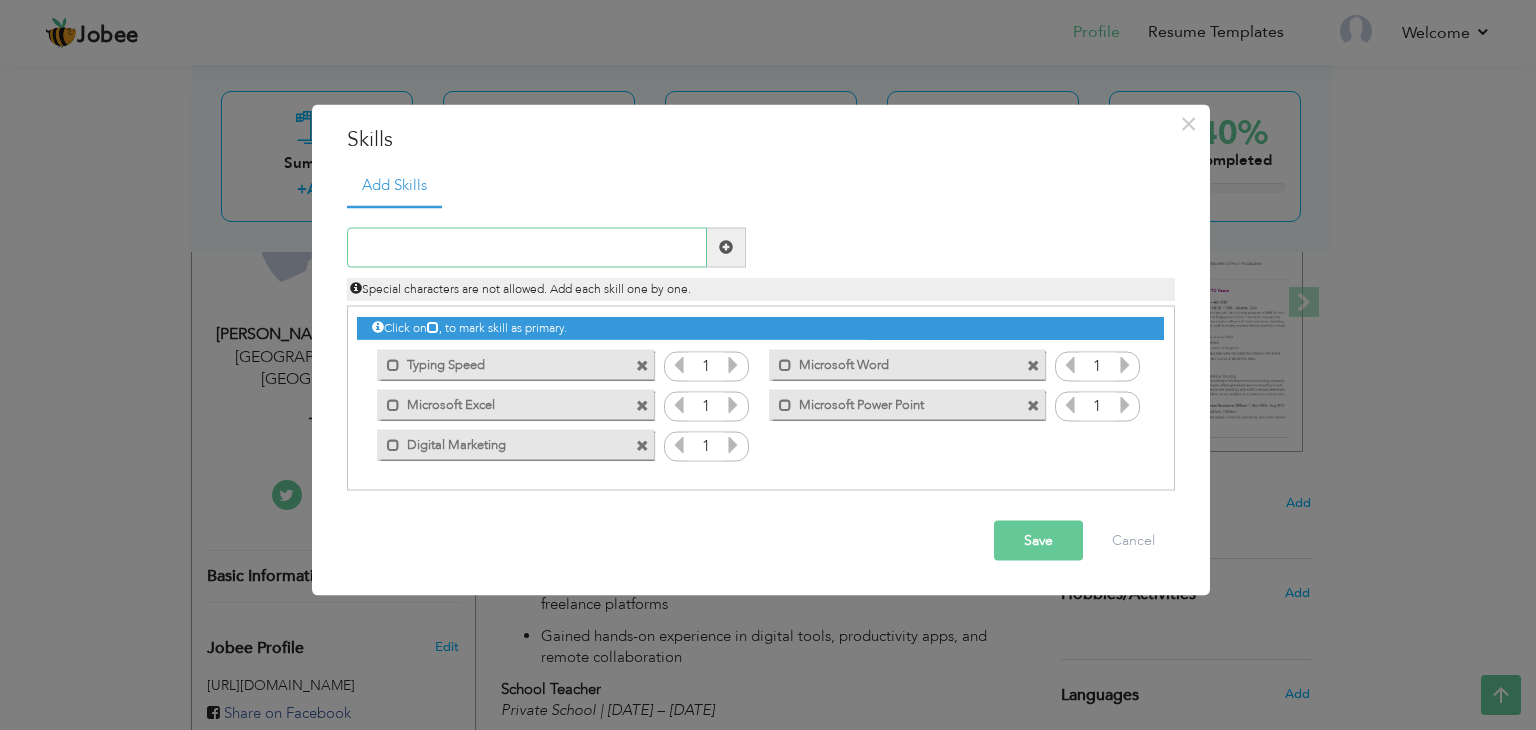click at bounding box center (527, 247) 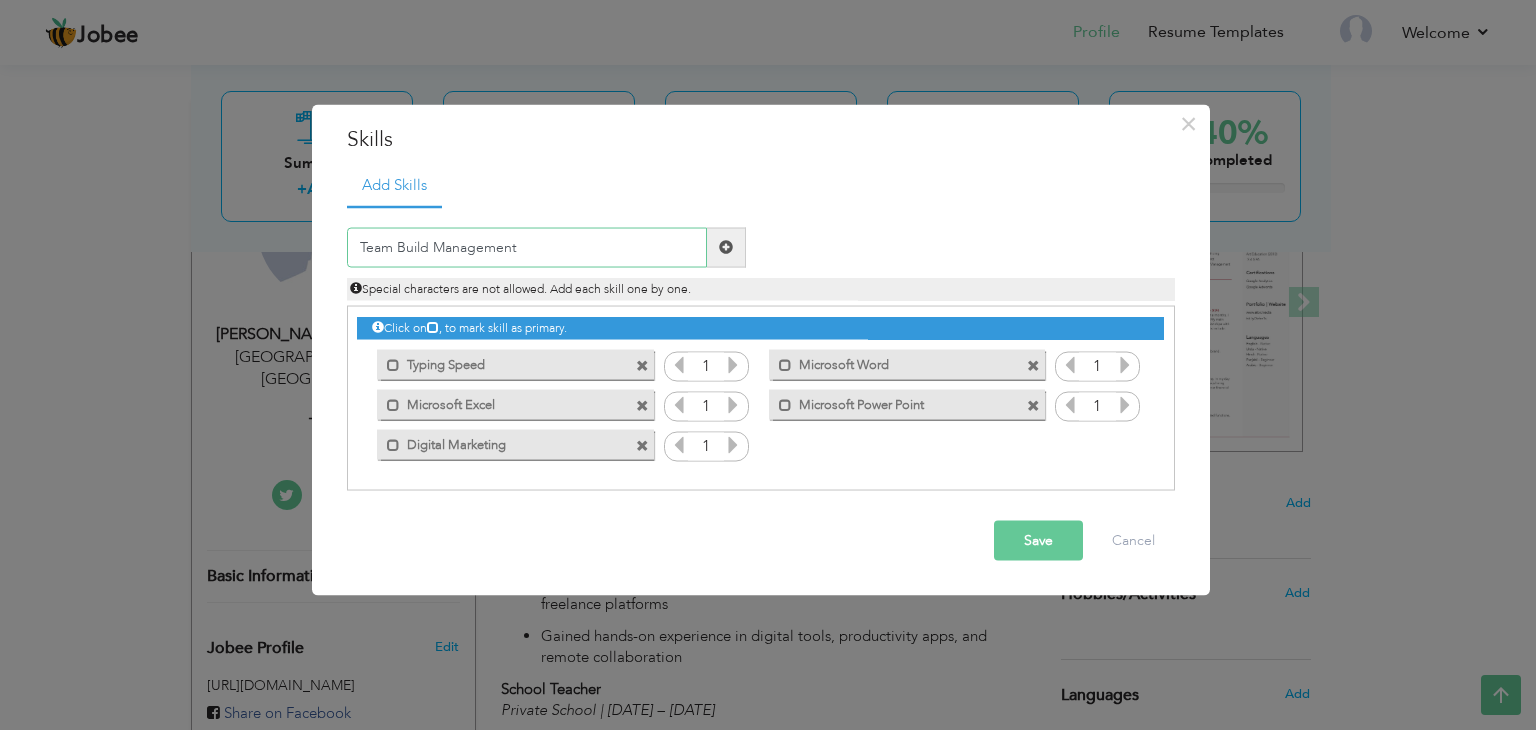 type on "Team Build Management" 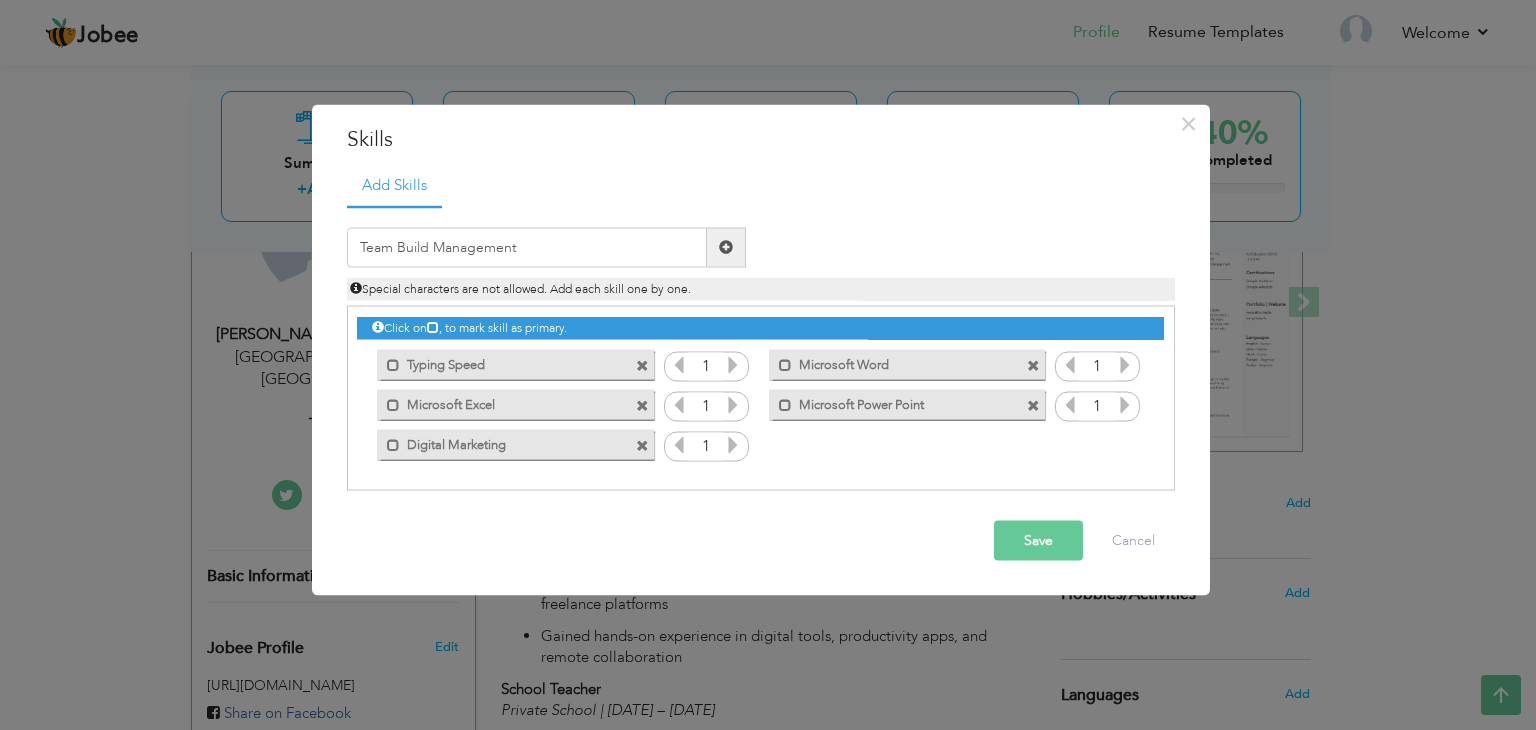 click at bounding box center [726, 247] 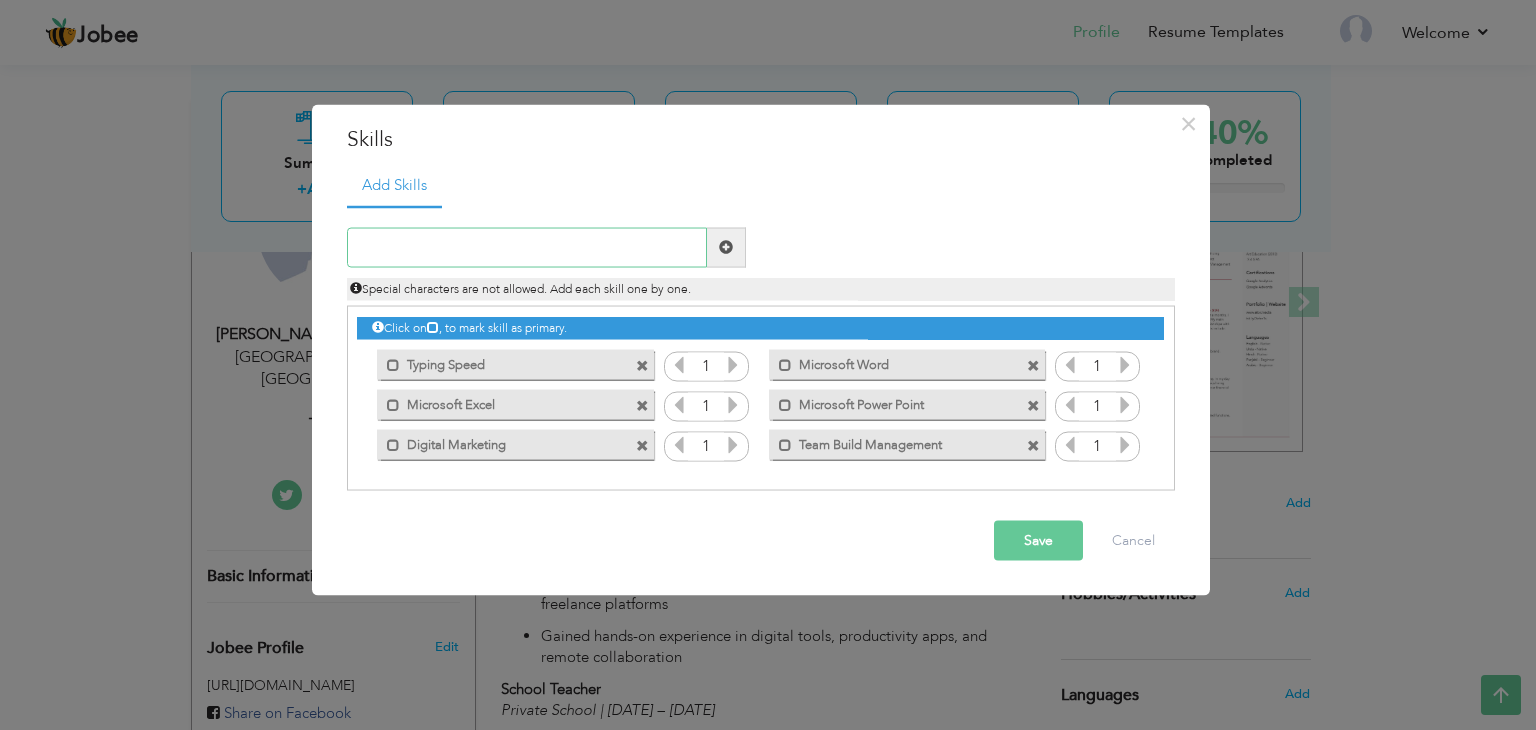 click at bounding box center (527, 247) 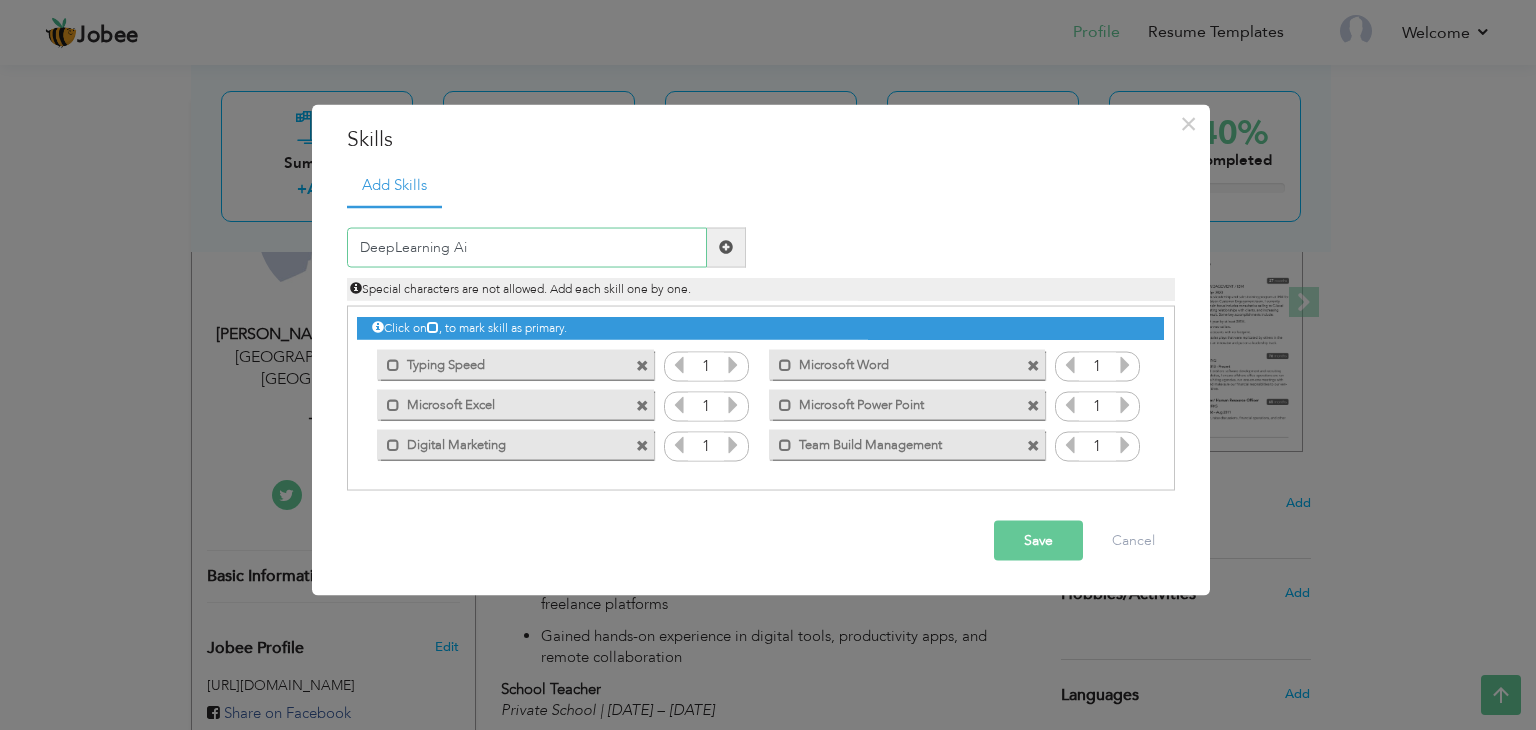 type on "DeepLearning Ai" 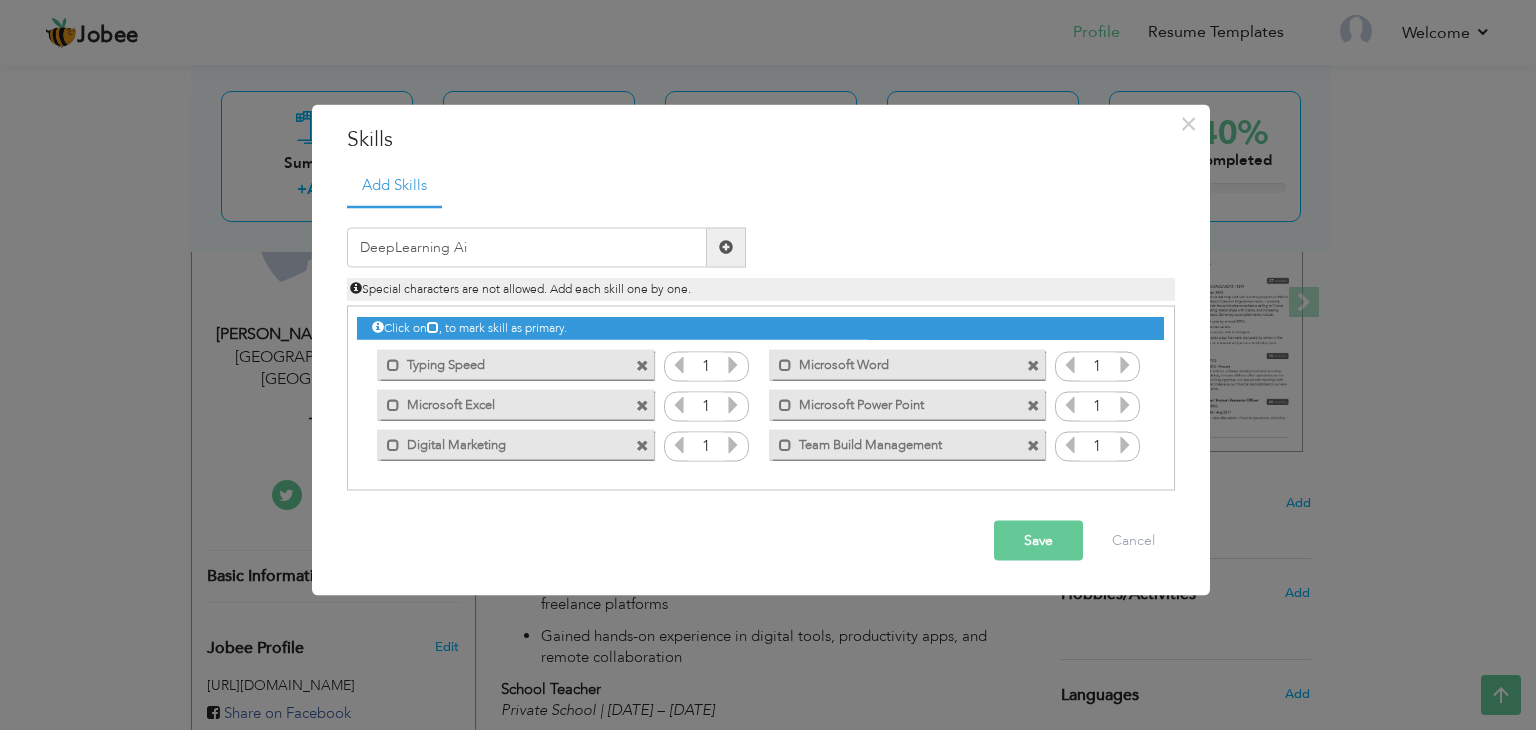 click at bounding box center [726, 247] 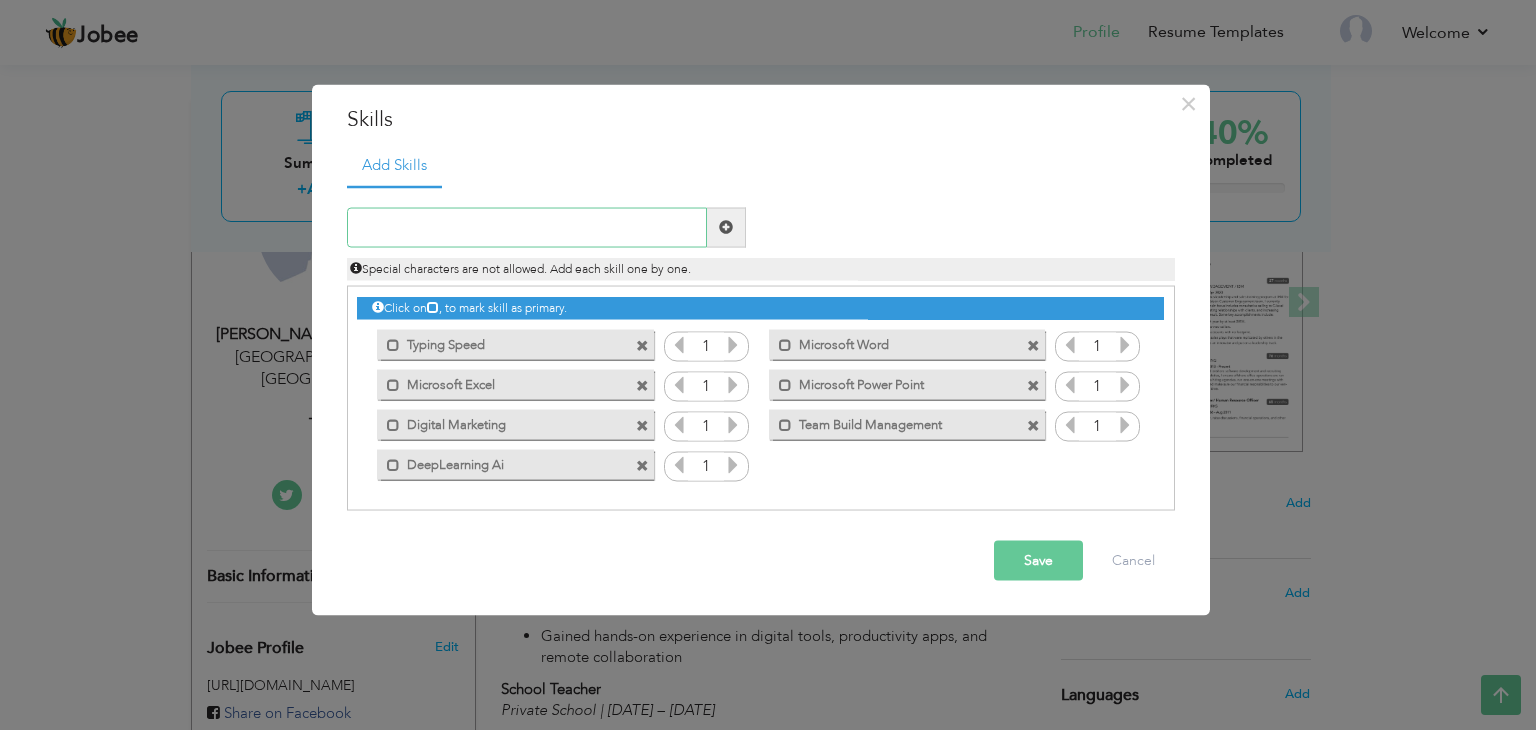 click at bounding box center (527, 227) 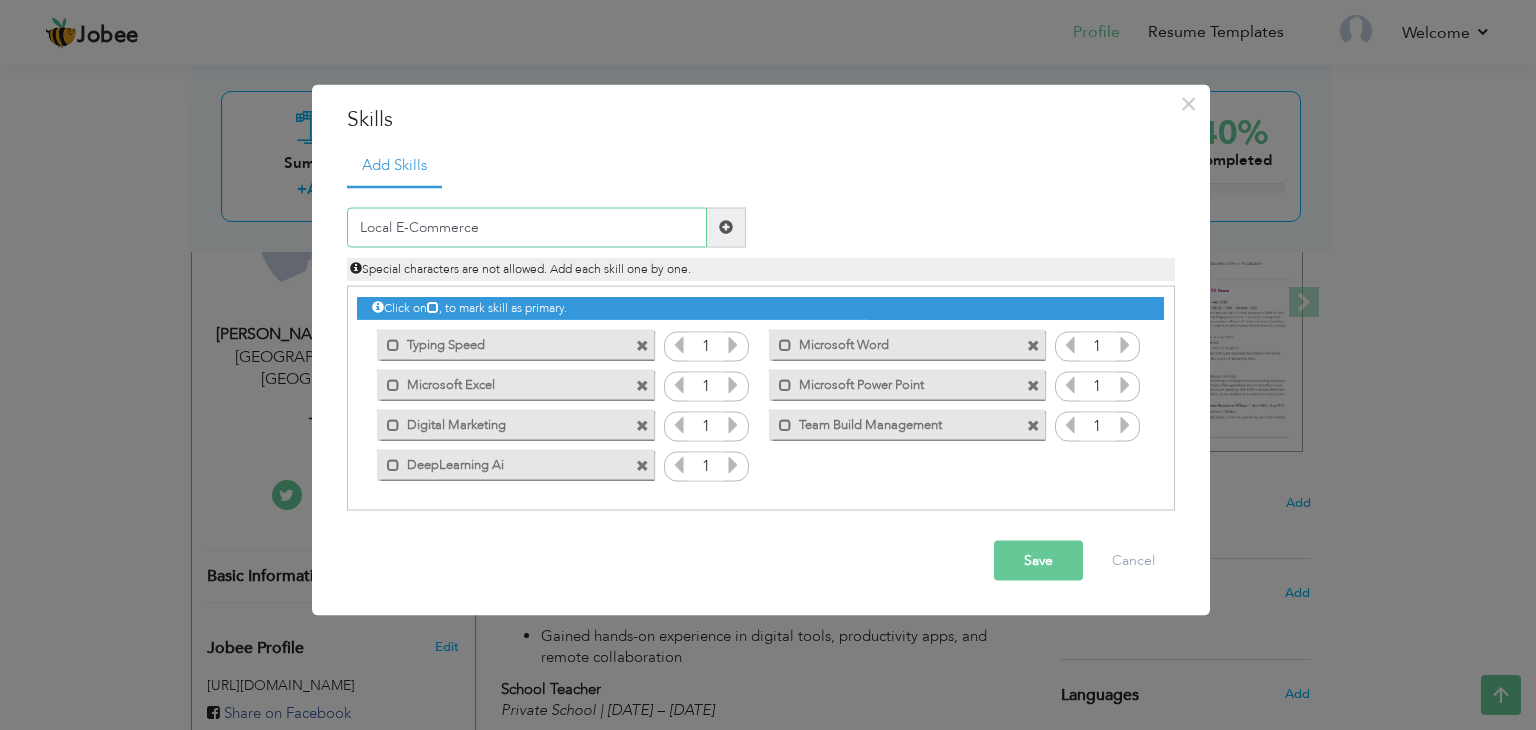 click on "Local E-Commerce" at bounding box center (527, 227) 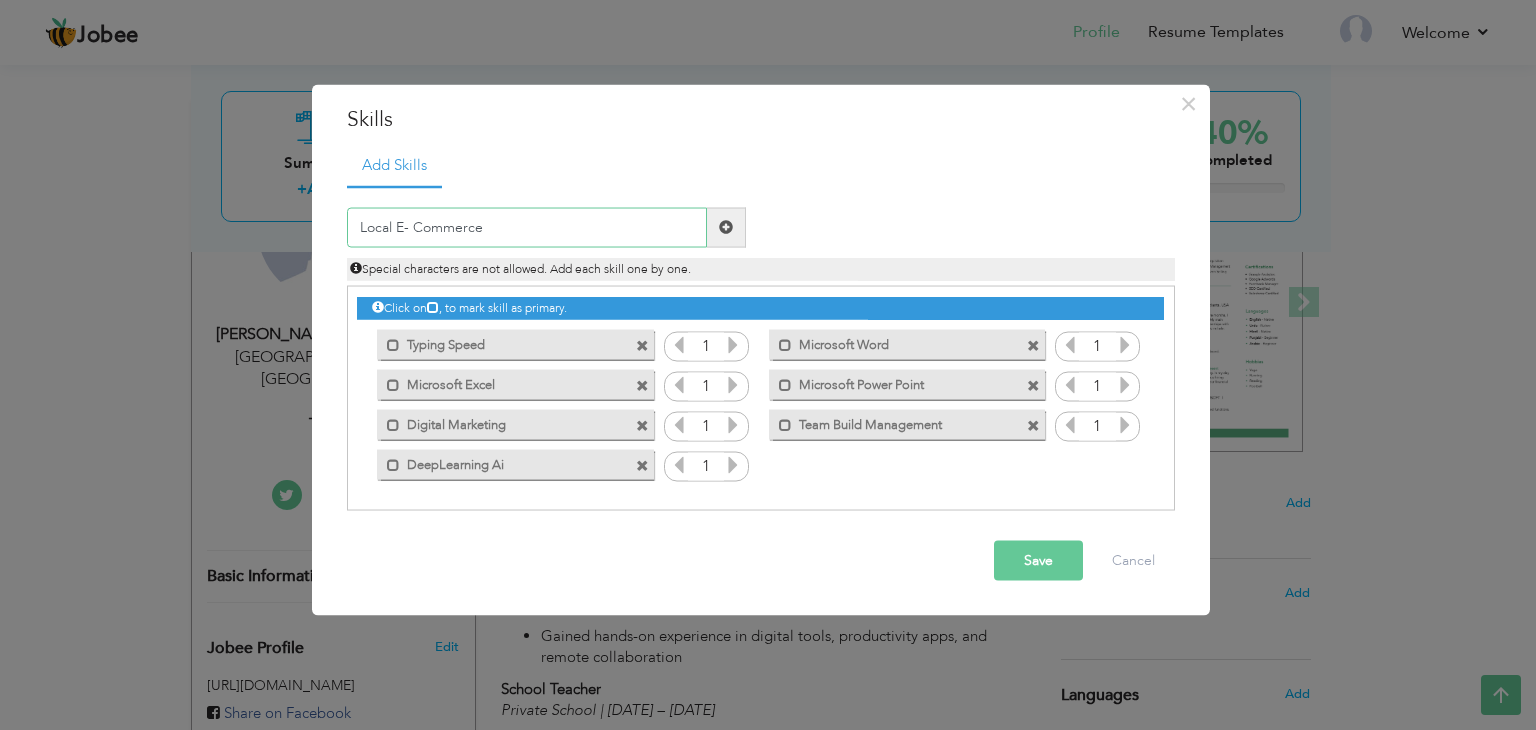 type on "Local E- Commerce" 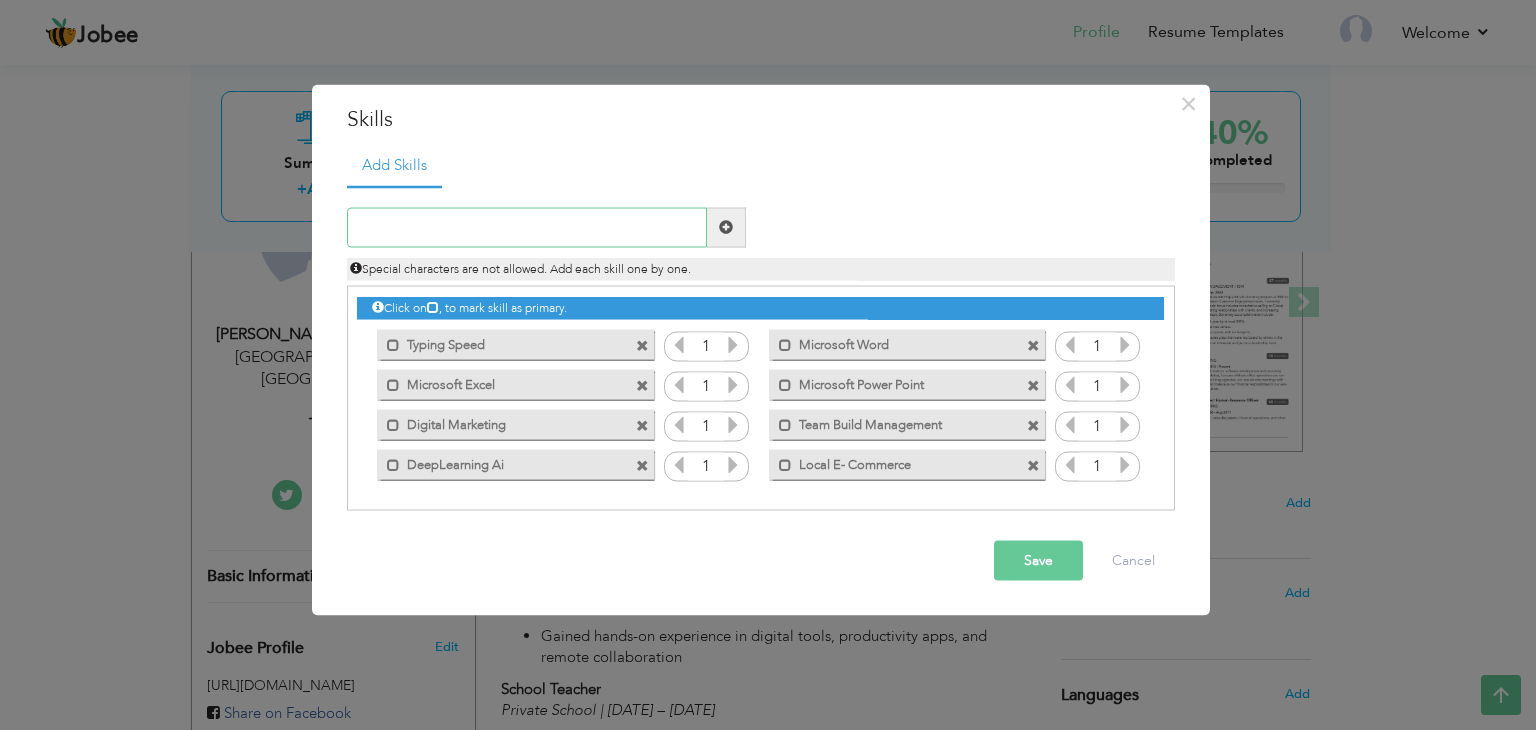 click at bounding box center (527, 227) 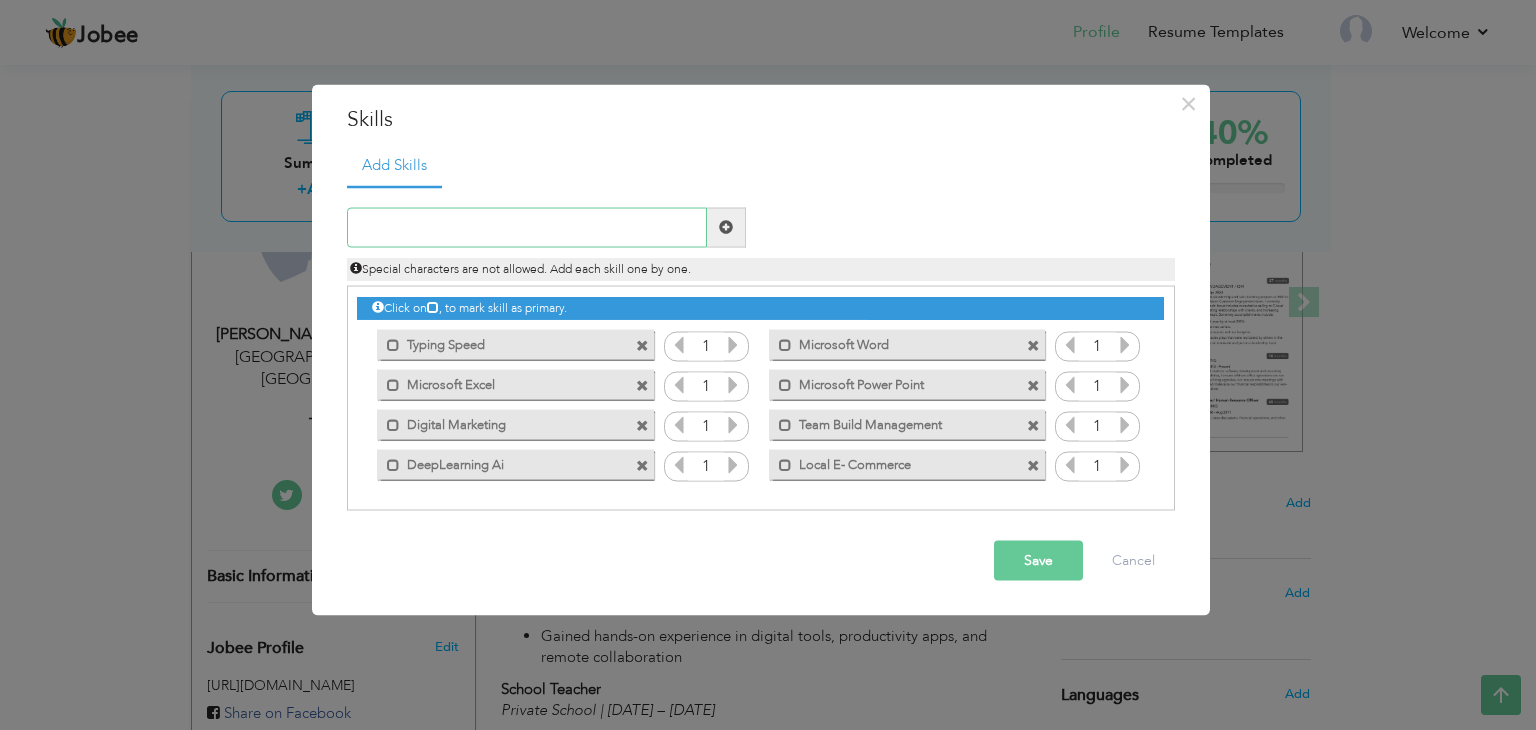 click at bounding box center [527, 227] 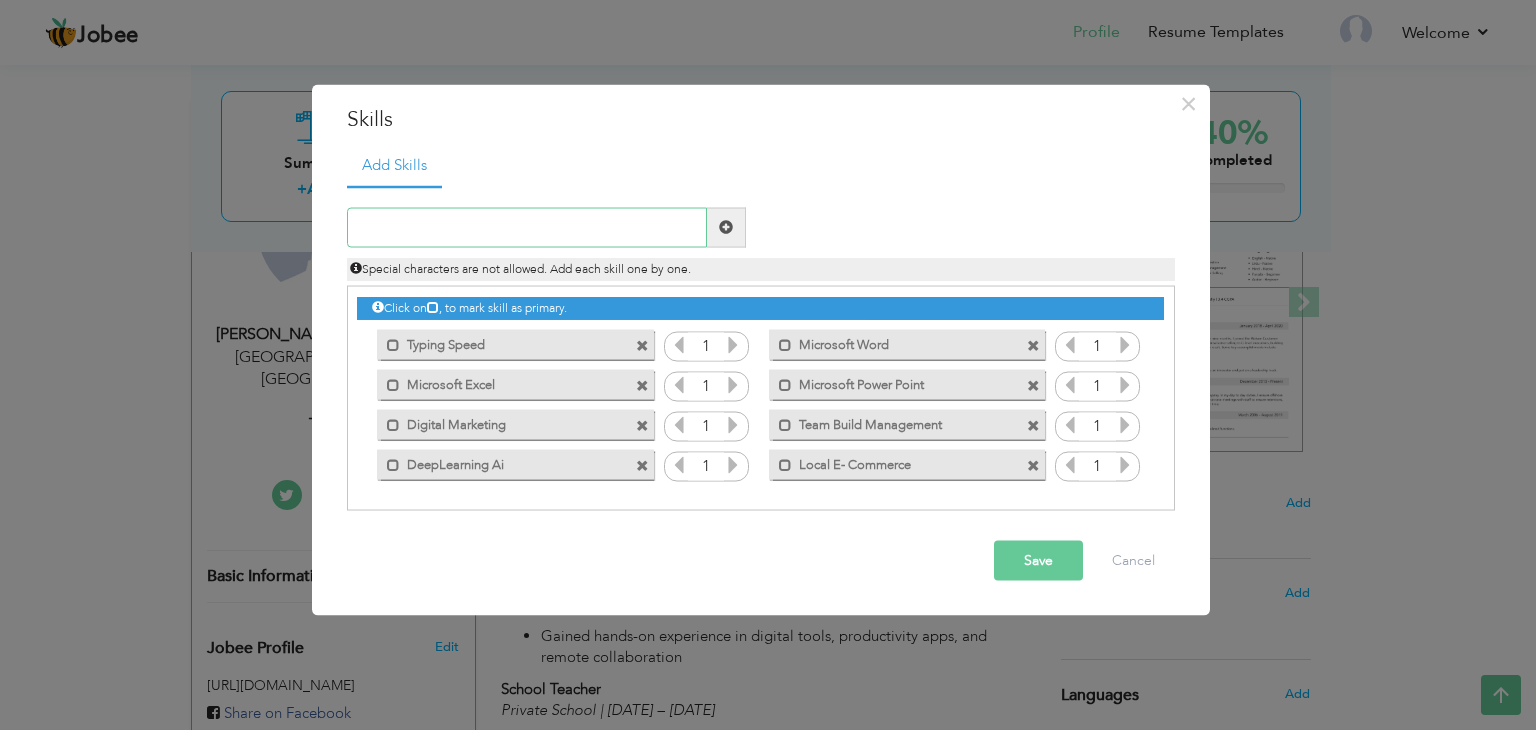 click at bounding box center [527, 227] 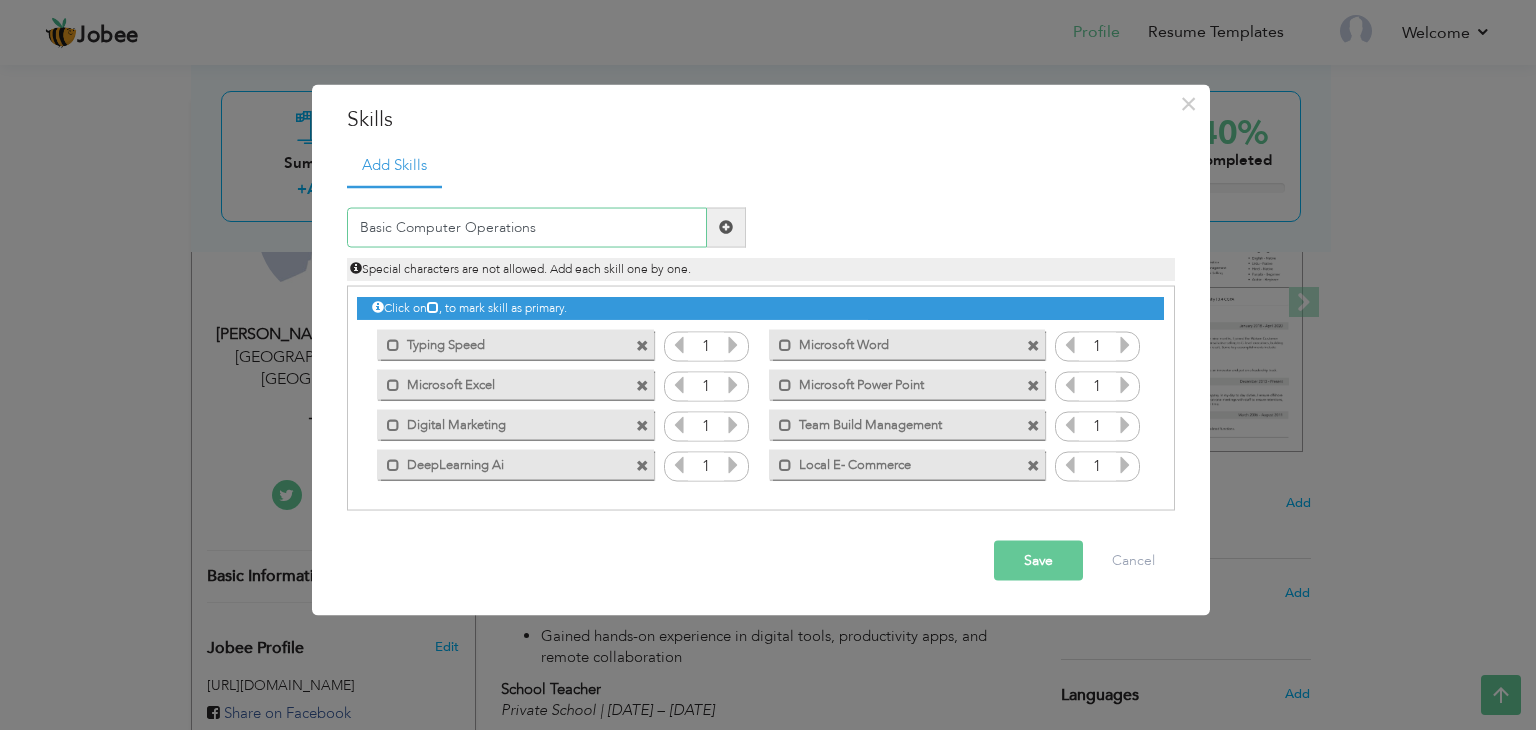 type on "Basic Computer Operations" 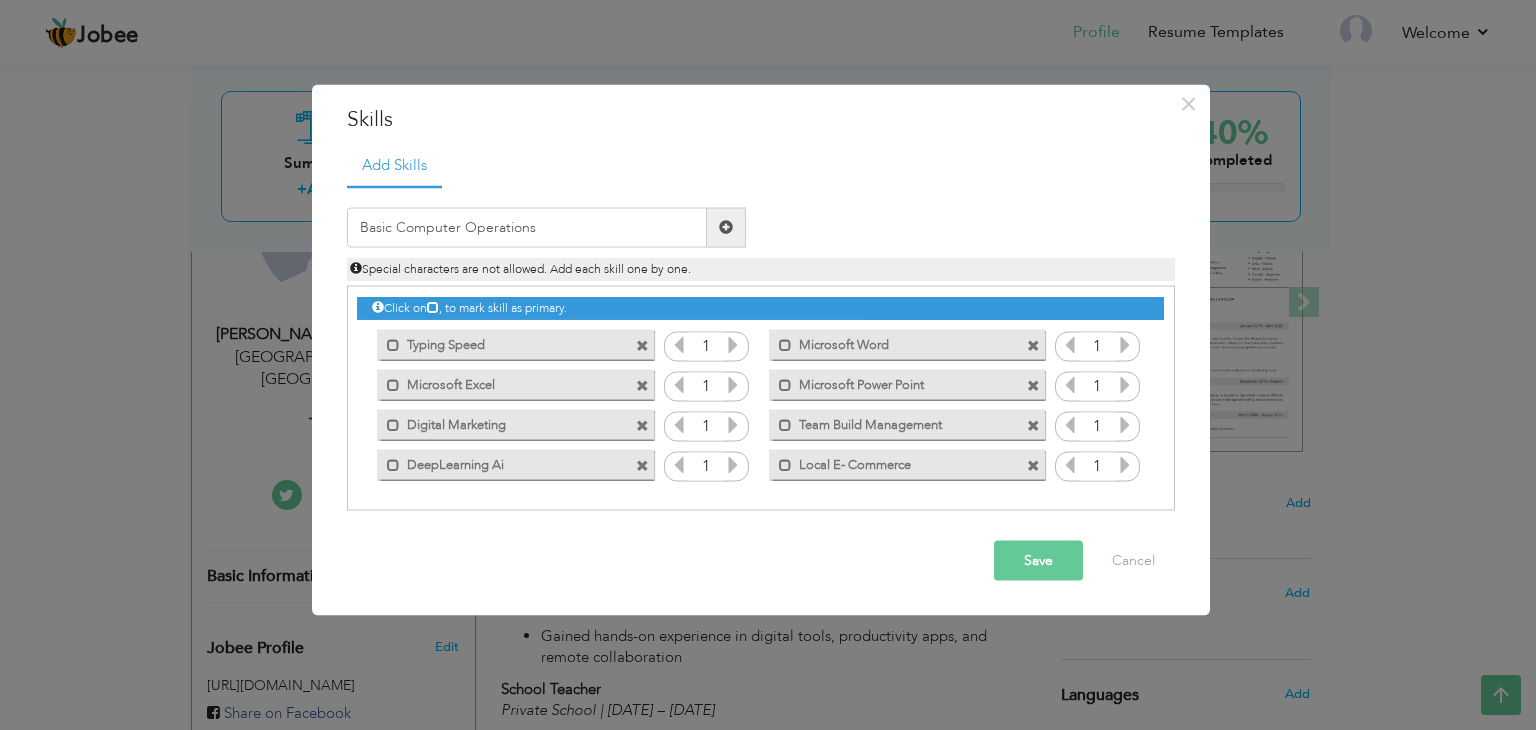 click at bounding box center [726, 227] 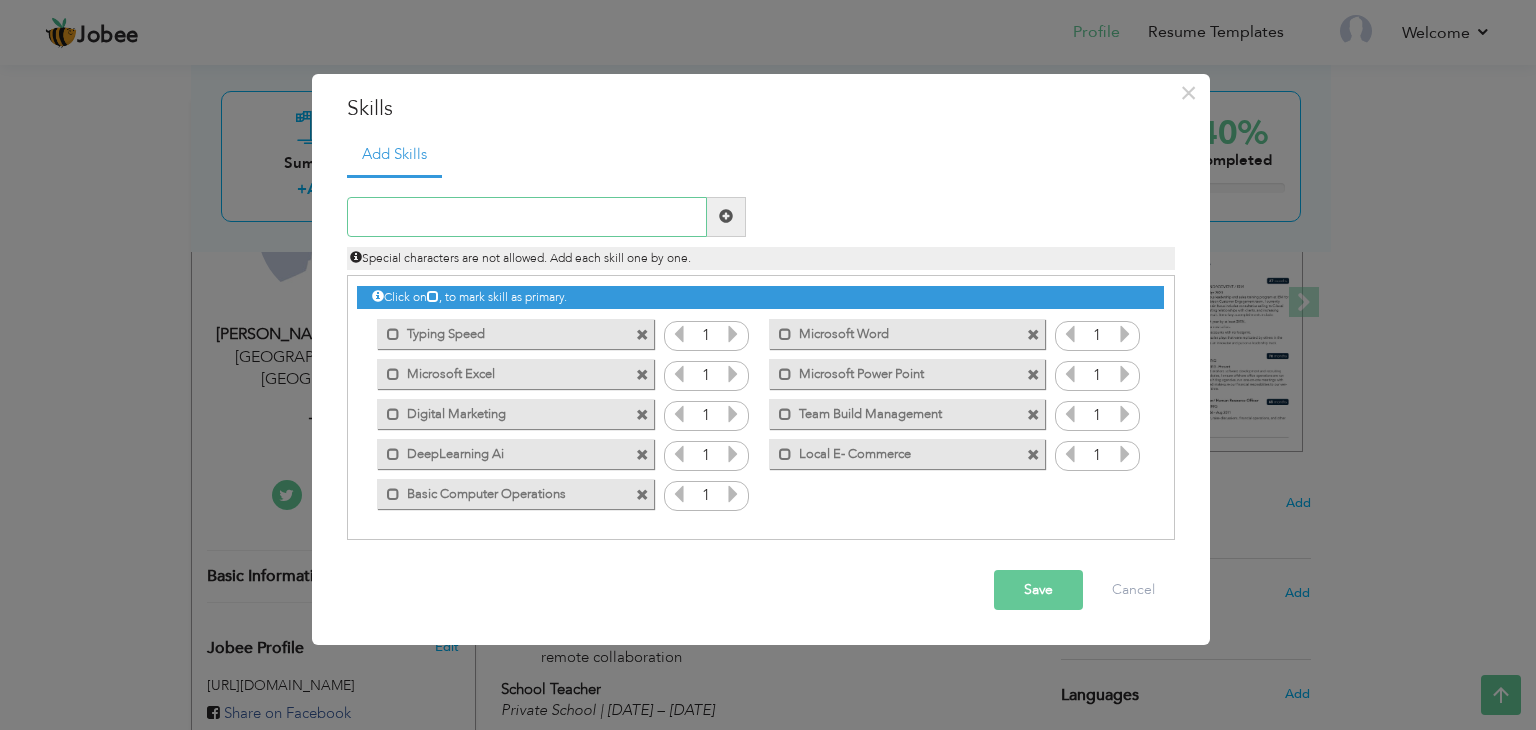 click at bounding box center (527, 217) 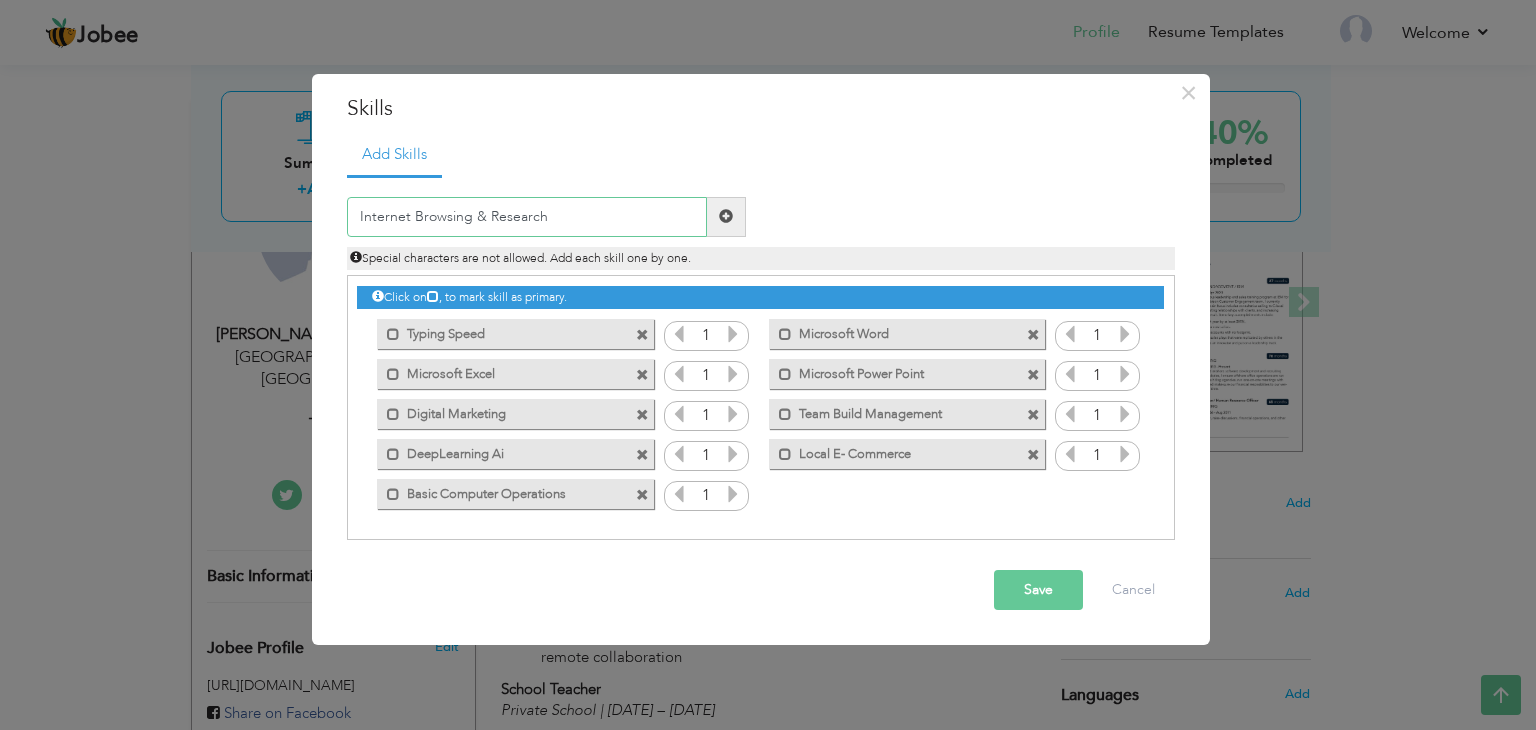 type on "Internet Browsing & Research" 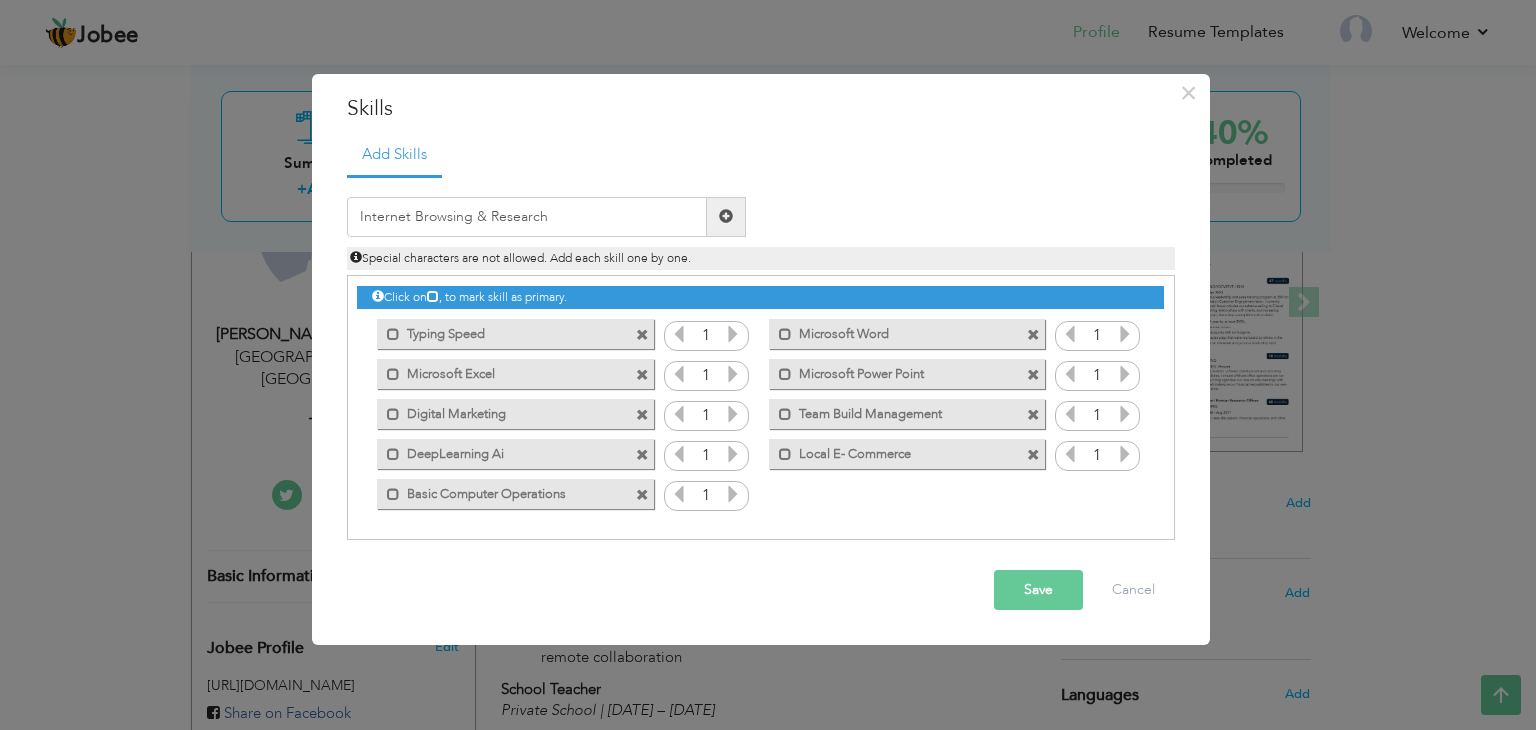 click at bounding box center (726, 217) 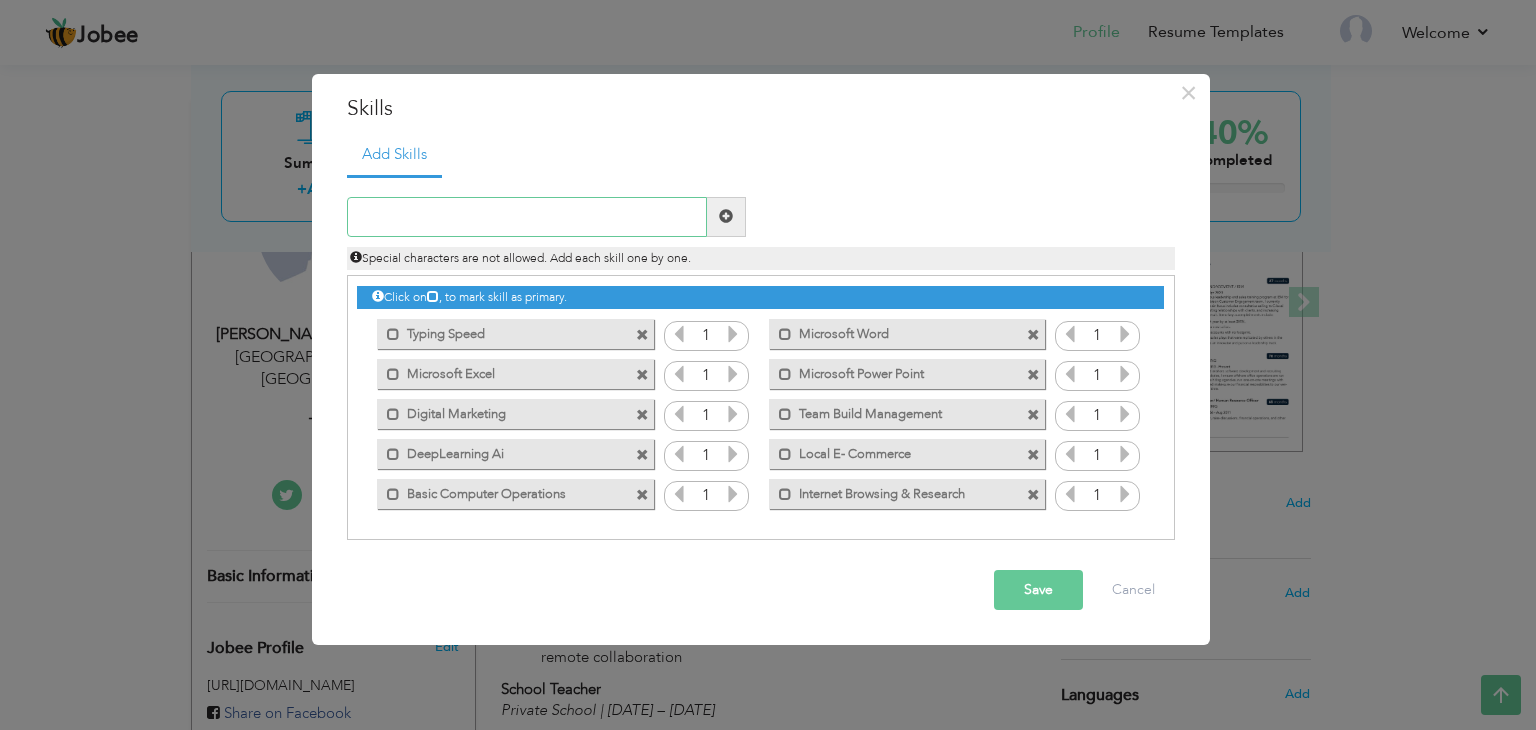 click at bounding box center [527, 217] 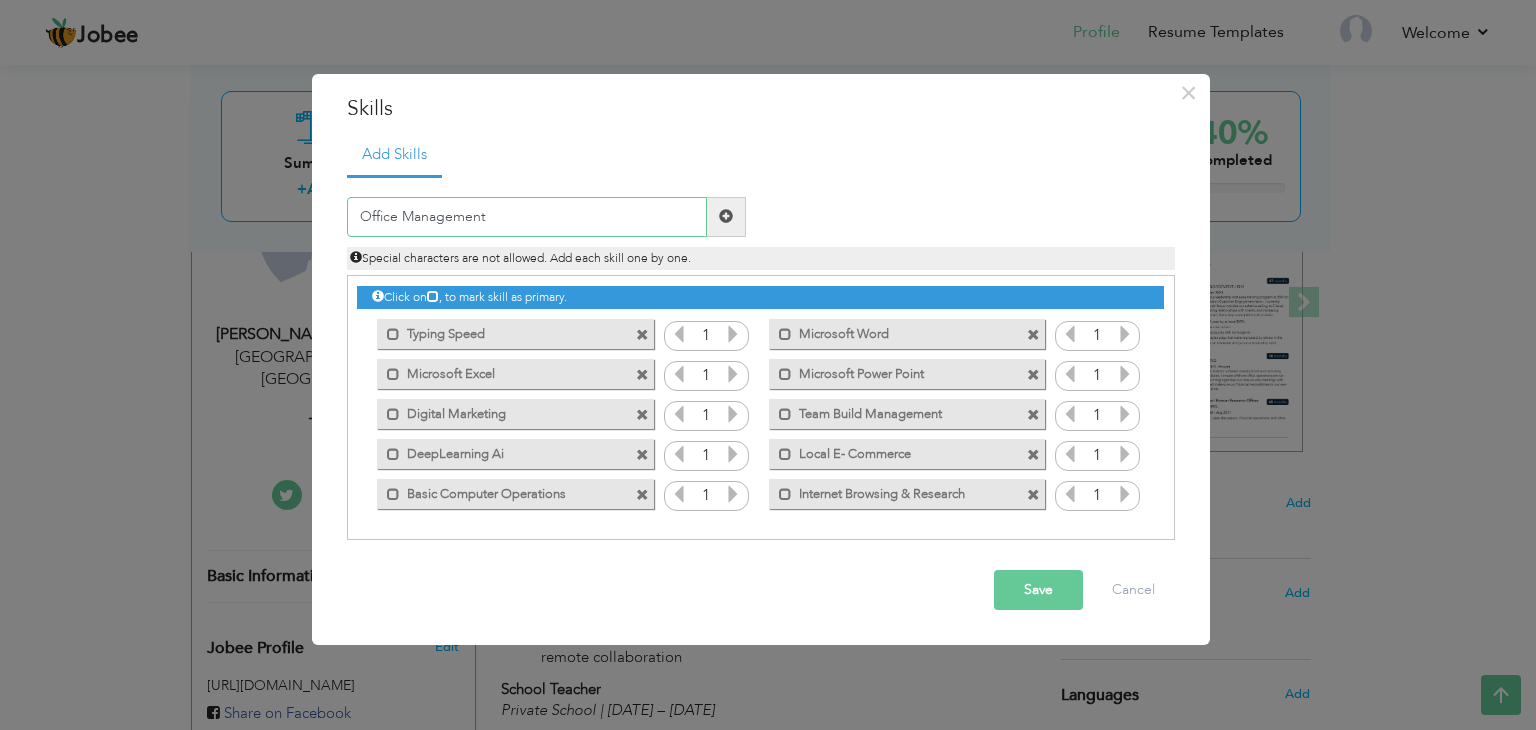 type on "Office Management" 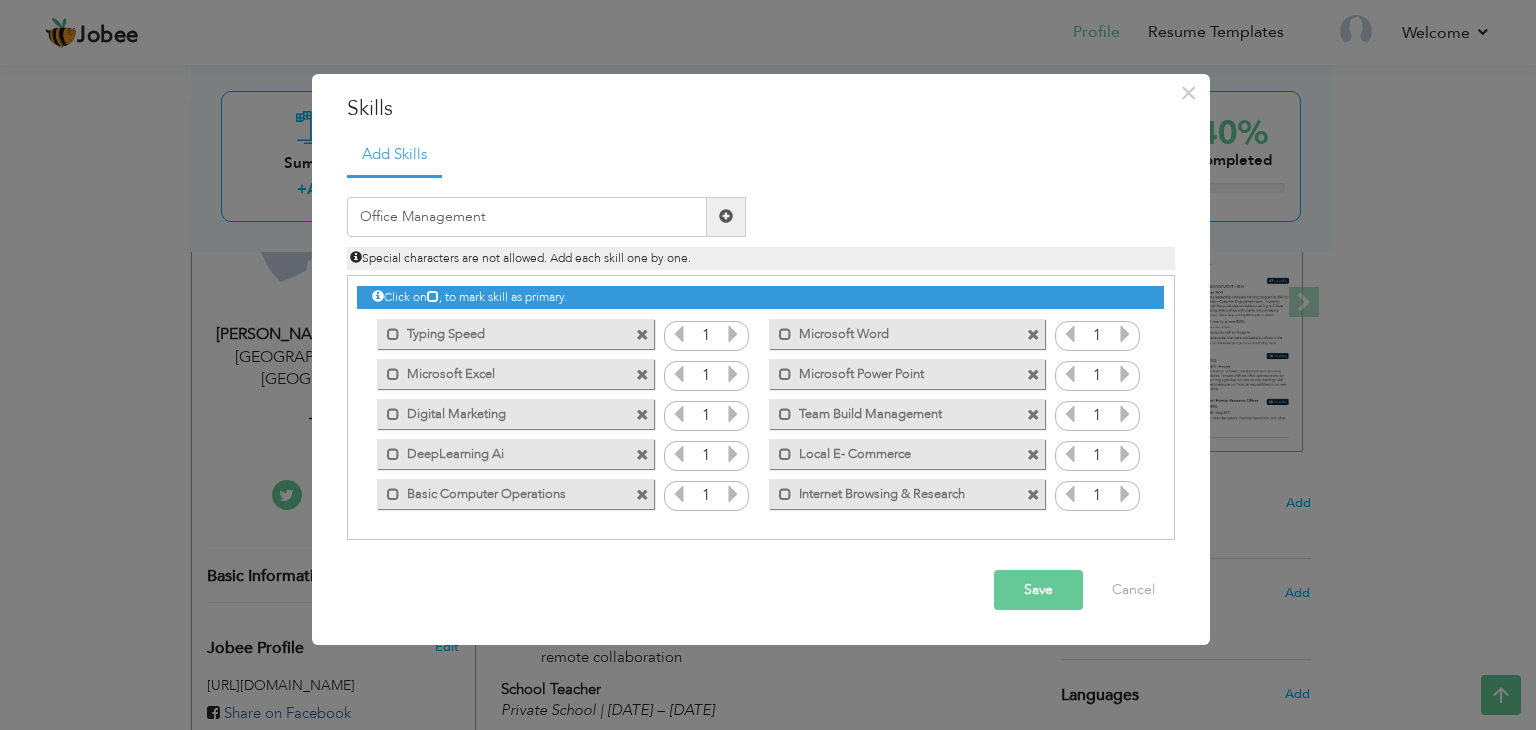 click at bounding box center (726, 217) 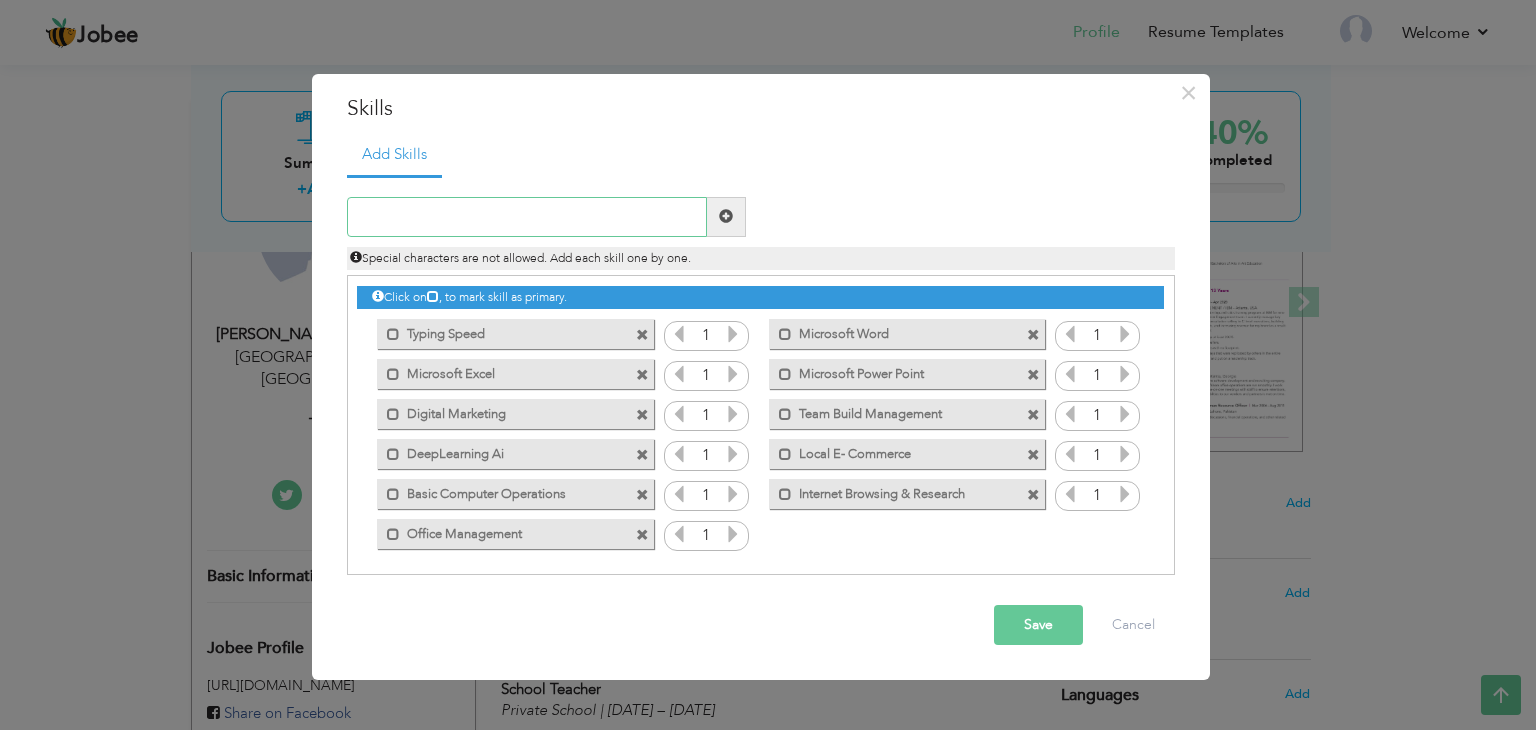 click at bounding box center (527, 217) 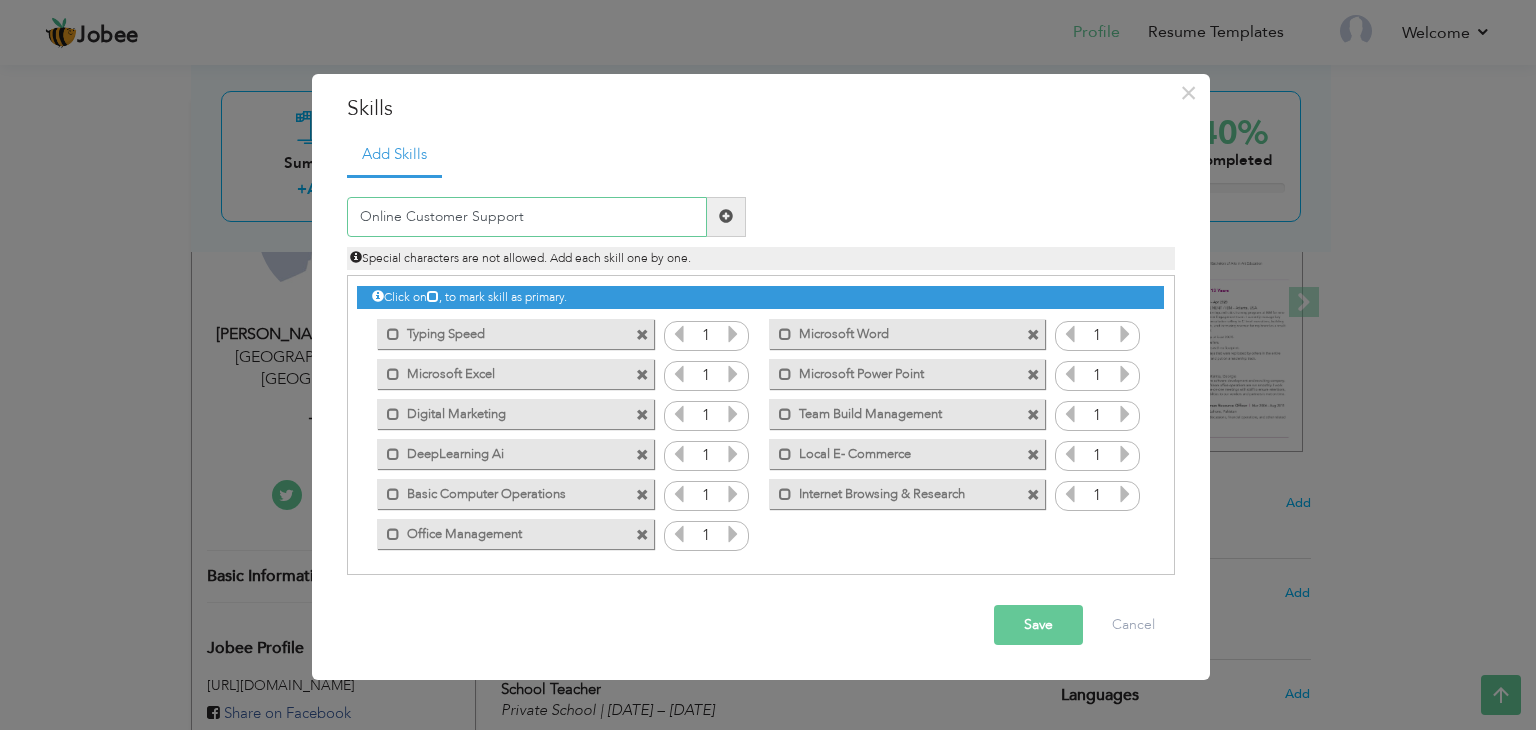 type on "Online Customer Support" 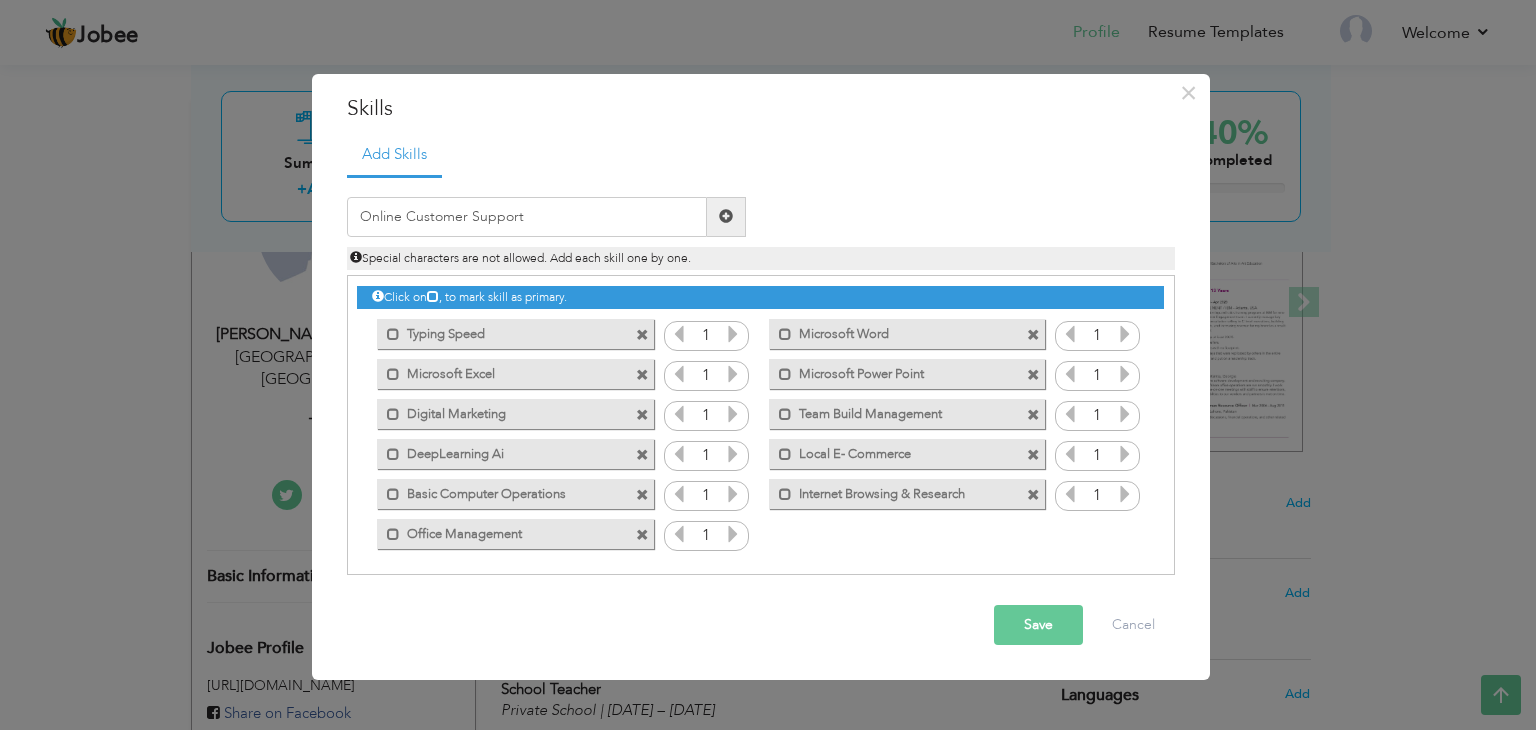 click at bounding box center [726, 217] 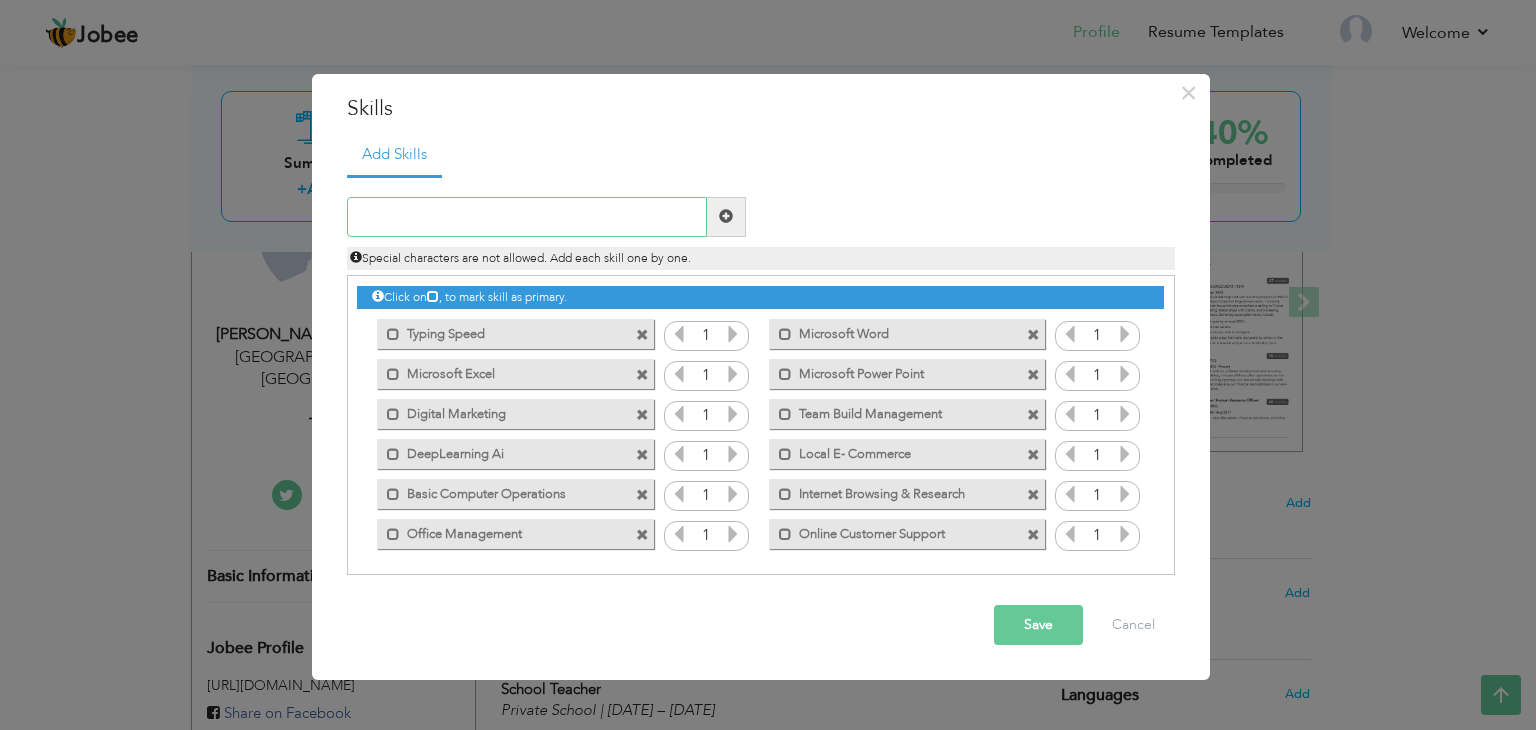 click at bounding box center (527, 217) 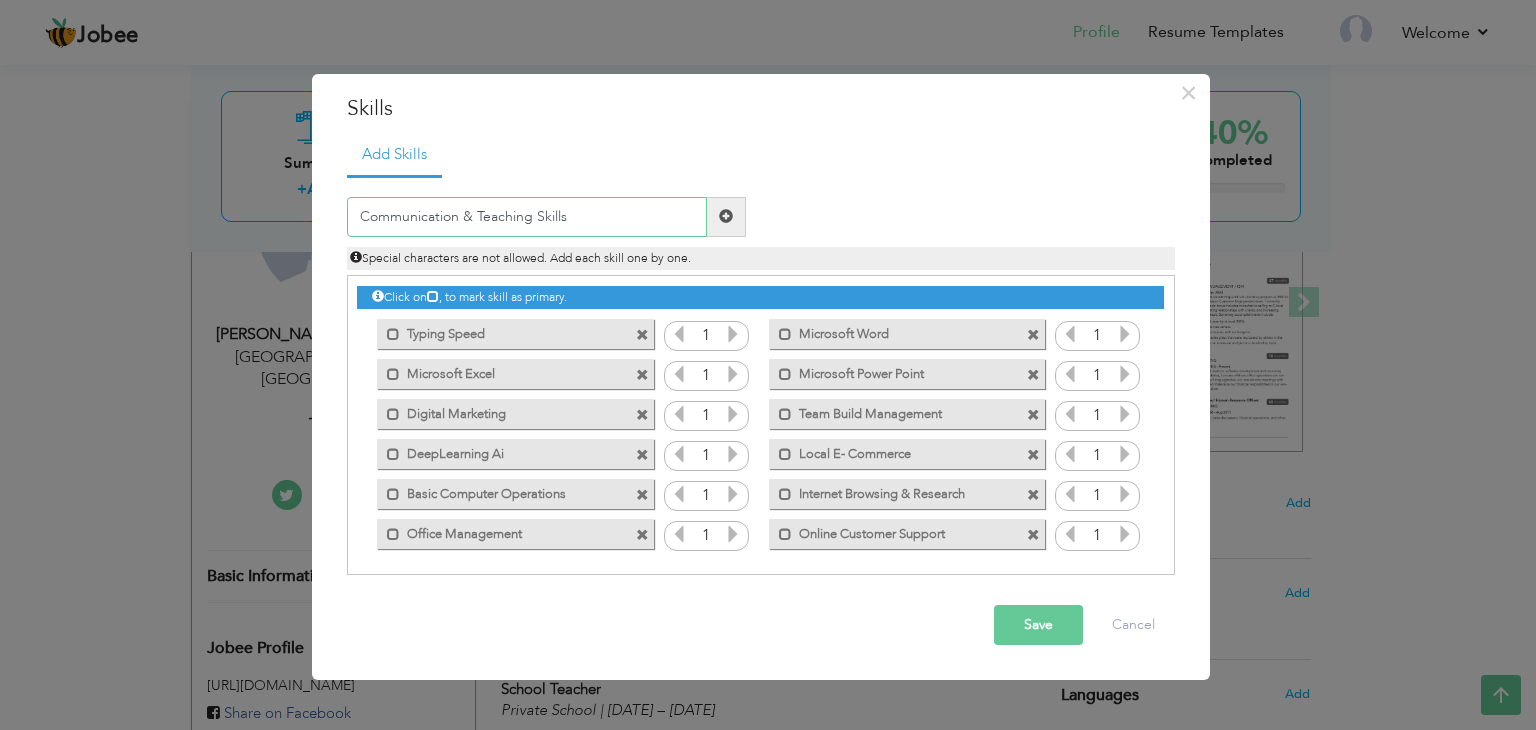 type on "Communication & Teaching Skills" 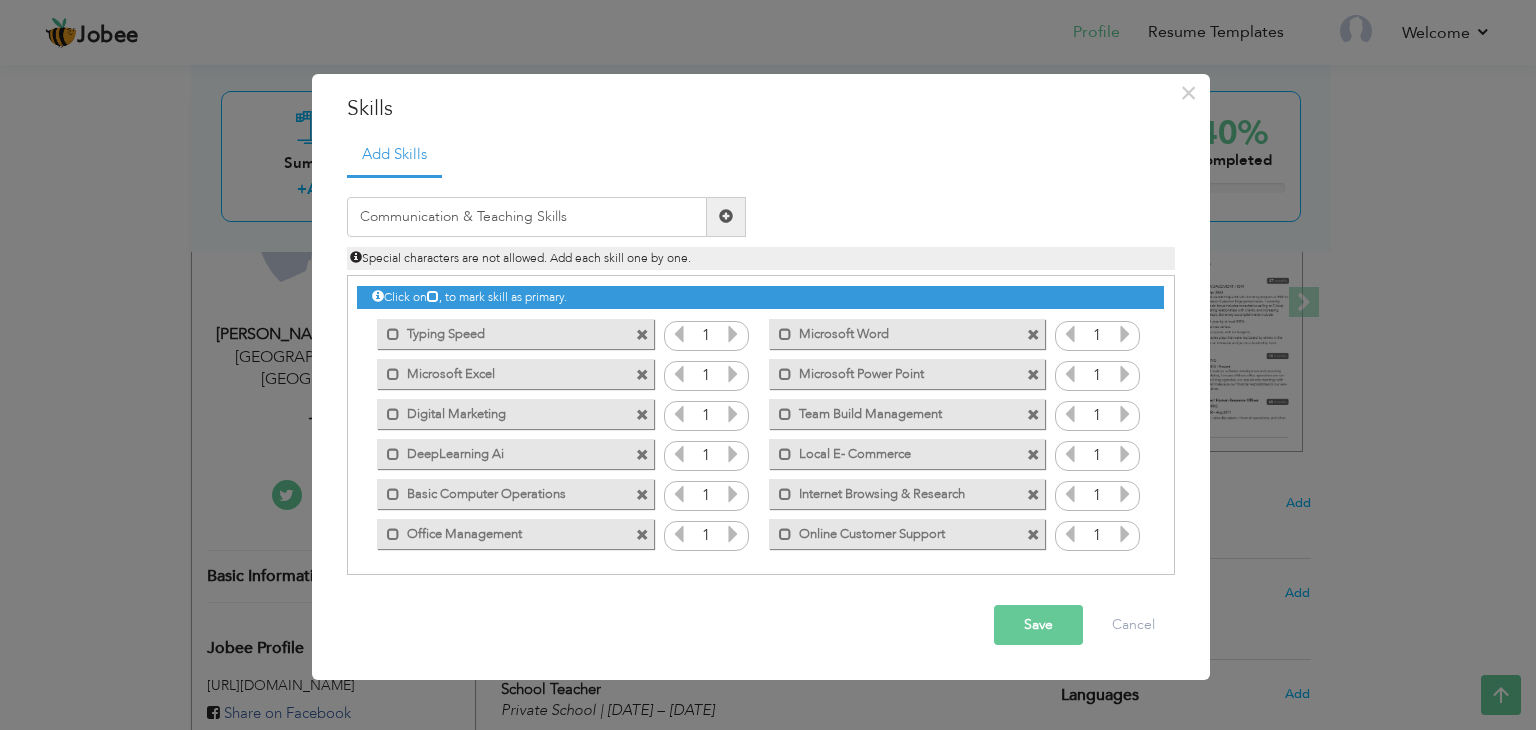 click at bounding box center (726, 217) 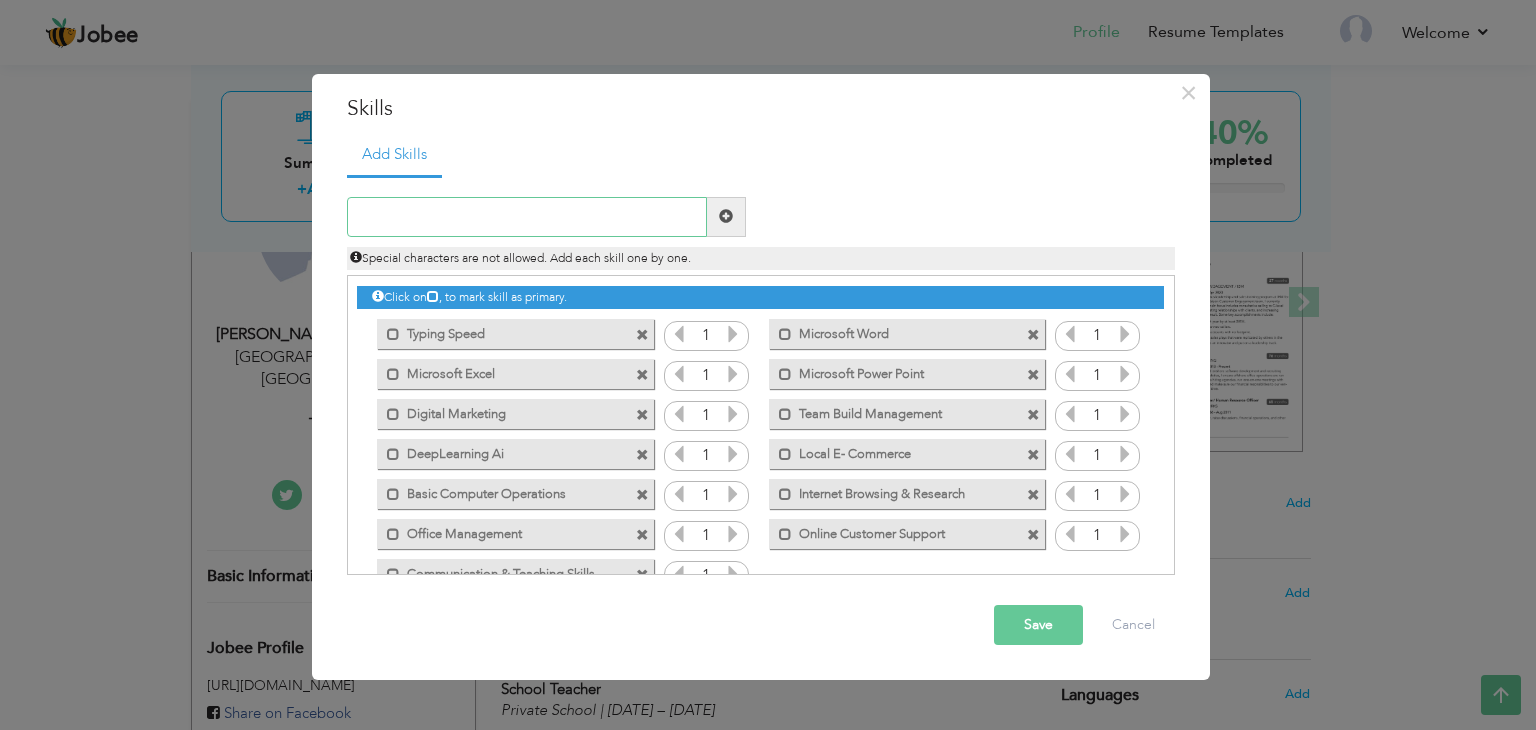 click at bounding box center [527, 217] 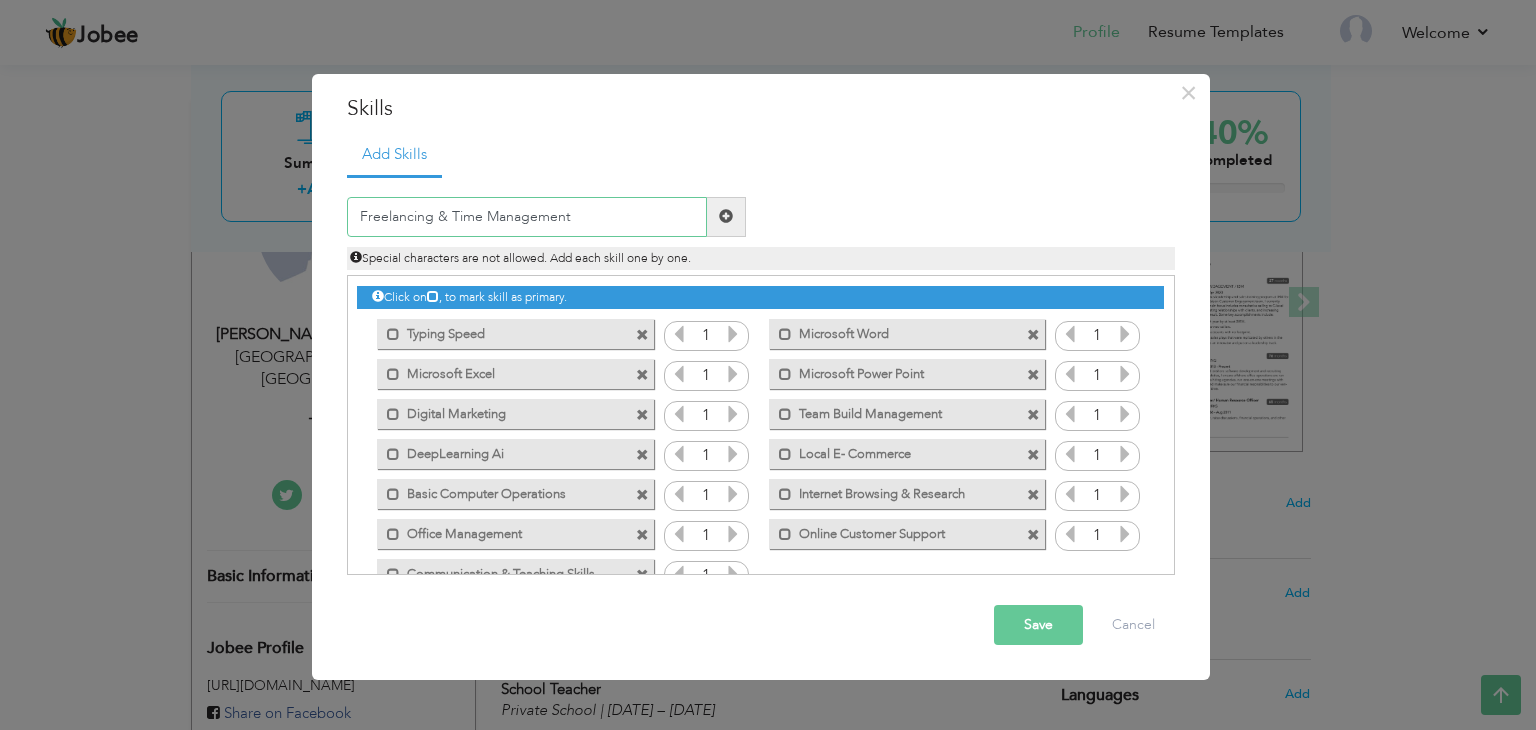 type on "Freelancing & Time Management" 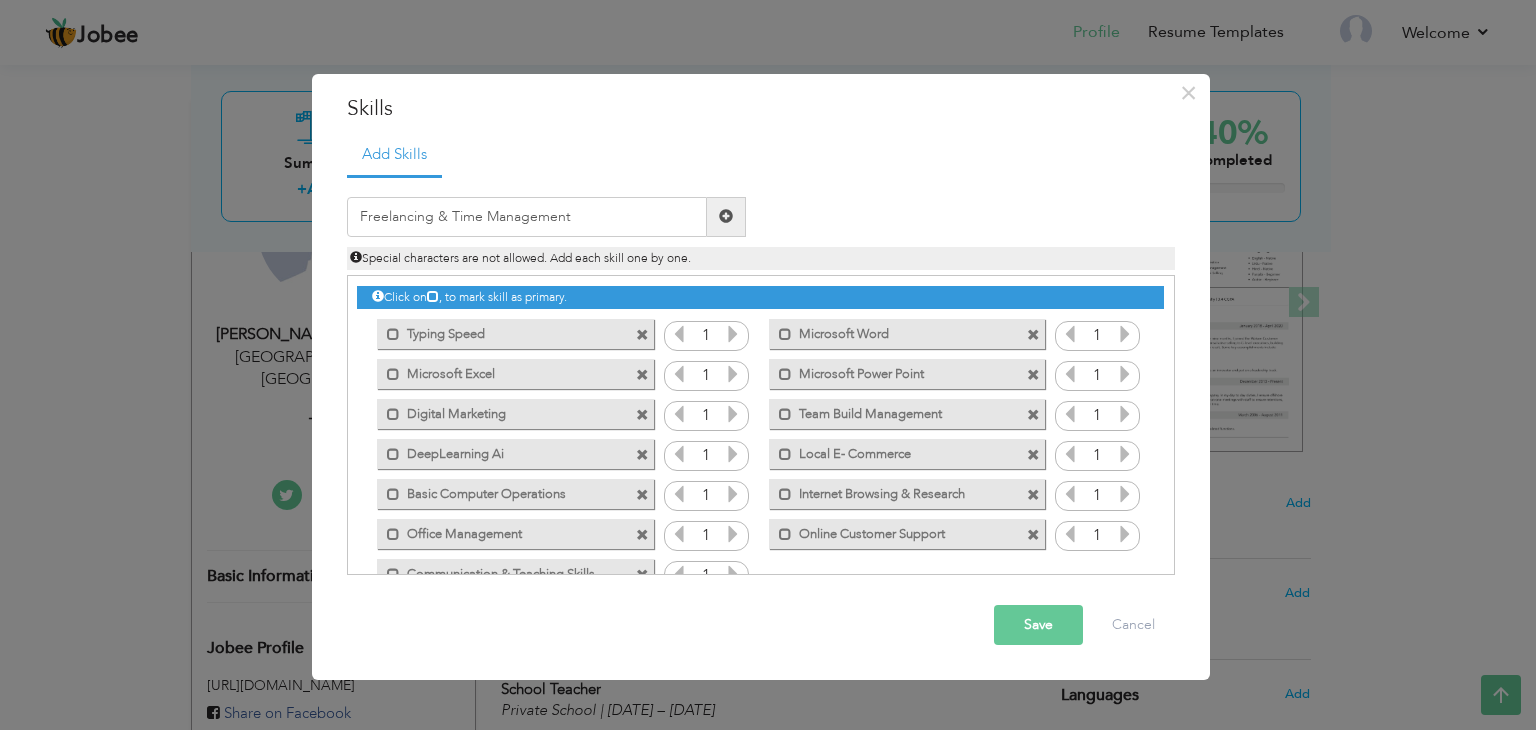 drag, startPoint x: 745, startPoint y: 207, endPoint x: 721, endPoint y: 217, distance: 26 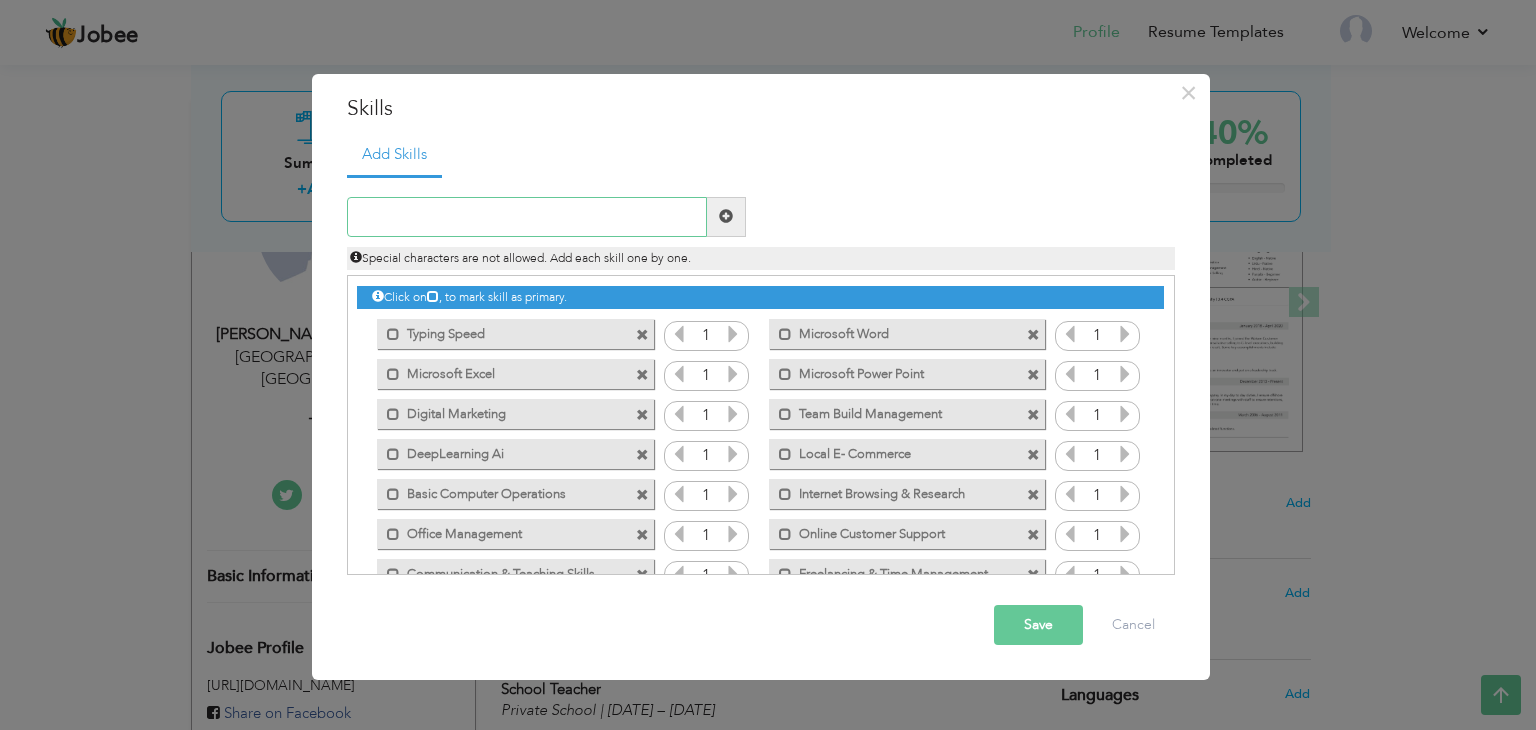 click at bounding box center (527, 217) 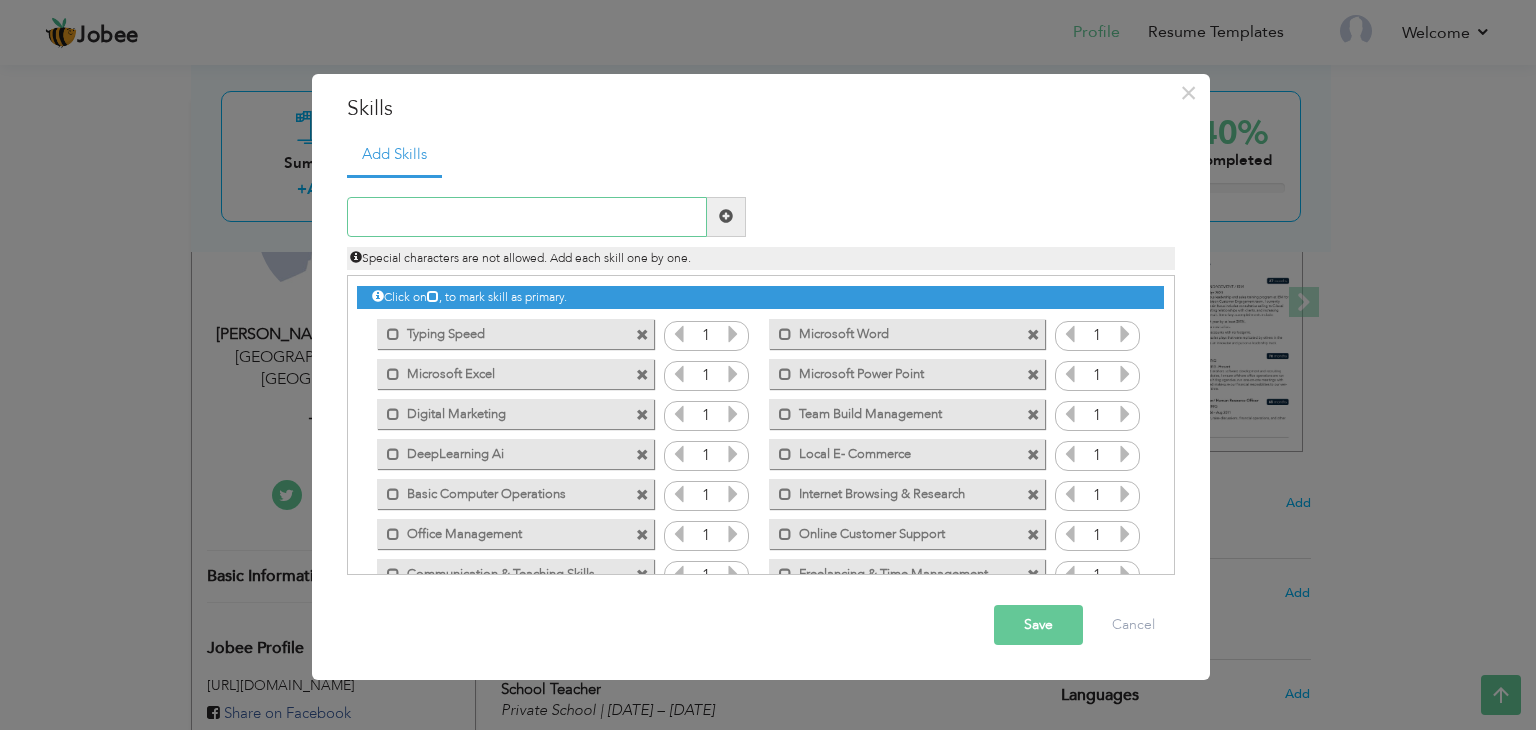 paste on "Canva" 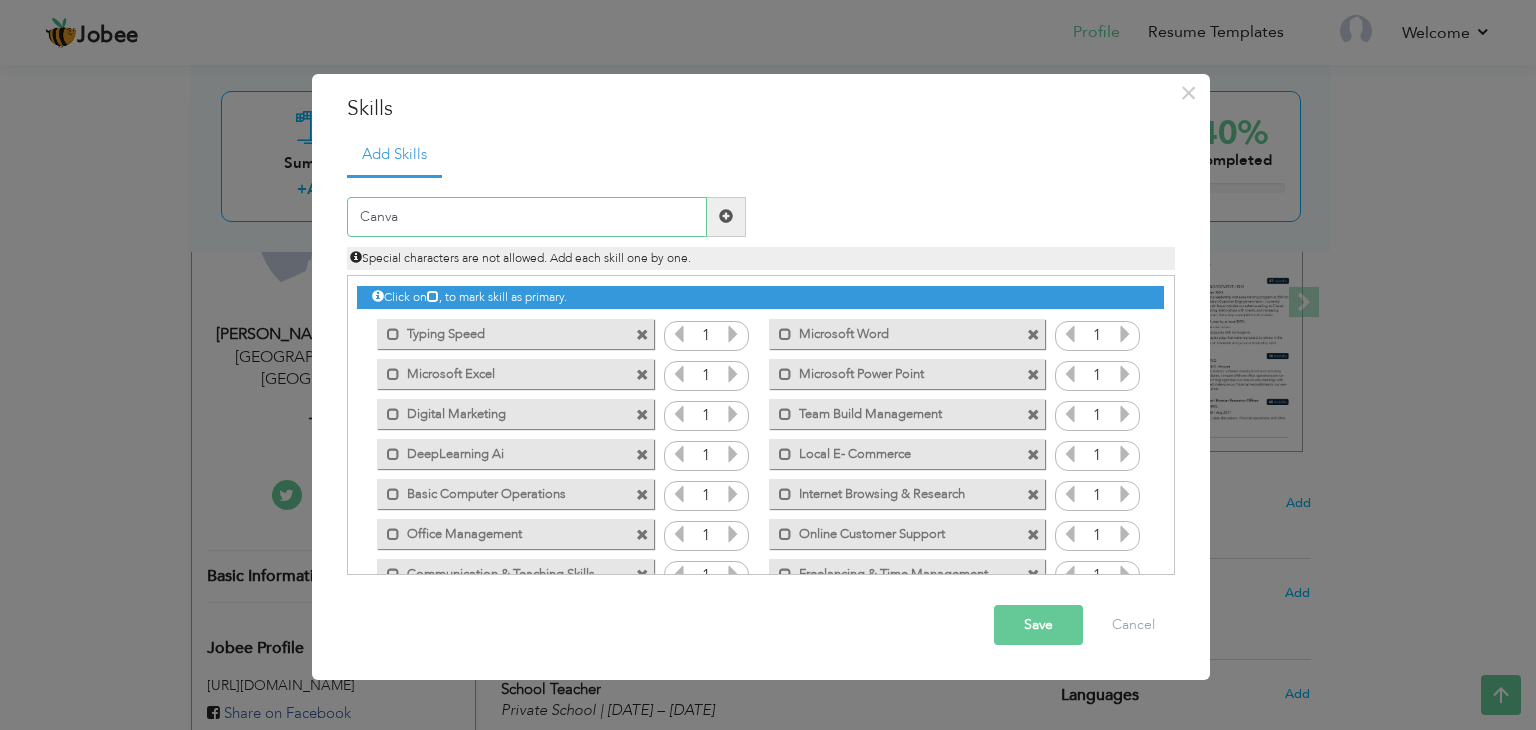 type on "Canva" 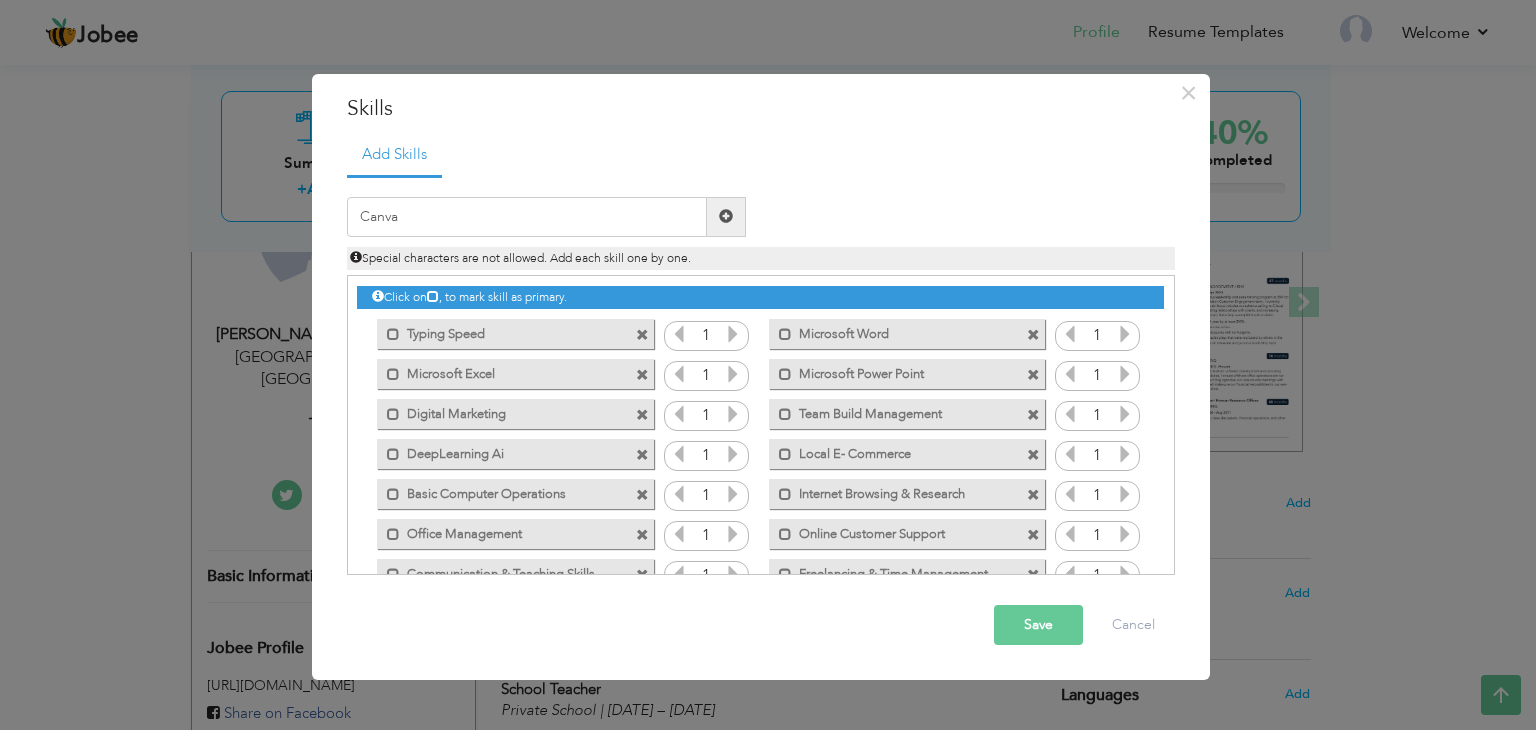 click at bounding box center (726, 216) 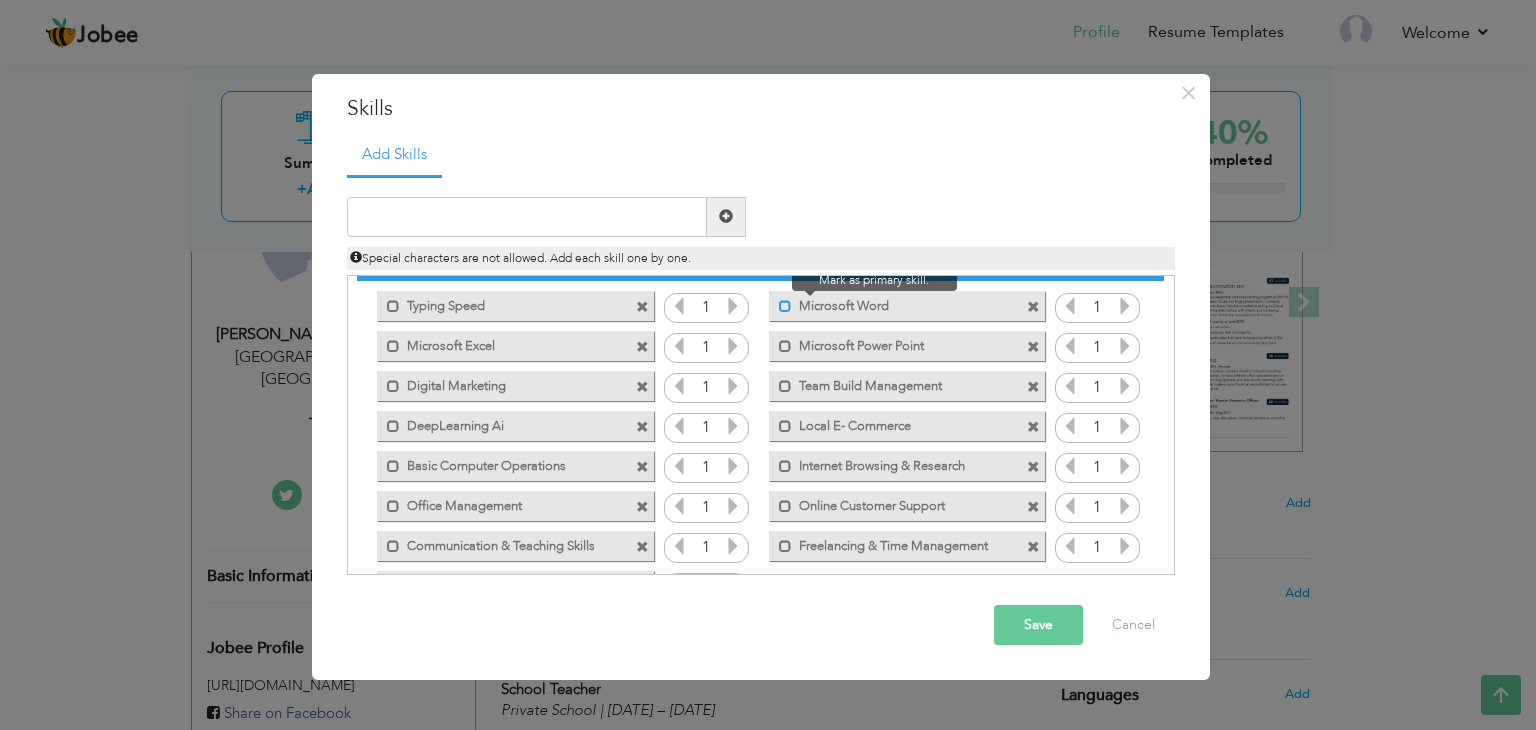scroll, scrollTop: 21, scrollLeft: 0, axis: vertical 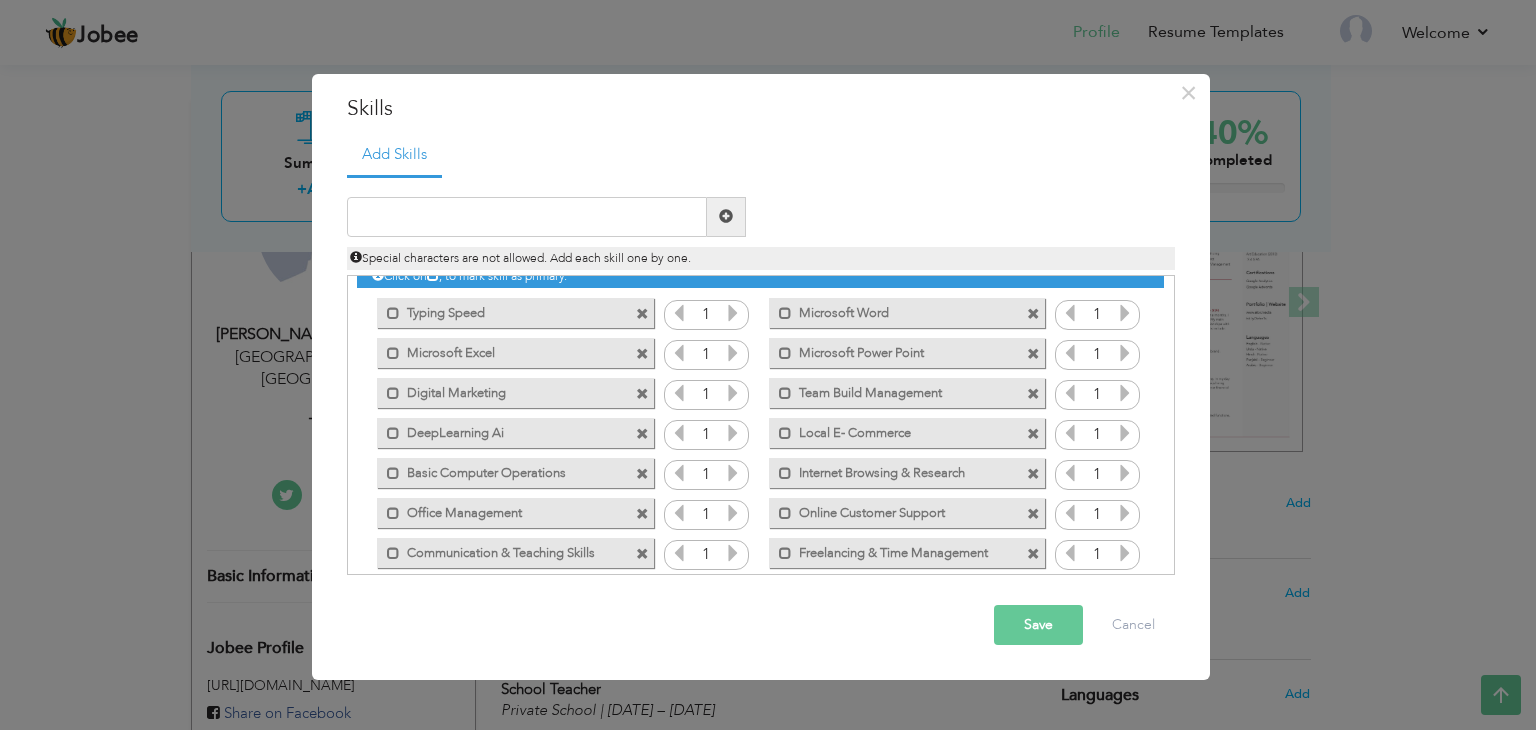 click on "Save" at bounding box center [1038, 625] 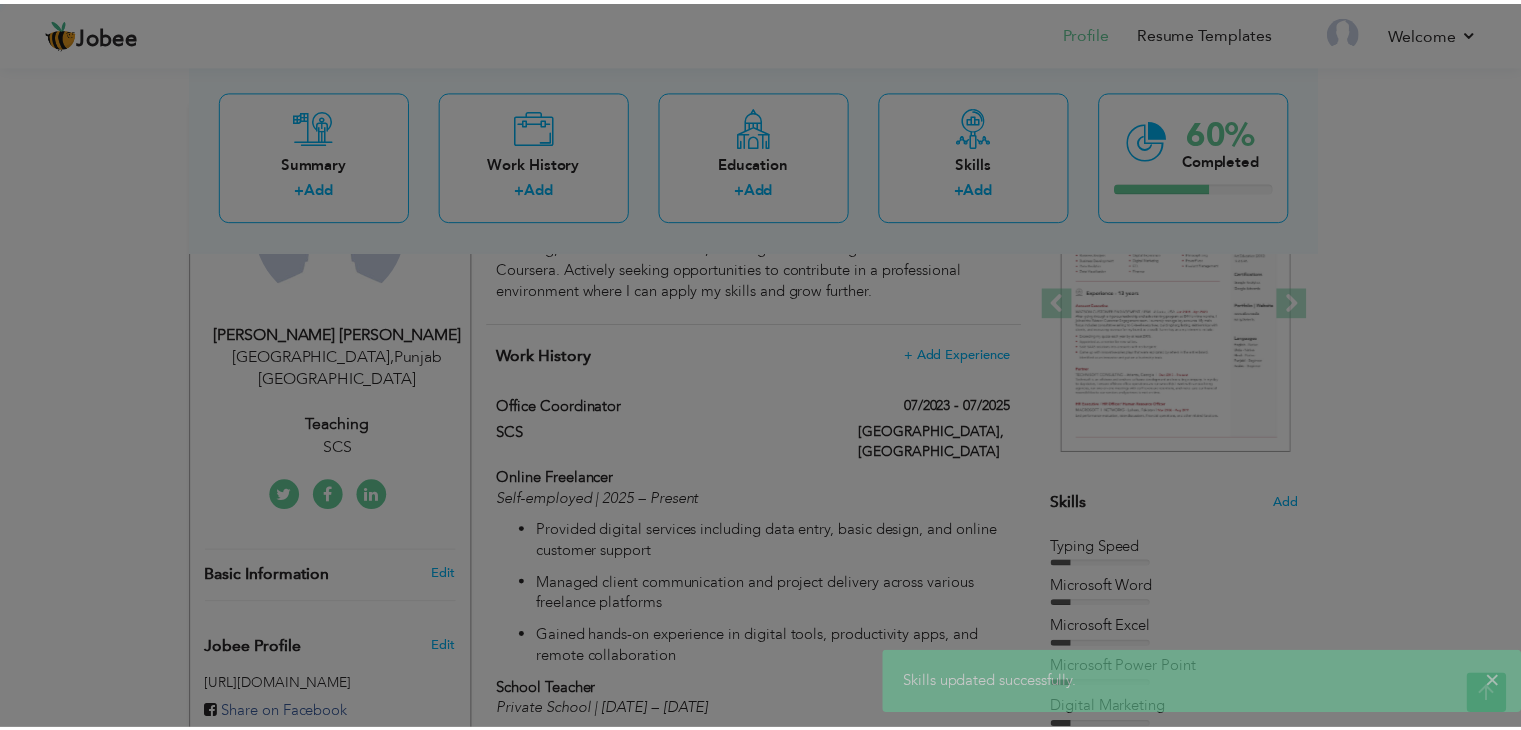 scroll, scrollTop: 0, scrollLeft: 0, axis: both 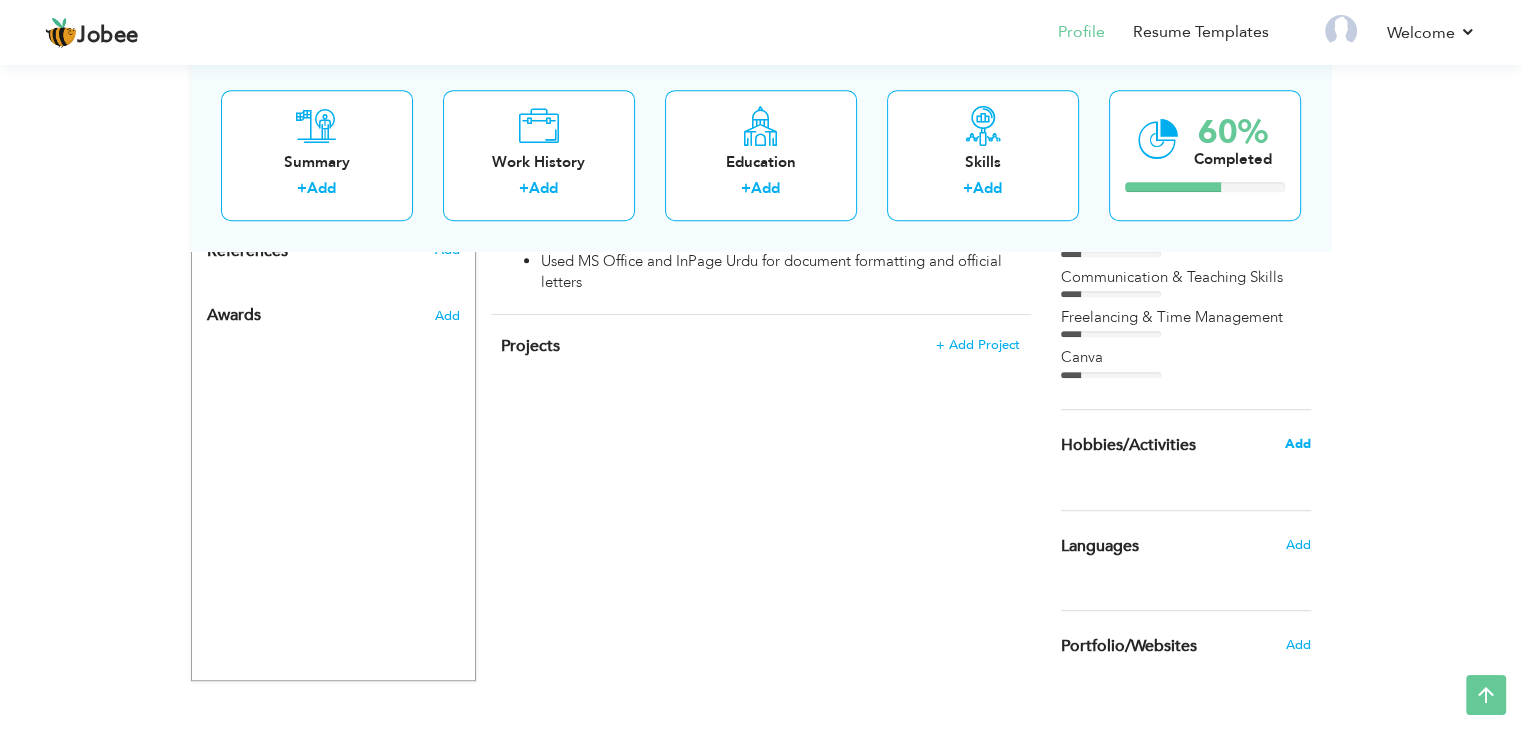 click on "Add" at bounding box center [1297, 444] 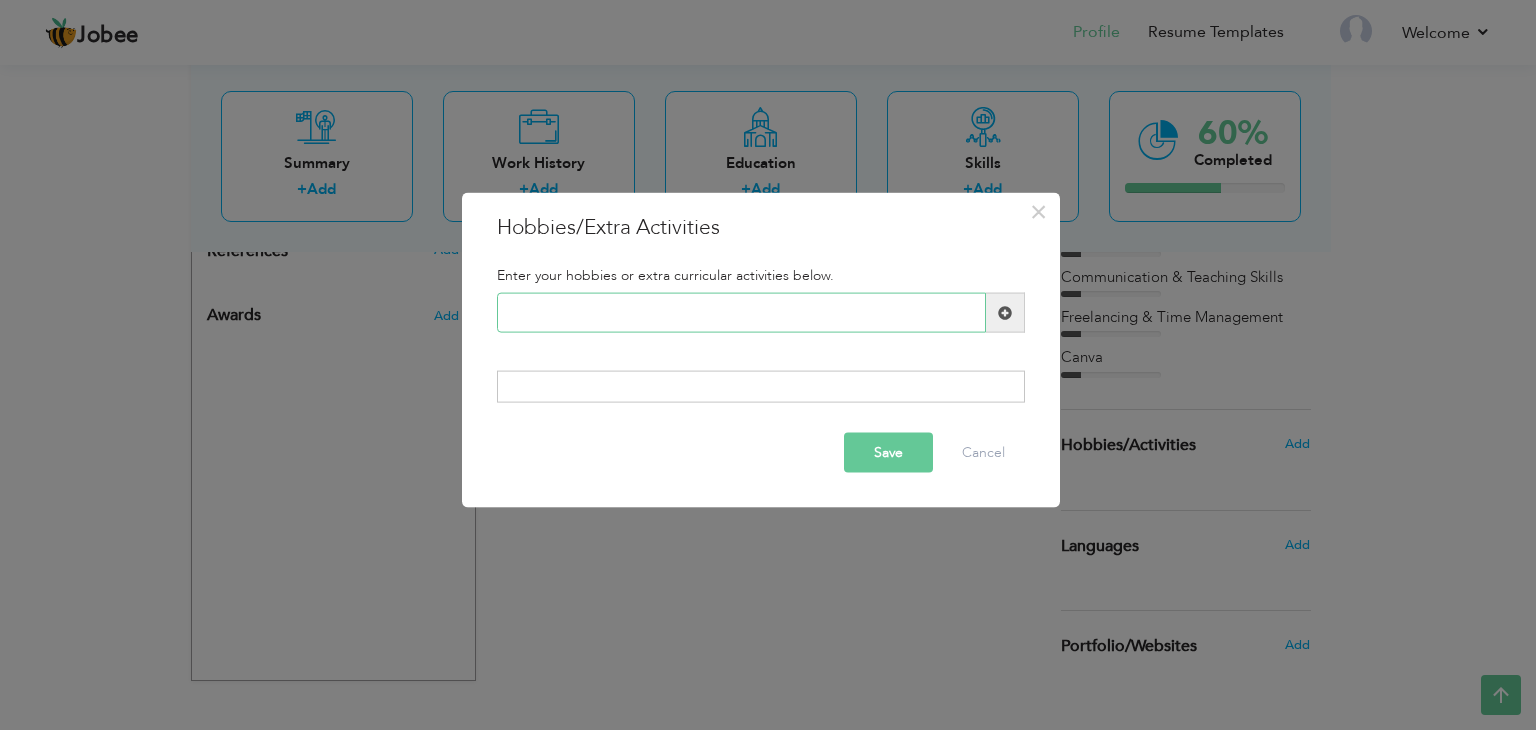 paste on "Book Reading (Motivationa" 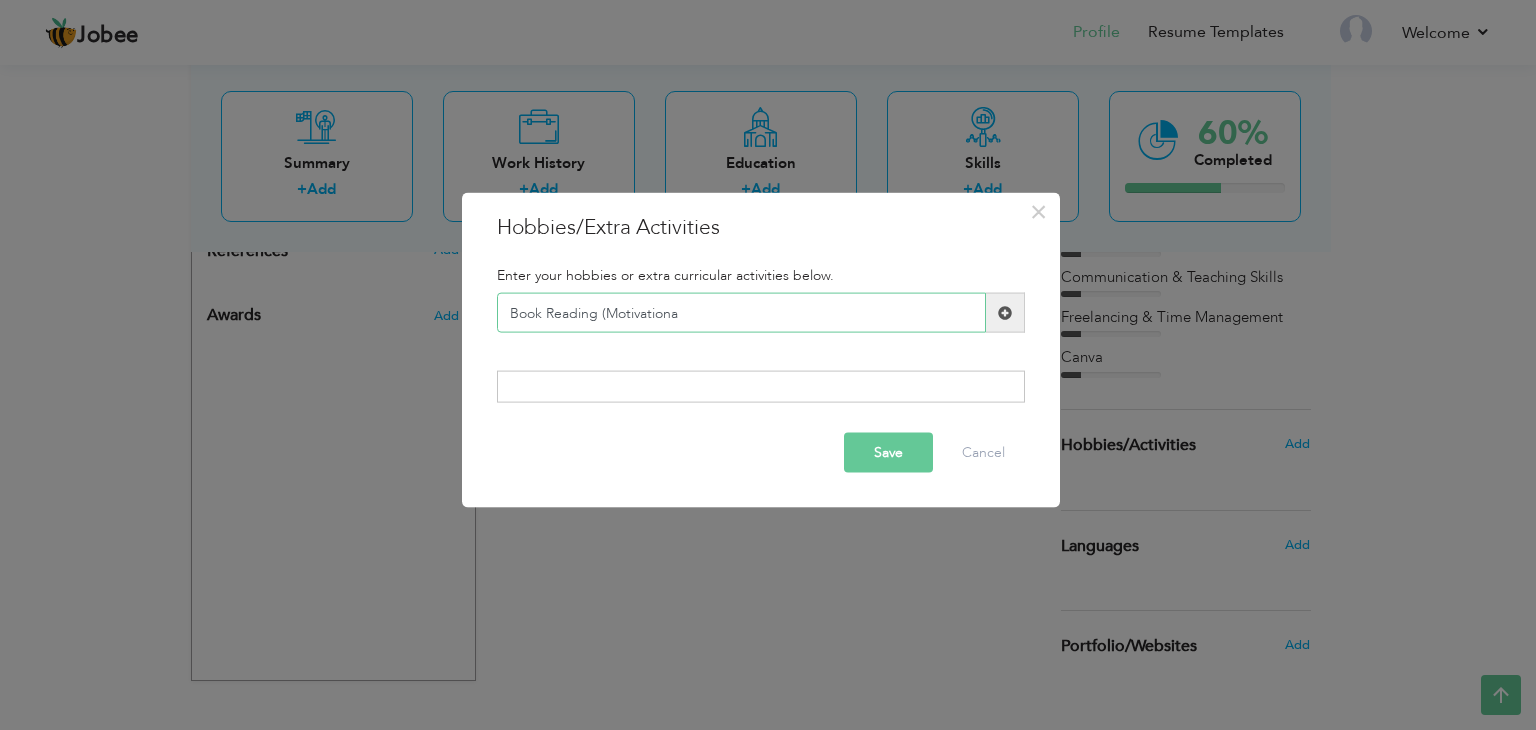 type on "Book Reading (Motivationa" 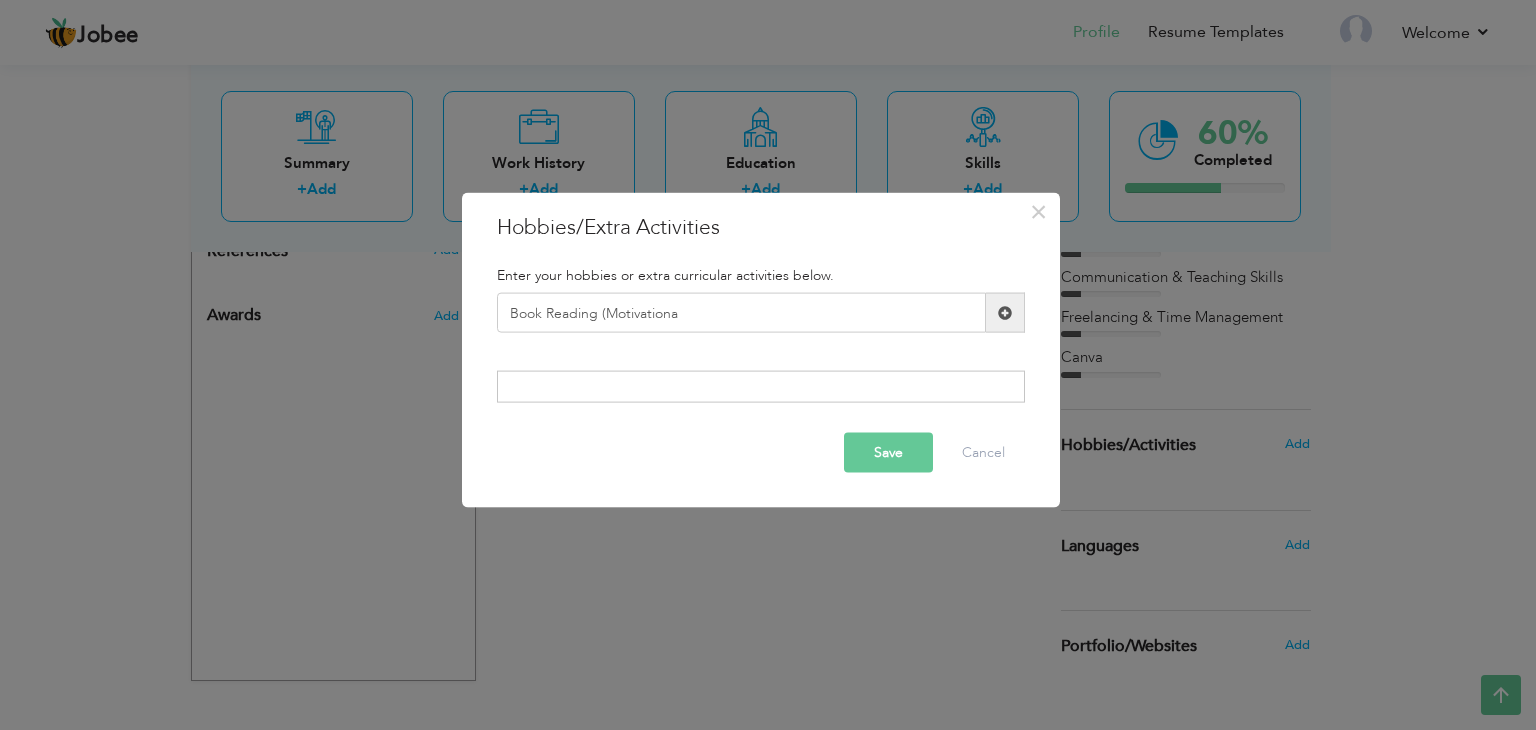 click at bounding box center [1005, 313] 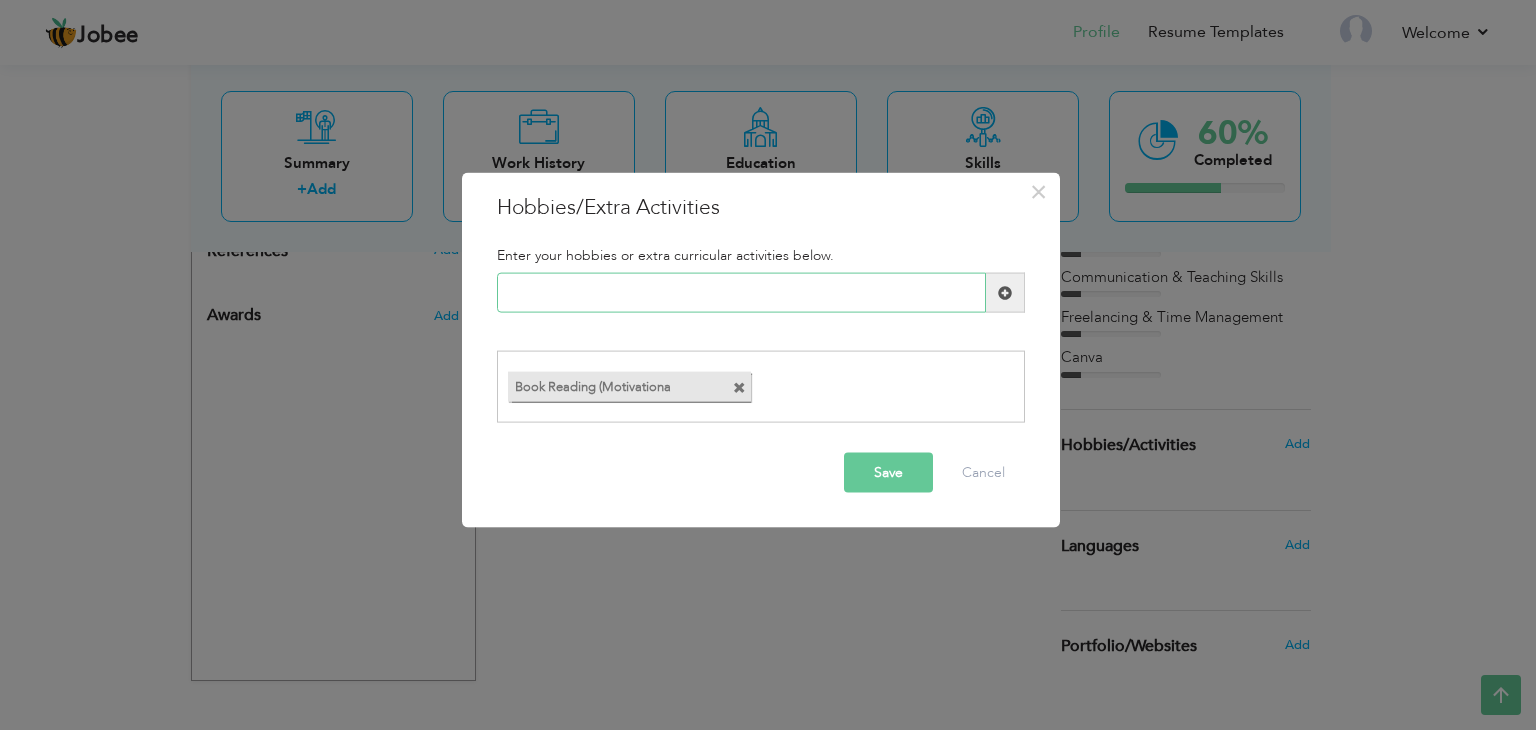 click at bounding box center (741, 293) 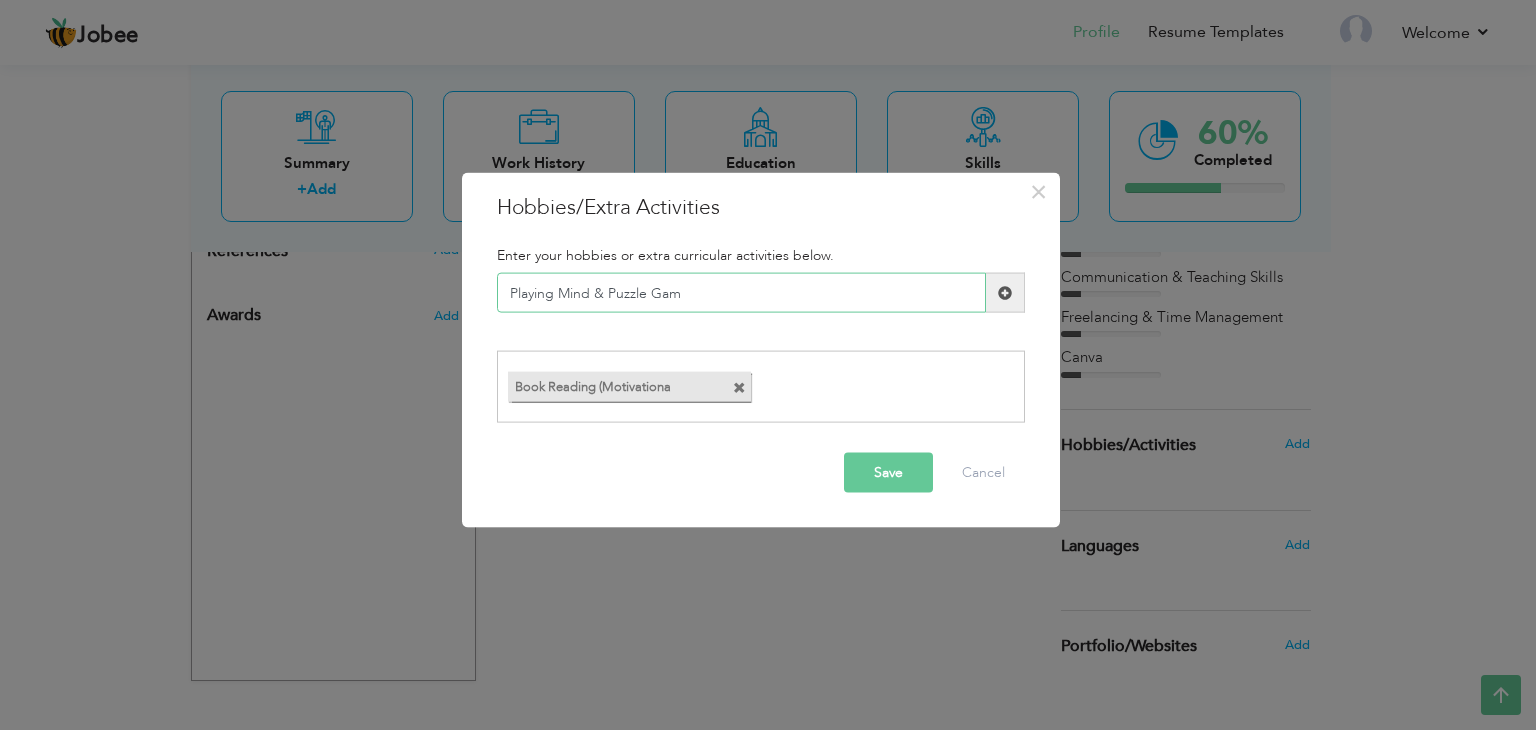 type on "Playing Mind & Puzzle Gam" 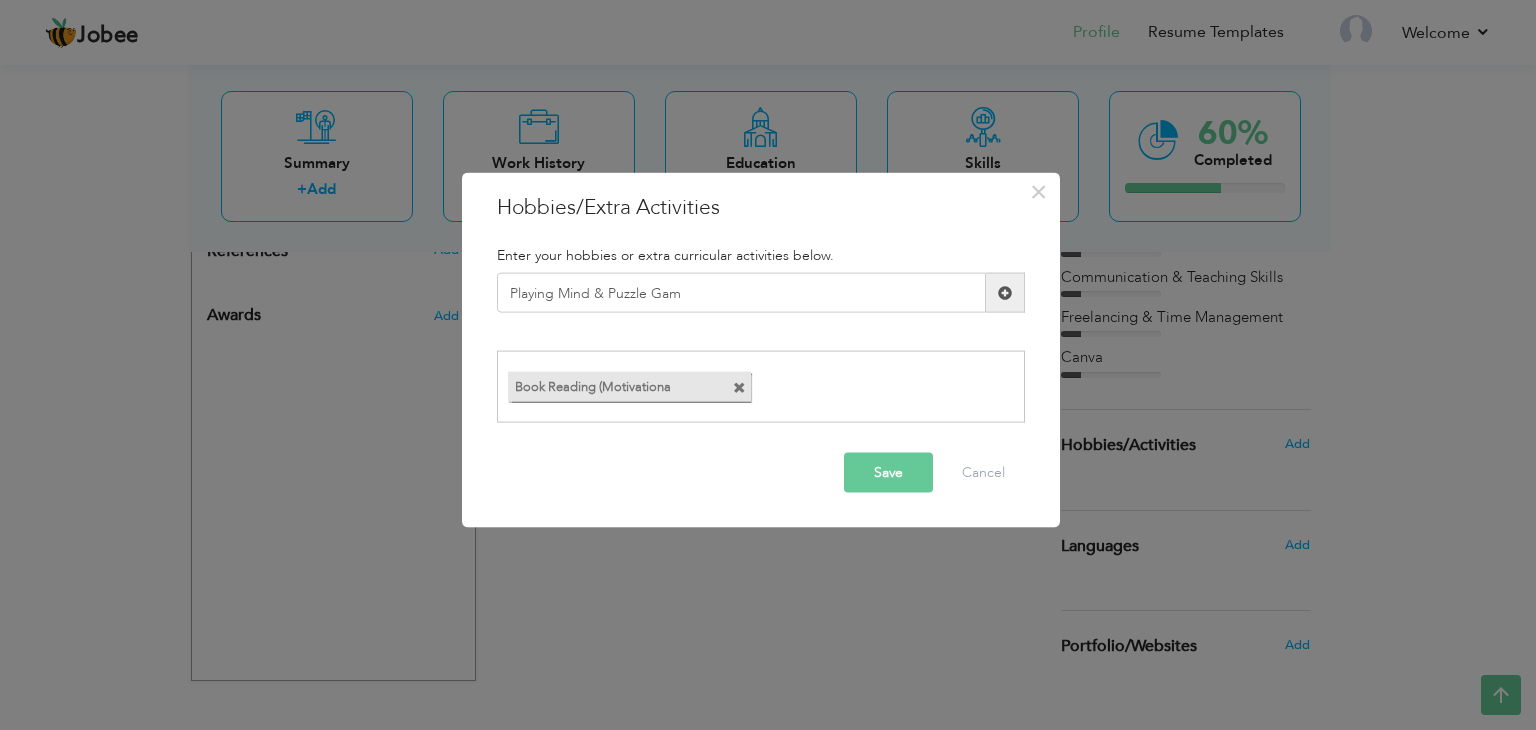 click at bounding box center [1005, 293] 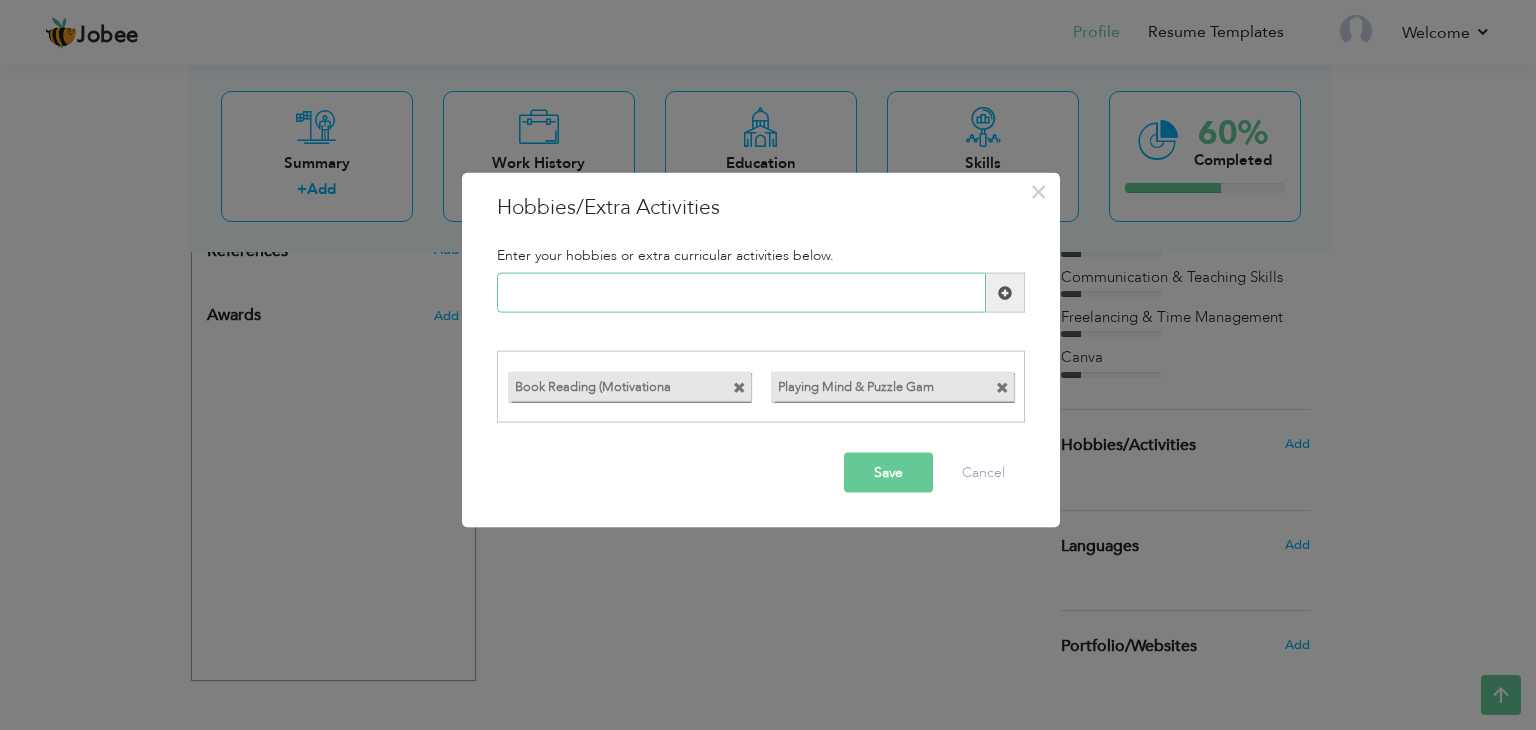 click at bounding box center (741, 293) 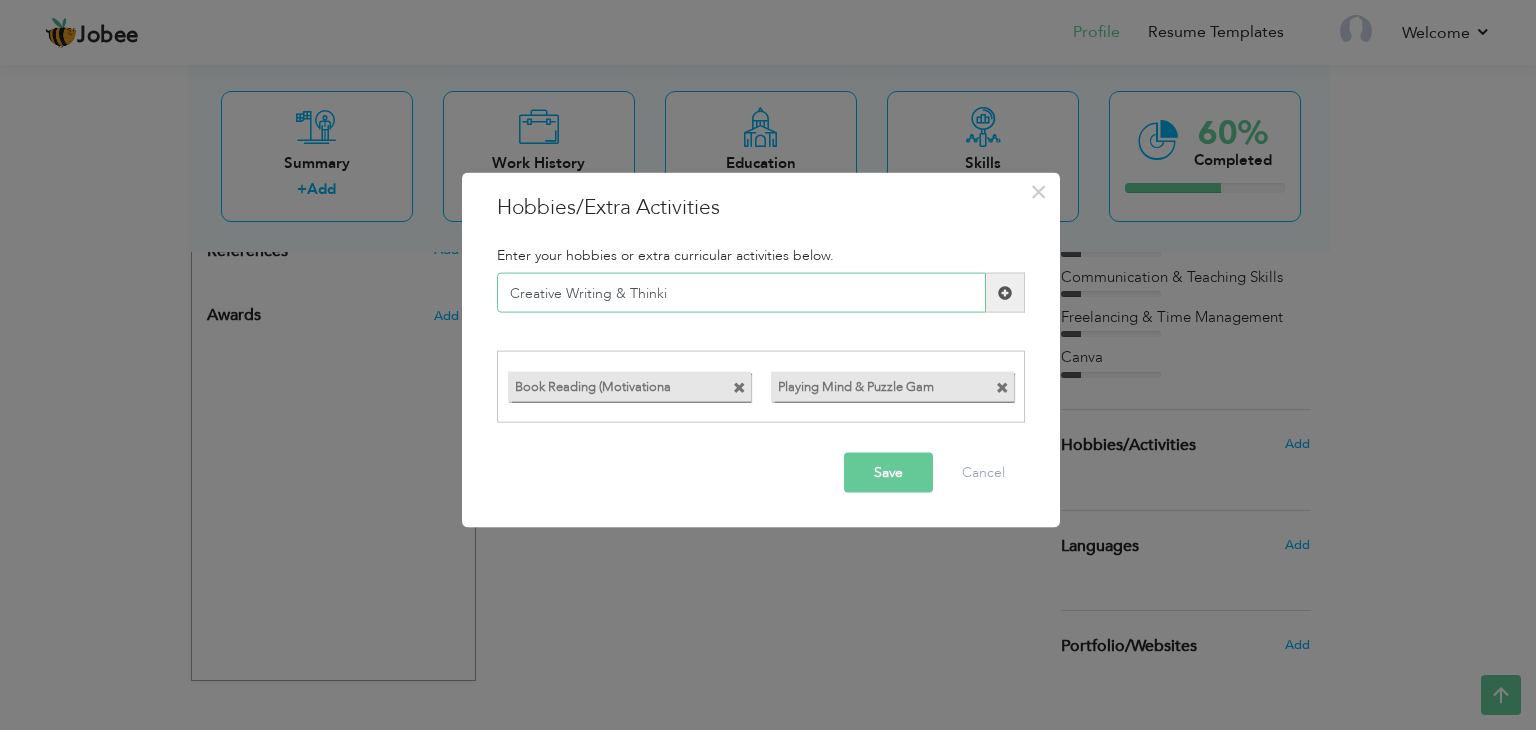 click on "Creative Writing & Thinki" at bounding box center [741, 293] 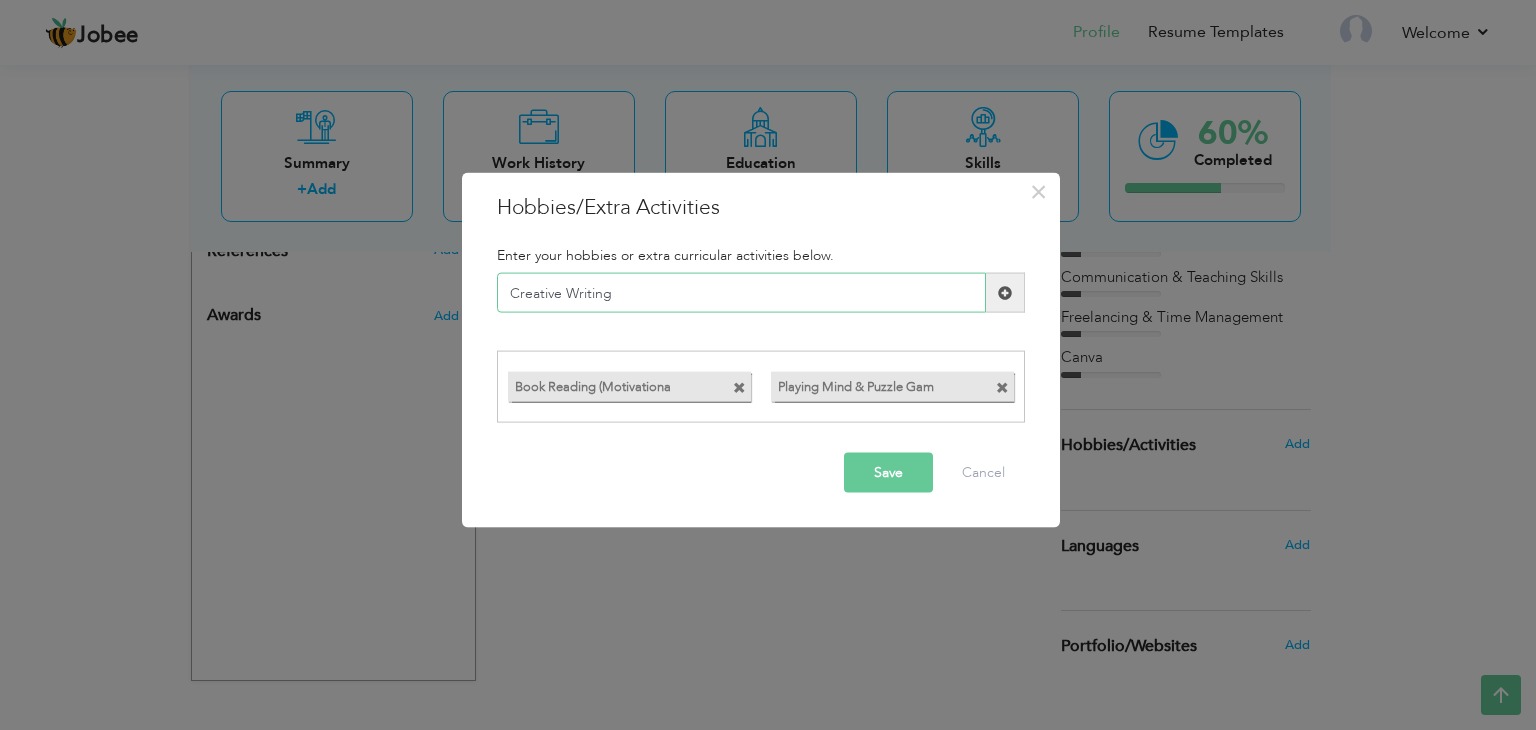 type on "Creative Writing" 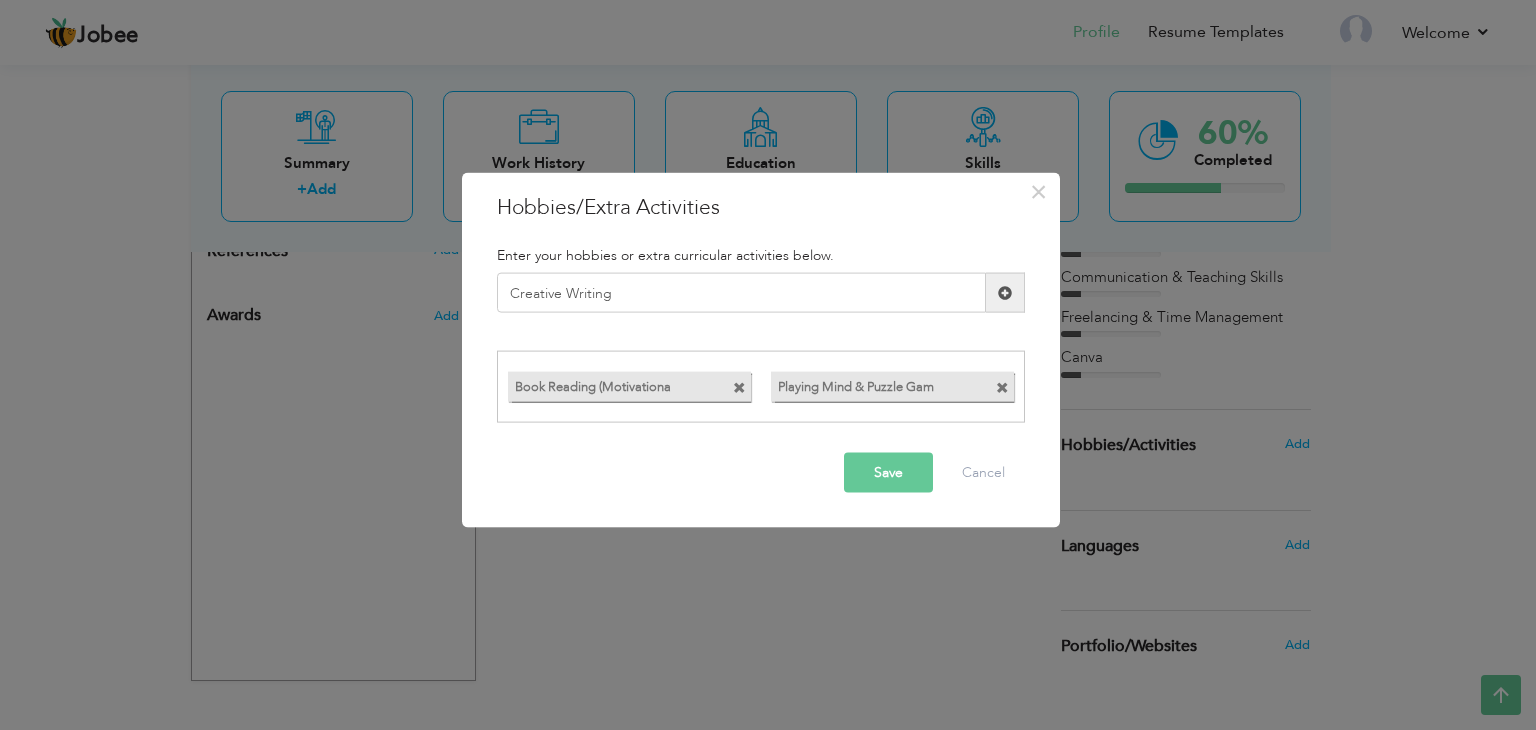 click at bounding box center (1005, 292) 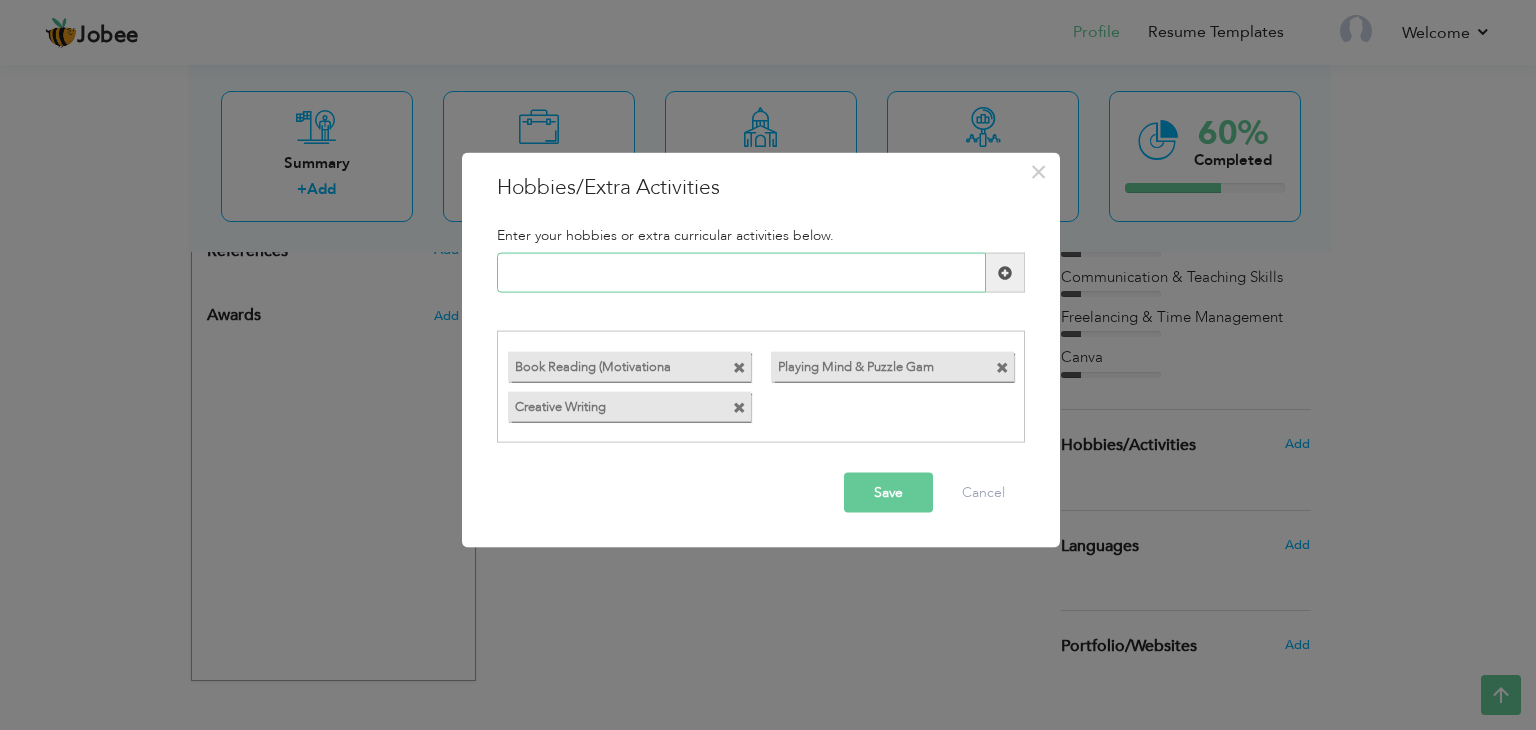 click at bounding box center (741, 273) 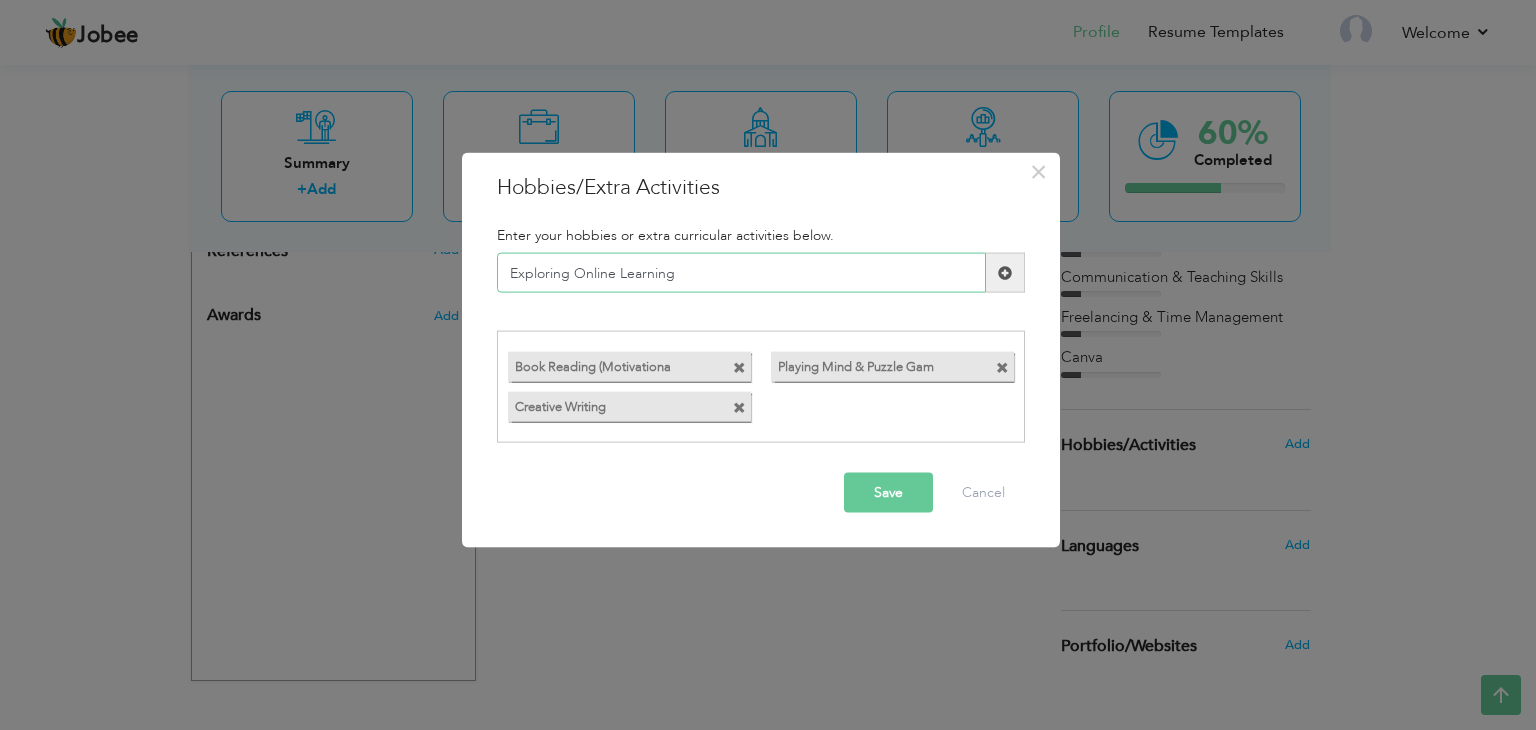 type on "Exploring Online Learning" 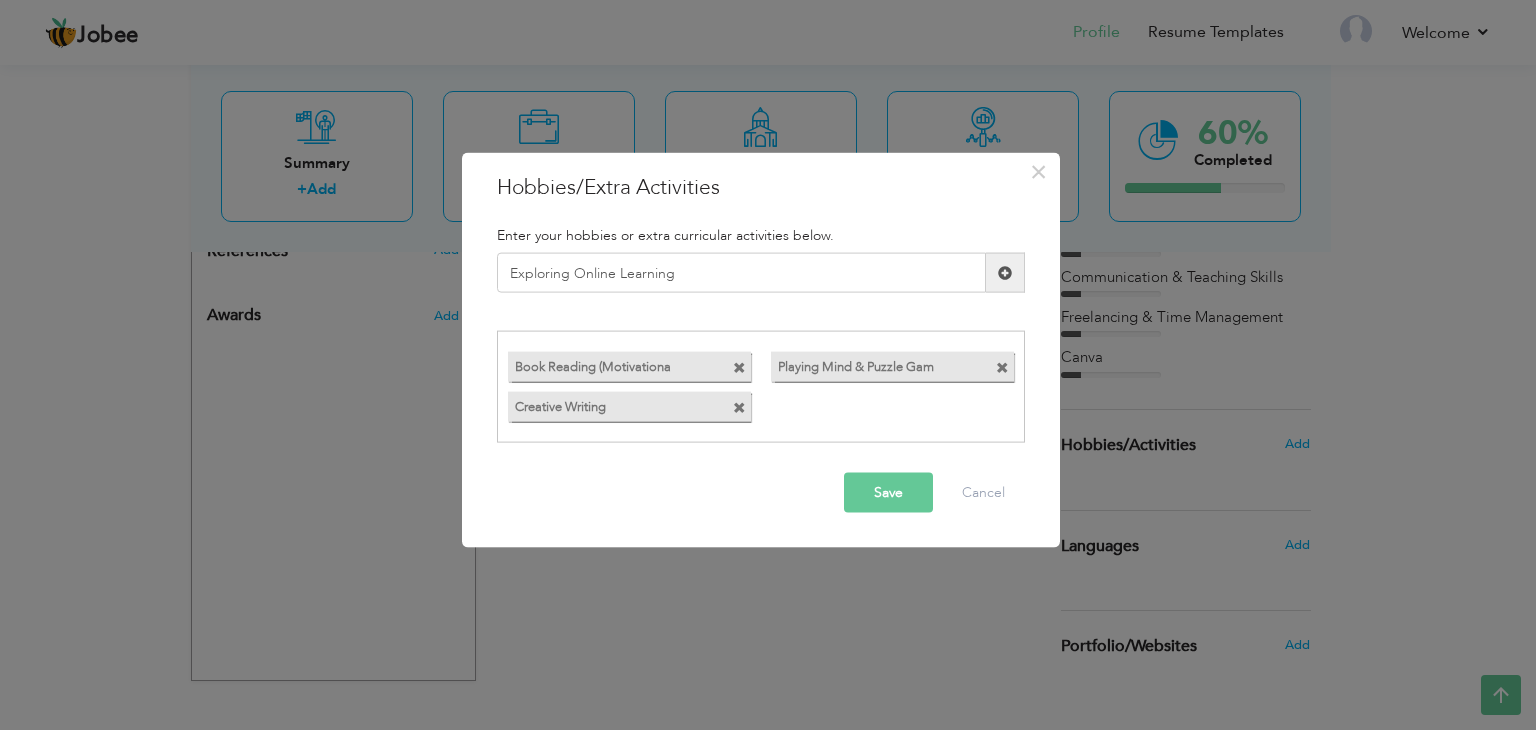 click at bounding box center (1005, 272) 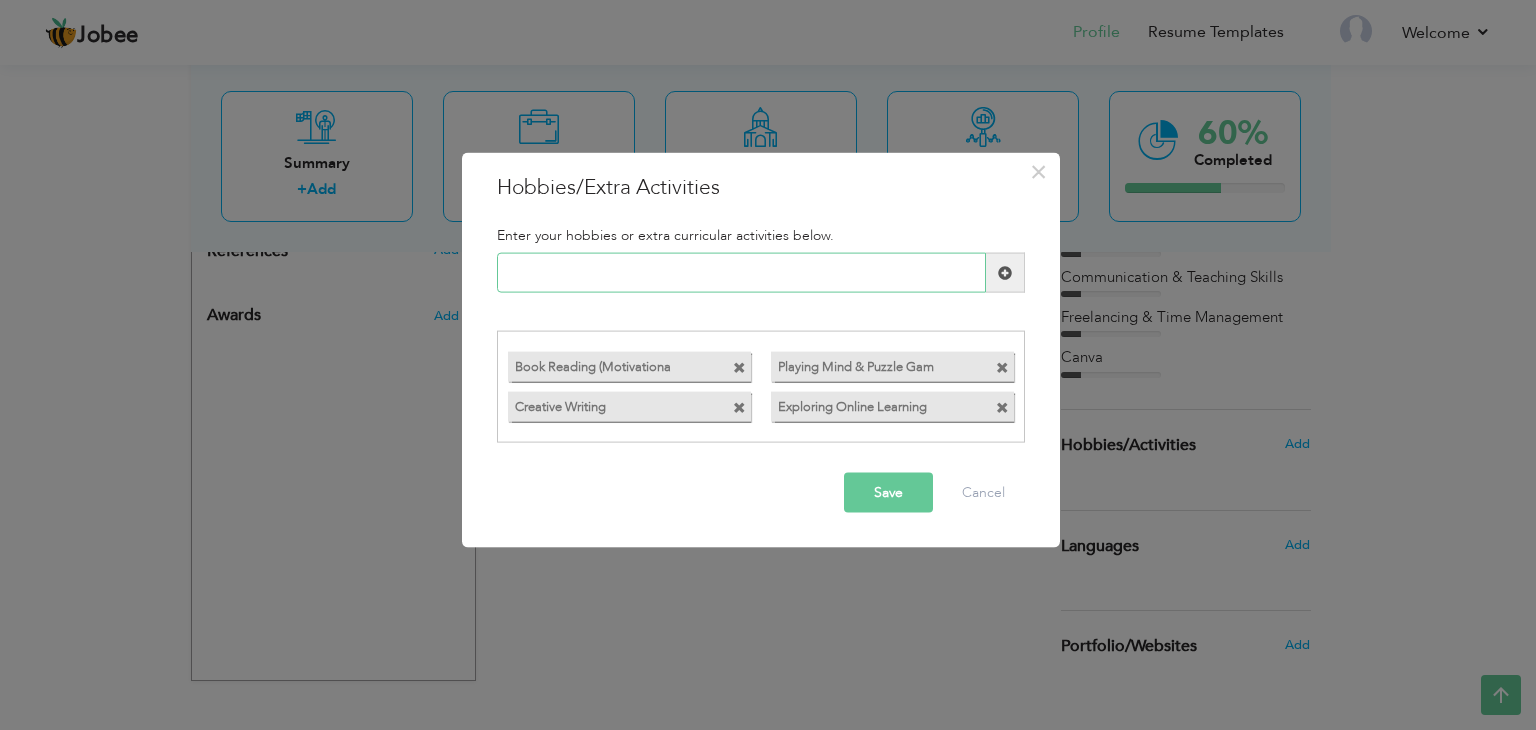 click at bounding box center (741, 273) 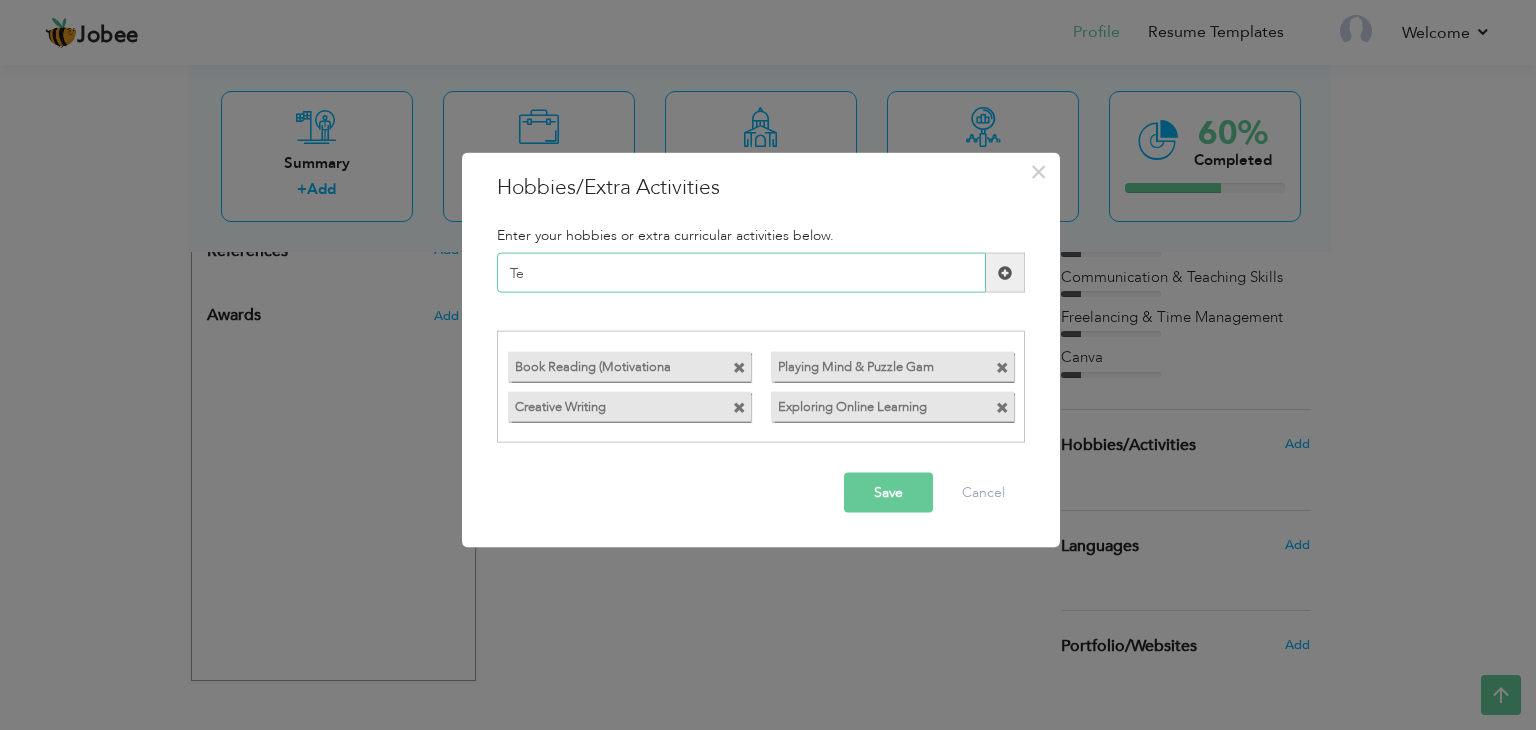 type on "T" 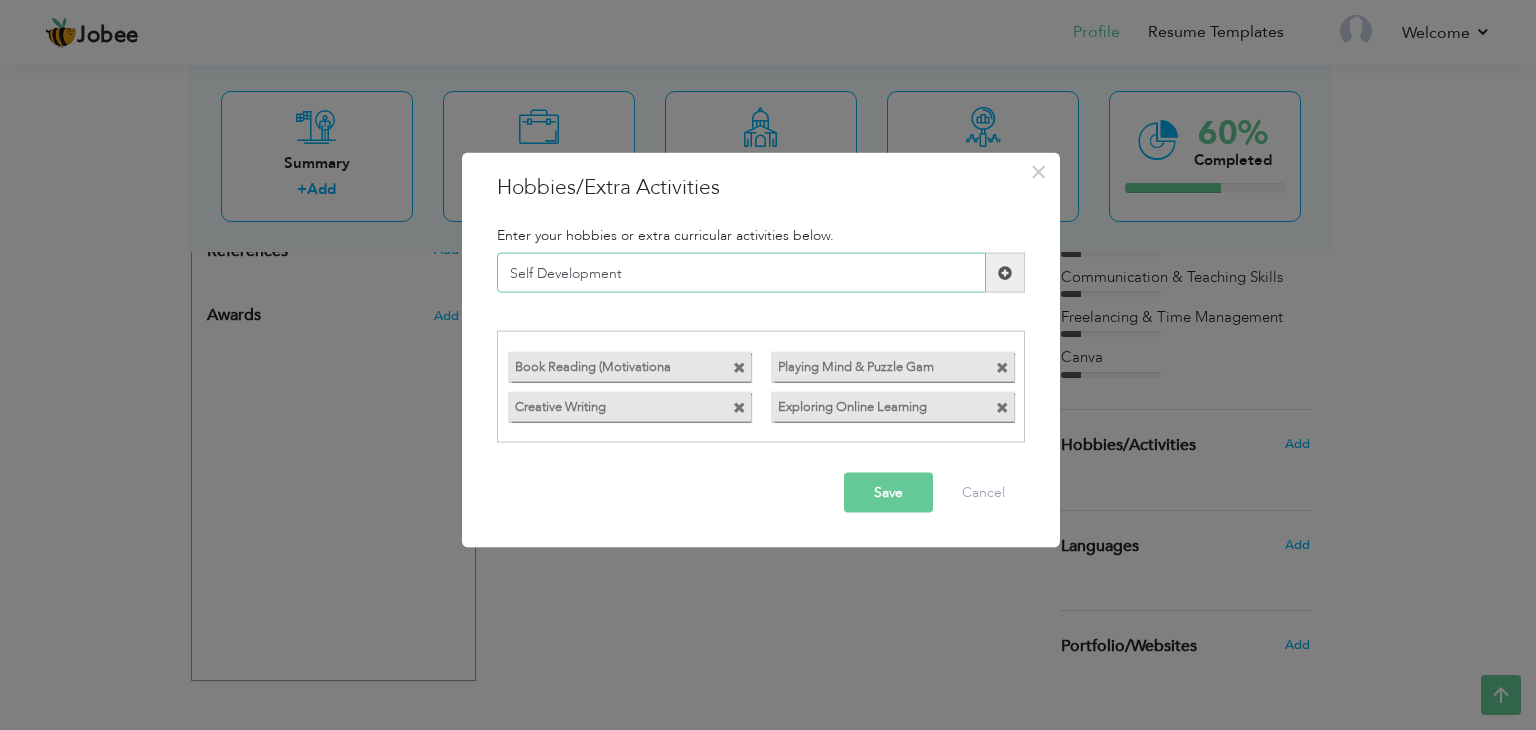 type on "Self Development" 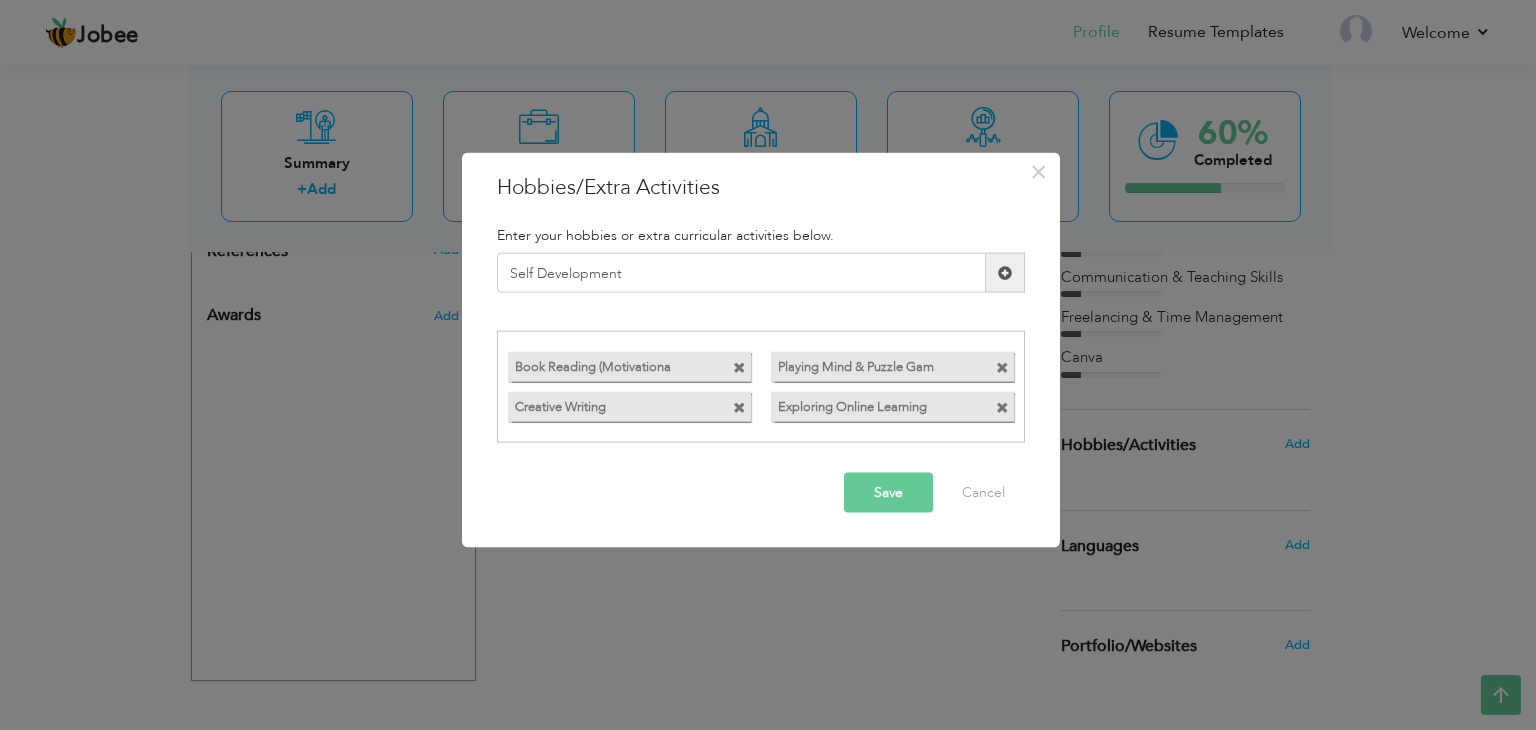 click at bounding box center (1005, 273) 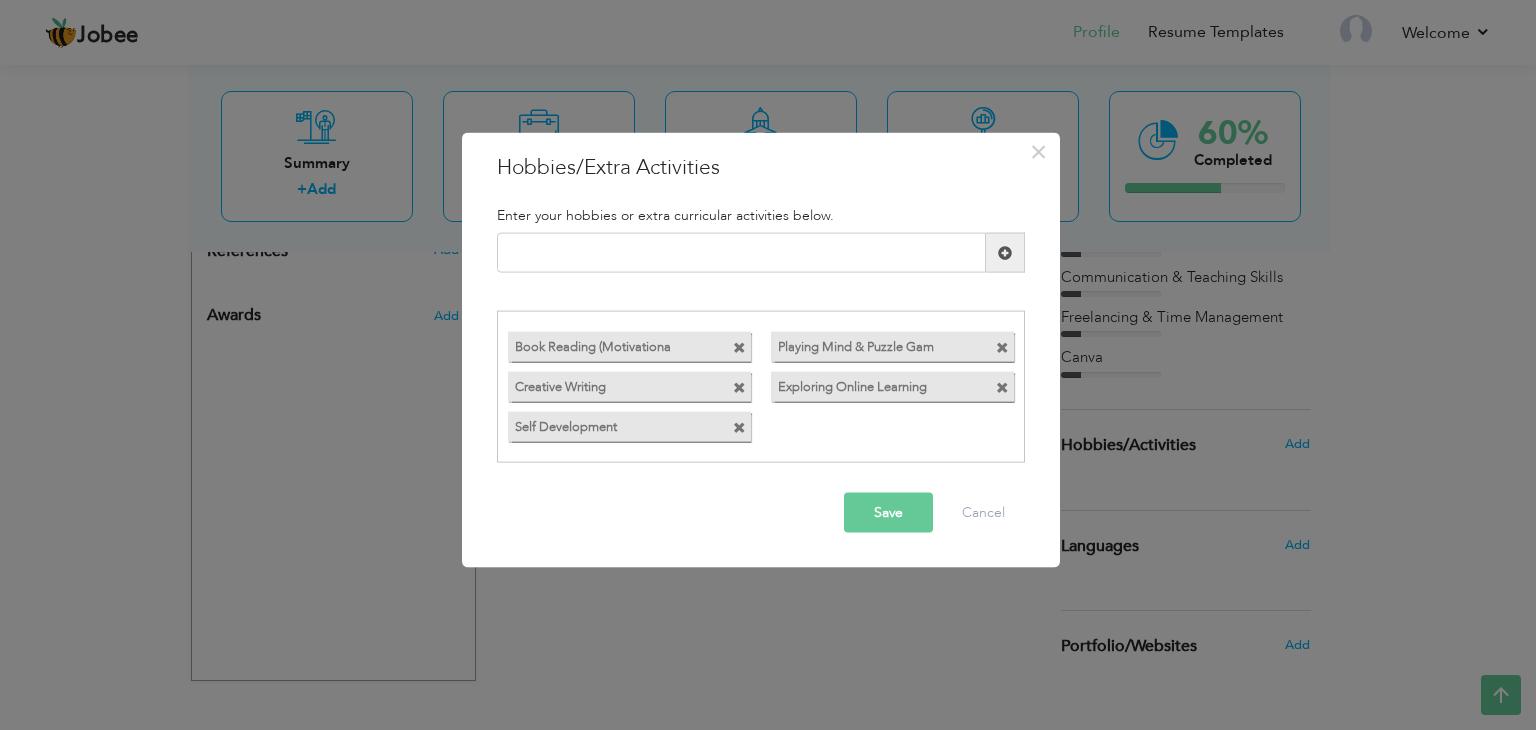 click on "Save" at bounding box center (888, 512) 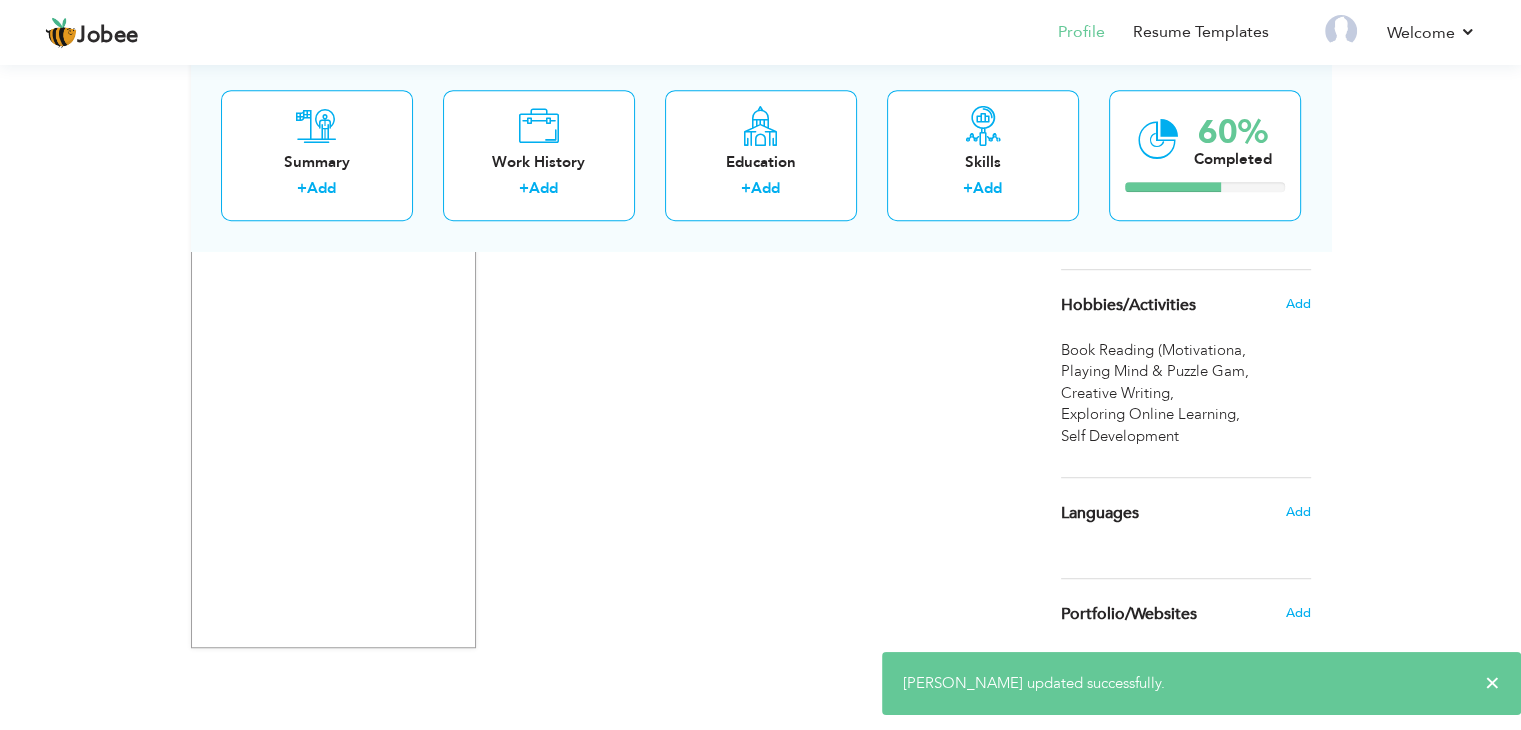 scroll, scrollTop: 1174, scrollLeft: 0, axis: vertical 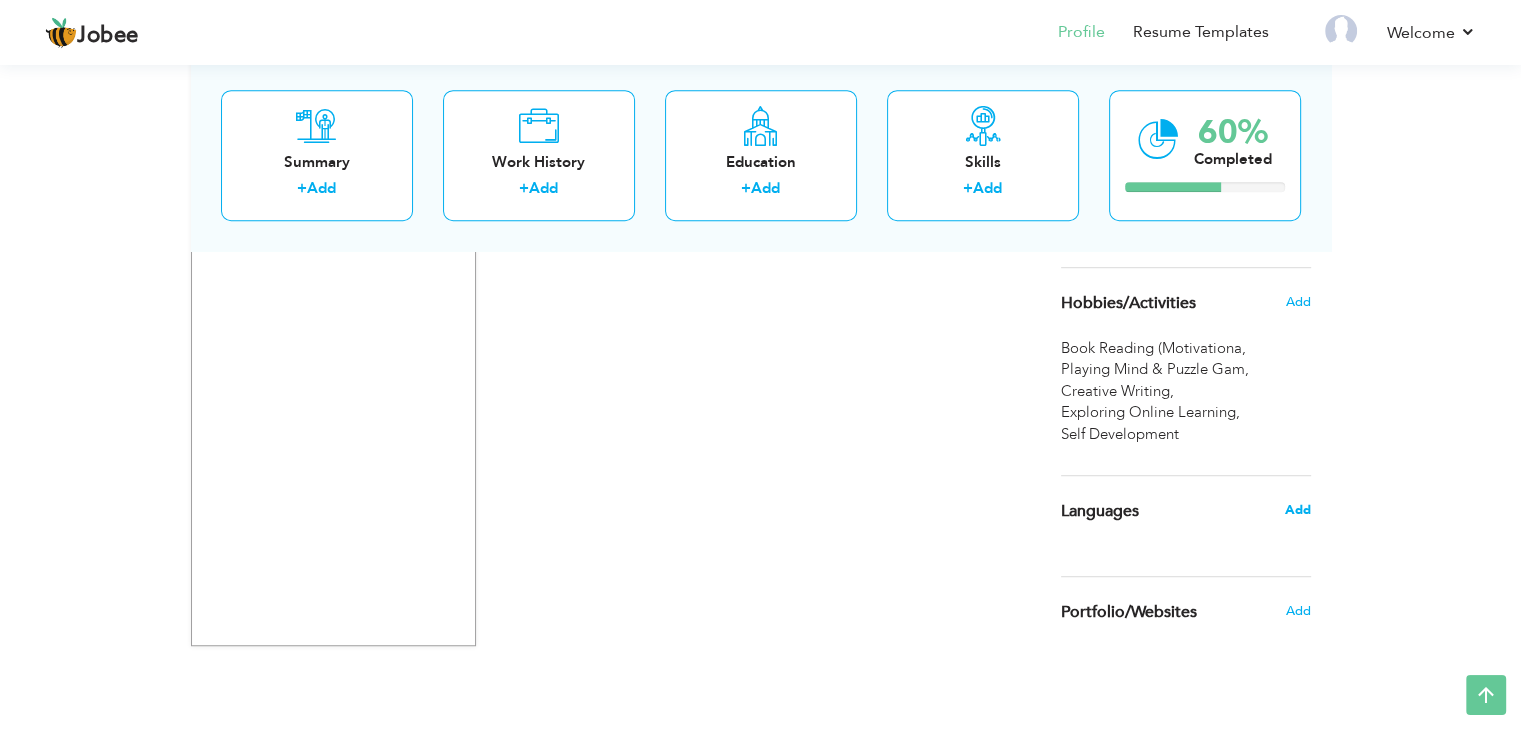 click on "Add" at bounding box center (1297, 510) 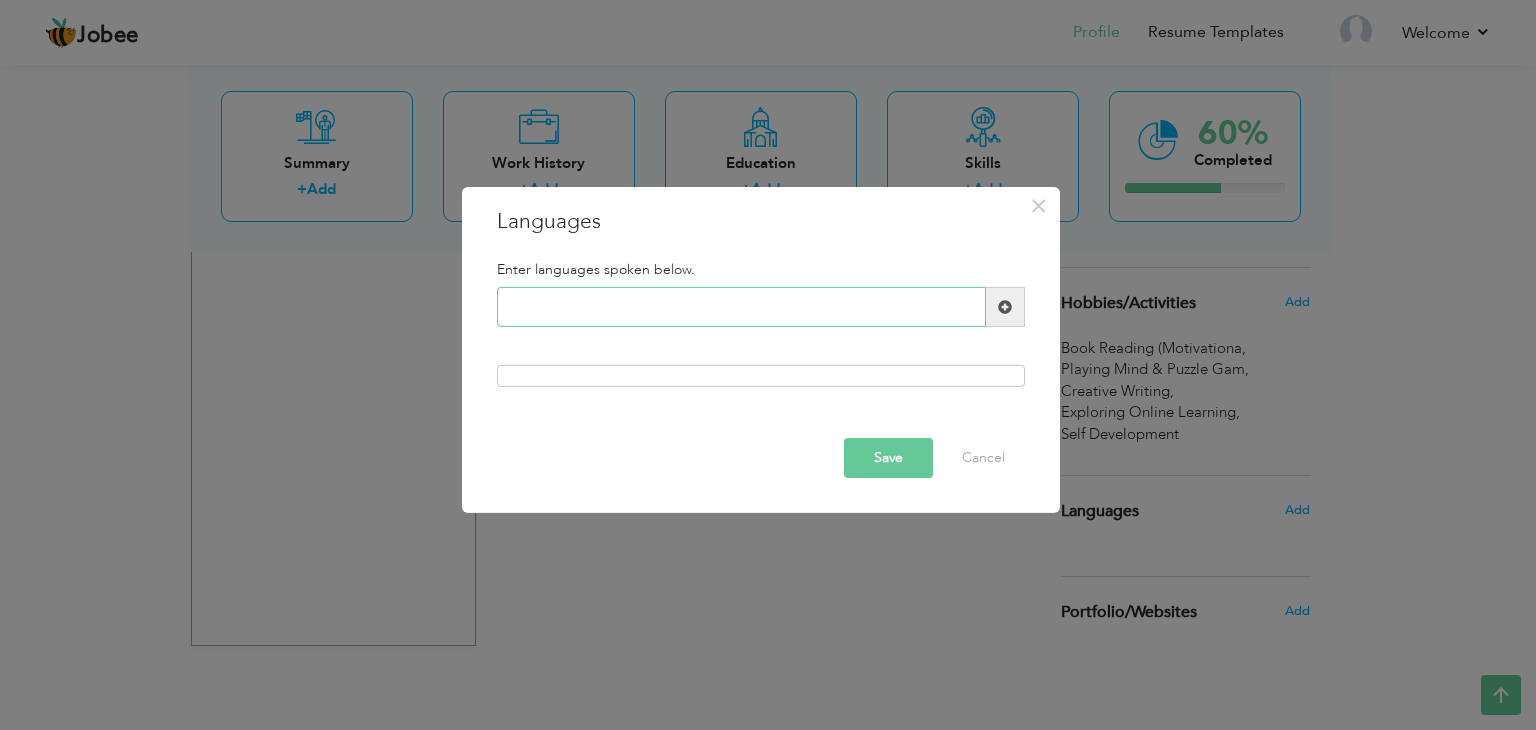 click at bounding box center (741, 307) 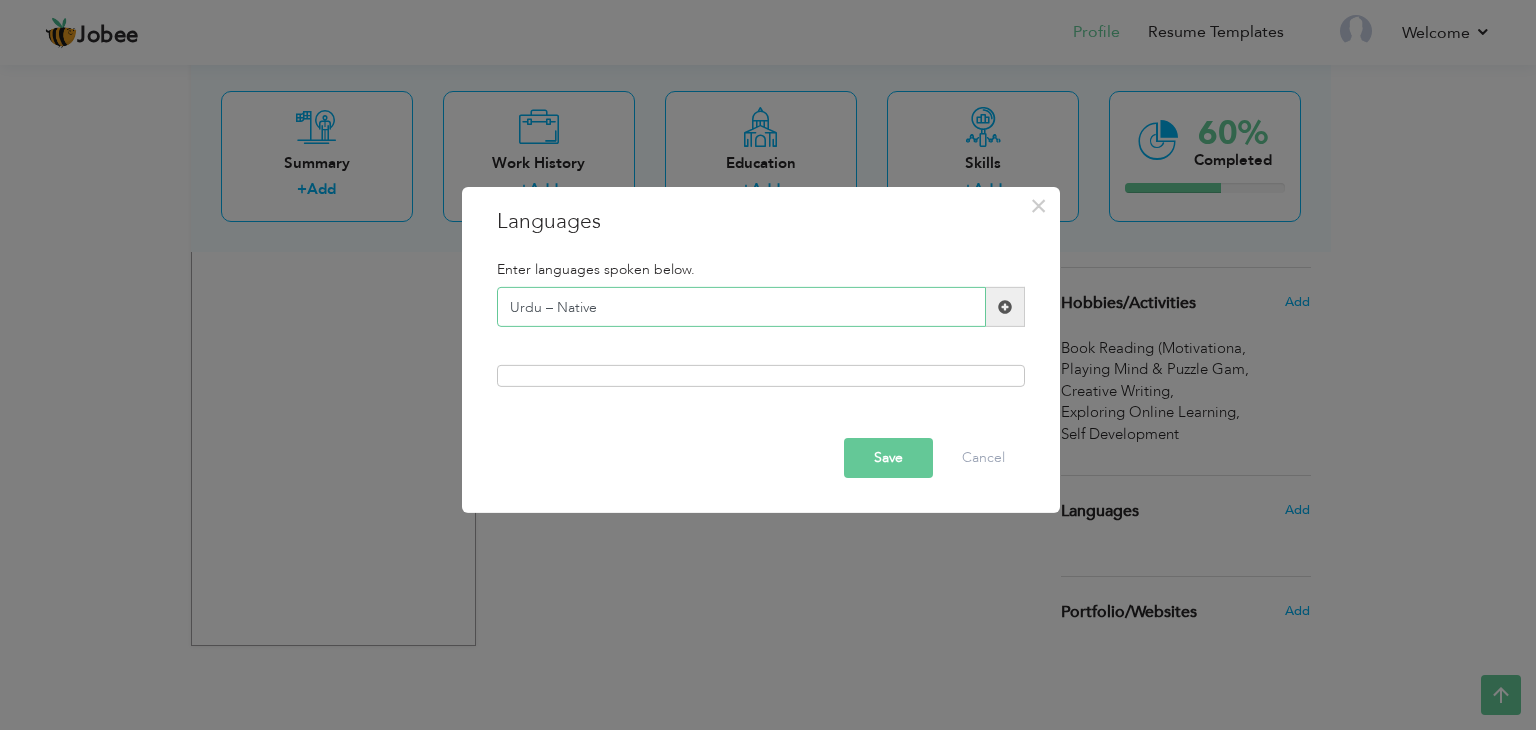 type on "Urdu – Native" 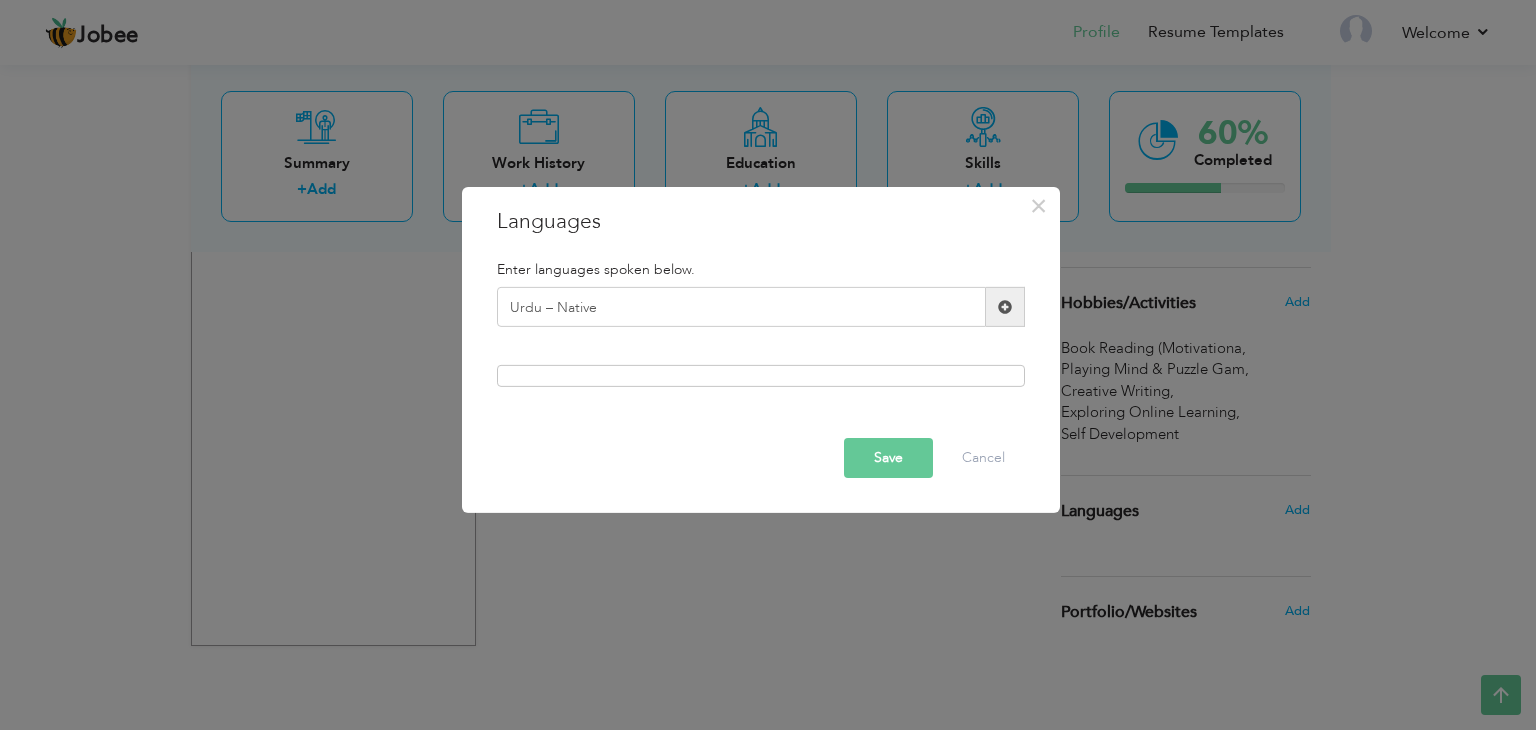 click at bounding box center (1005, 307) 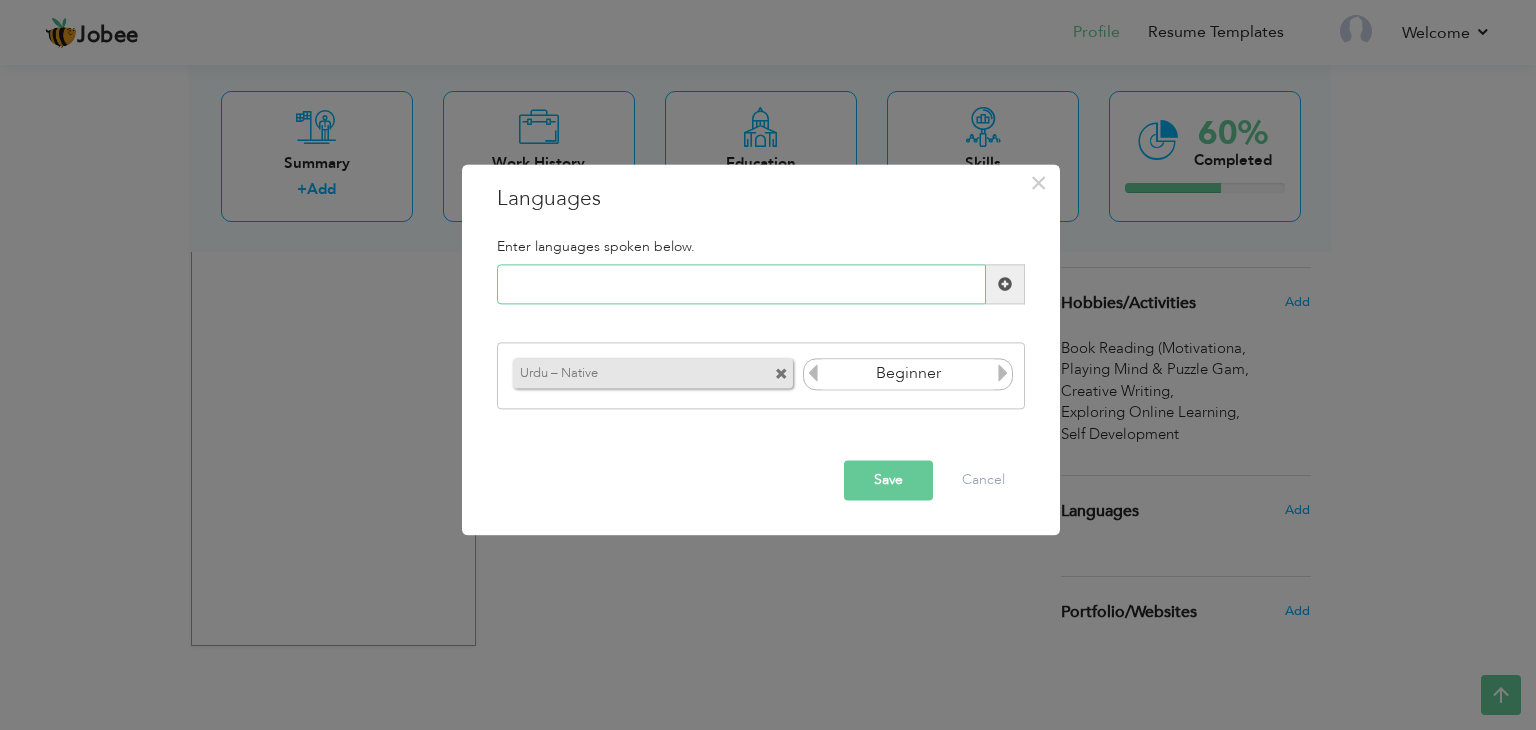 click at bounding box center (741, 285) 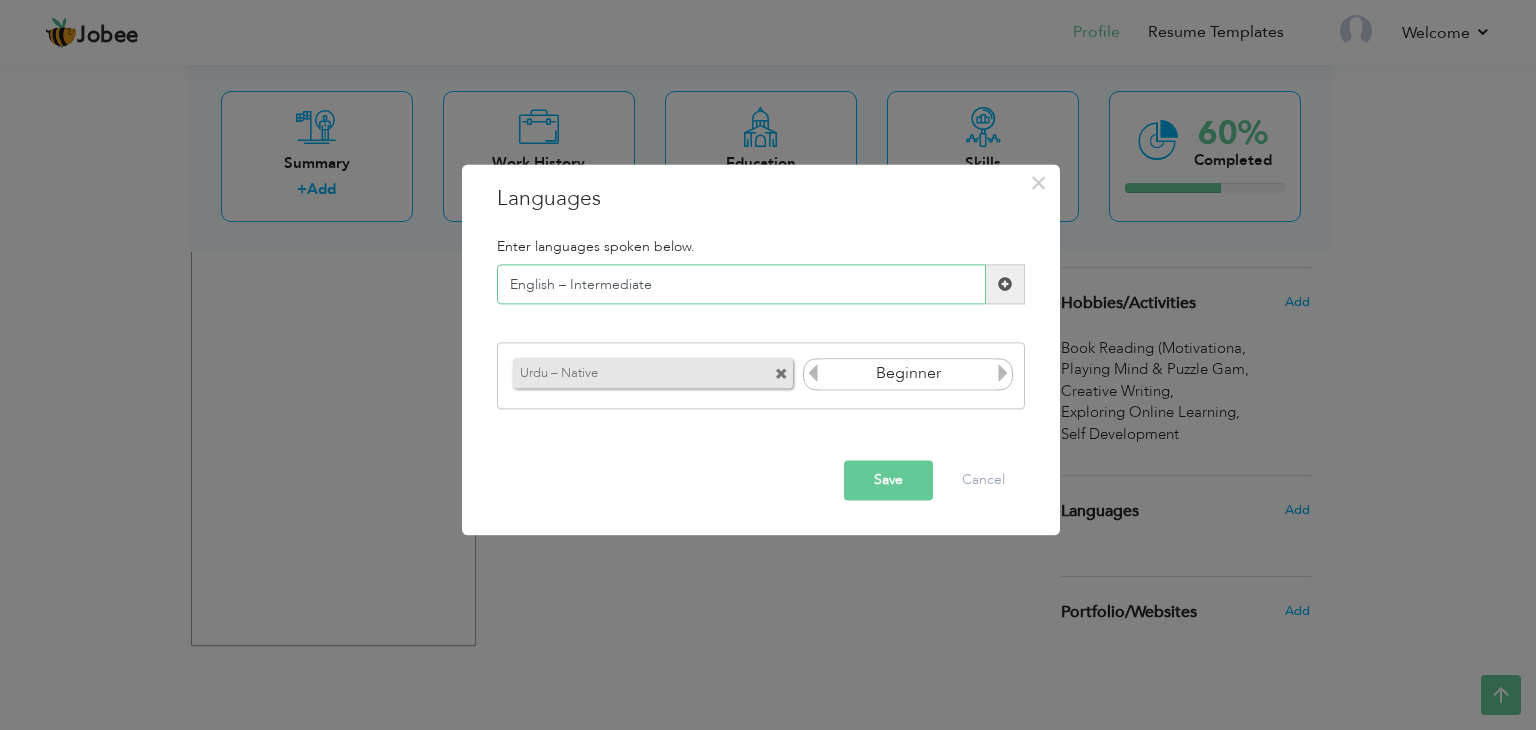type on "English – Intermediate" 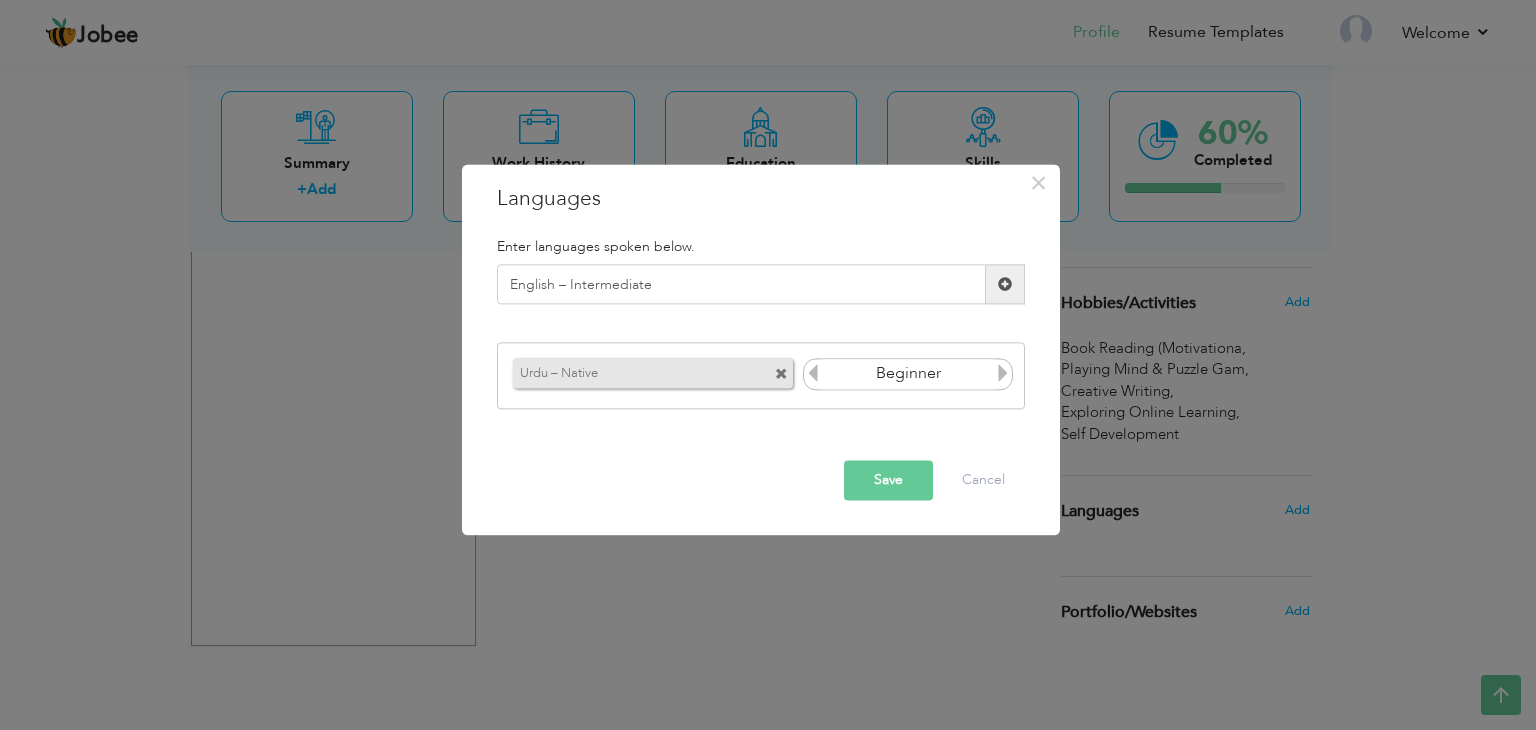 click at bounding box center [1005, 284] 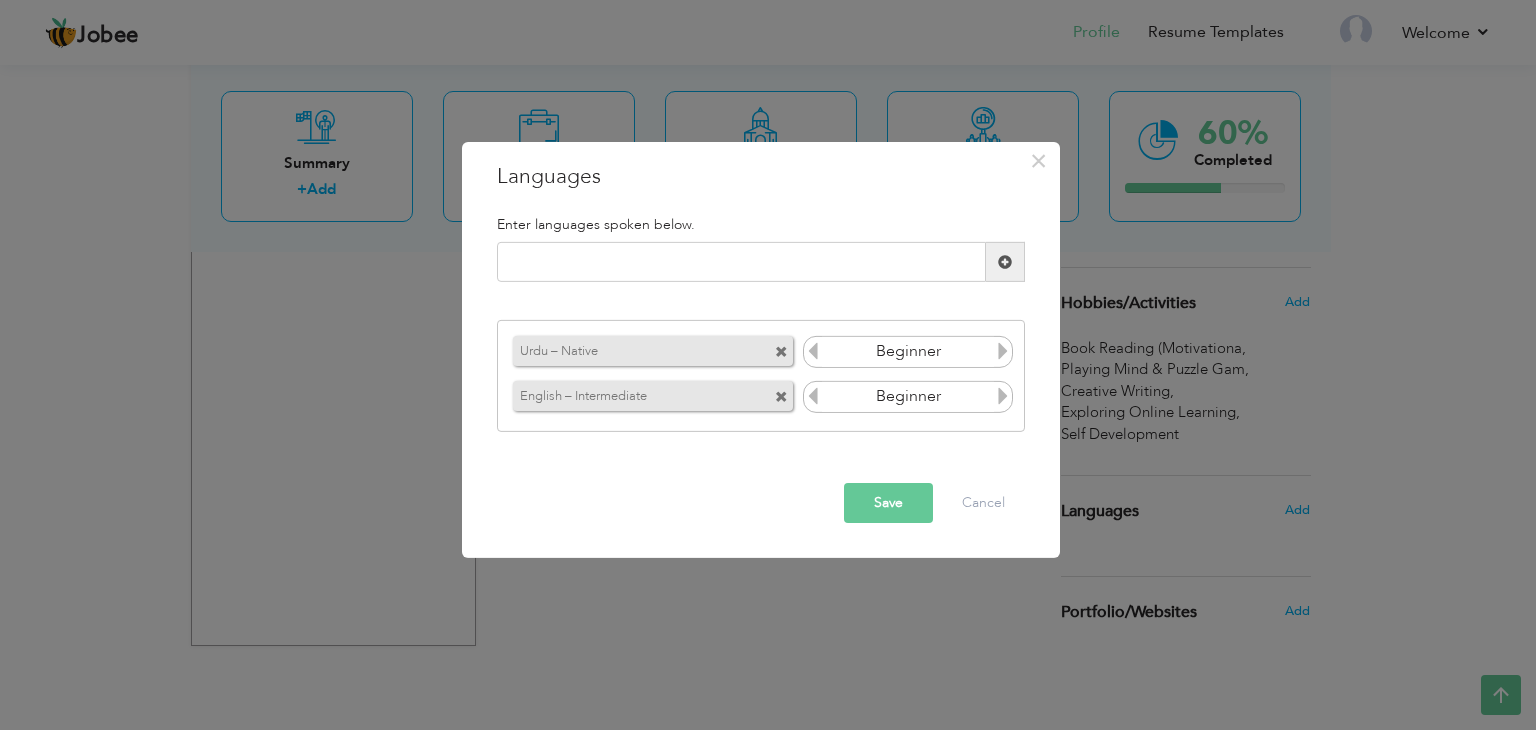 click at bounding box center (1003, 351) 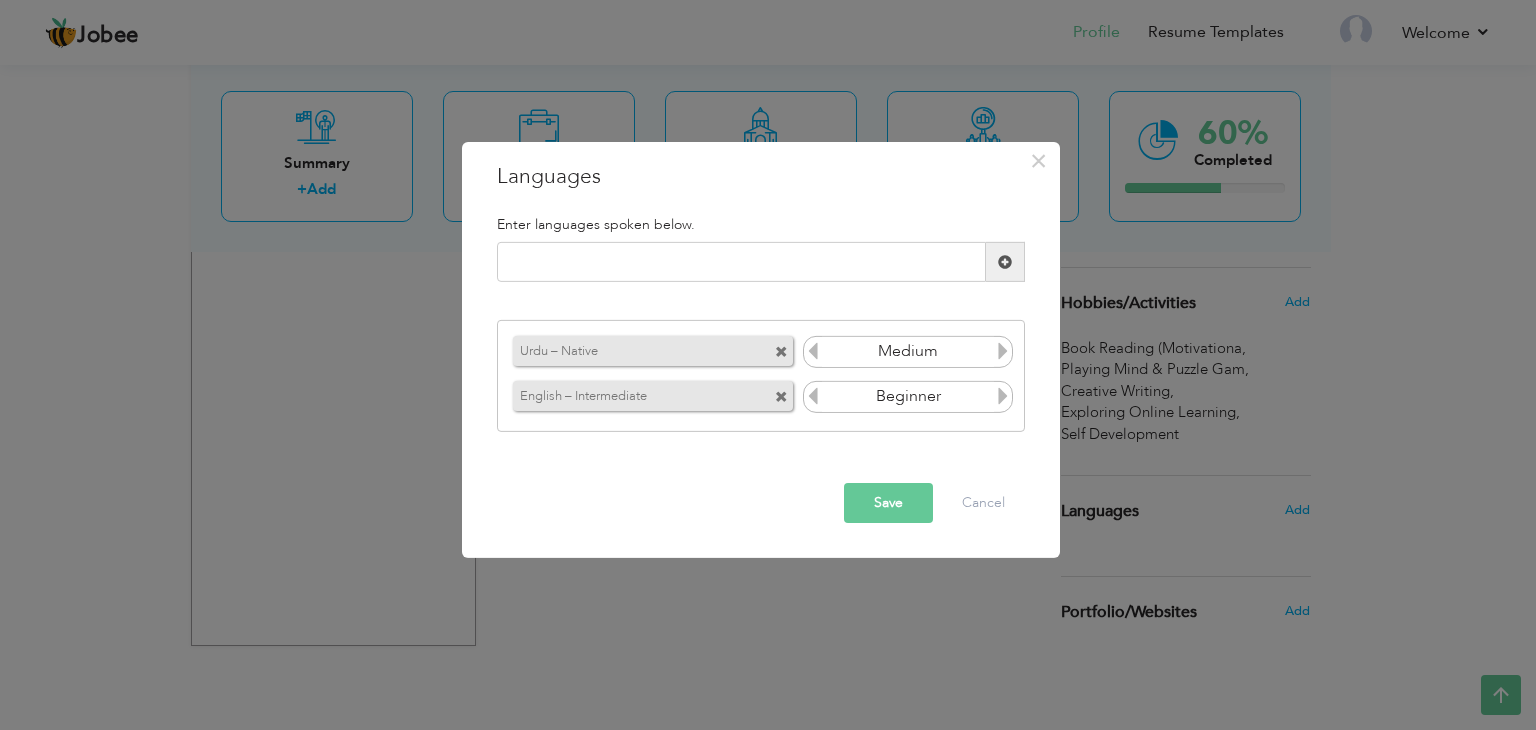 click at bounding box center [1003, 351] 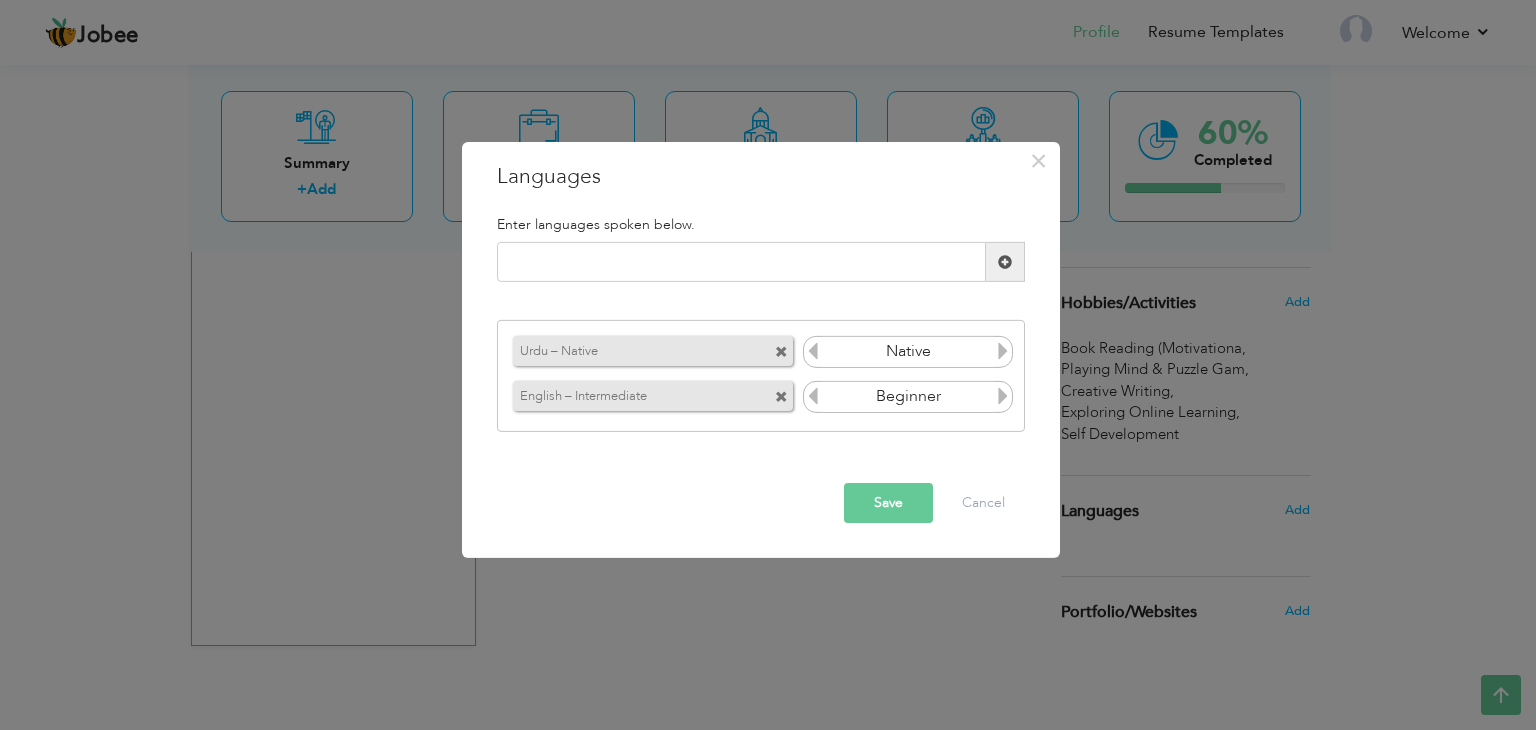 click at bounding box center (1003, 396) 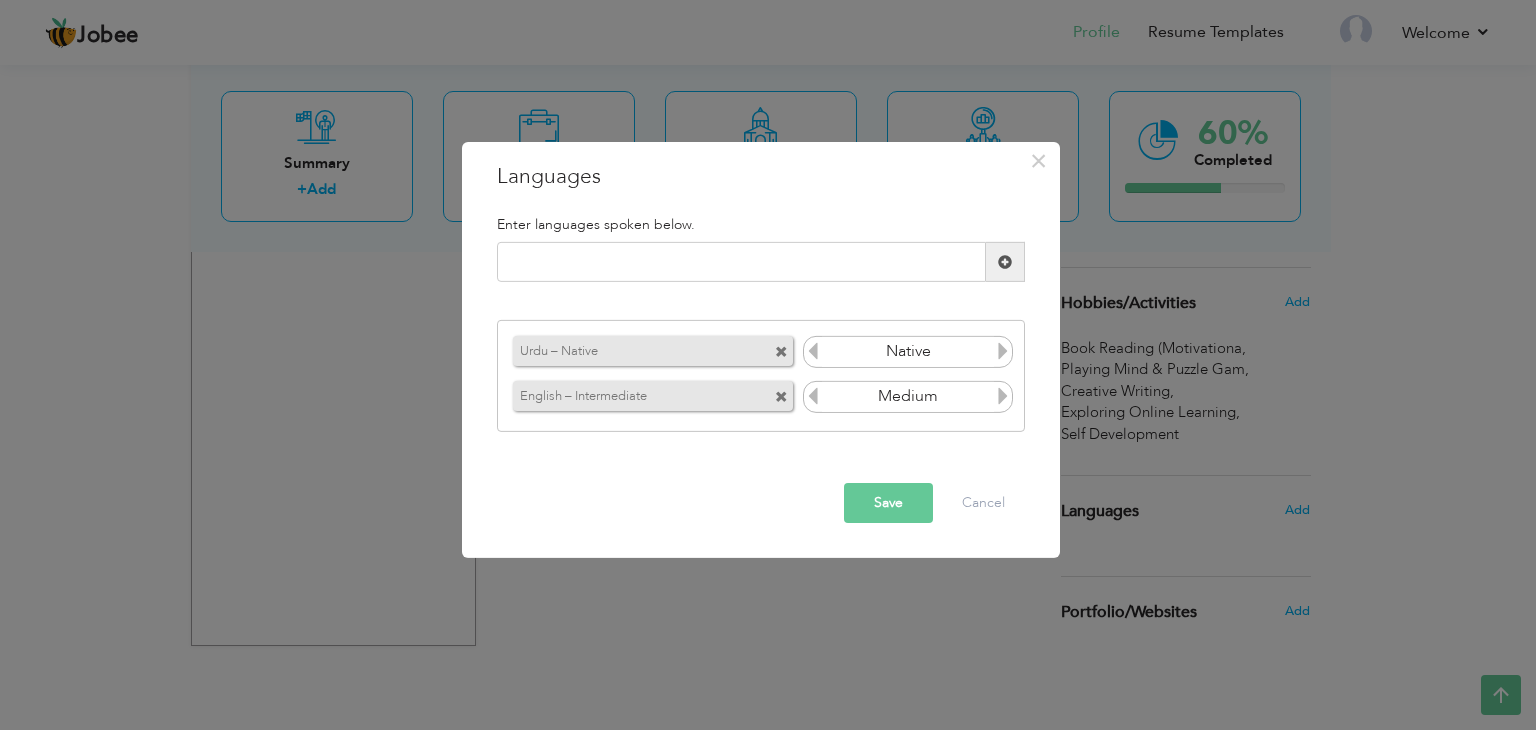 click at bounding box center (1003, 396) 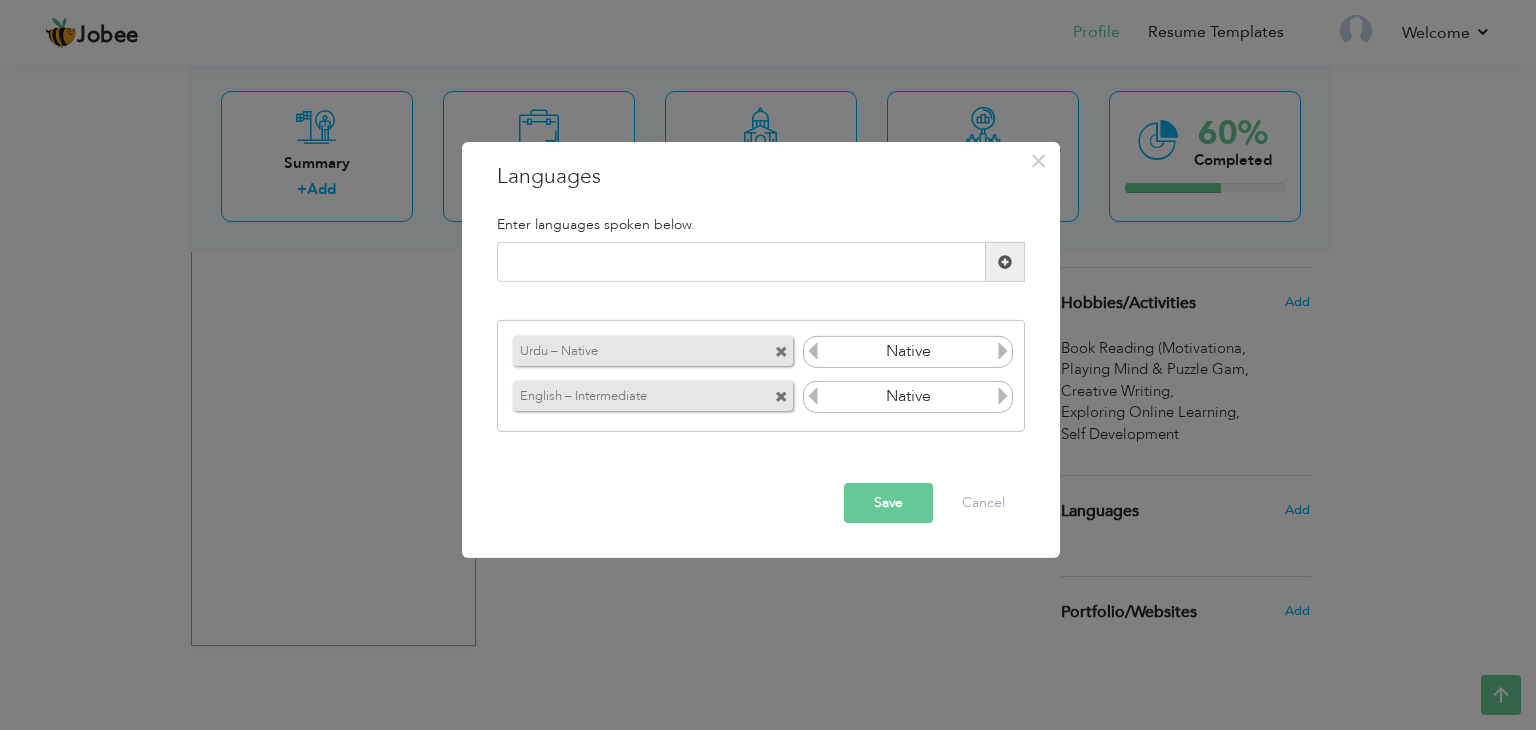 click at bounding box center (813, 396) 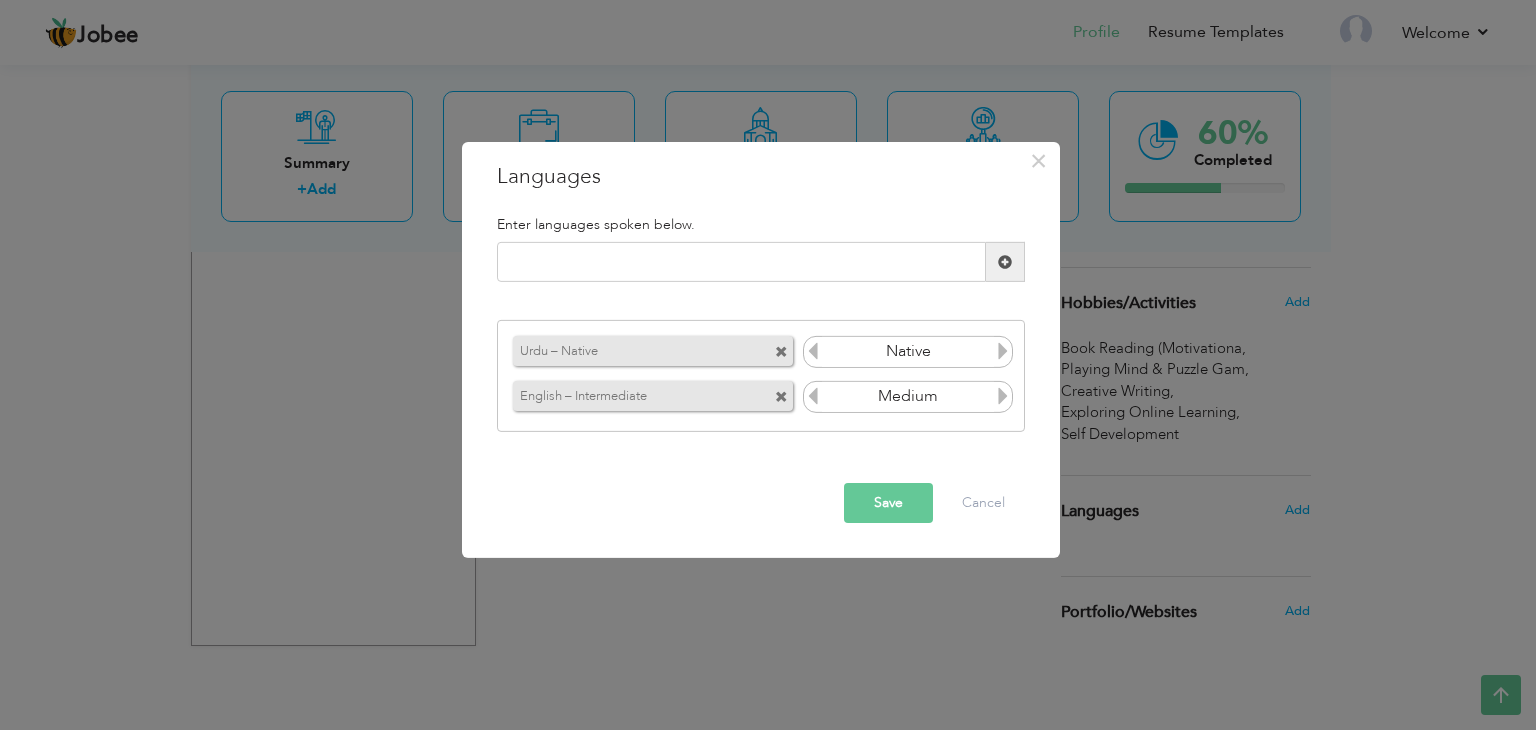 click on "Save" at bounding box center (888, 503) 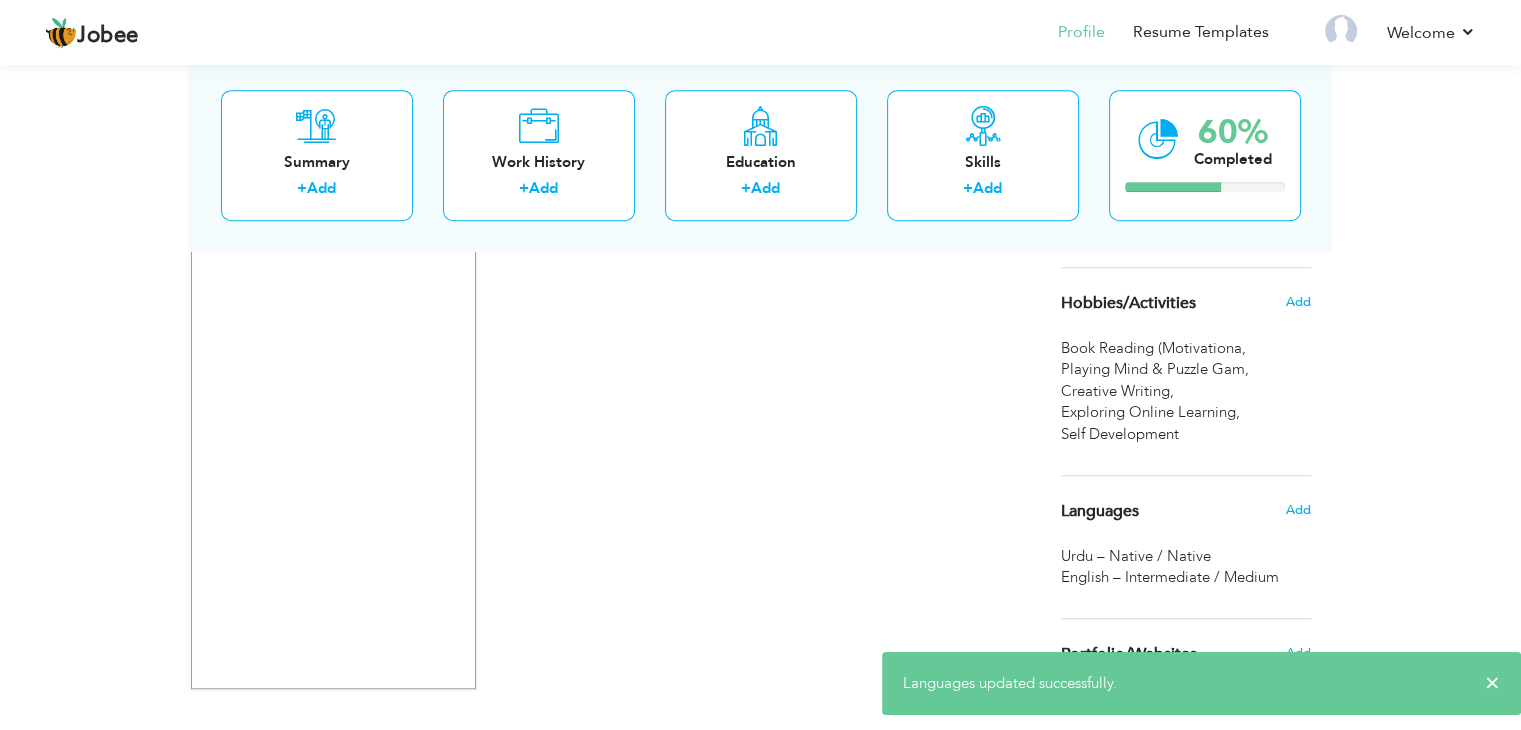 scroll, scrollTop: 1217, scrollLeft: 0, axis: vertical 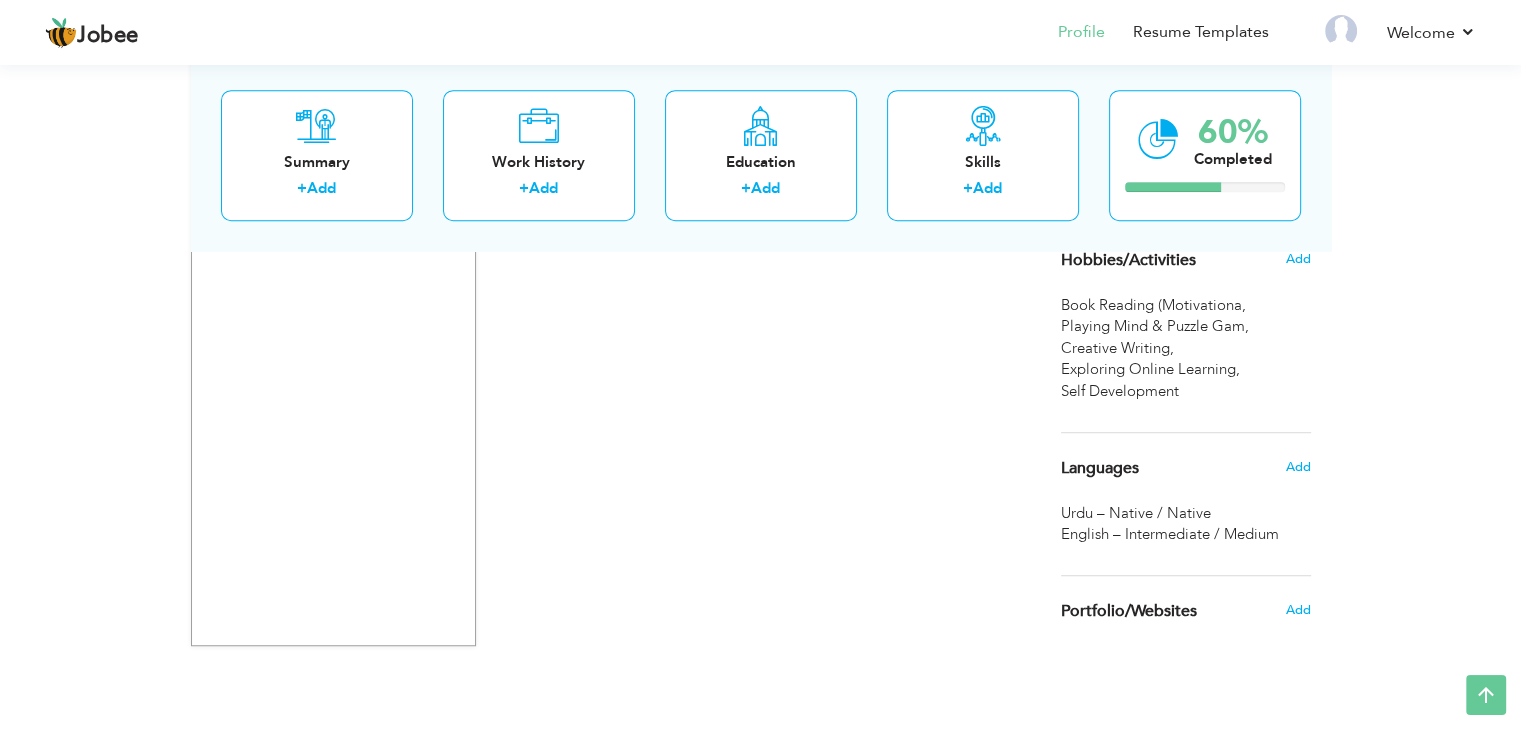 click on "CV Import
Profile Strength
0%
Select an Item from right menu
Work History
* Job Title Tools" at bounding box center [761, -97] 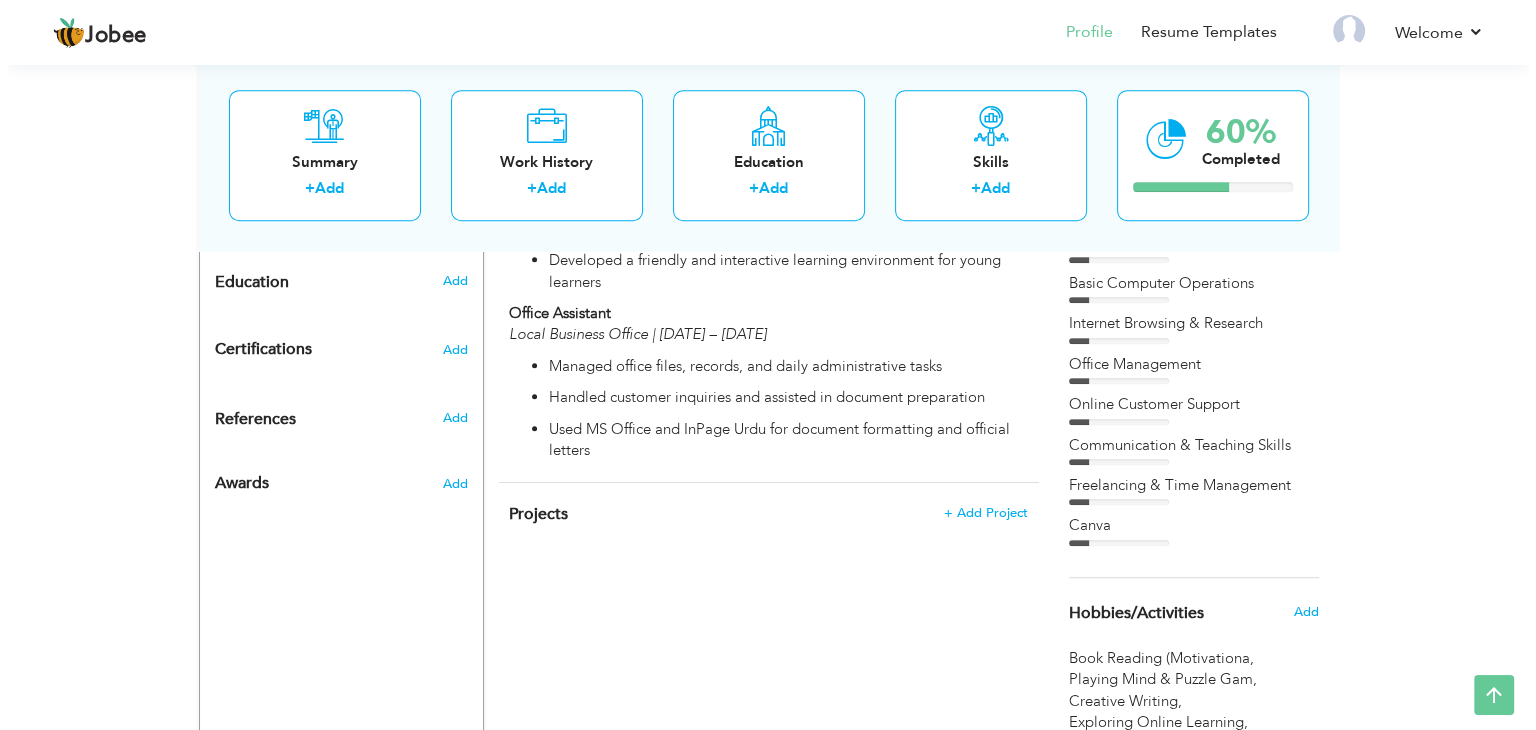 scroll, scrollTop: 961, scrollLeft: 0, axis: vertical 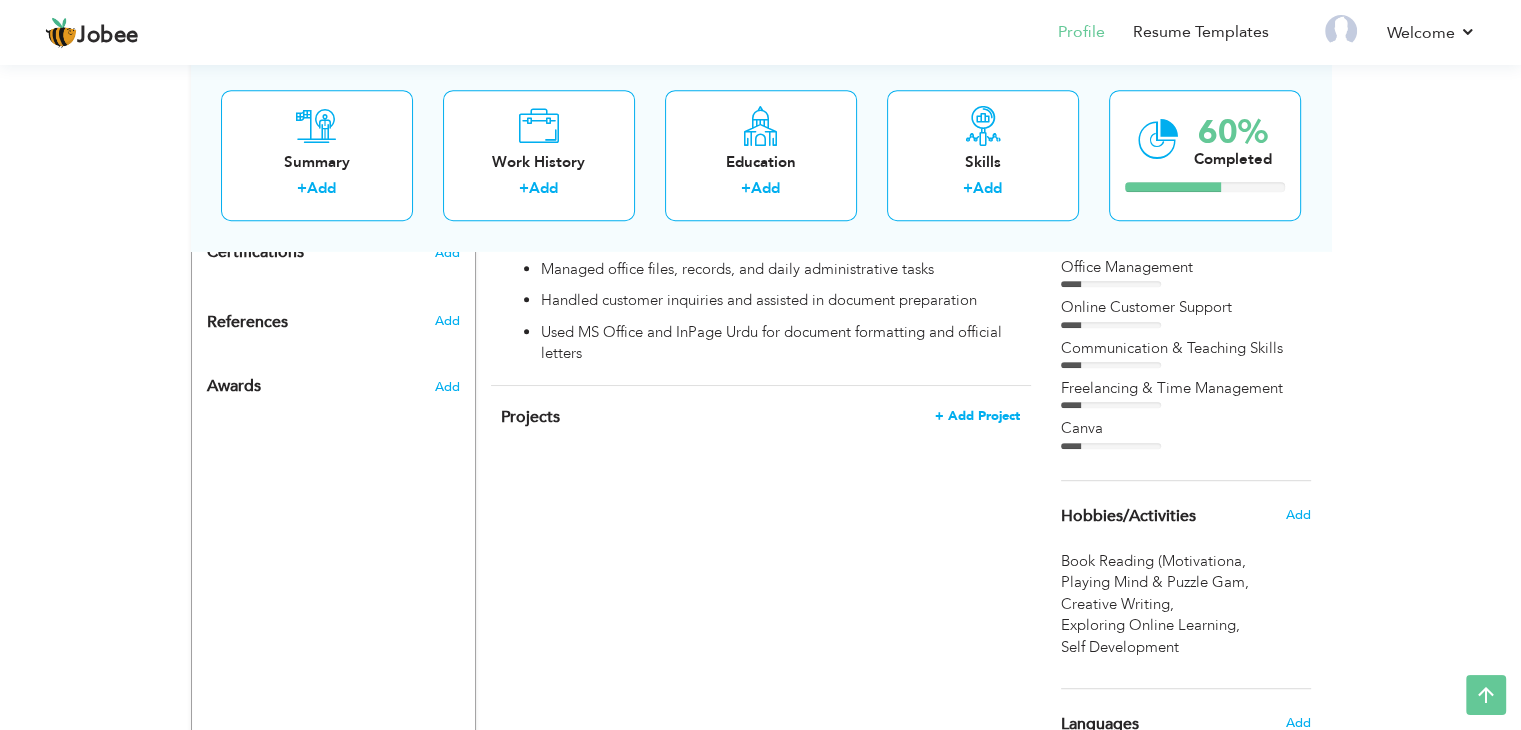 click on "+ Add Project" at bounding box center [977, 416] 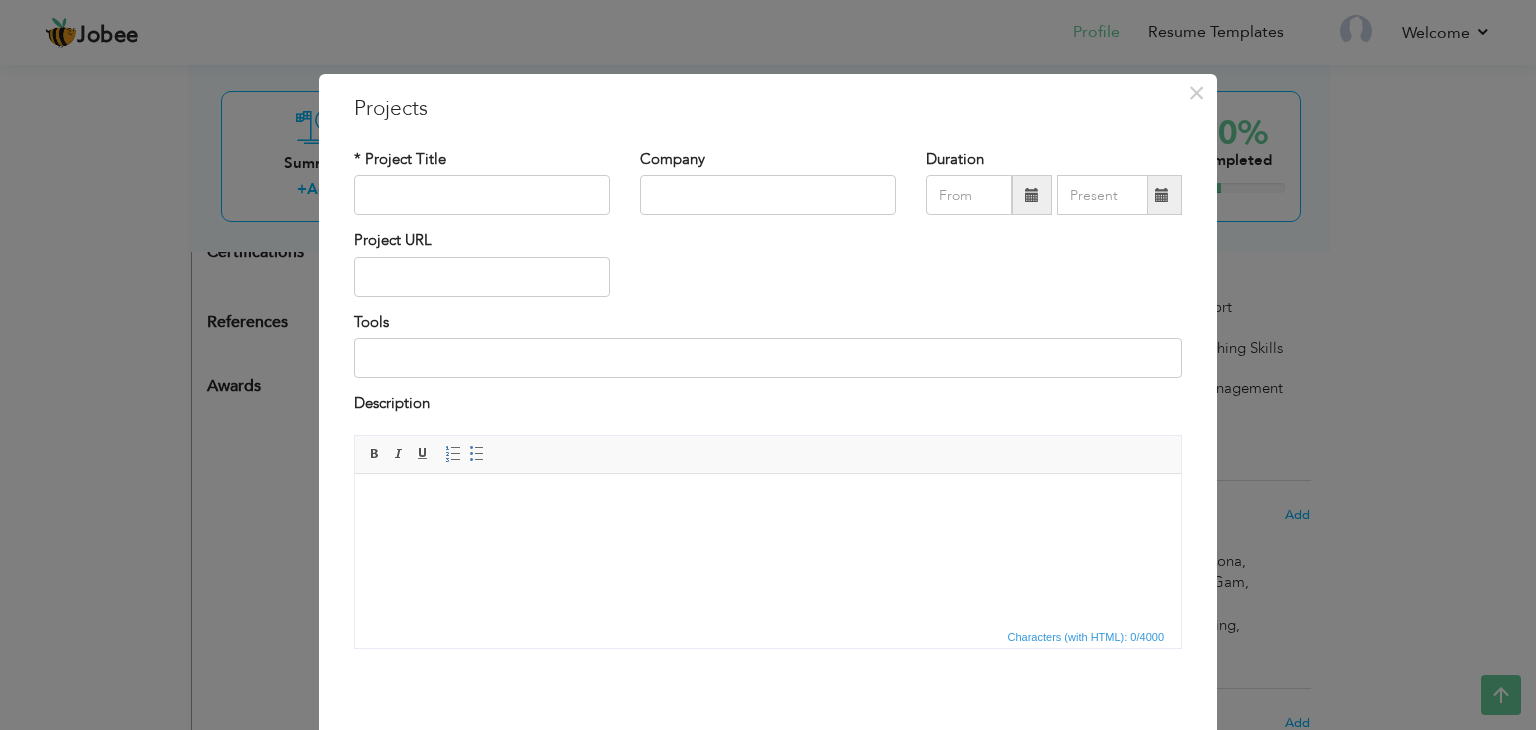 click at bounding box center [768, 503] 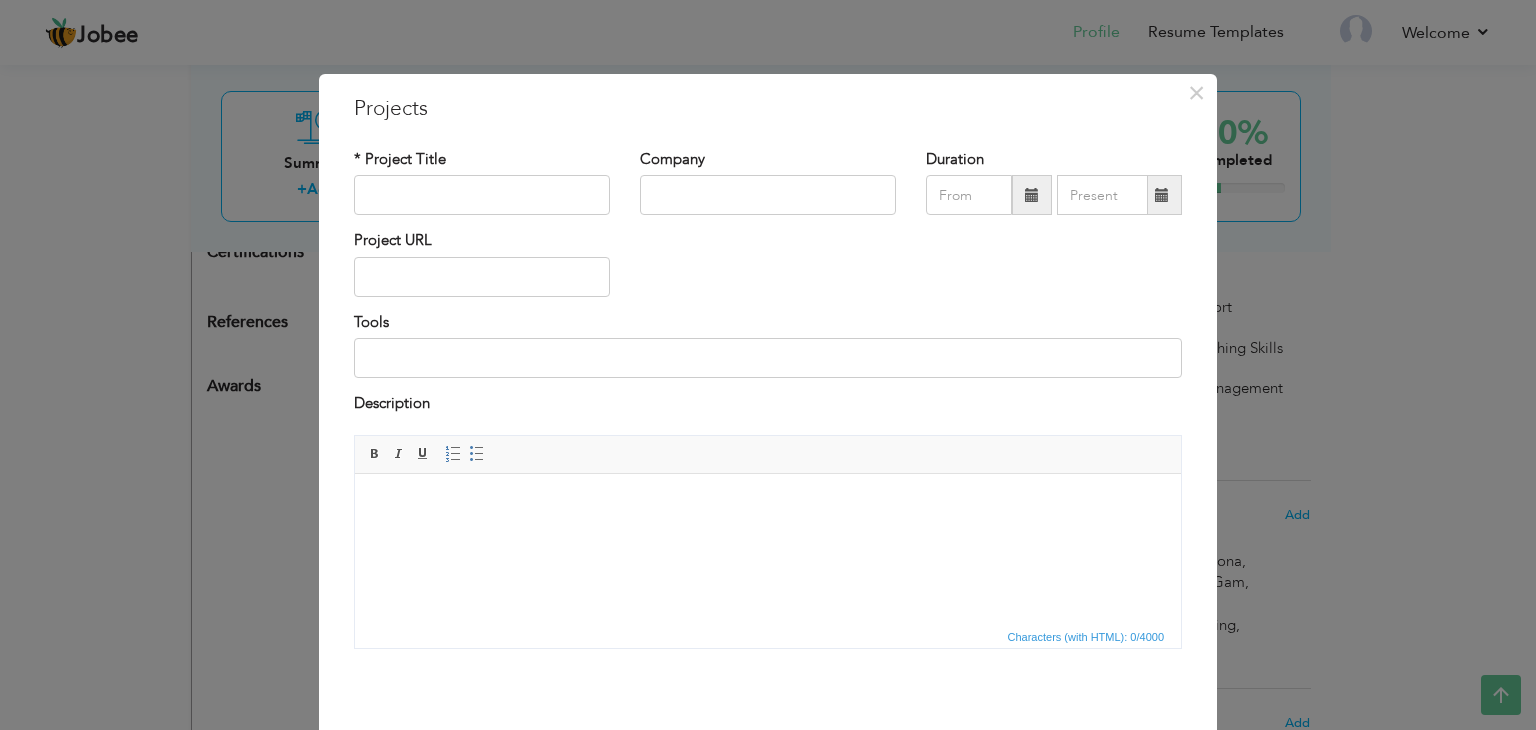 click at bounding box center [768, 503] 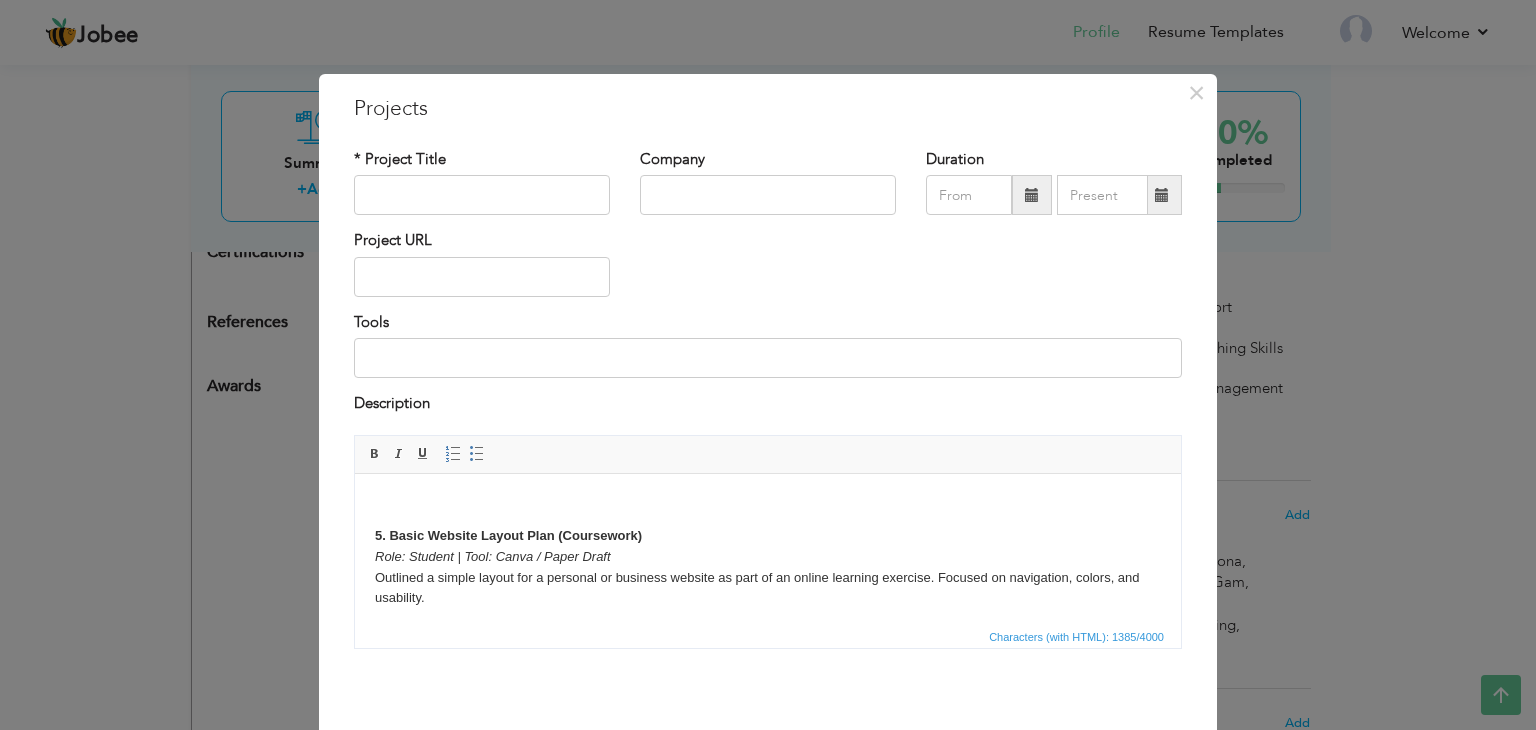 scroll, scrollTop: 492, scrollLeft: 0, axis: vertical 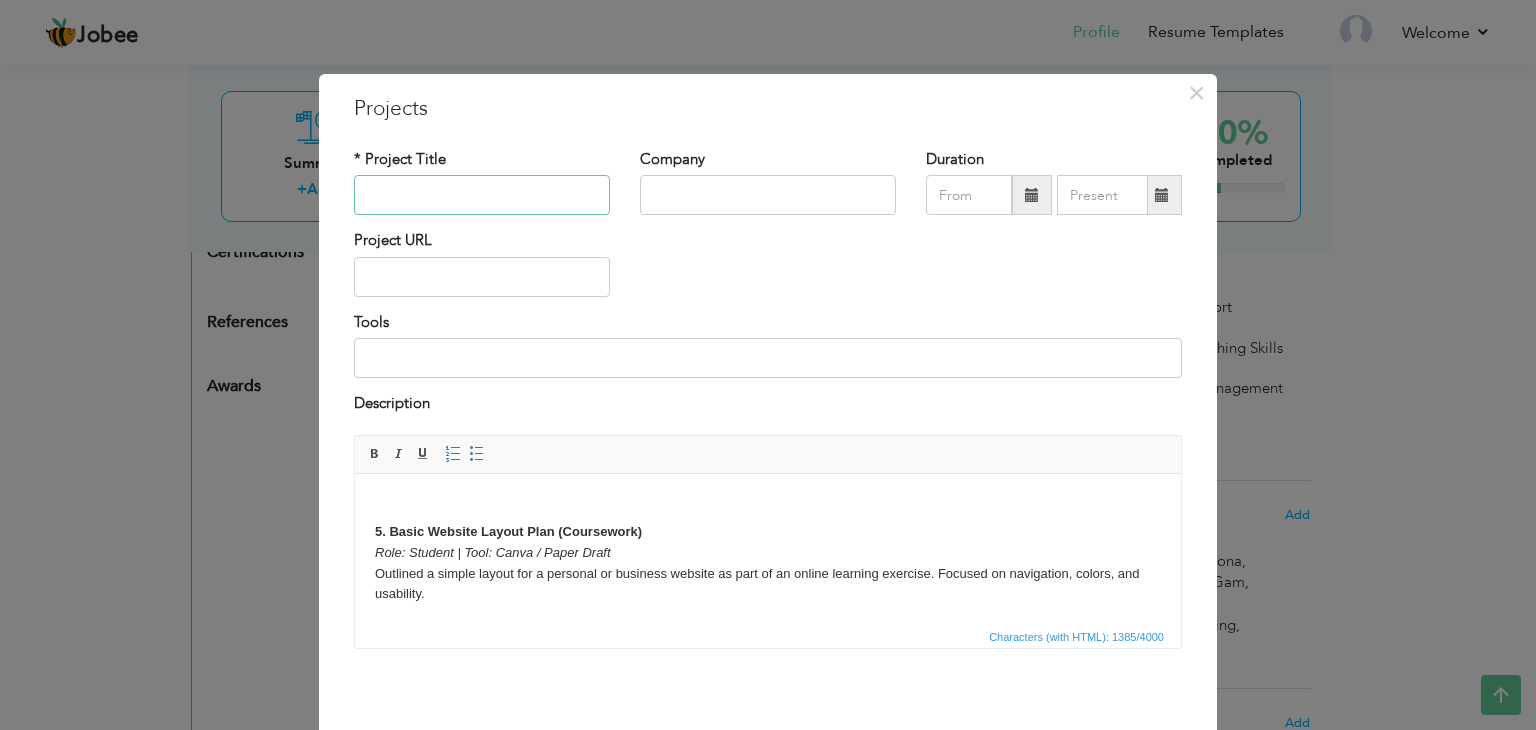 click at bounding box center [482, 195] 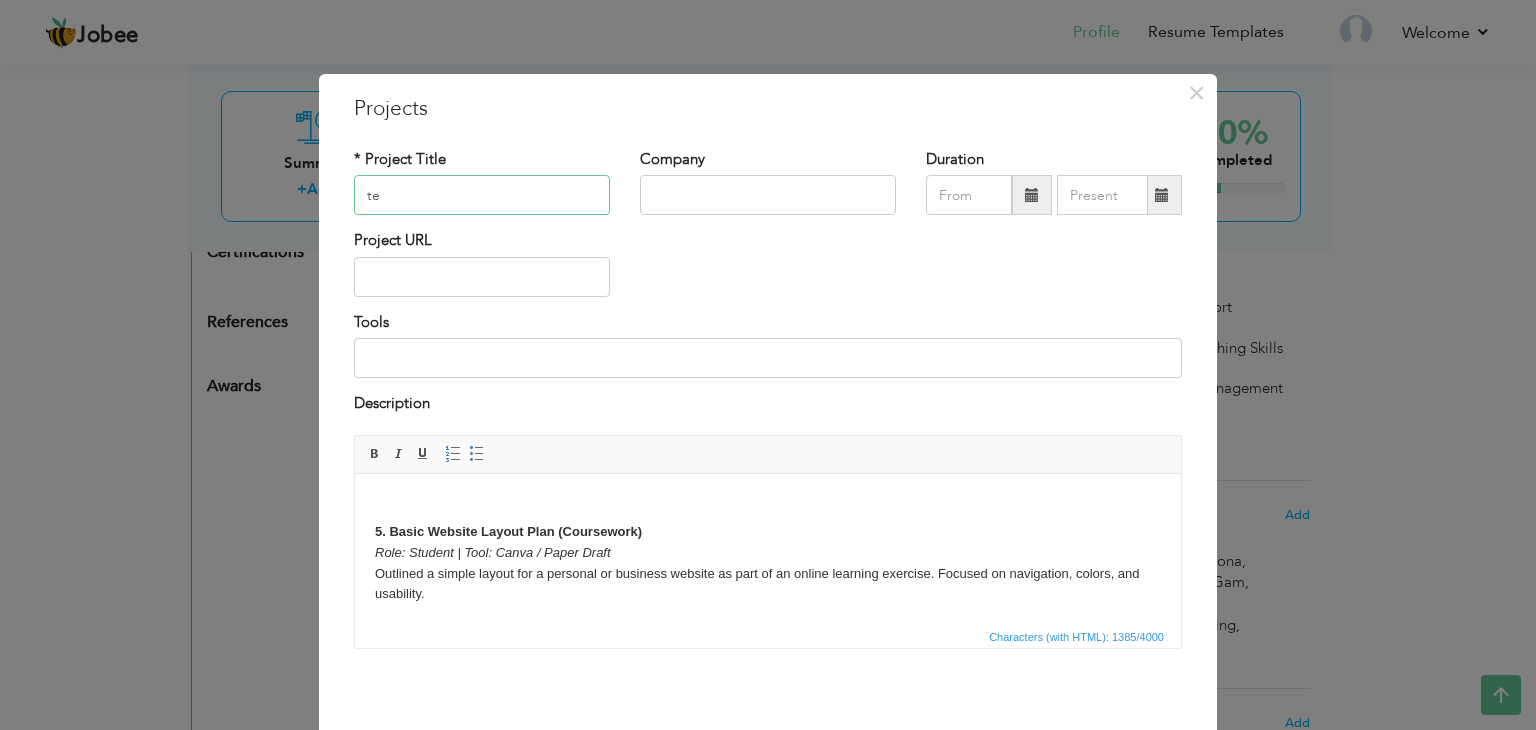 type on "t" 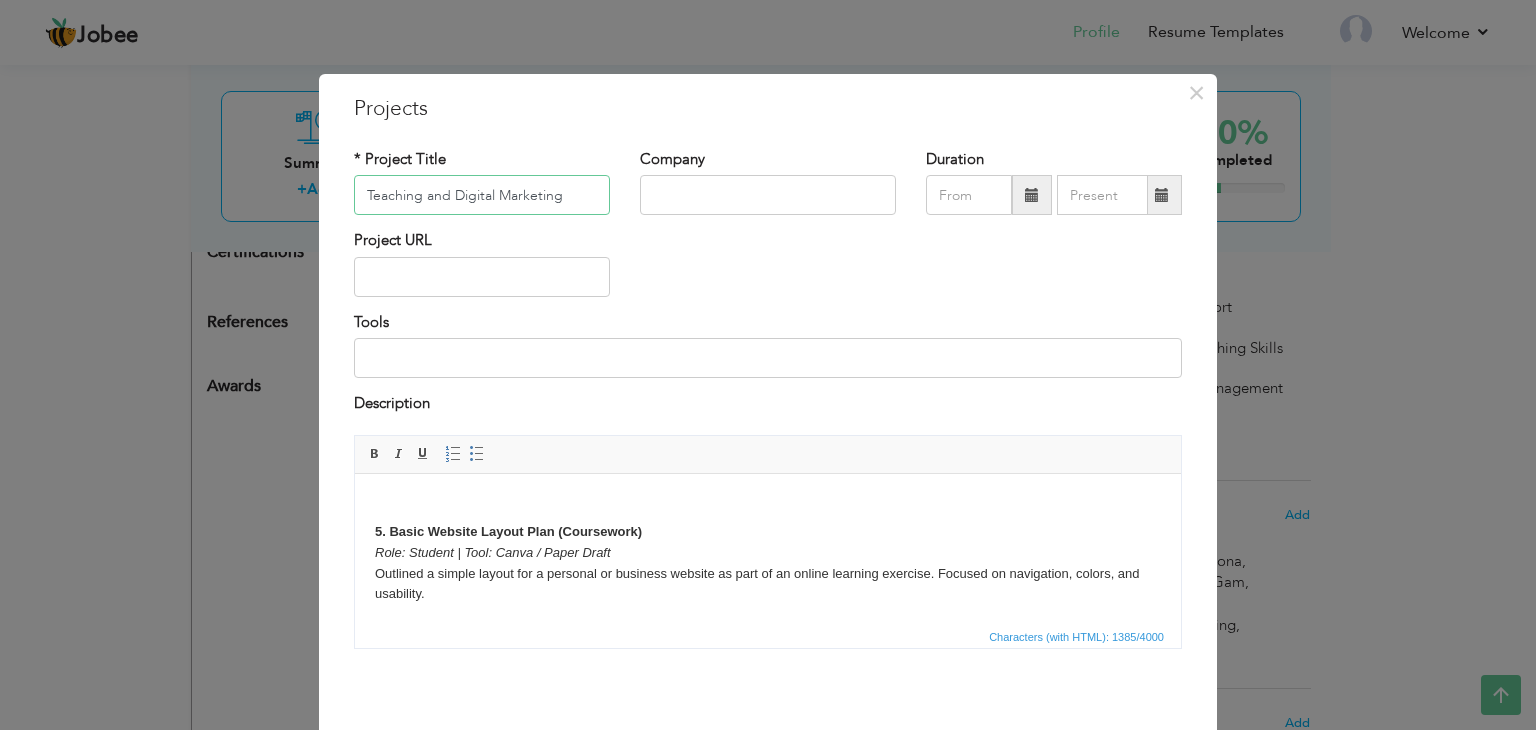 type on "Teaching and Digital Marketing" 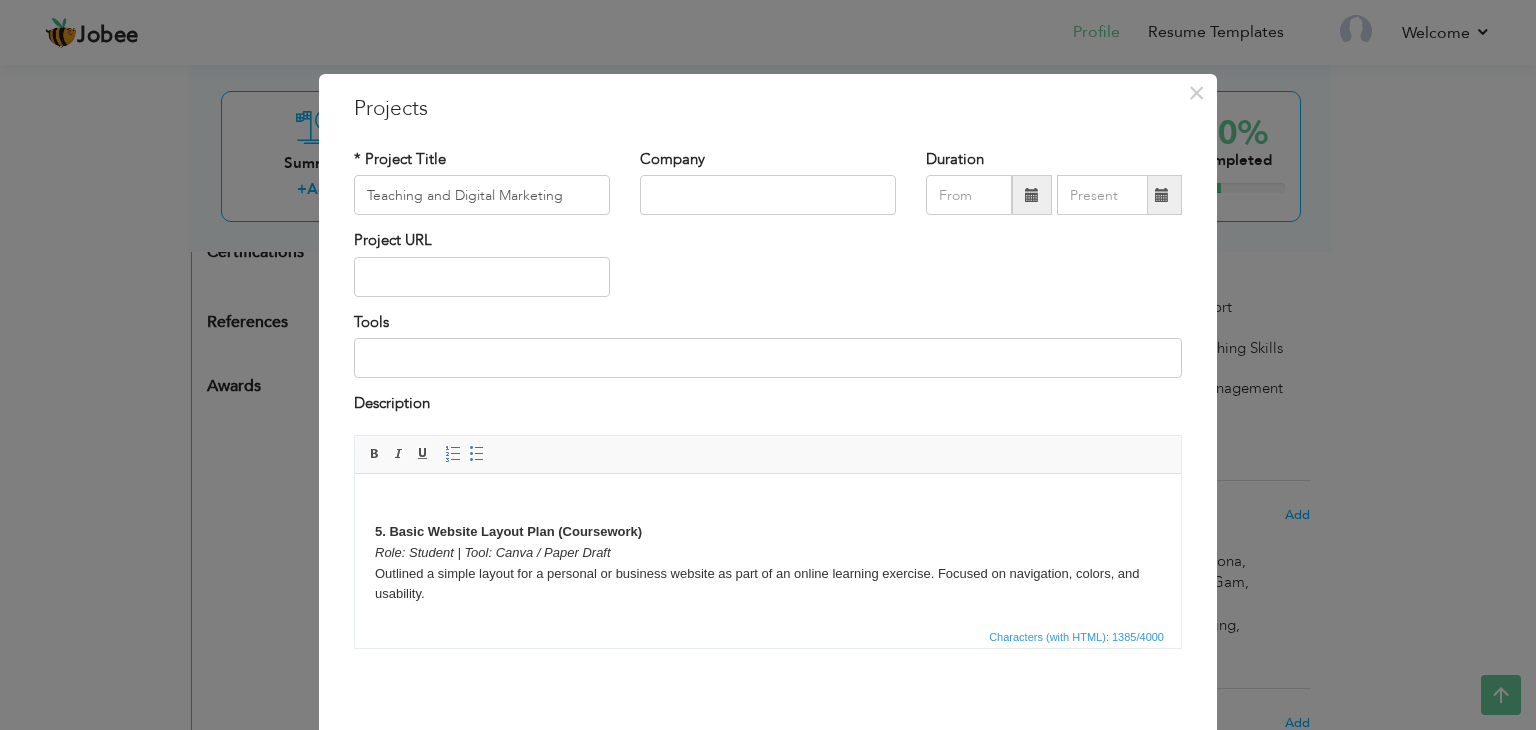 click at bounding box center [1032, 195] 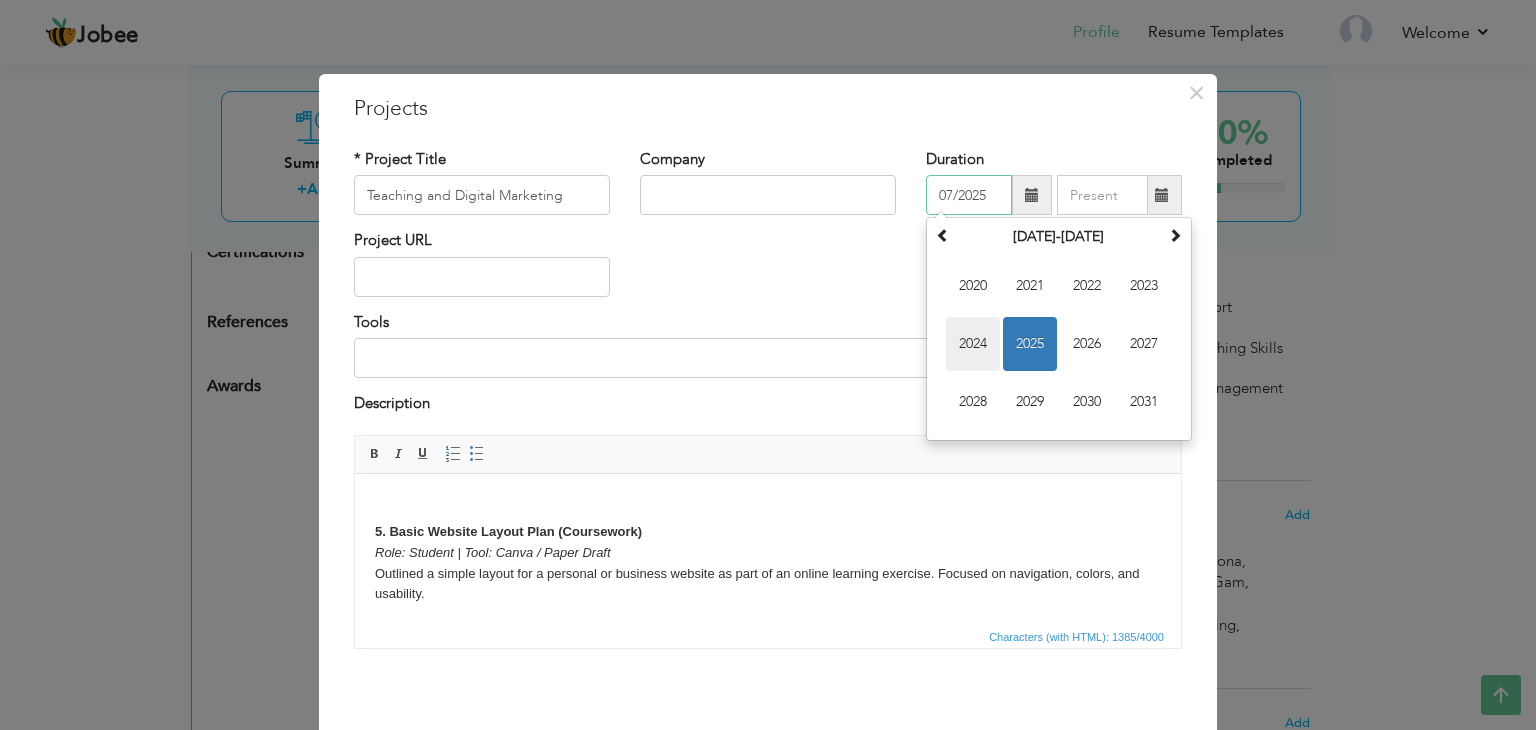 click on "2024" at bounding box center (973, 344) 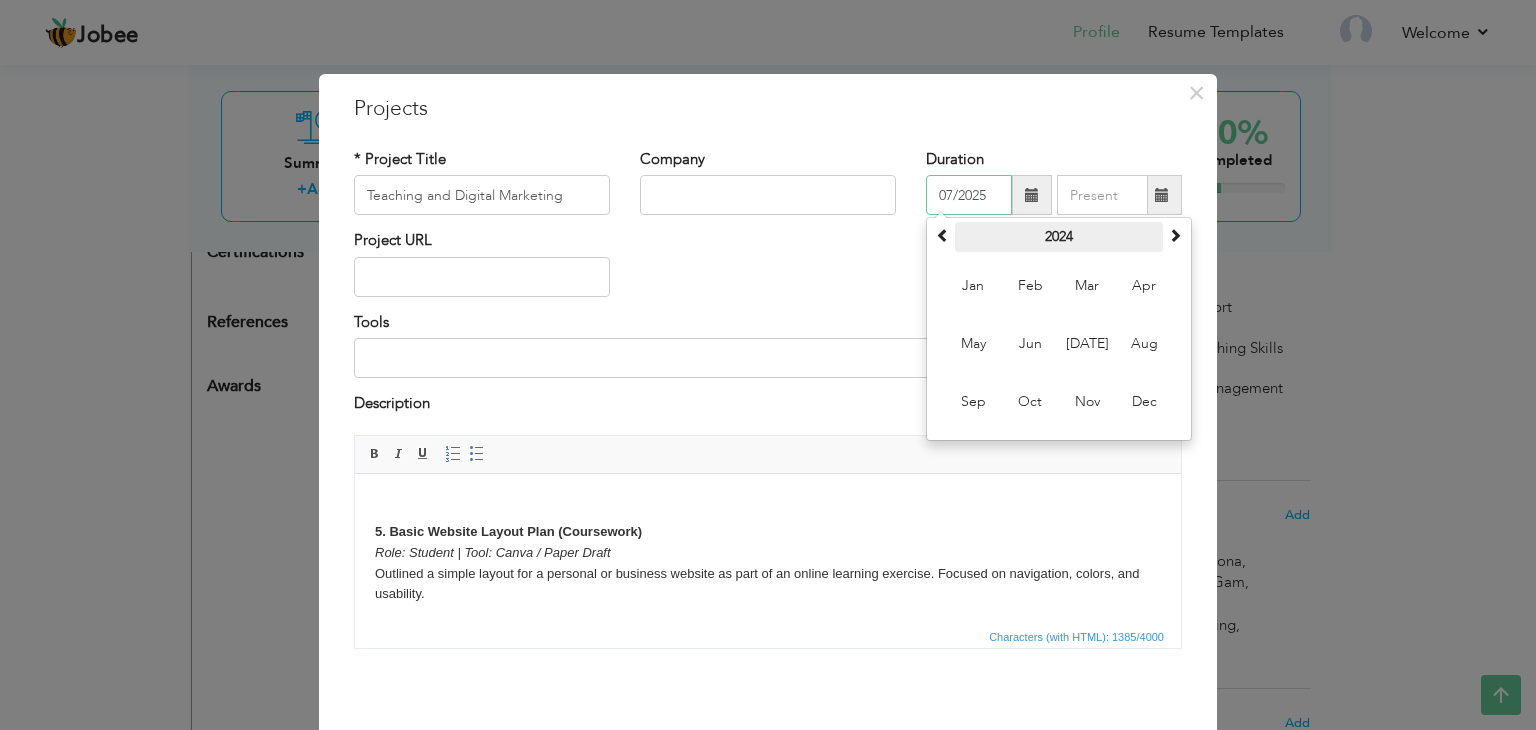 click on "2024" at bounding box center [1059, 237] 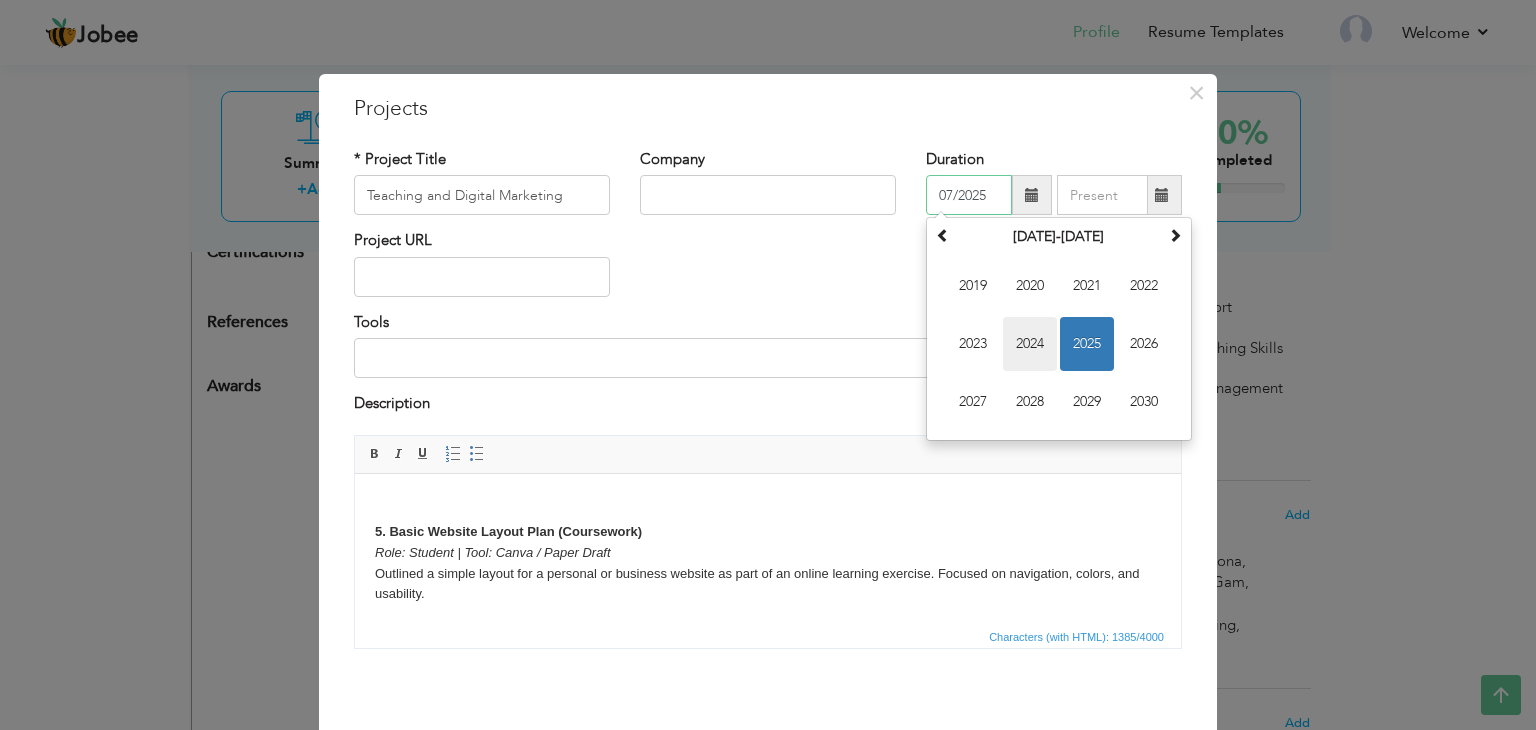 click on "2024" at bounding box center (1030, 344) 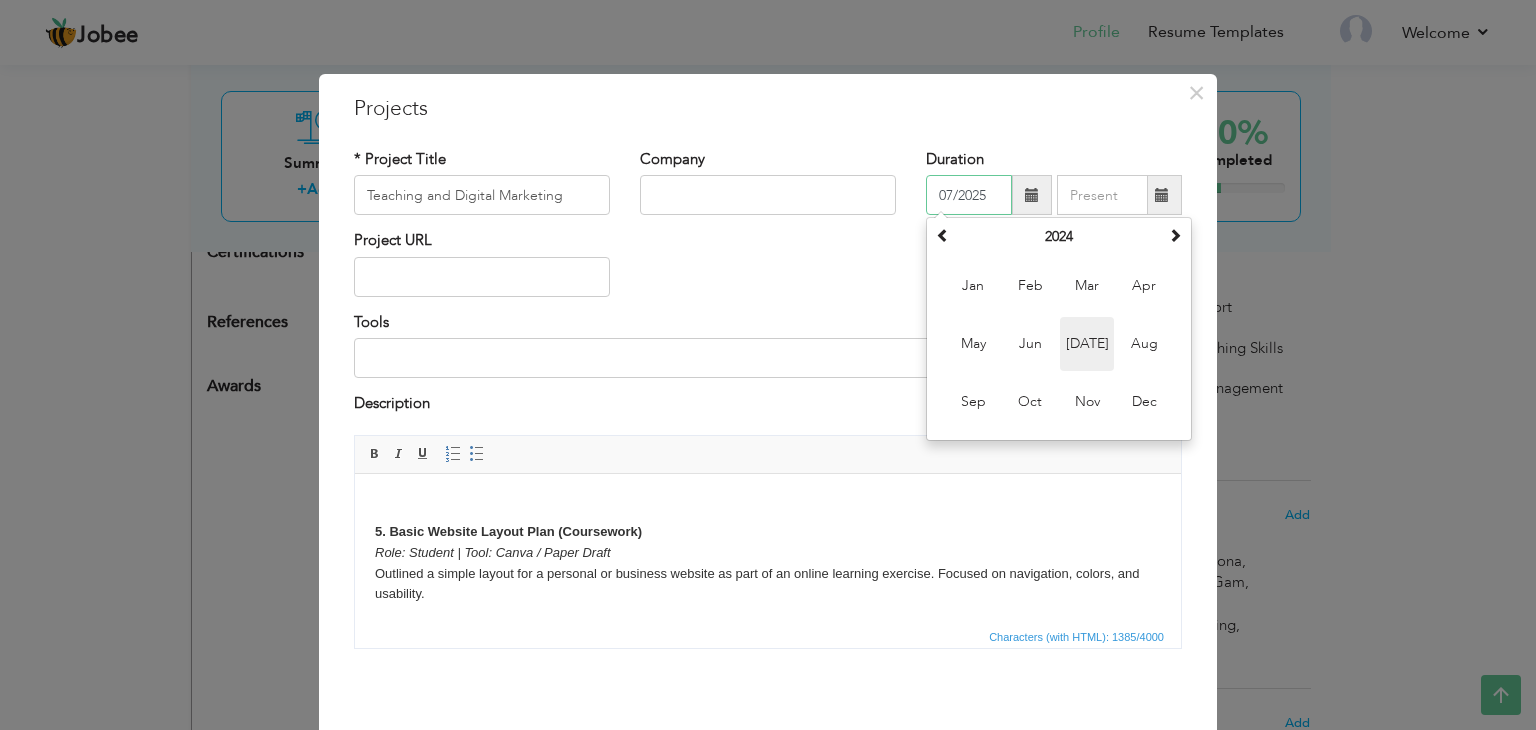 click on "Jul" at bounding box center [1087, 344] 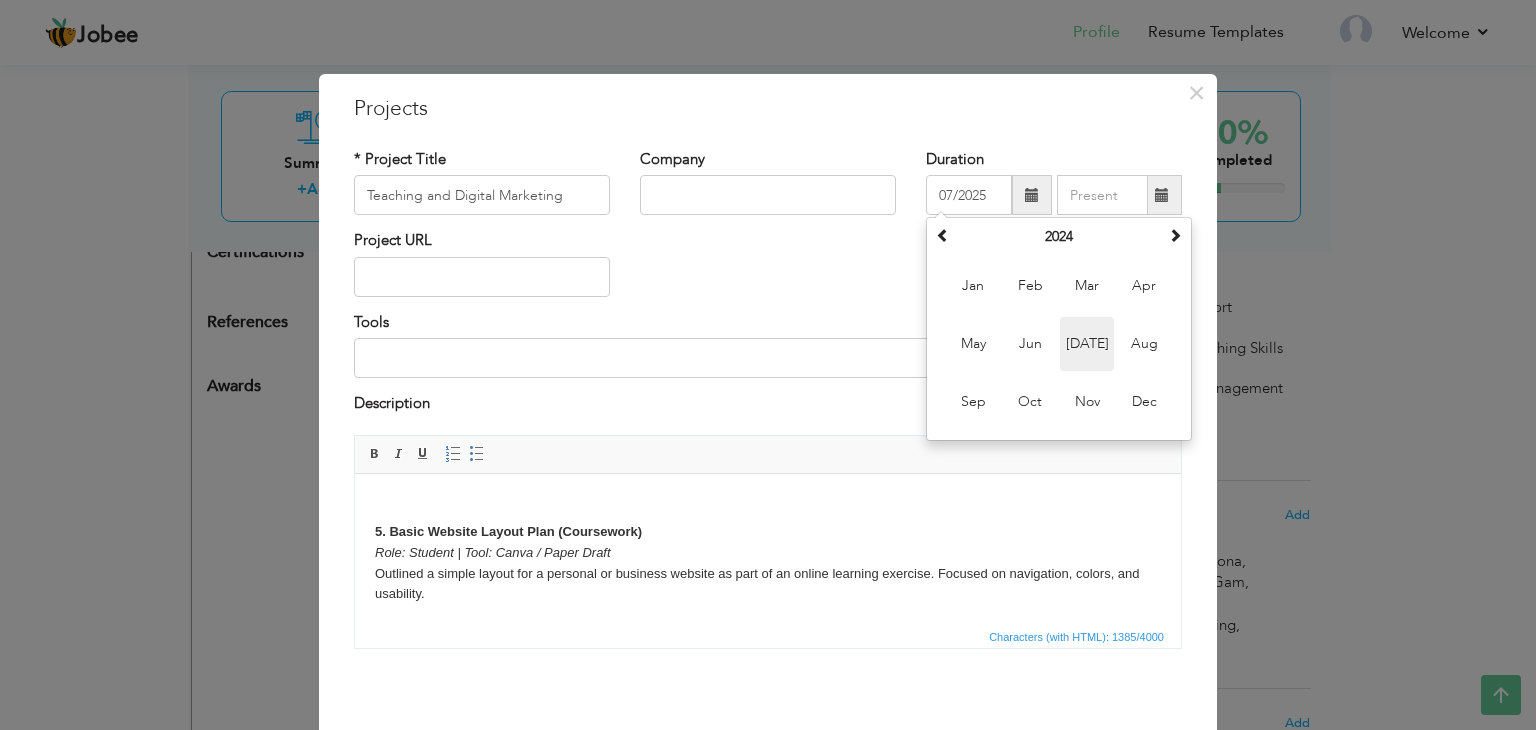 type on "07/2024" 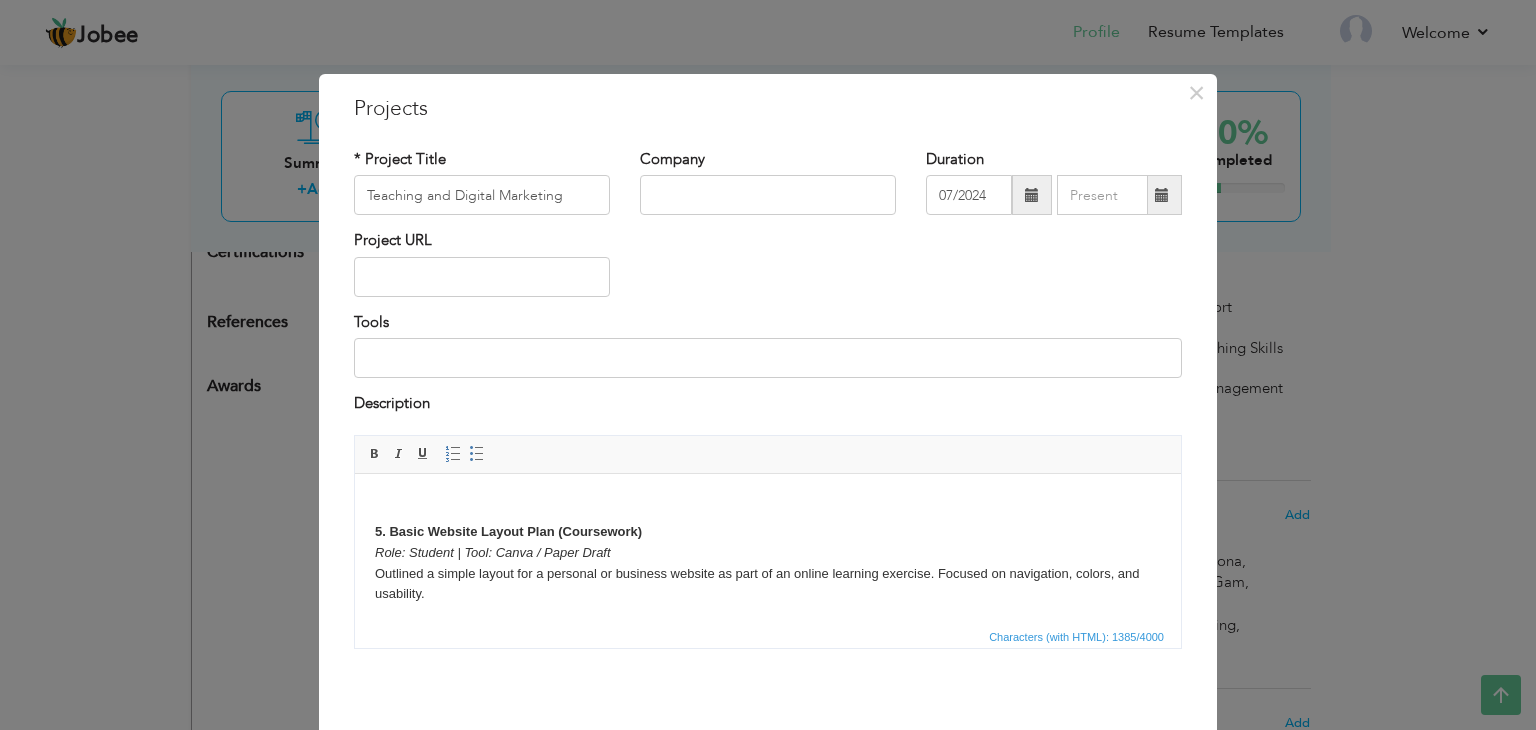 click at bounding box center (1162, 195) 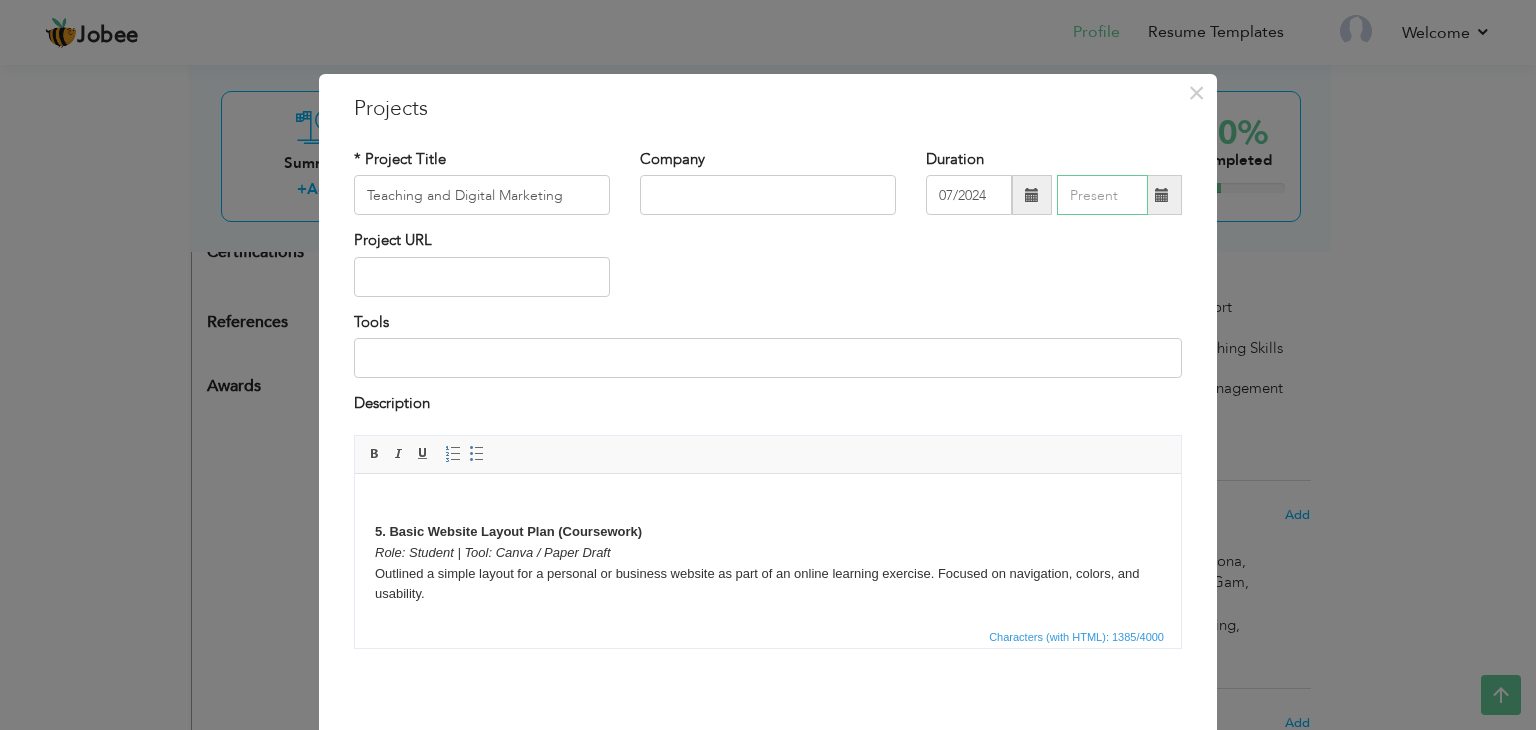 type on "07/2025" 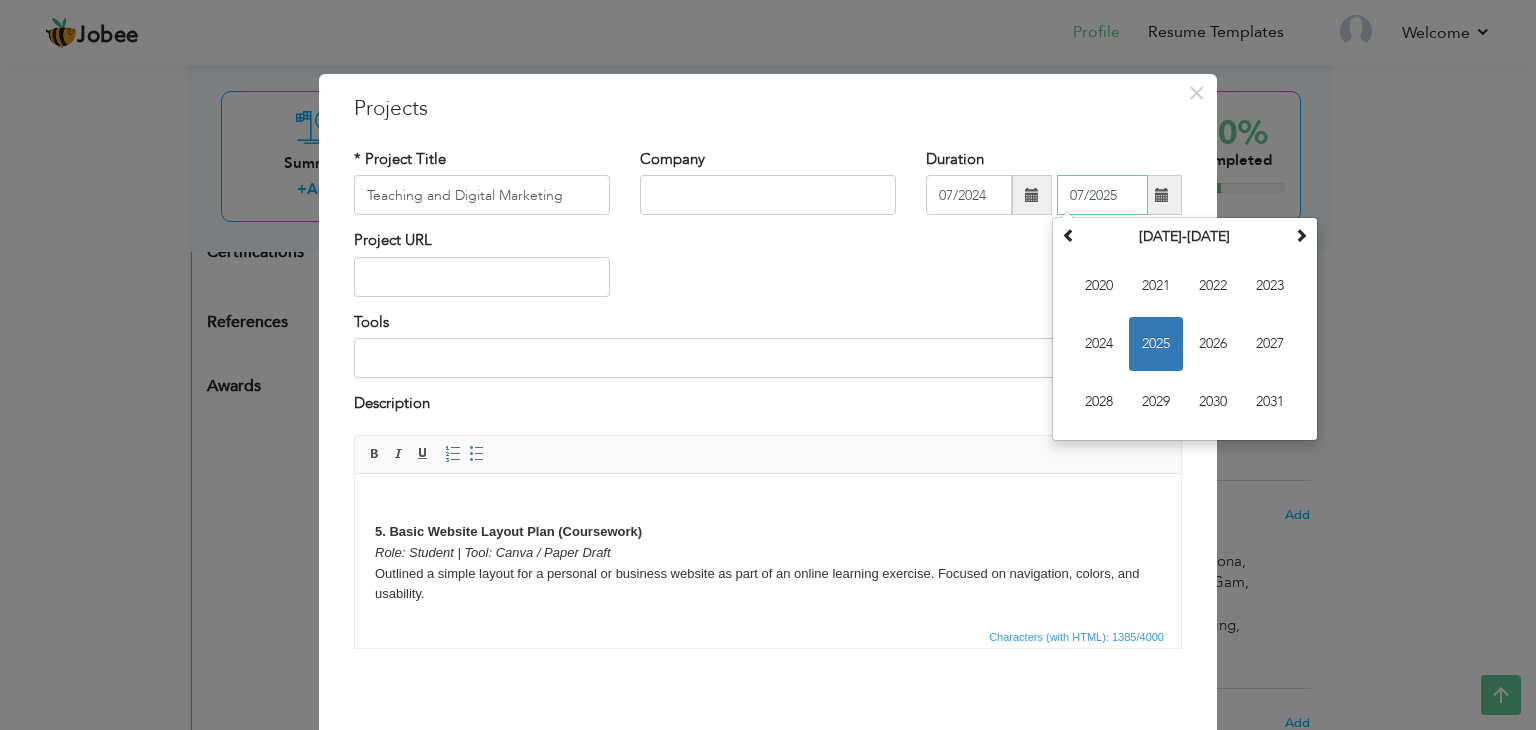 click on "2025" at bounding box center [1156, 344] 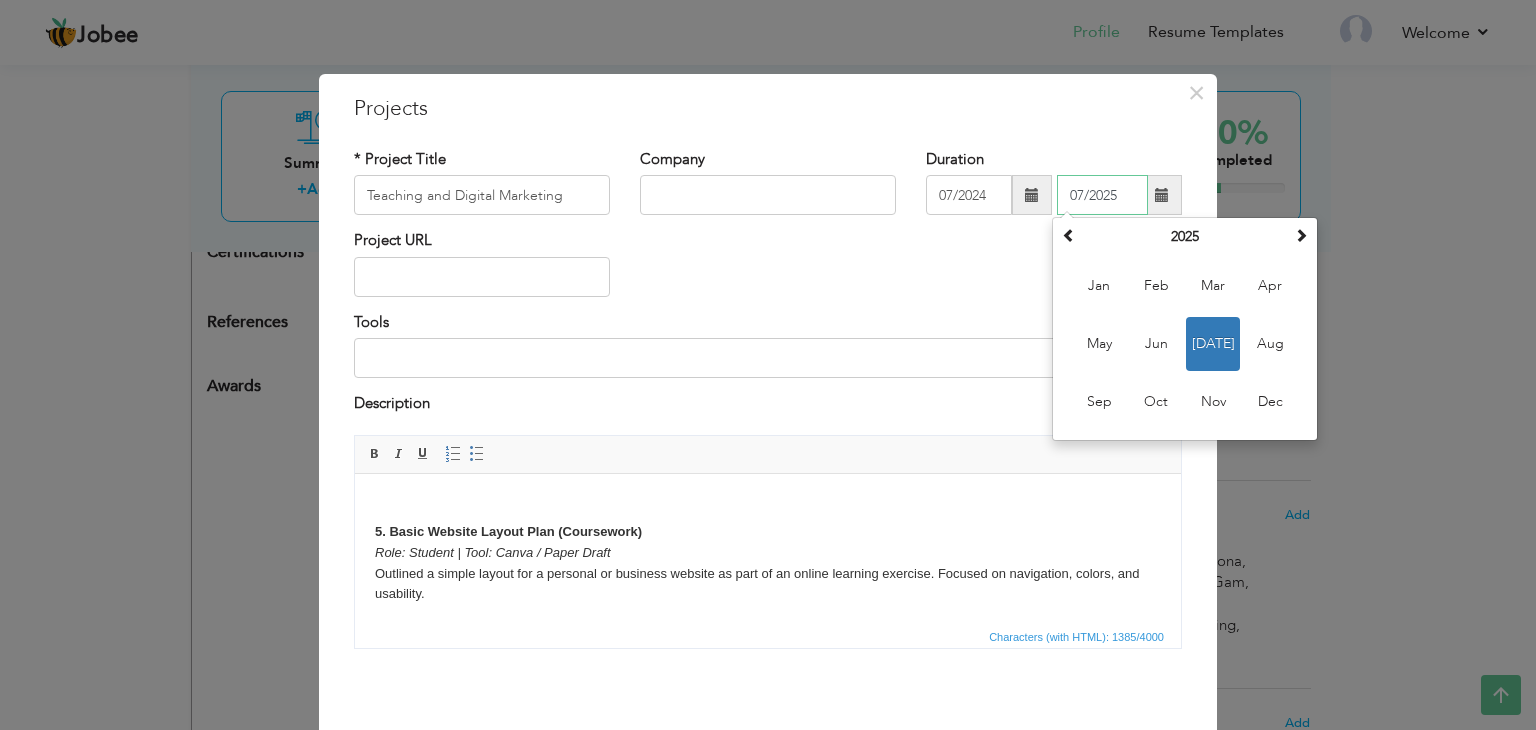click on "Jul" at bounding box center [1213, 344] 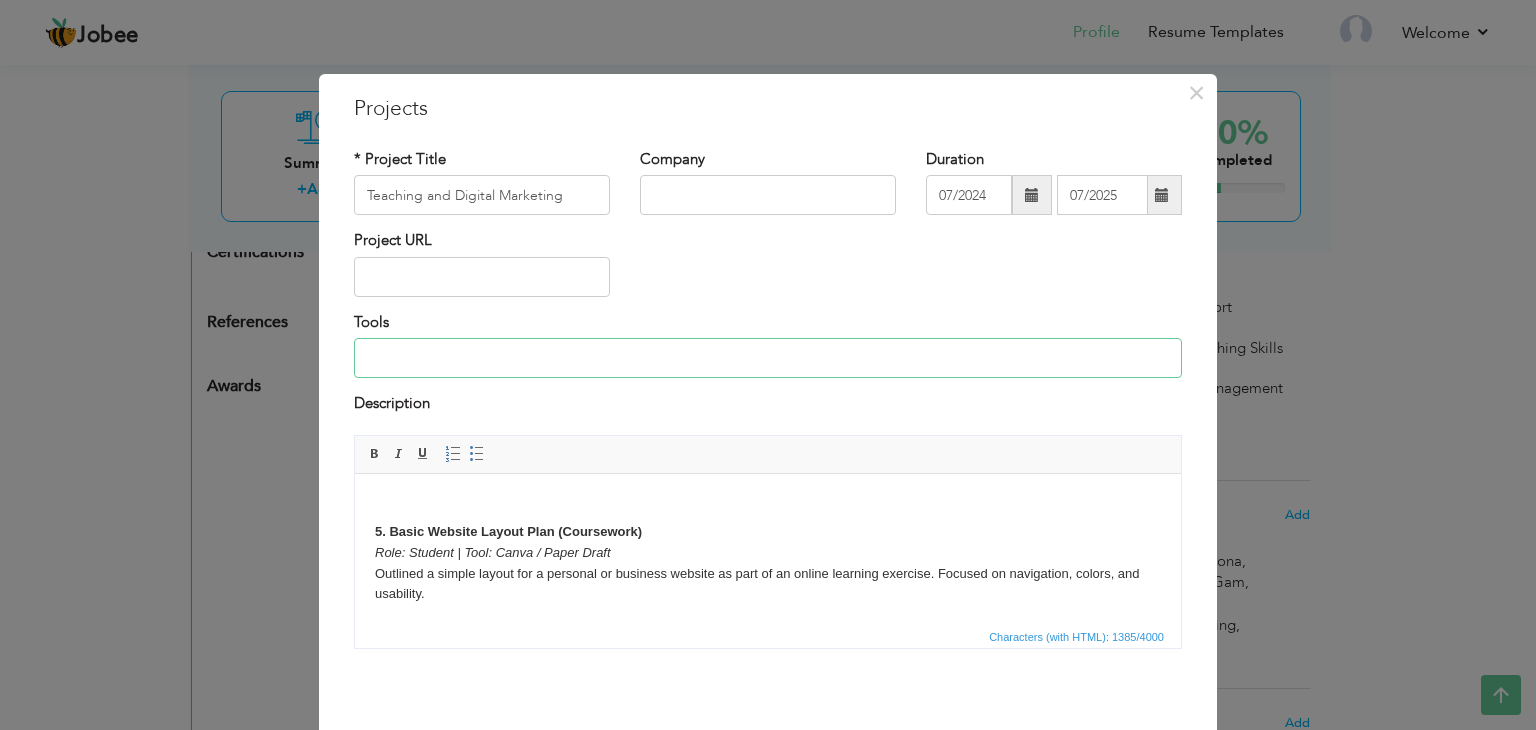 click at bounding box center [768, 358] 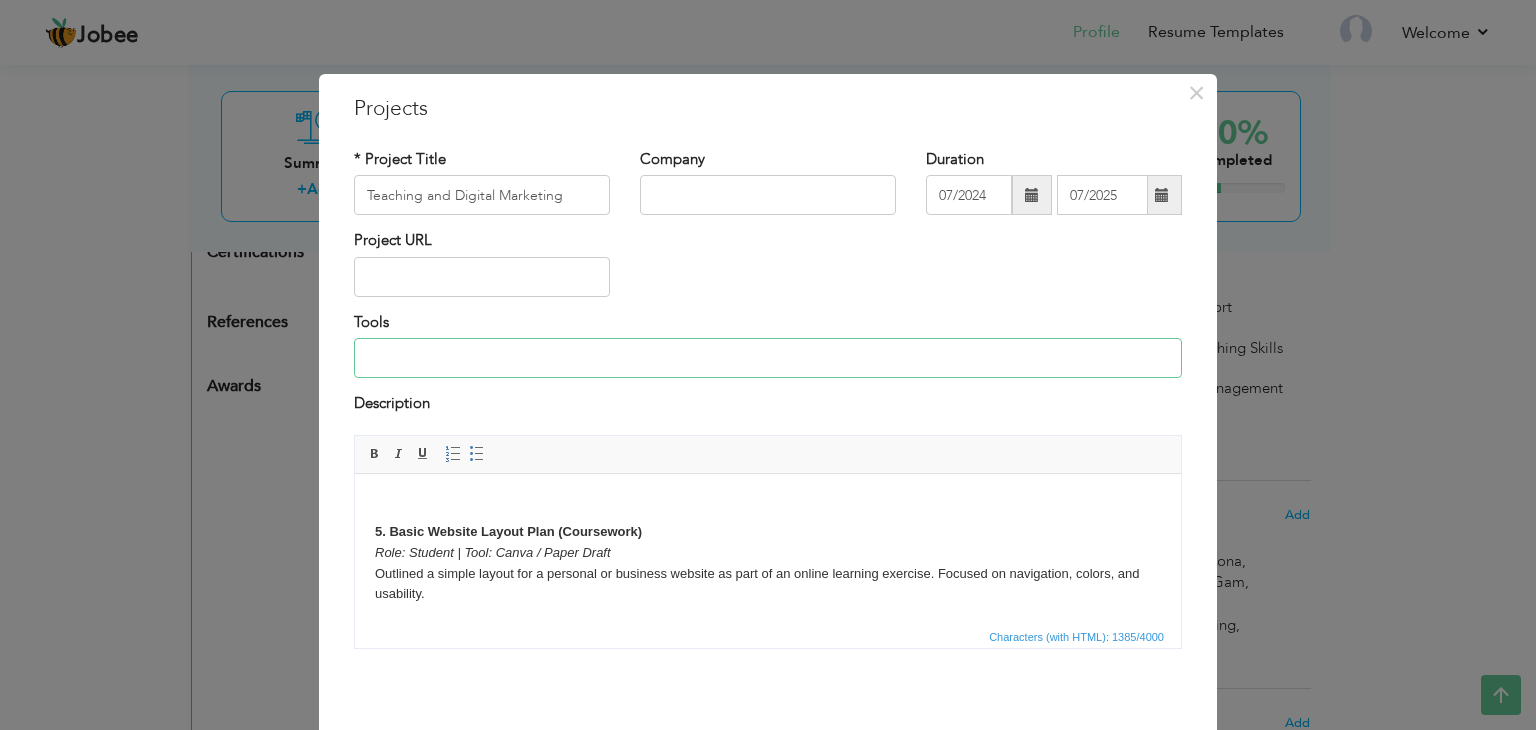 click at bounding box center (768, 358) 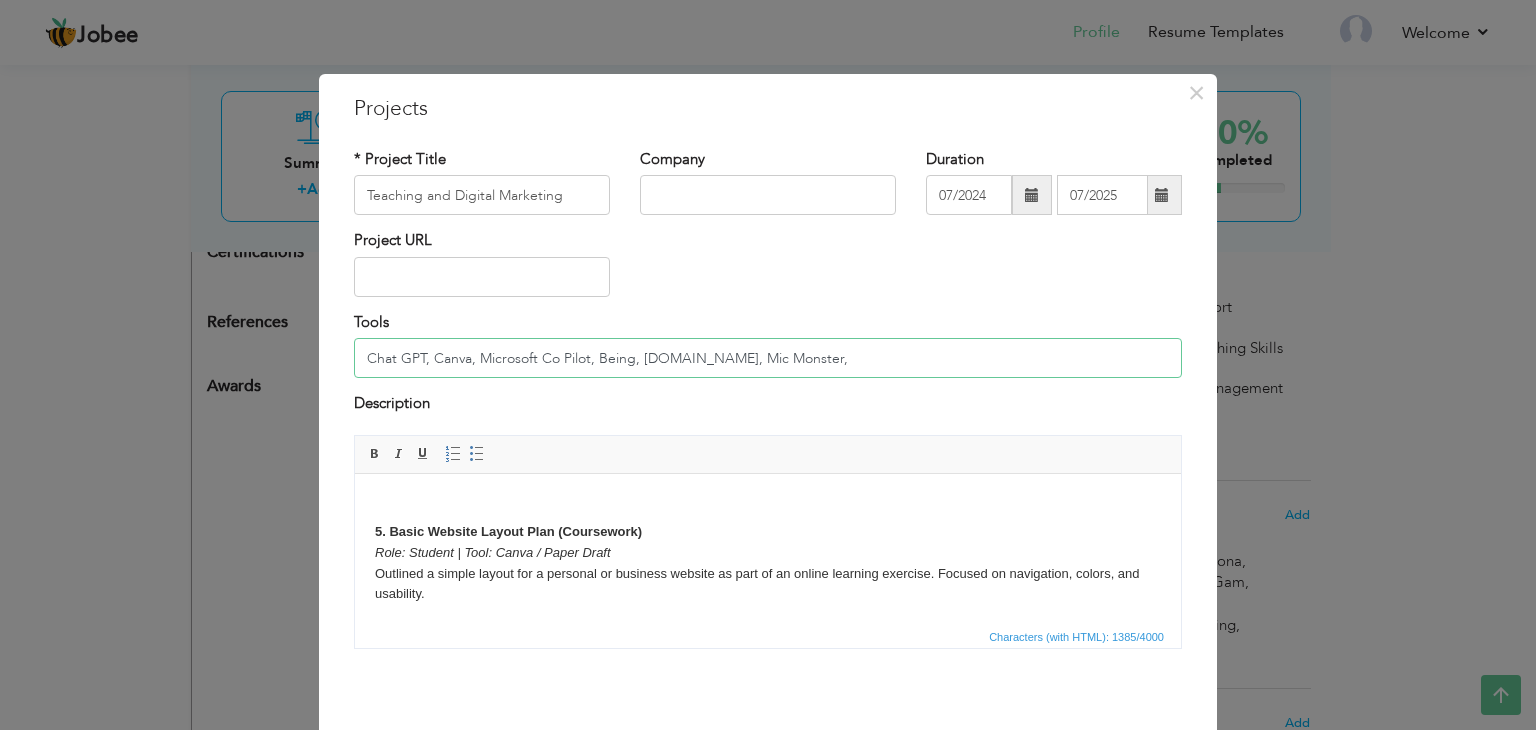 scroll, scrollTop: 80, scrollLeft: 0, axis: vertical 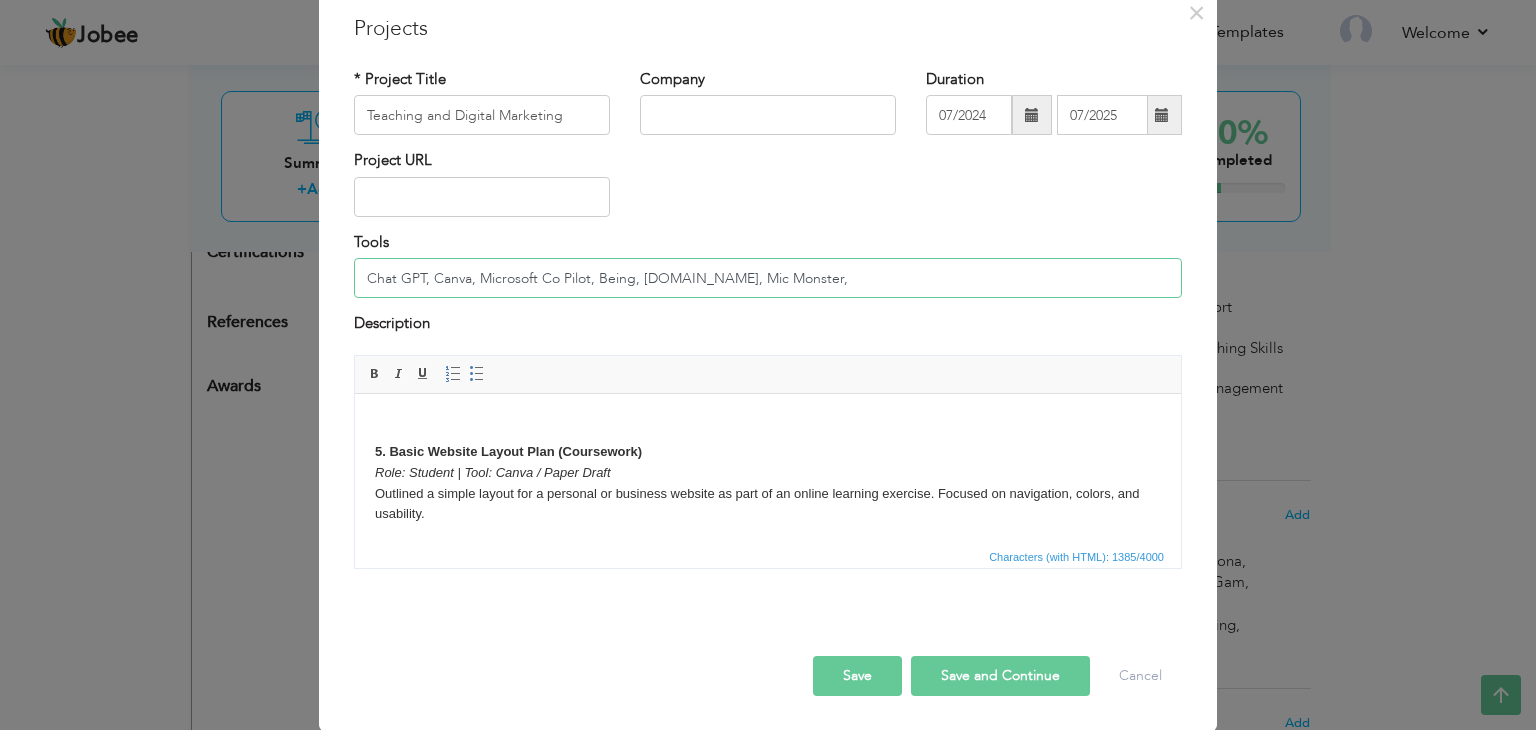 type on "Chat GPT, Canva, Microsoft Co Pilot, Being, Gamma.App, Mic Monster," 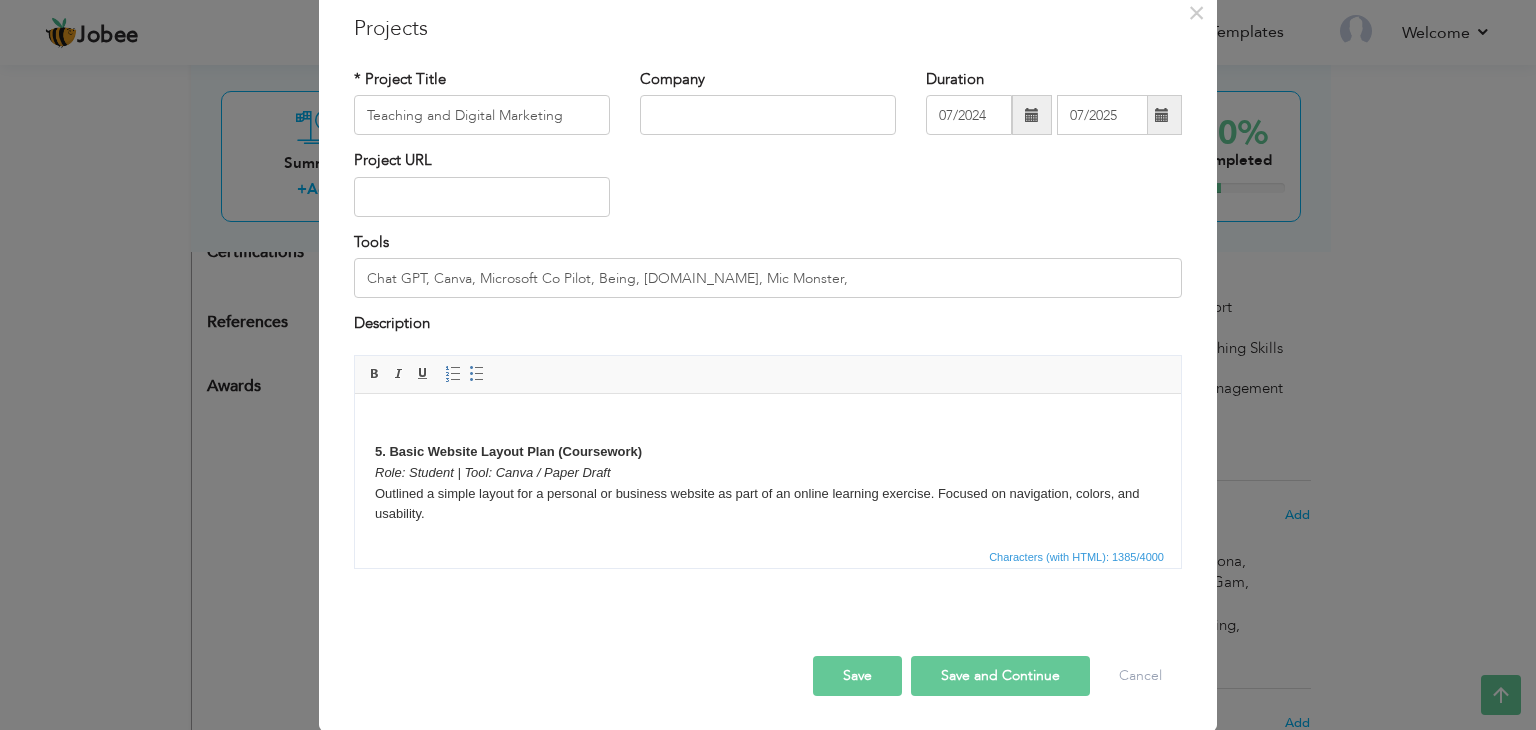 click on "Save" at bounding box center [857, 676] 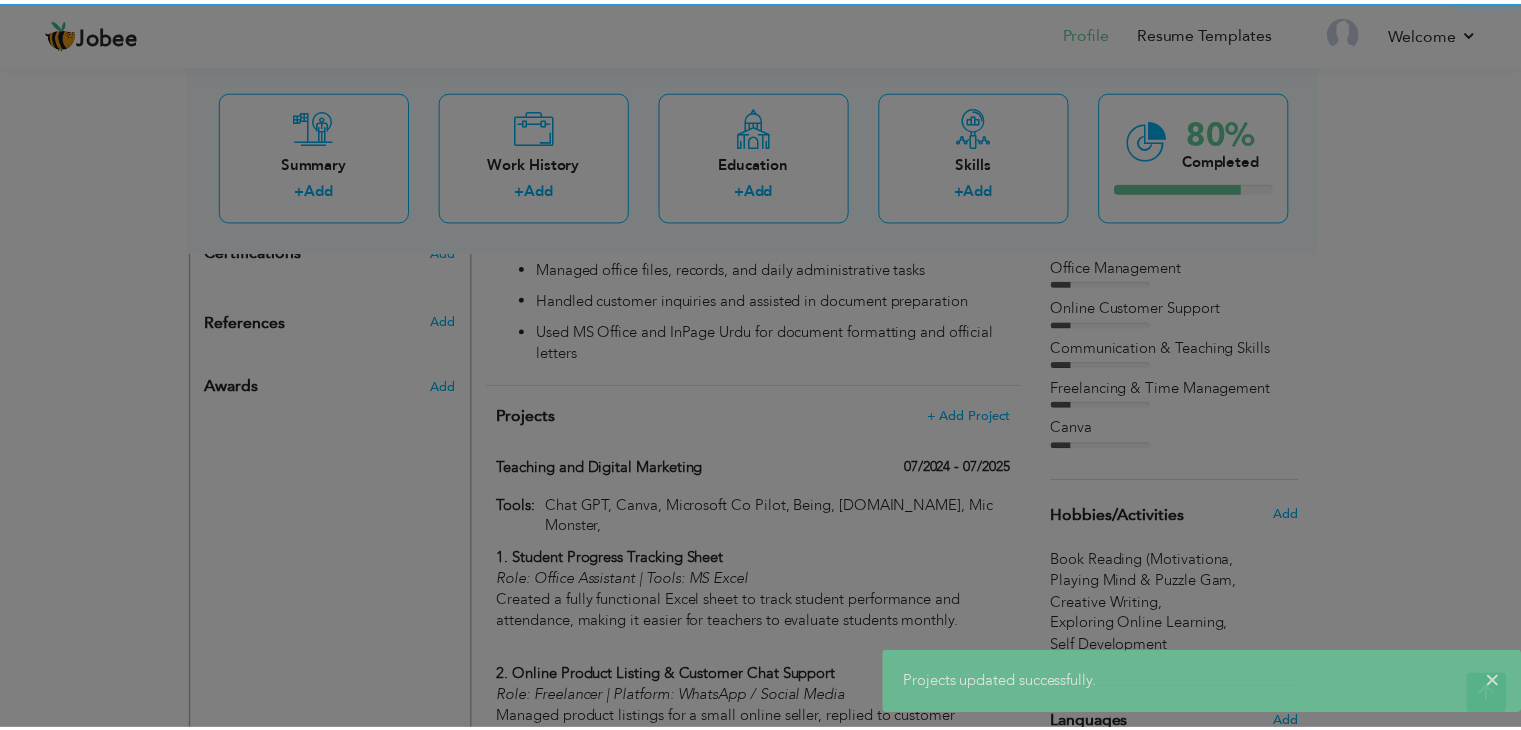 scroll, scrollTop: 0, scrollLeft: 0, axis: both 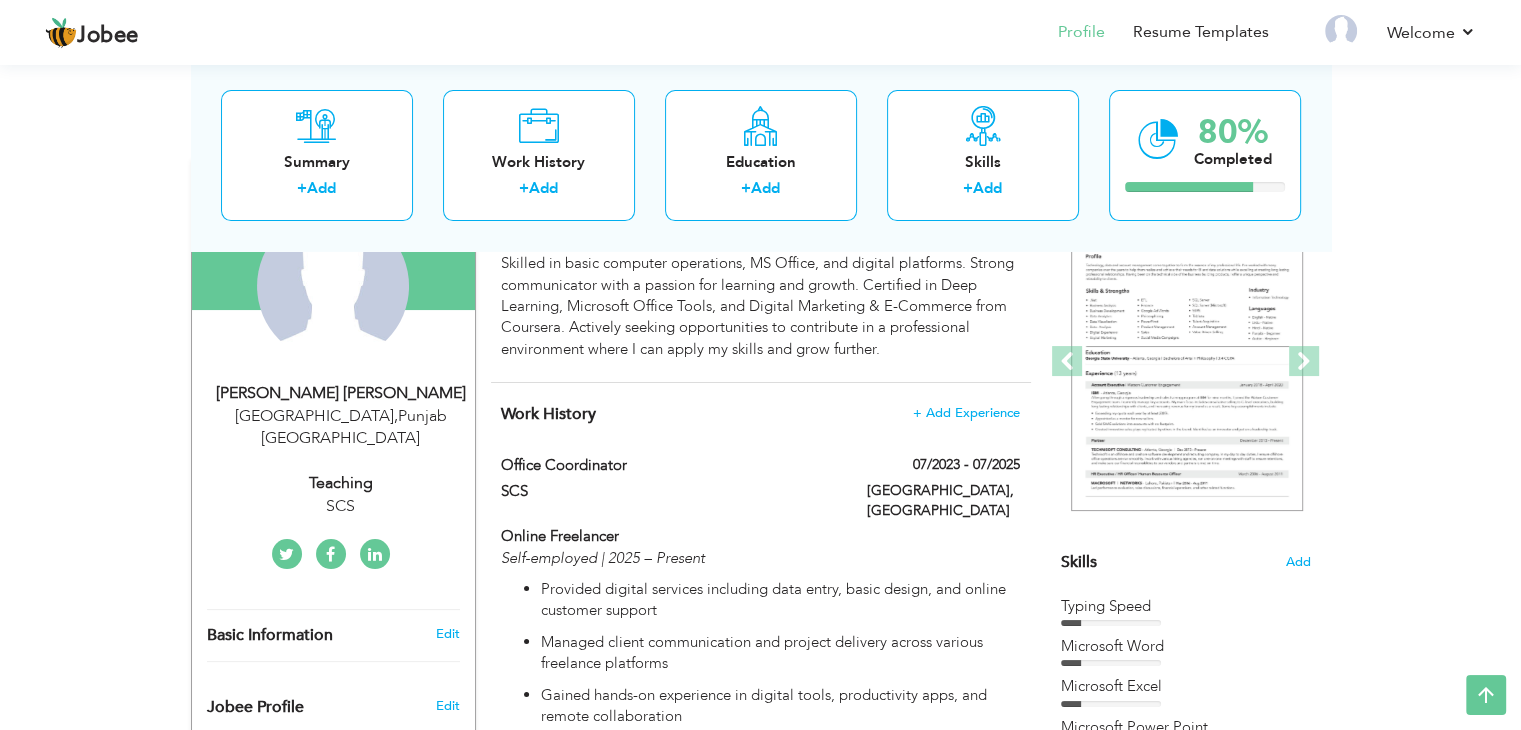 click on "Malaika Batool Liaqat Mahmood" at bounding box center (341, 393) 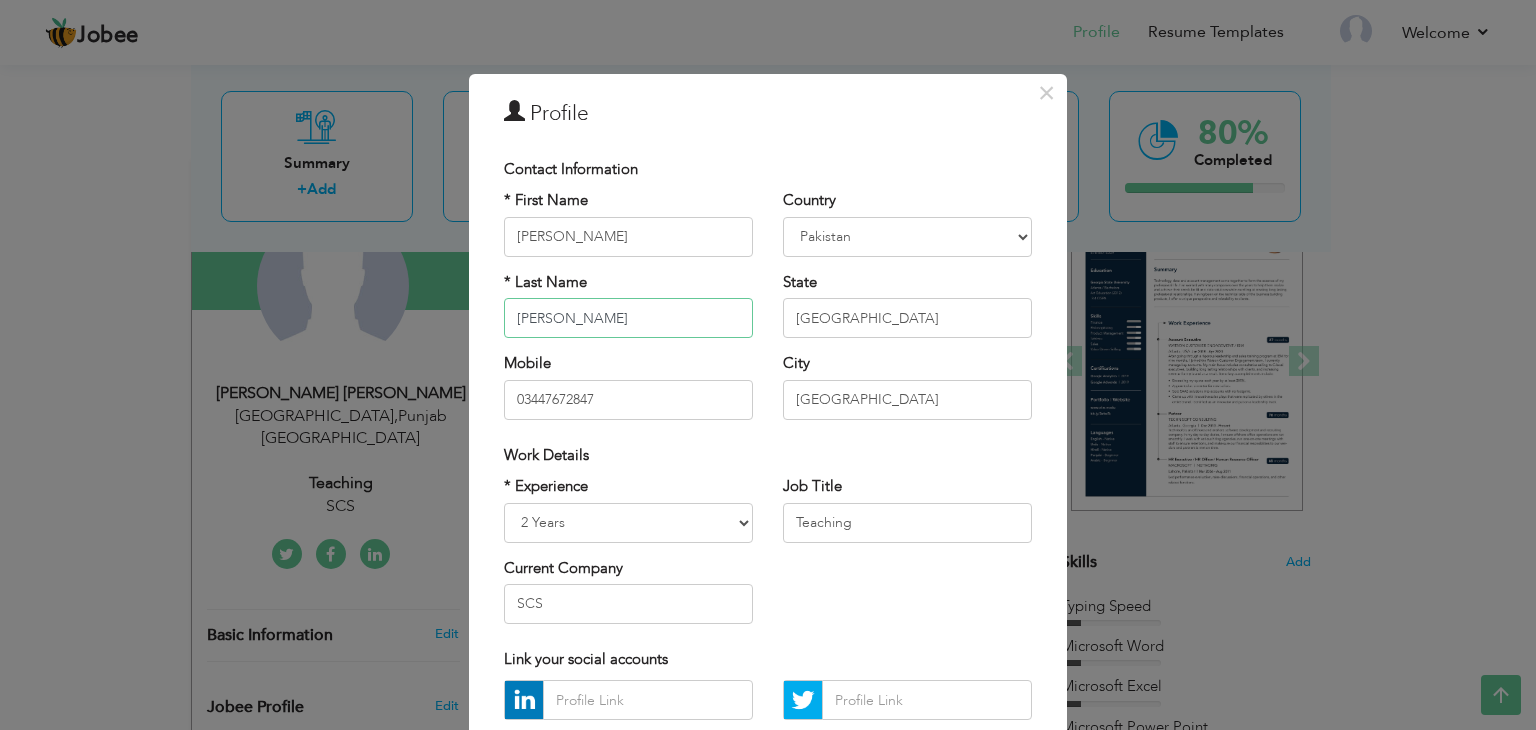 click on "Liaqat Mahmood" at bounding box center [628, 318] 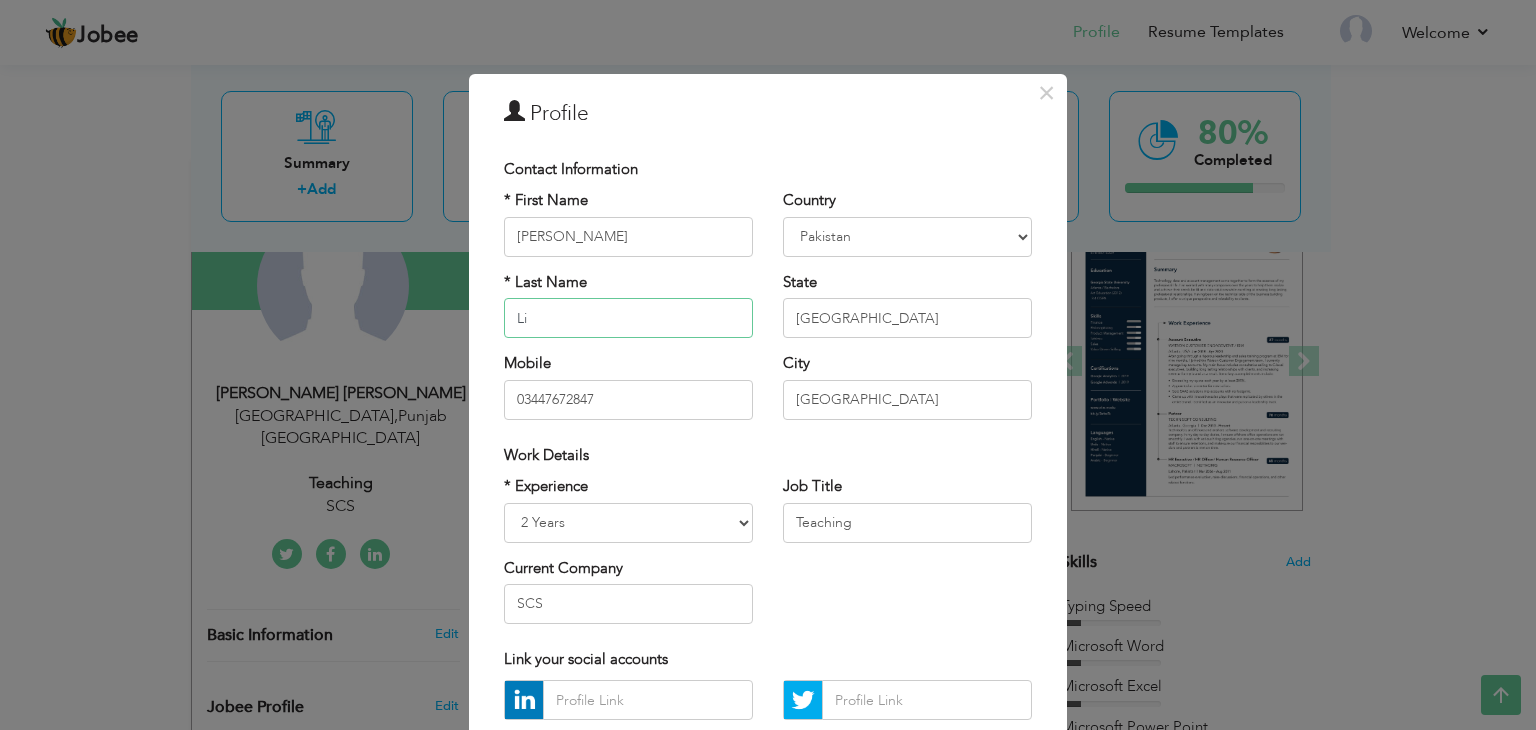 type on "L" 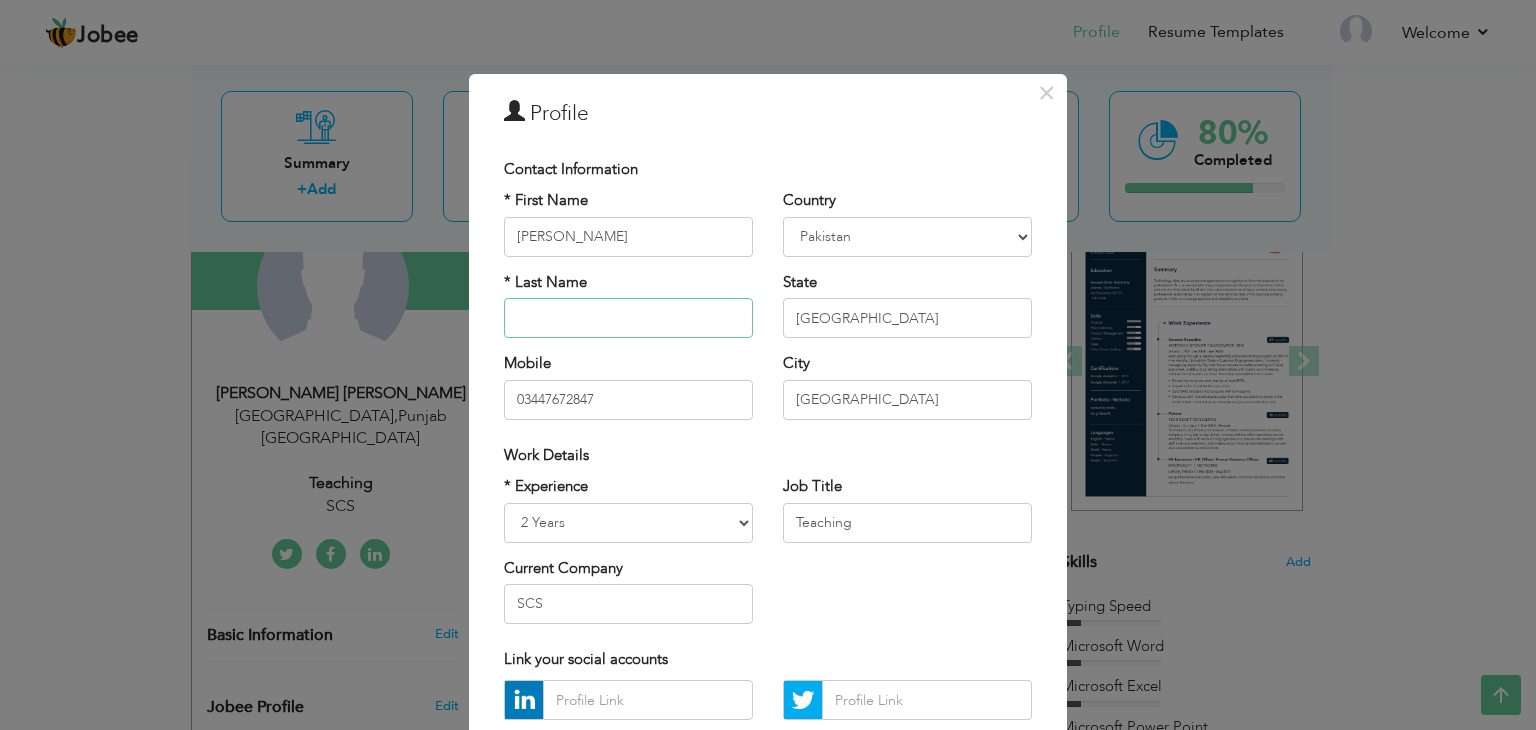 type 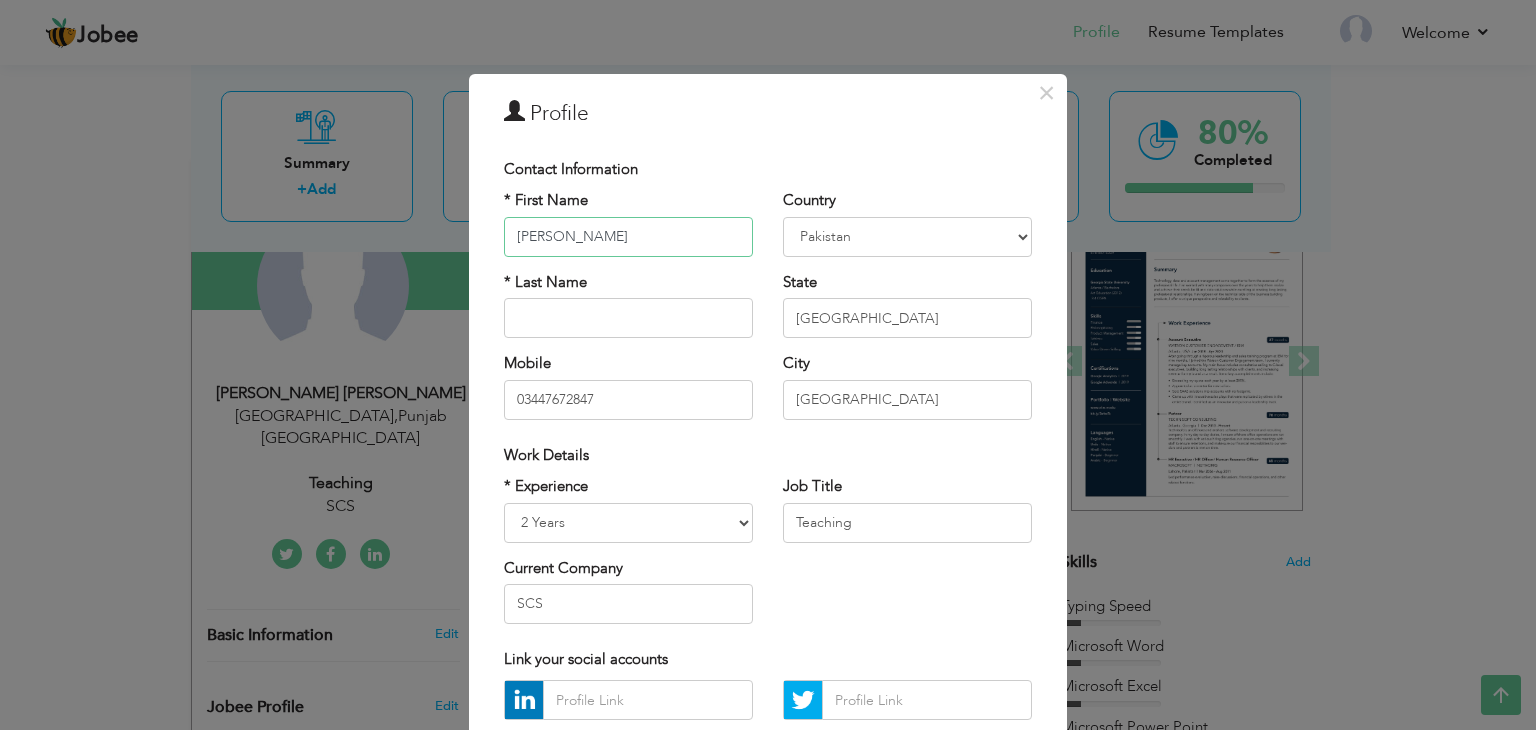 click on "Malaika Batool" at bounding box center (628, 237) 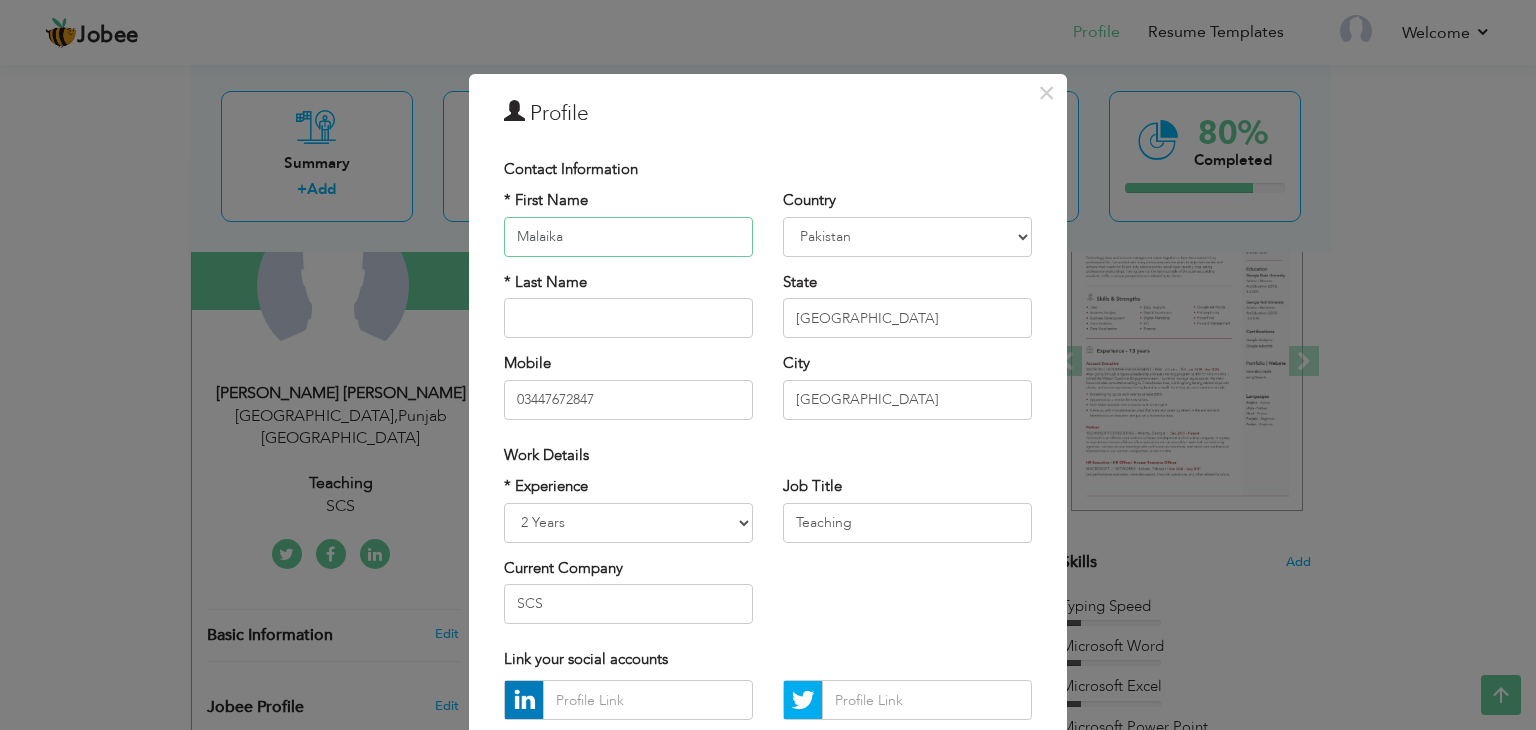 type on "Malaika" 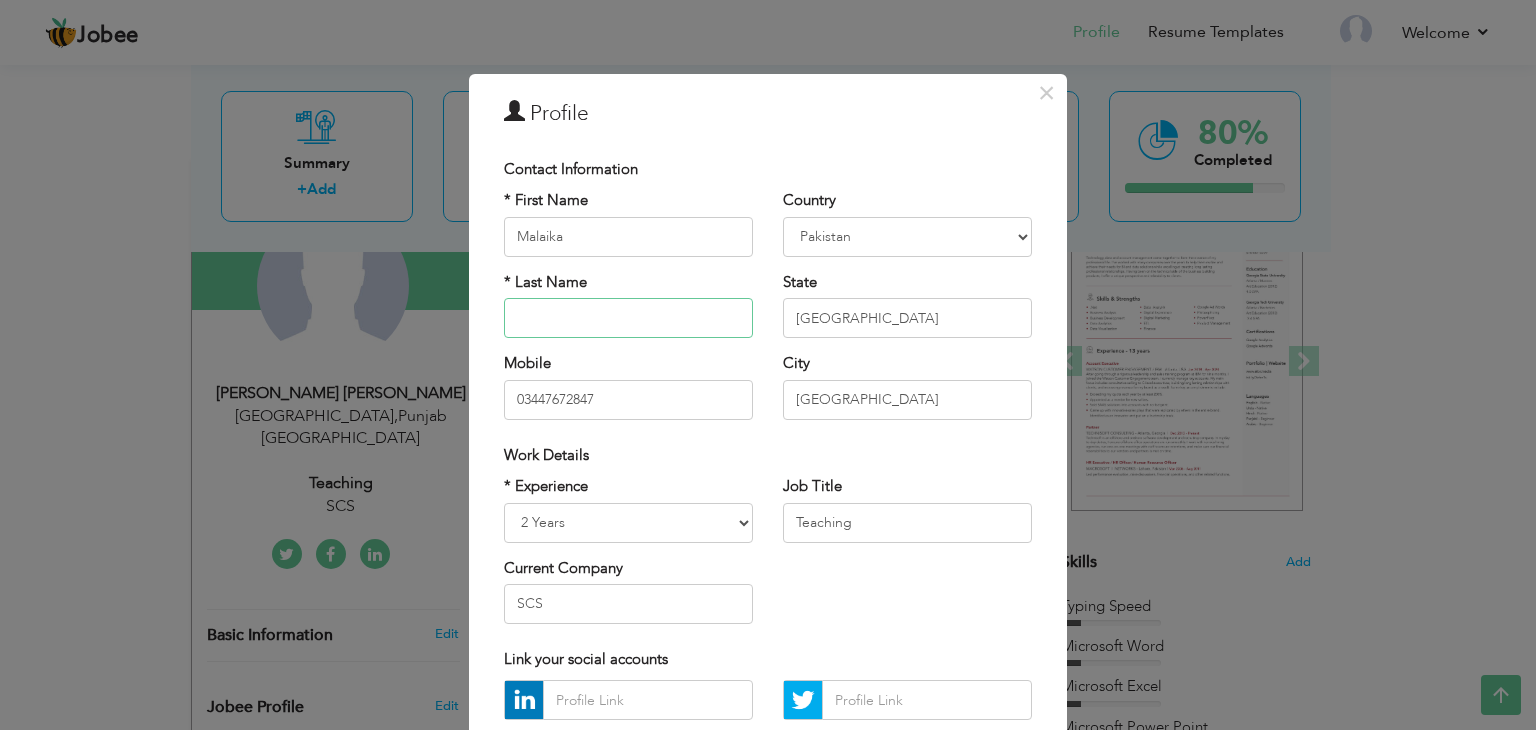 click at bounding box center [628, 318] 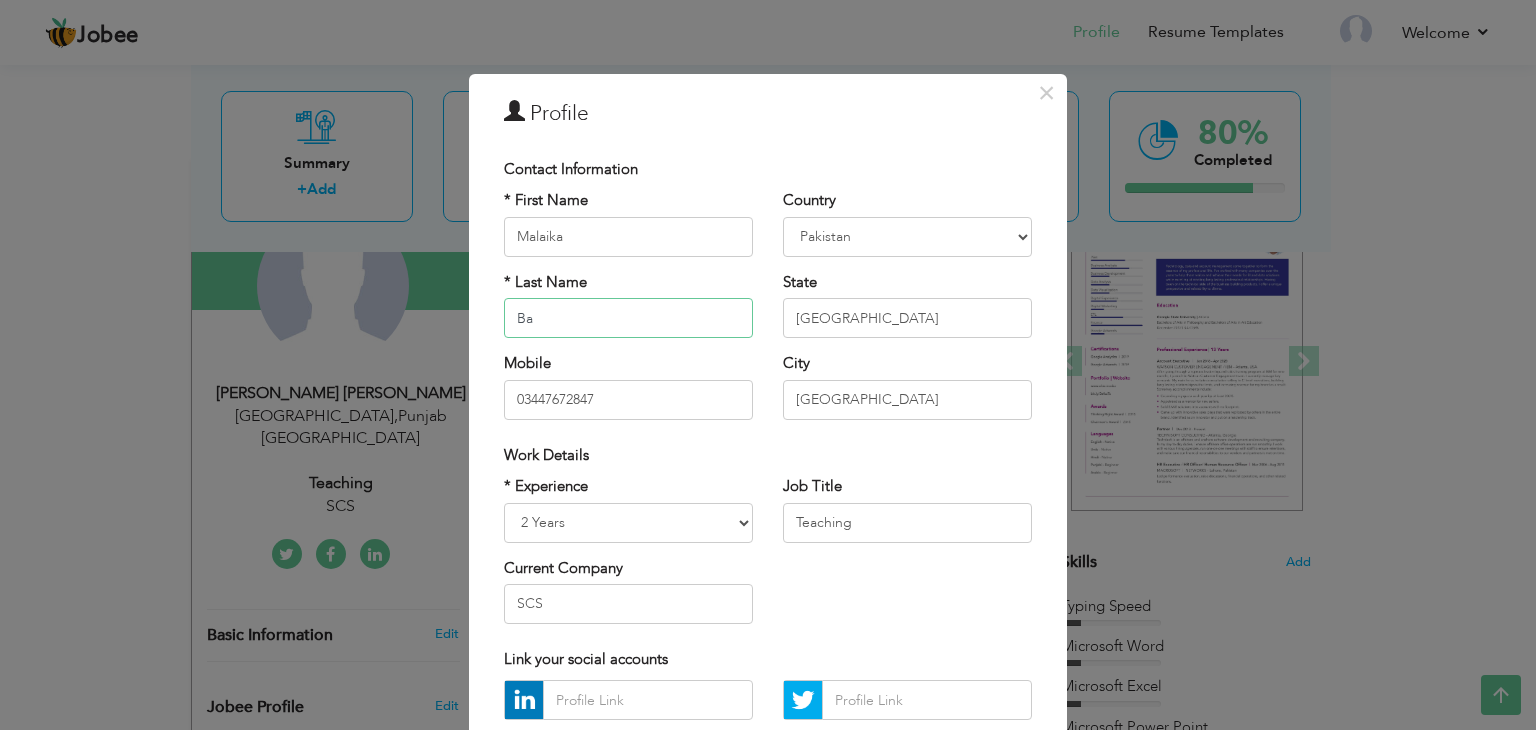 type on "B" 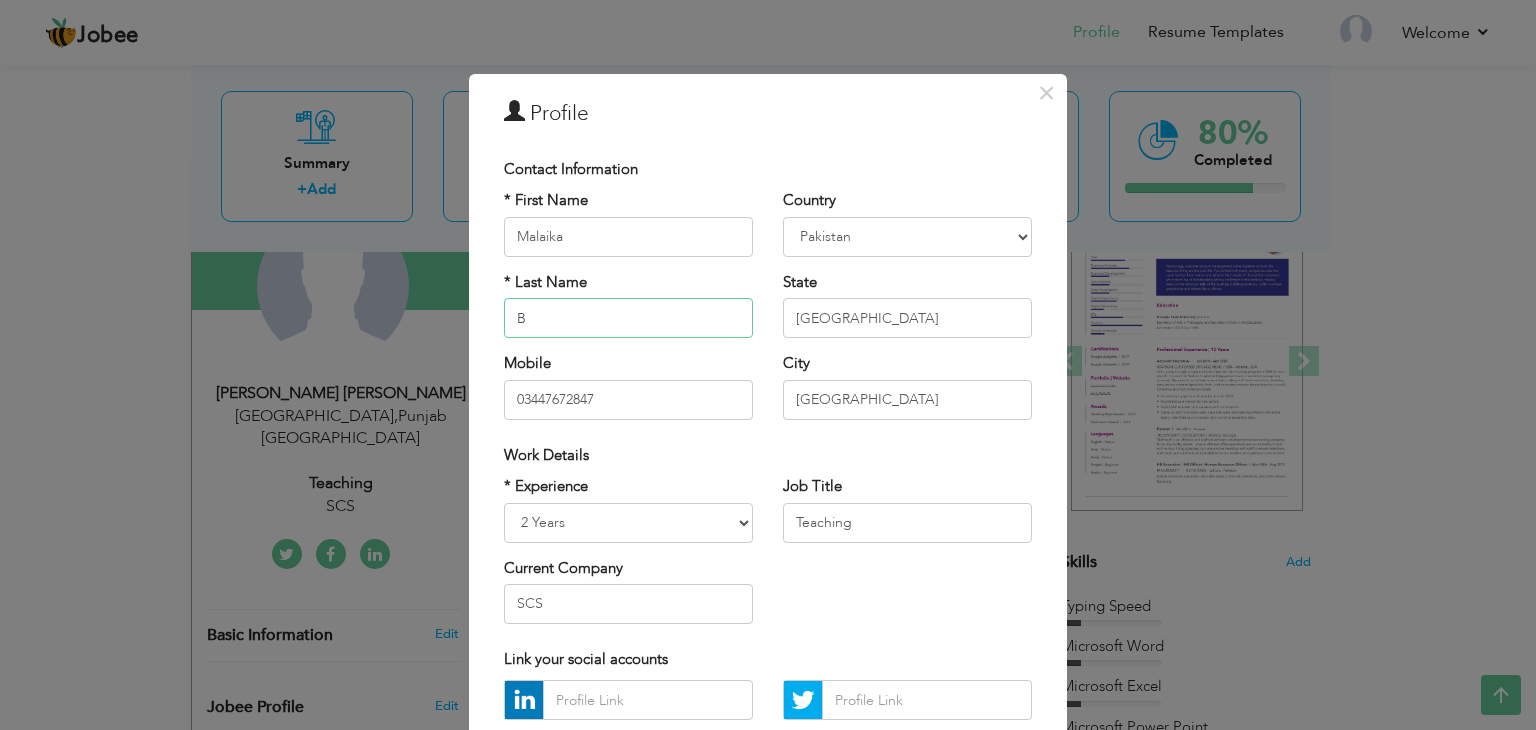 type 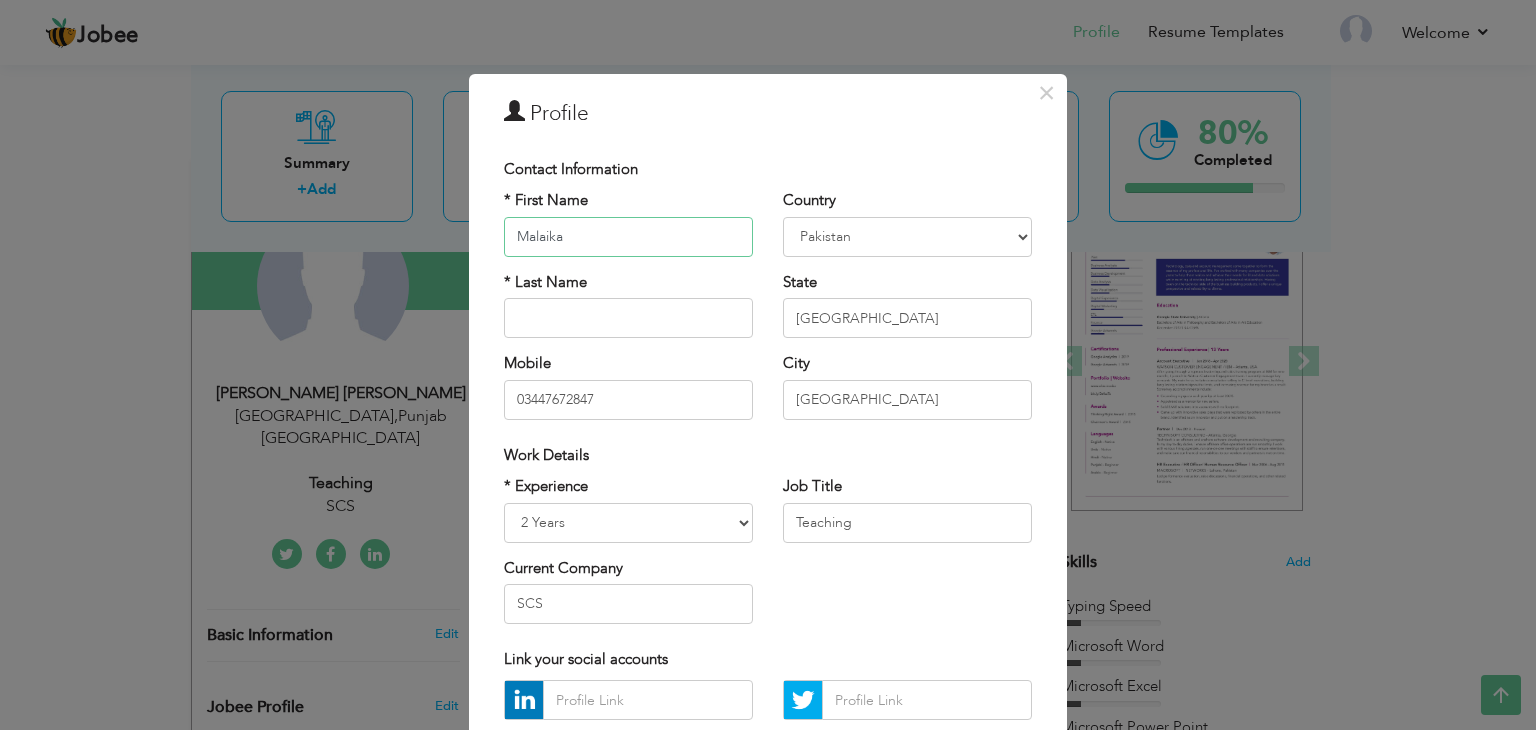 click on "Malaika" at bounding box center [628, 237] 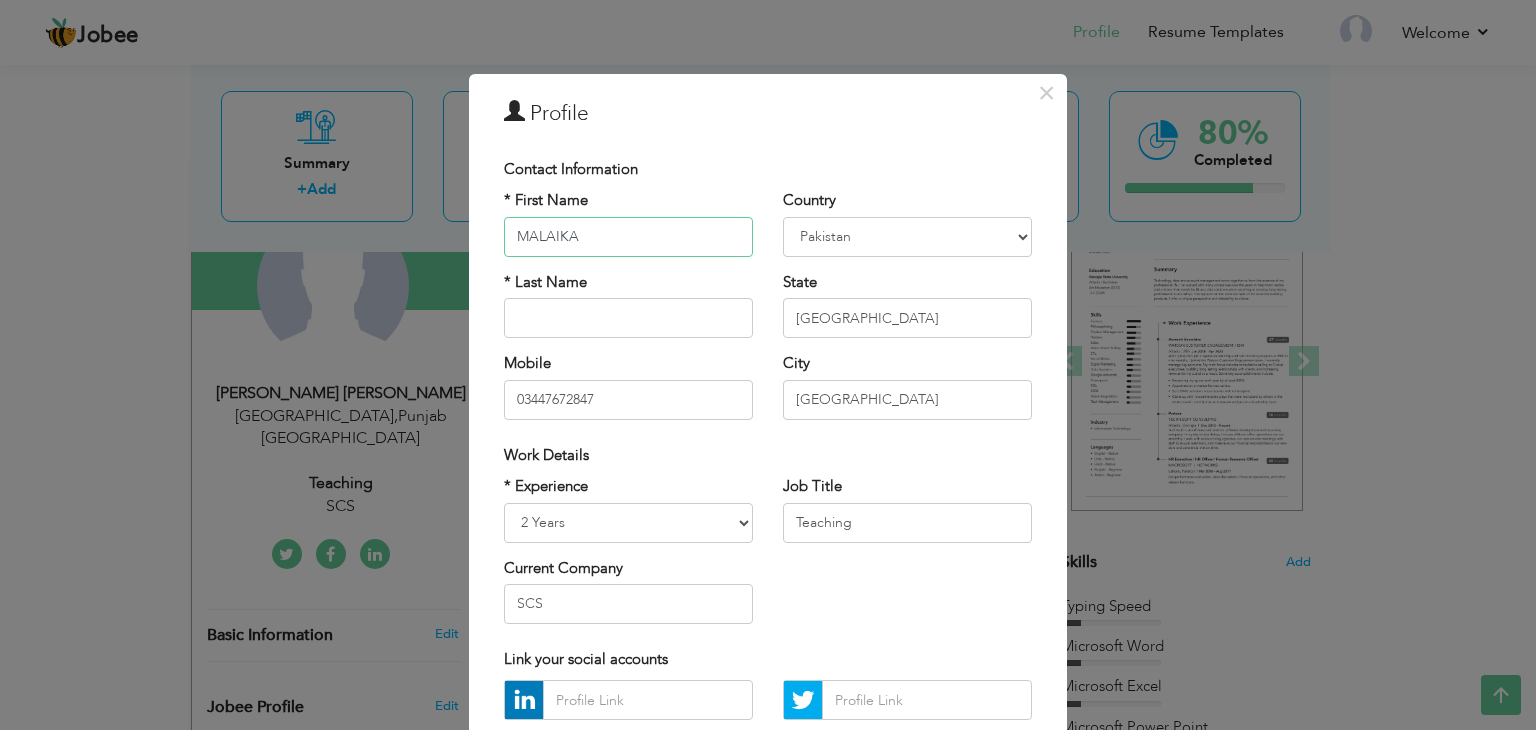 type on "MALAIKA" 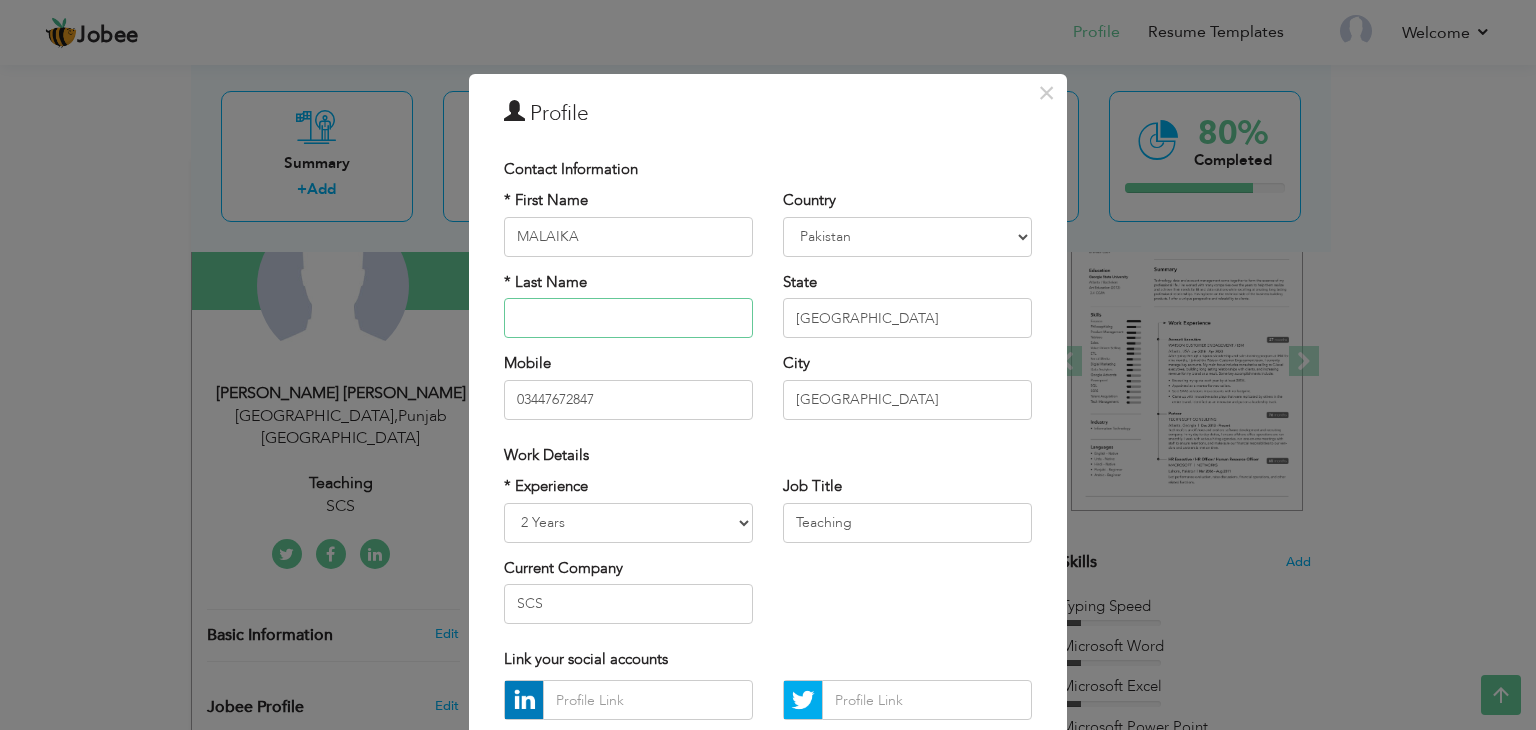 click at bounding box center (628, 318) 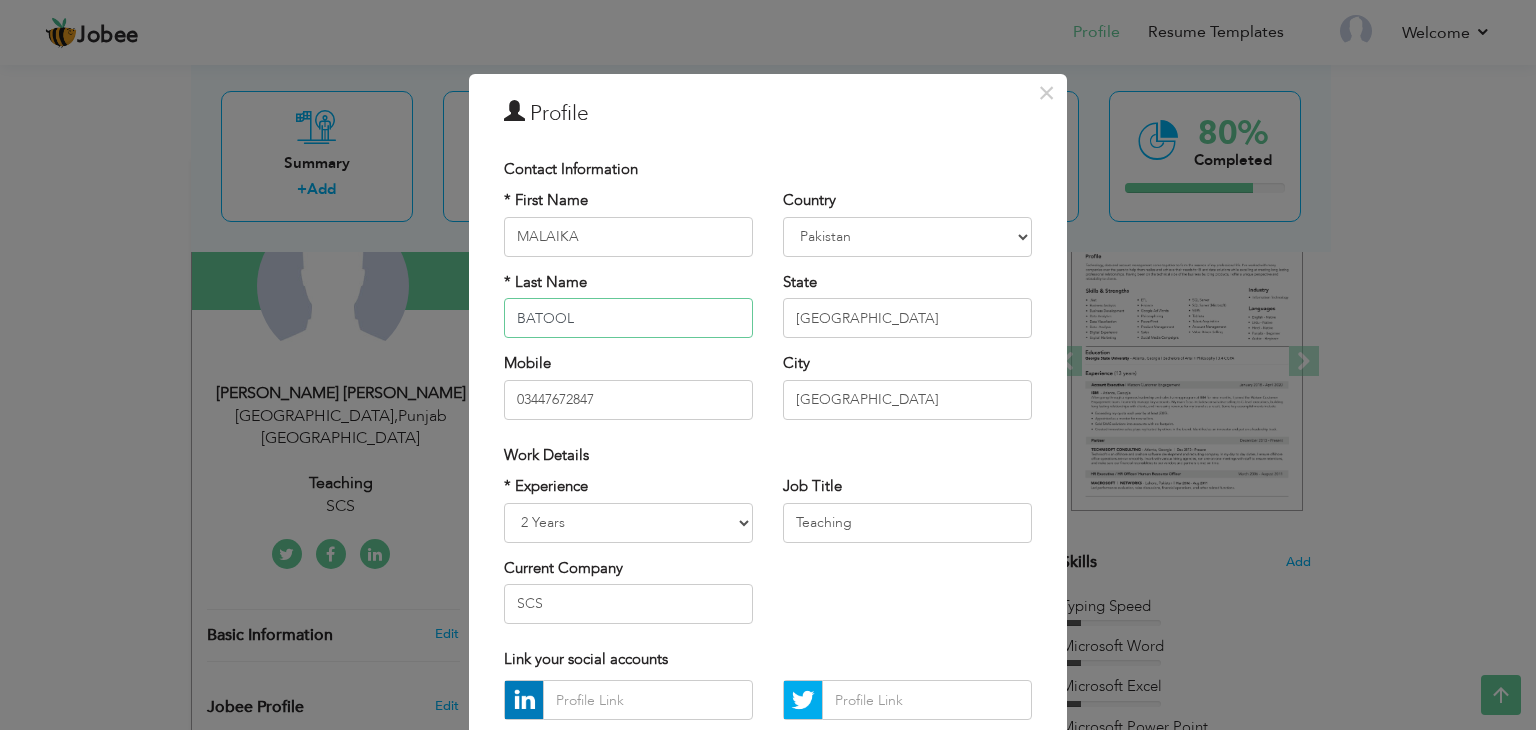 type on "BATOOL" 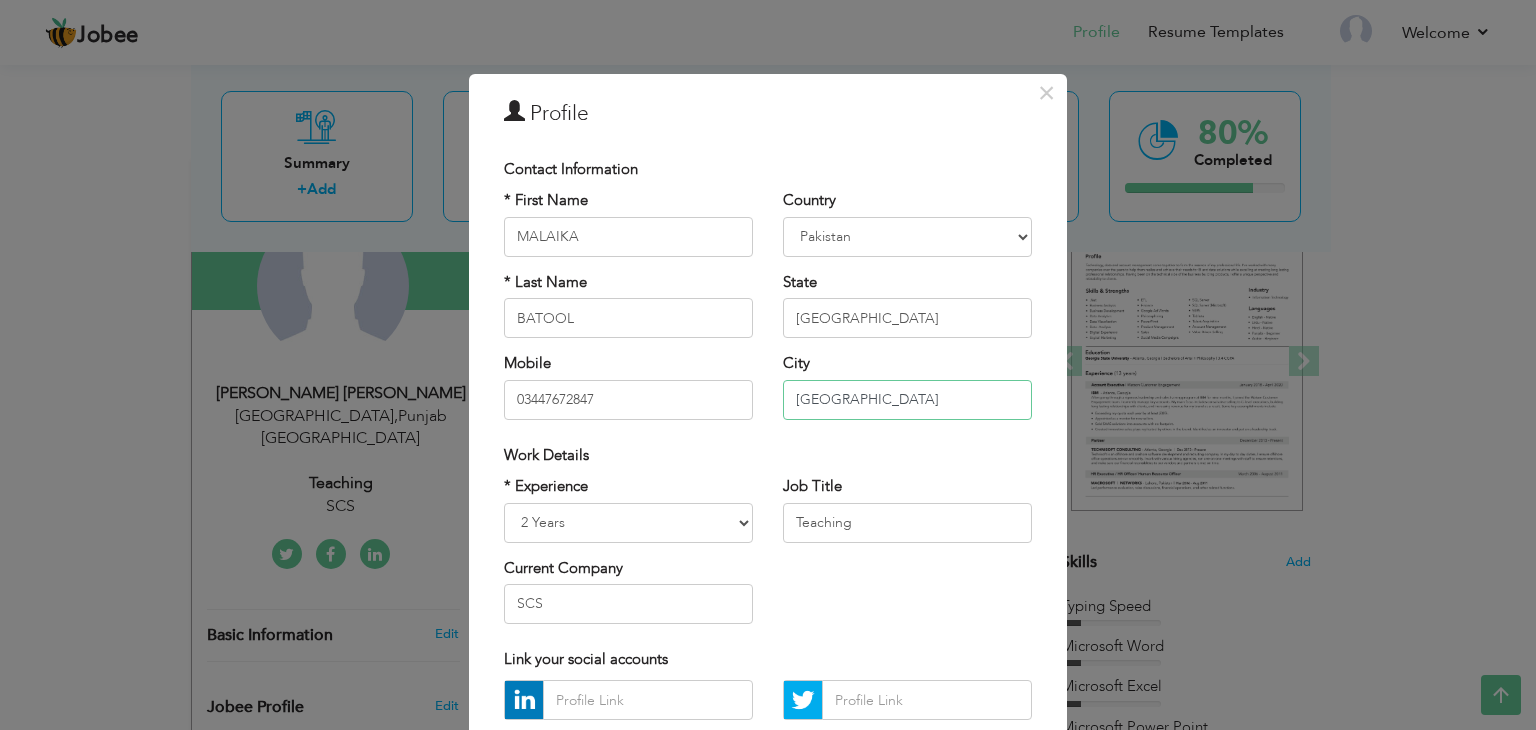 click on "Lahore" at bounding box center (907, 400) 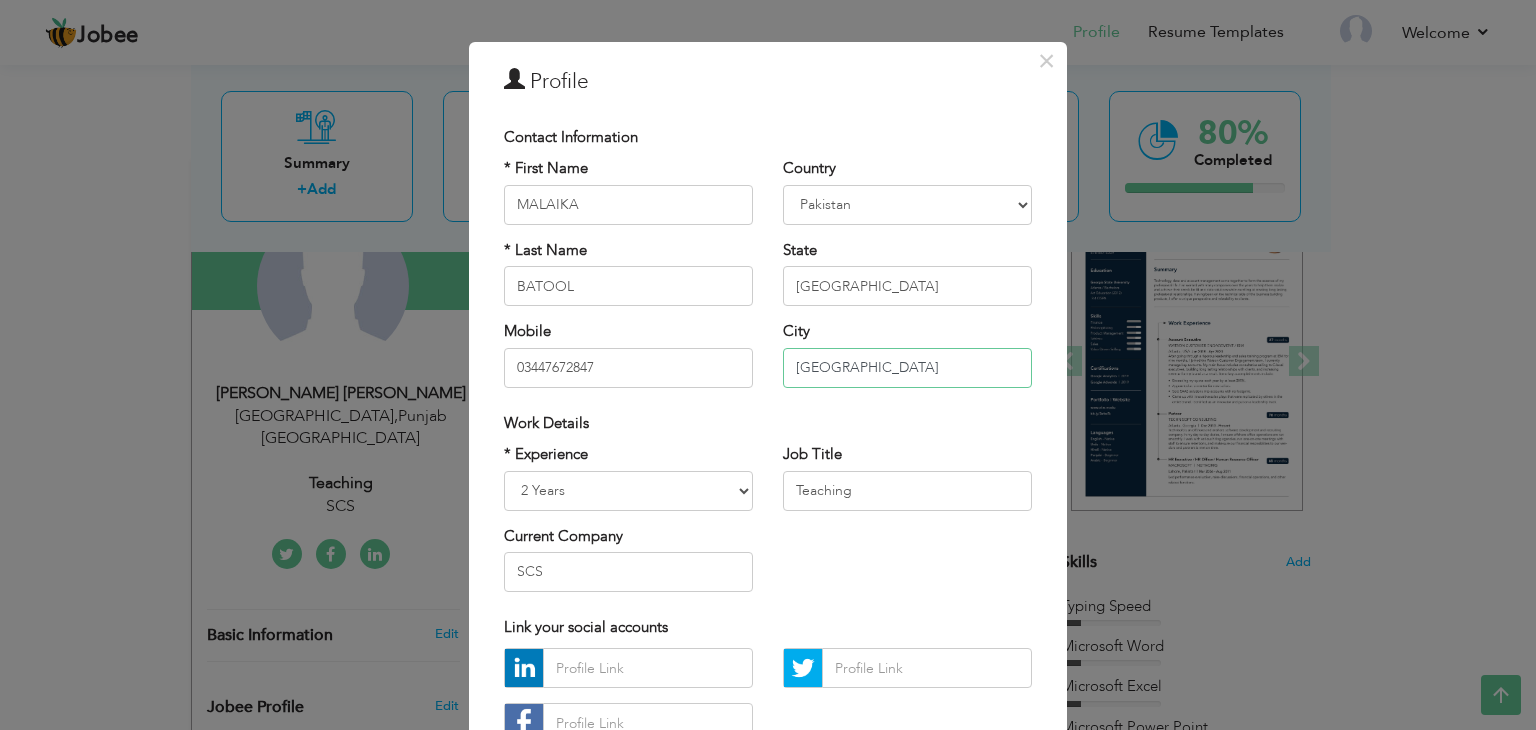 scroll, scrollTop: 44, scrollLeft: 0, axis: vertical 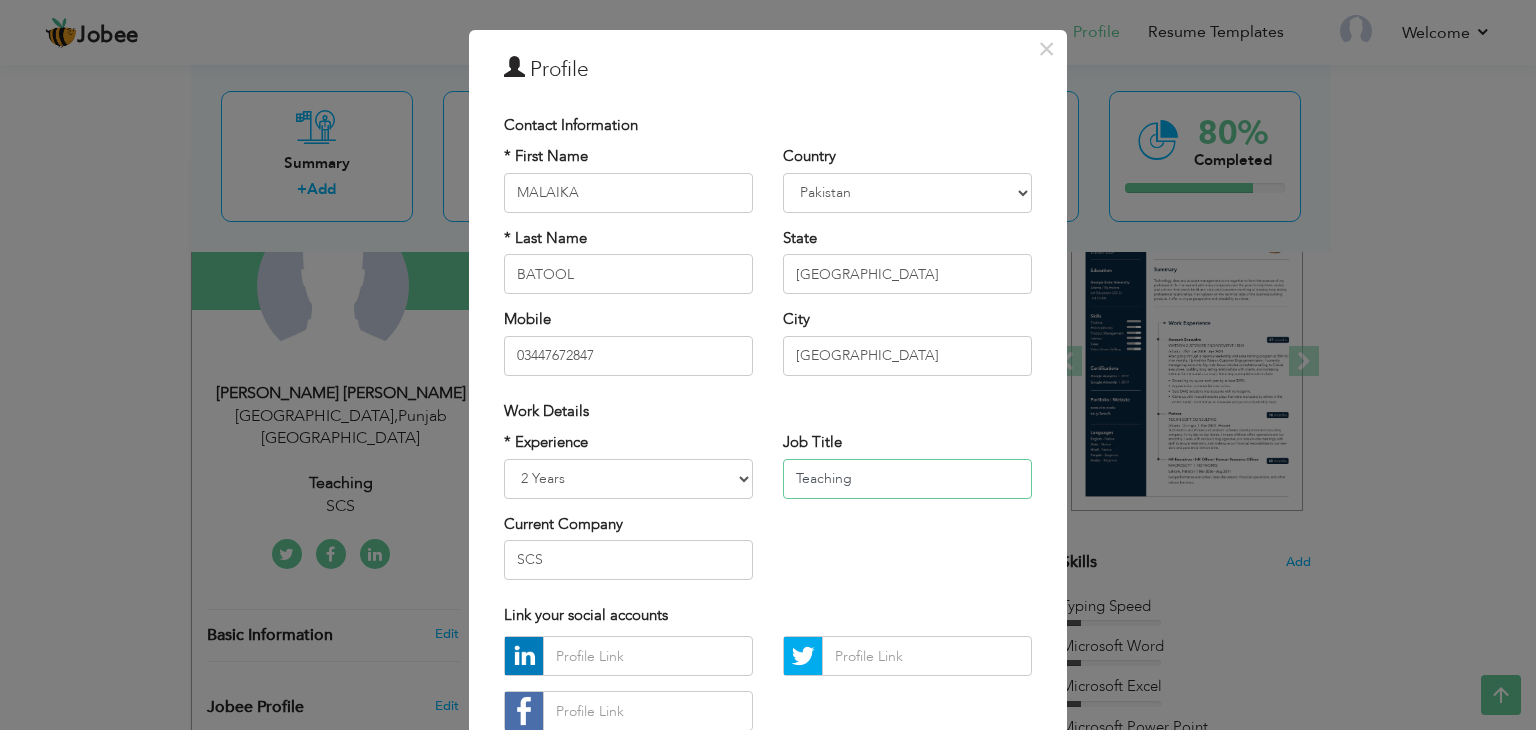 click on "Teaching" at bounding box center [907, 479] 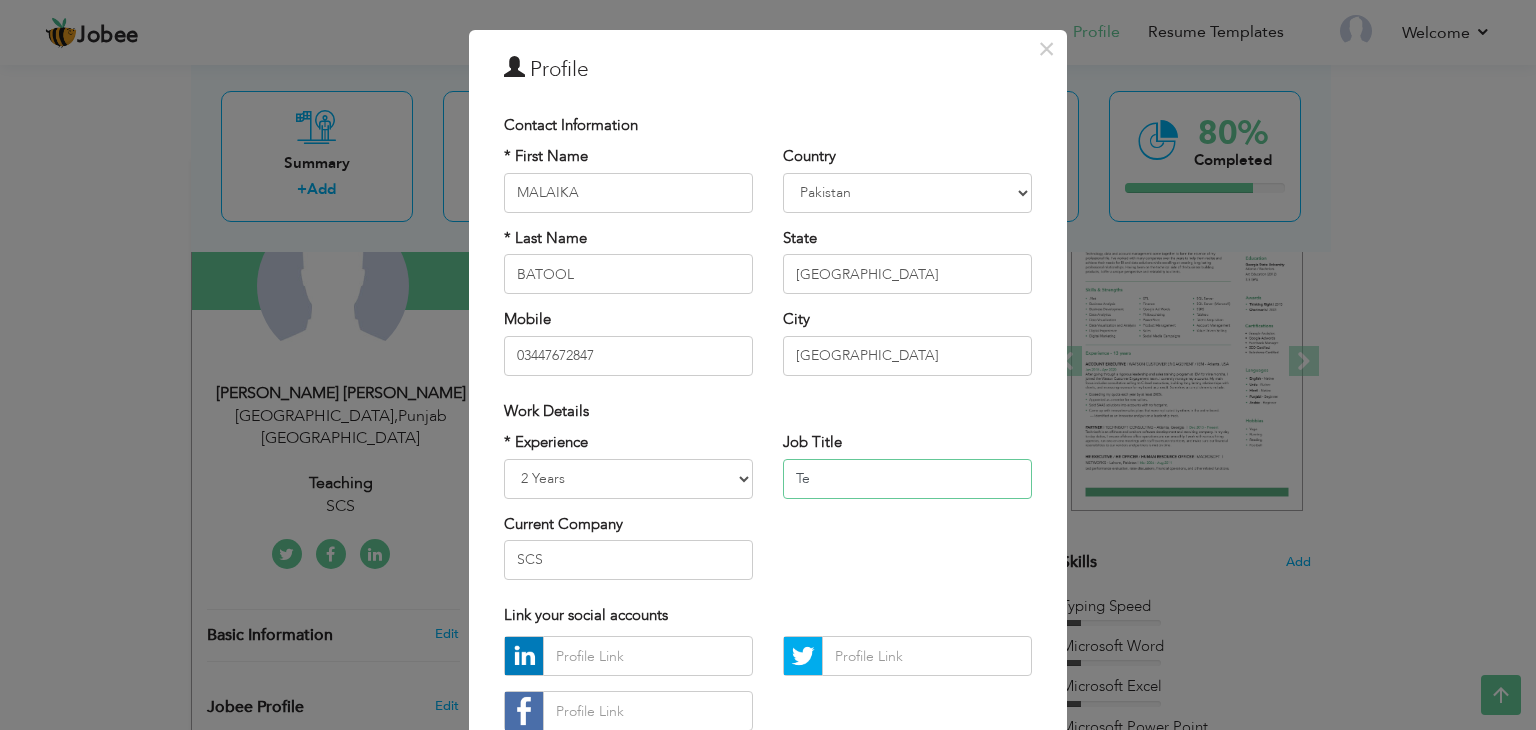 type on "T" 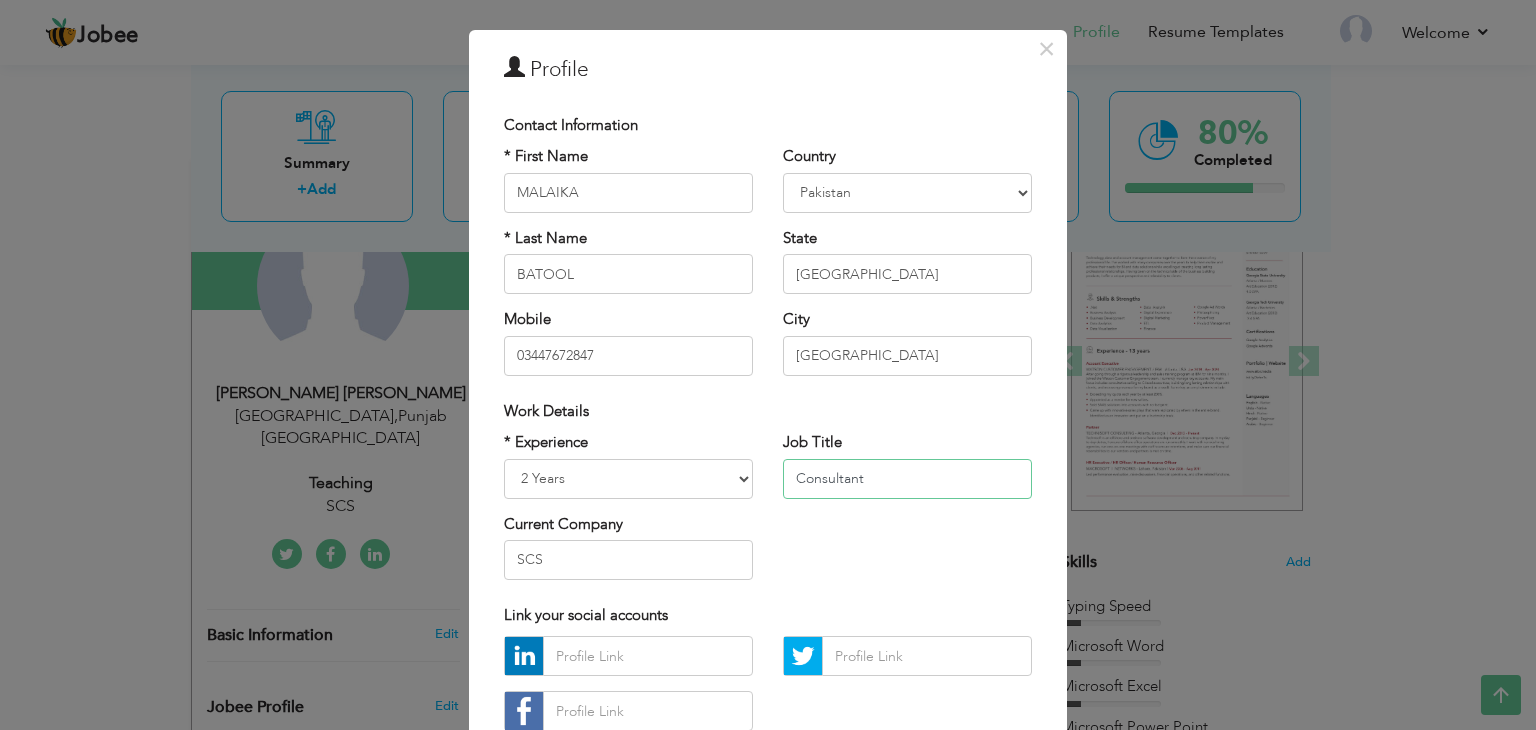 click on "Consultant" at bounding box center [907, 479] 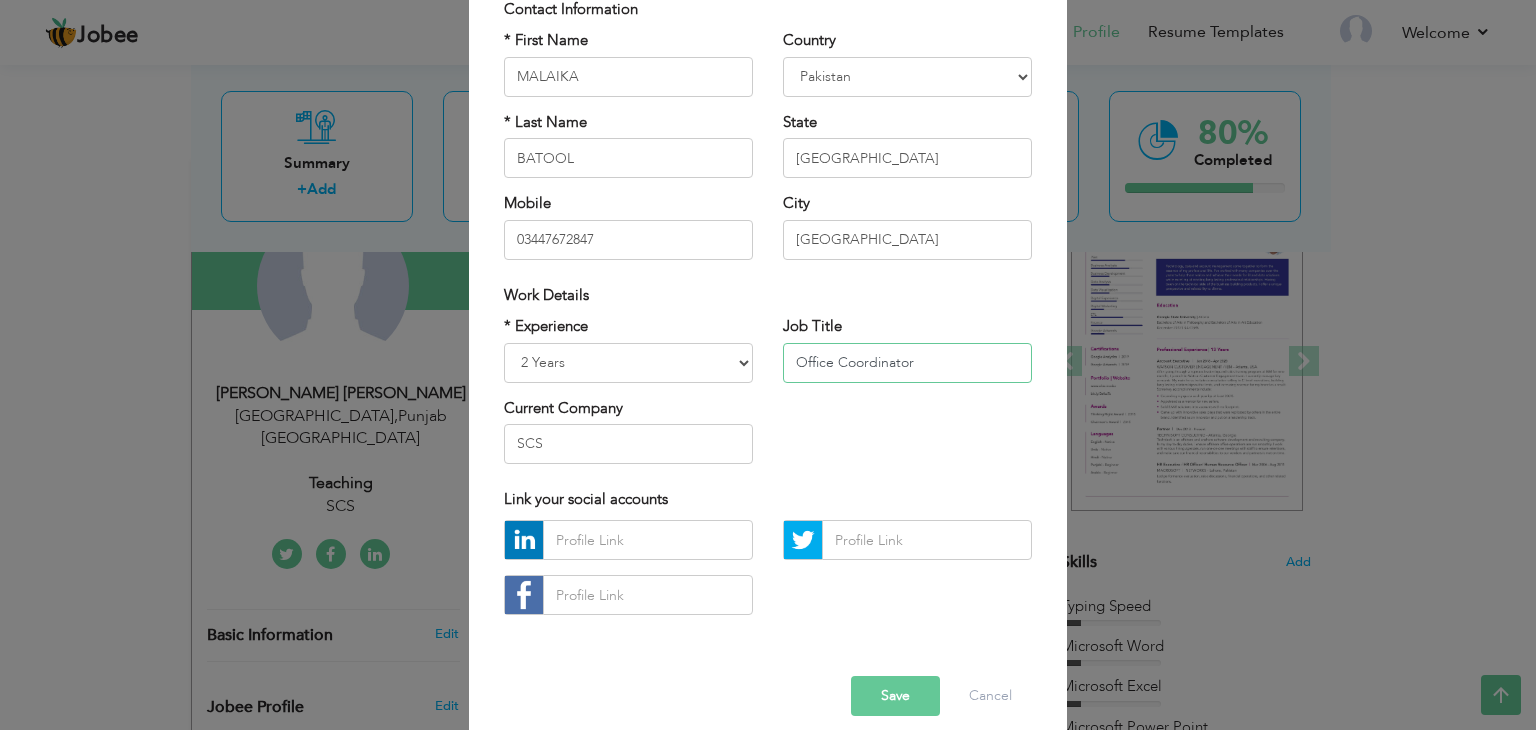 scroll, scrollTop: 160, scrollLeft: 0, axis: vertical 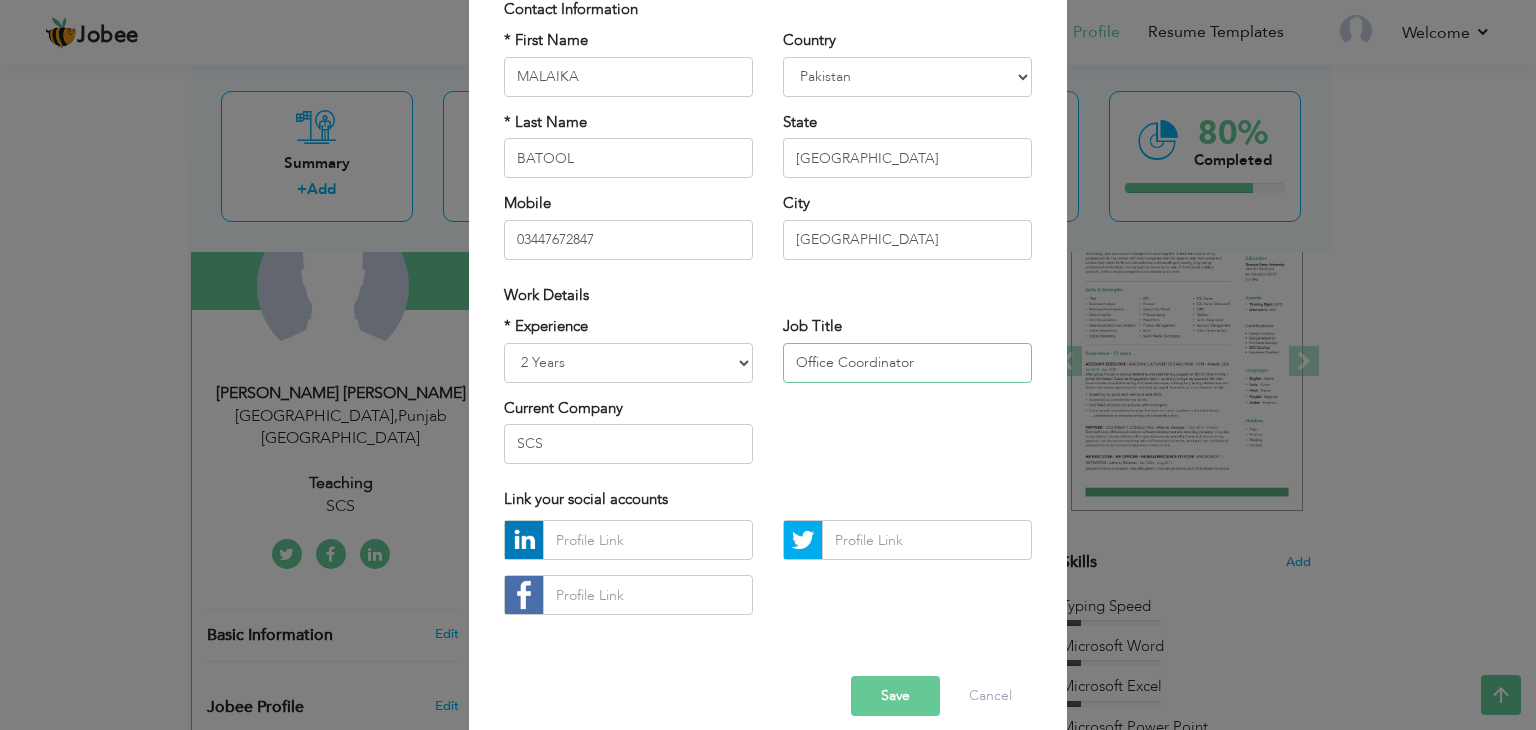 click on "Office Coordinator" at bounding box center (907, 363) 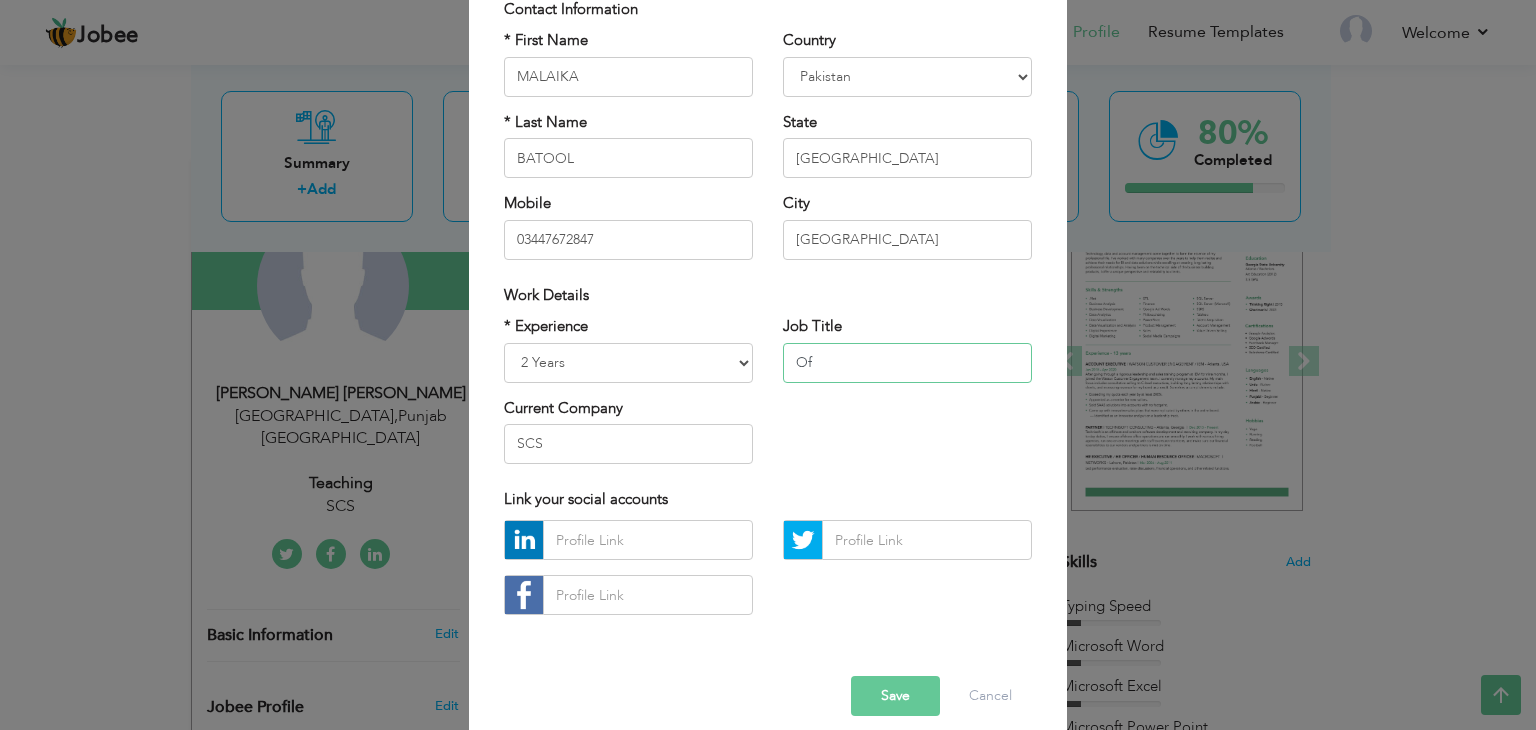 type on "O" 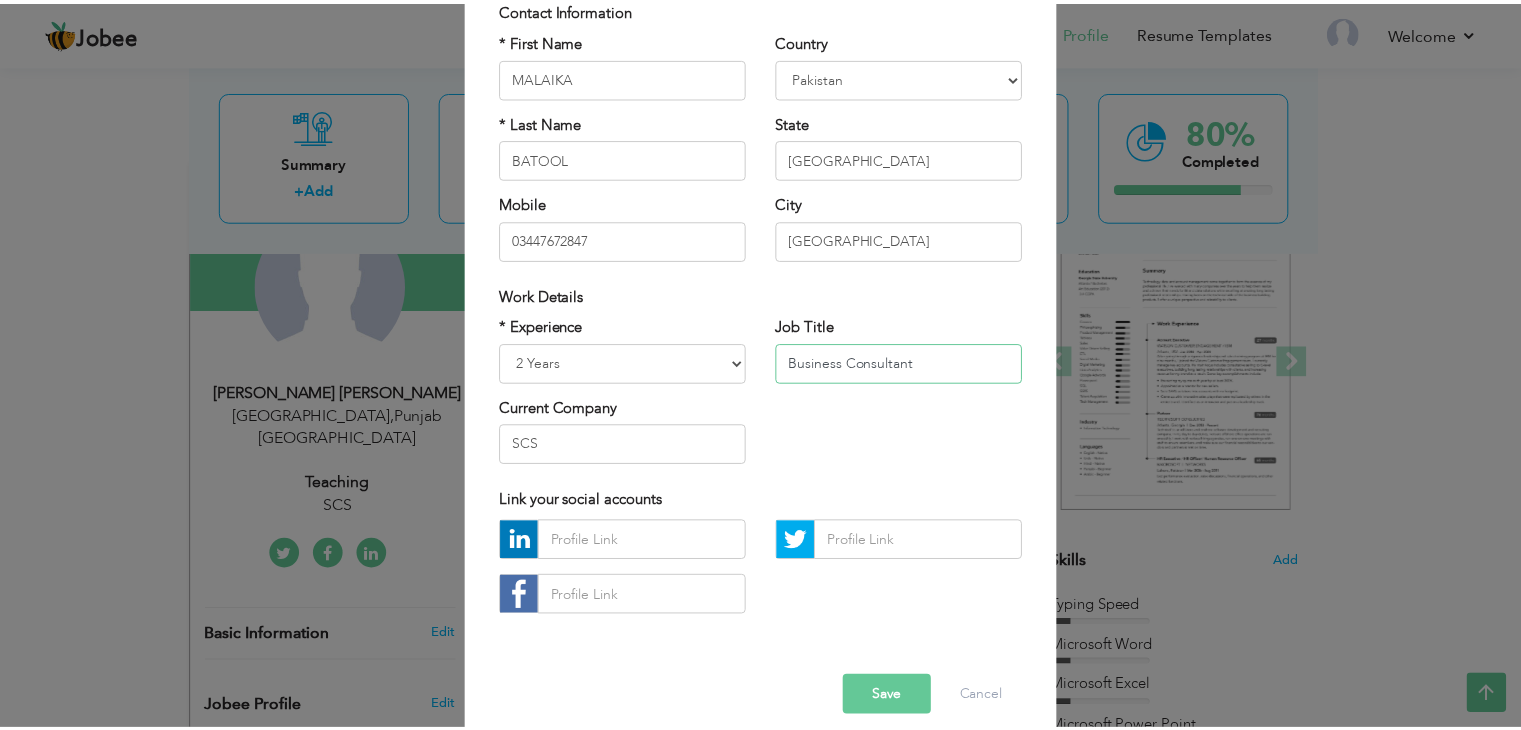 scroll, scrollTop: 181, scrollLeft: 0, axis: vertical 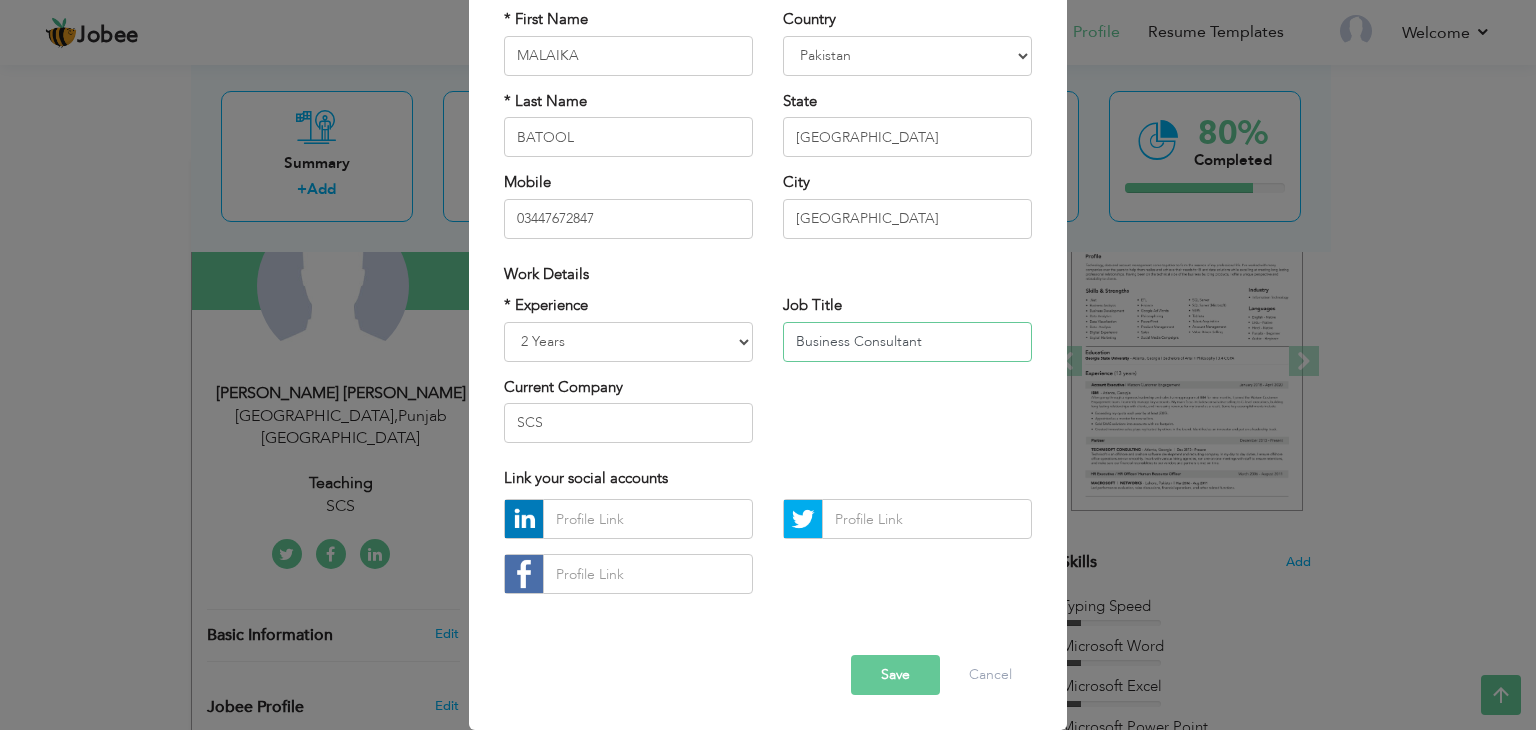 type on "Business Consultant" 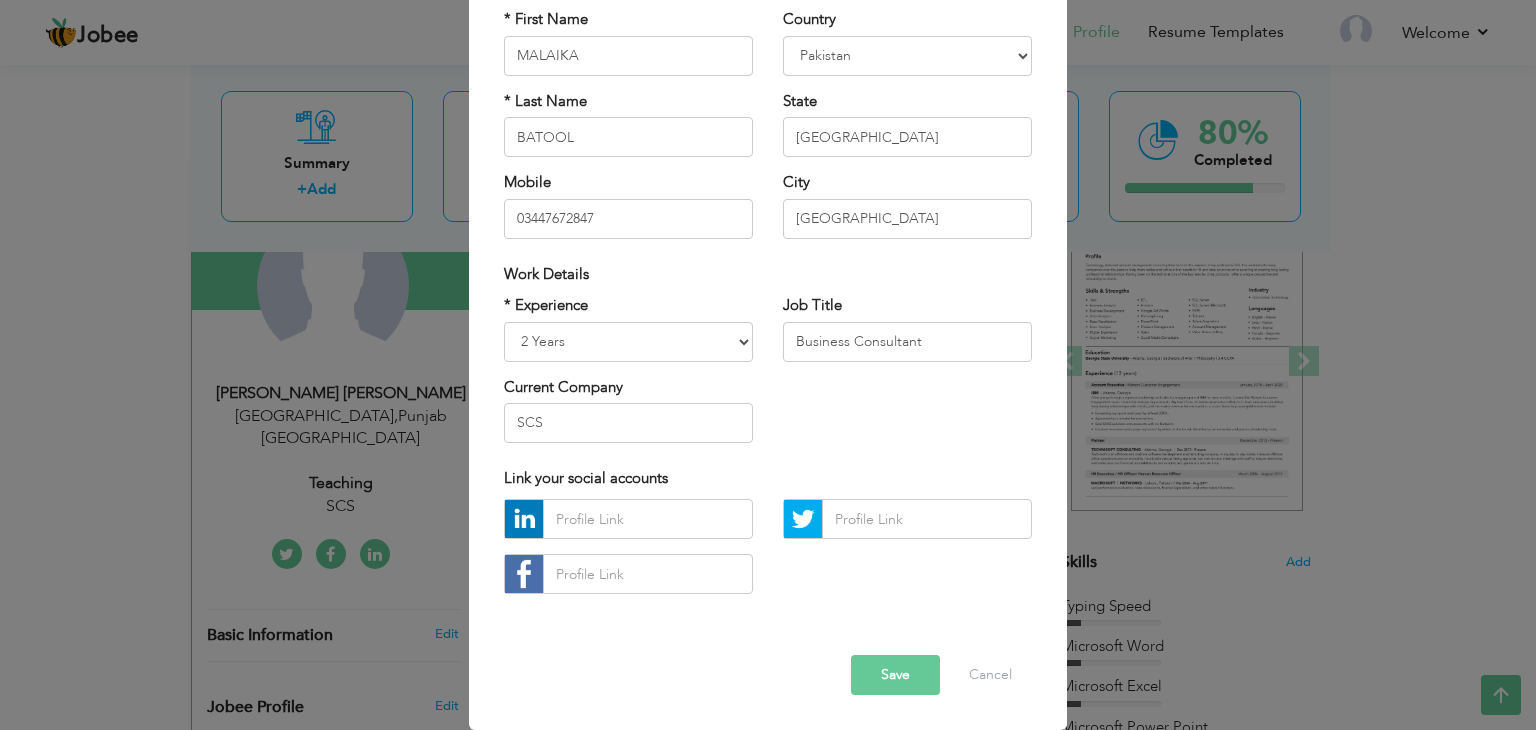 click on "Save" at bounding box center (895, 675) 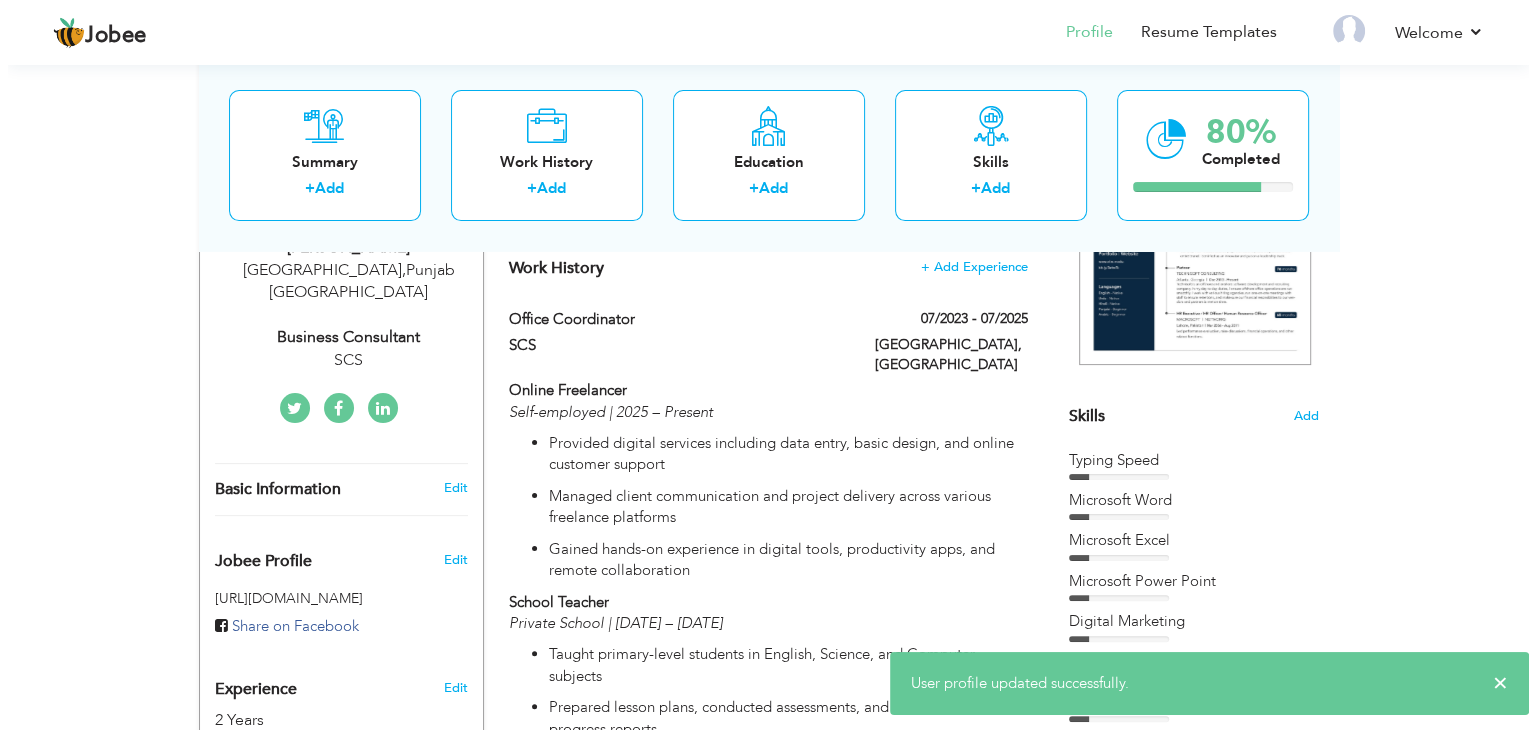 scroll, scrollTop: 402, scrollLeft: 0, axis: vertical 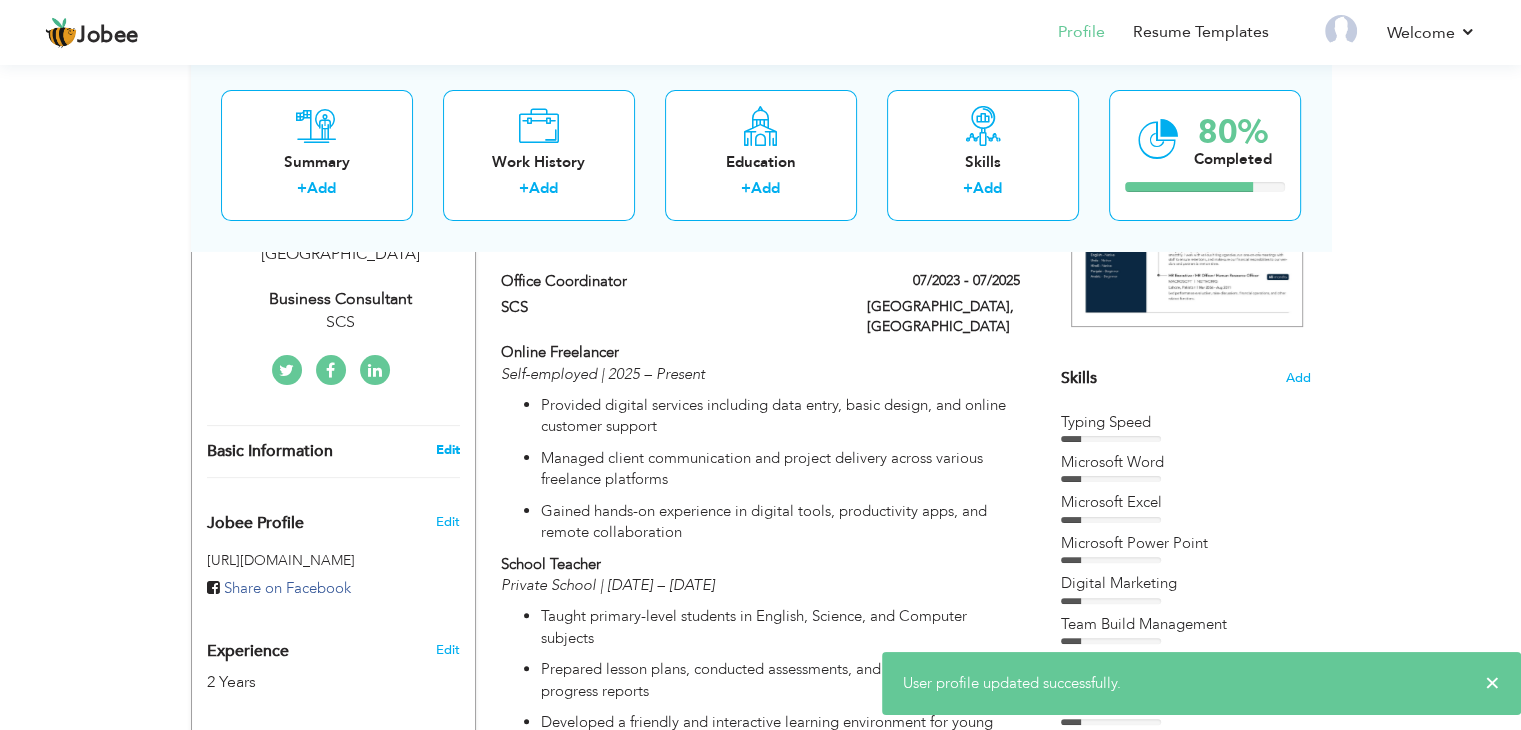click on "Edit" at bounding box center (447, 450) 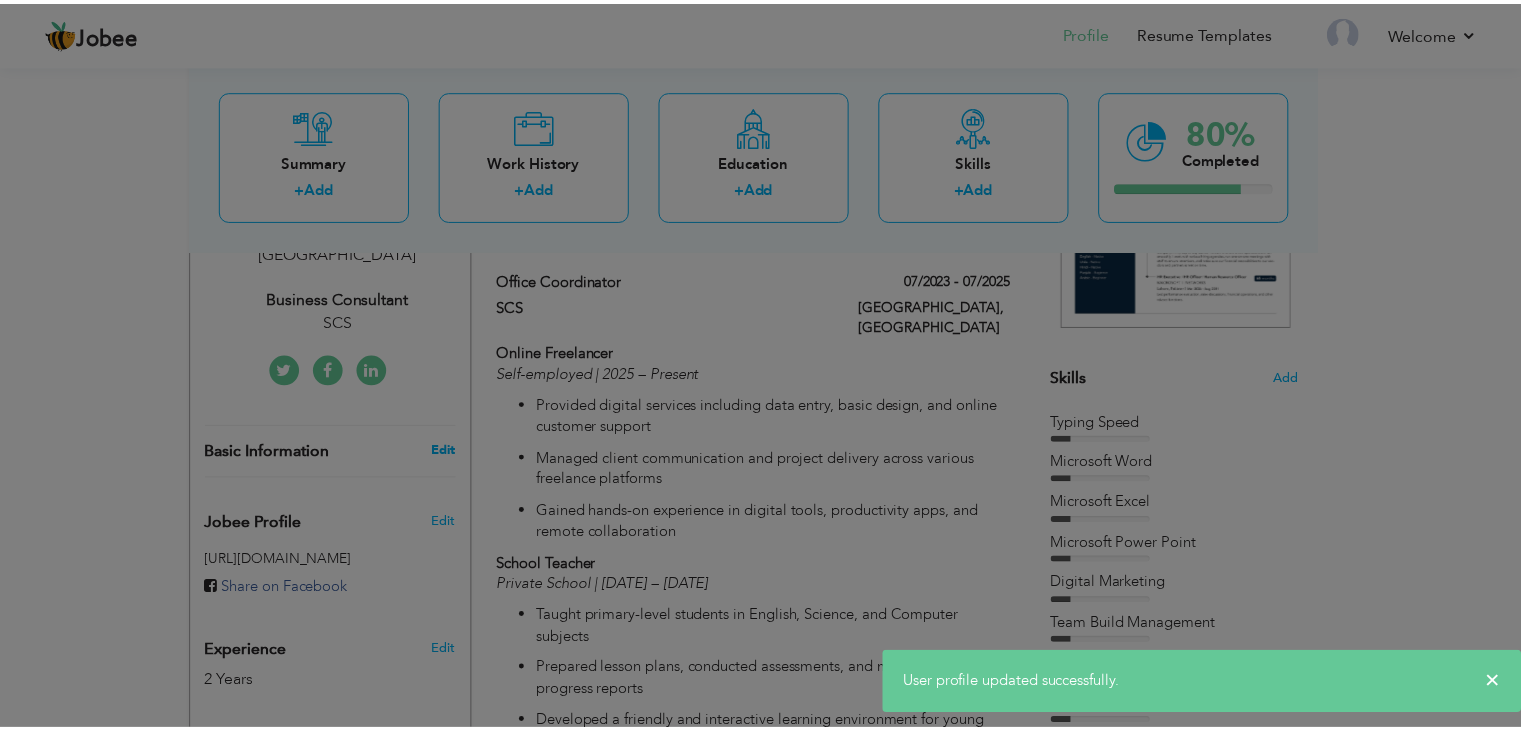 scroll, scrollTop: 0, scrollLeft: 0, axis: both 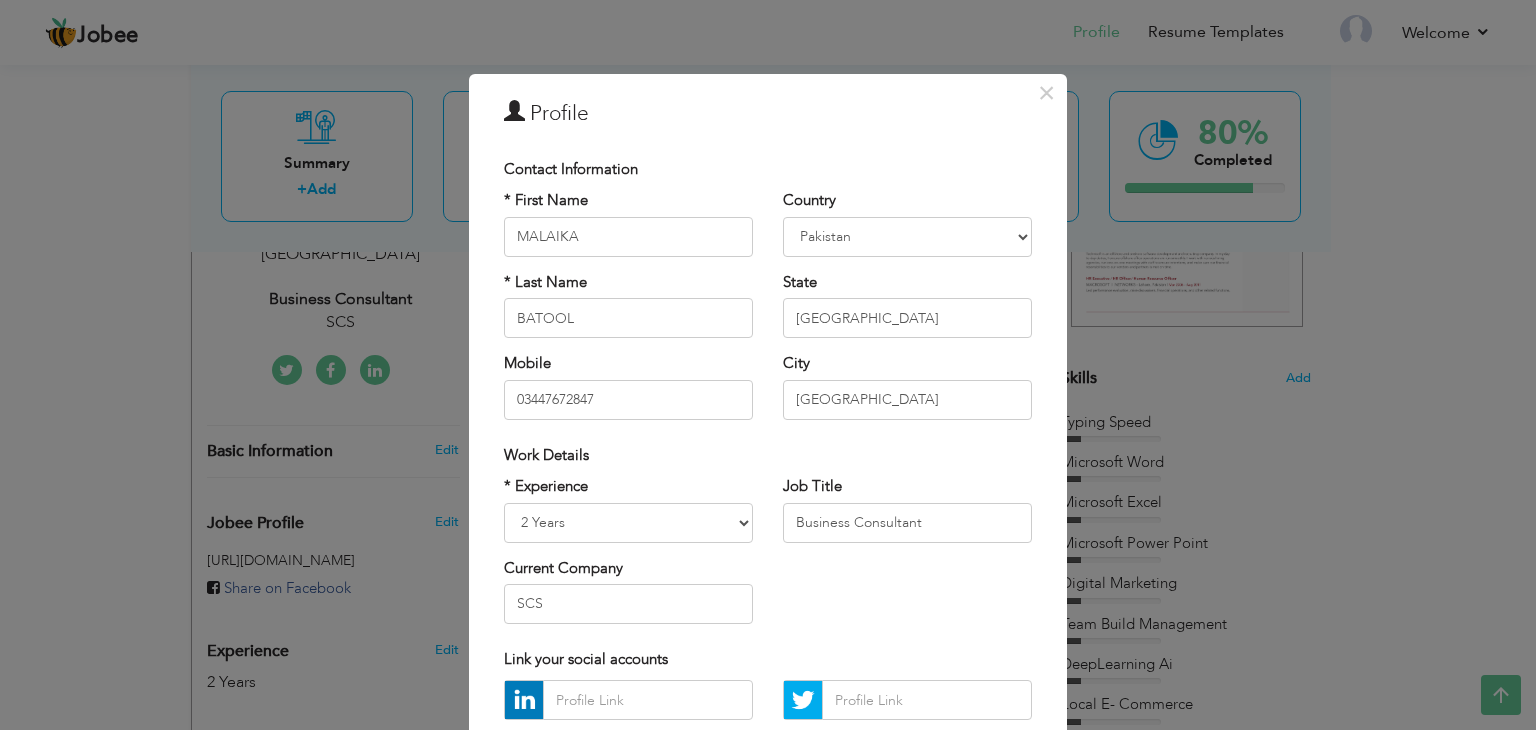 click on "×
Profile
Contact Information
* First Name
MALAIKA
* Last Name
BATOOL" at bounding box center [768, 365] 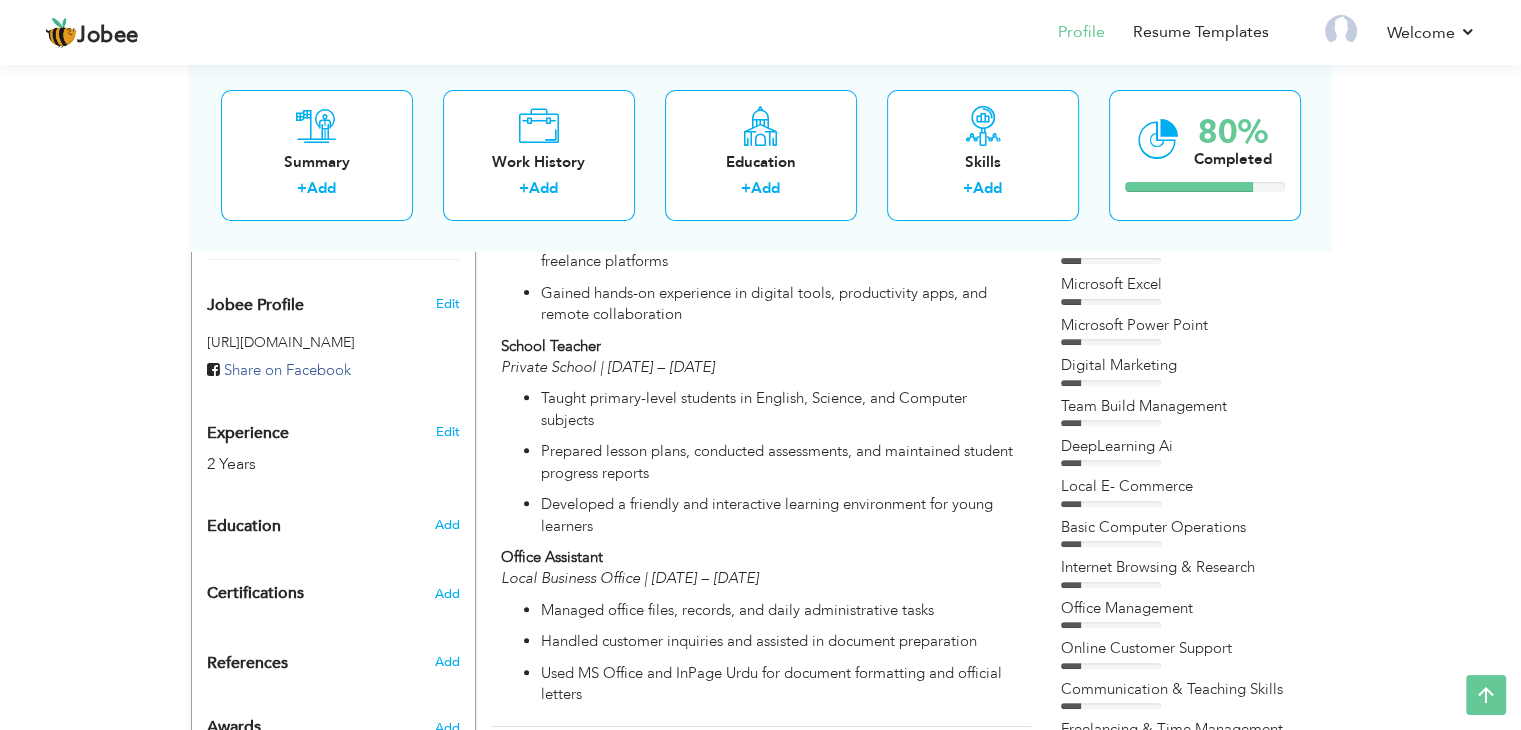 scroll, scrollTop: 632, scrollLeft: 0, axis: vertical 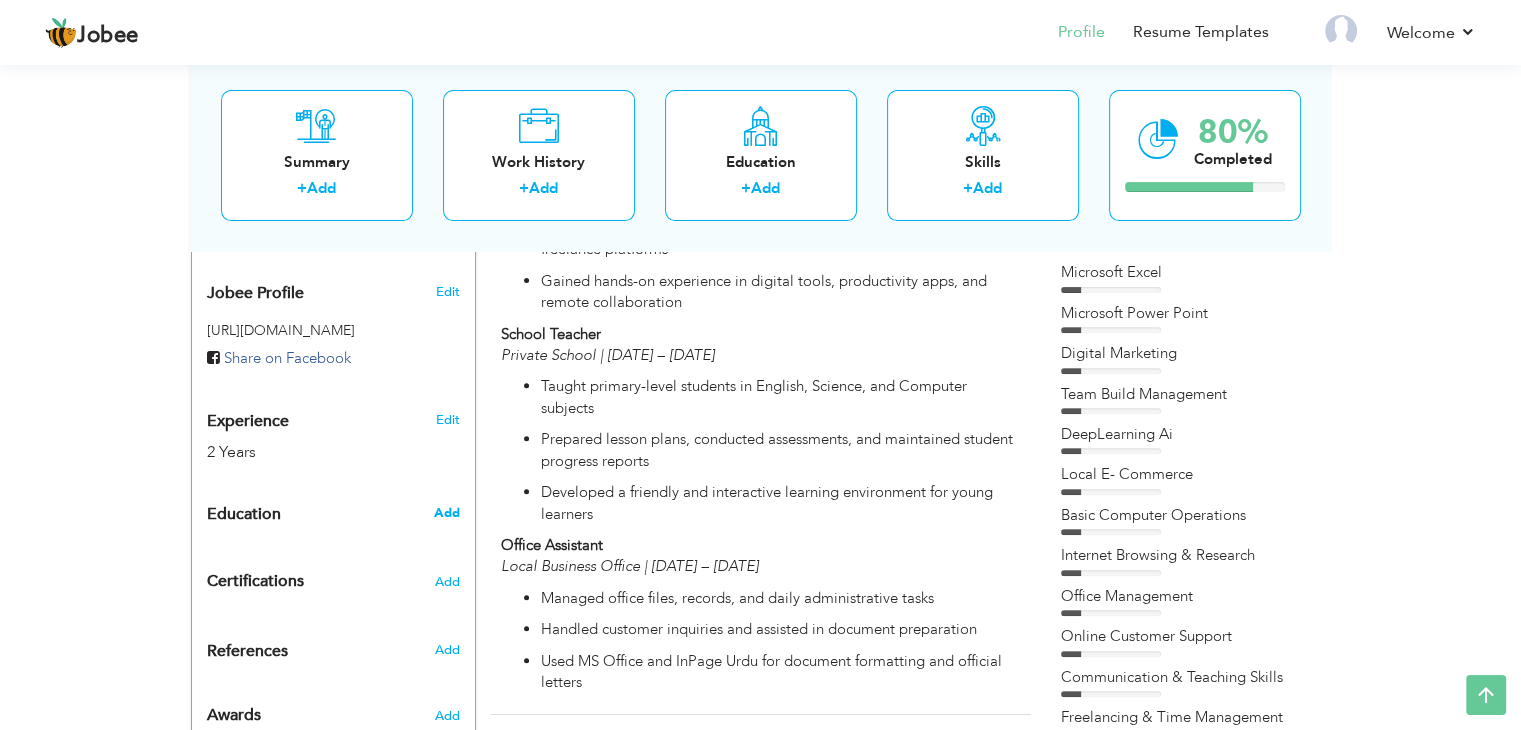 click on "Add" at bounding box center (446, 513) 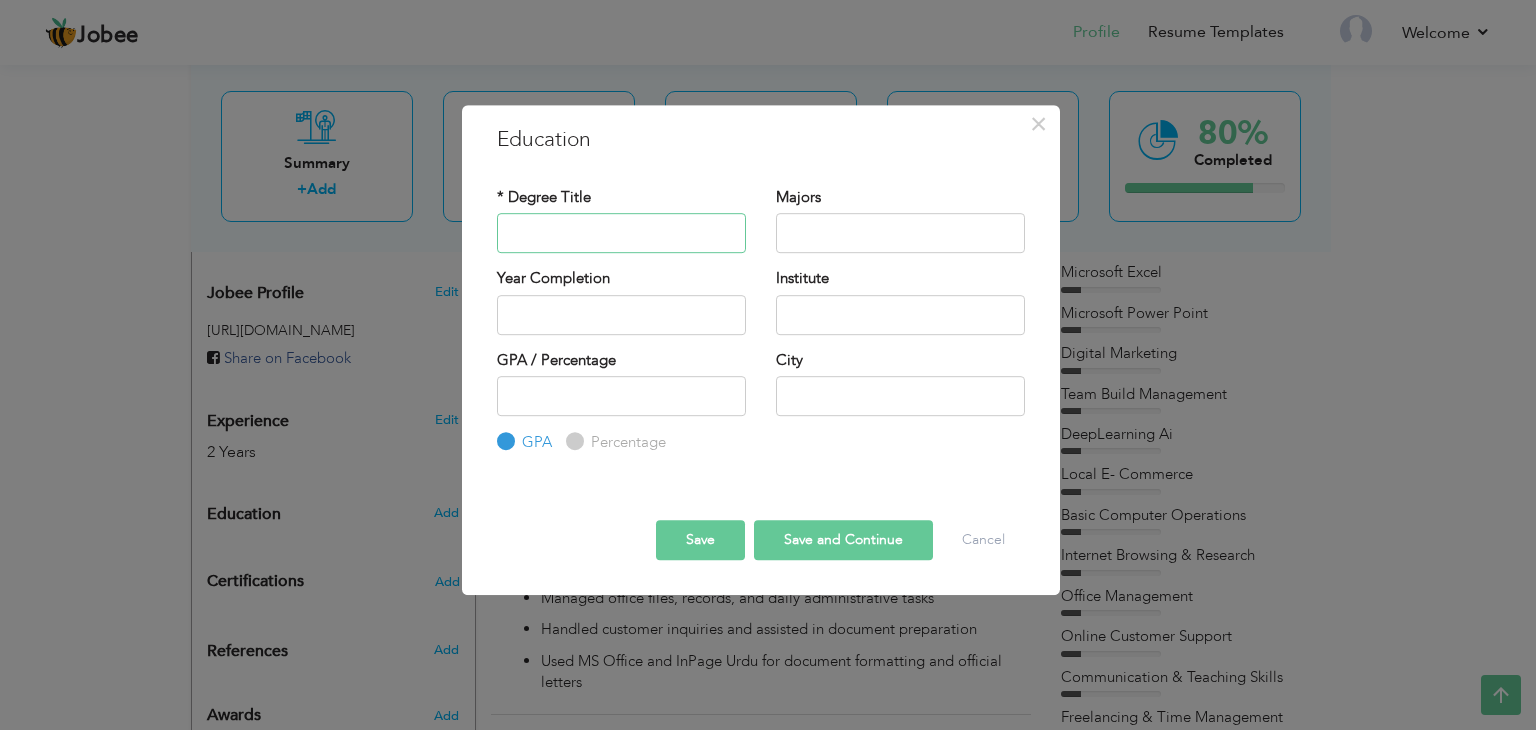click at bounding box center (621, 233) 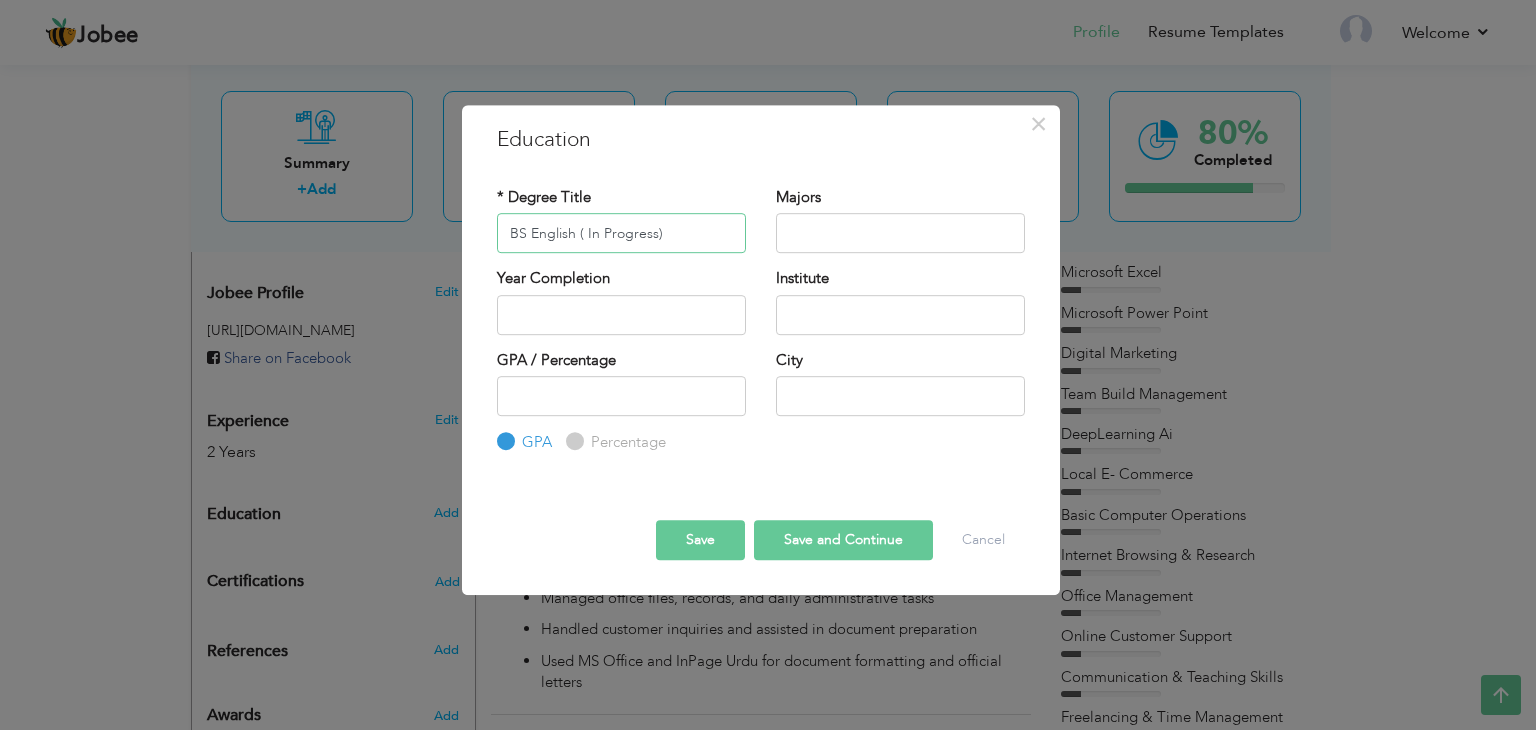 type on "BS English ( In Progress)" 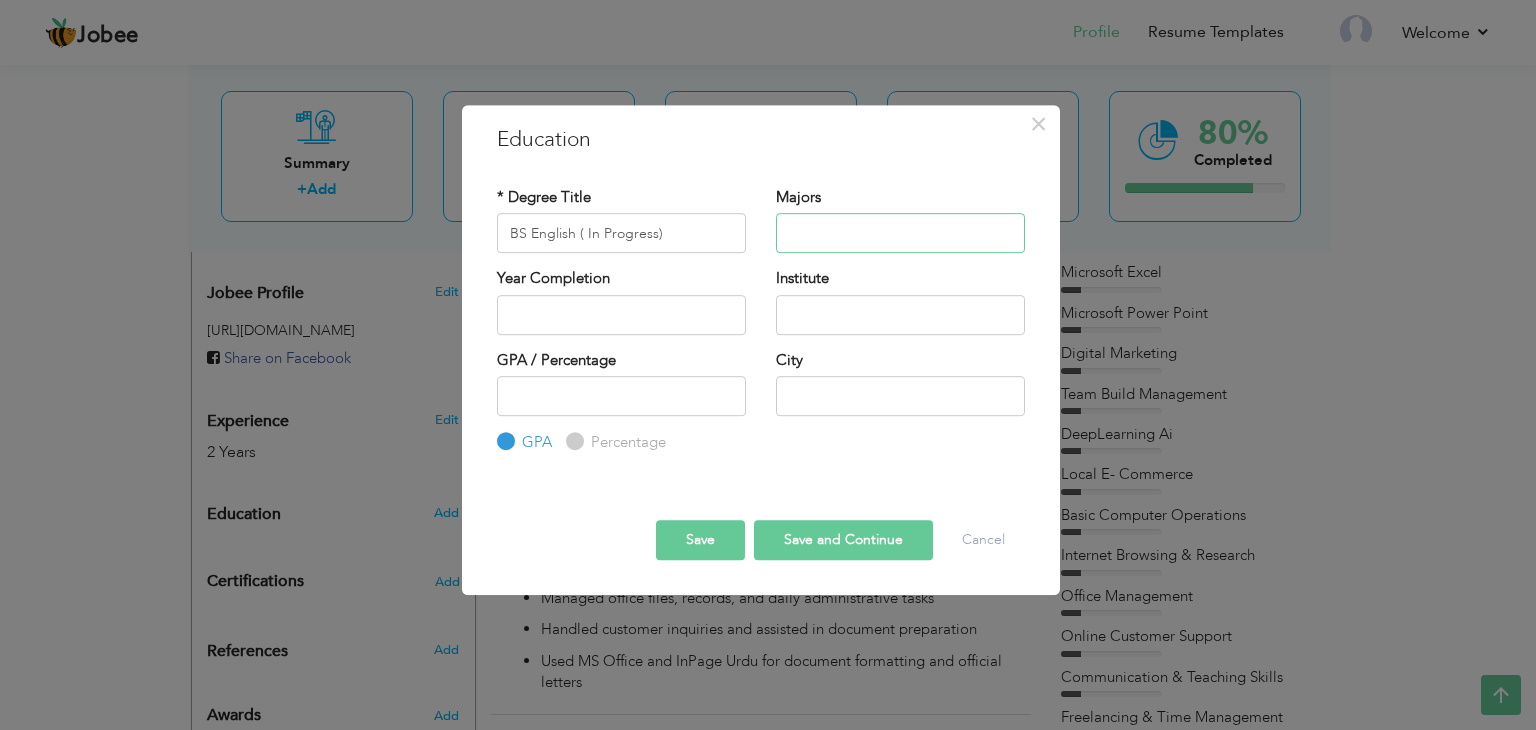 click at bounding box center (900, 233) 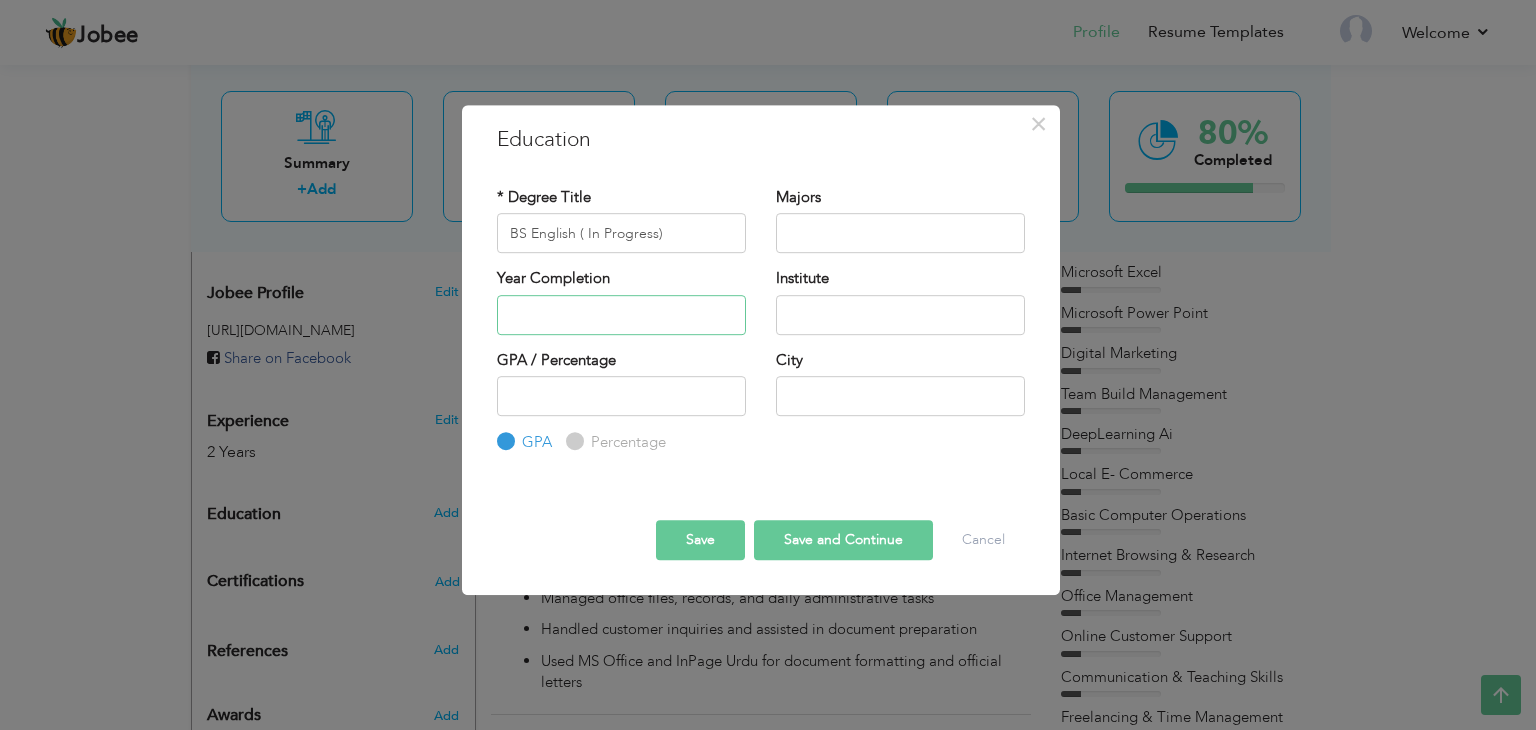 type on "2025" 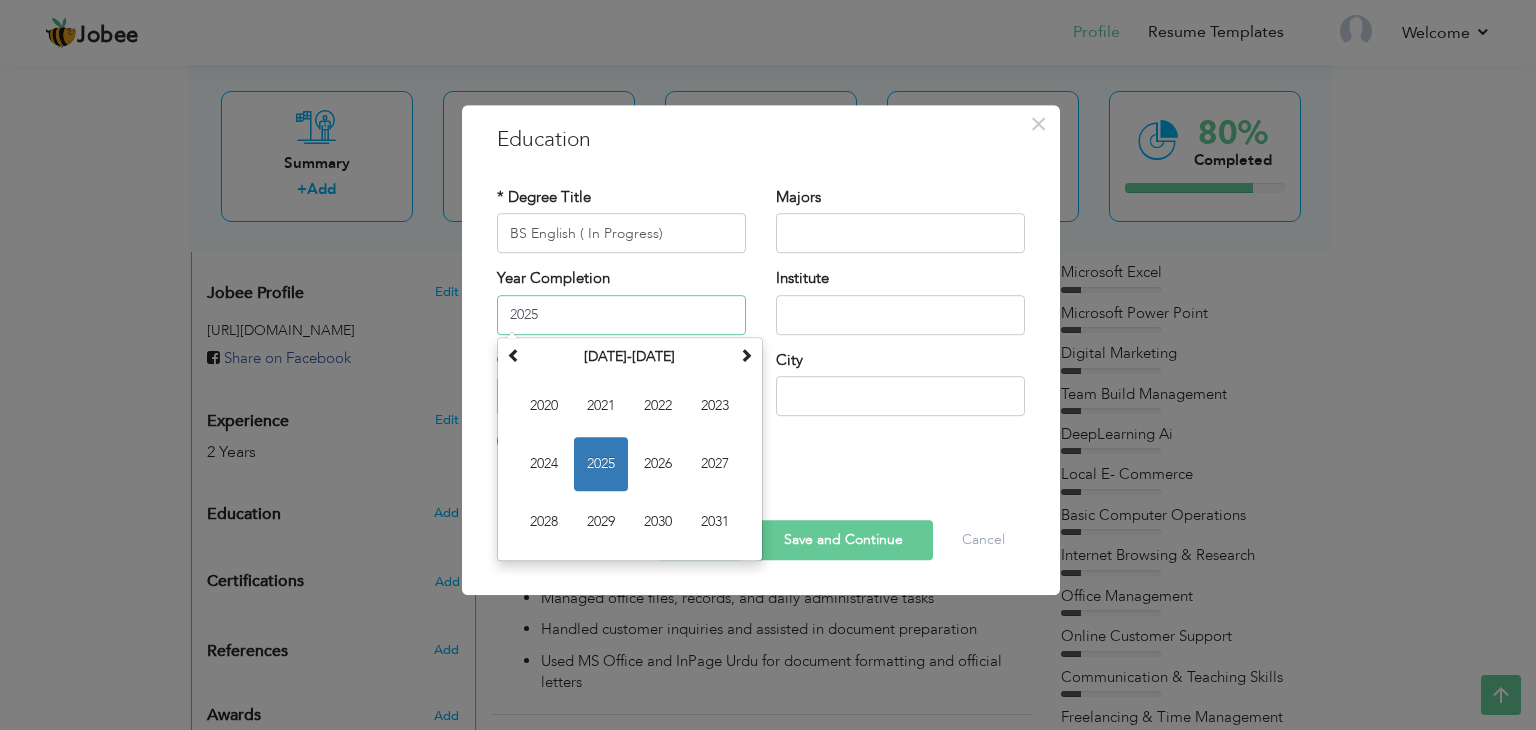 click on "2025" at bounding box center (621, 315) 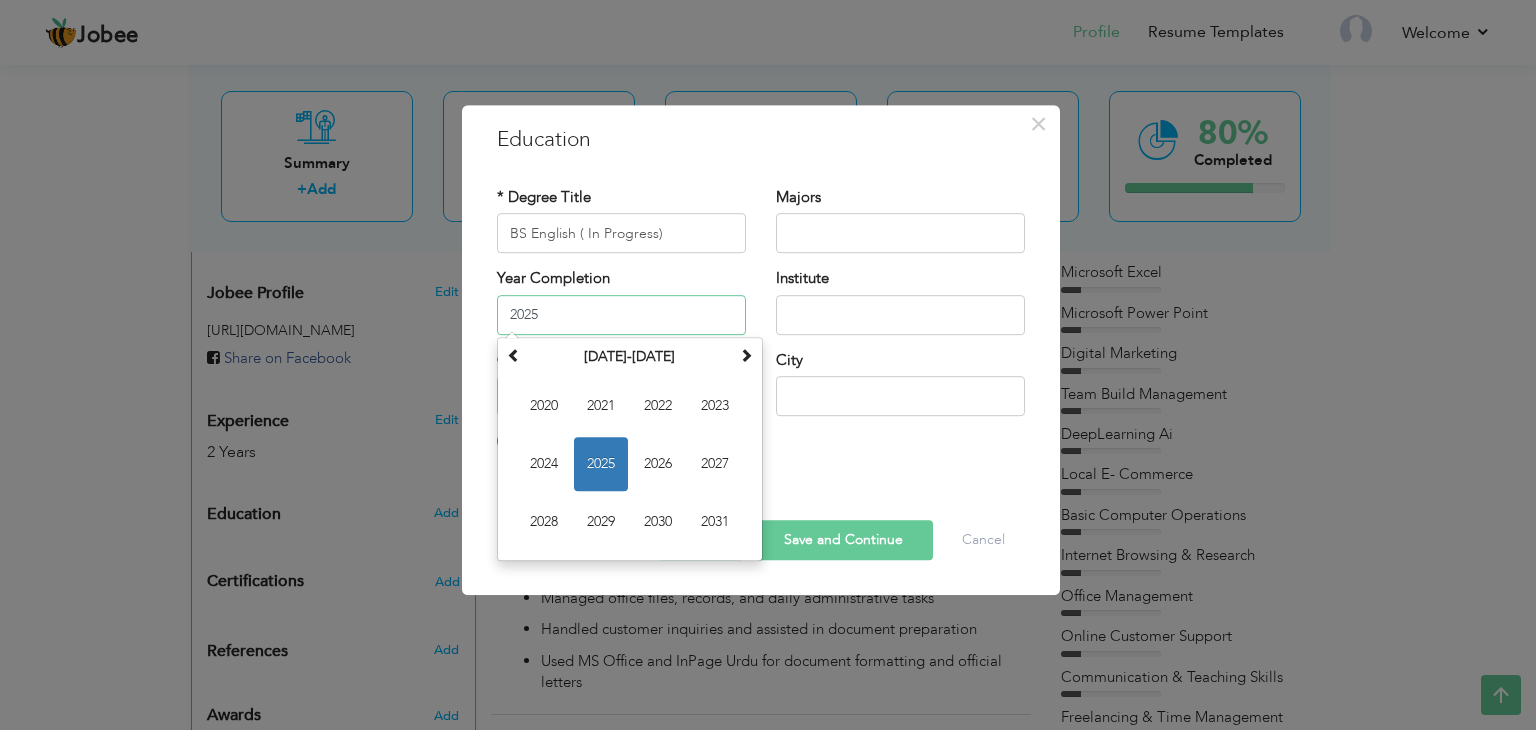 click on "2025" at bounding box center (601, 464) 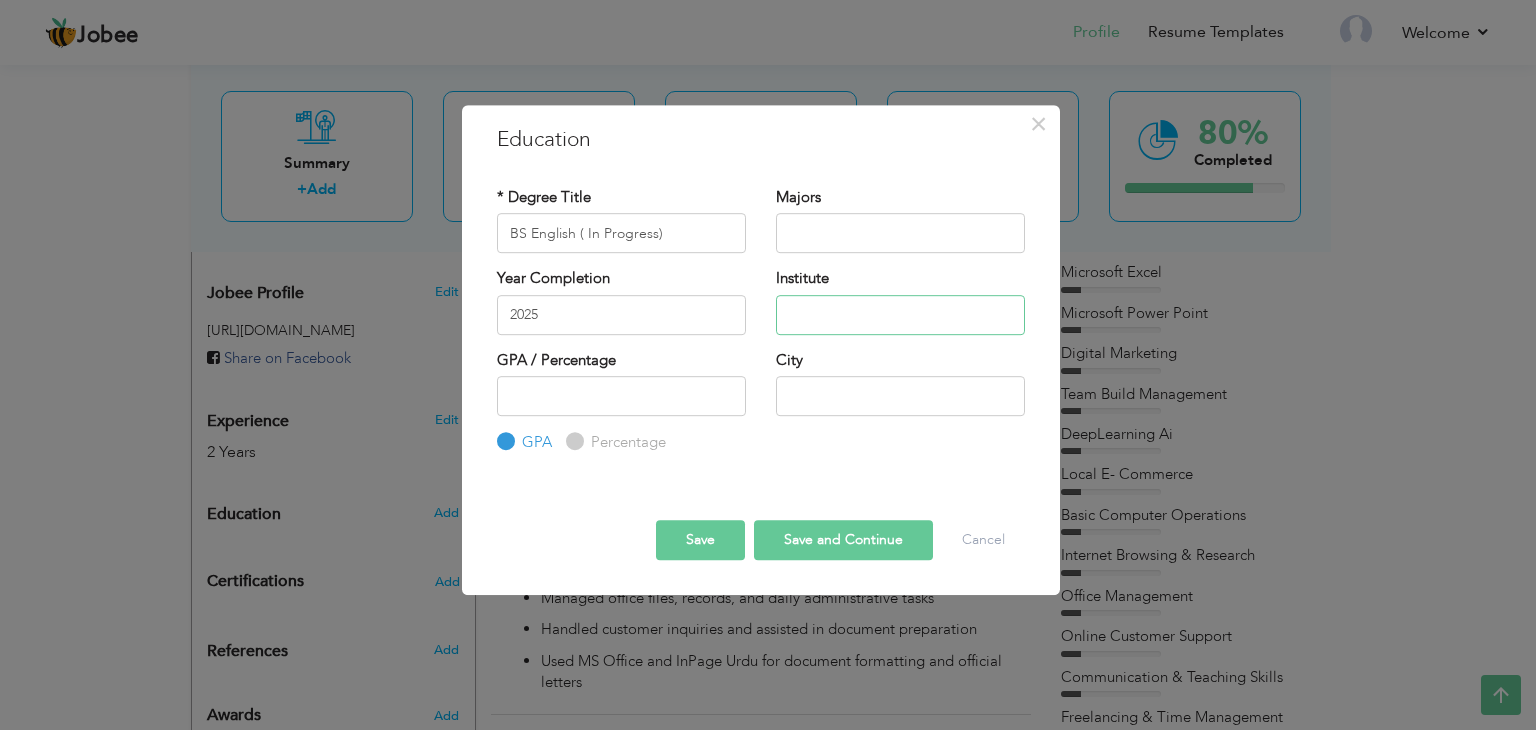 click at bounding box center (900, 315) 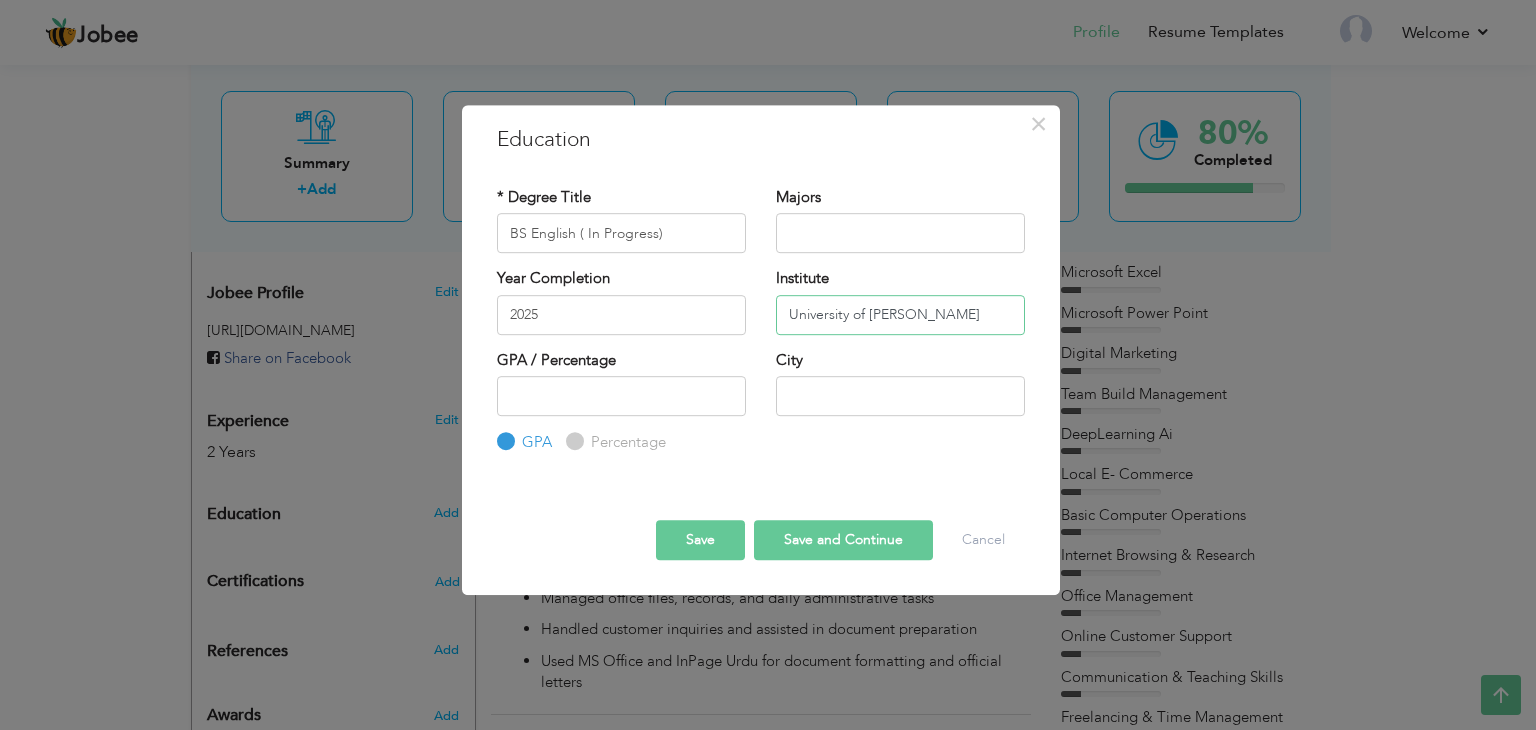 type on "University of Mandi Bahauddin" 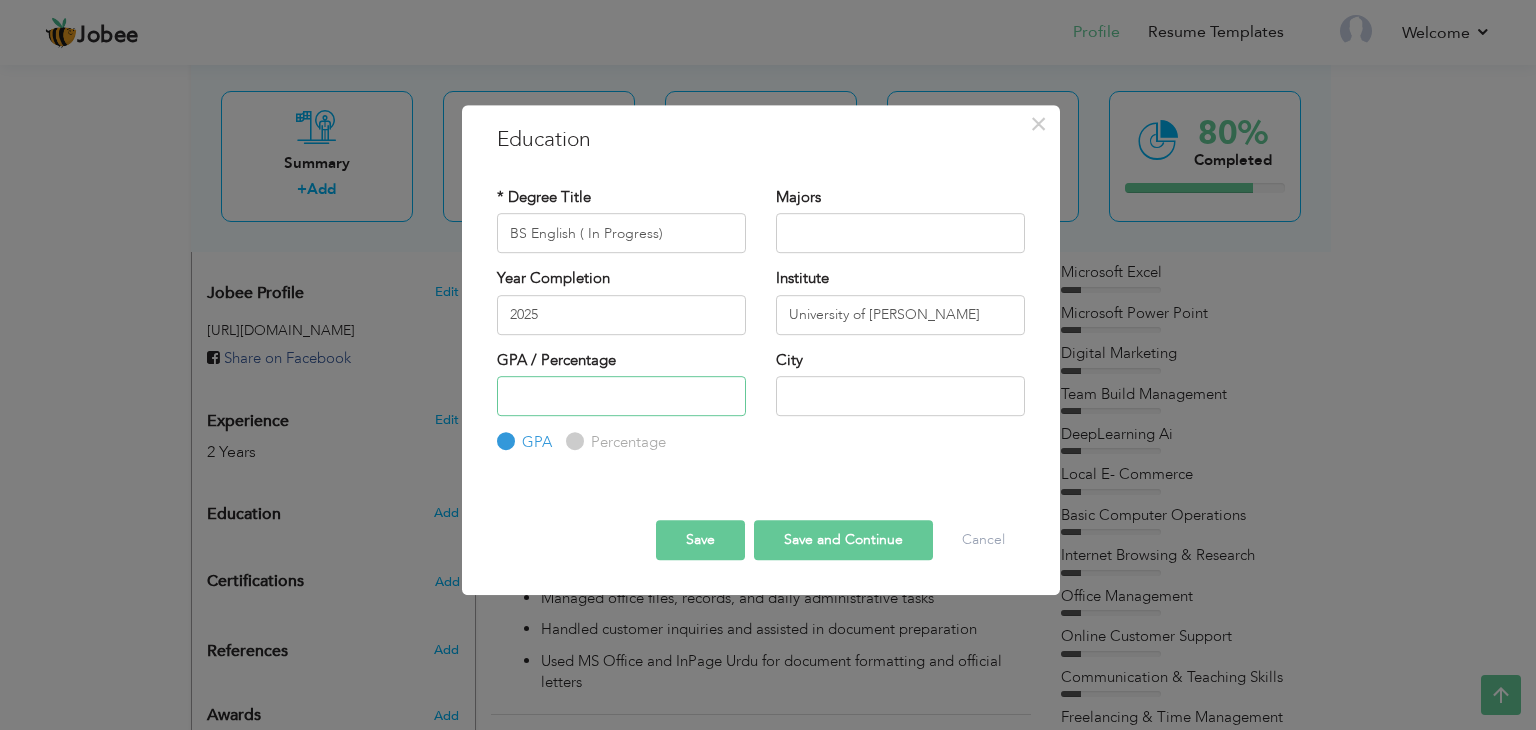 click at bounding box center (621, 396) 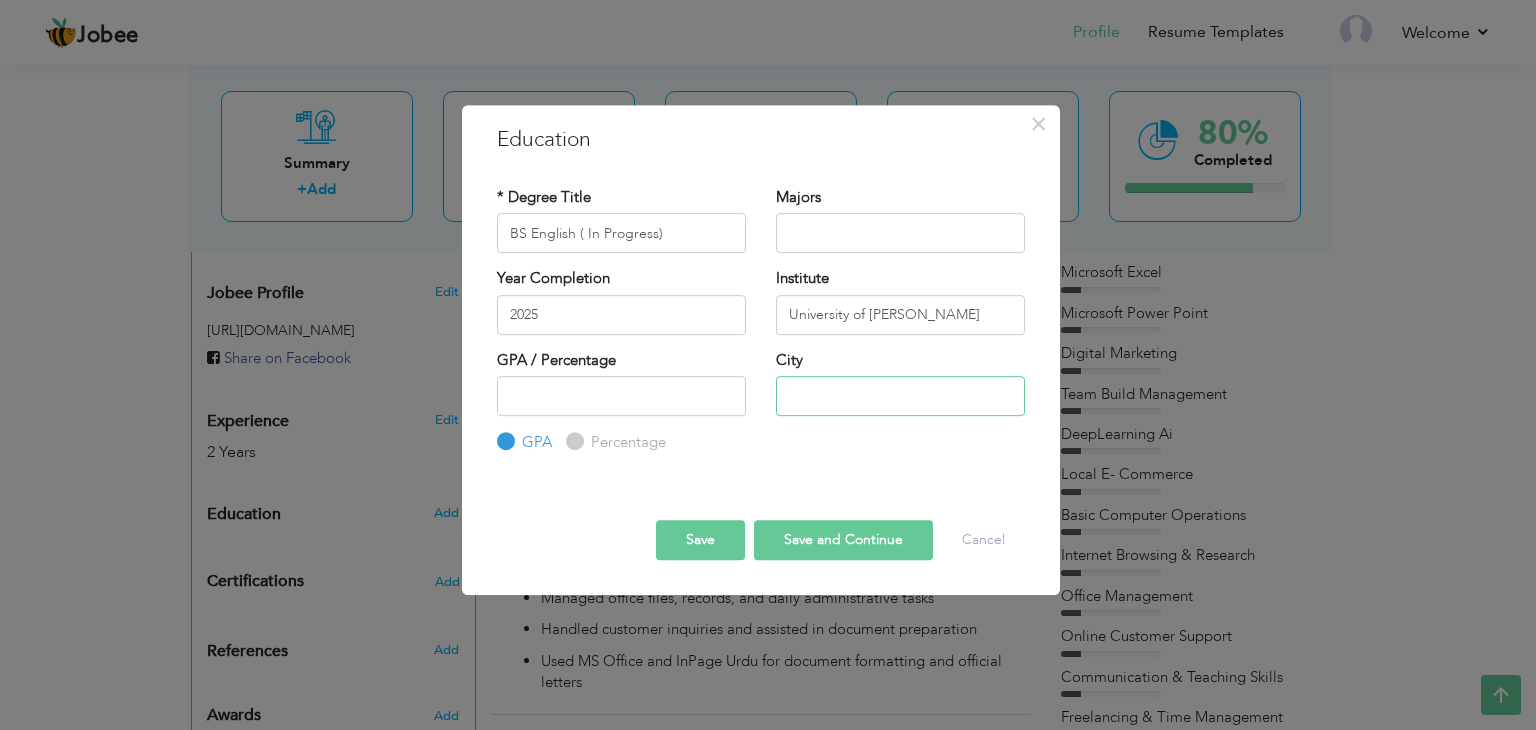 click at bounding box center [900, 396] 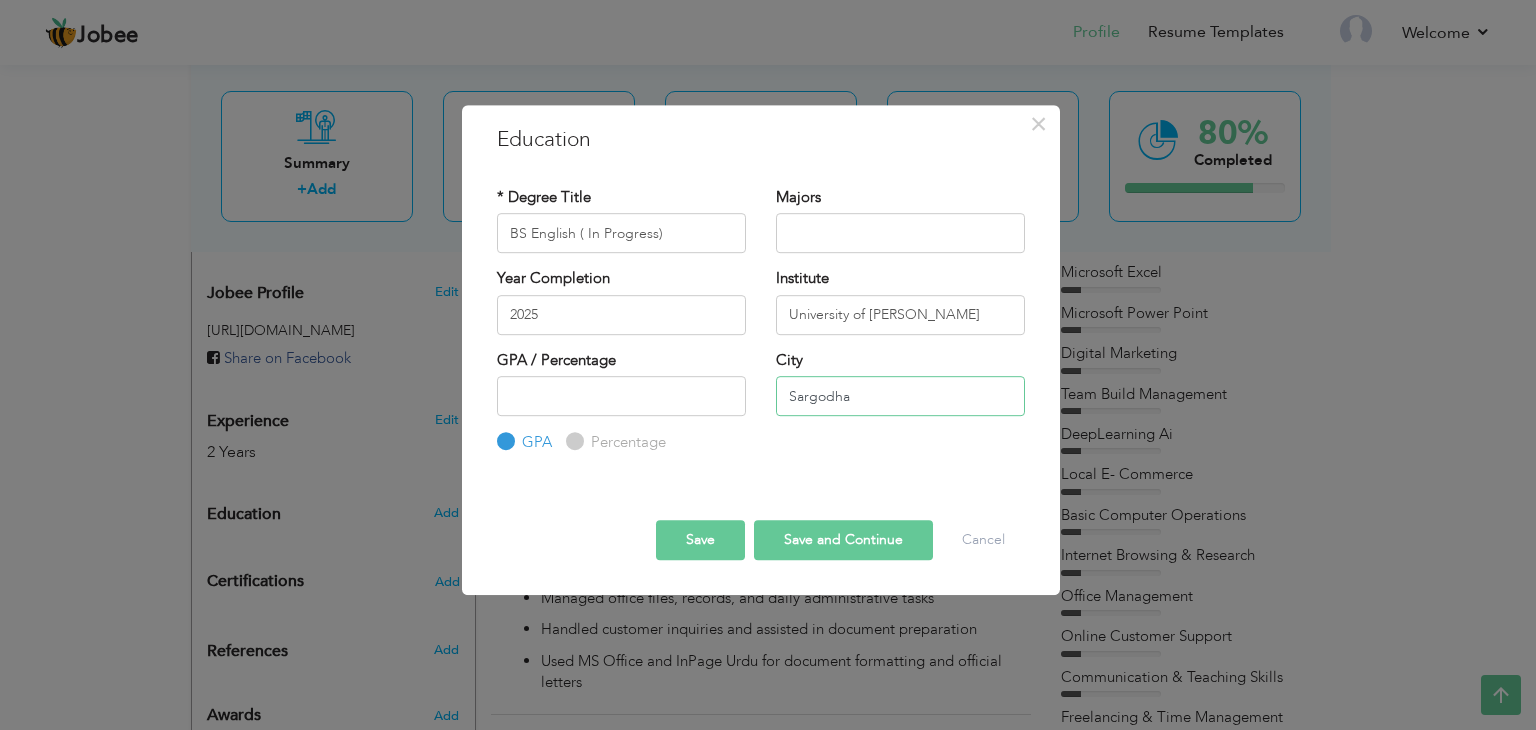 type on "Sargodha" 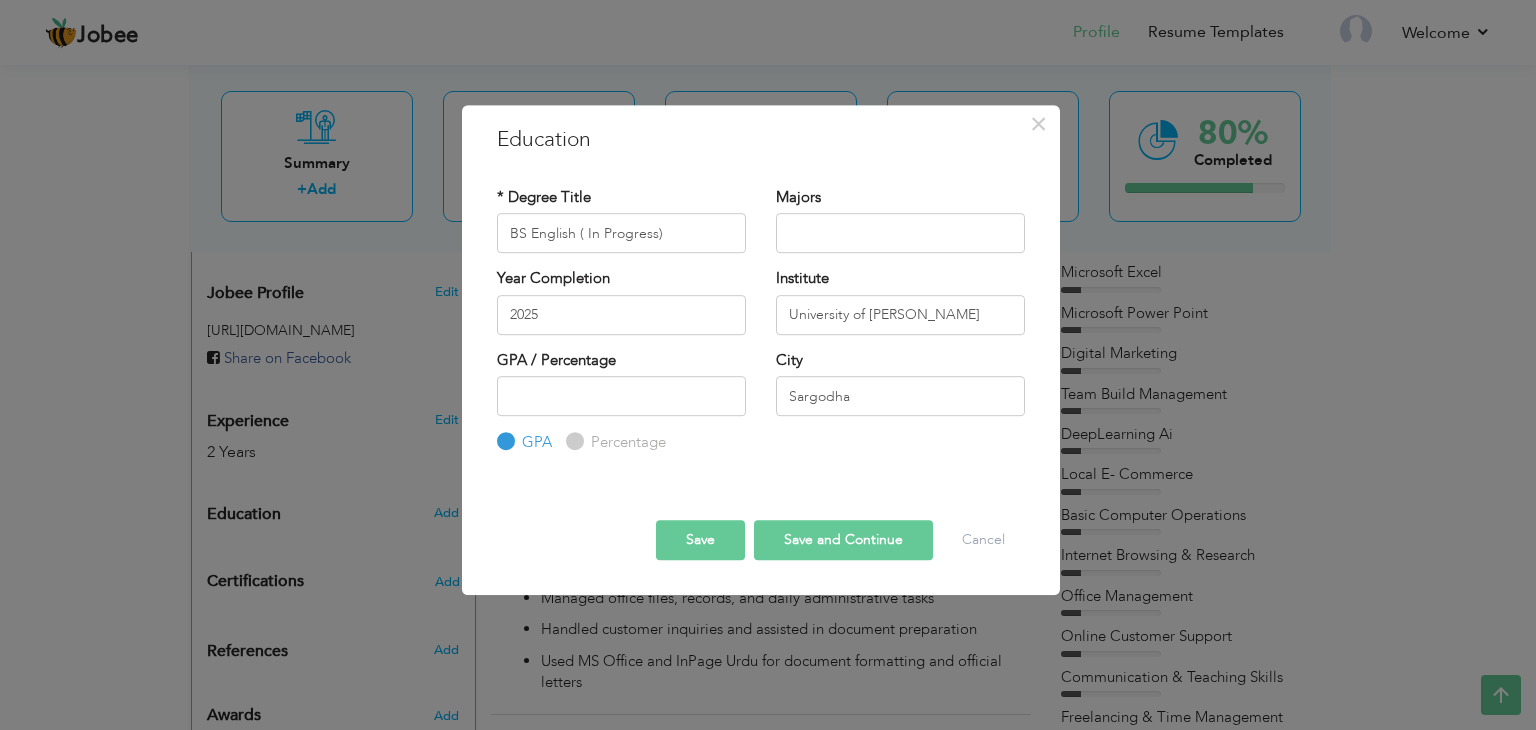 click on "Percentage" at bounding box center [572, 442] 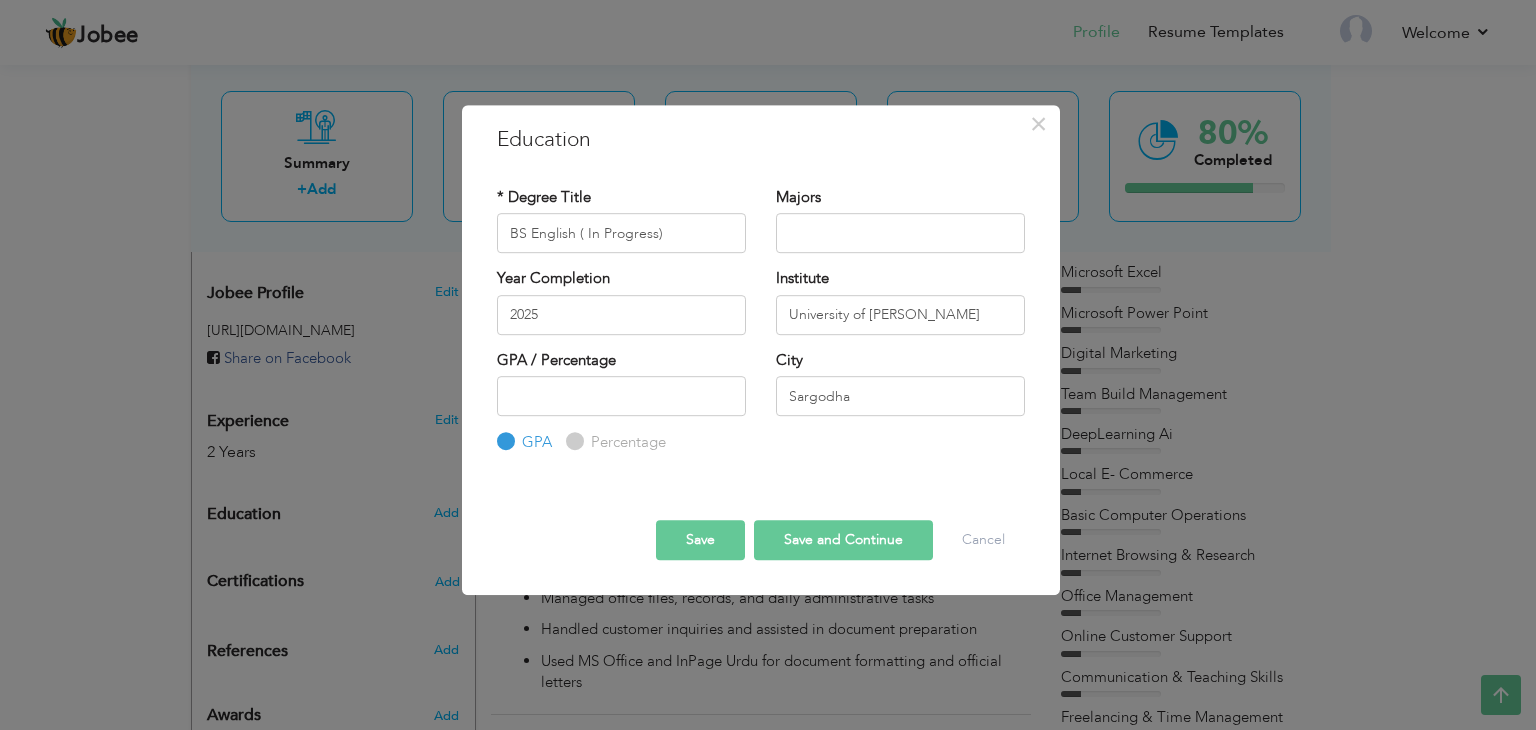 radio on "true" 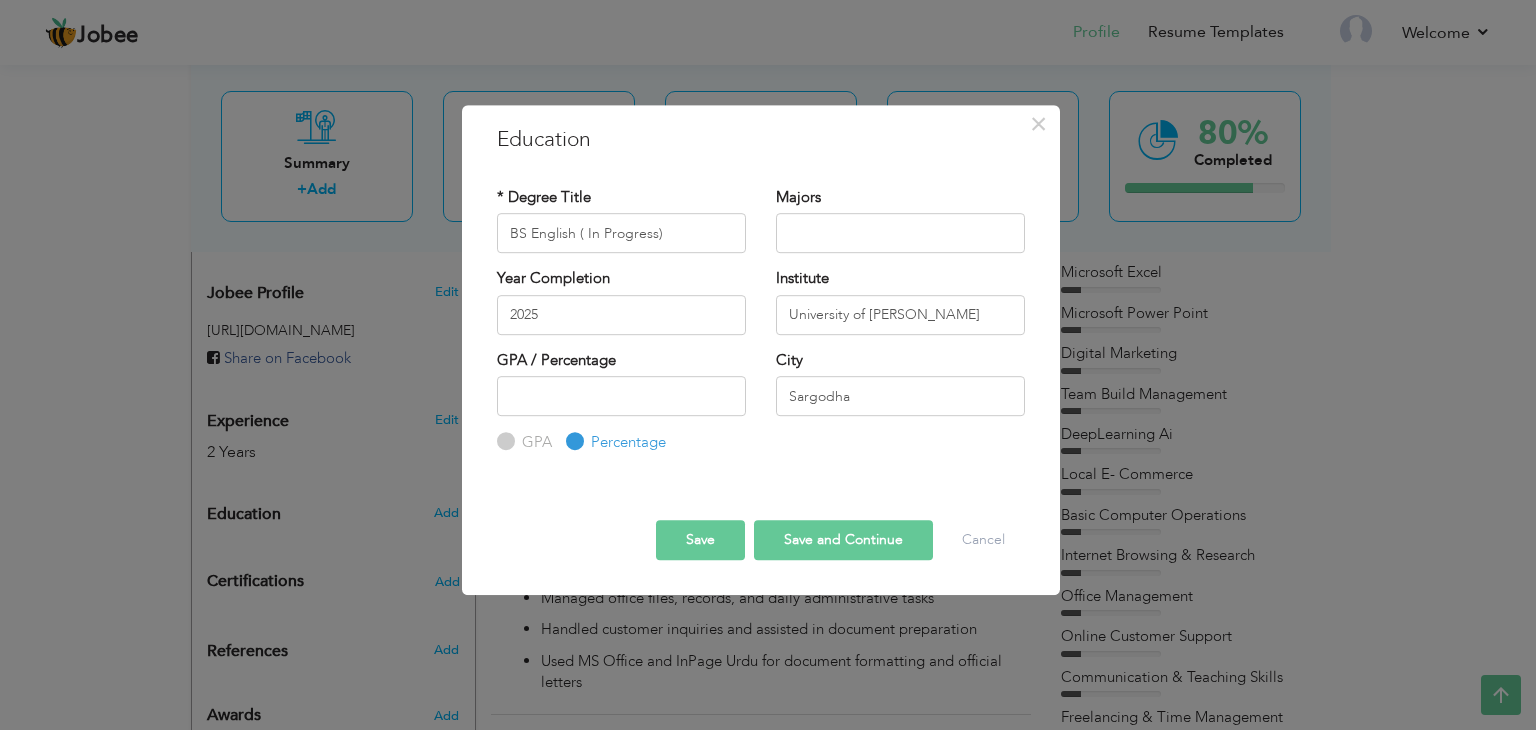 click on "GPA" at bounding box center [534, 442] 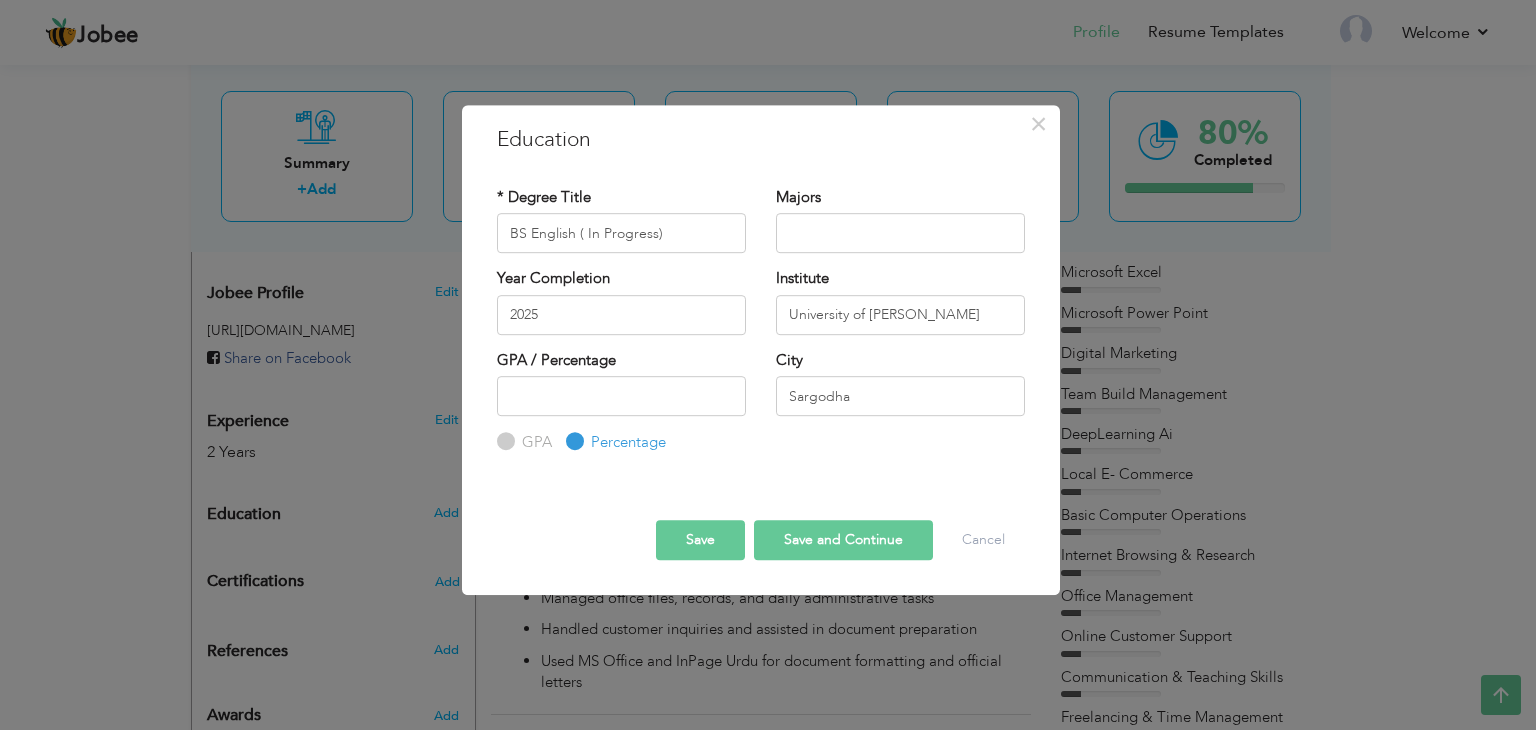 click on "GPA" at bounding box center (503, 442) 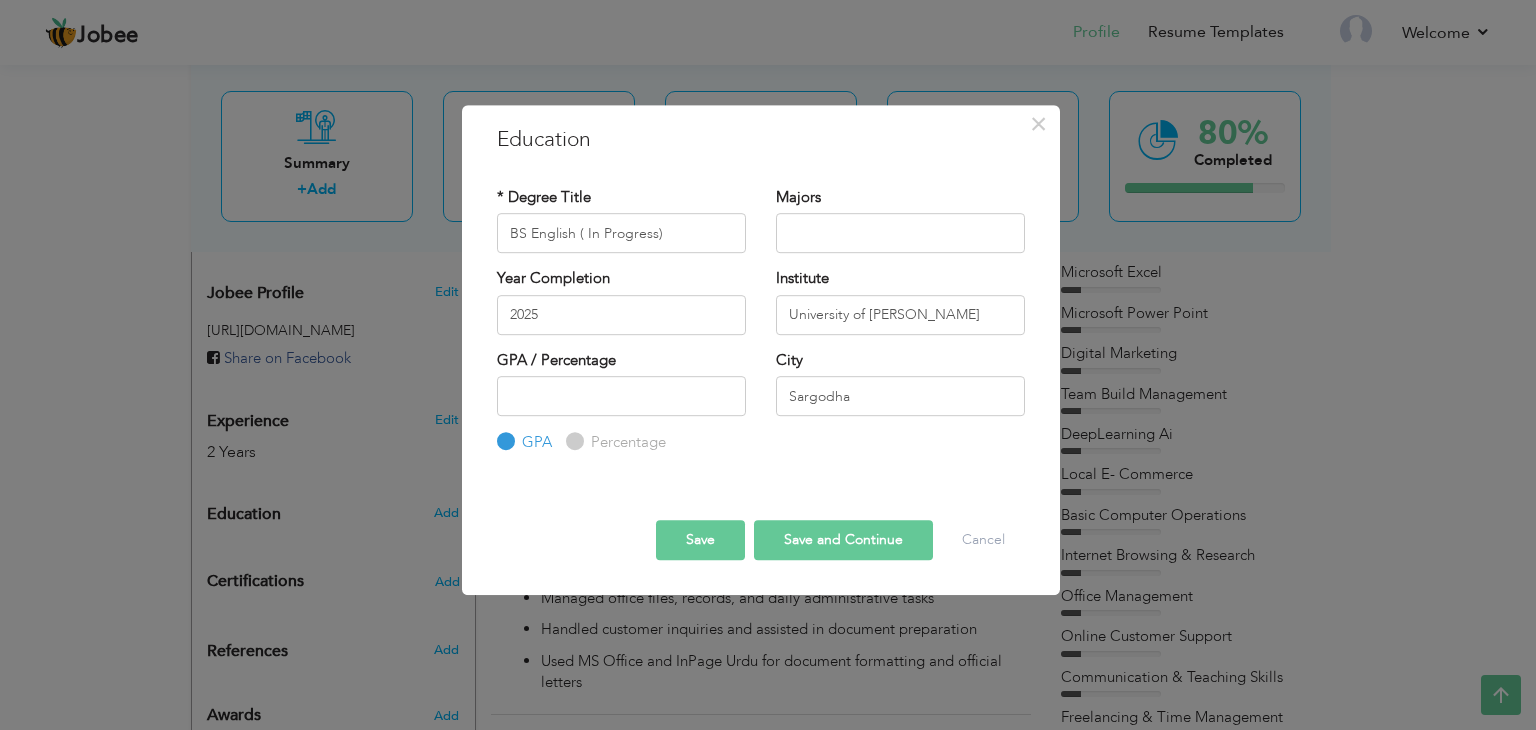 click on "Save" at bounding box center [700, 540] 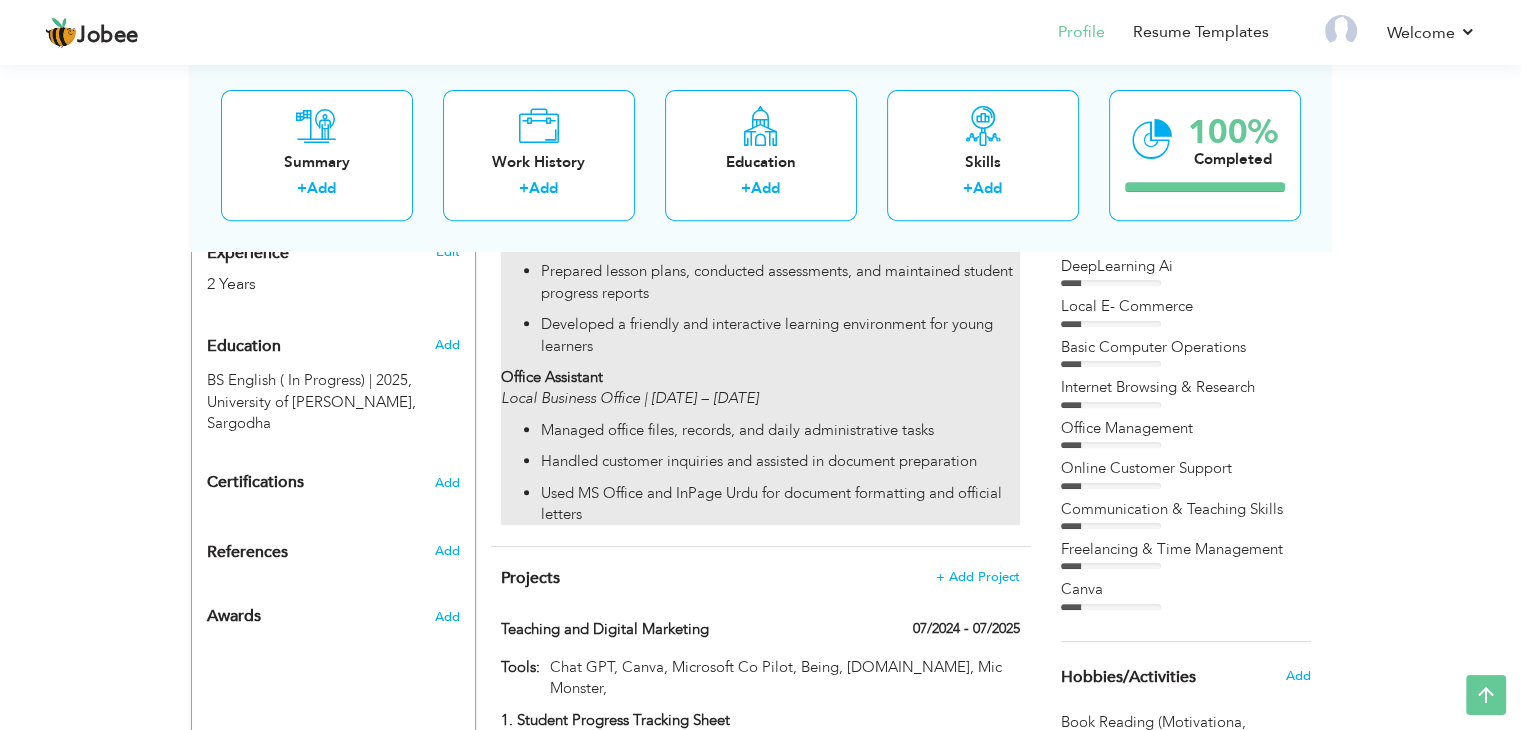 scroll, scrollTop: 804, scrollLeft: 0, axis: vertical 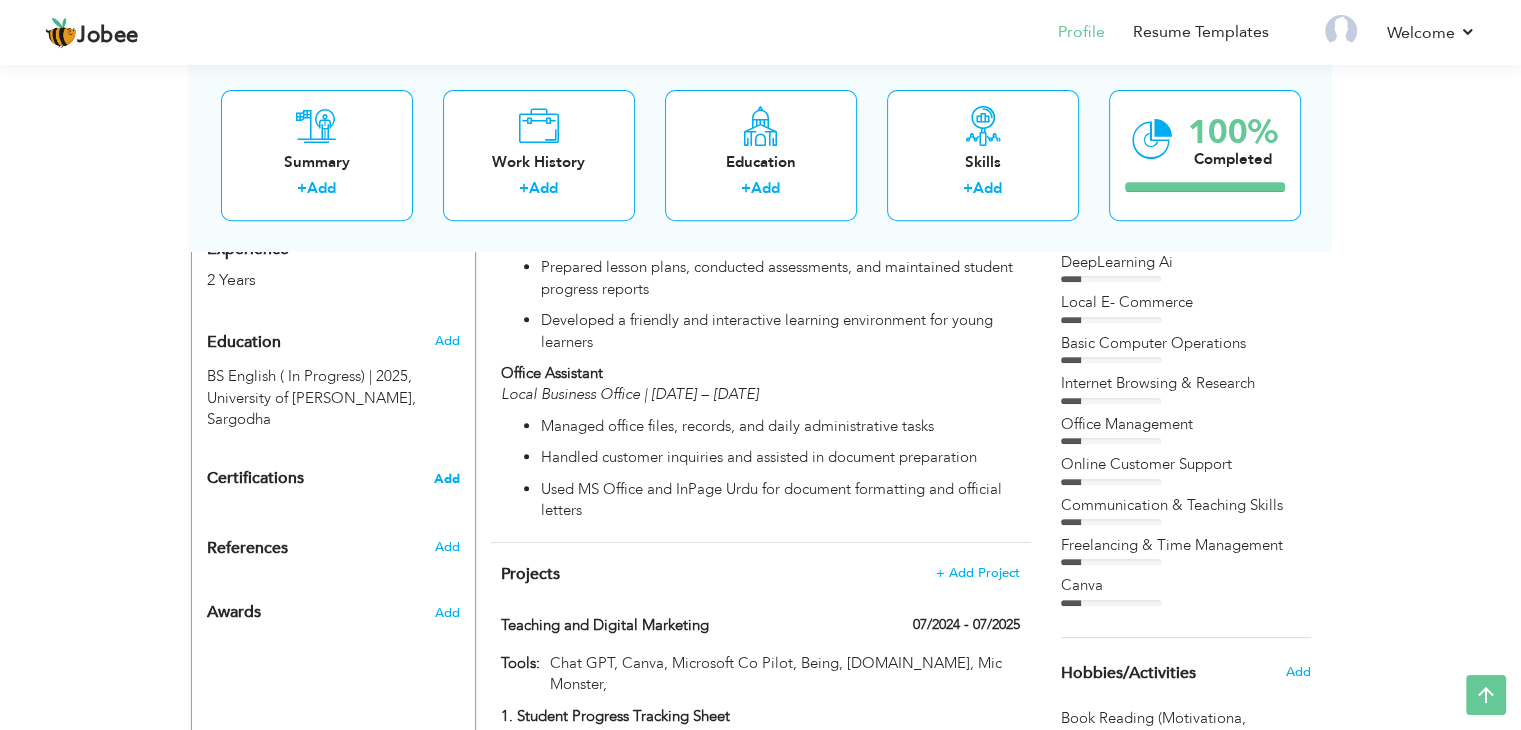 click on "Add" at bounding box center (447, 479) 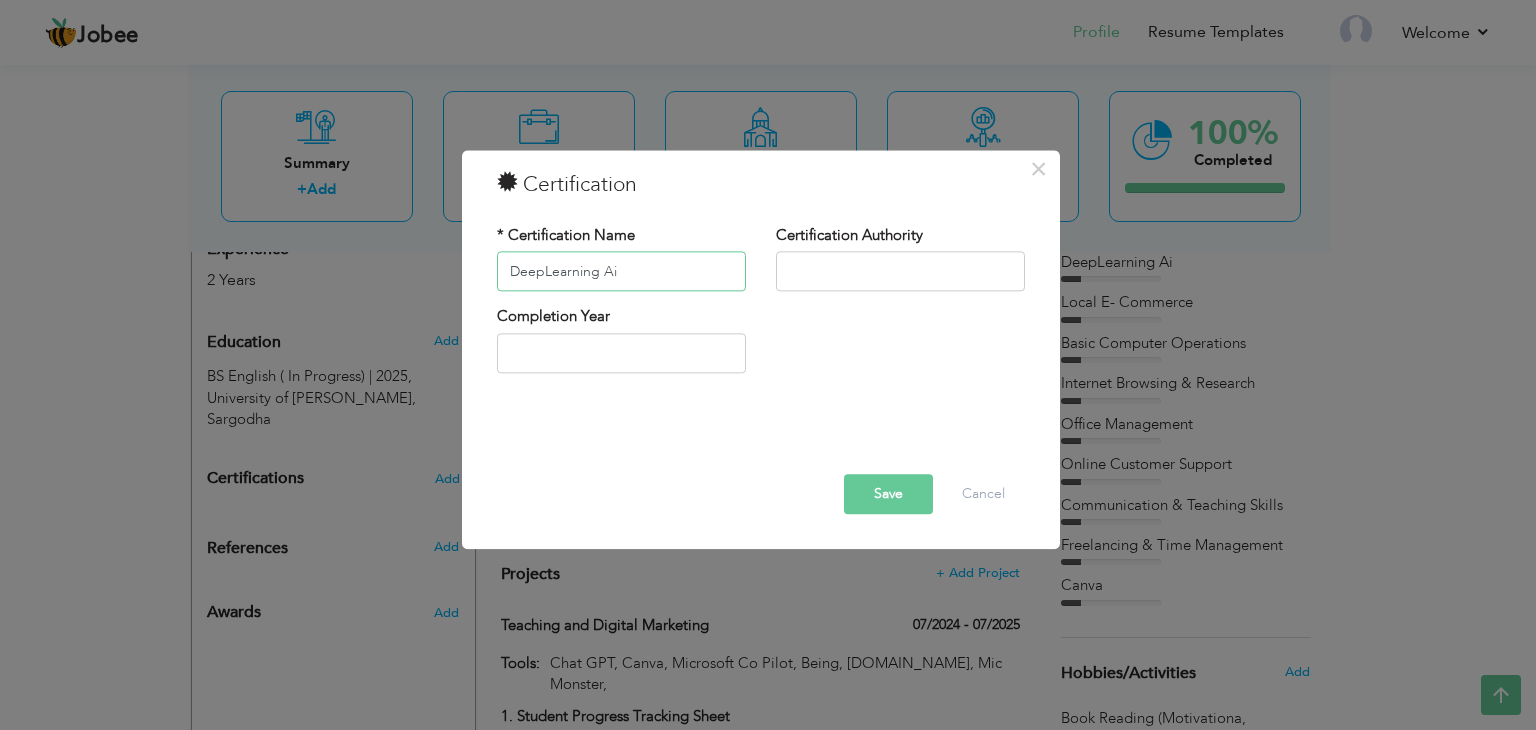type on "DeepLearning Ai" 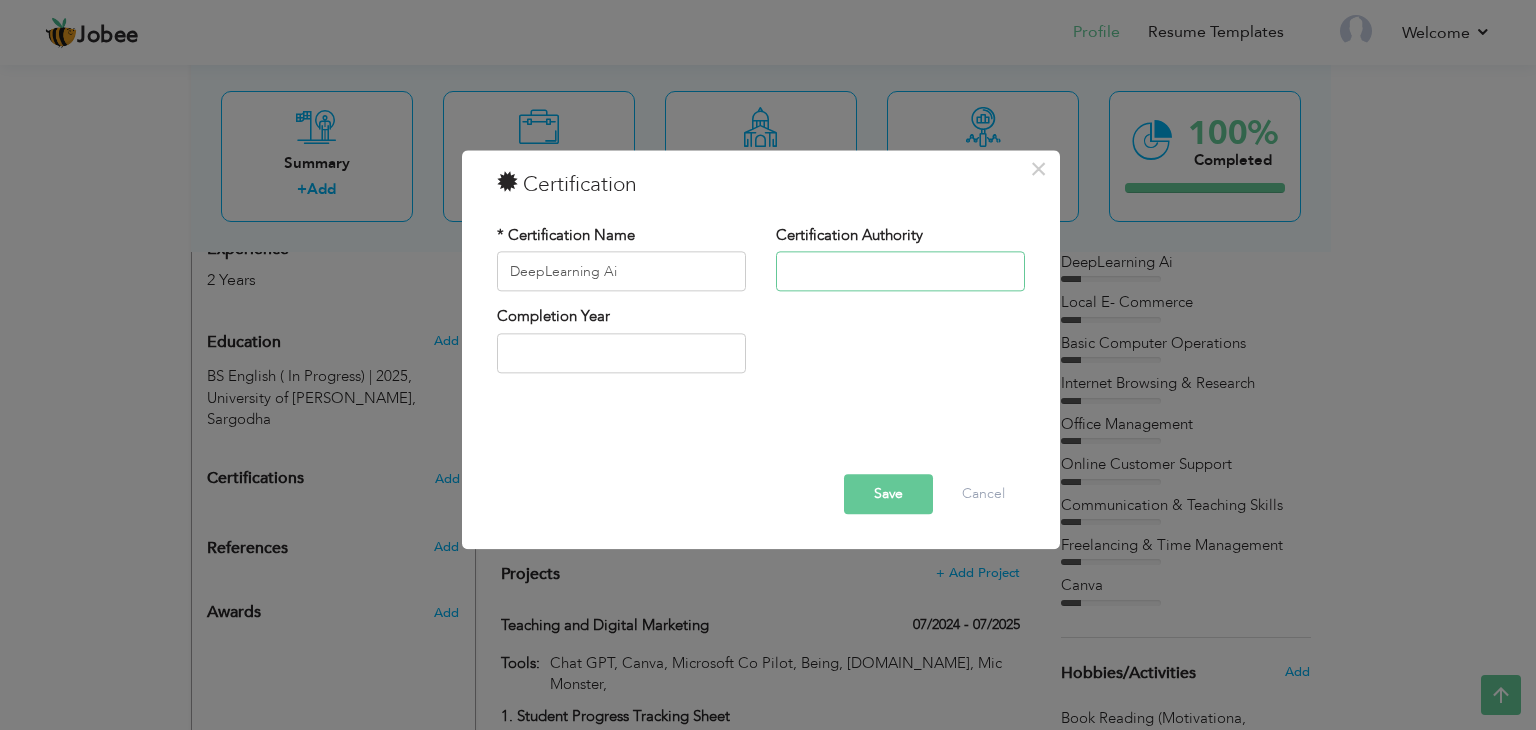 click at bounding box center (900, 272) 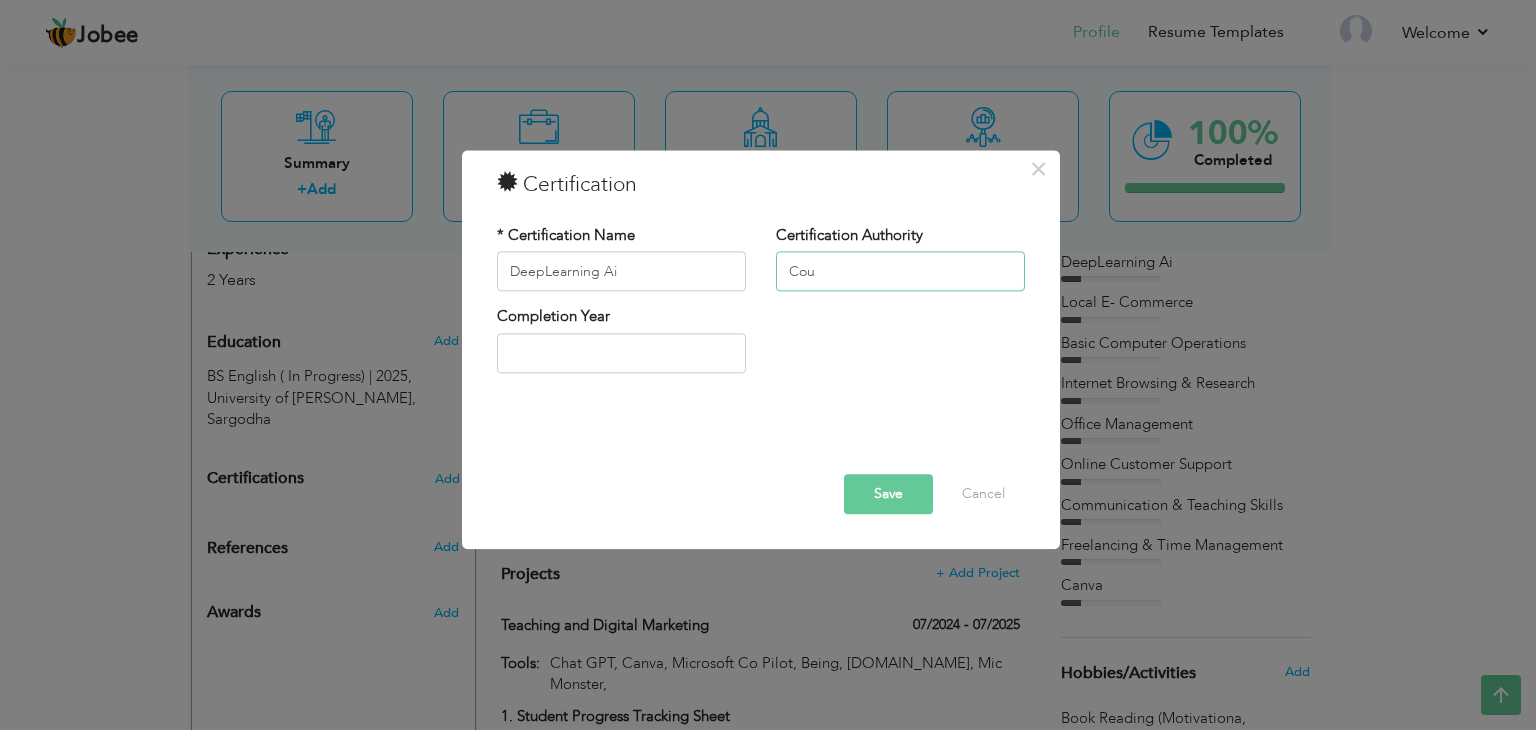 click on "Cou" at bounding box center [900, 272] 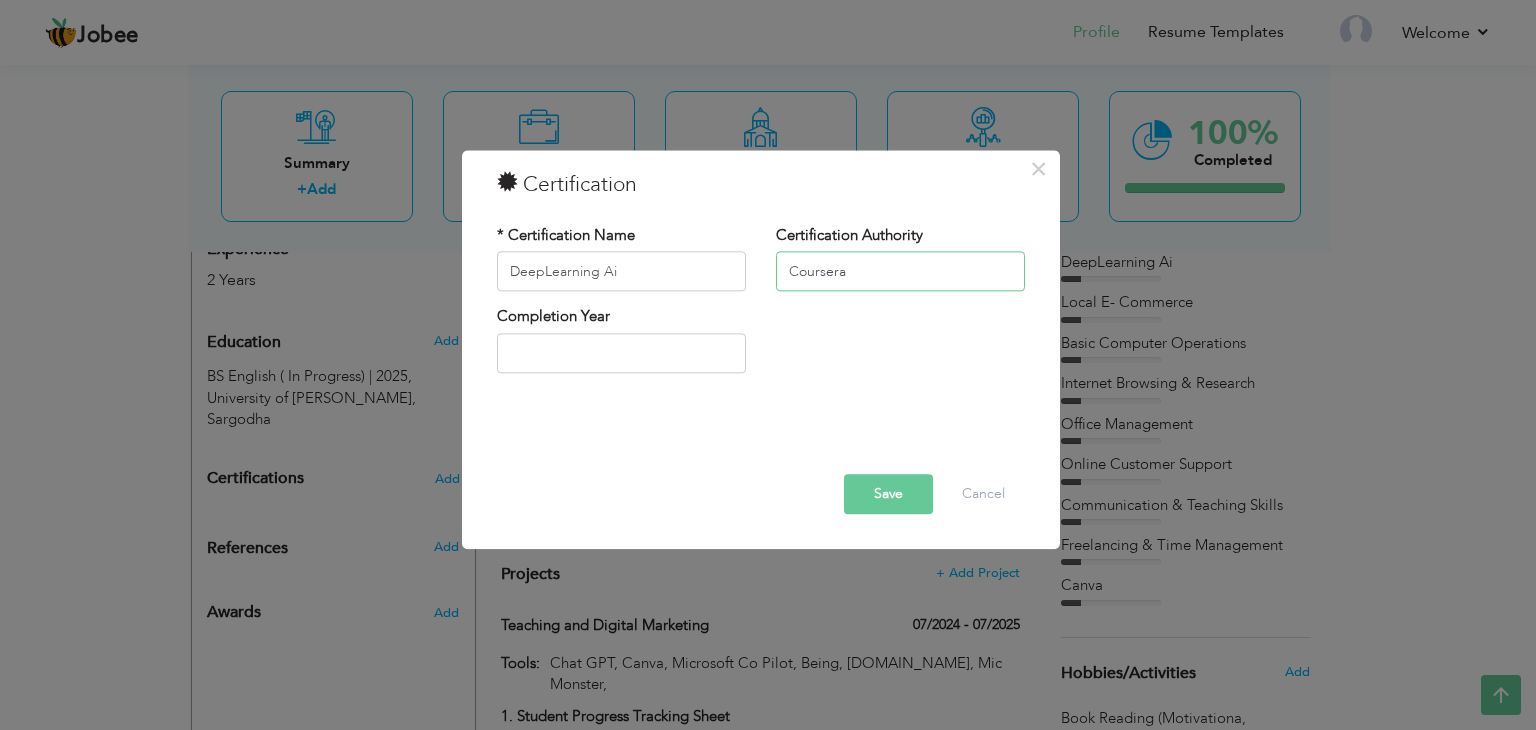 type on "Coursera" 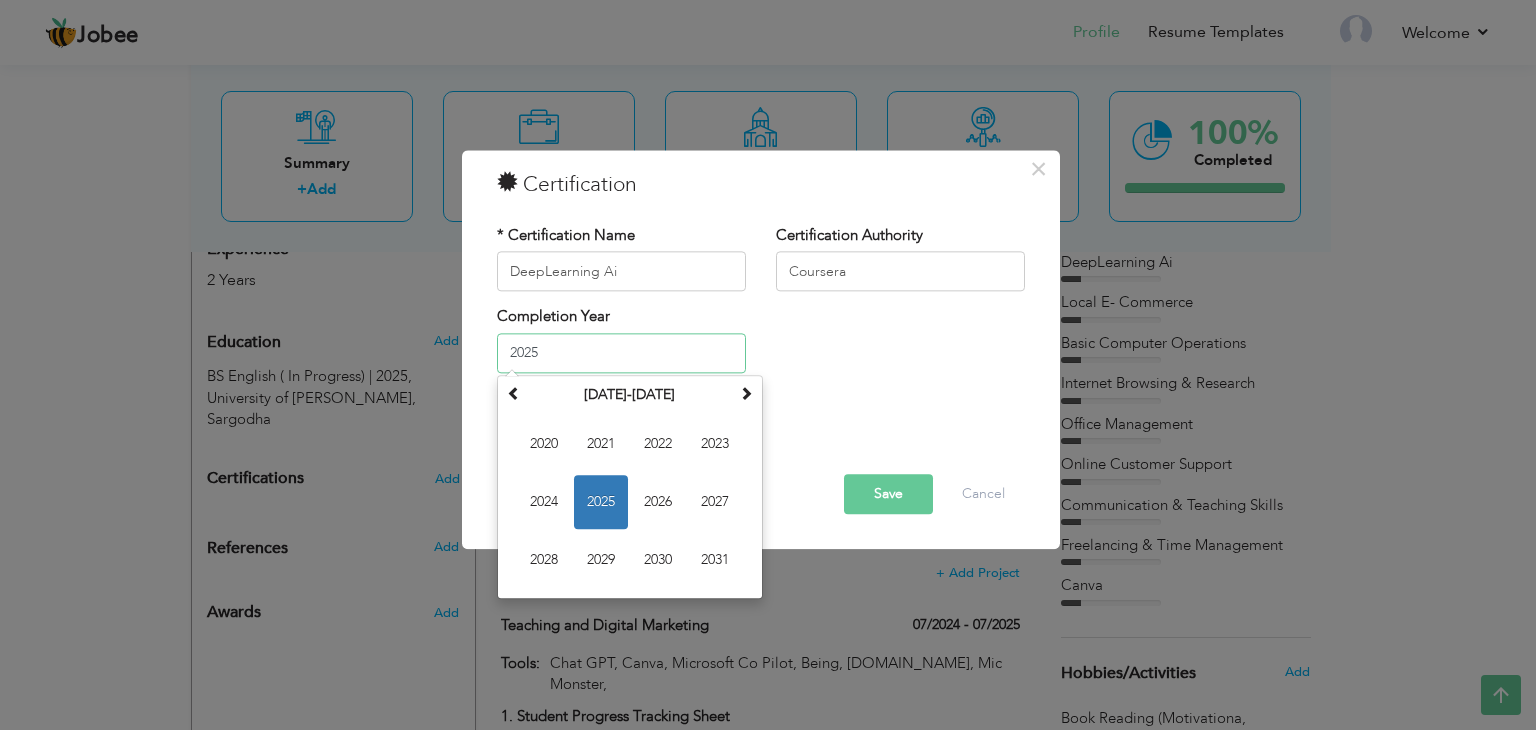 click on "2025" at bounding box center (621, 353) 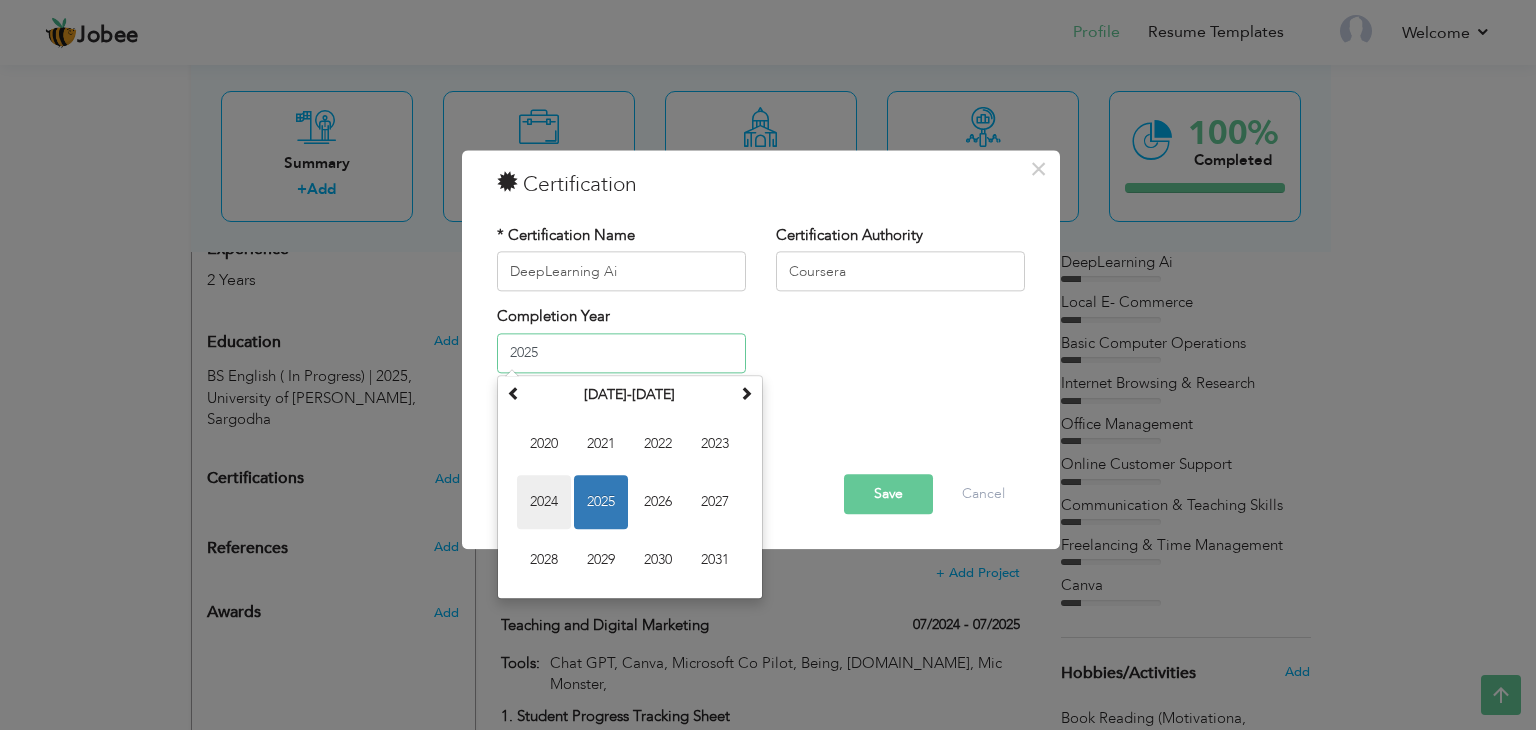 click on "2024" at bounding box center (544, 502) 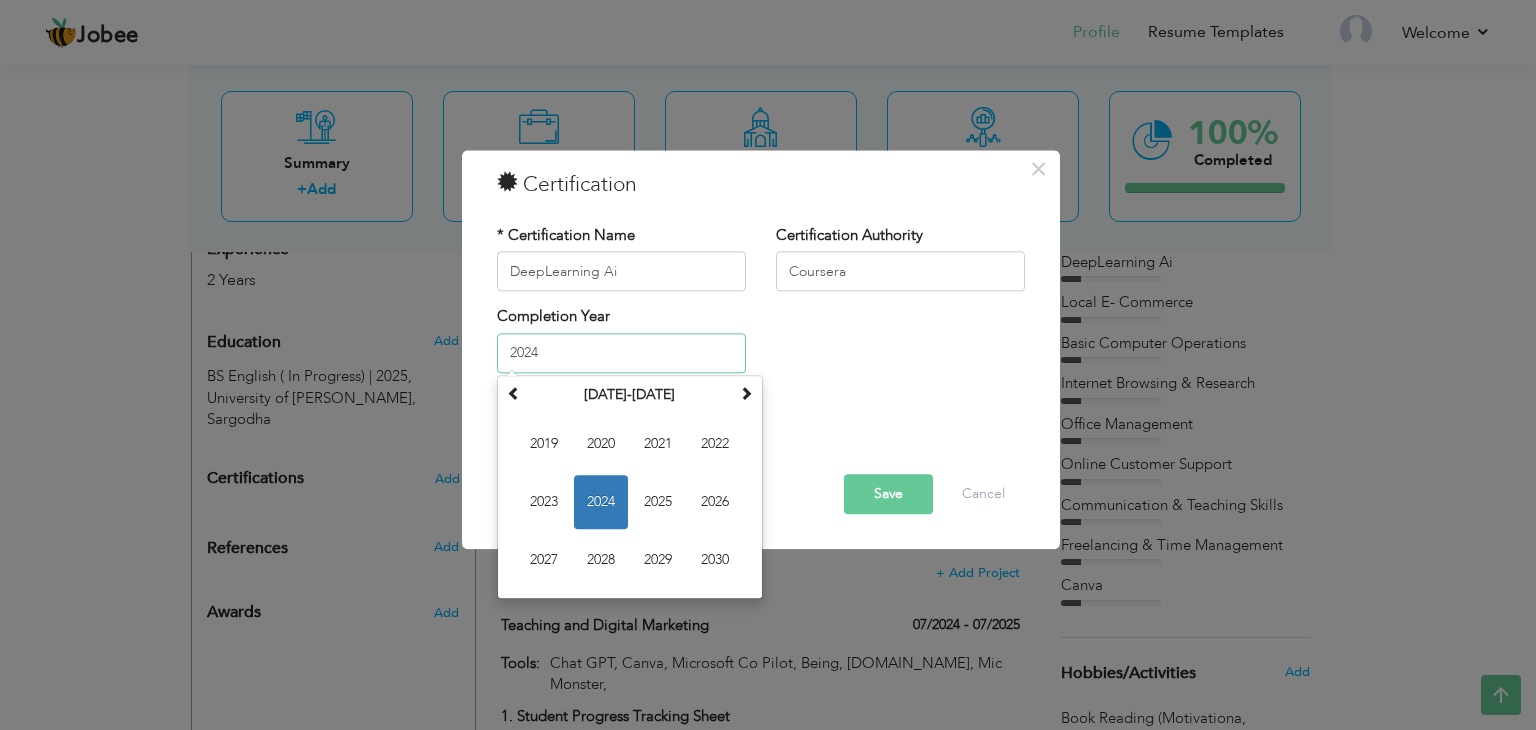 click on "2024" at bounding box center [621, 353] 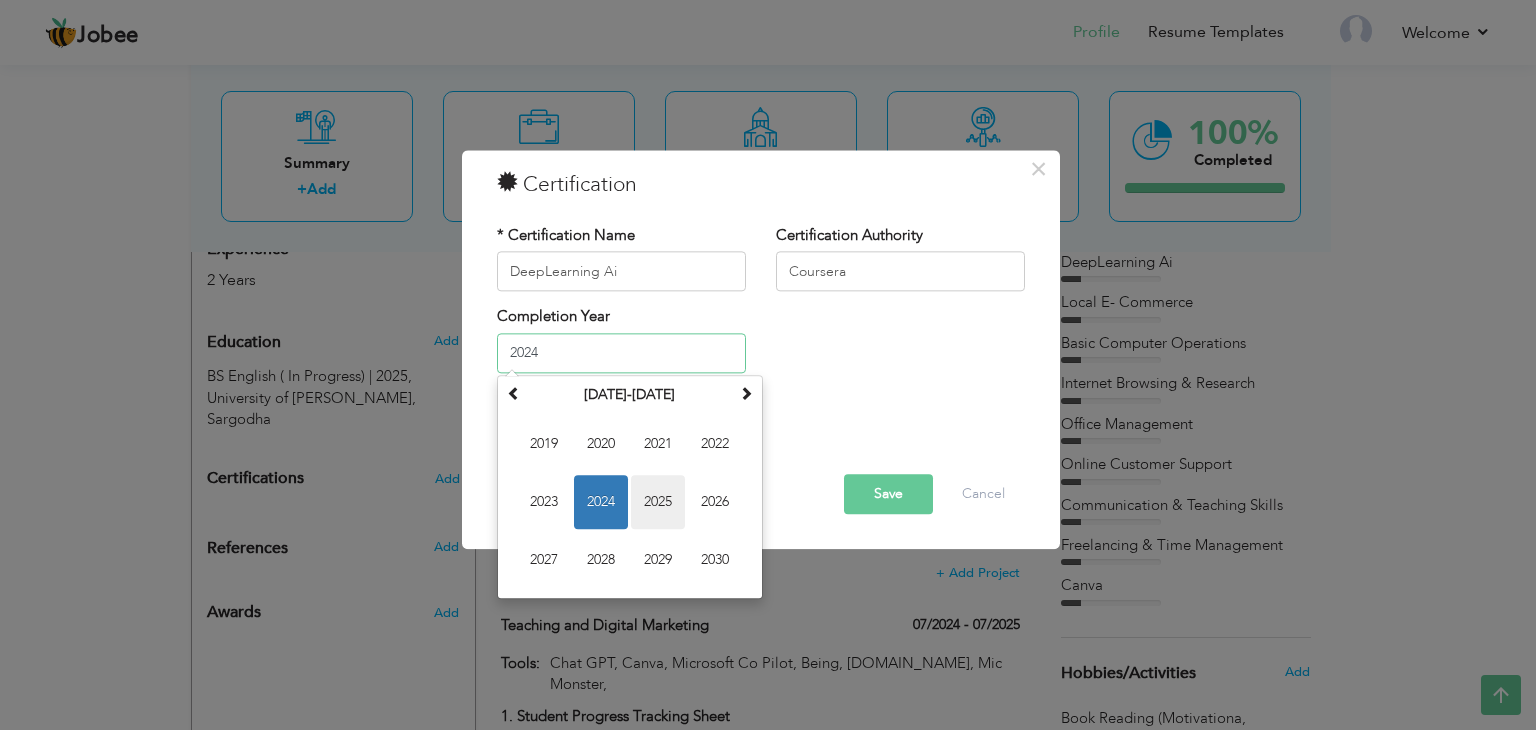click on "2025" at bounding box center [658, 502] 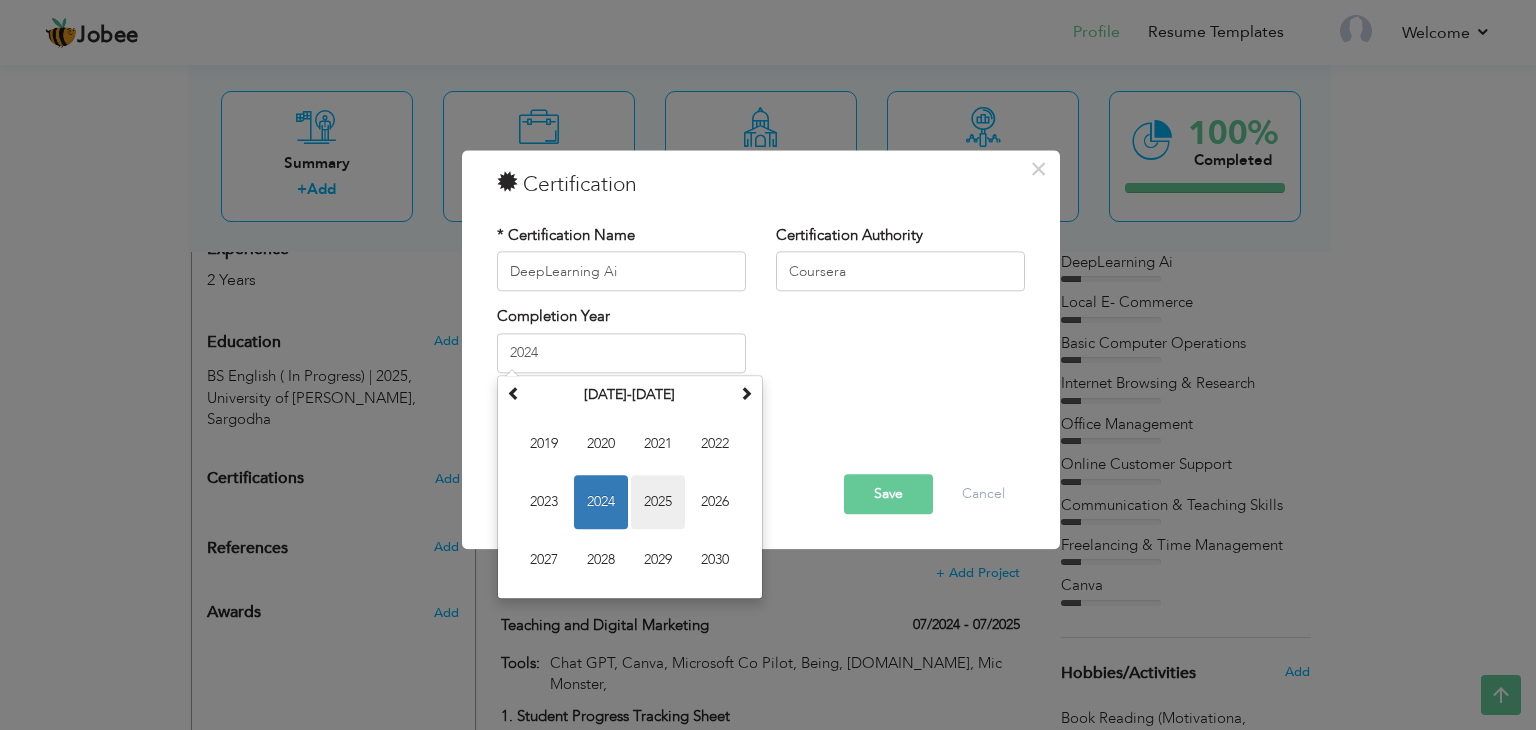 type on "2025" 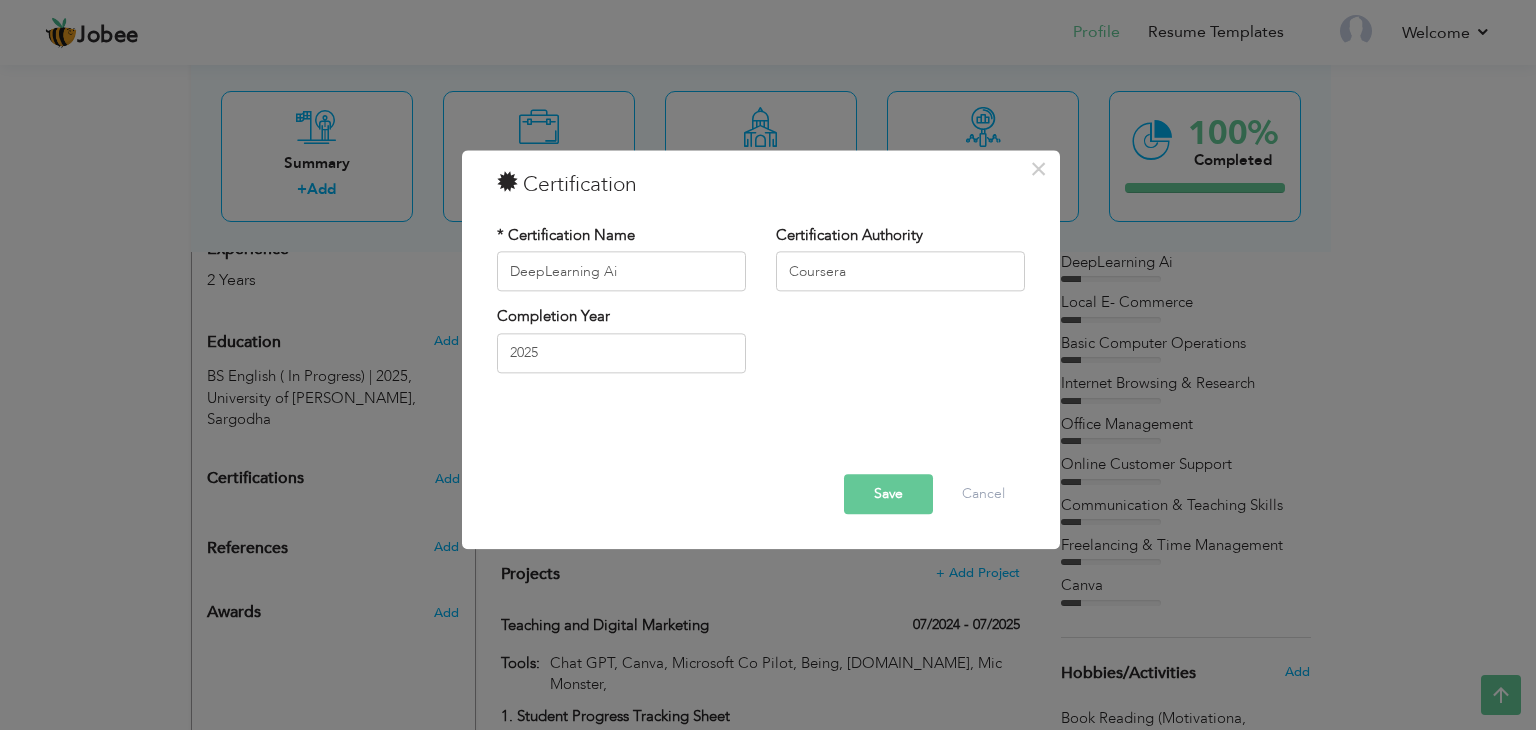 click on "Save" at bounding box center [888, 495] 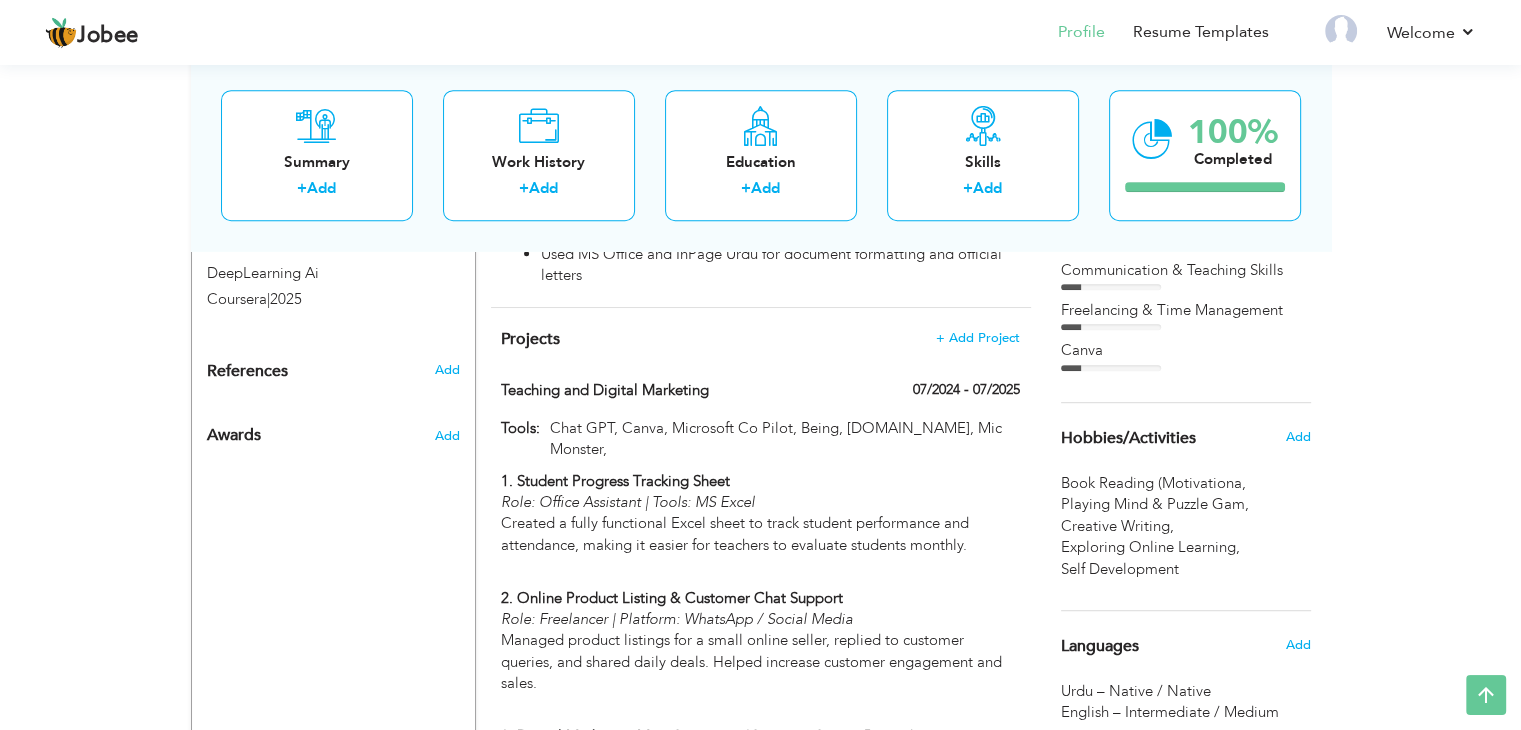 scroll, scrollTop: 1028, scrollLeft: 0, axis: vertical 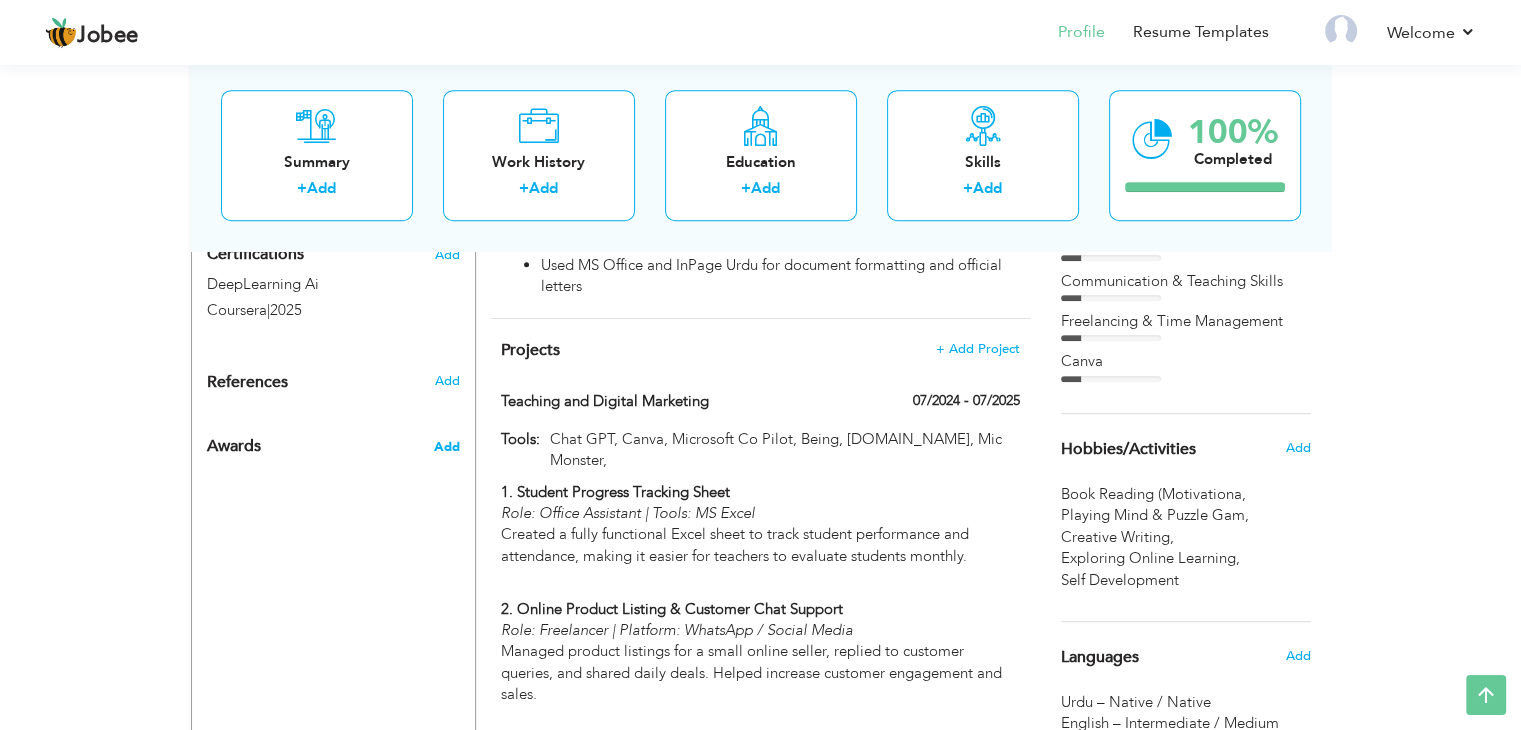 click on "Add" at bounding box center (446, 447) 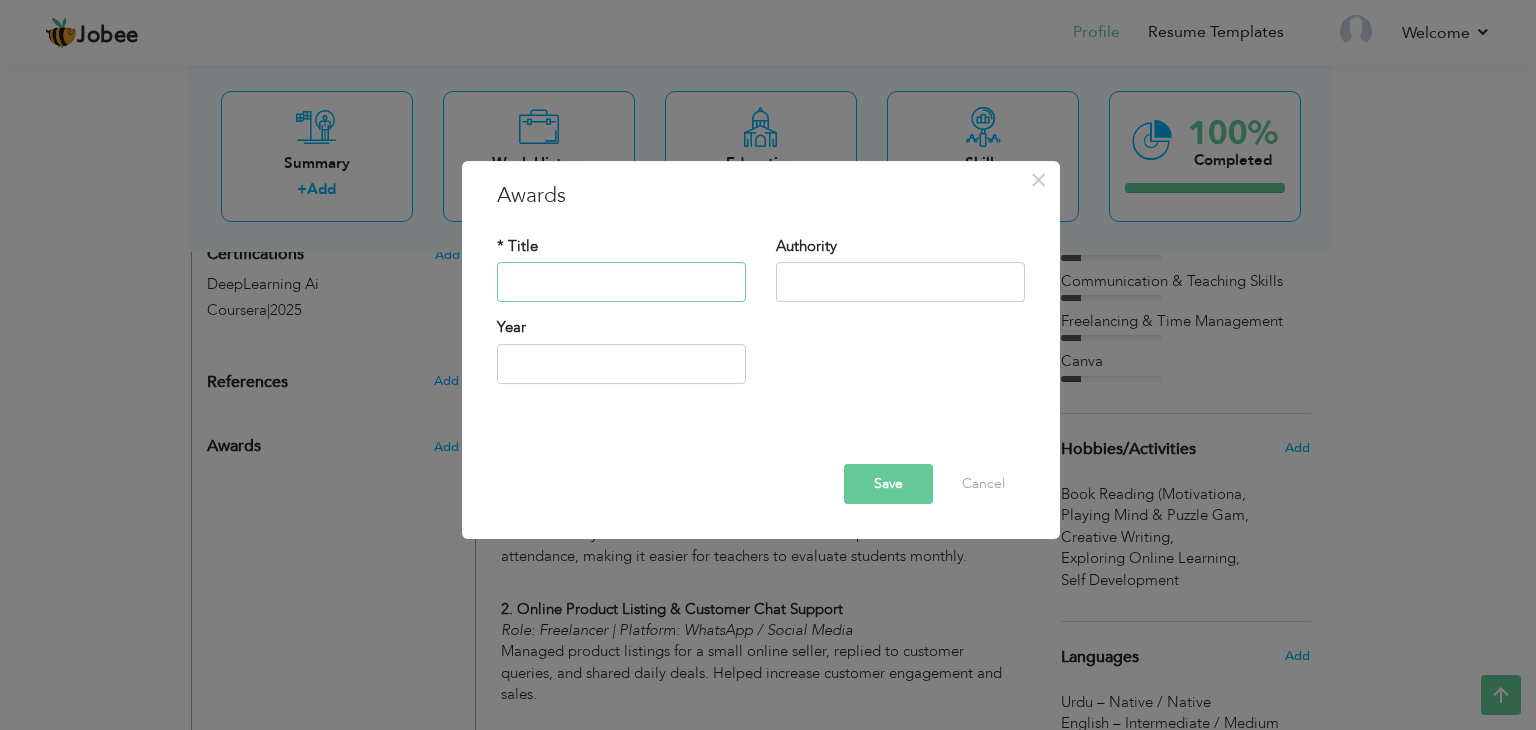 click at bounding box center [621, 283] 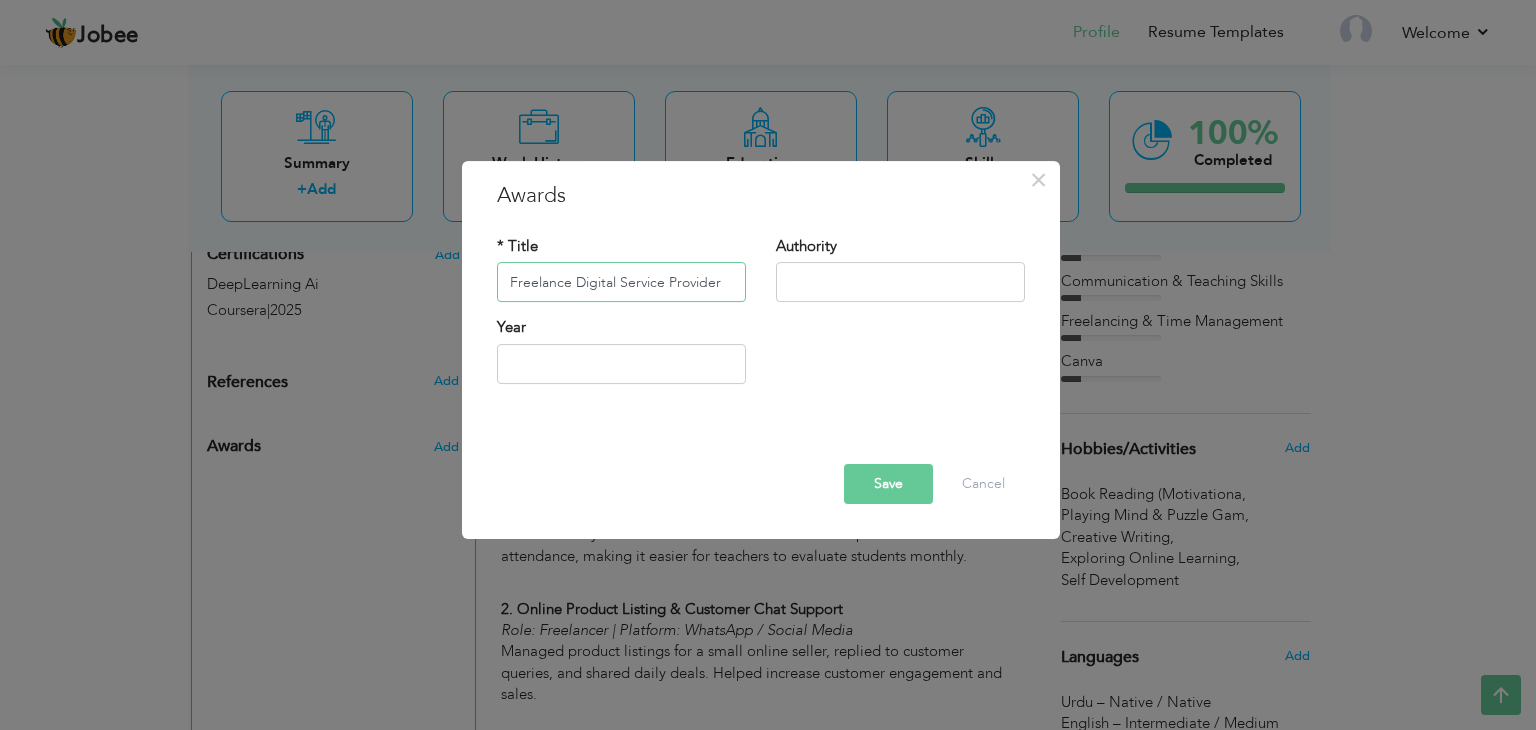 type on "Freelance Digital Service Provider" 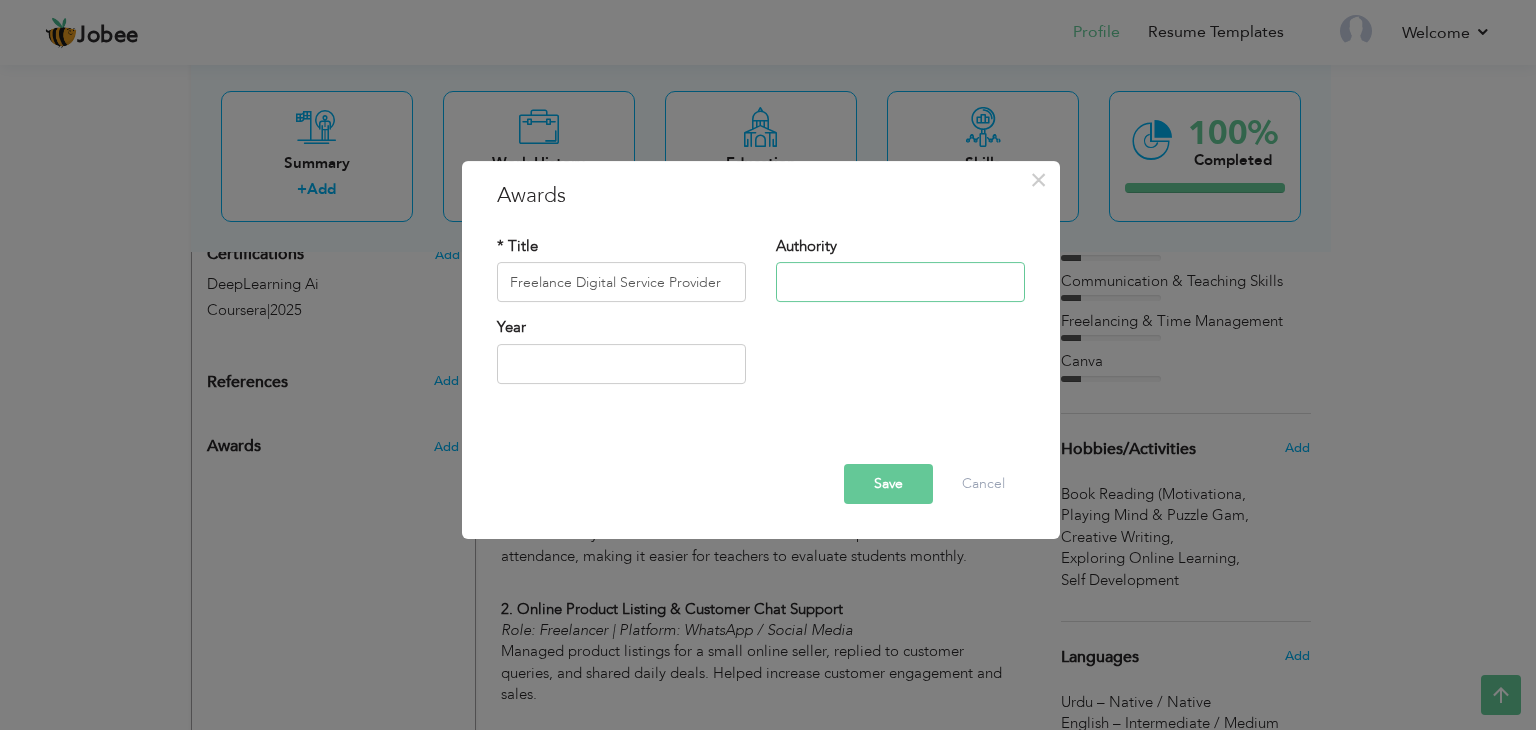 click at bounding box center [900, 283] 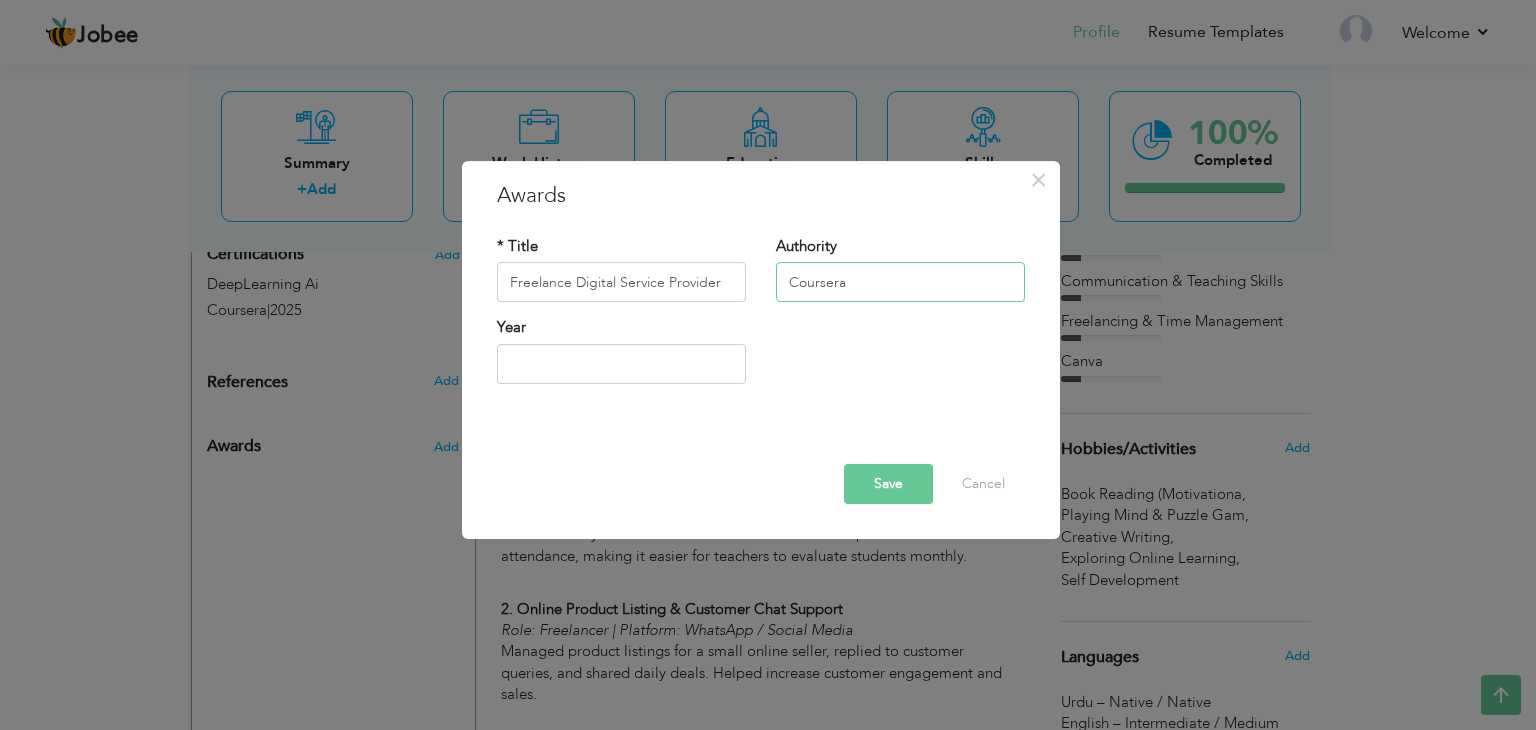 type on "Coursera" 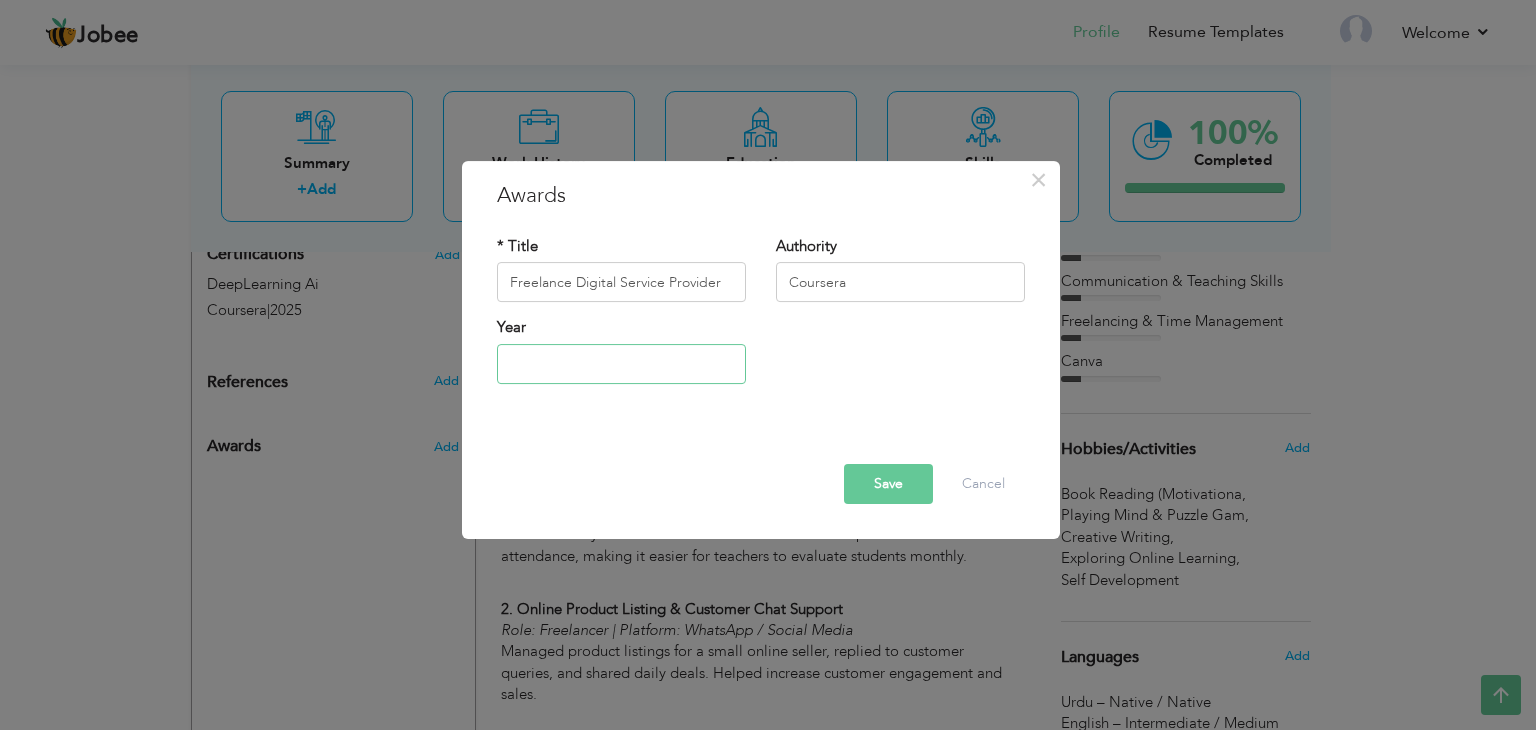 type on "2025" 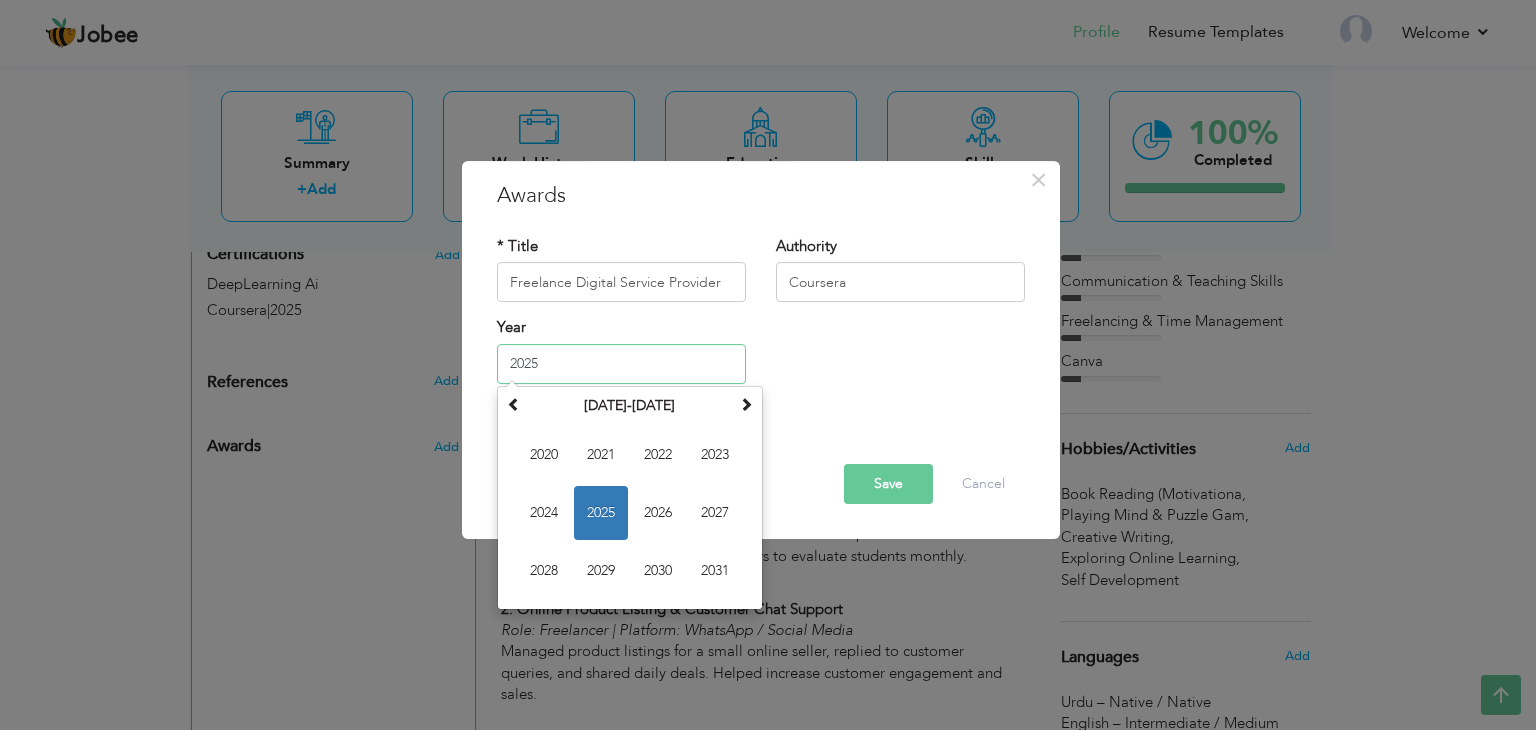 click on "2025" at bounding box center (621, 364) 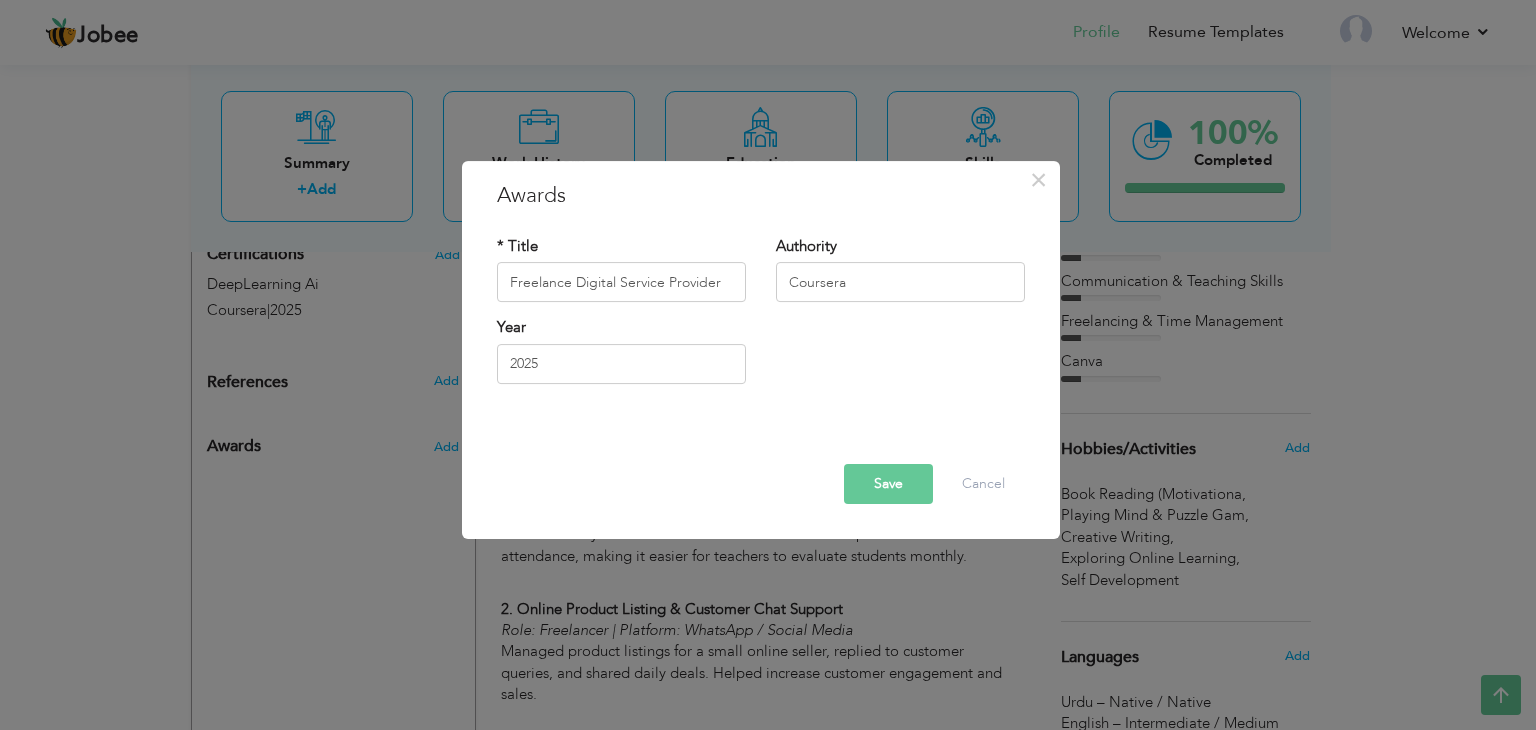 click on "Save" at bounding box center [888, 484] 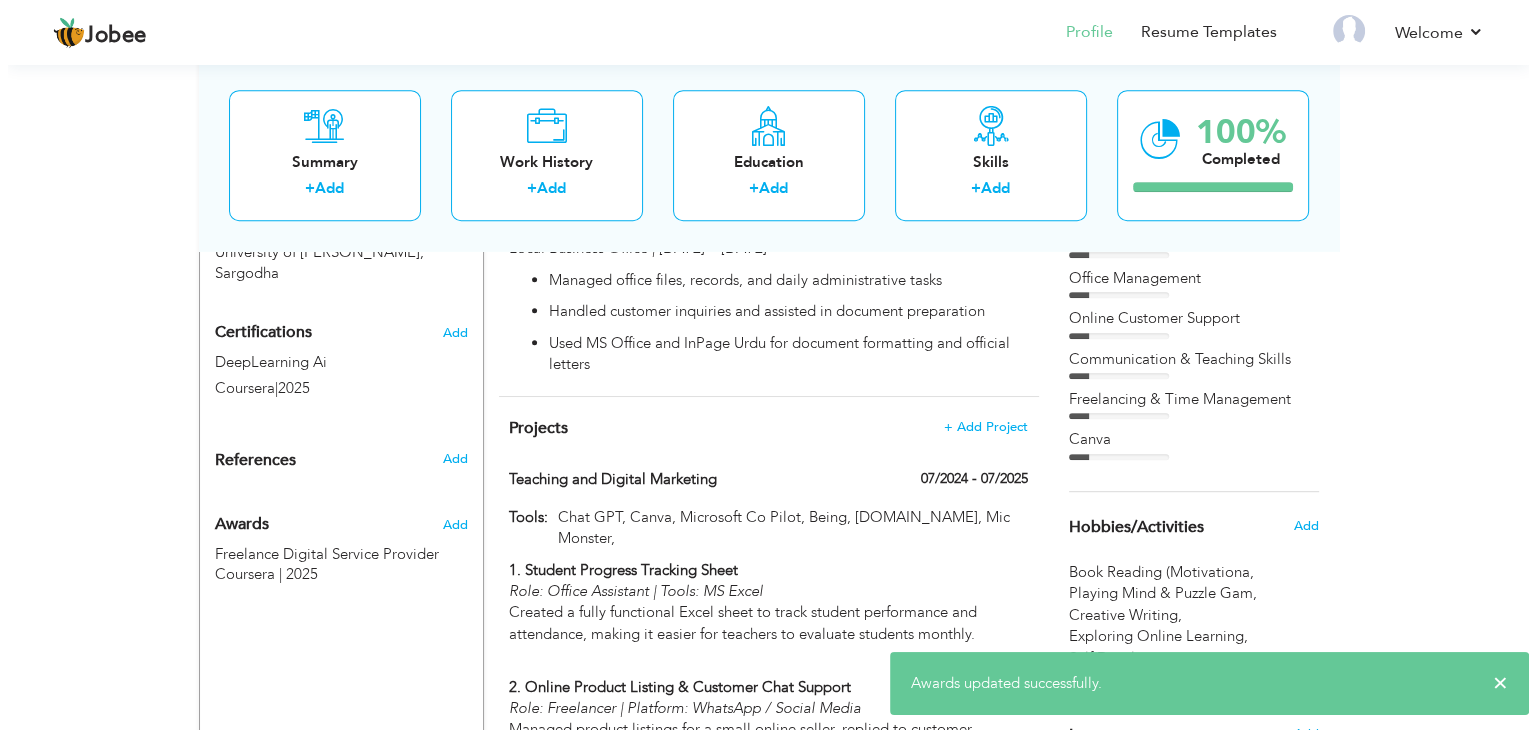 scroll, scrollTop: 948, scrollLeft: 0, axis: vertical 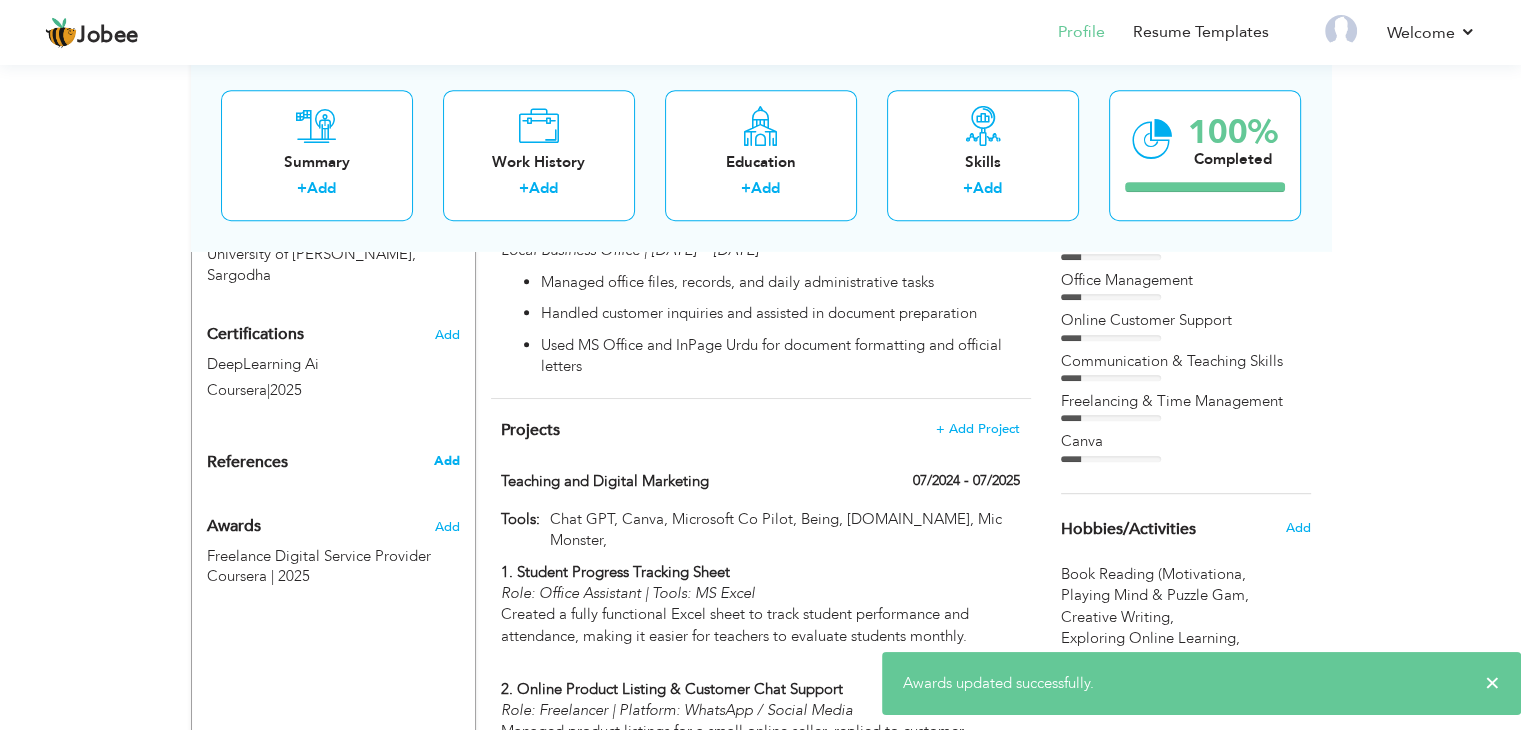 click on "Add" at bounding box center (446, 461) 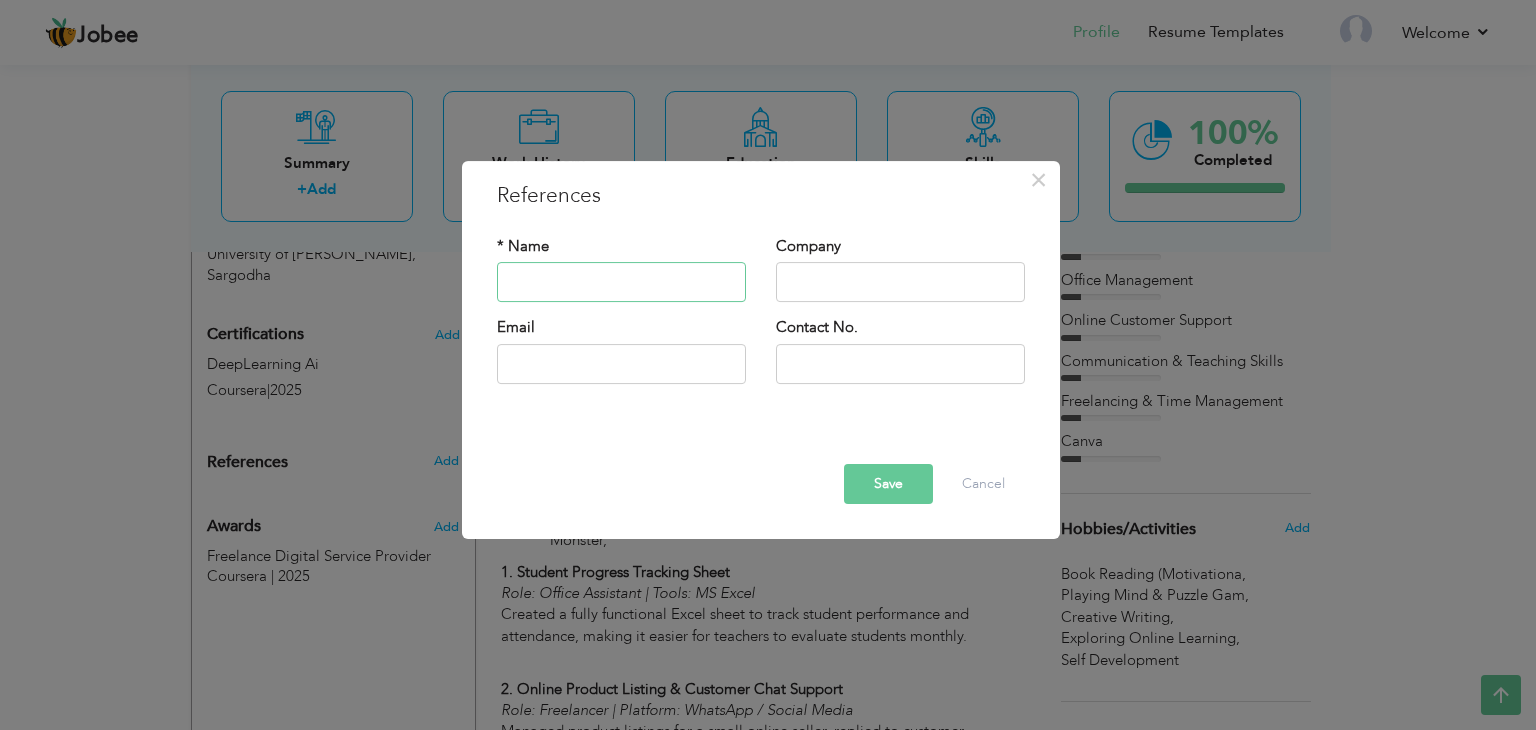 click at bounding box center [621, 283] 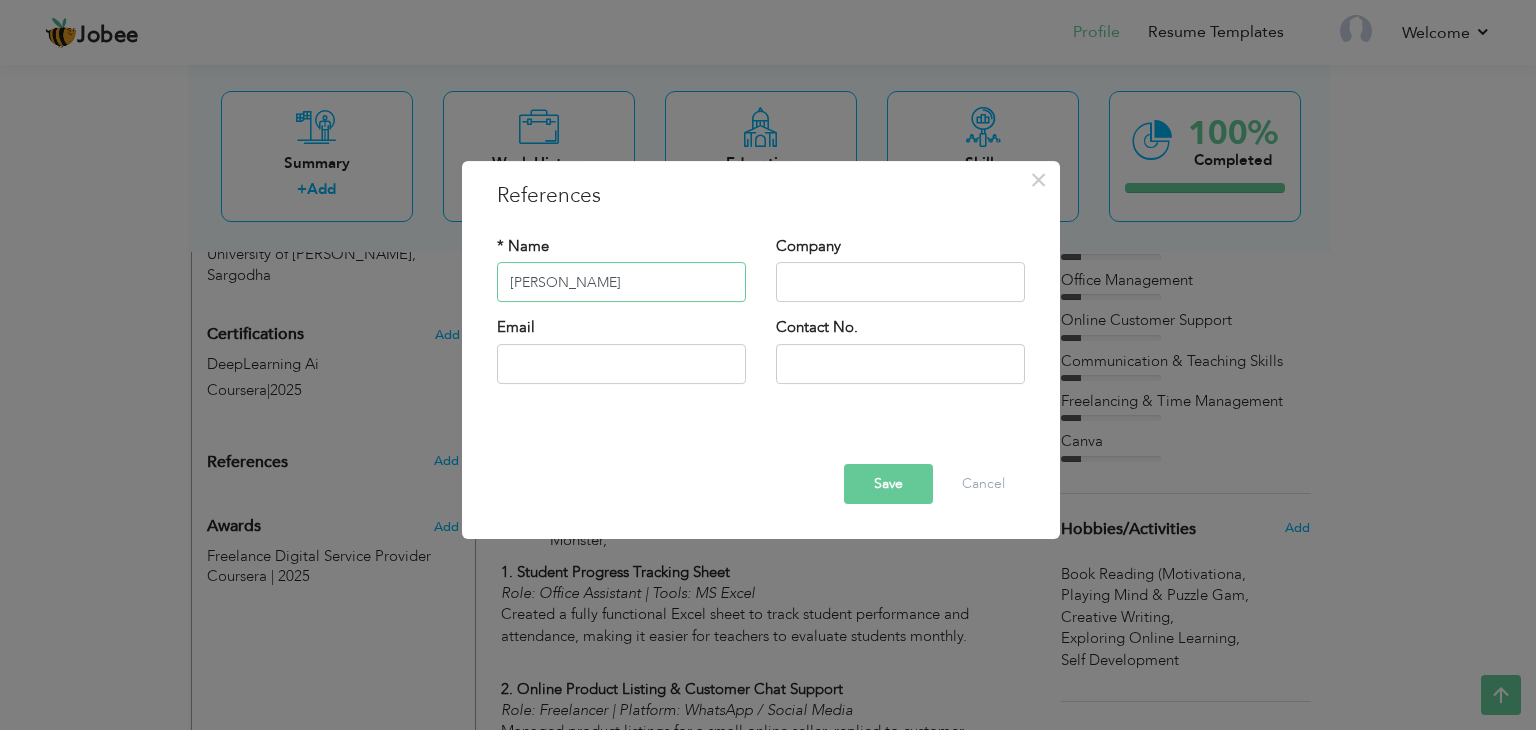 type on "Muhammad Nabeel" 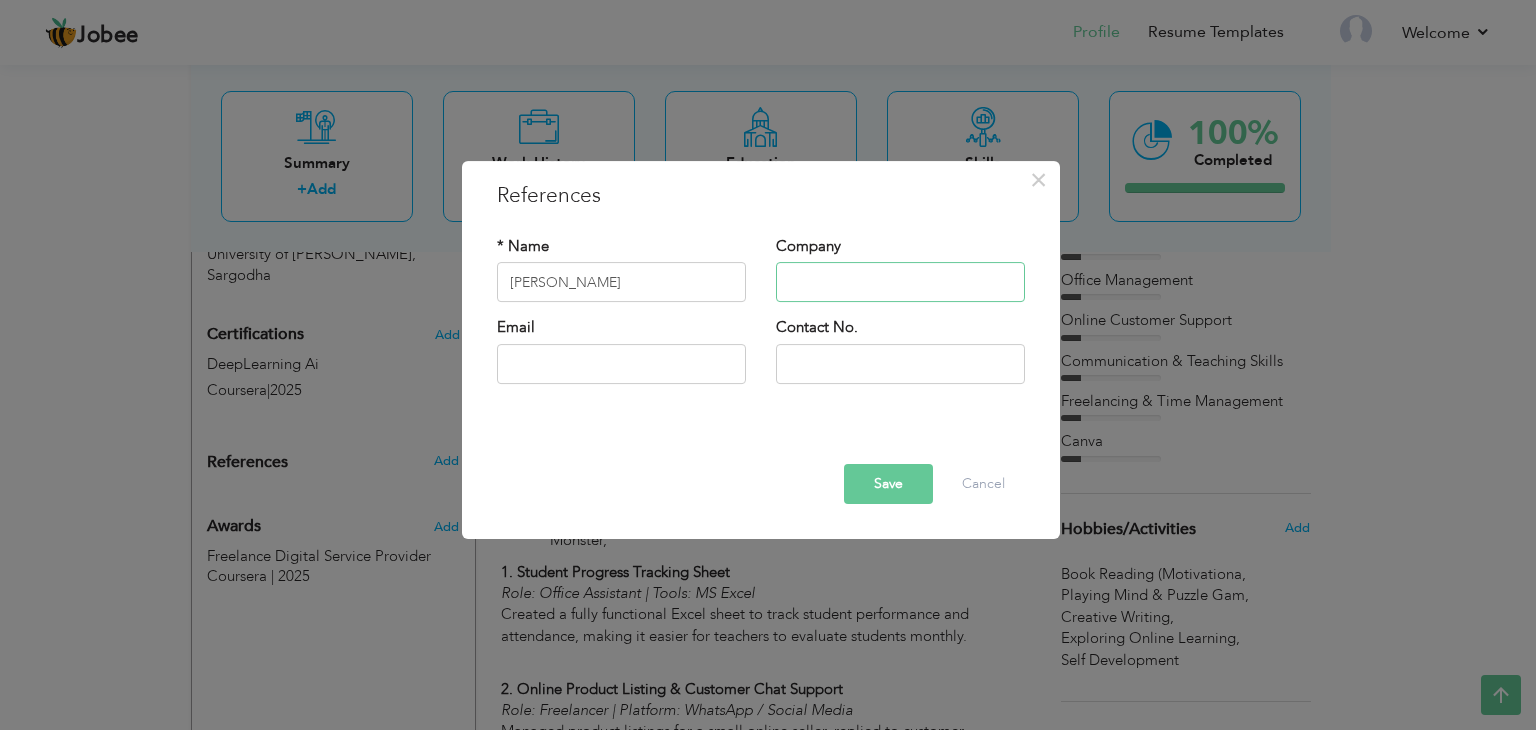 click at bounding box center [900, 283] 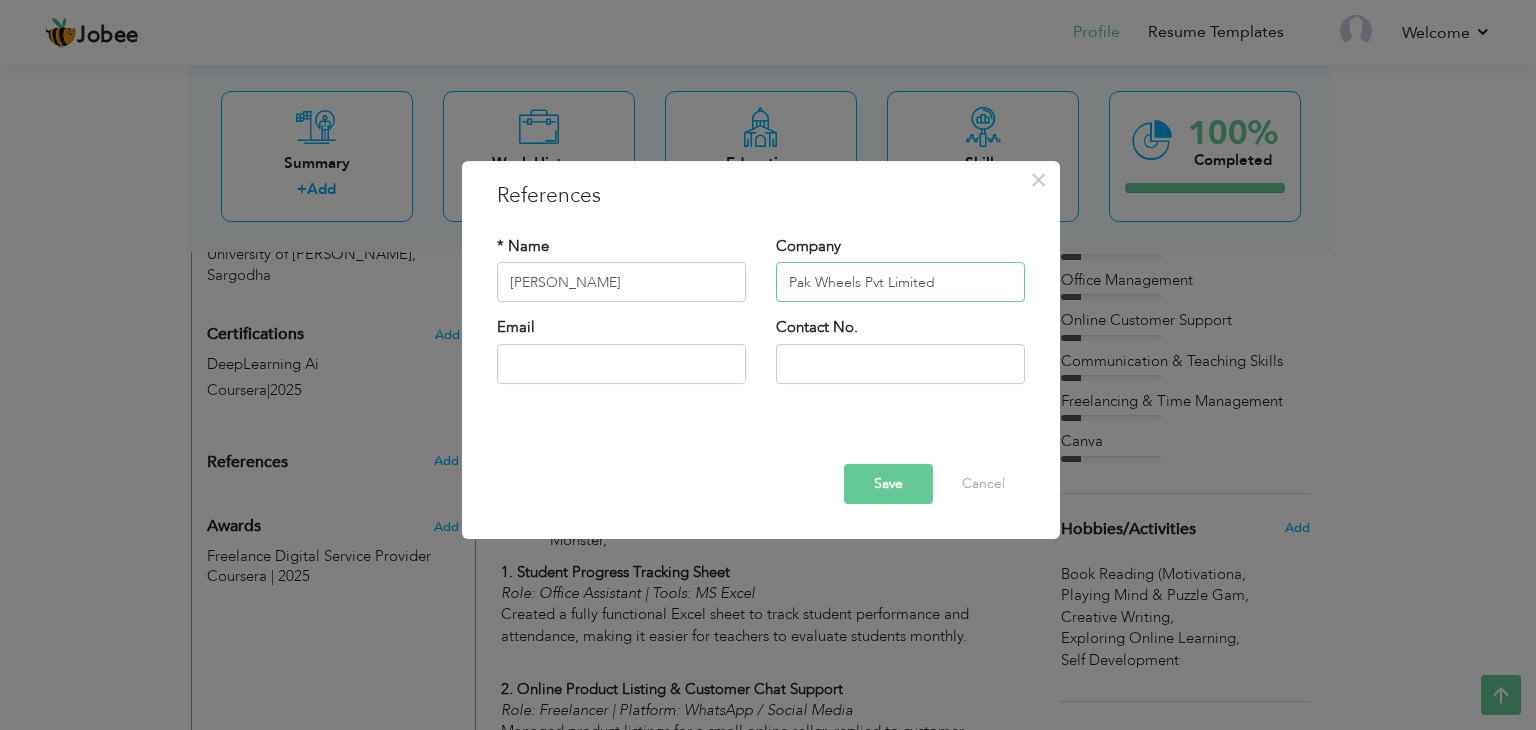 type on "Pak Wheels Pvt Limited" 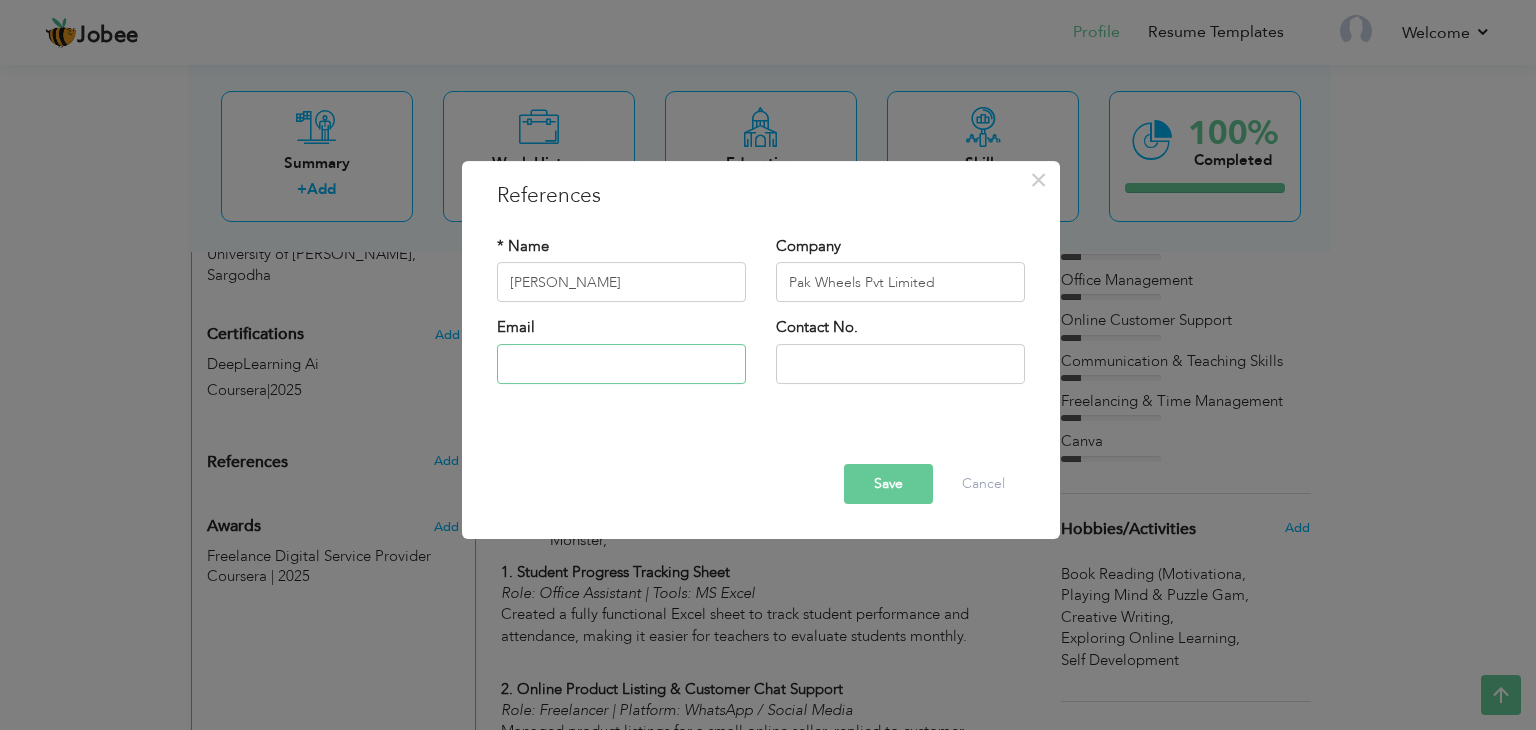 click at bounding box center [621, 364] 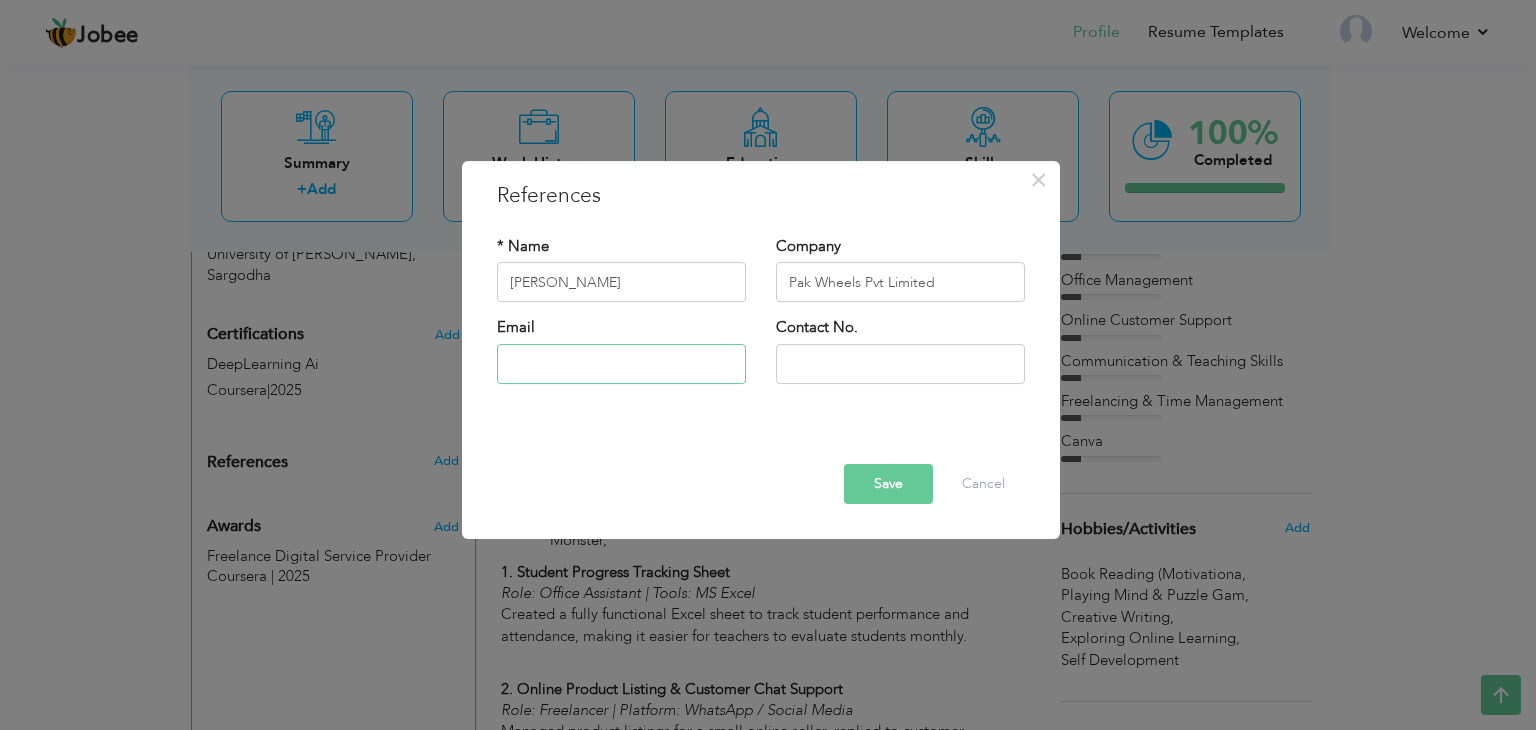 click at bounding box center (621, 364) 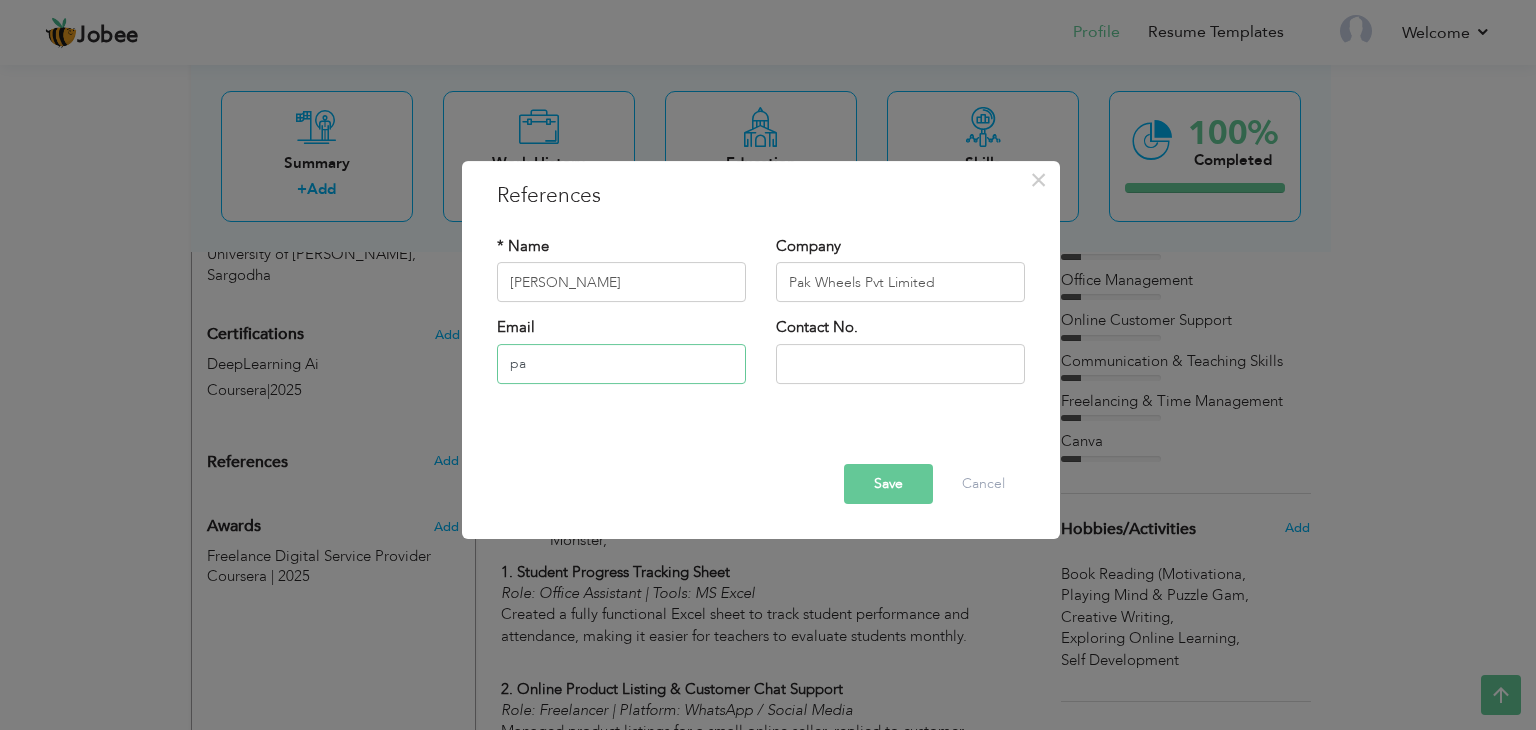 type on "p" 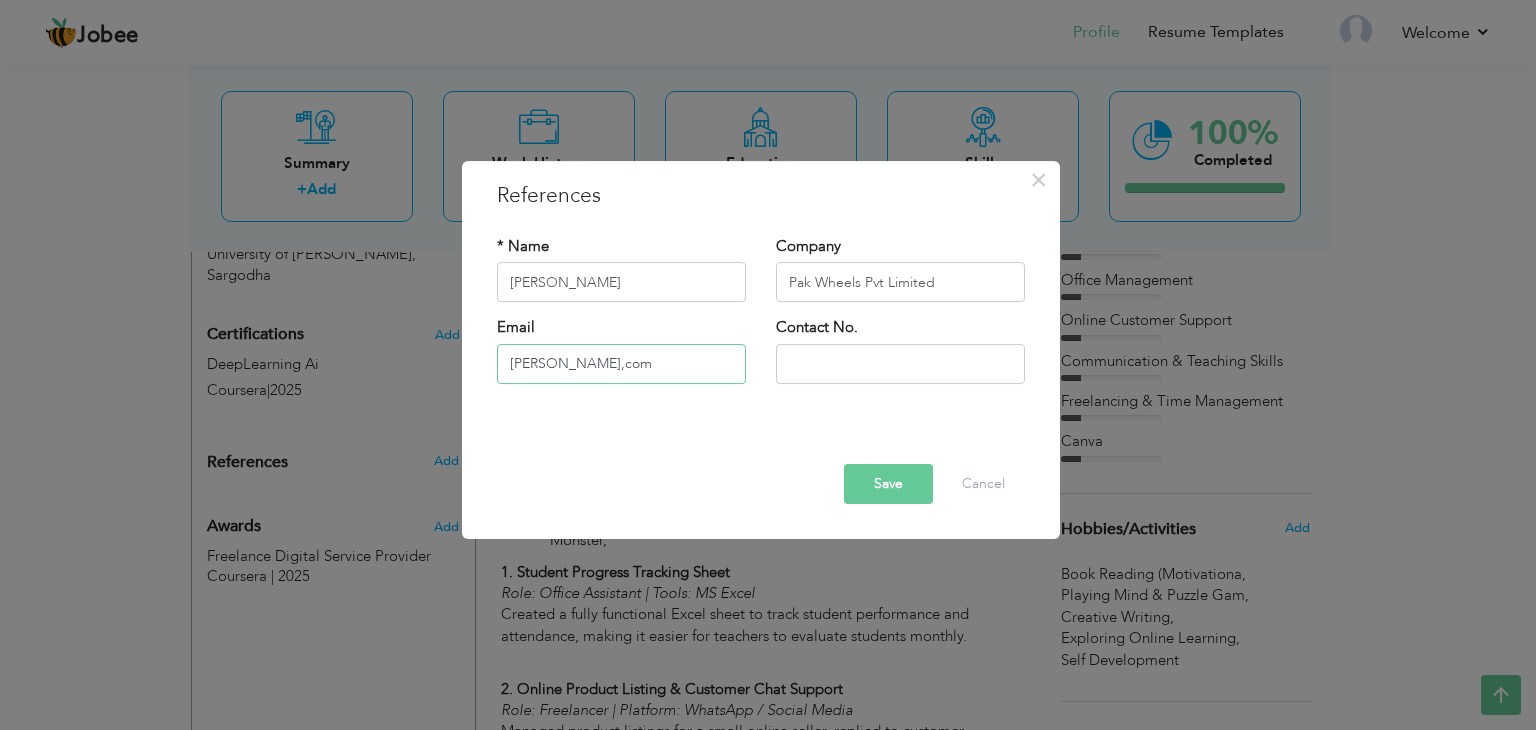 scroll, scrollTop: 0, scrollLeft: 21, axis: horizontal 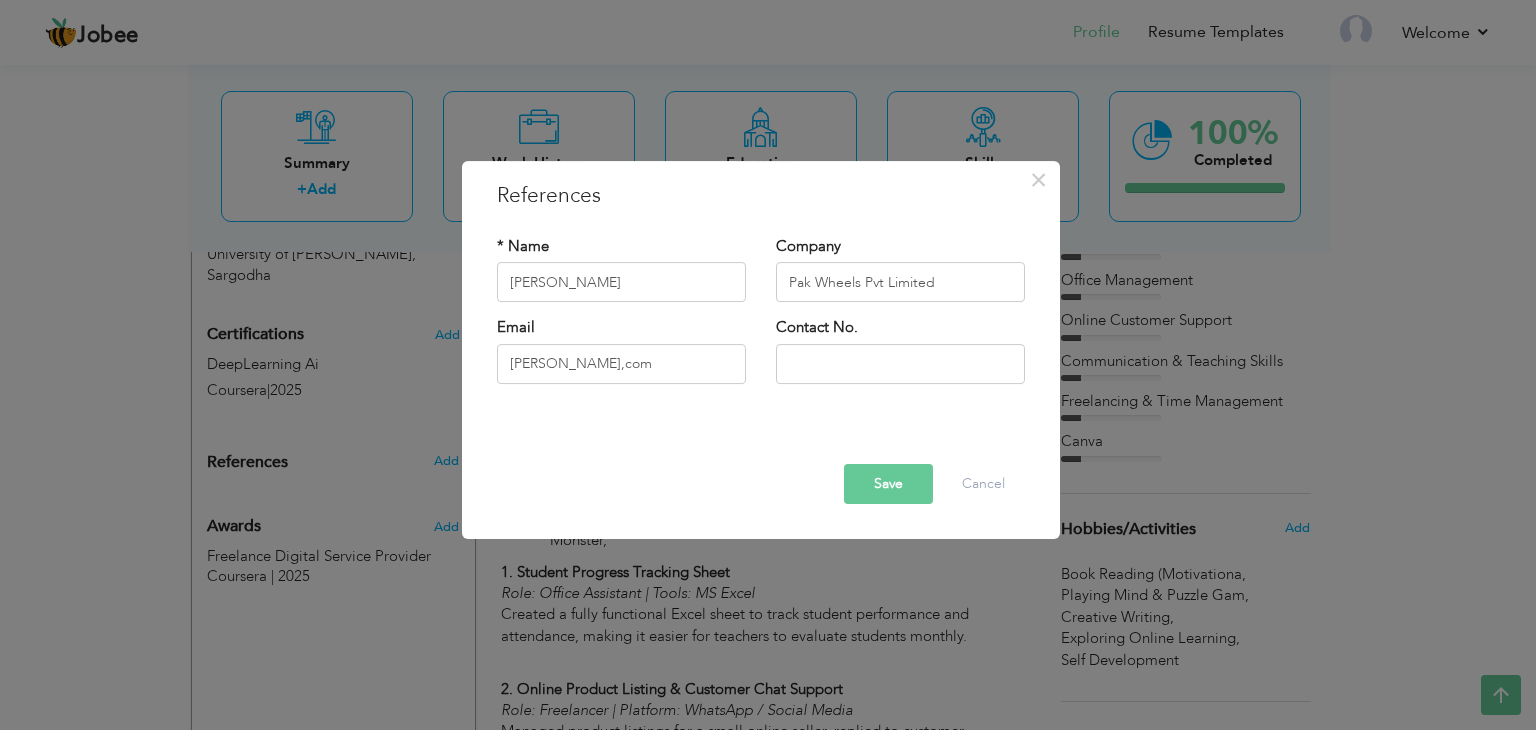 click on "Contact No." at bounding box center (900, 351) 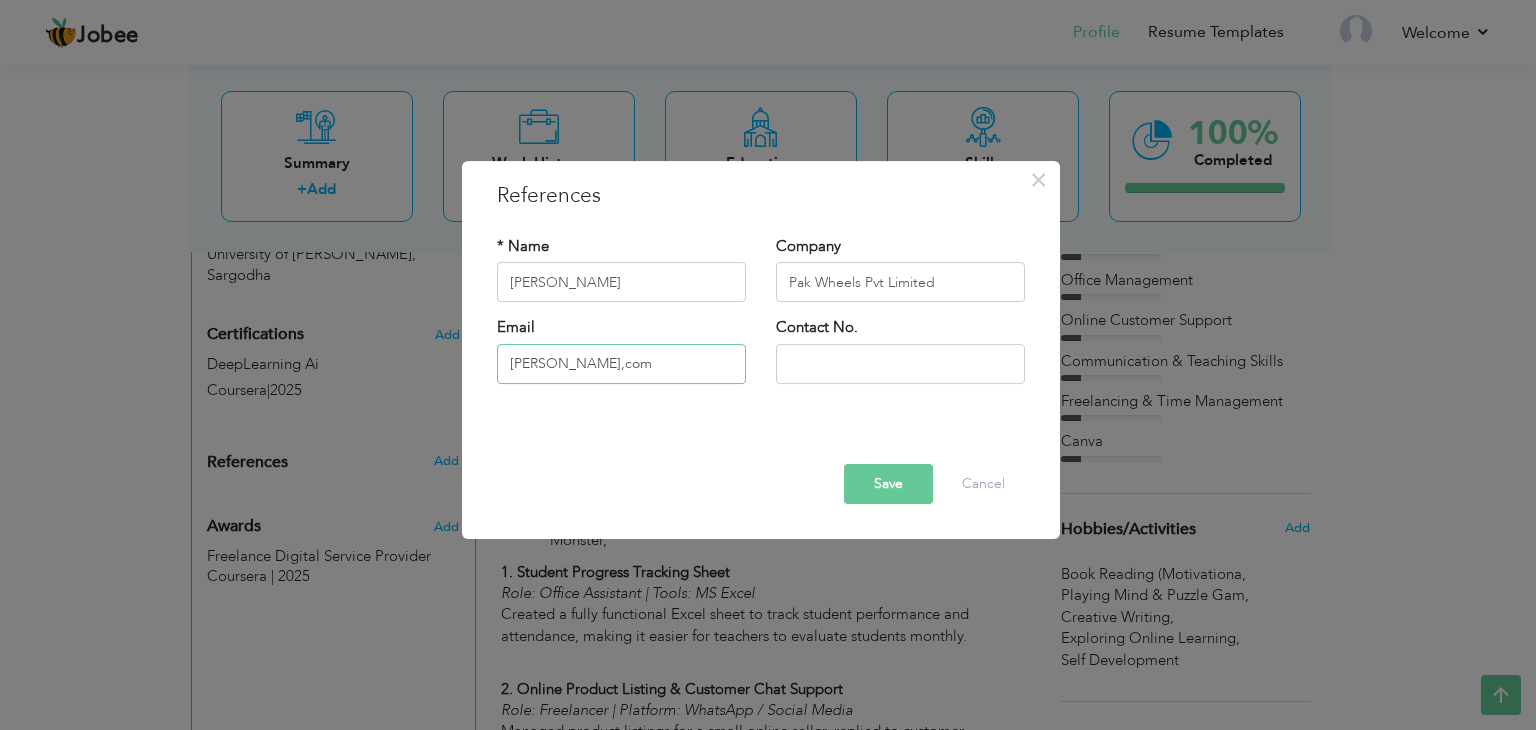 click on "muhammad.nabeel@pakeventures,com" at bounding box center (621, 364) 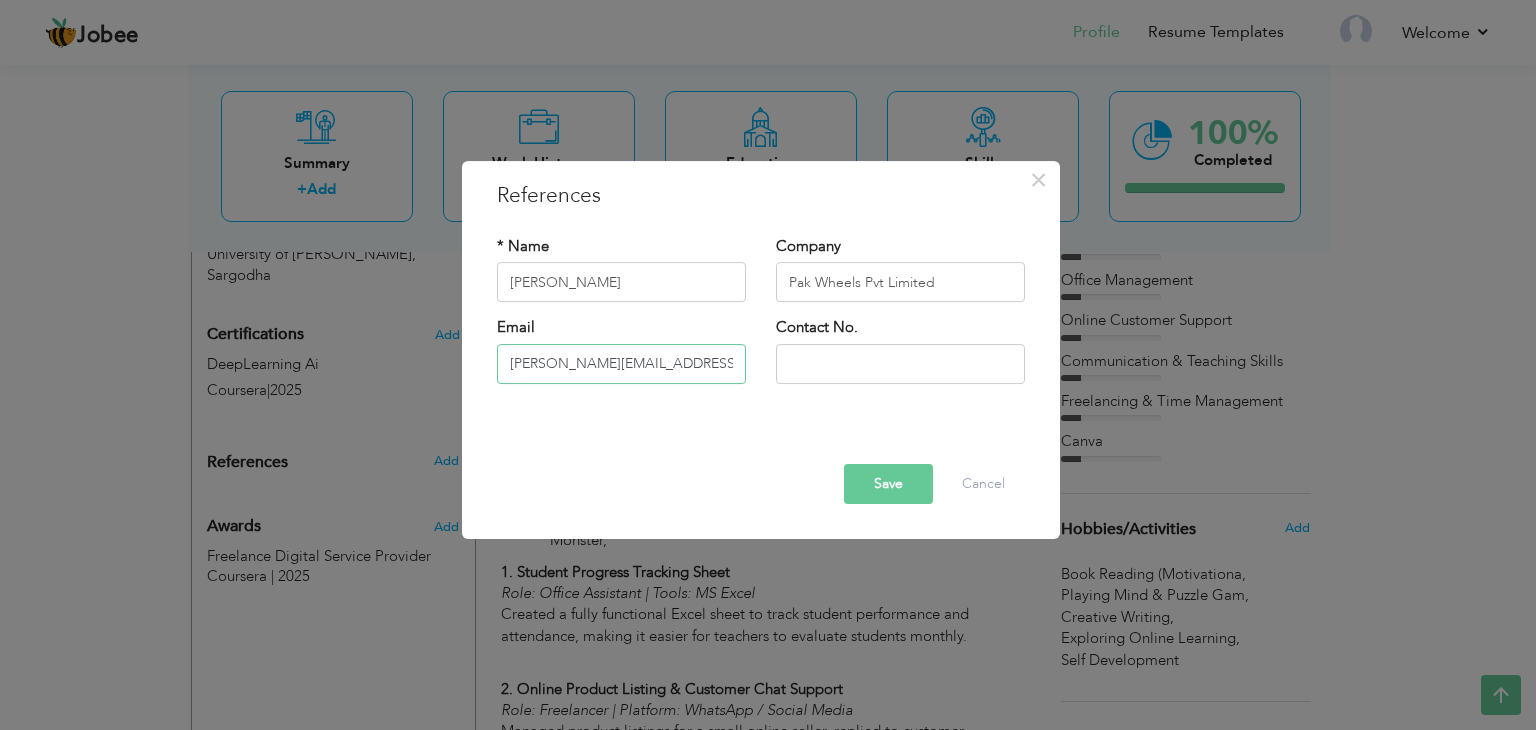 type on "[PERSON_NAME][EMAIL_ADDRESS][DOMAIN_NAME]" 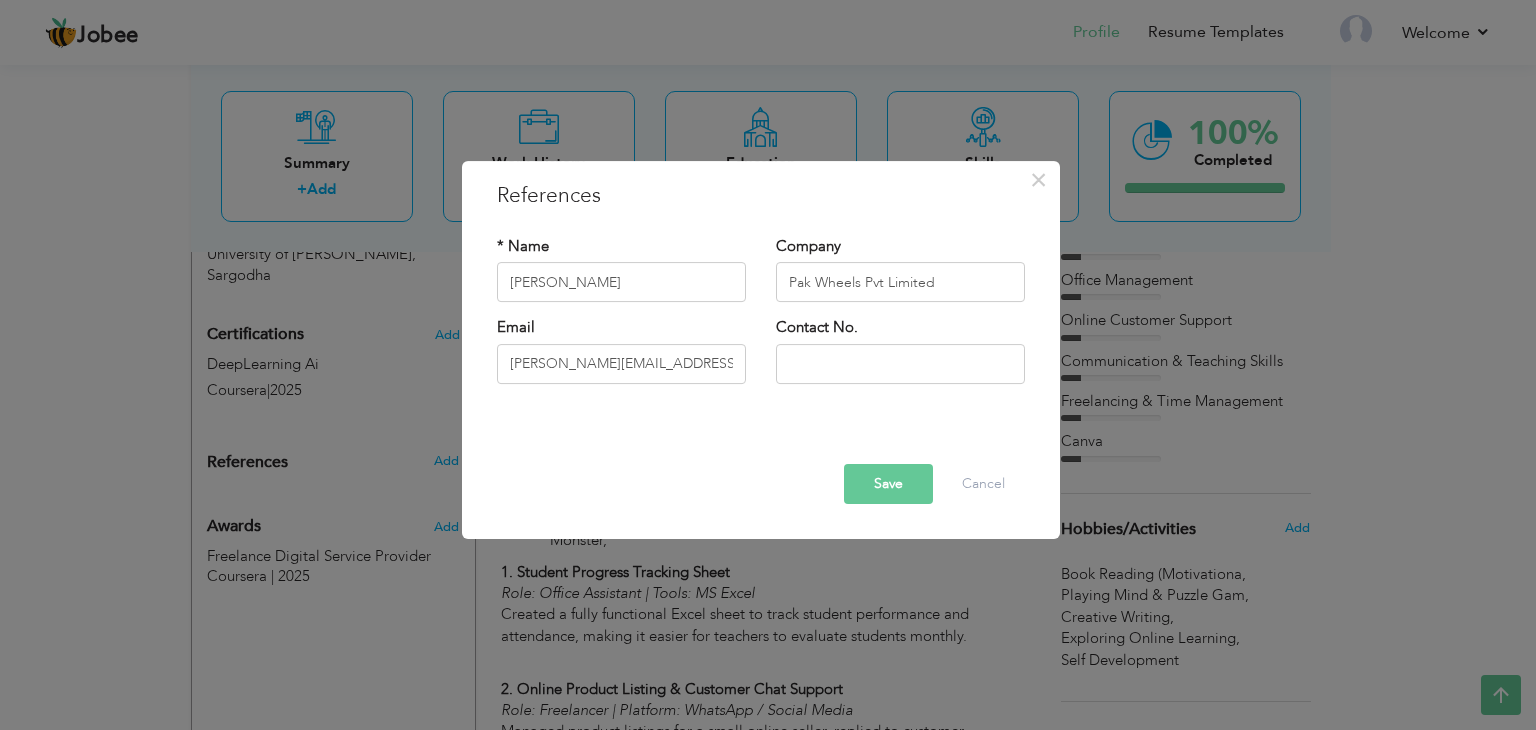 click on "Contact No." at bounding box center [900, 358] 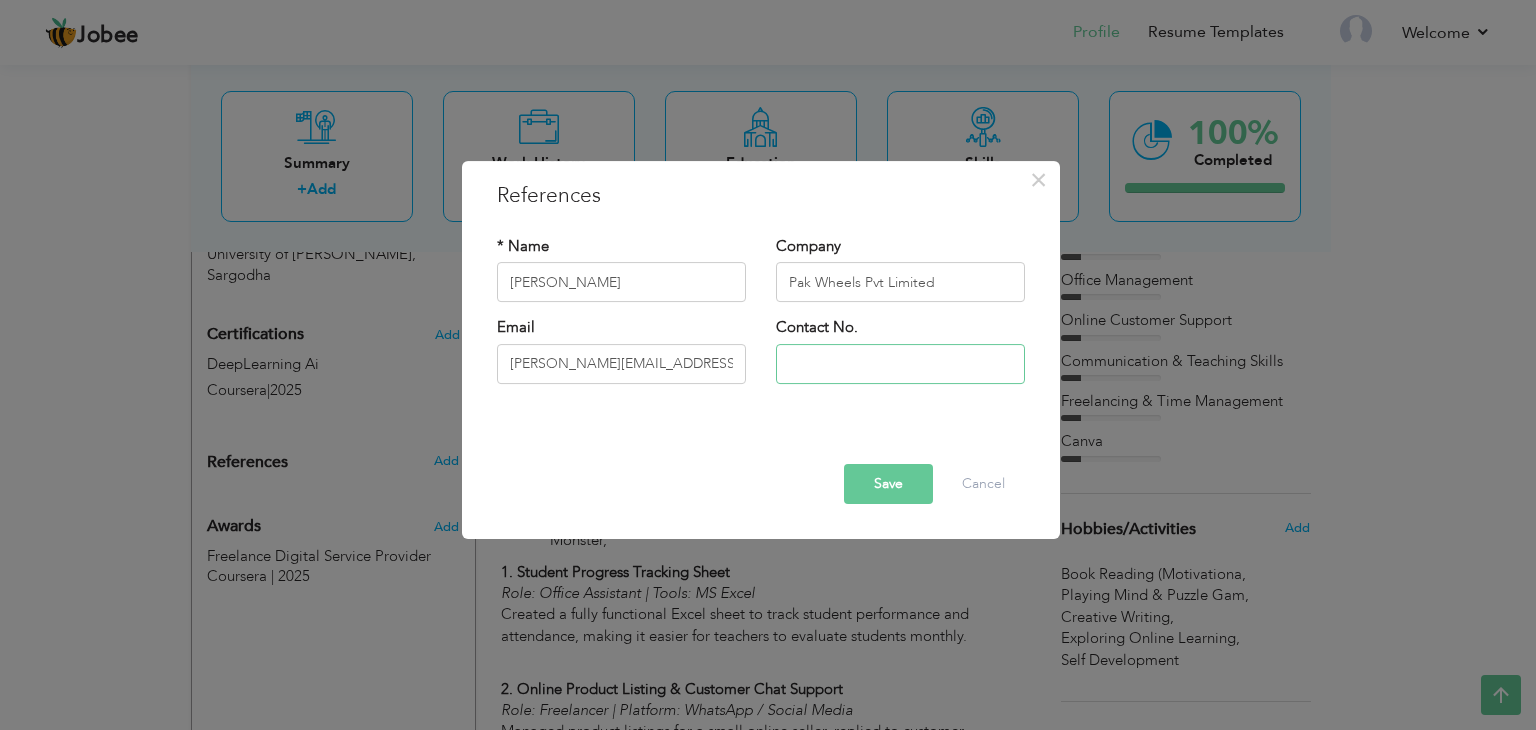 click at bounding box center [900, 364] 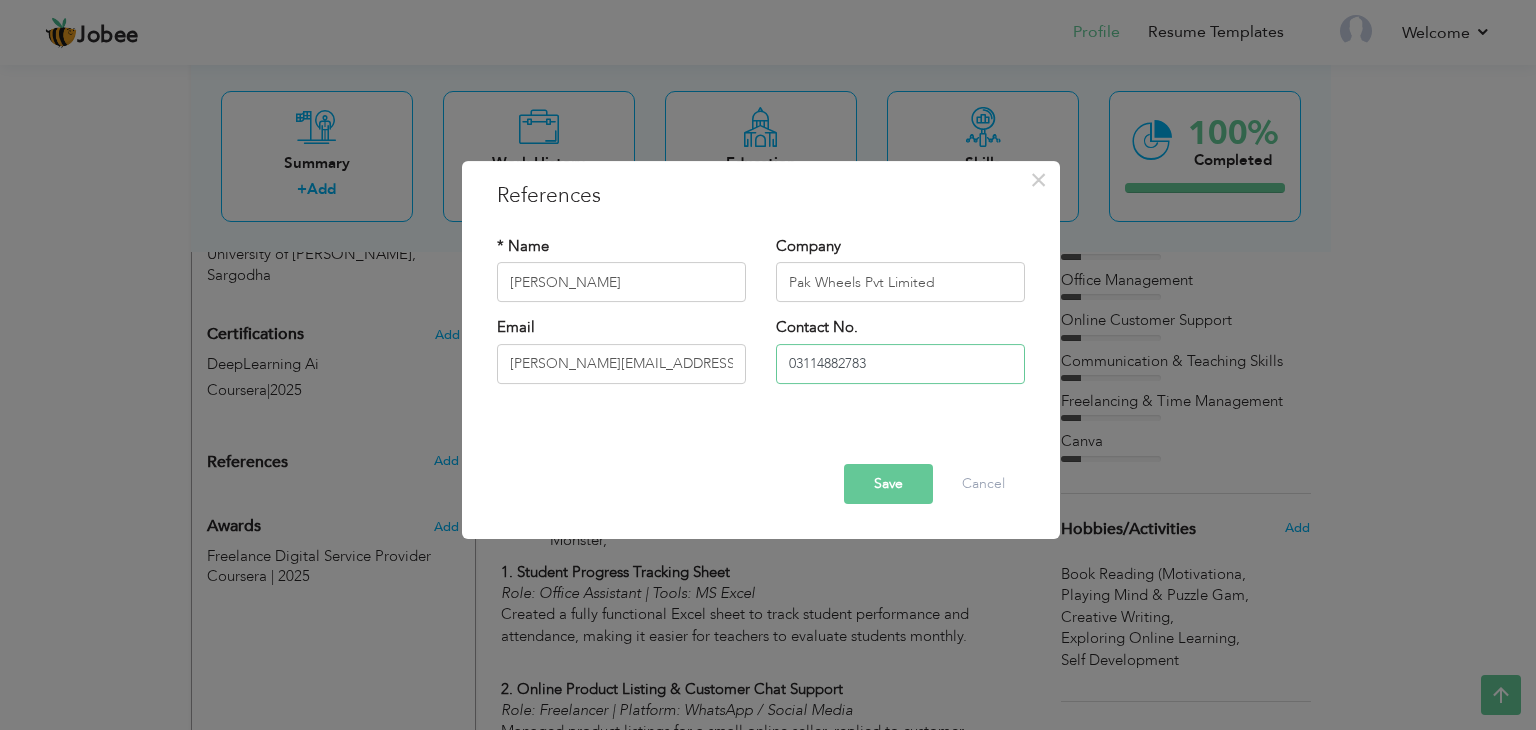 type on "03114882783" 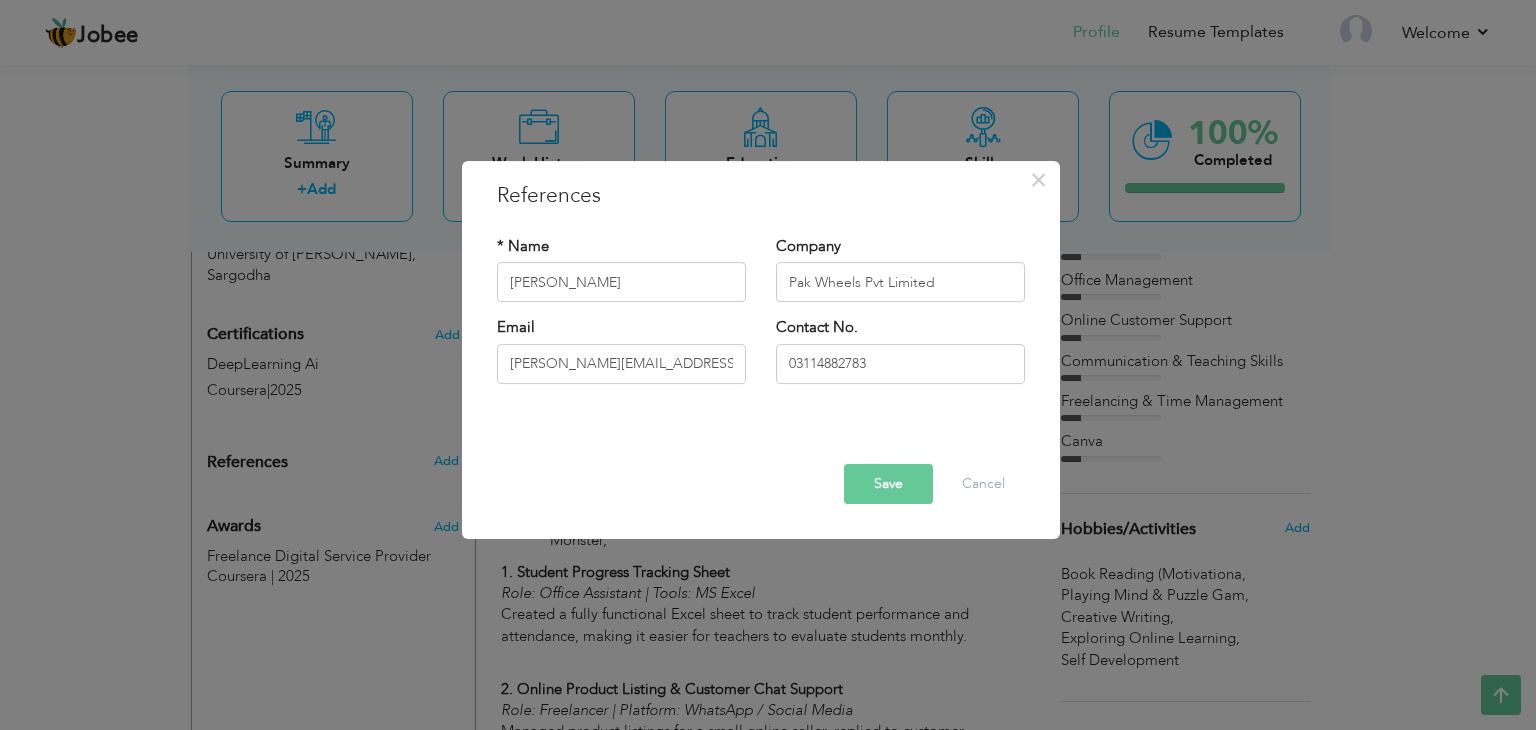 click on "Save" at bounding box center [888, 484] 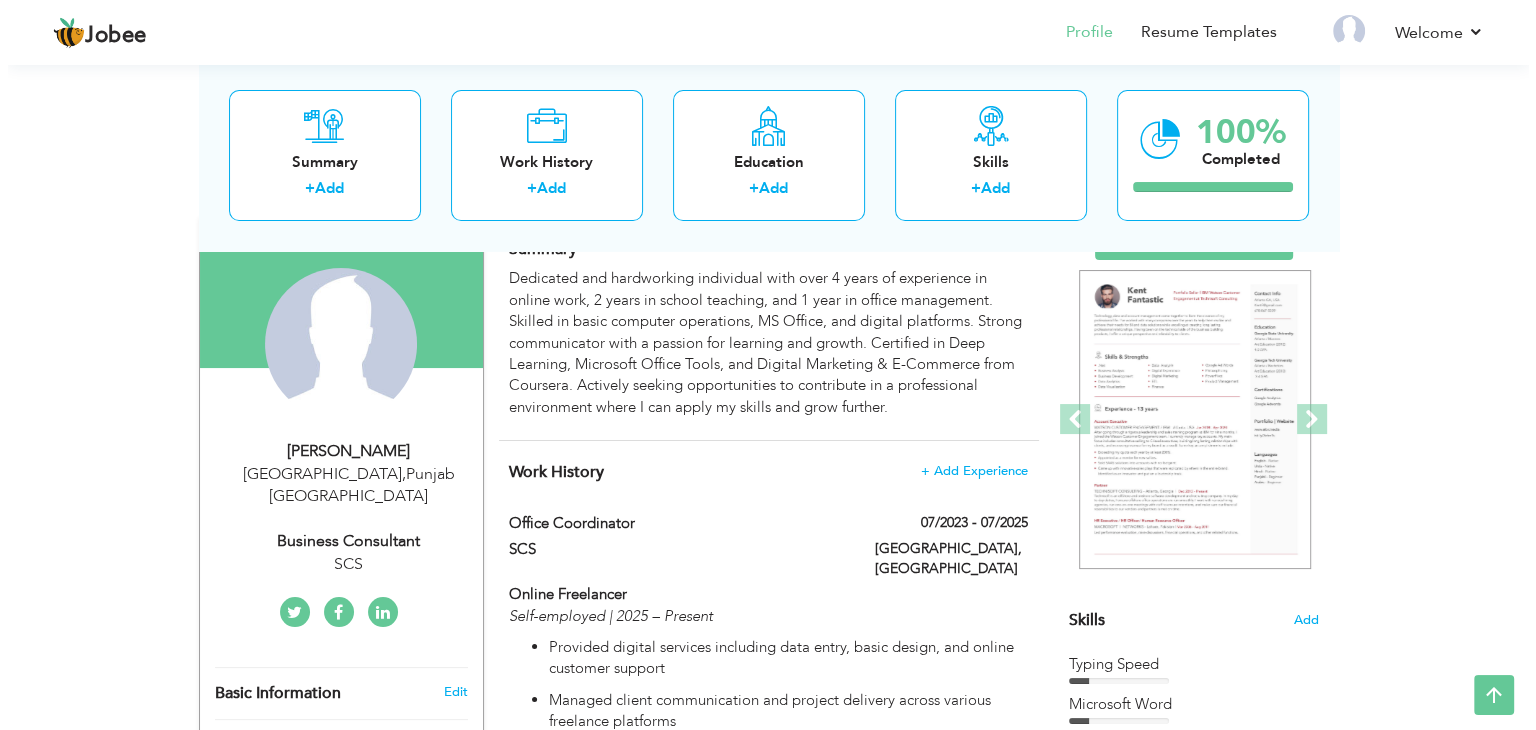 scroll, scrollTop: 163, scrollLeft: 0, axis: vertical 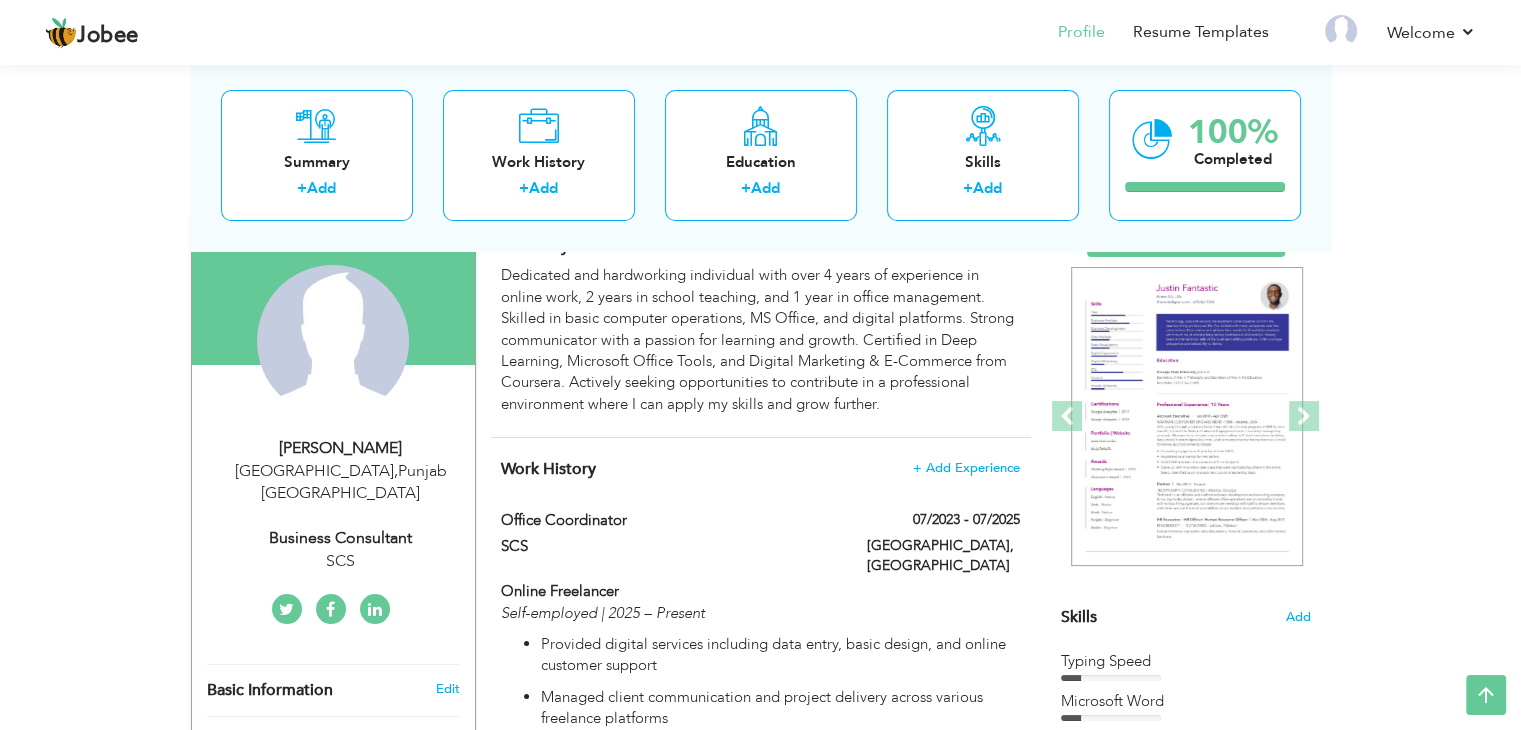 click on "Lahore ,  Punjab Pakistan" at bounding box center (341, 483) 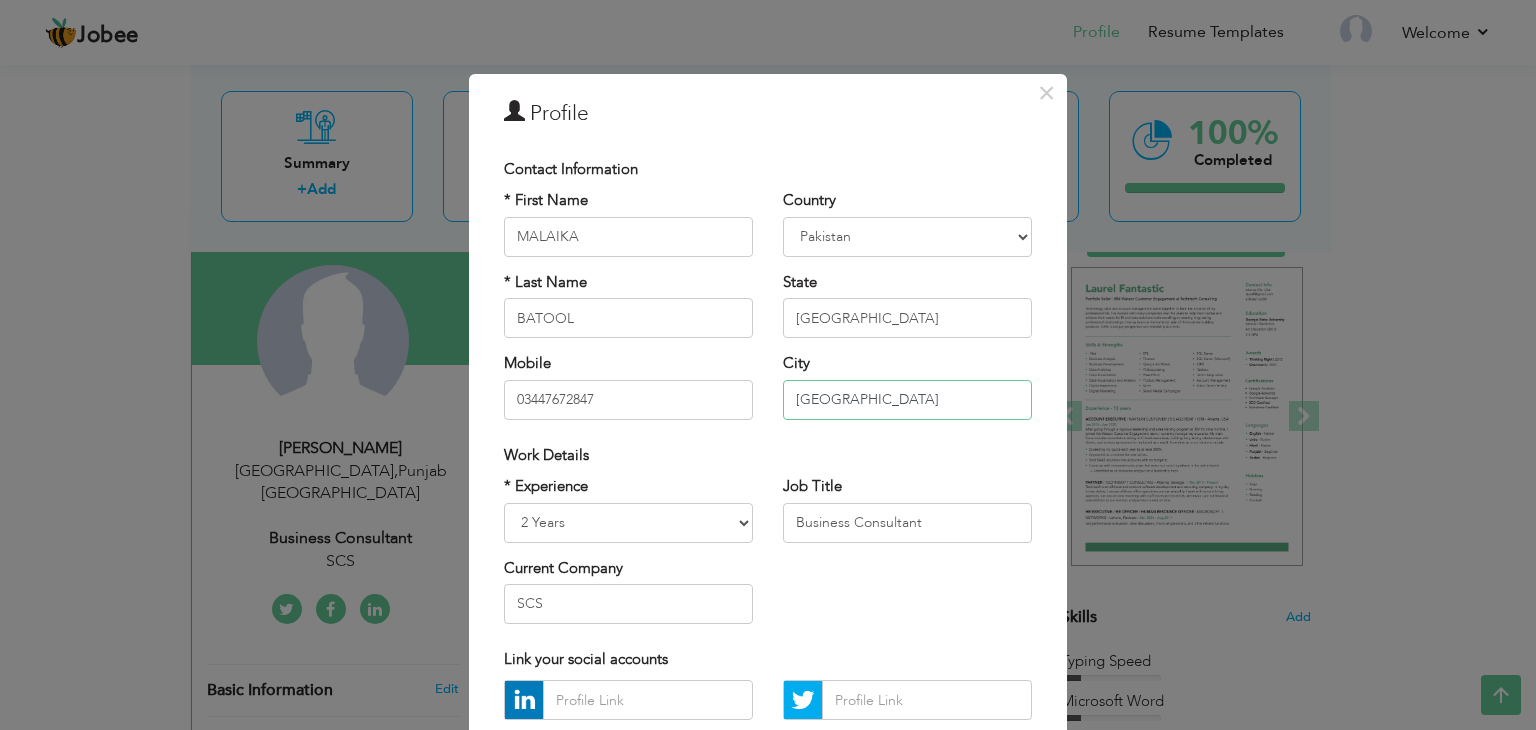 click on "Lahore" at bounding box center [907, 400] 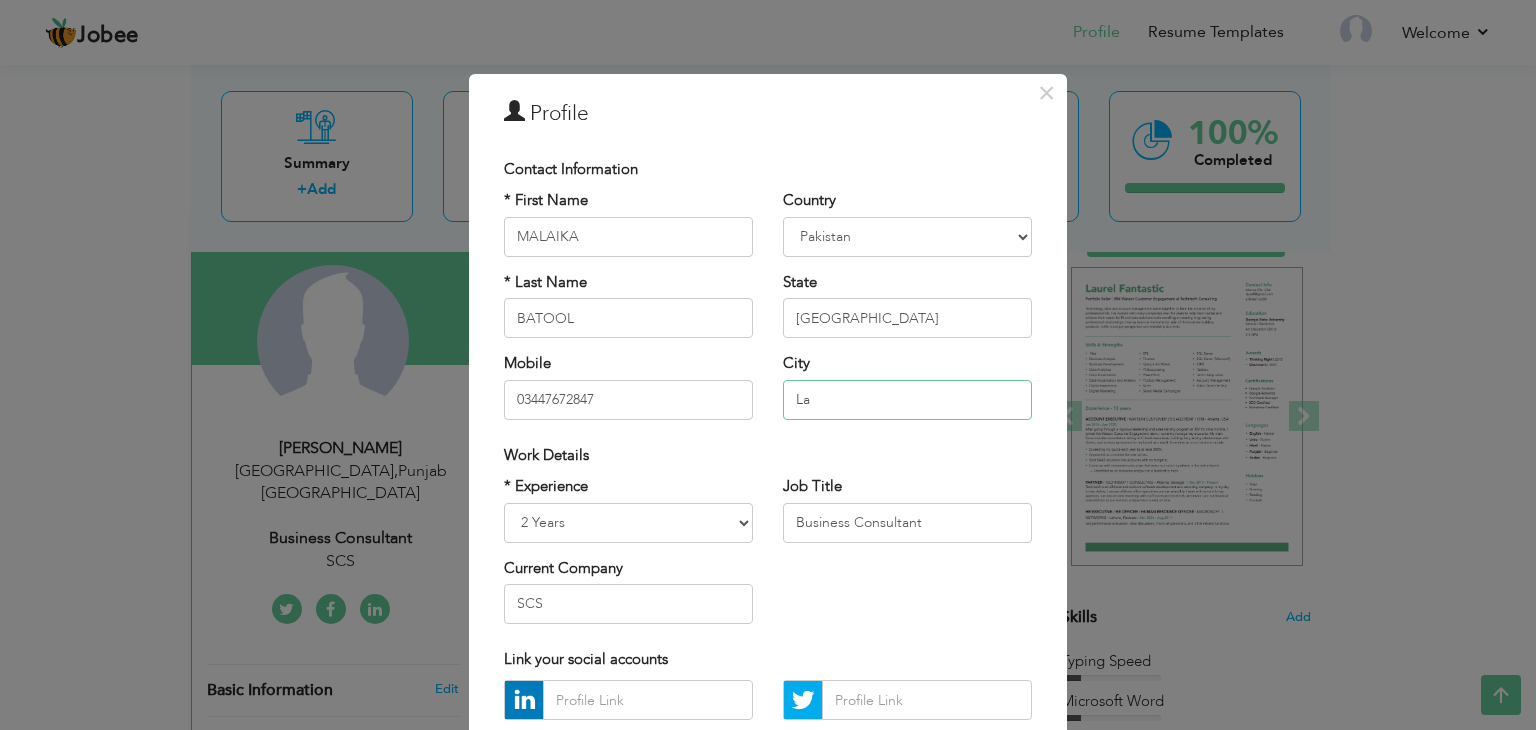 type on "L" 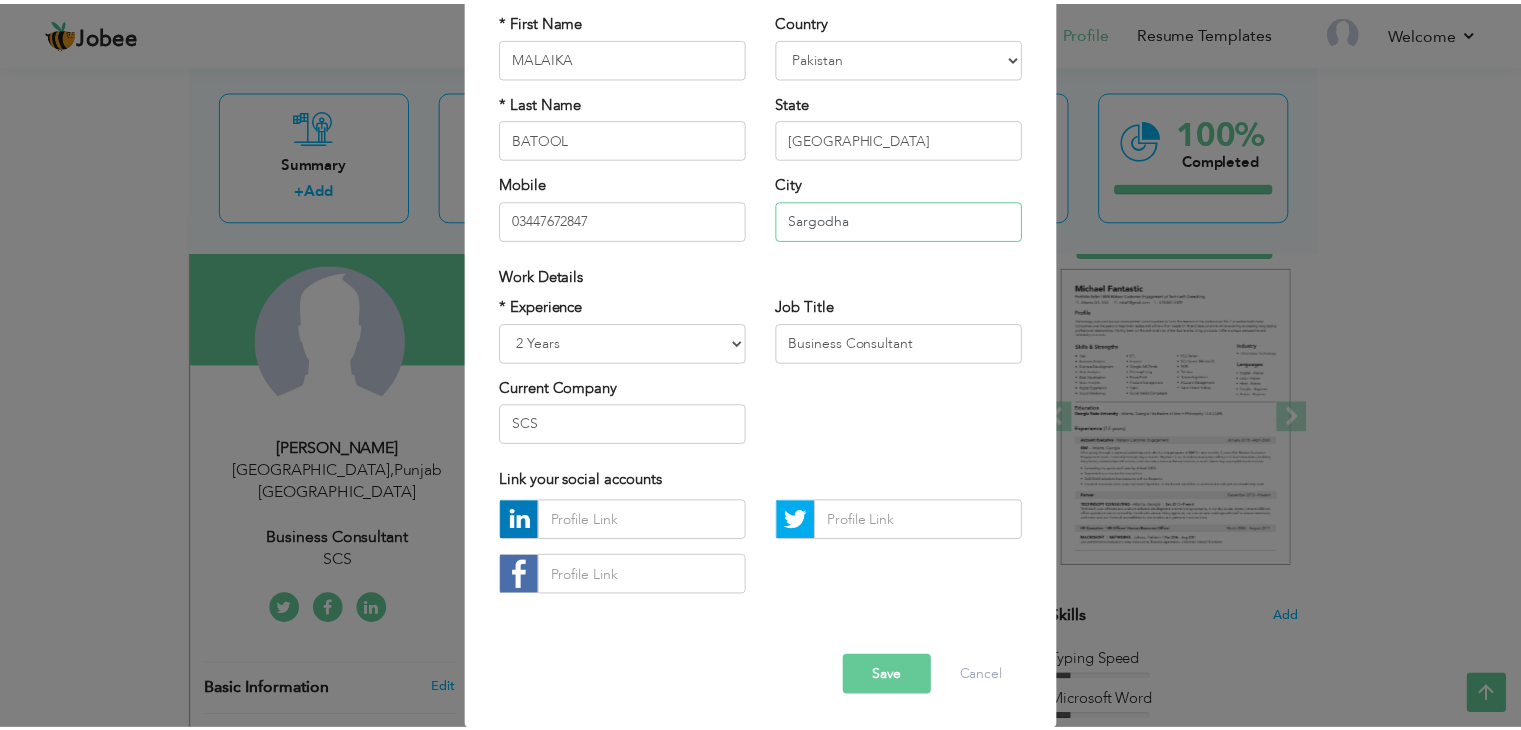 scroll, scrollTop: 181, scrollLeft: 0, axis: vertical 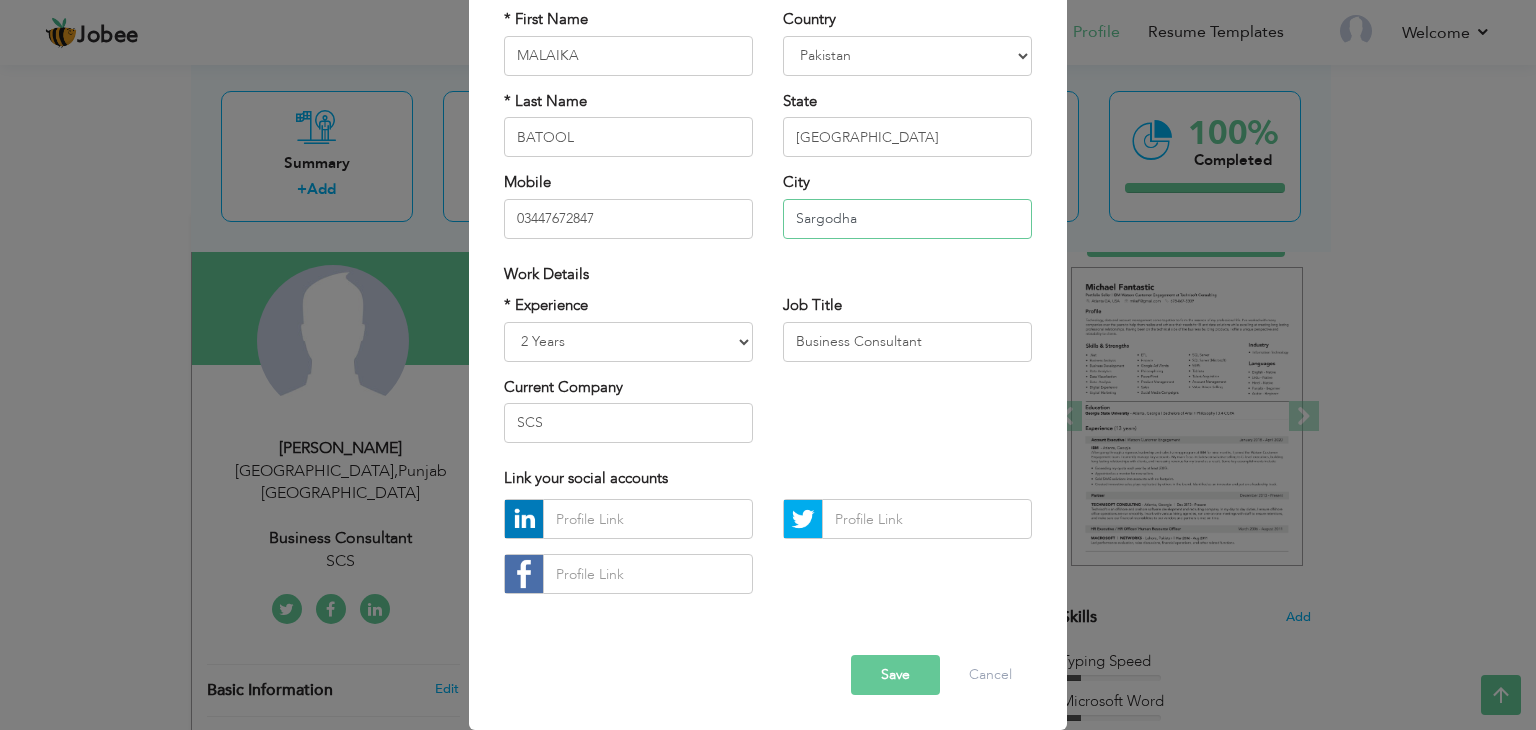 type on "Sargodha" 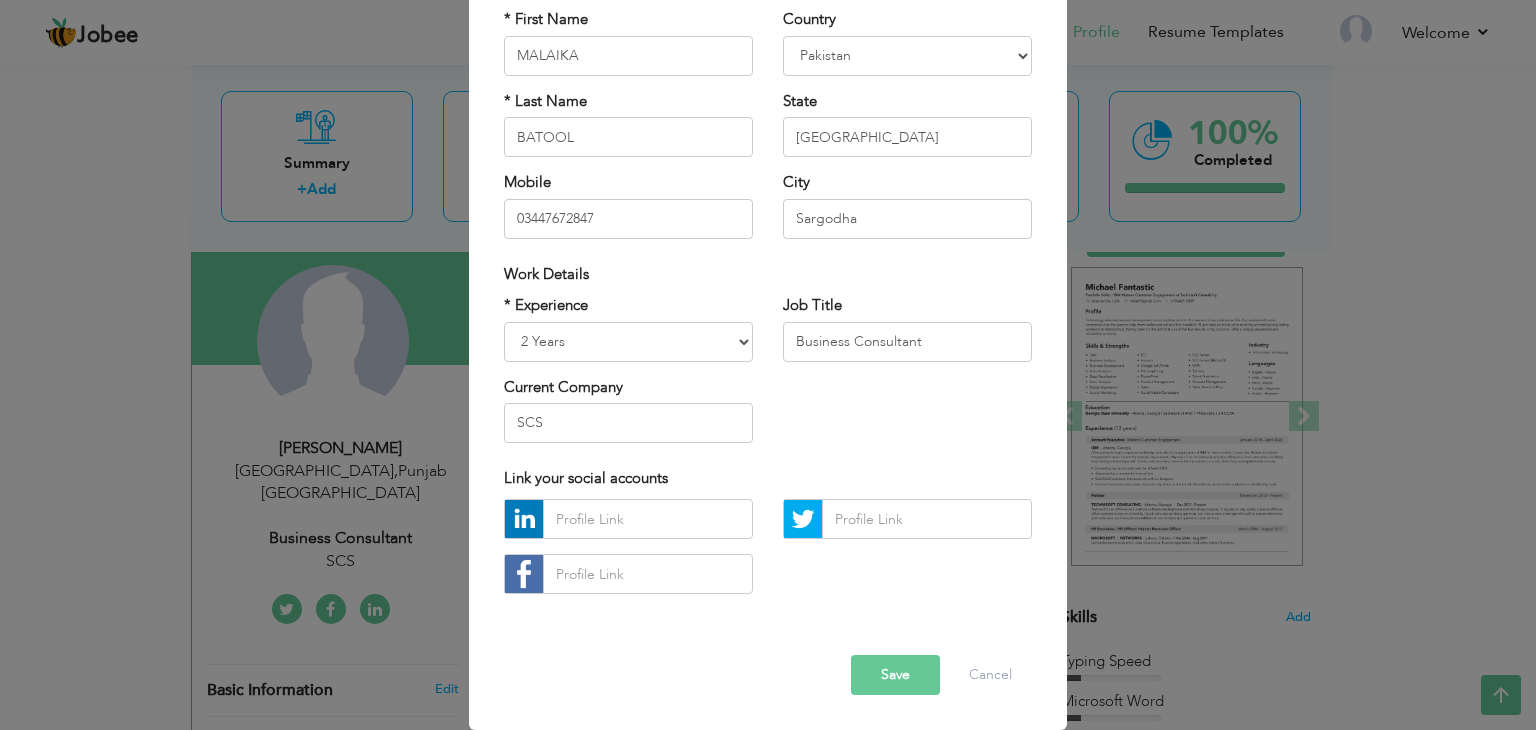 click on "Save" at bounding box center (895, 675) 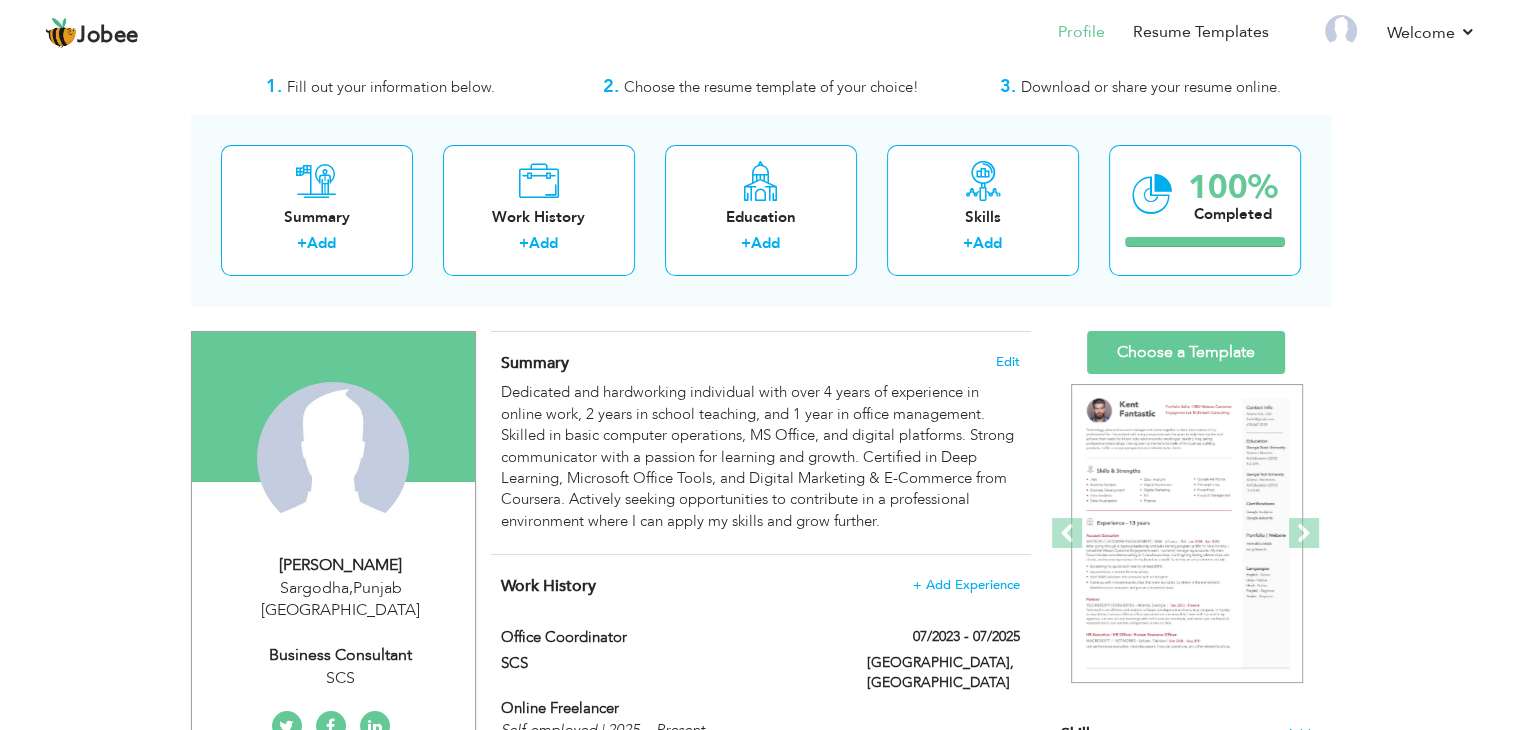 scroll, scrollTop: 0, scrollLeft: 0, axis: both 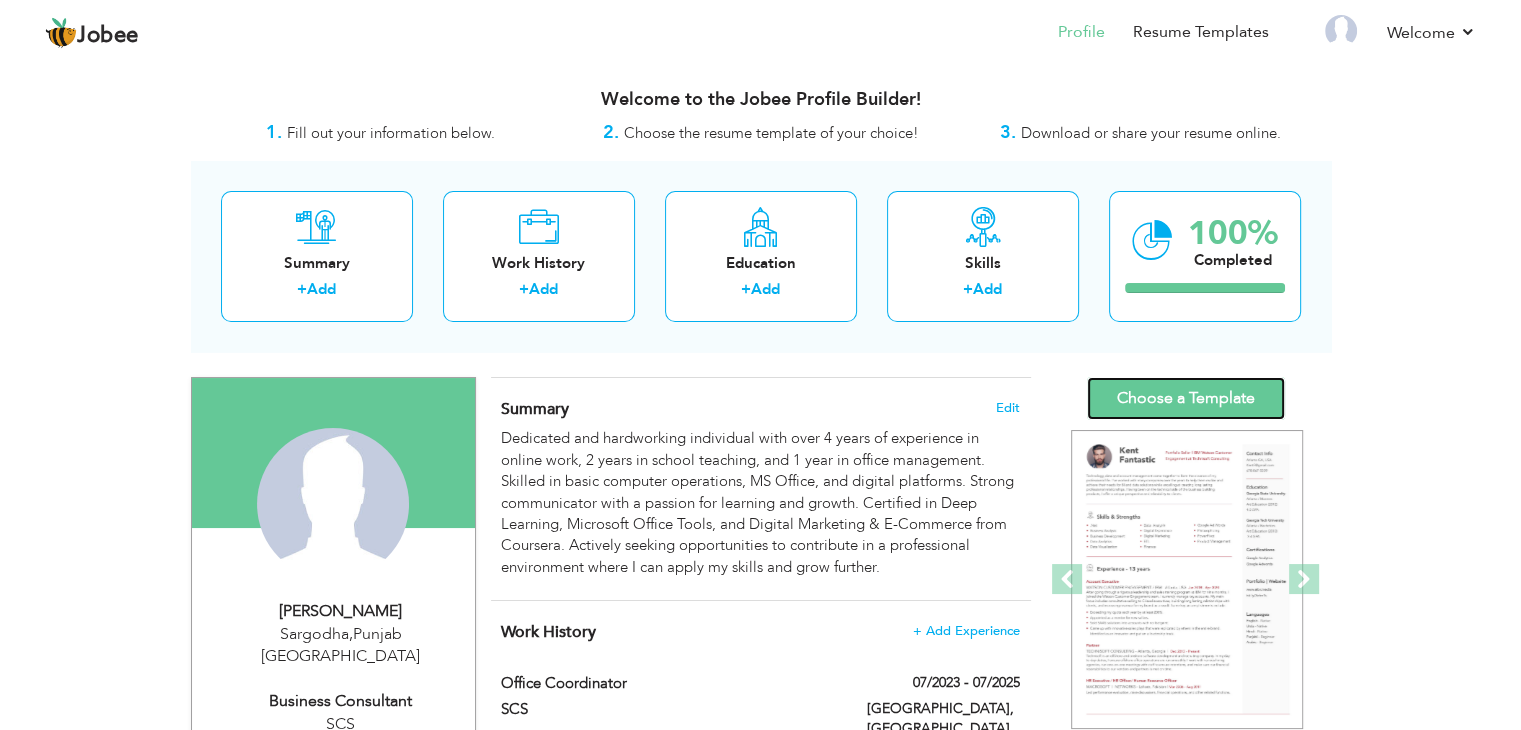click on "Choose a Template" at bounding box center [1186, 398] 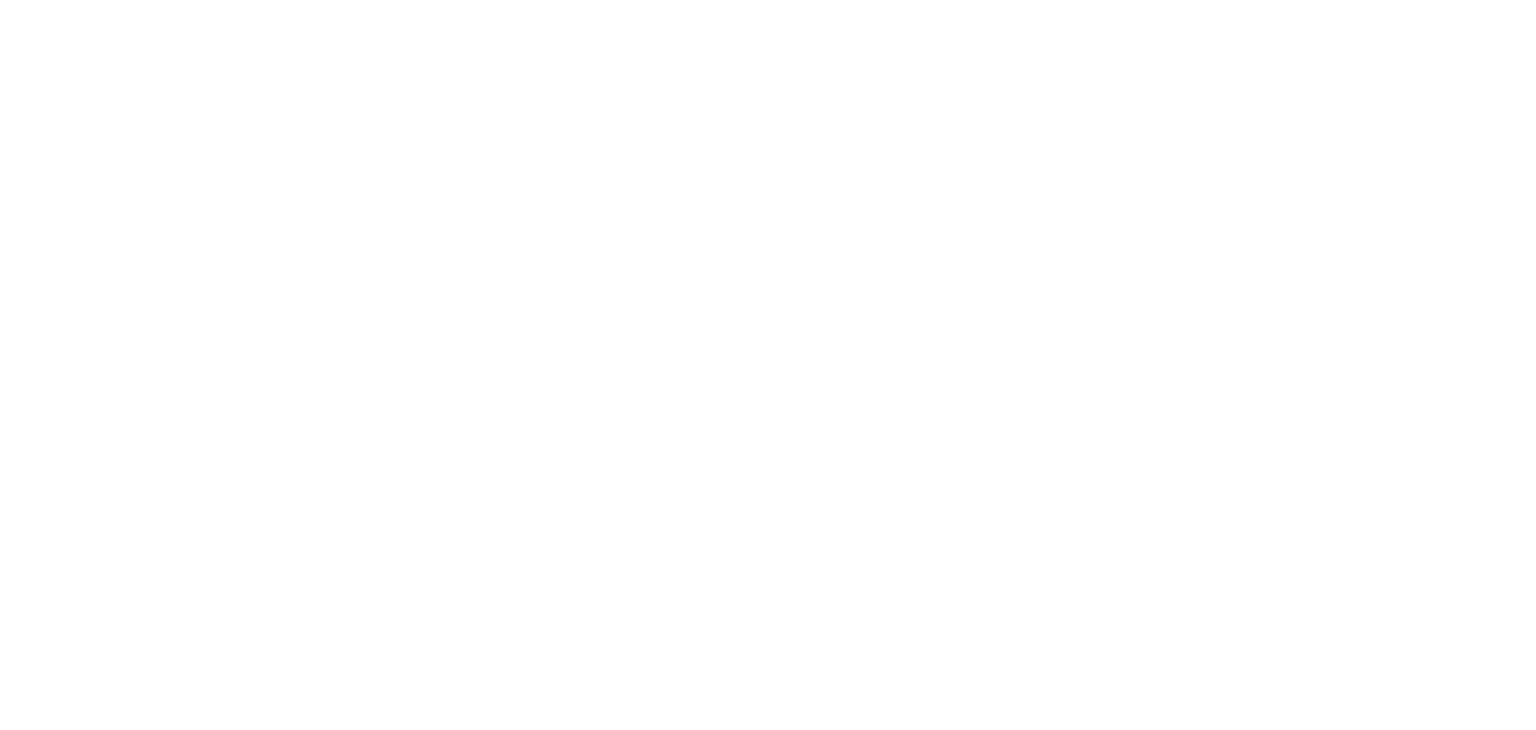 scroll, scrollTop: 0, scrollLeft: 0, axis: both 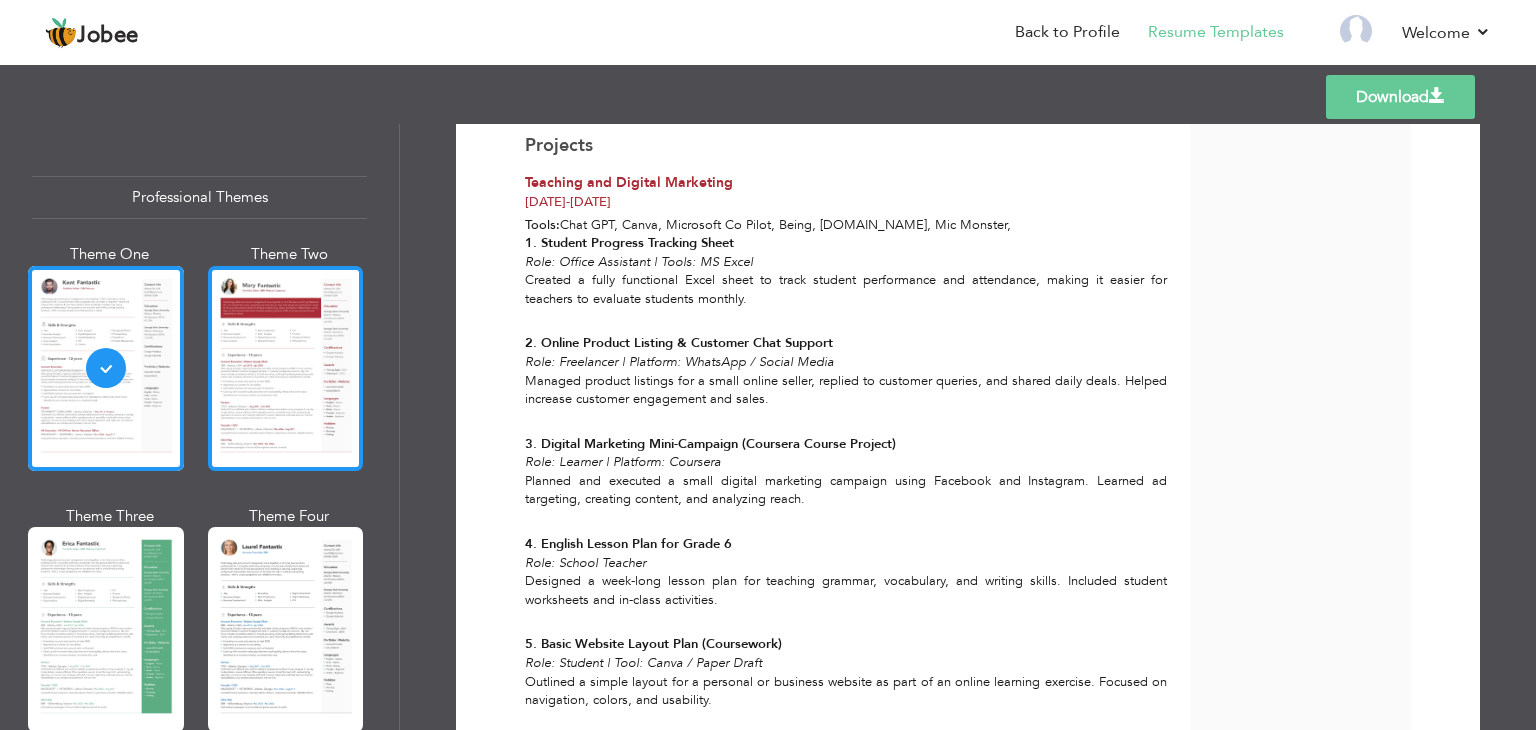click at bounding box center (286, 368) 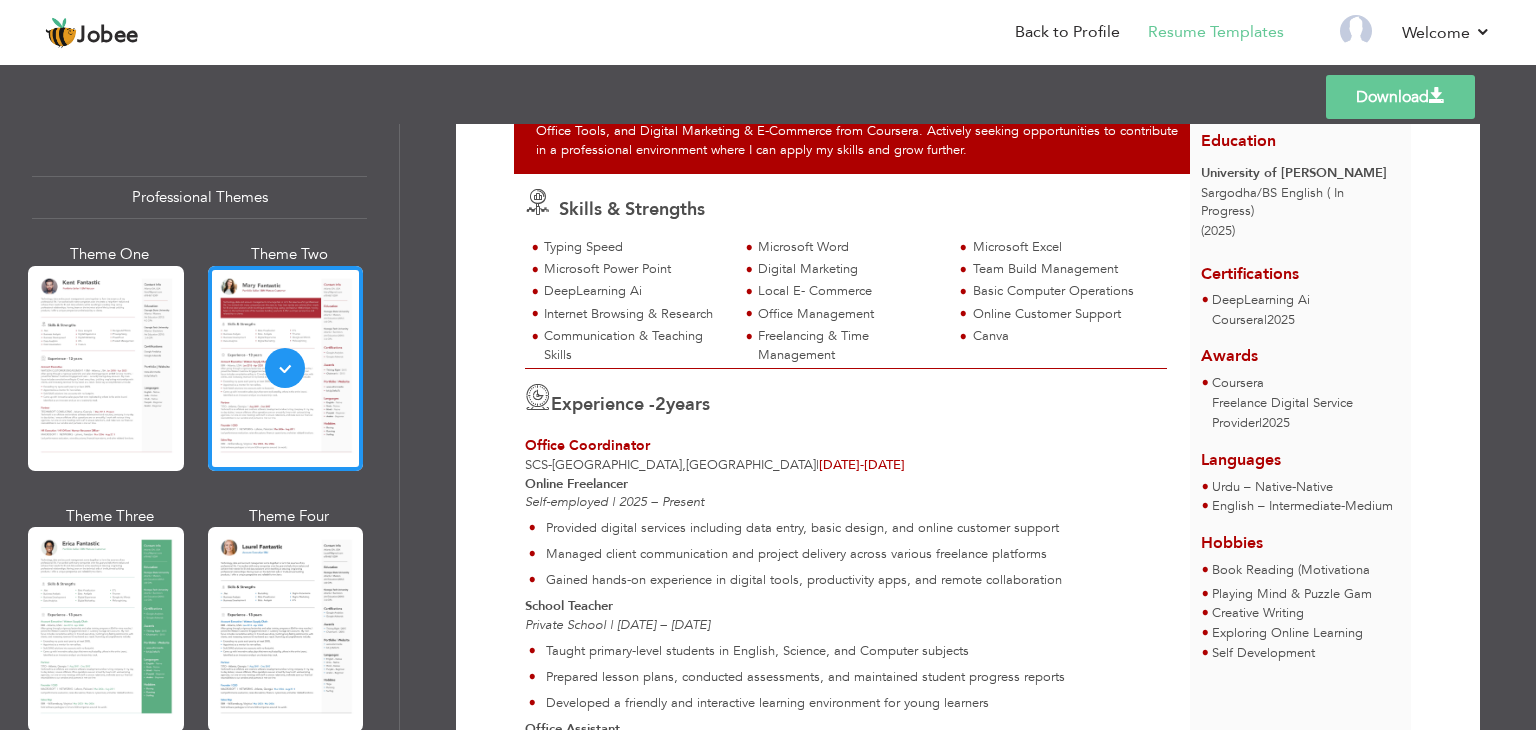 scroll, scrollTop: 0, scrollLeft: 0, axis: both 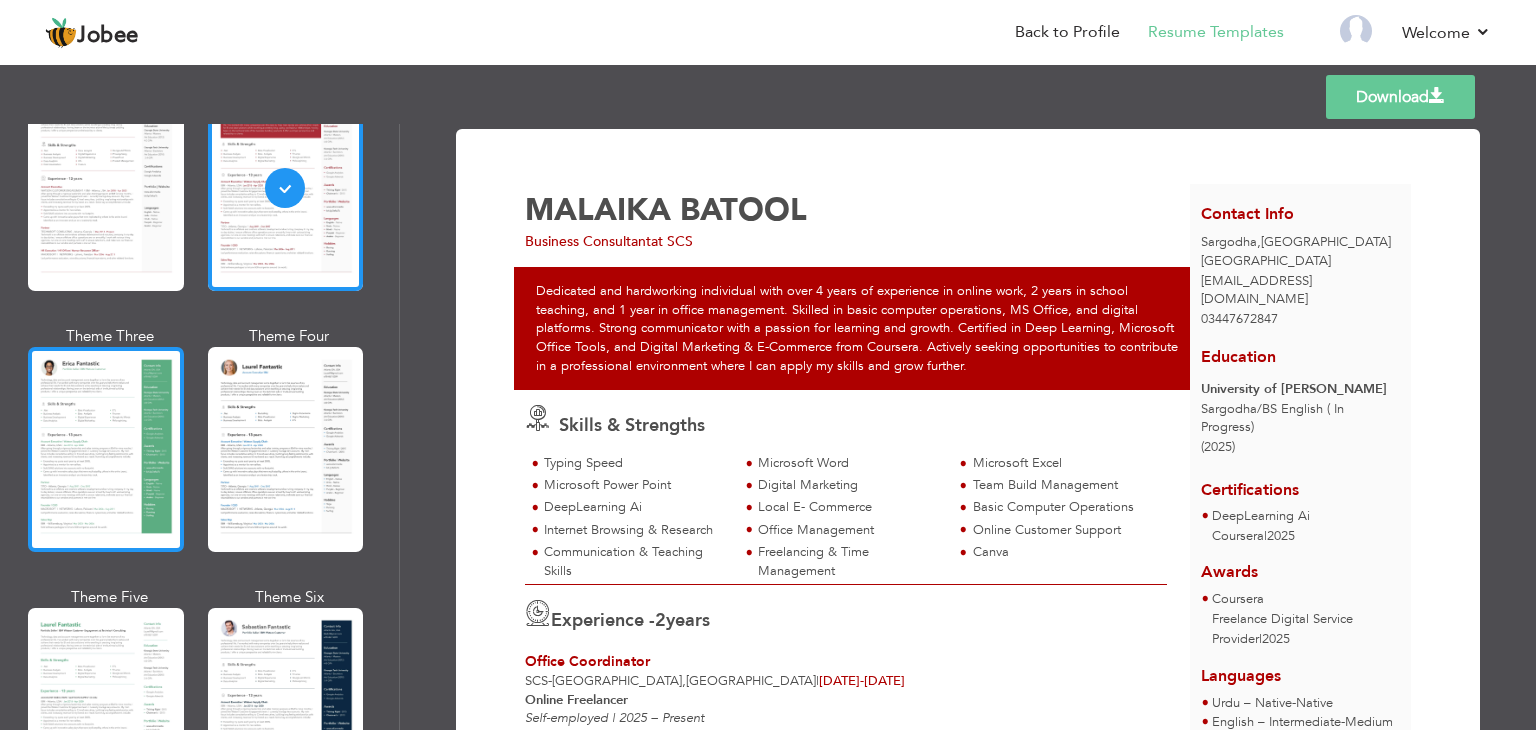 click at bounding box center (106, 449) 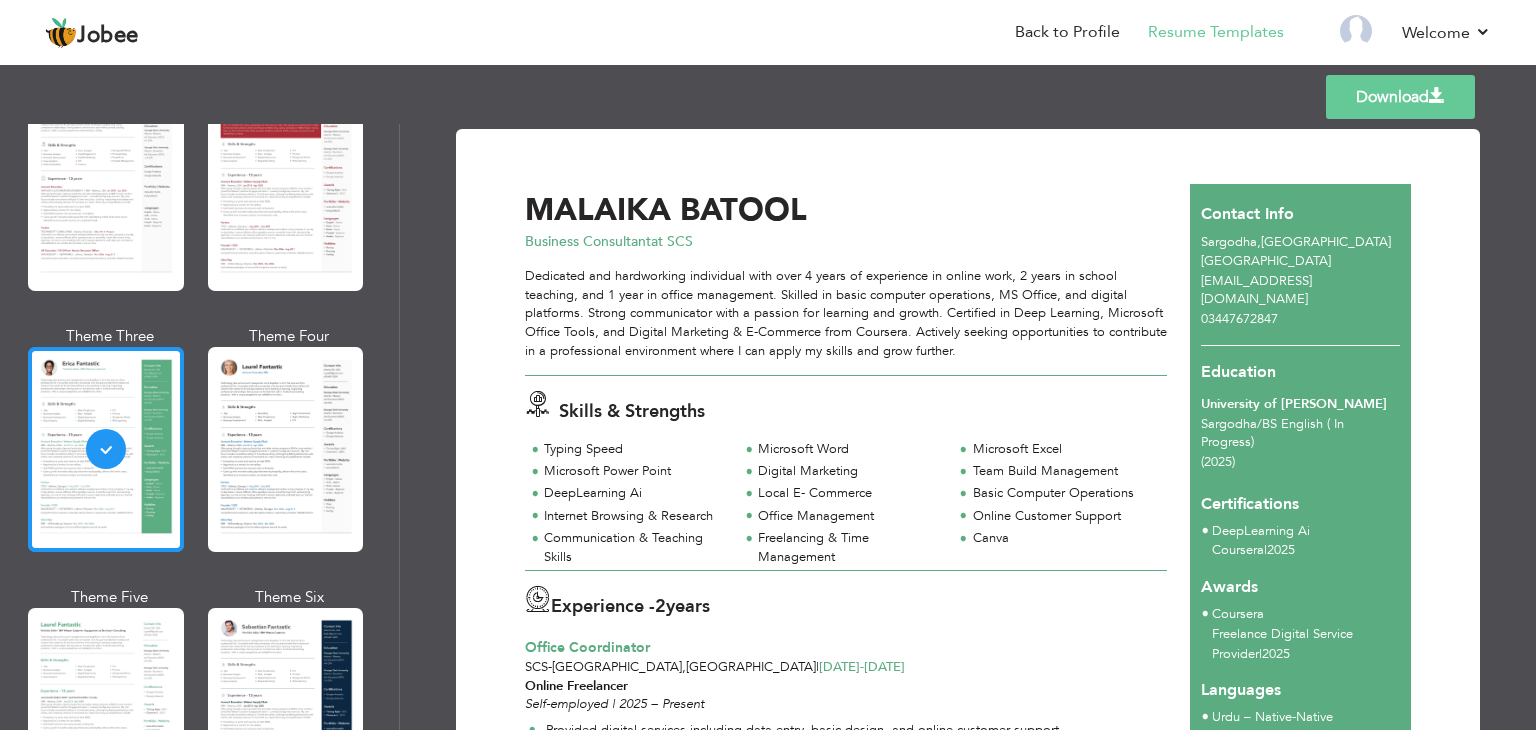 click at bounding box center (106, 449) 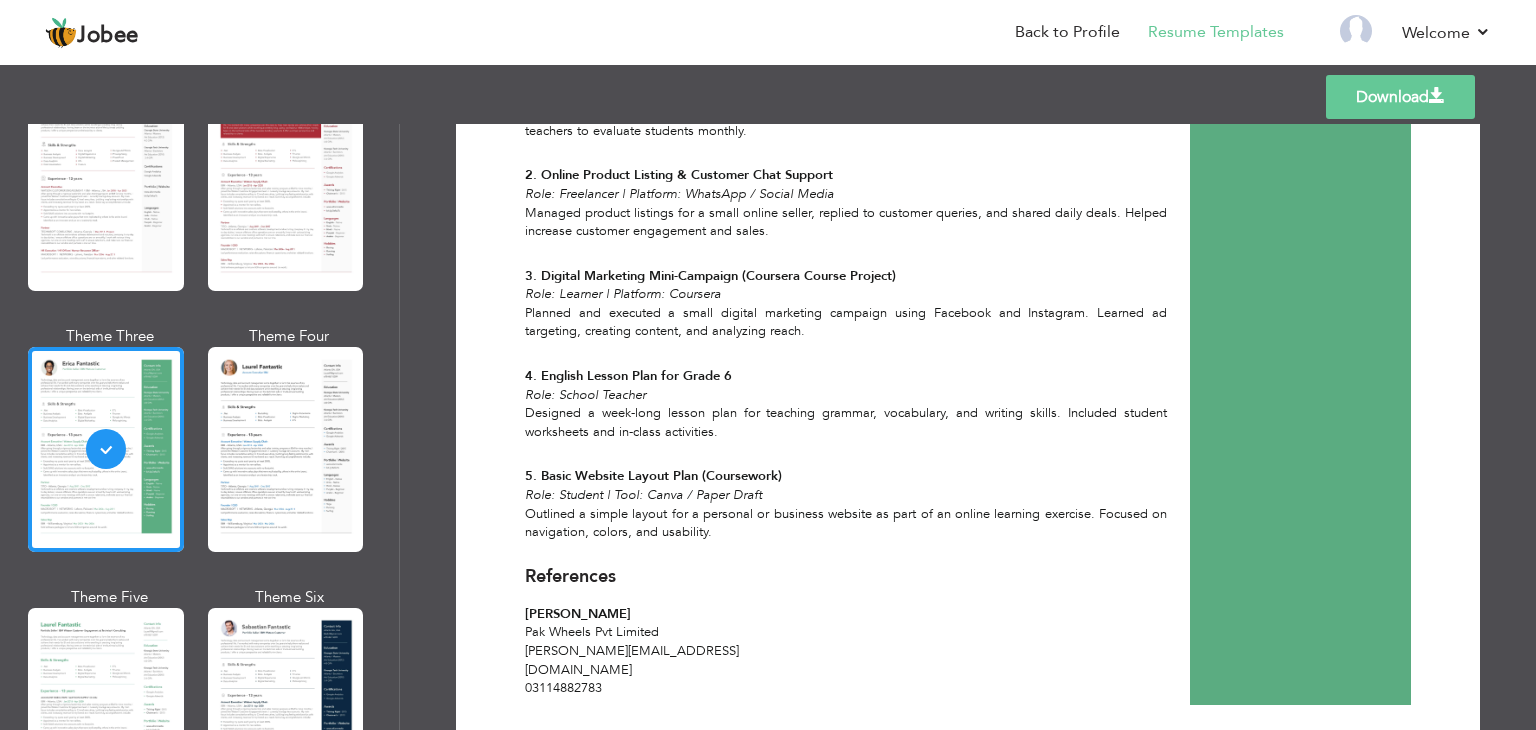 scroll, scrollTop: 1168, scrollLeft: 0, axis: vertical 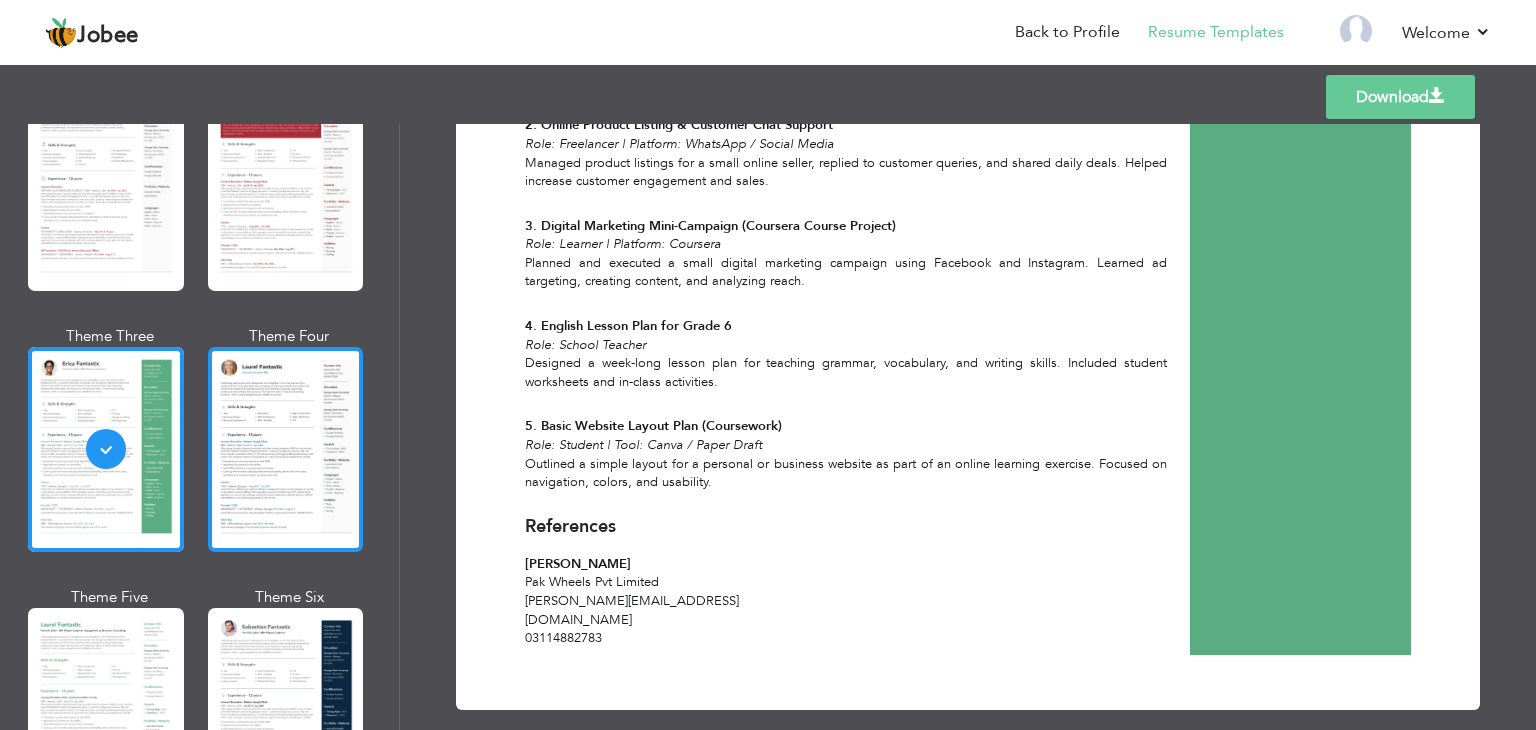 click at bounding box center [286, 449] 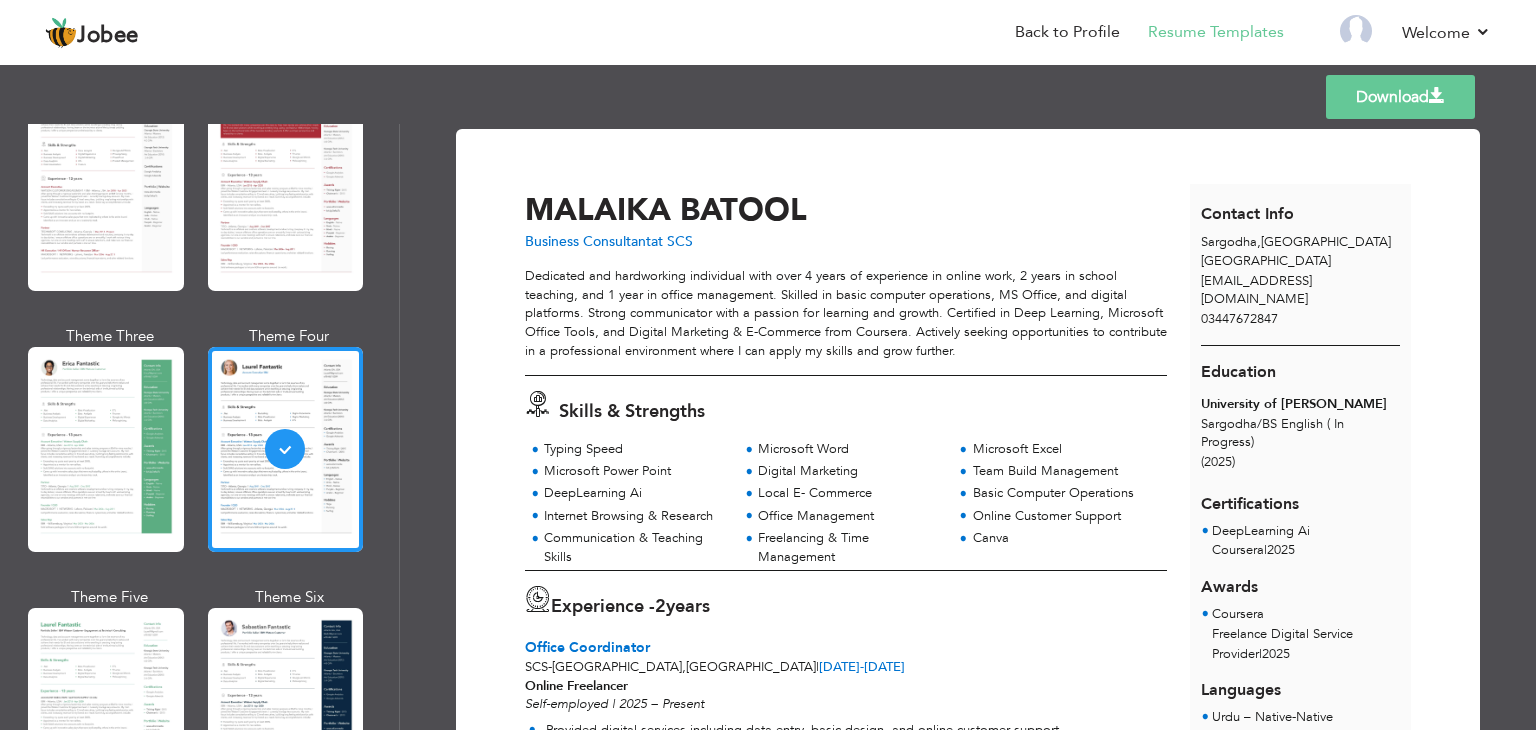 scroll, scrollTop: 0, scrollLeft: 0, axis: both 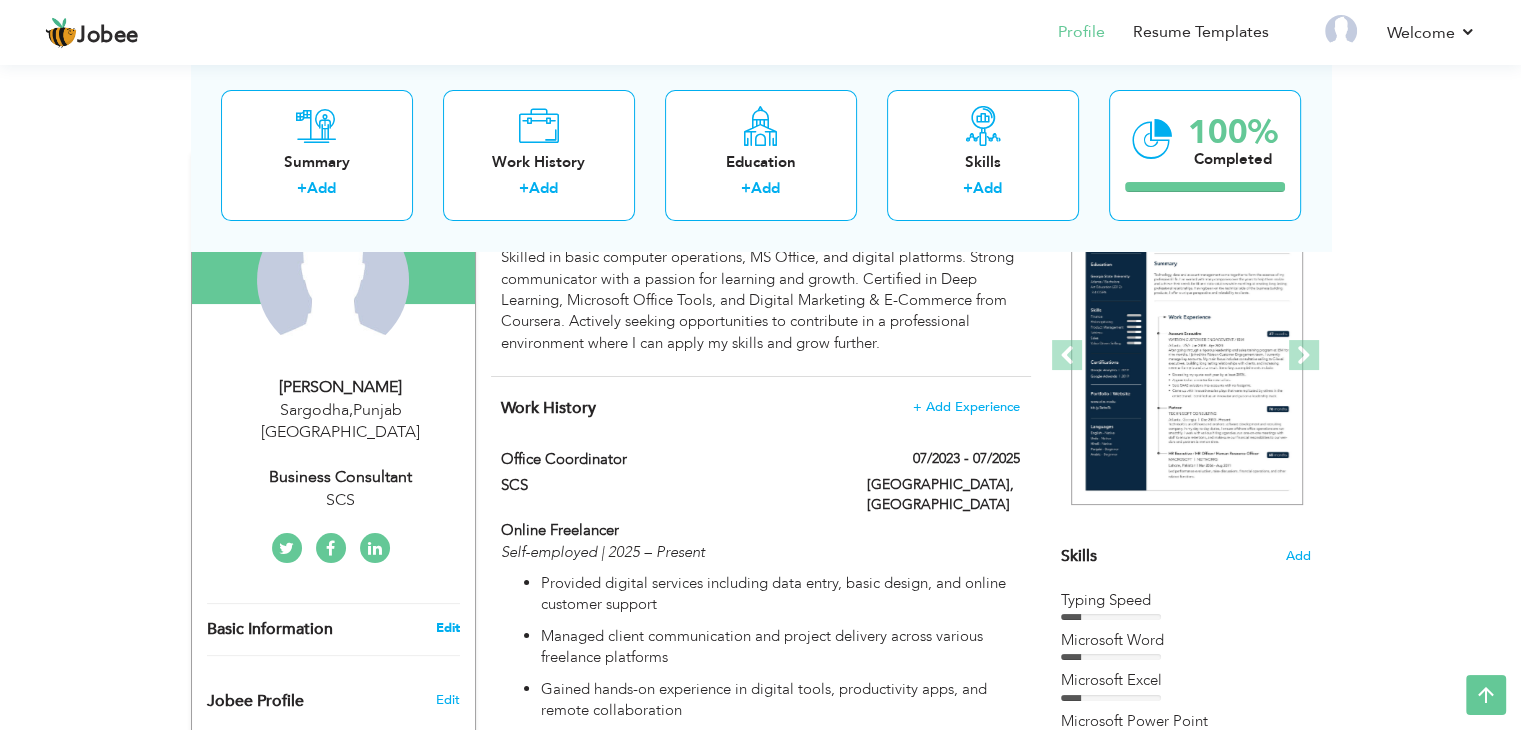 click on "Edit" at bounding box center [447, 628] 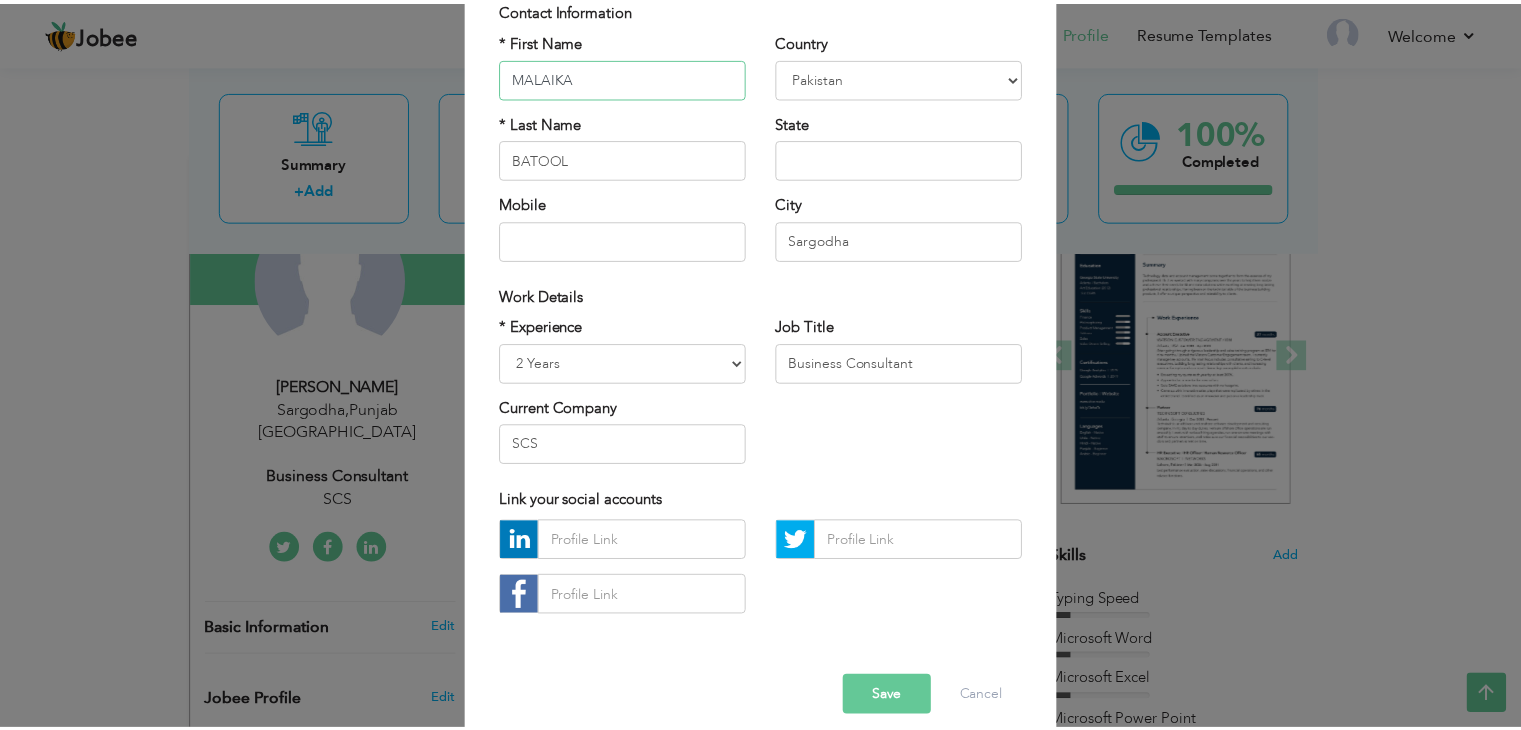 scroll, scrollTop: 181, scrollLeft: 0, axis: vertical 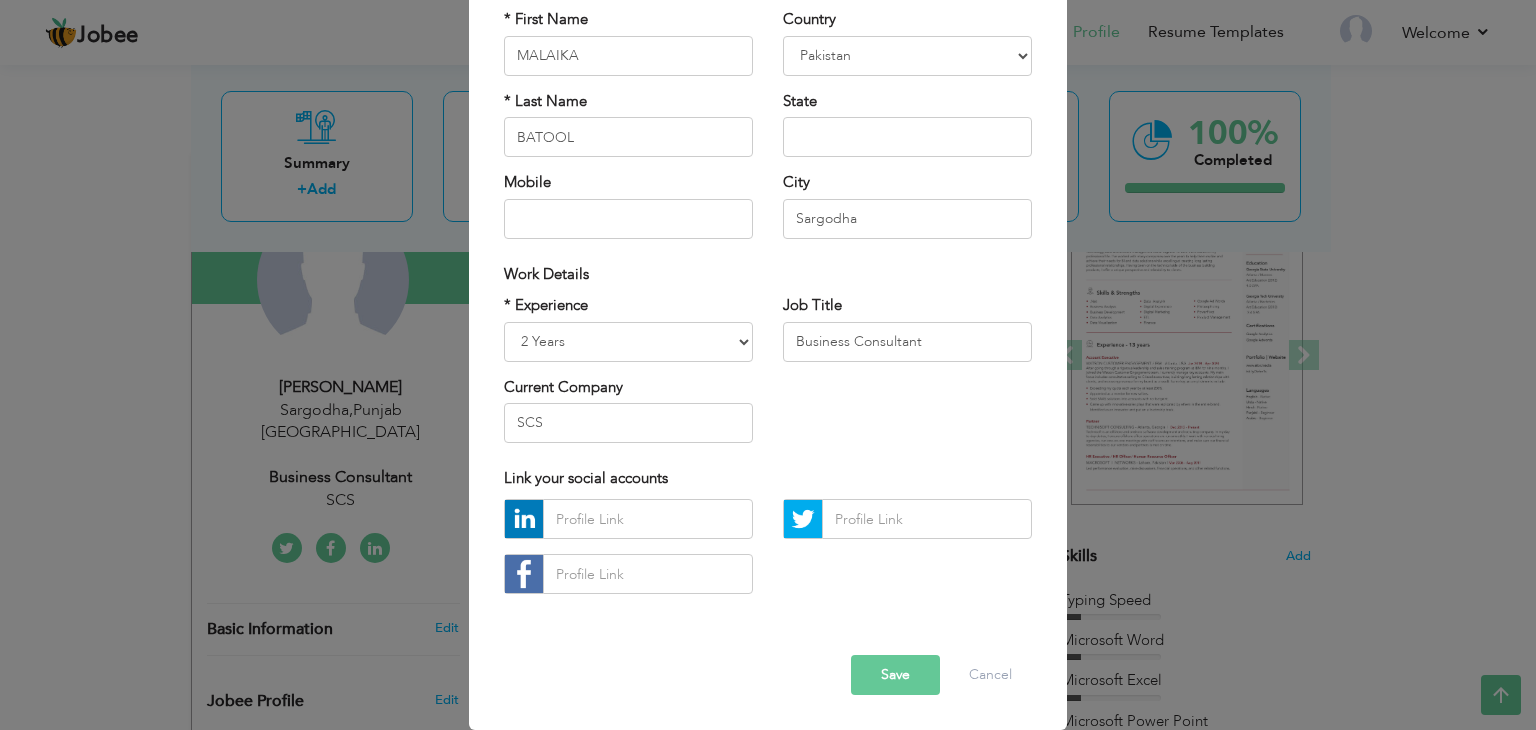 click on "×
Profile
Contact Information
* First Name
MALAIKA
* Last Name
BATOOL" at bounding box center [768, 365] 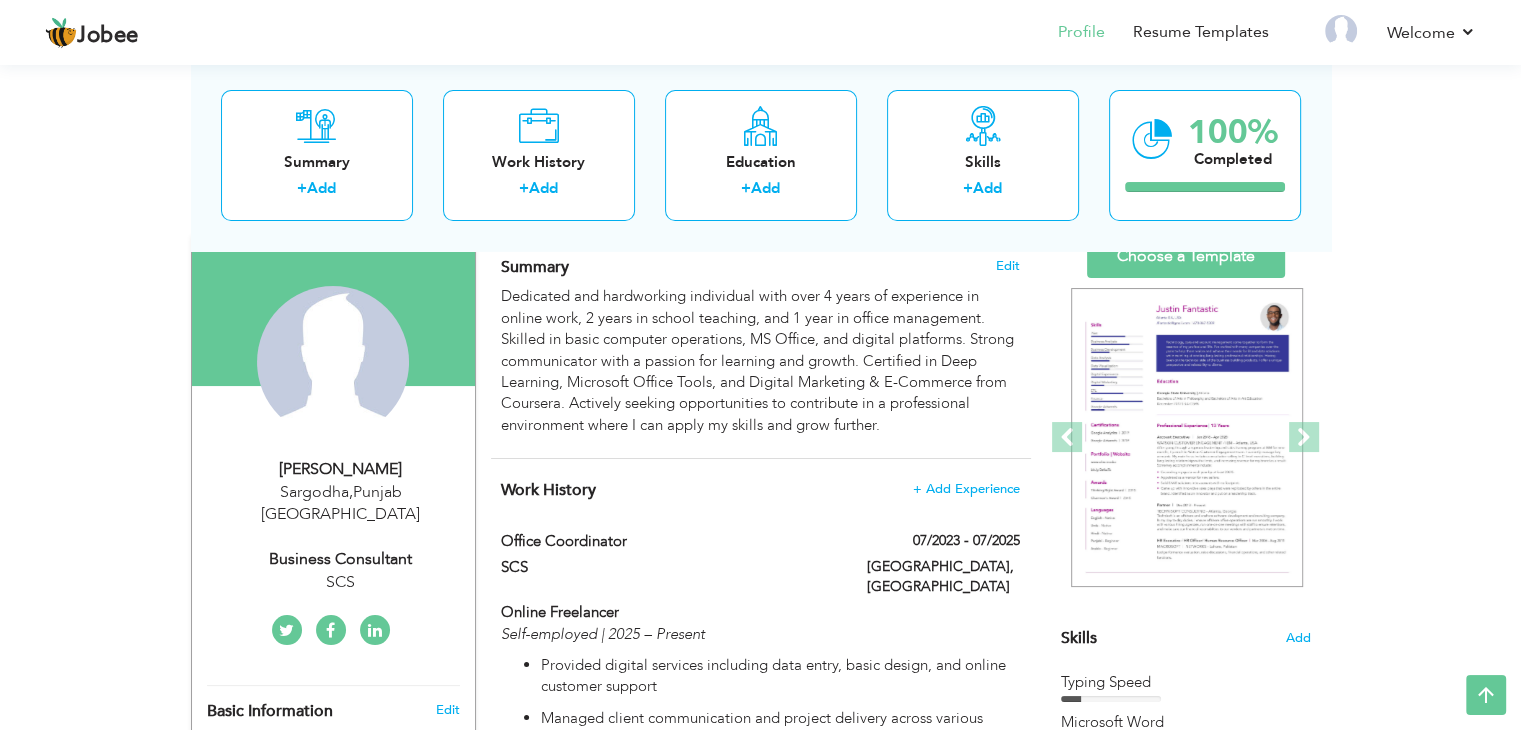 scroll, scrollTop: 0, scrollLeft: 0, axis: both 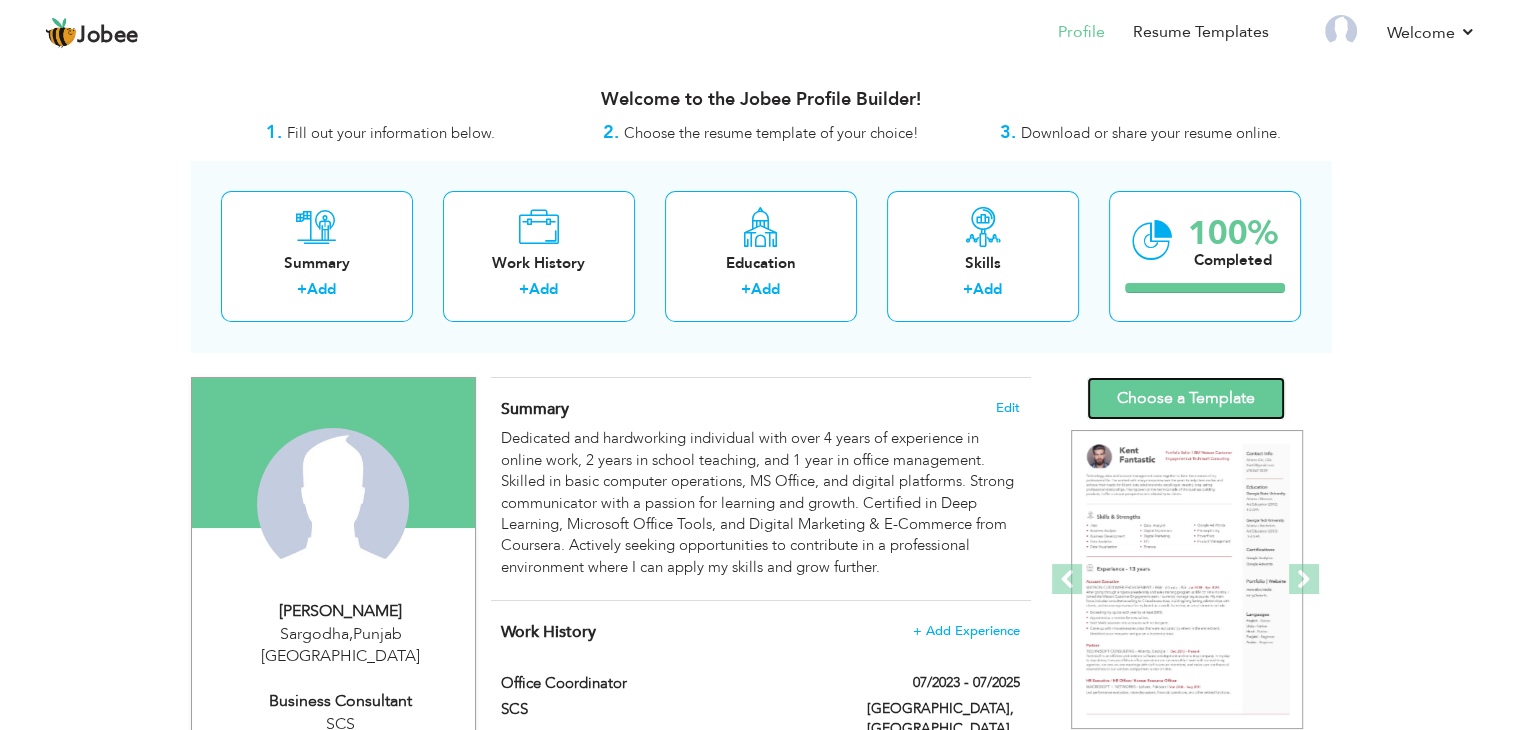 click on "Choose a Template" at bounding box center (1186, 398) 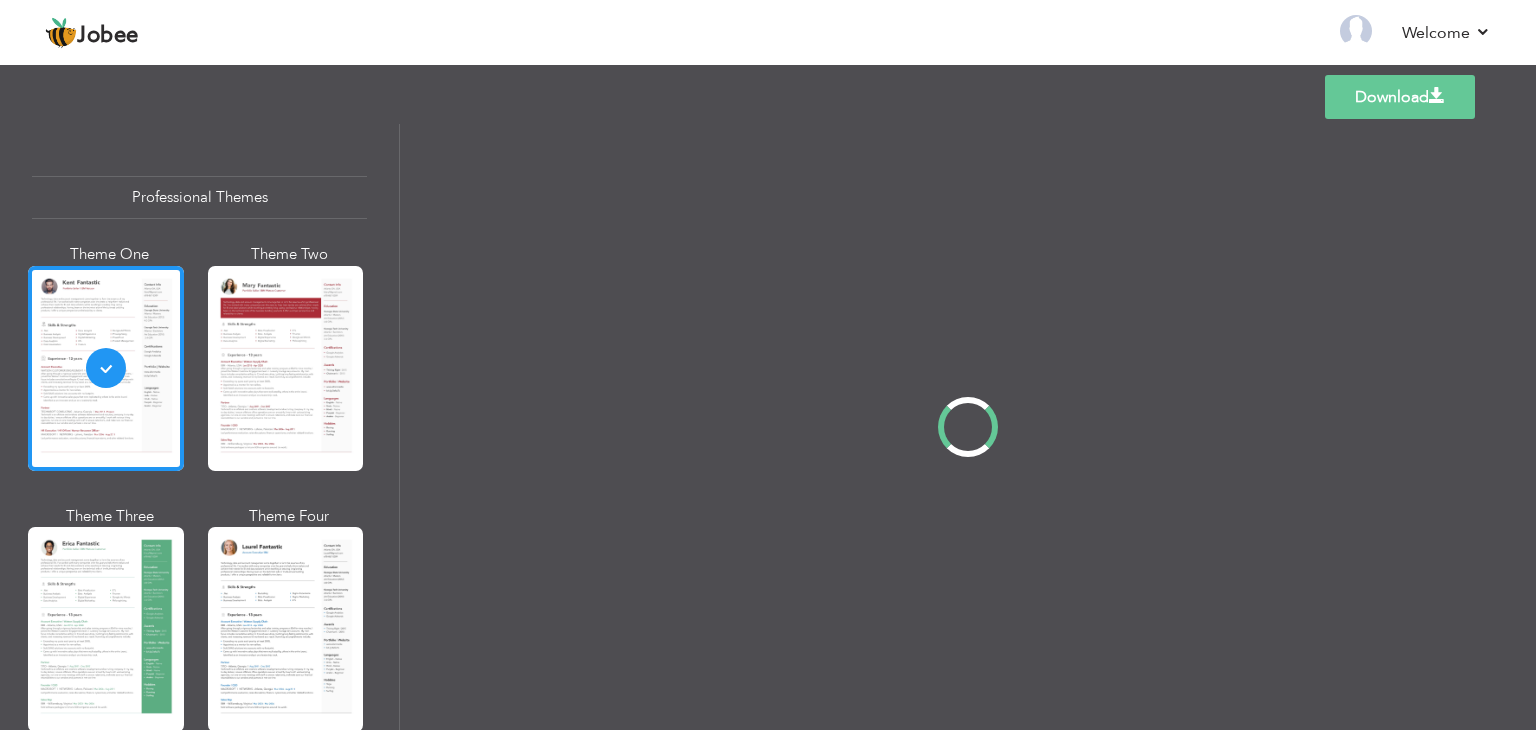 scroll, scrollTop: 0, scrollLeft: 0, axis: both 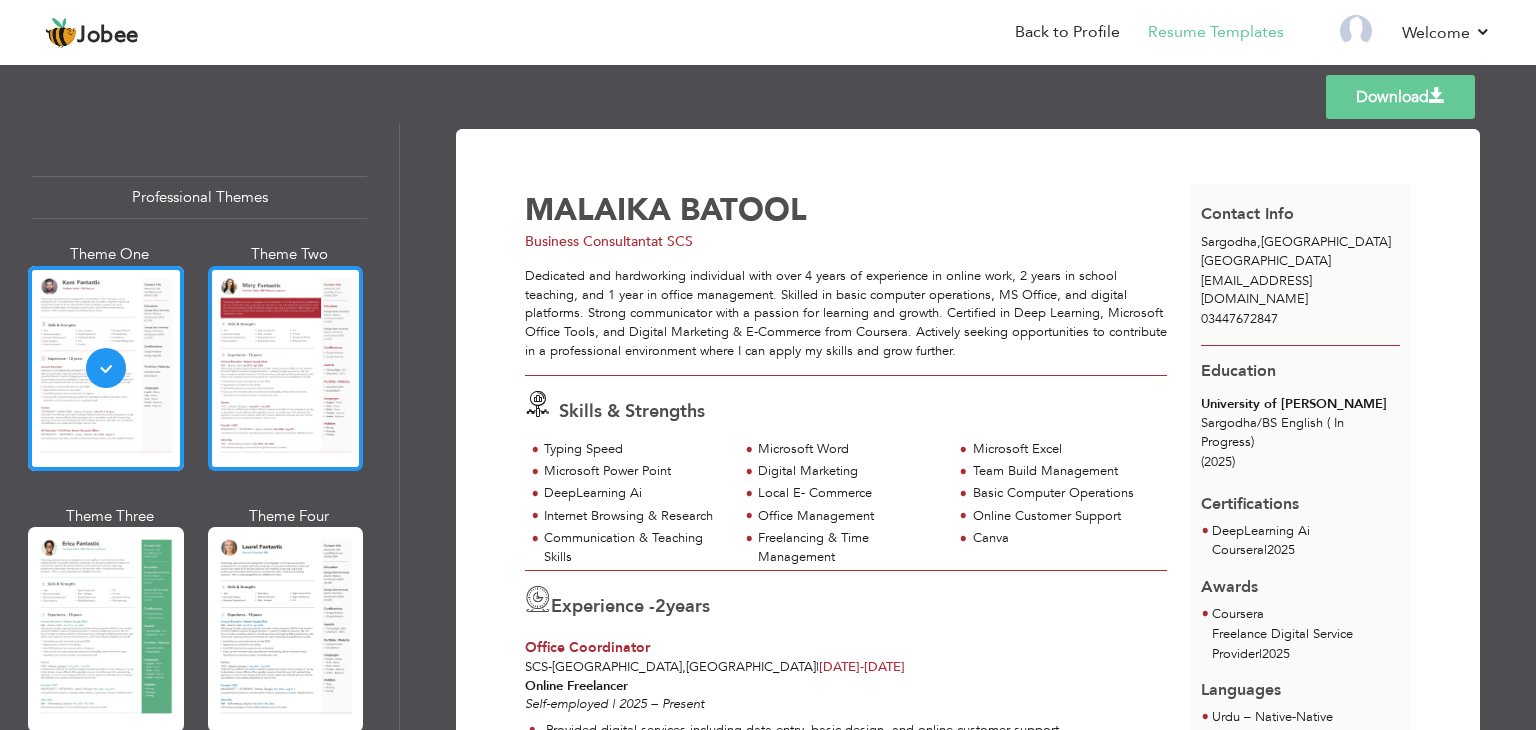click at bounding box center [286, 368] 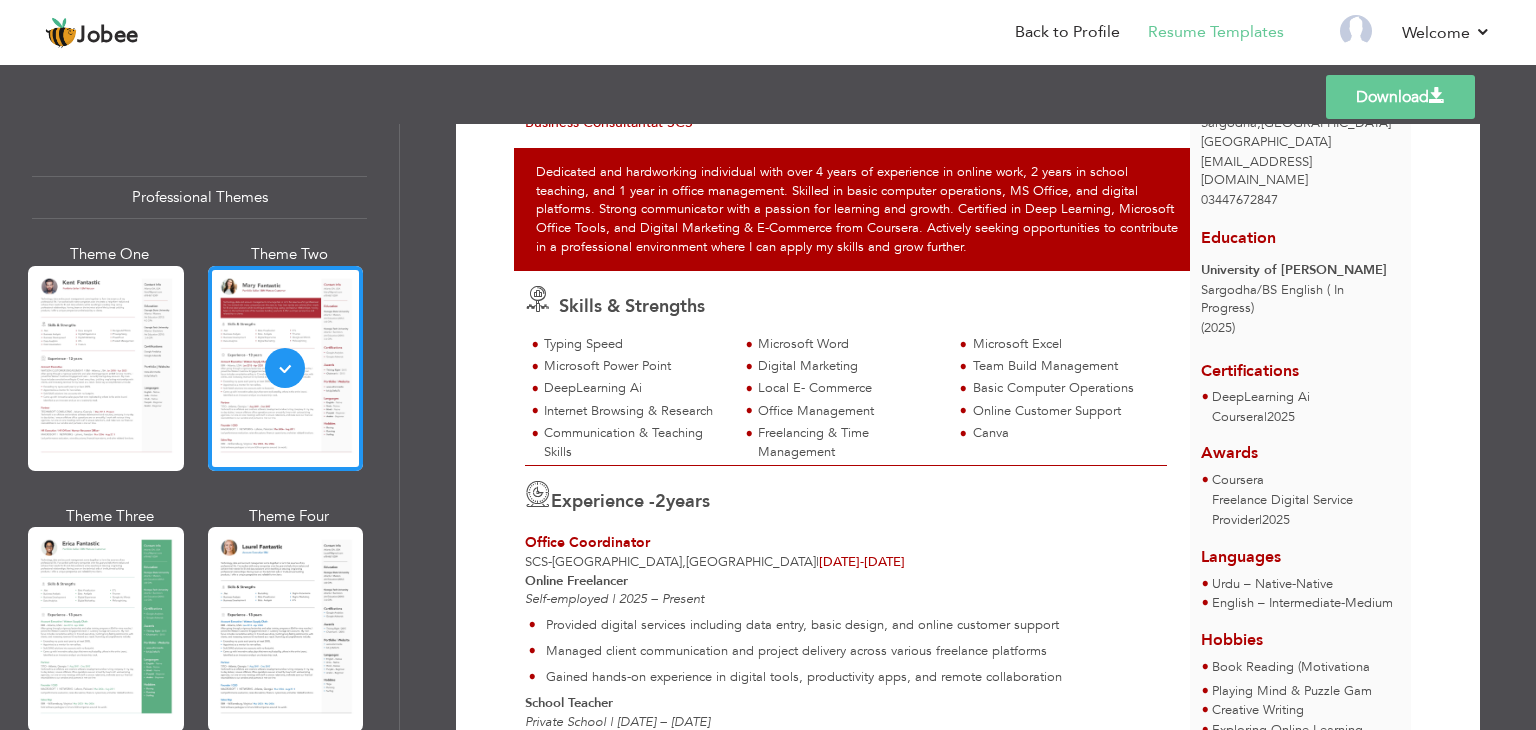 scroll, scrollTop: 0, scrollLeft: 0, axis: both 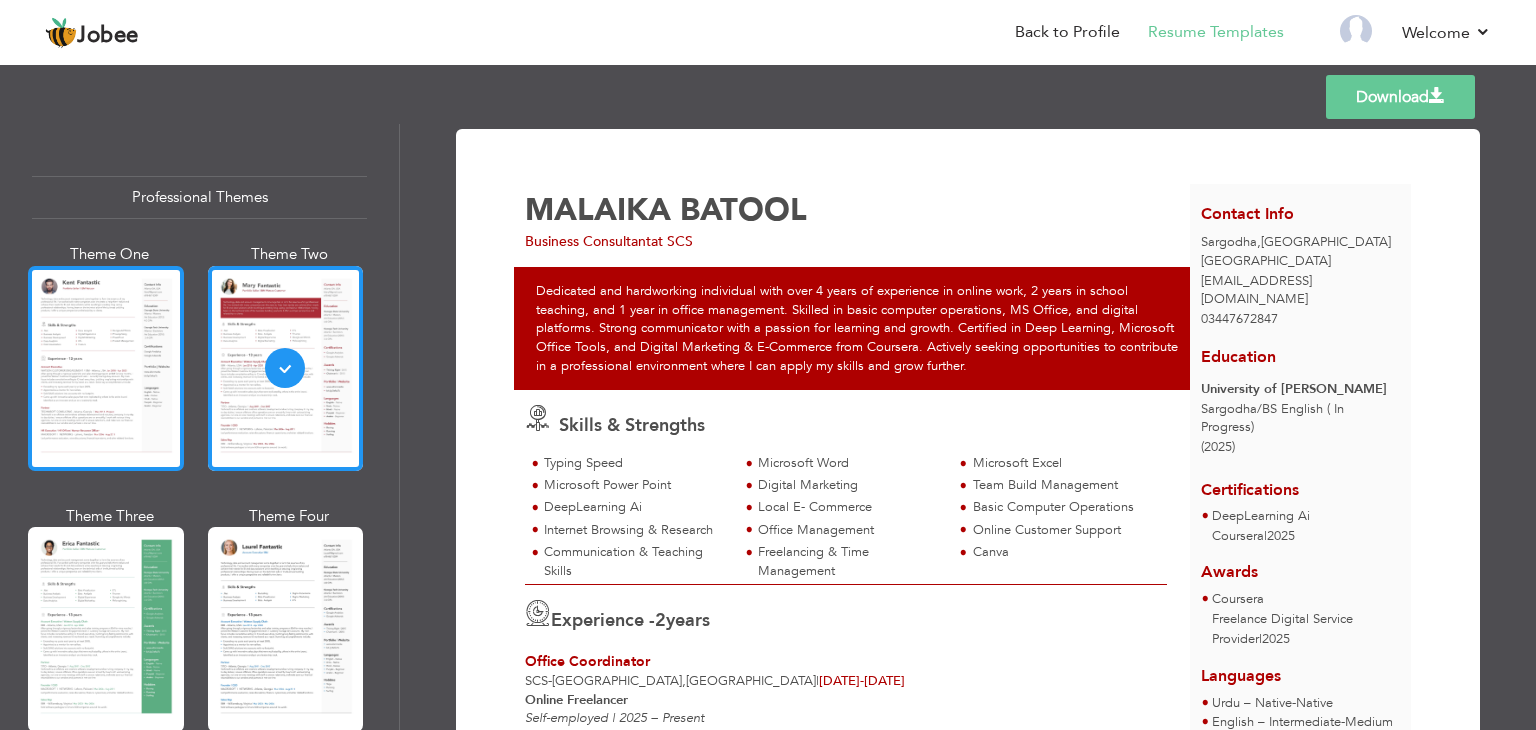 click at bounding box center (106, 368) 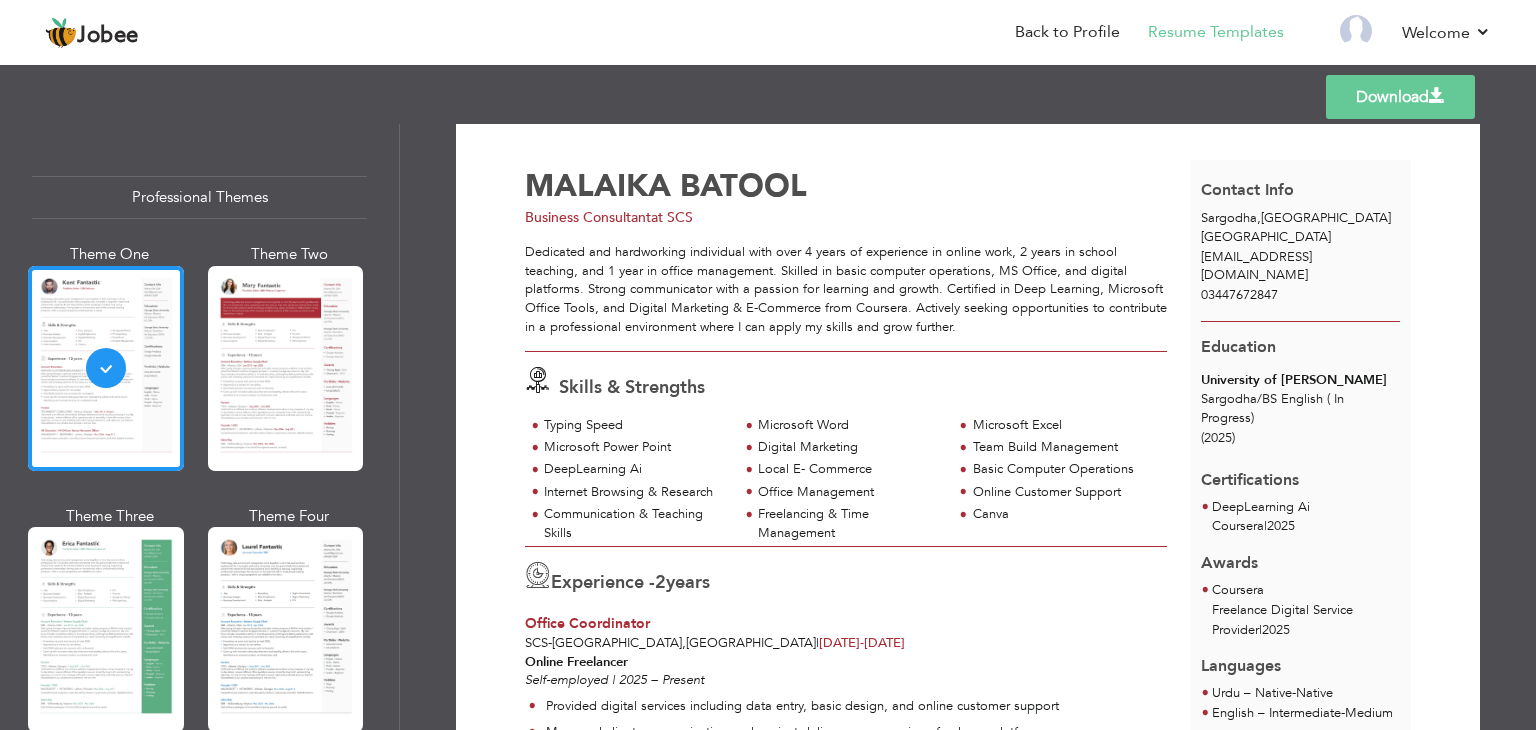 scroll, scrollTop: 0, scrollLeft: 0, axis: both 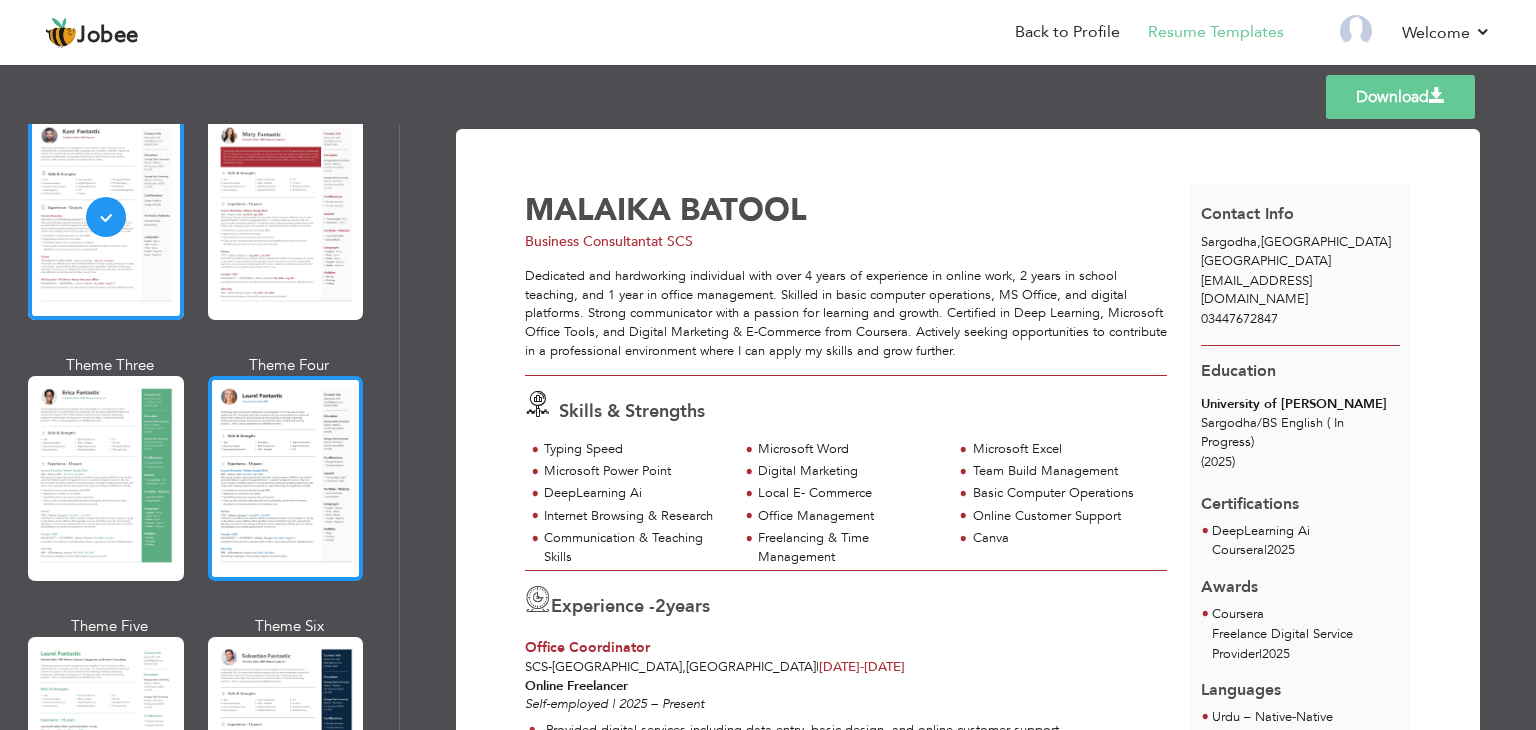 click at bounding box center (286, 478) 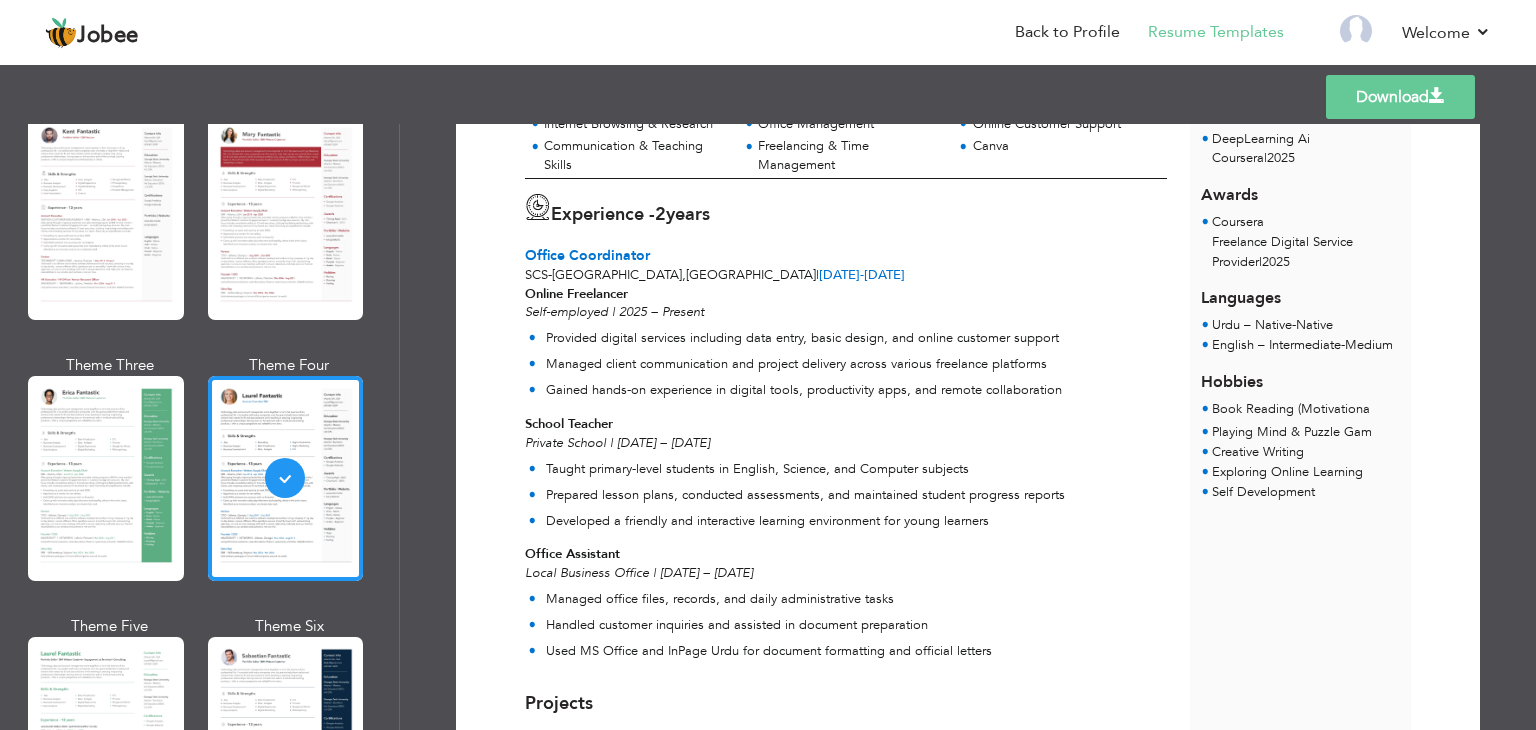 scroll, scrollTop: 383, scrollLeft: 0, axis: vertical 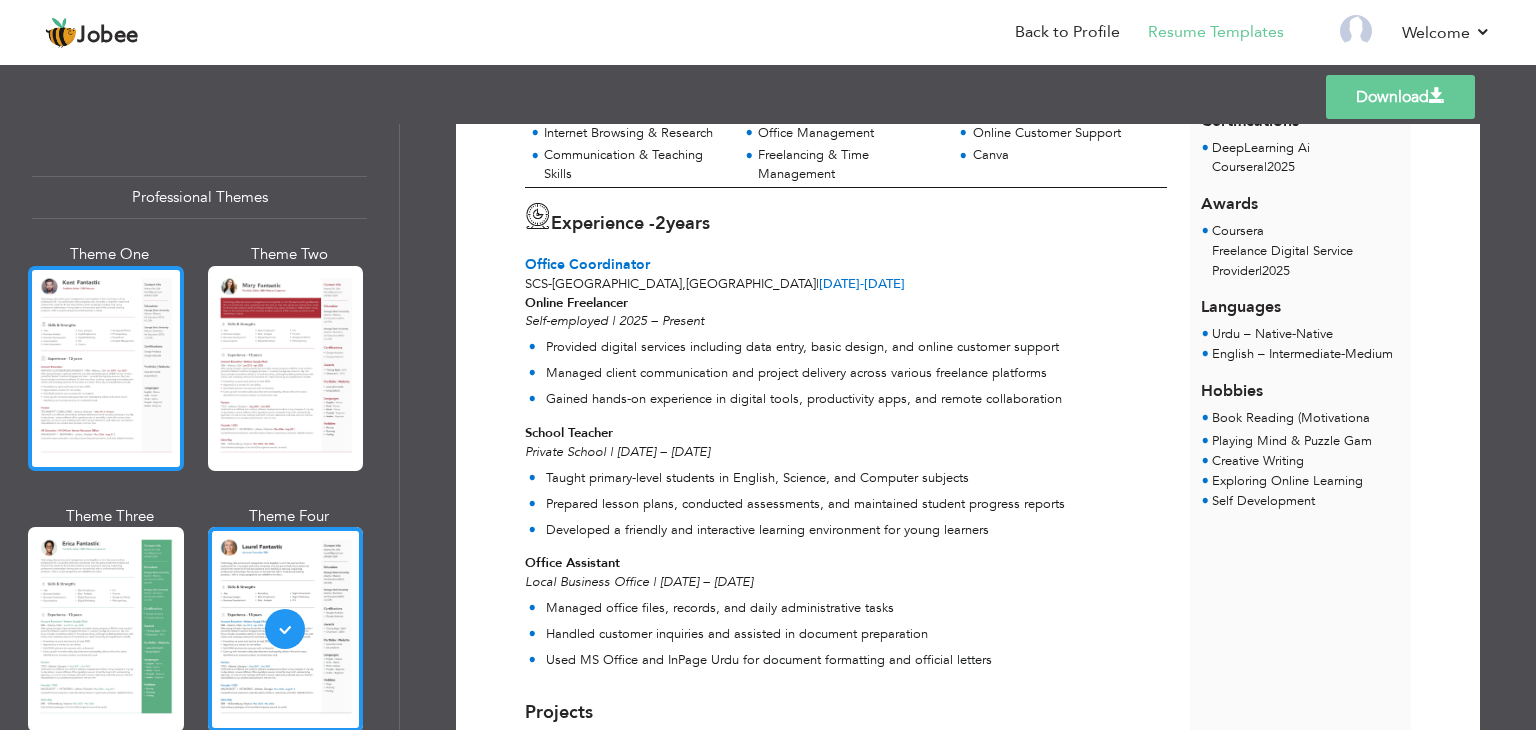 click at bounding box center [106, 368] 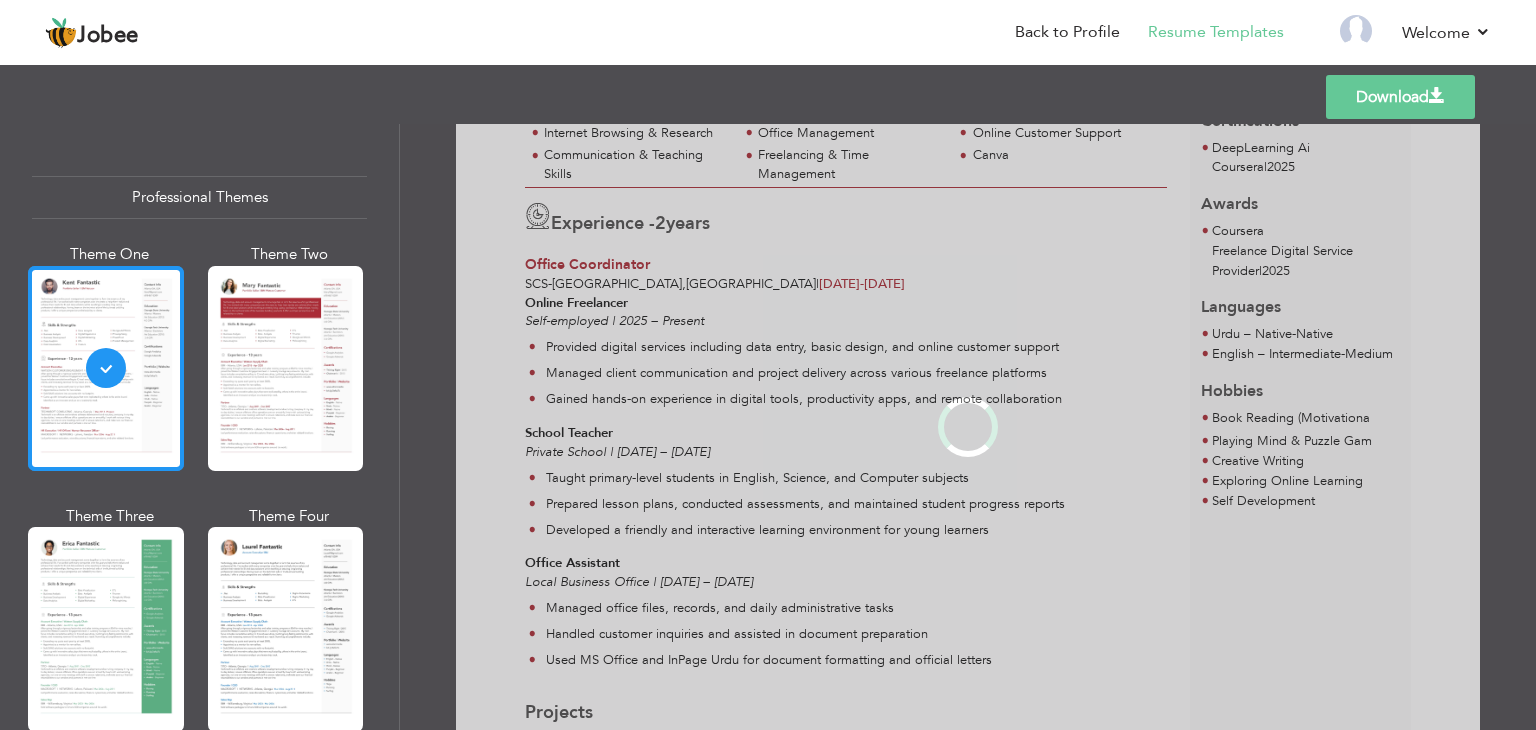 scroll, scrollTop: 0, scrollLeft: 0, axis: both 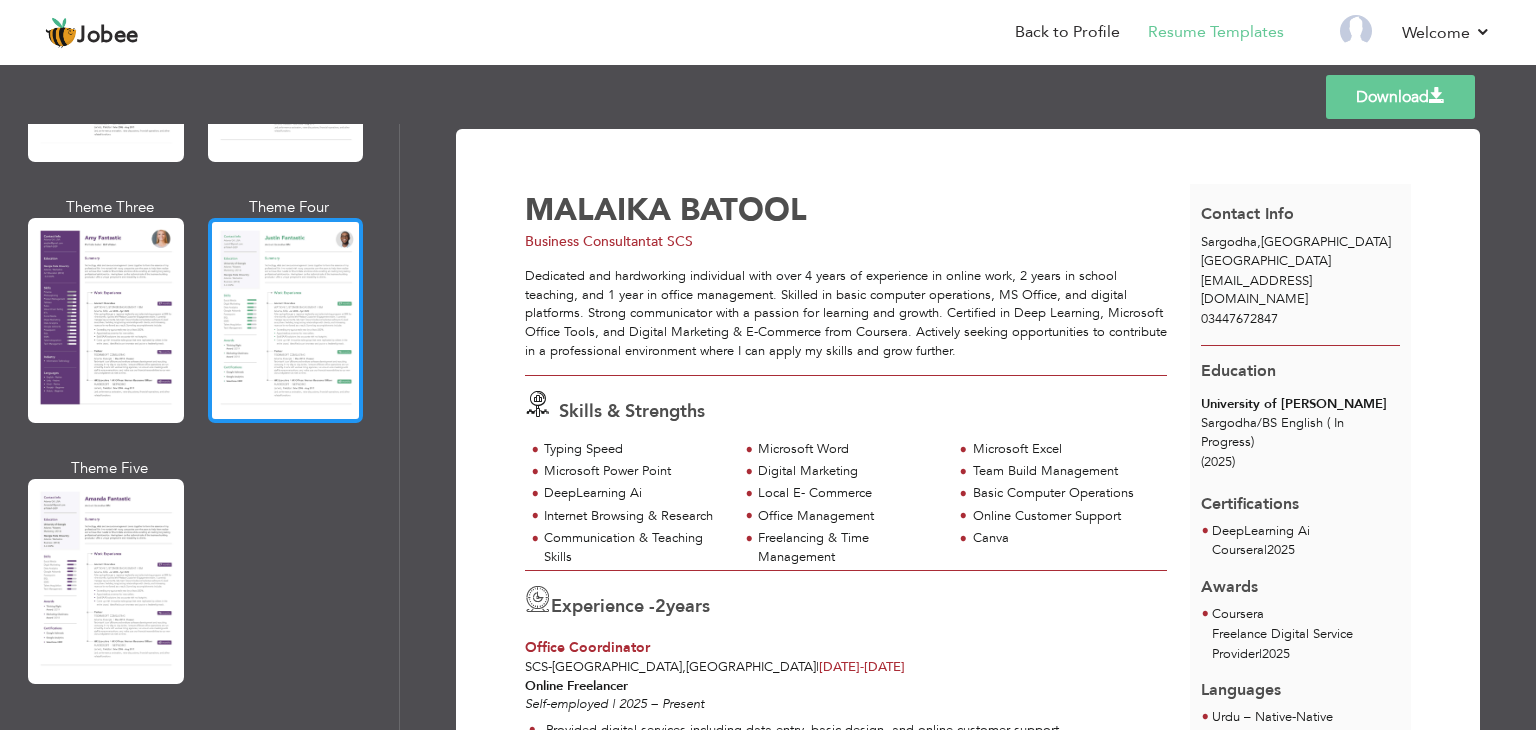 click at bounding box center (286, 320) 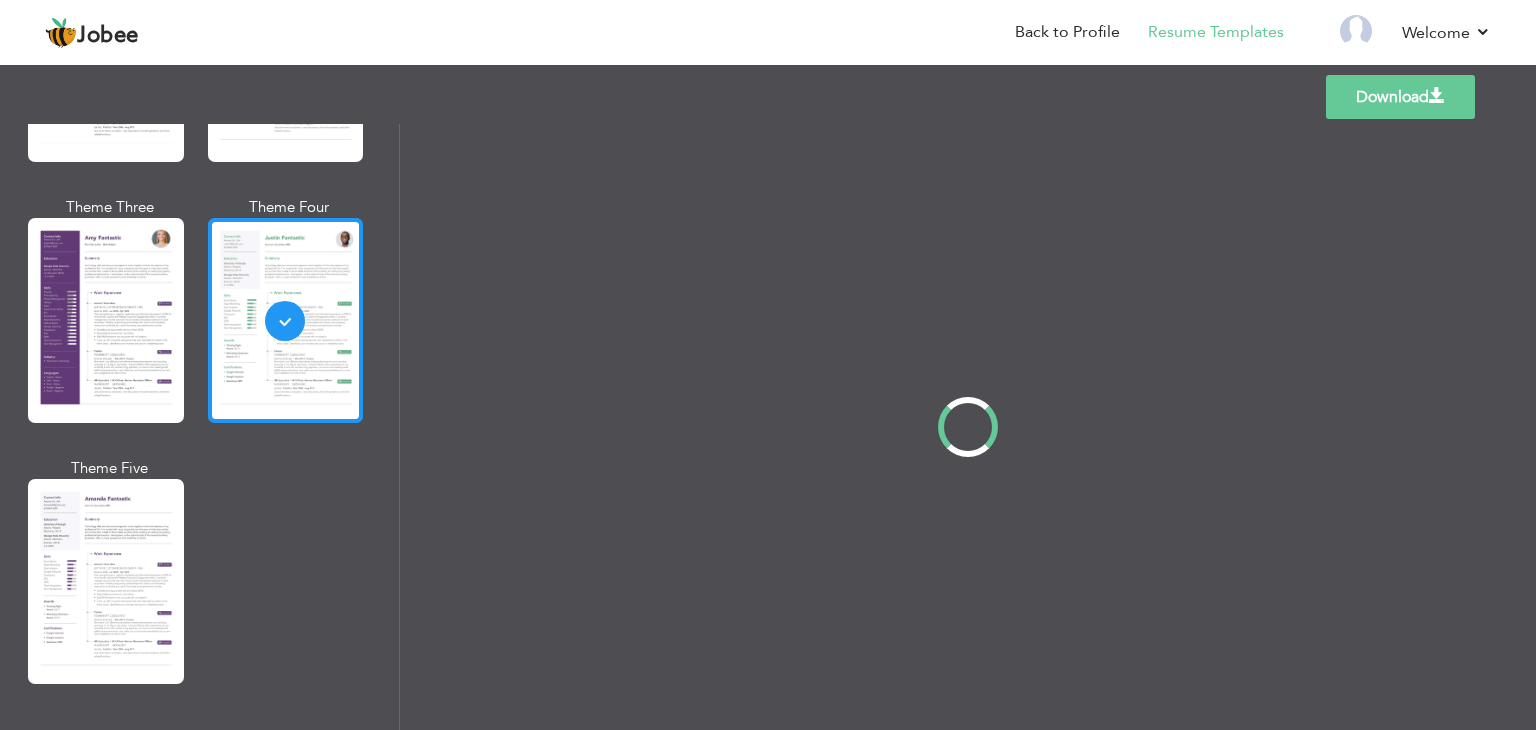 scroll, scrollTop: 0, scrollLeft: 0, axis: both 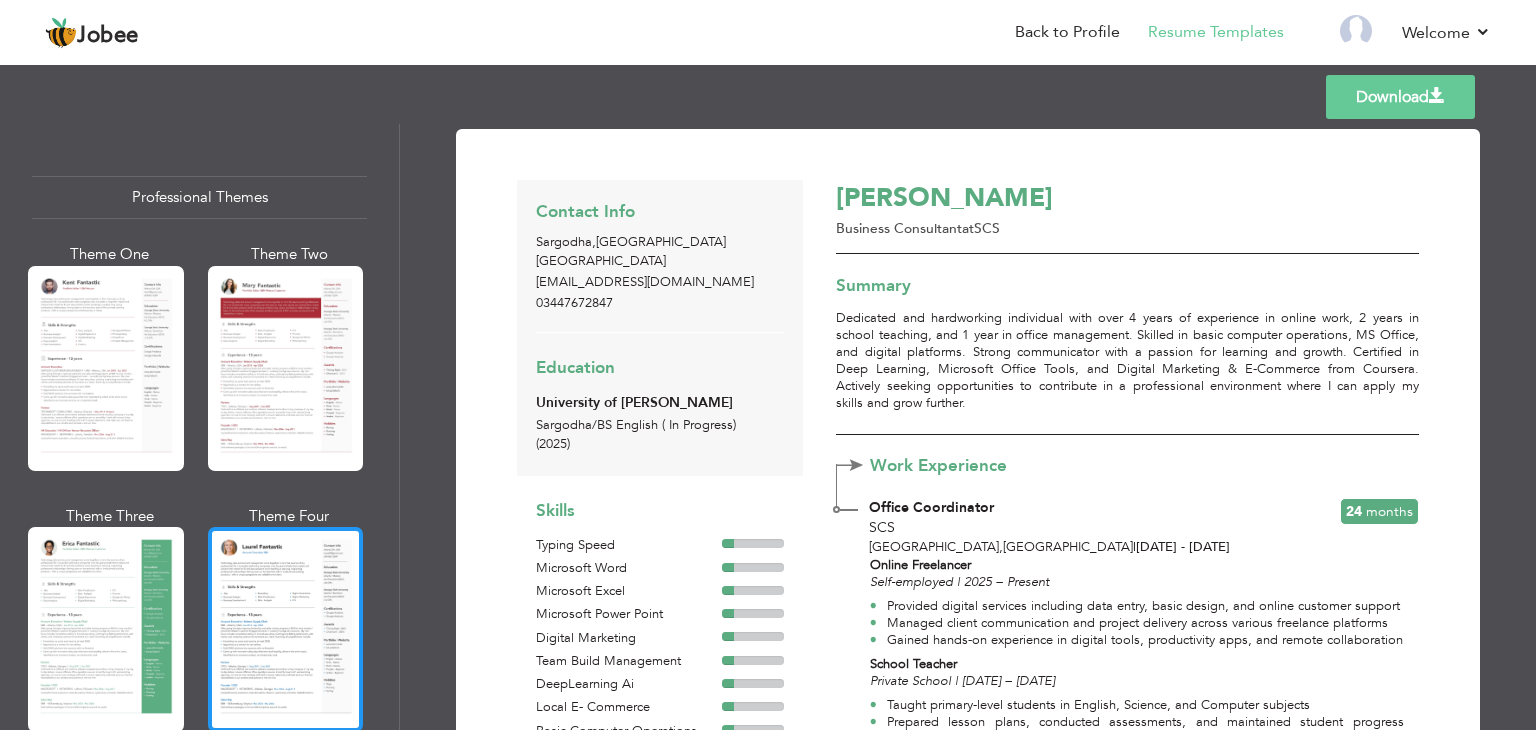 click at bounding box center [286, 629] 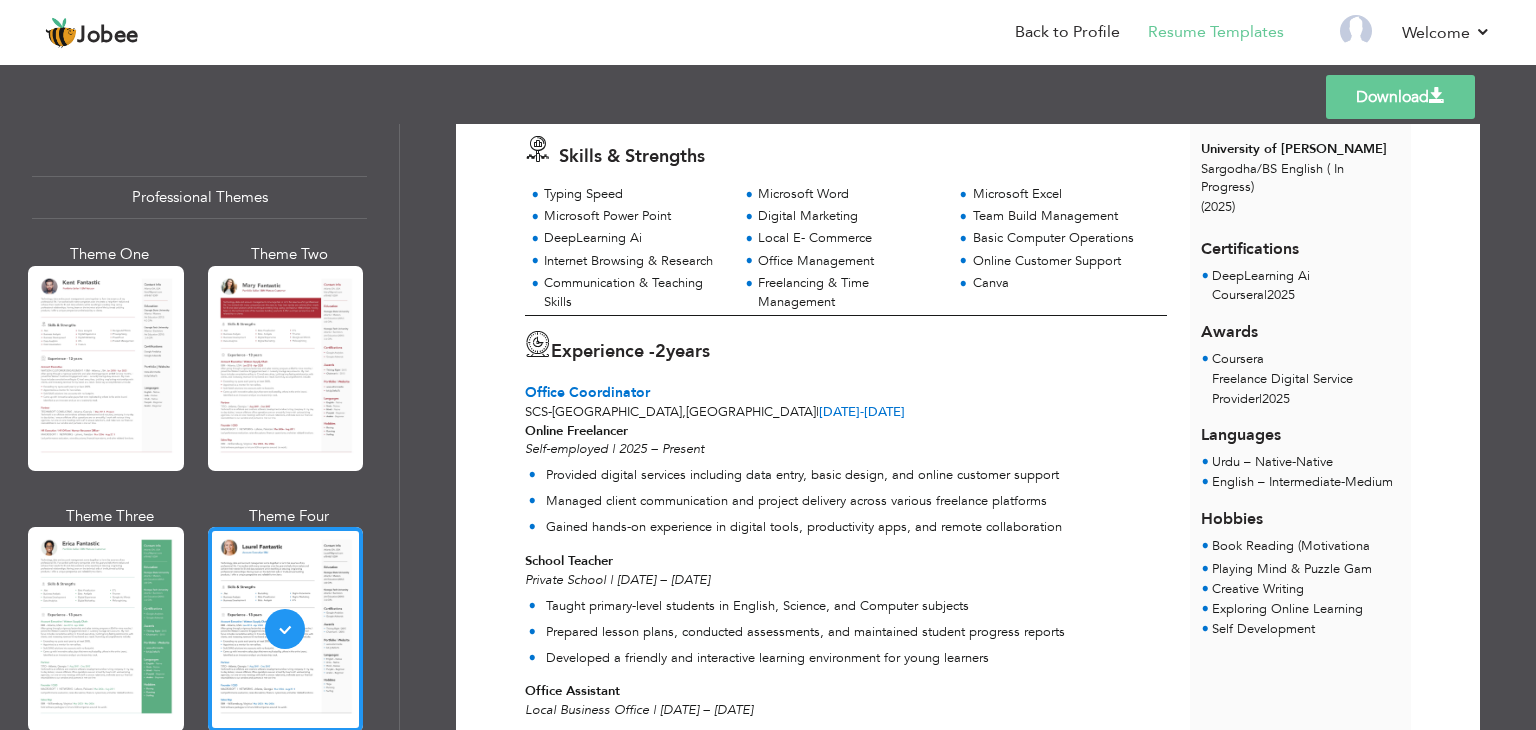 scroll, scrollTop: 0, scrollLeft: 0, axis: both 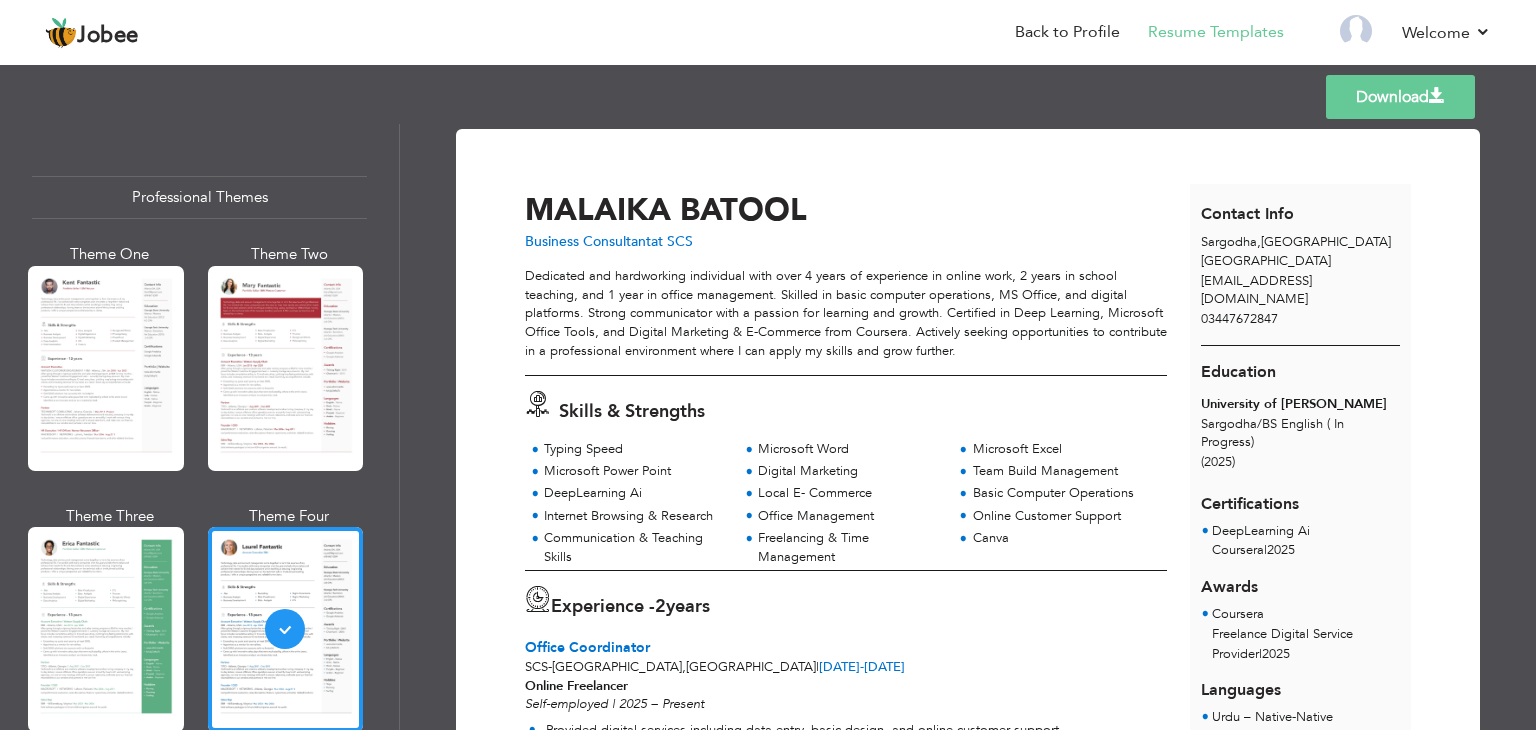 click on "[EMAIL_ADDRESS][DOMAIN_NAME]" at bounding box center (1256, 290) 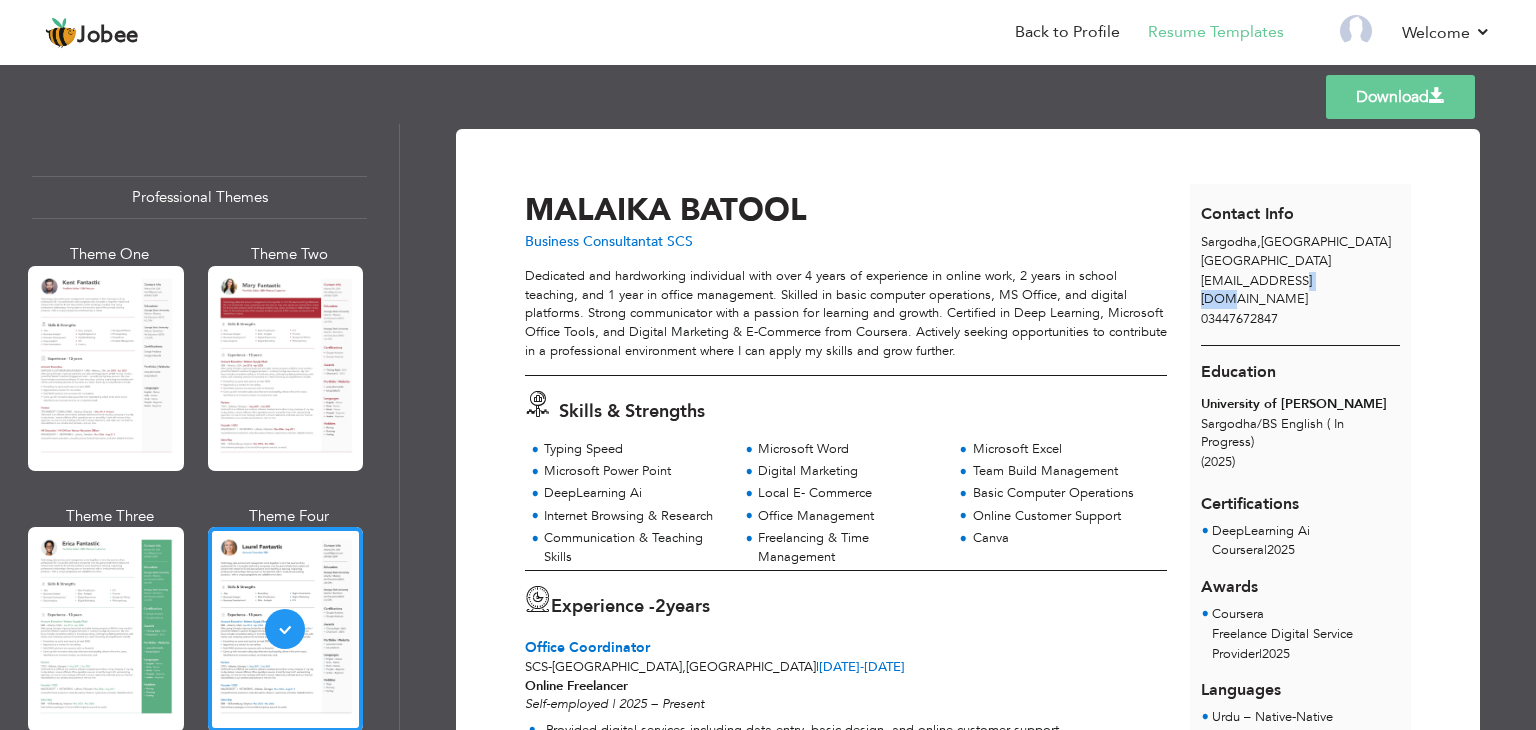 click on "[EMAIL_ADDRESS][DOMAIN_NAME]" at bounding box center (1256, 290) 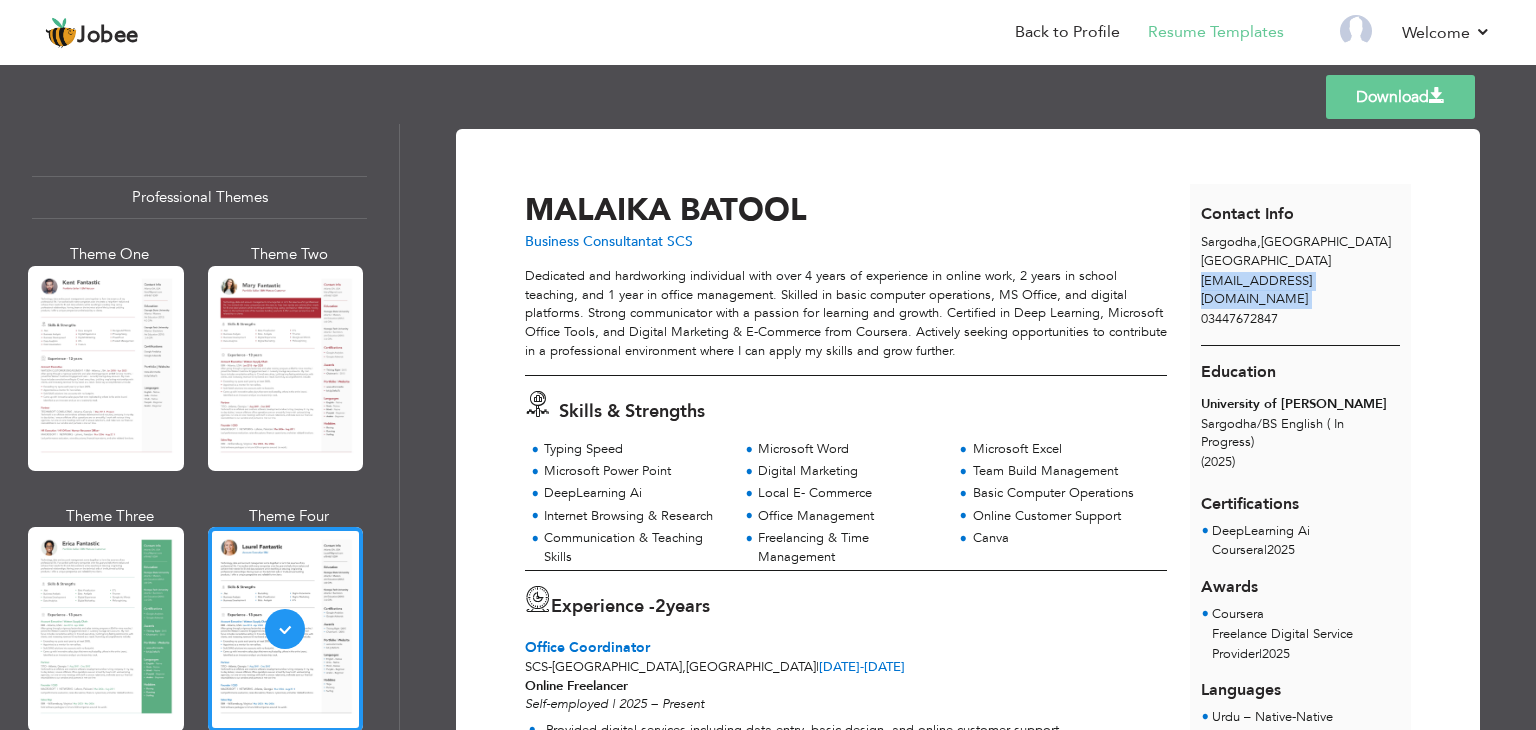 click on "[EMAIL_ADDRESS][DOMAIN_NAME]" at bounding box center (1256, 290) 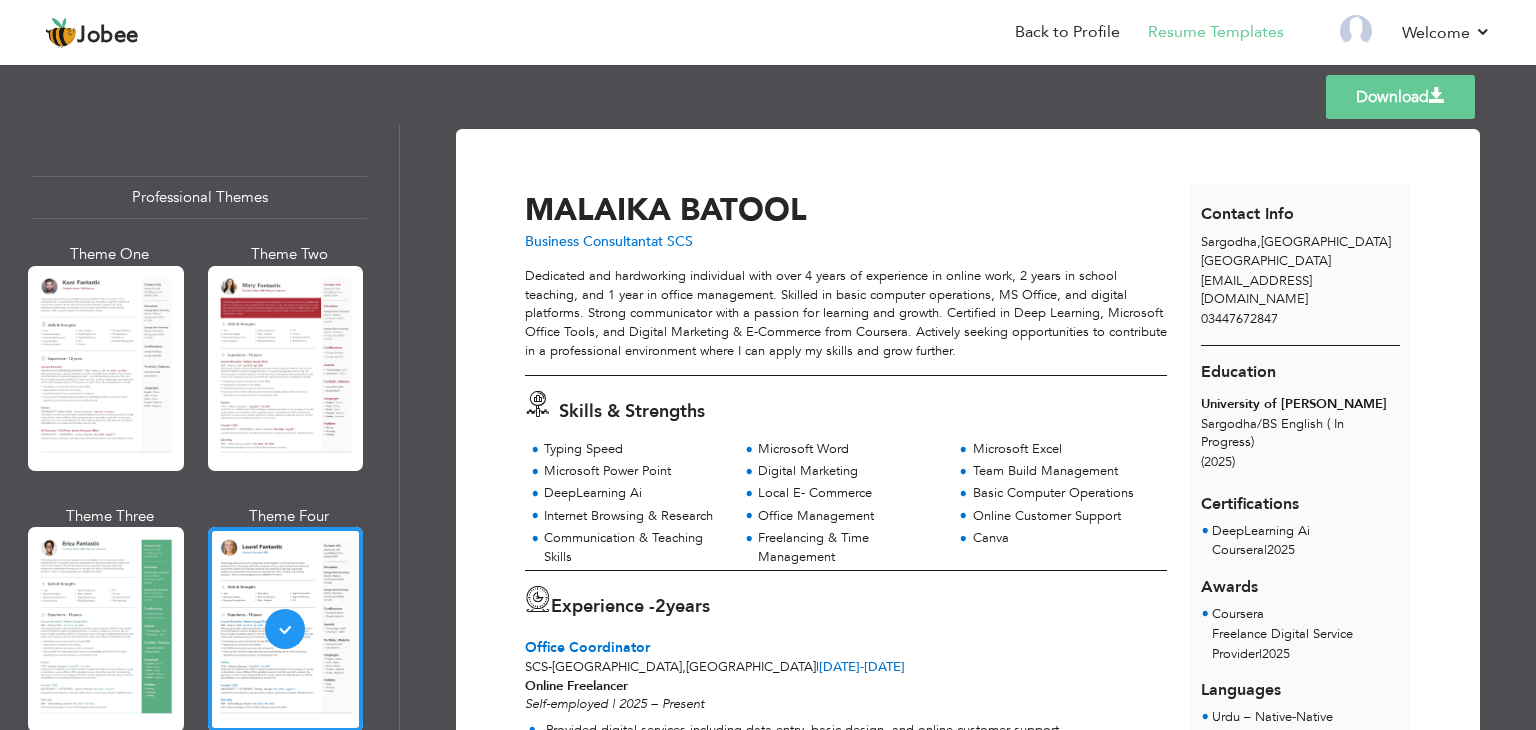 click at bounding box center [1301, 338] 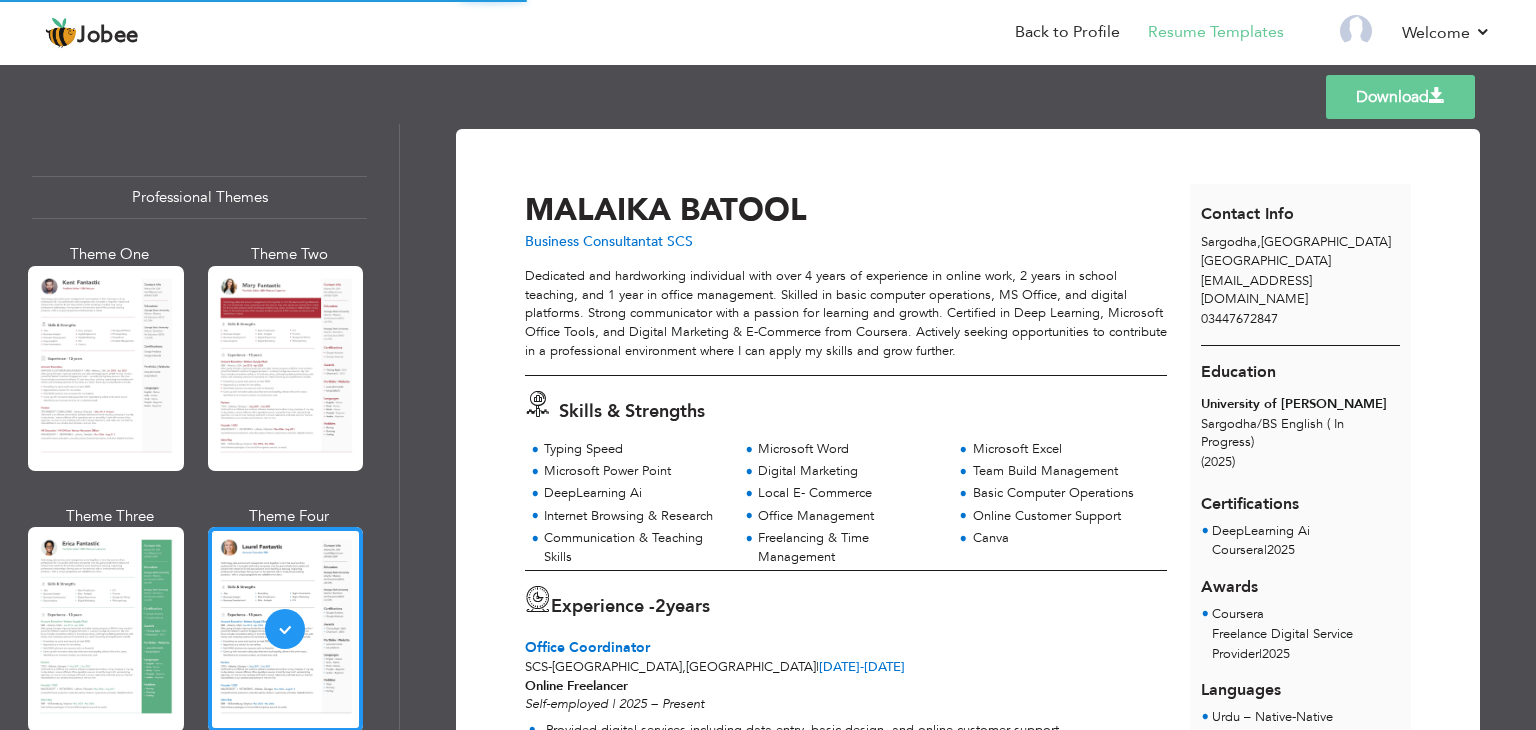 click on "Download" at bounding box center (1400, 97) 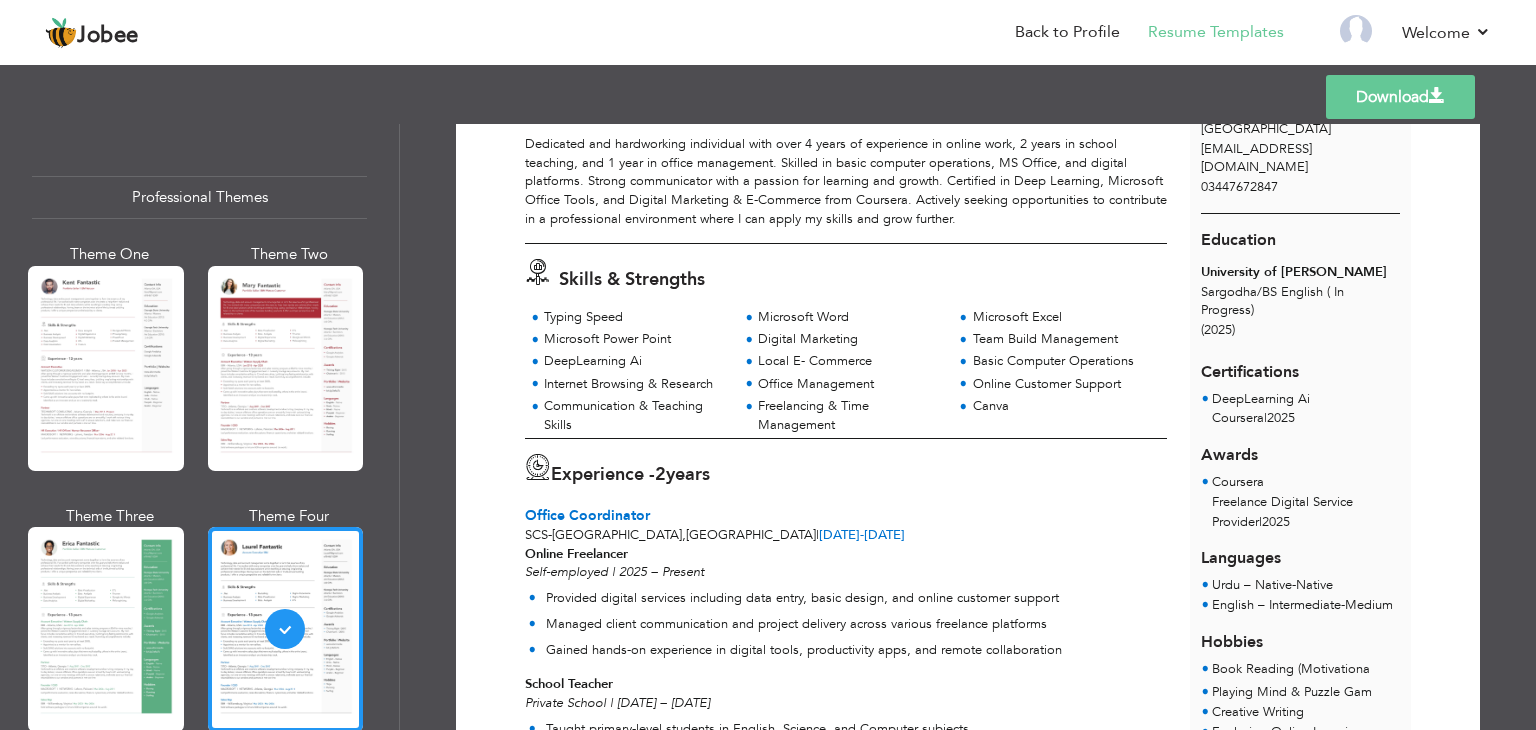 scroll, scrollTop: 101, scrollLeft: 0, axis: vertical 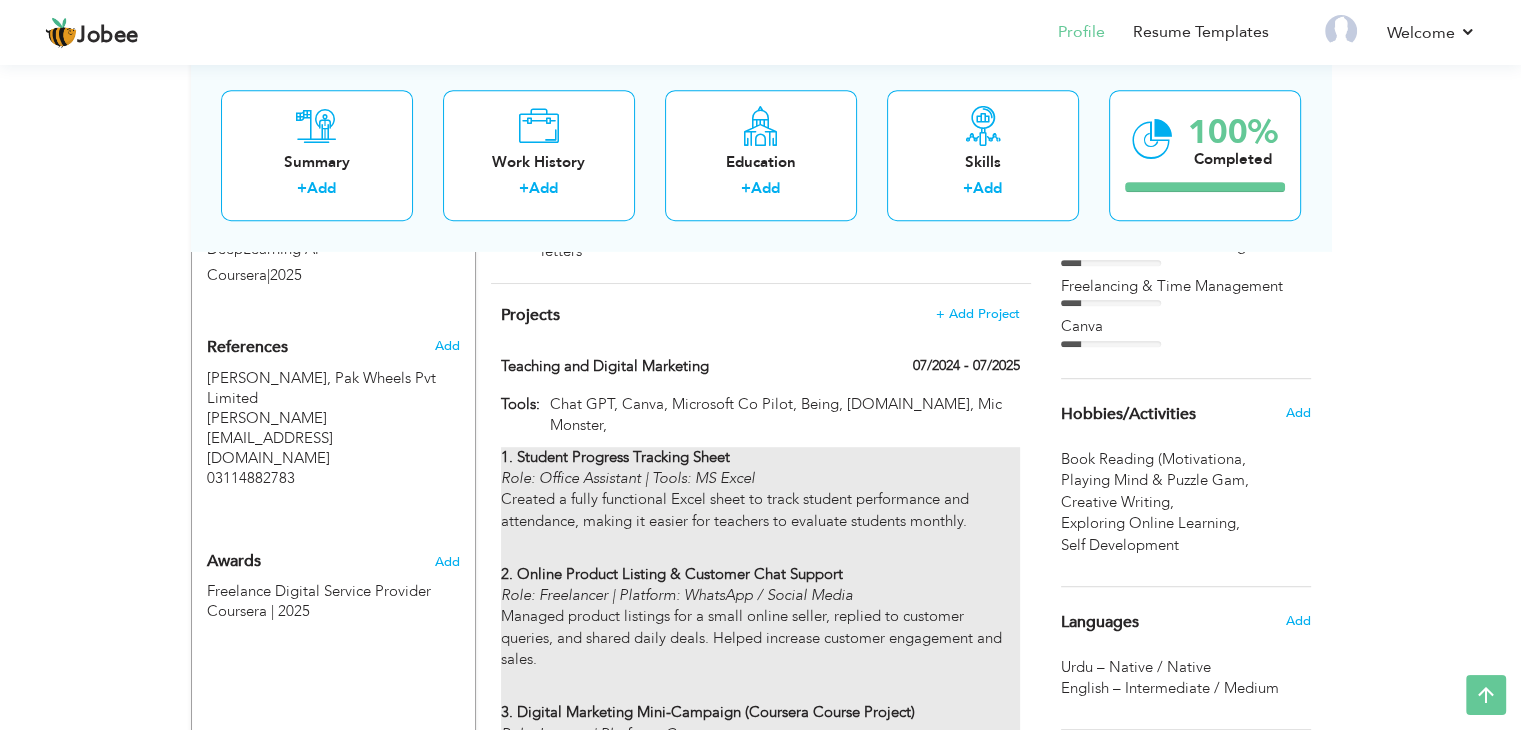 click on "1. Student Progress Tracking Sheet
Role: Office Assistant | Tools: MS Excel
Created a fully functional Excel sheet to track student performance and attendance, making it easier for teachers to evaluate students monthly." at bounding box center [760, 490] 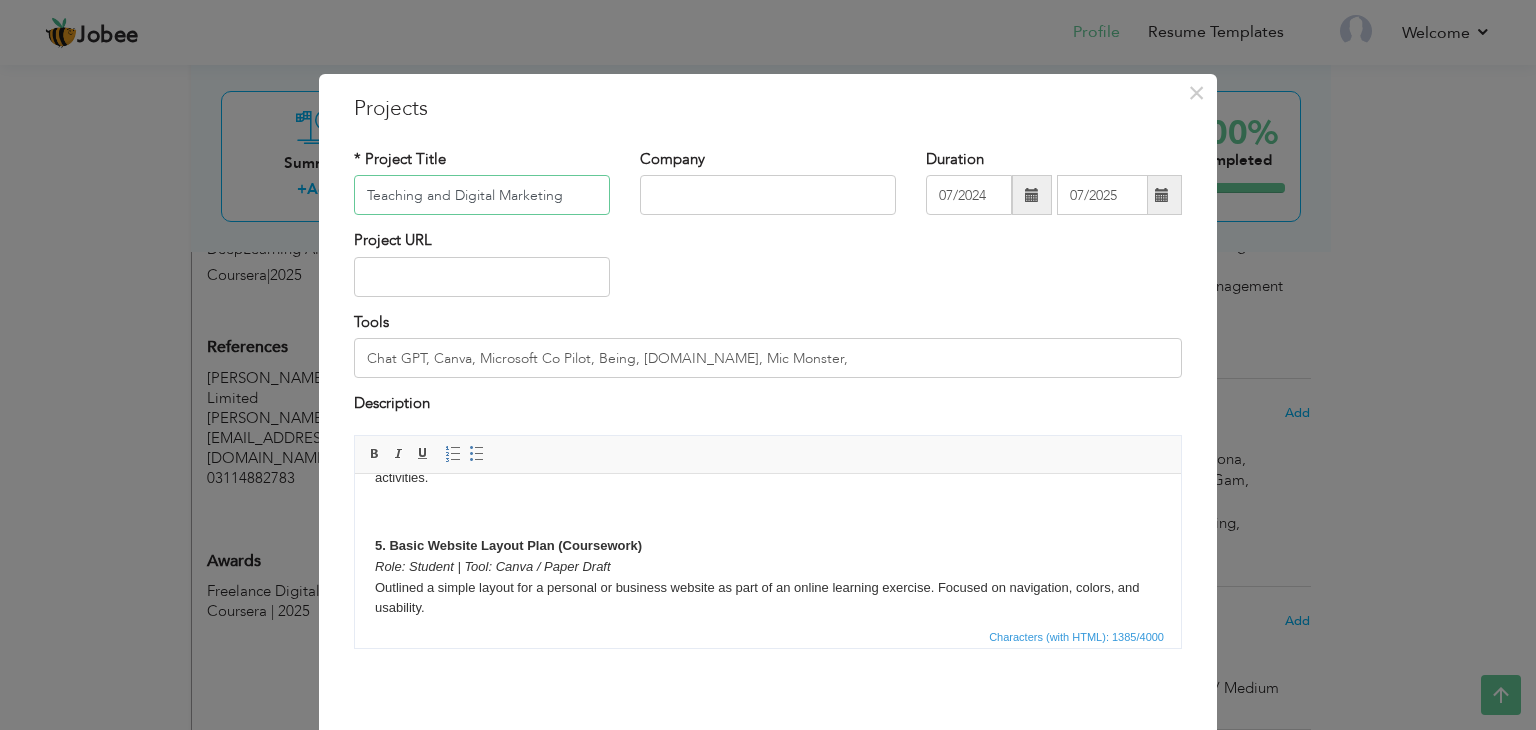 scroll, scrollTop: 492, scrollLeft: 0, axis: vertical 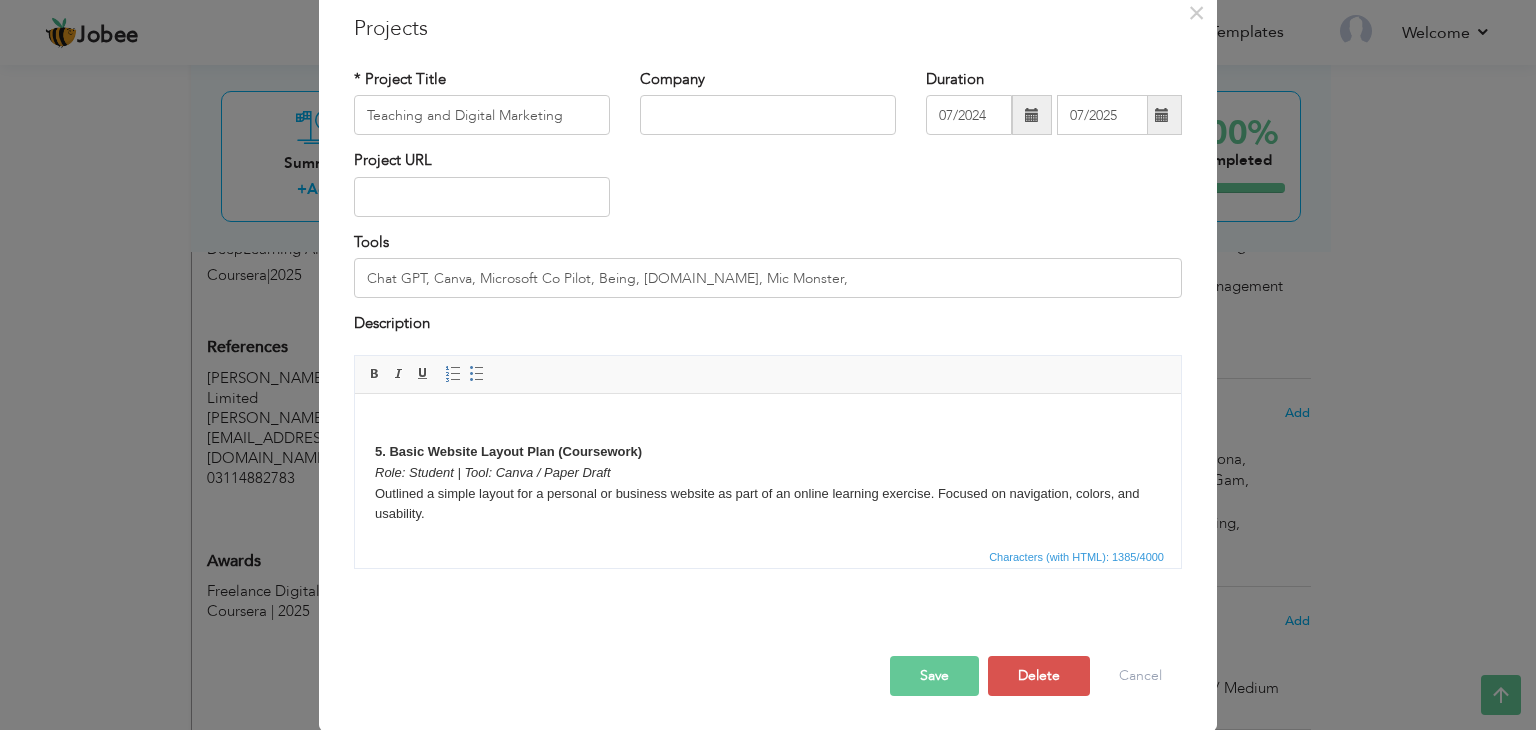 click on "1. Student Progress Tracking Sheet Role: Office Assistant | Tools: MS Excel Created a fully functional Excel sheet to track student performance and attendance, making it easier for teachers to evaluate students monthly. 2. Online Product Listing & Customer Chat Support Role: Freelancer | Platform: WhatsApp / Social Media Managed product listings for a small online seller, replied to customer queries, and shared daily deals. Helped increase customer engagement and sales.    3. Digital Marketing Mini-Campaign (Coursera Course Project) Role: Learner | Platform: Coursera Planned and executed a small digital marketing campaign using Facebook and Instagram. Learned ad targeting, creating content, and analyzing reach.    4. English Lesson Plan for Grade 6 Role: School Teacher Designed a week-long lesson plan for teaching grammar, vocabulary, and writing skills. Included student worksheets and in-class activities.    5. Basic Website Layout Plan (Coursework) Role: Student | Tool: Canva / Paper Draft" at bounding box center [768, 222] 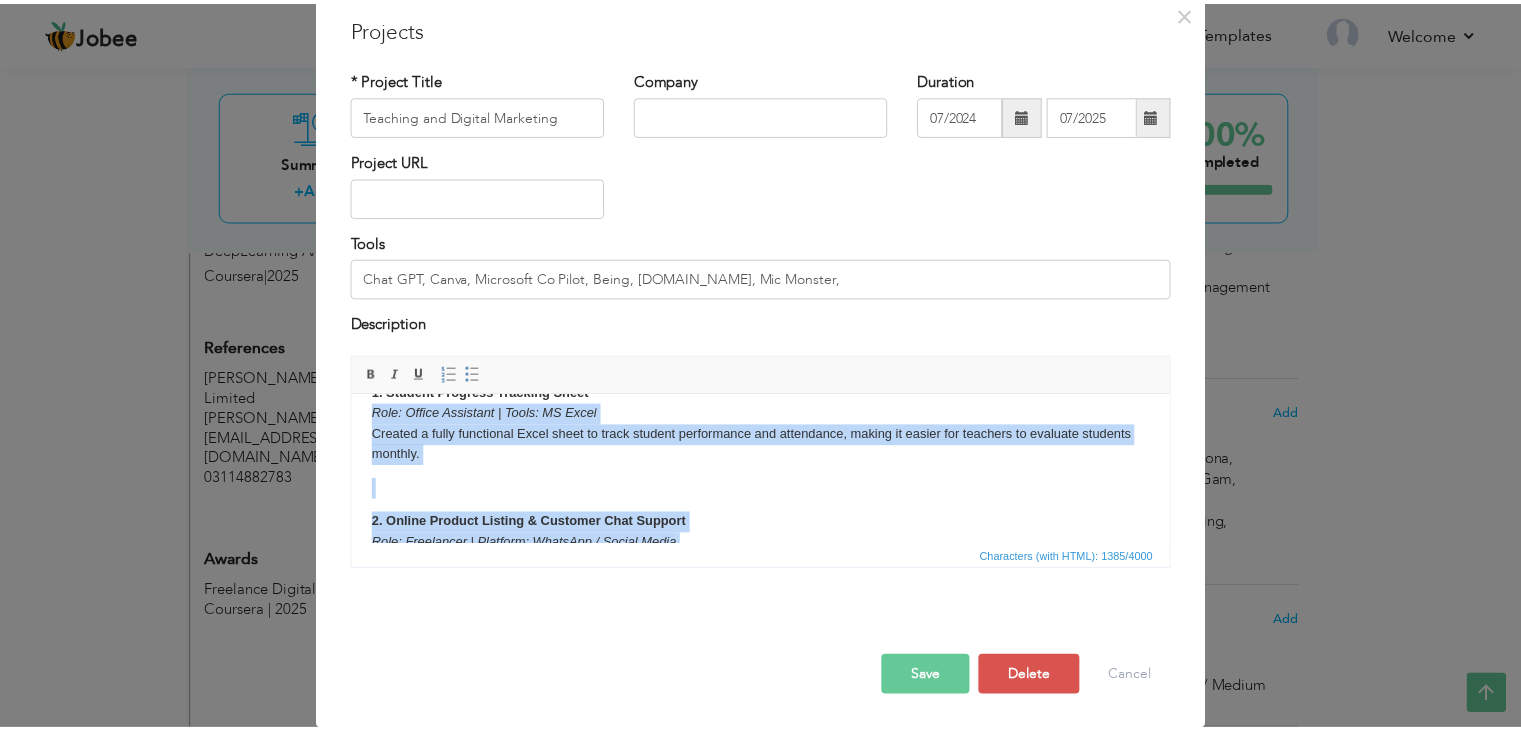 scroll, scrollTop: 0, scrollLeft: 0, axis: both 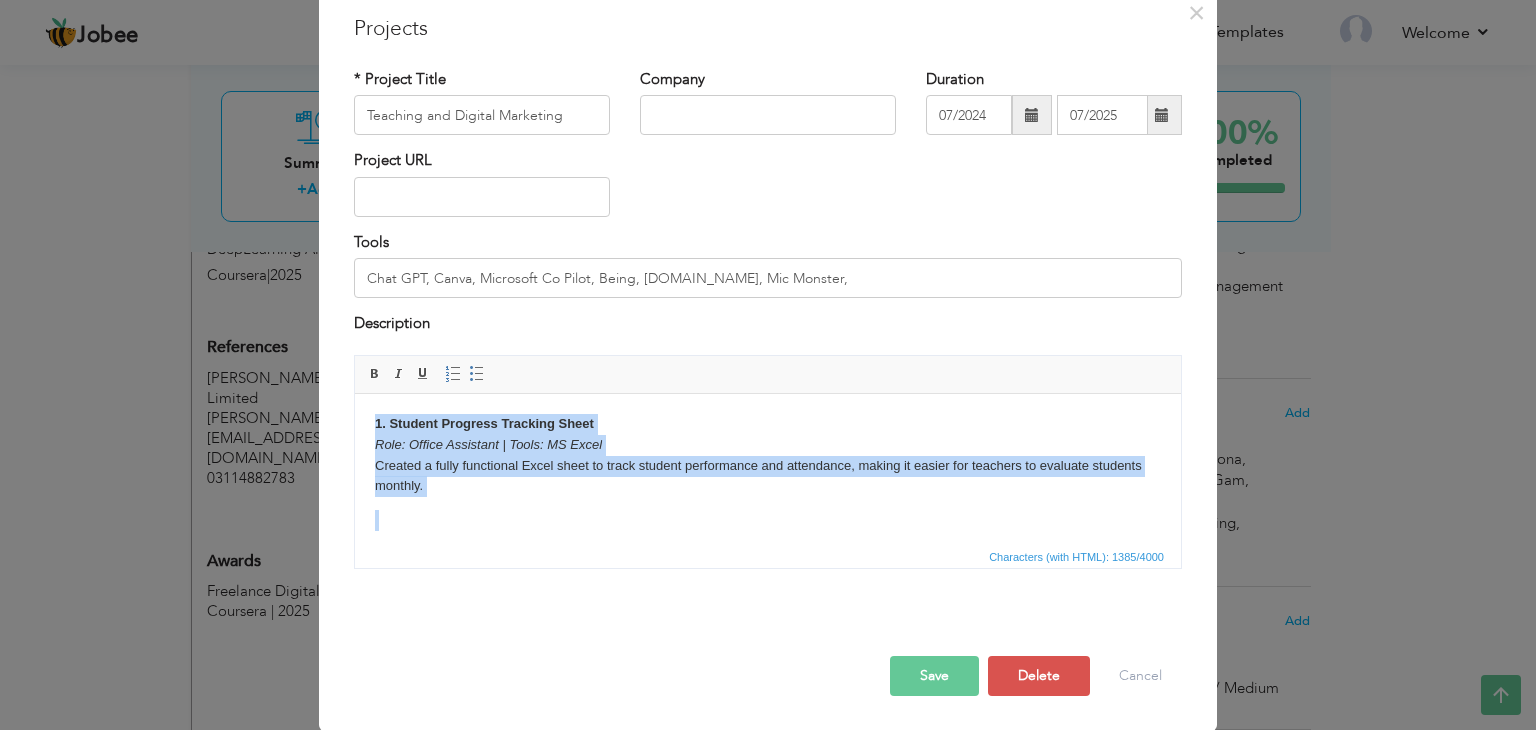 drag, startPoint x: 511, startPoint y: 534, endPoint x: 361, endPoint y: 389, distance: 208.62646 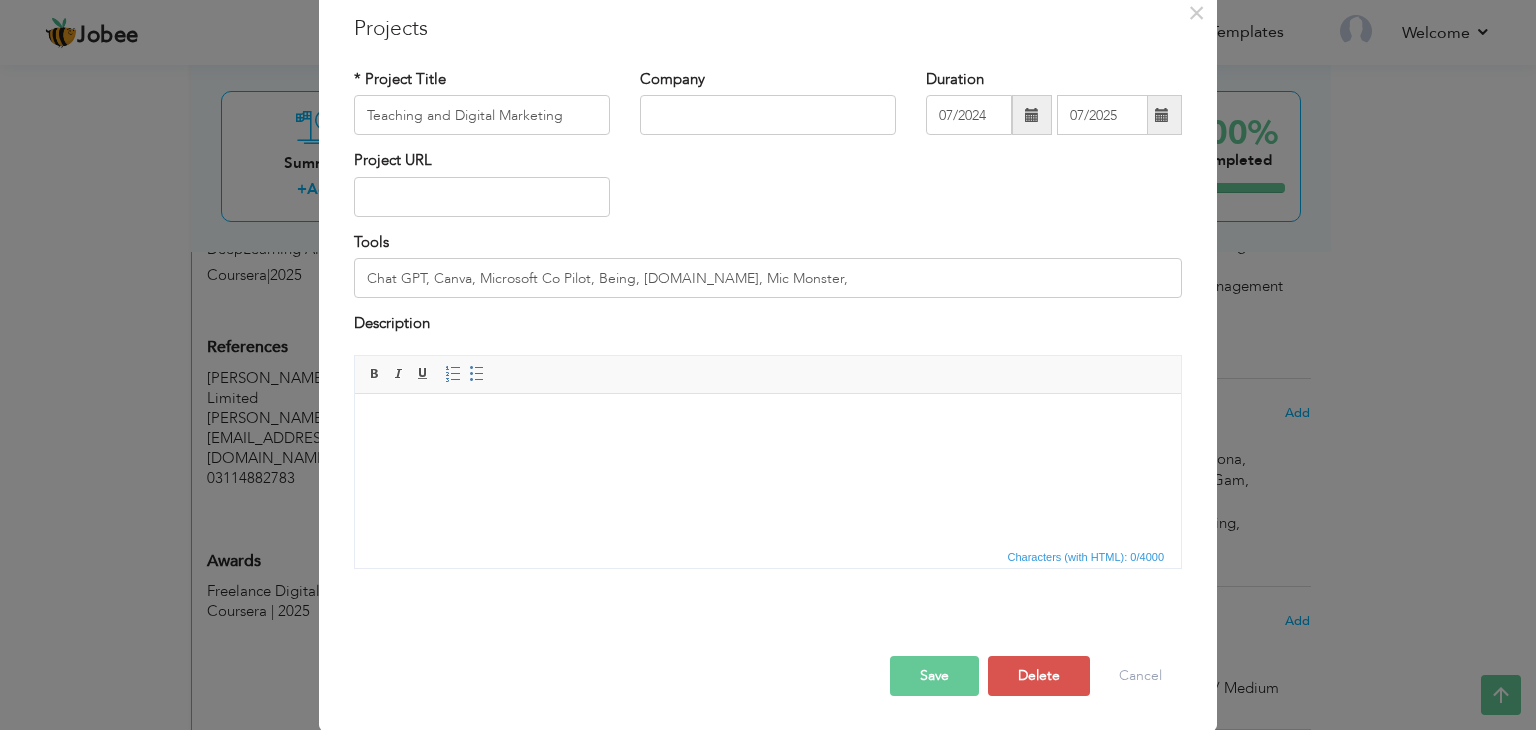 click on "Save" at bounding box center [934, 676] 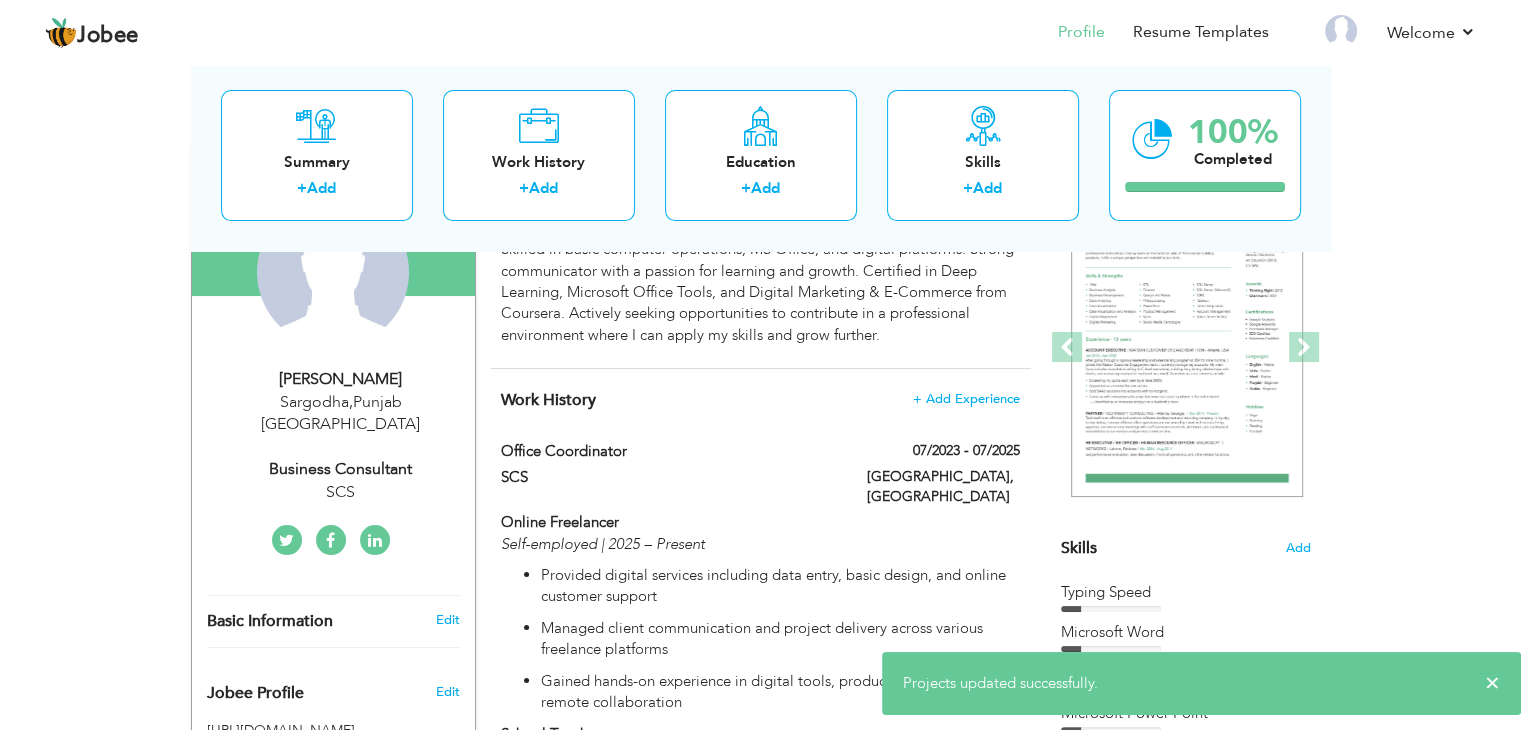scroll, scrollTop: 0, scrollLeft: 0, axis: both 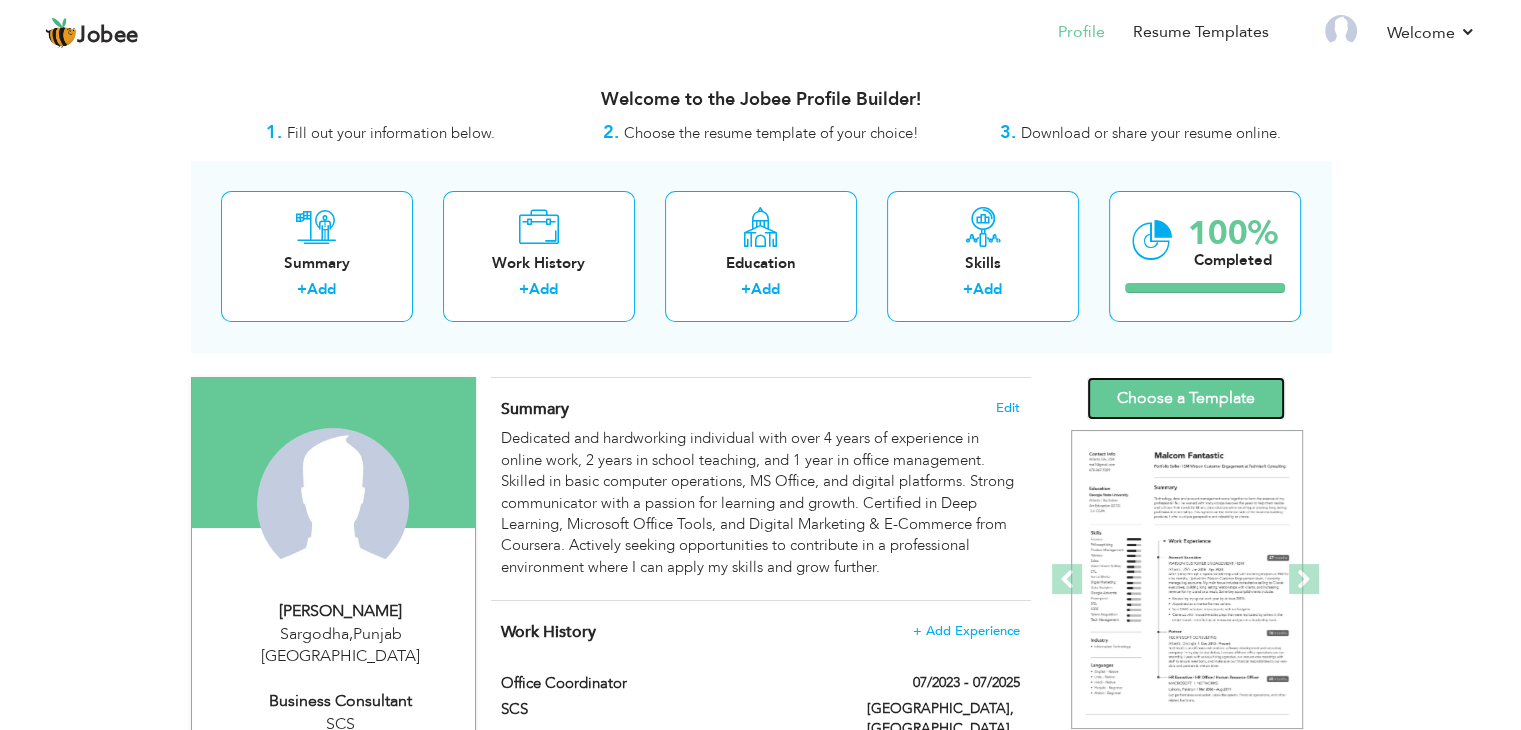 click on "Choose a Template" at bounding box center (1186, 398) 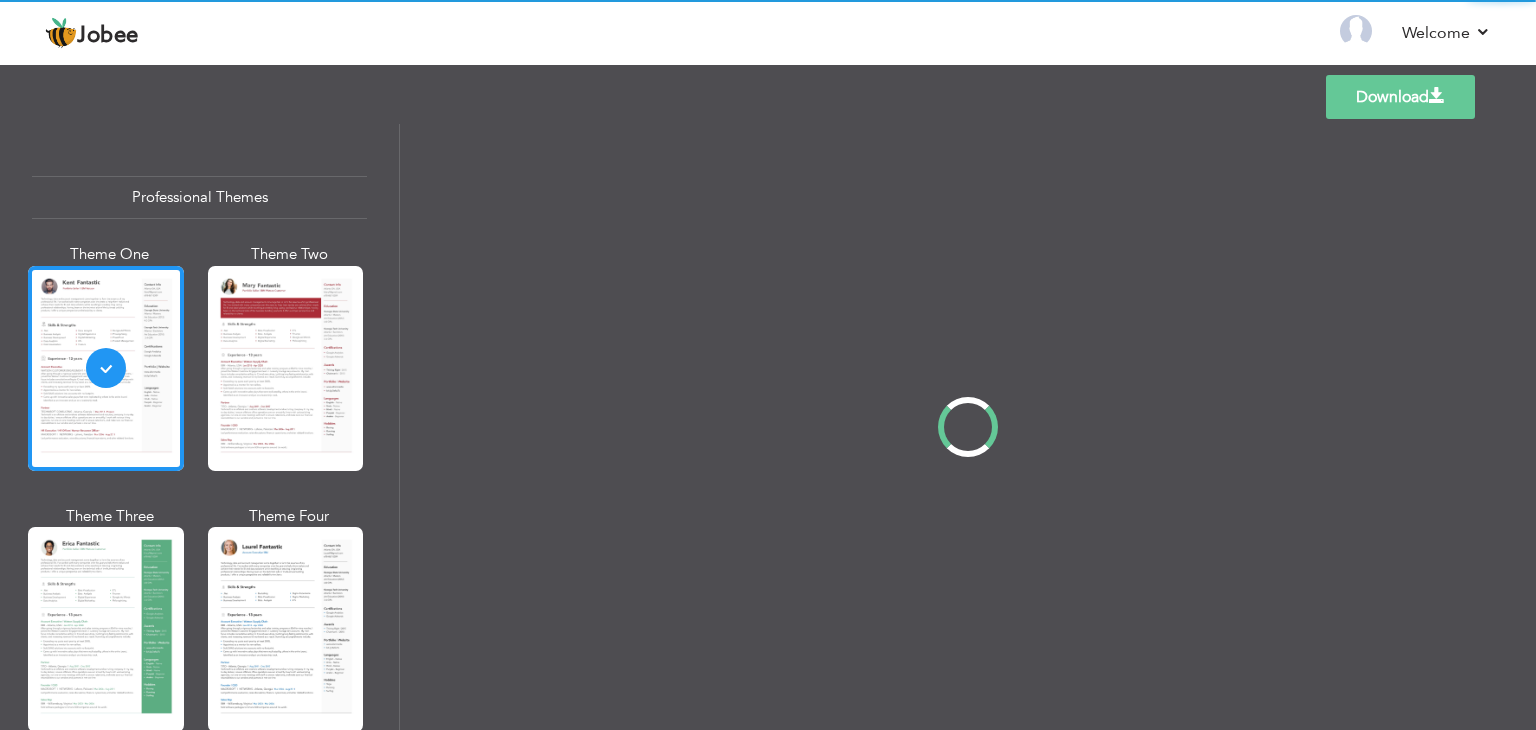 scroll, scrollTop: 0, scrollLeft: 0, axis: both 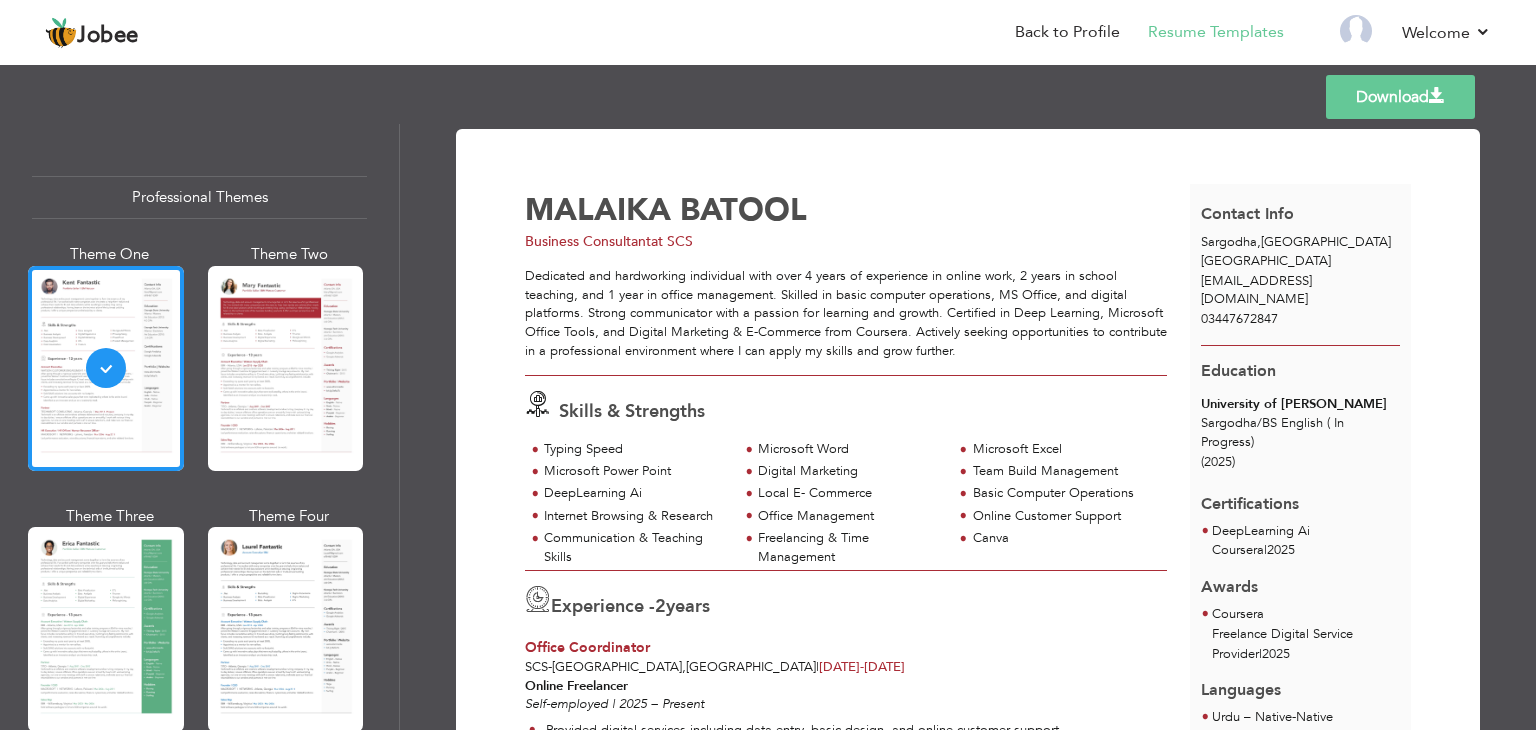 click on "Download" at bounding box center (1400, 97) 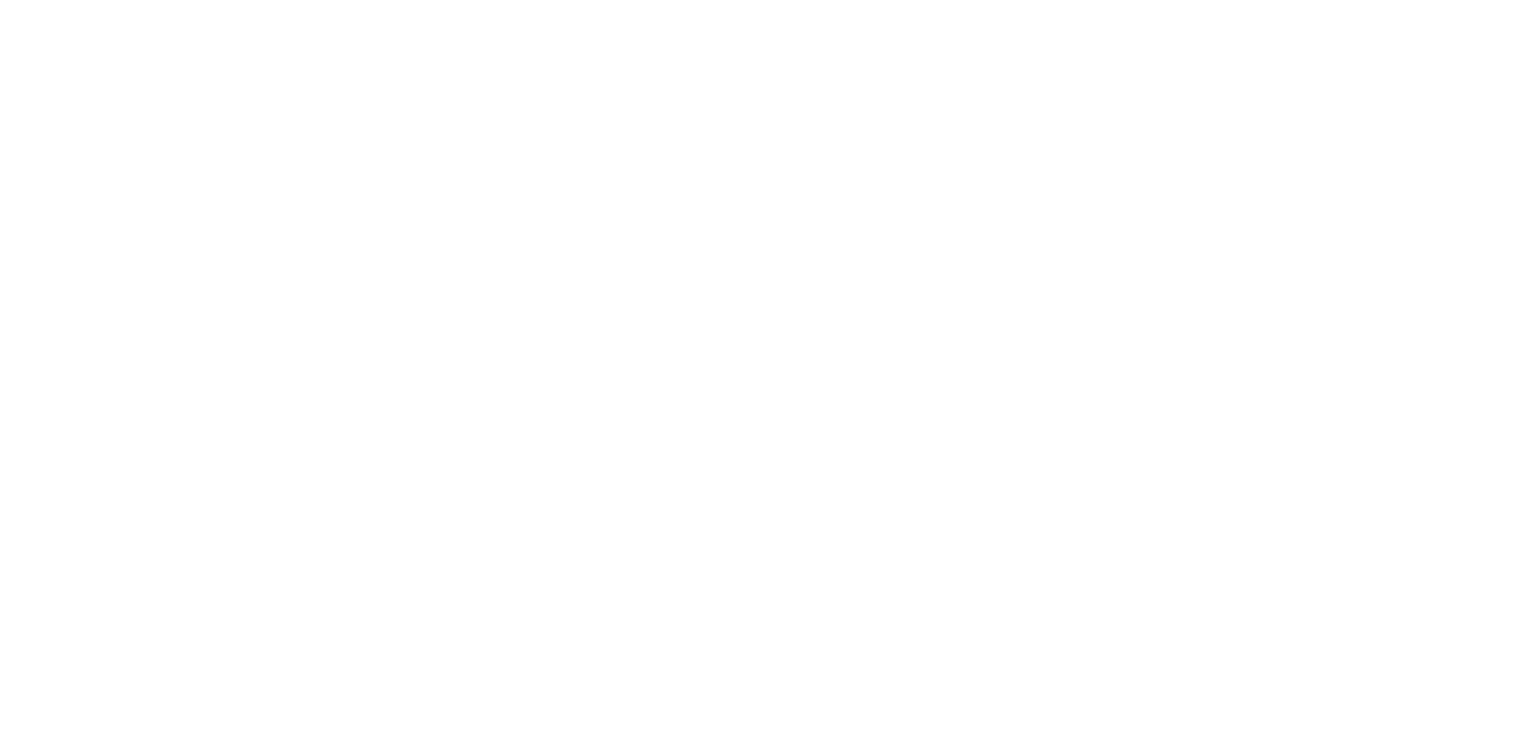 scroll, scrollTop: 0, scrollLeft: 0, axis: both 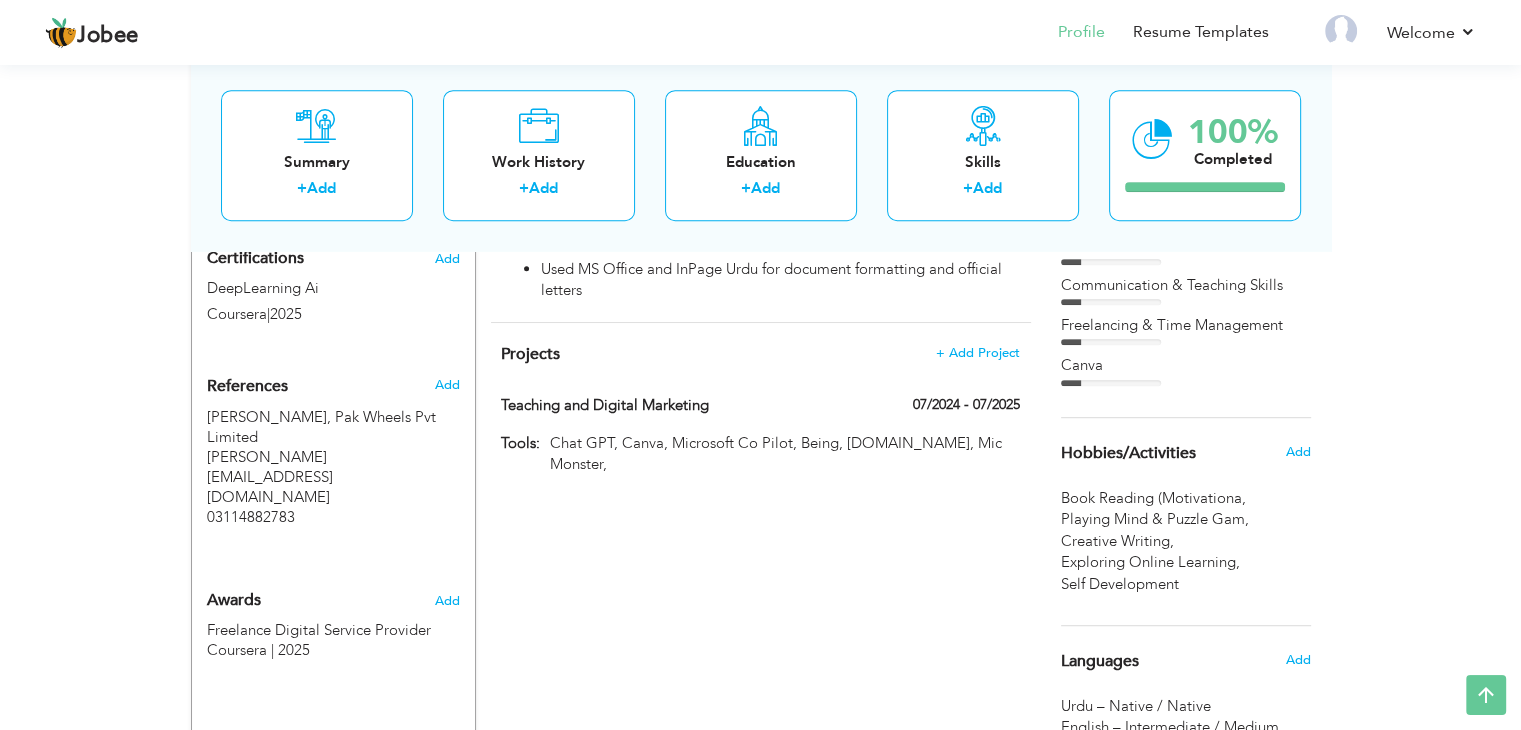 click on "Projects
+ Add Project
Teaching and Digital Marketing
07/2024 -  07/2025
Teaching and Digital Marketing
07/2024 -  07/2025
×" at bounding box center (761, 410) 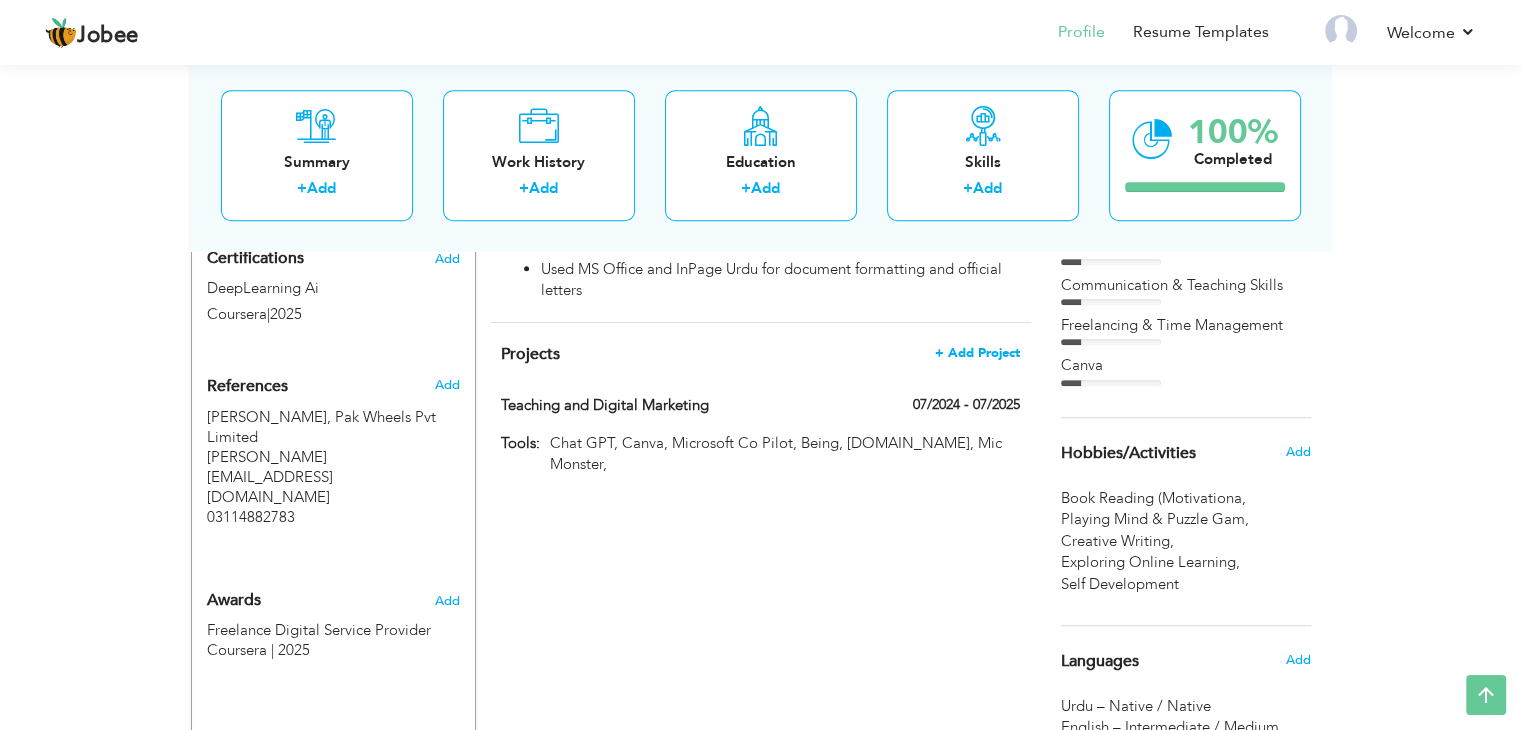 click on "+ Add Project" at bounding box center [977, 353] 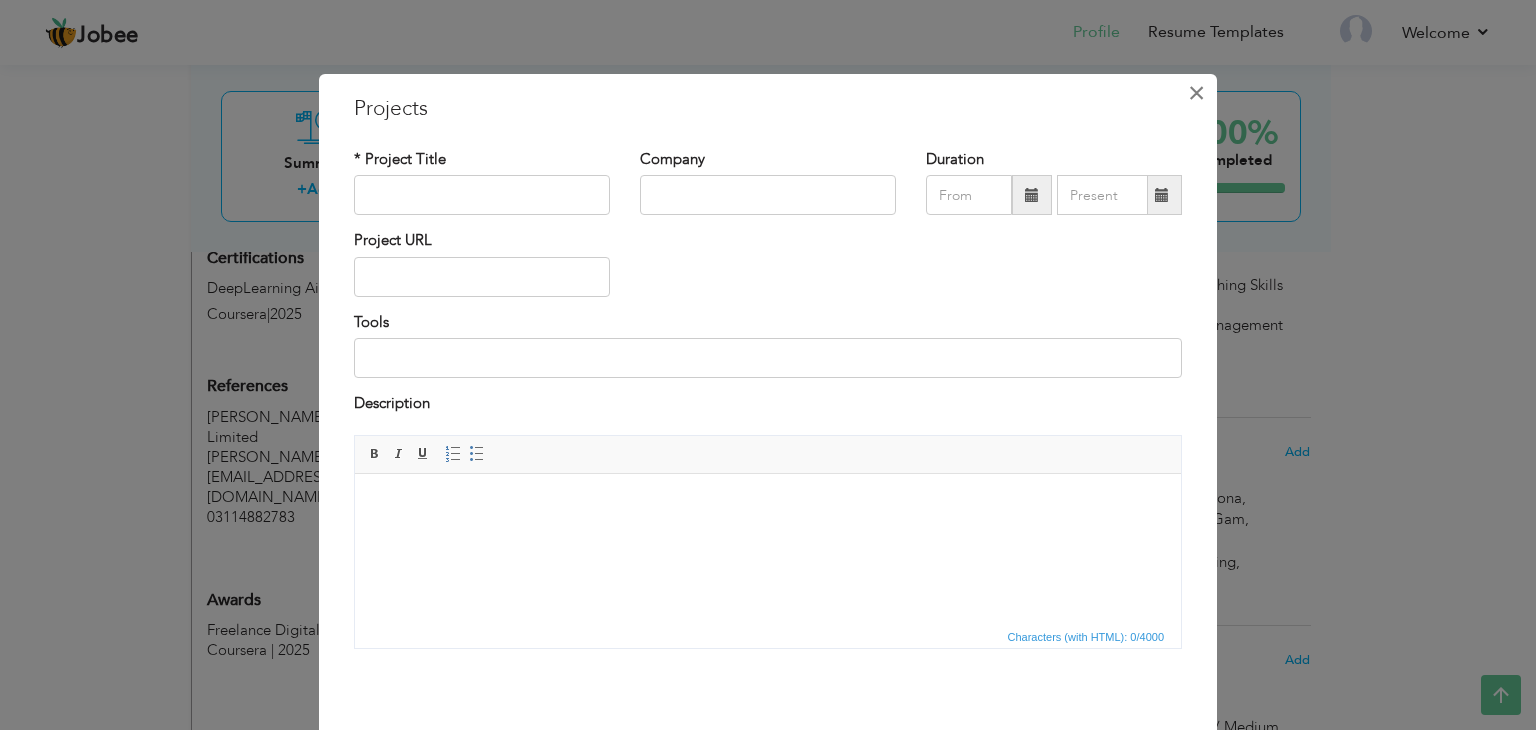click on "×" at bounding box center (1196, 93) 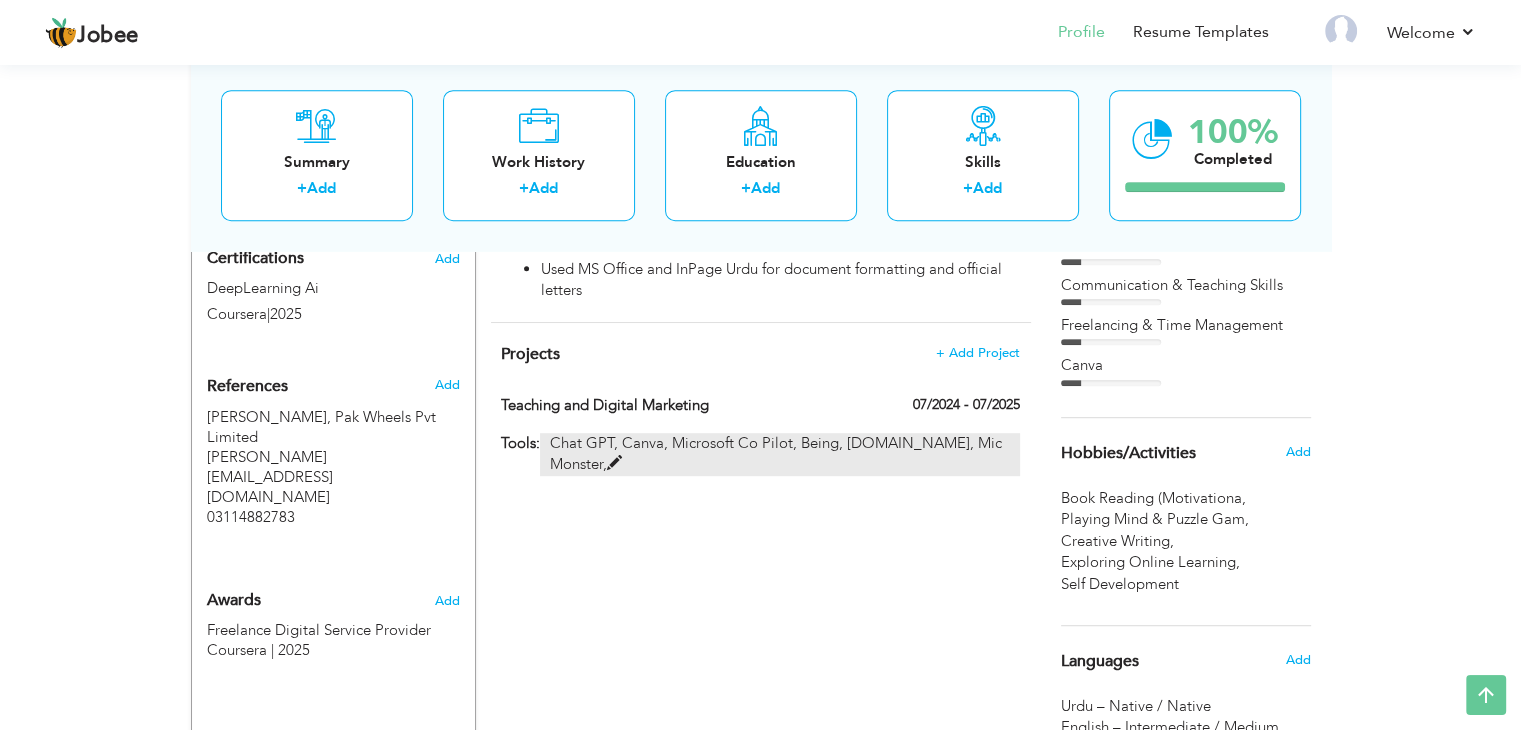 click on "Chat GPT, Canva, Microsoft Co Pilot, Being, Gamma.App, Mic Monster," at bounding box center [779, 454] 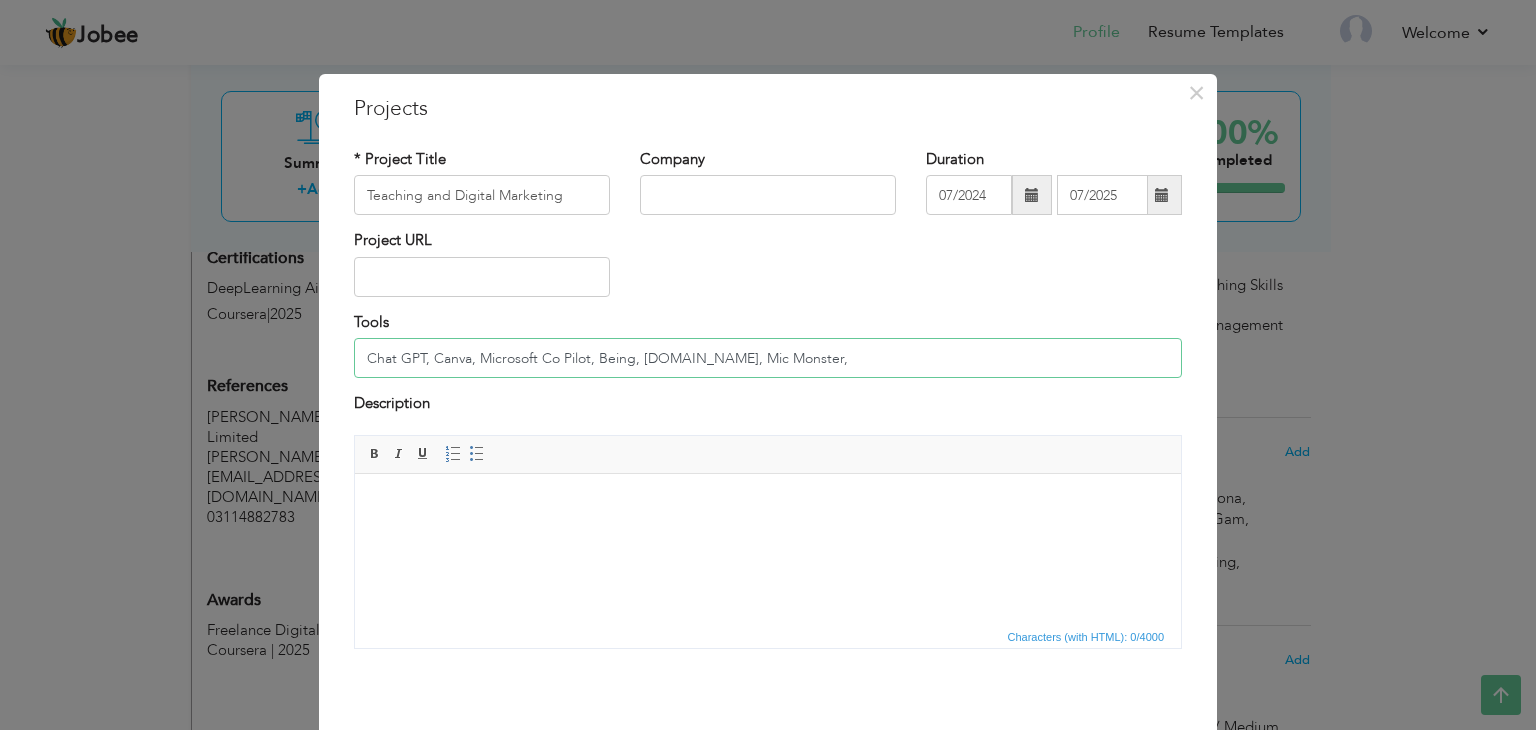 click on "Chat GPT, Canva, Microsoft Co Pilot, Being, Gamma.App, Mic Monster," at bounding box center [768, 358] 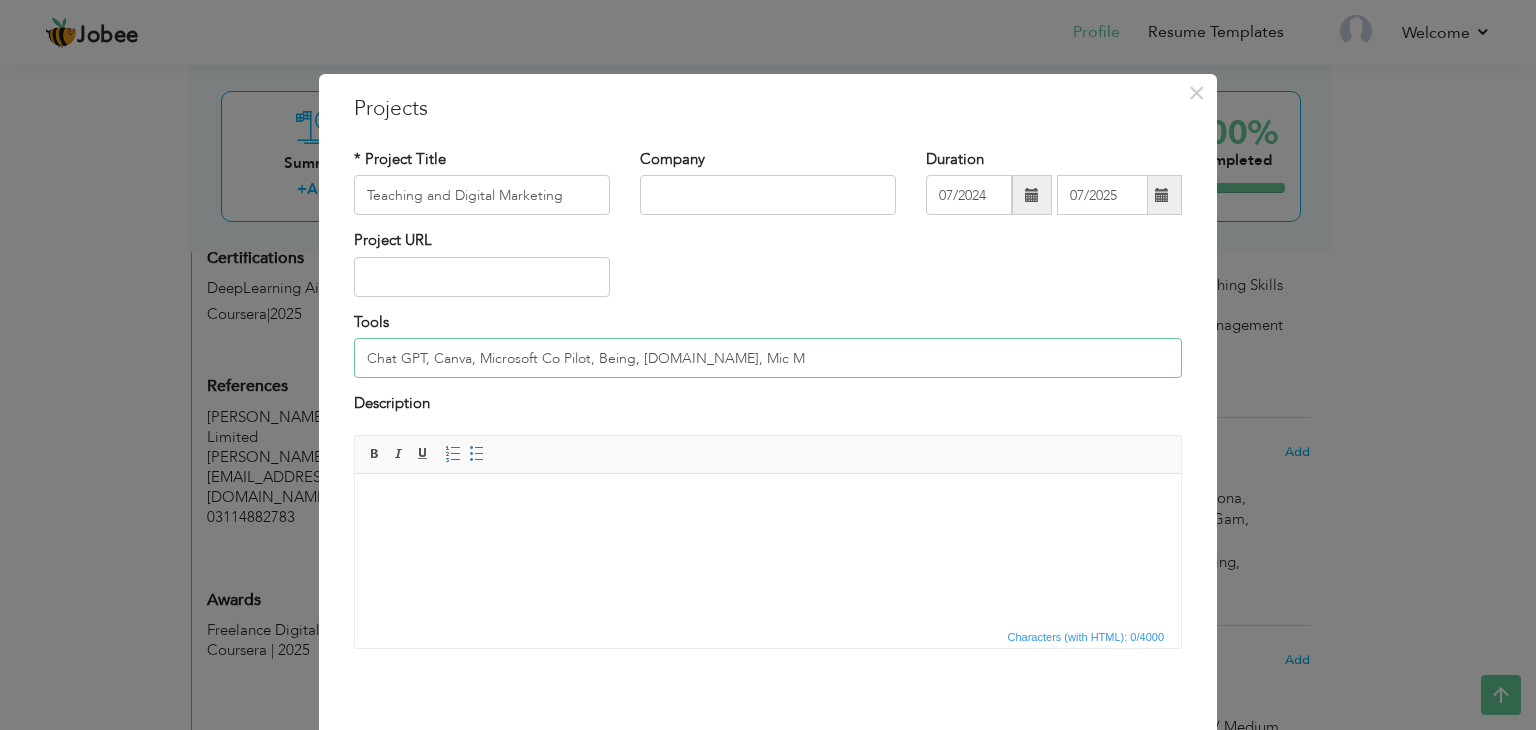 type on "Chat GPT, Canva, Microsoft Co Pilot, Being, Gamma.App, Mic" 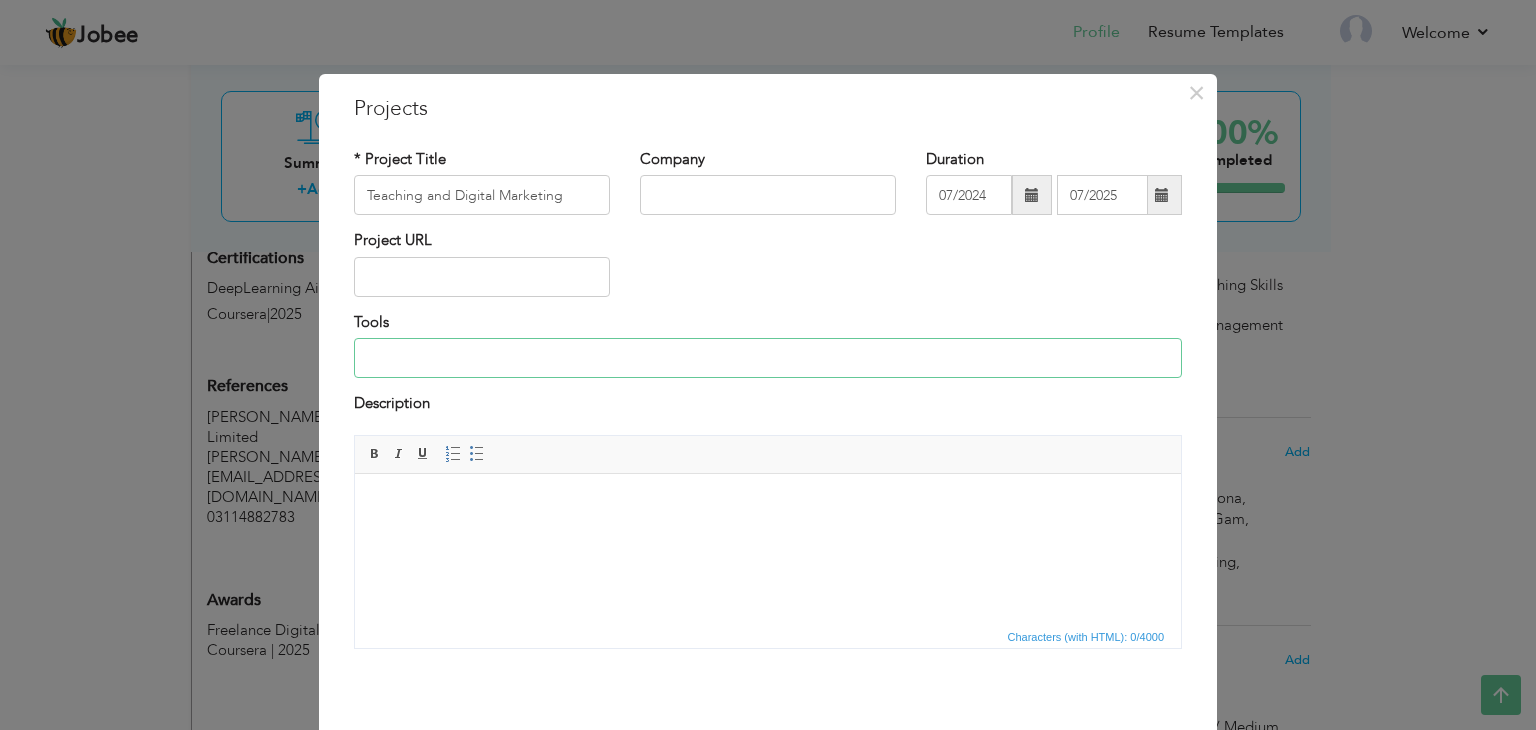 type 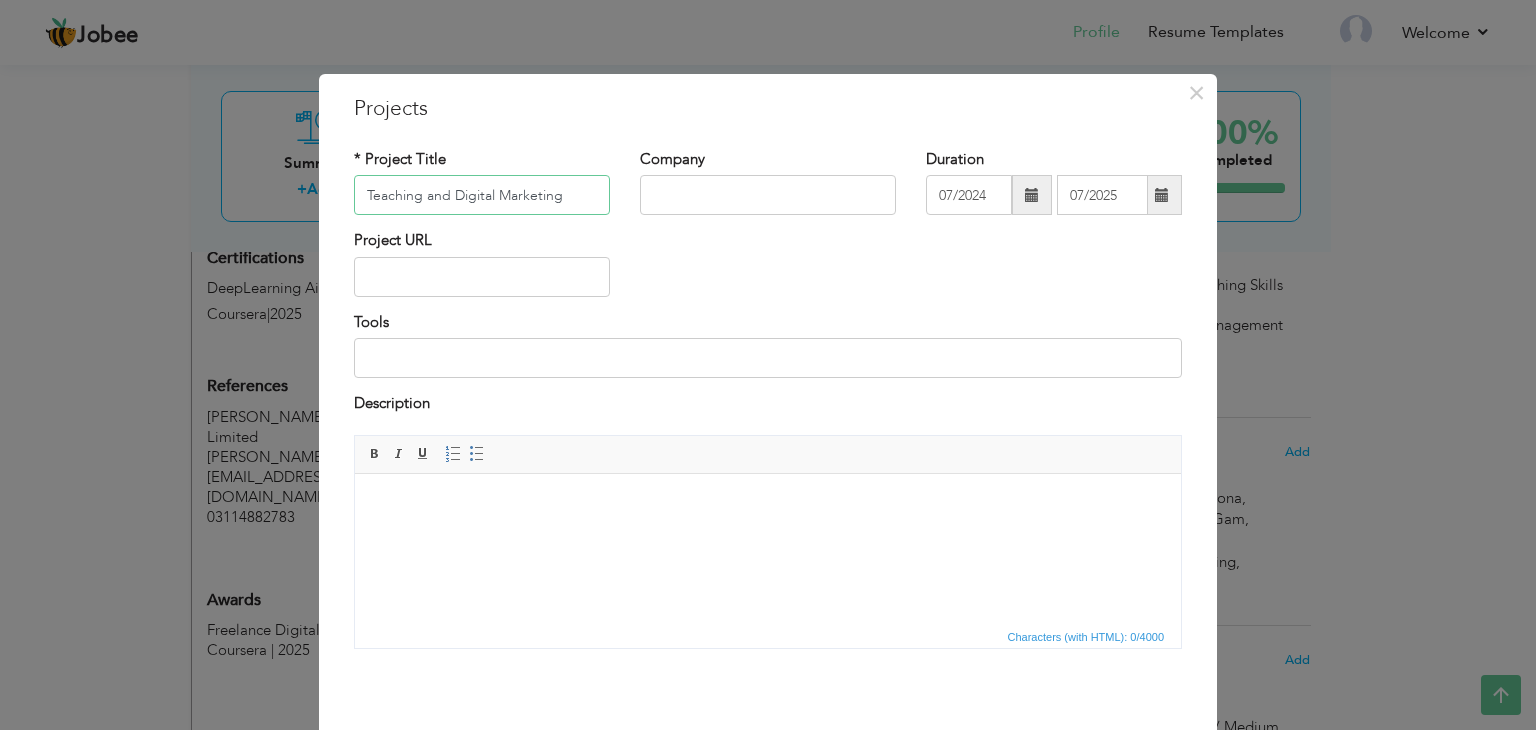 click on "Teaching and Digital Marketing" at bounding box center [482, 195] 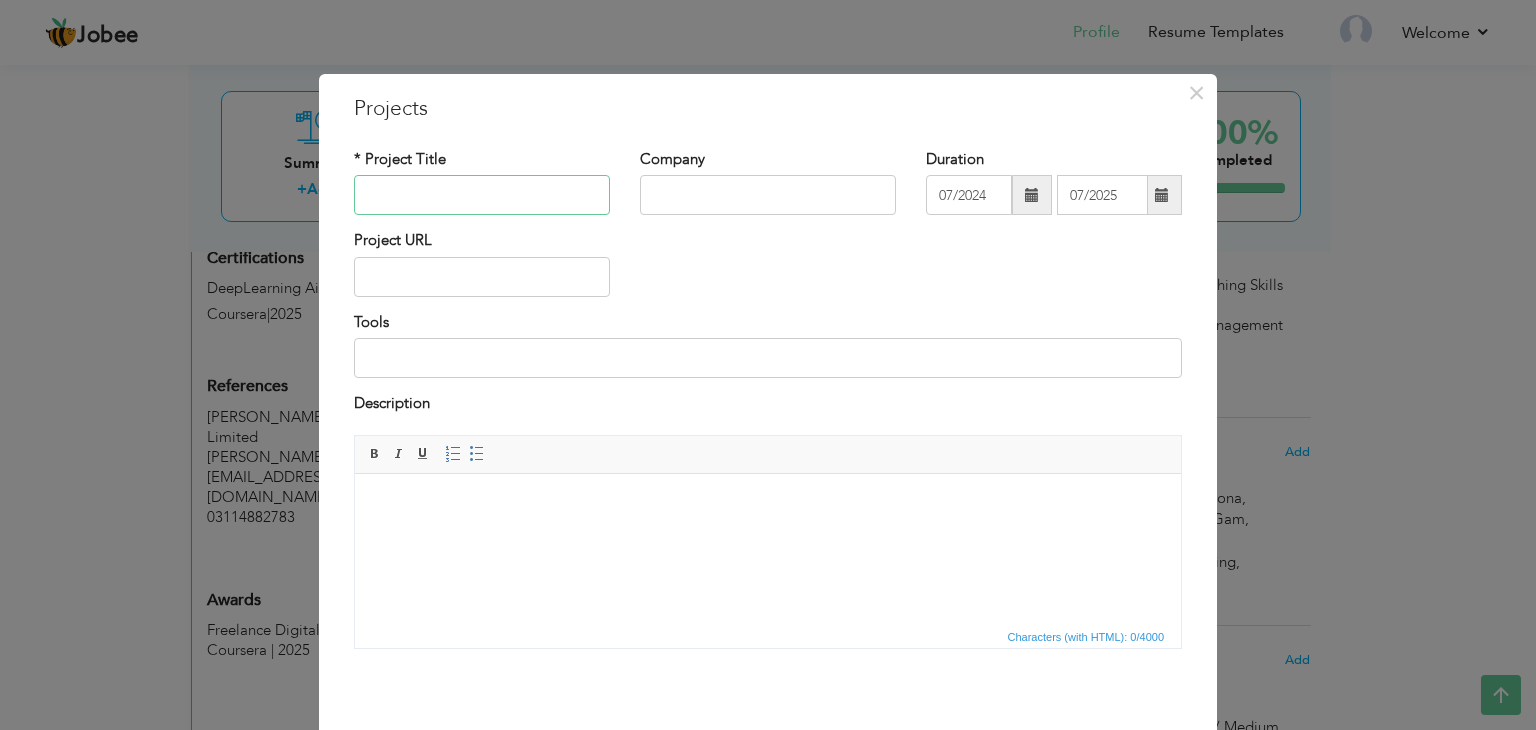 type 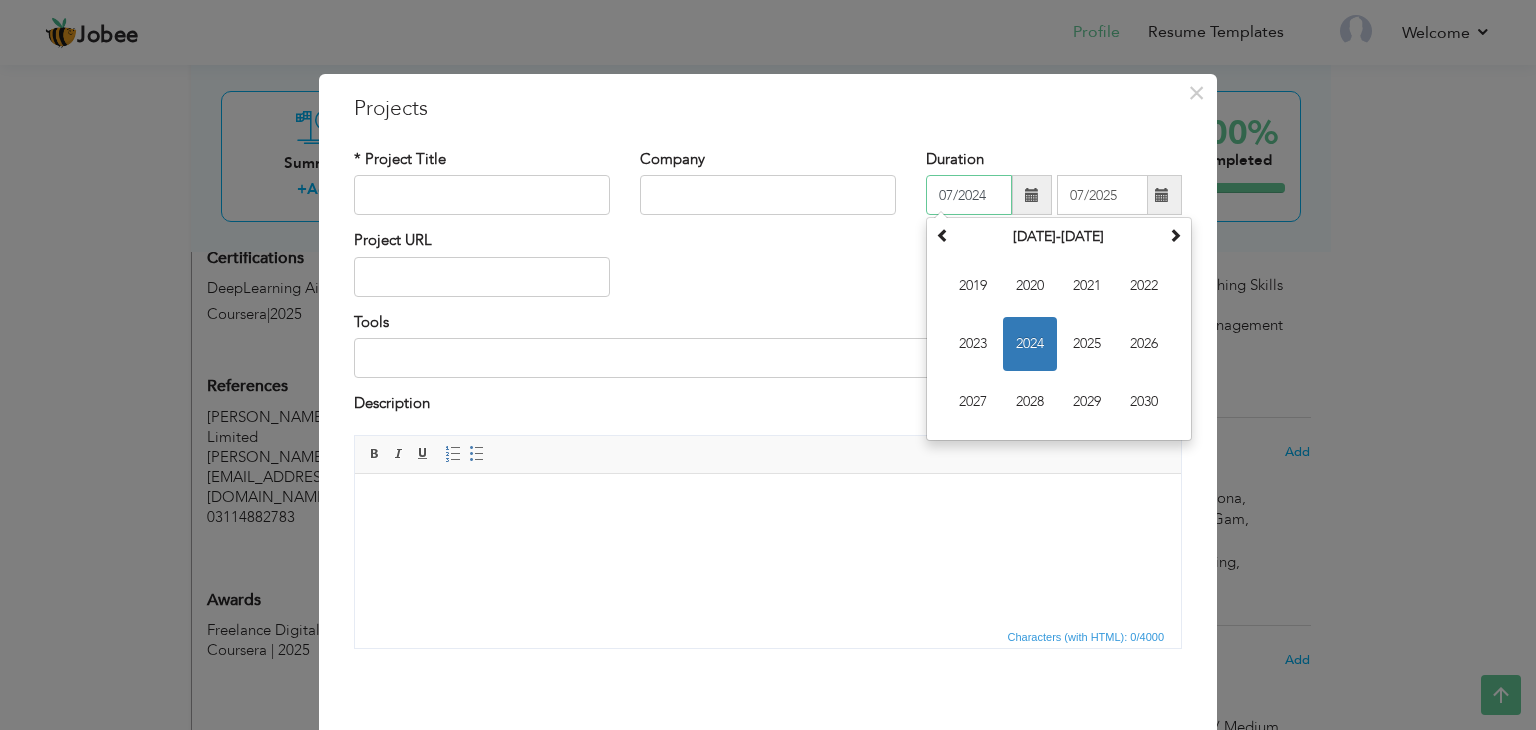click on "07/2024" at bounding box center [969, 195] 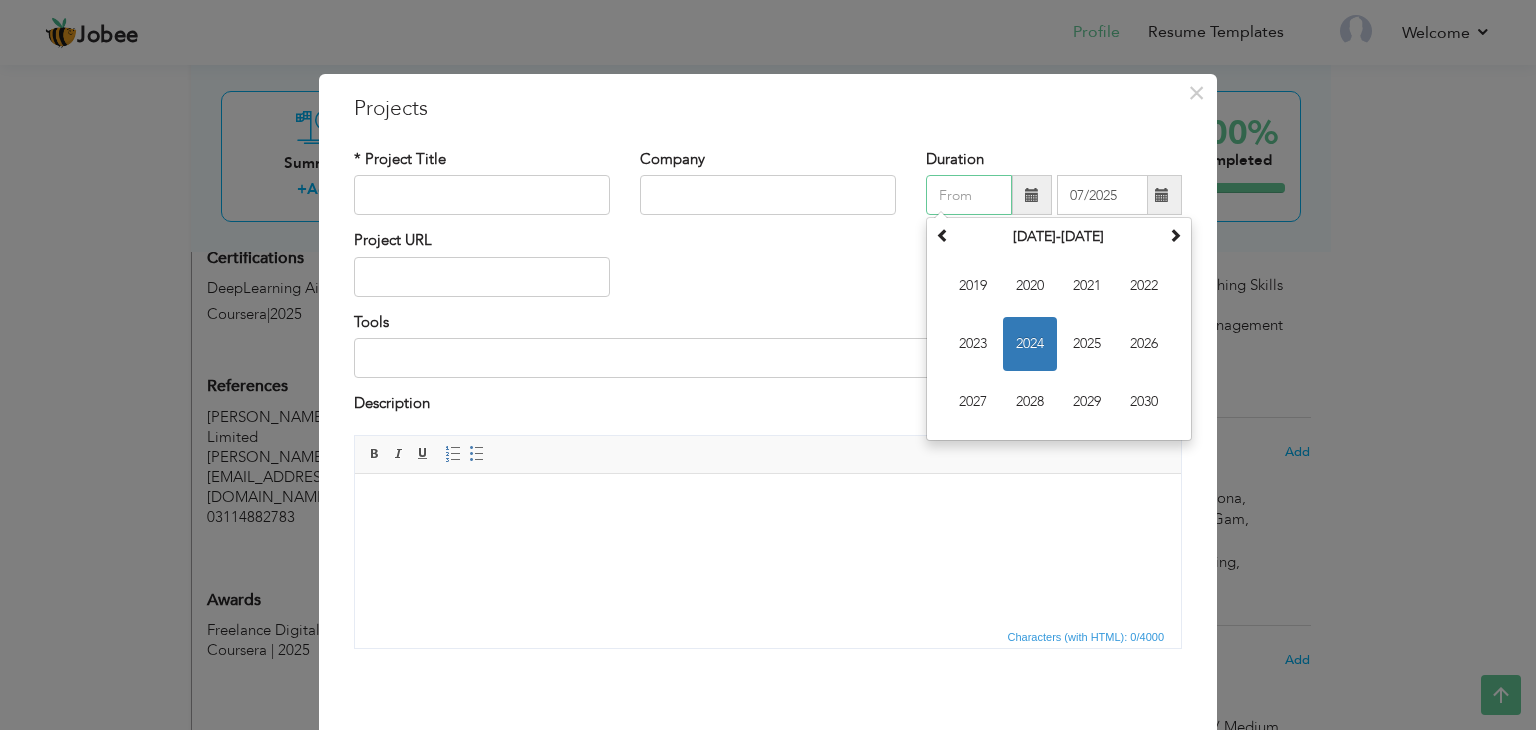 type 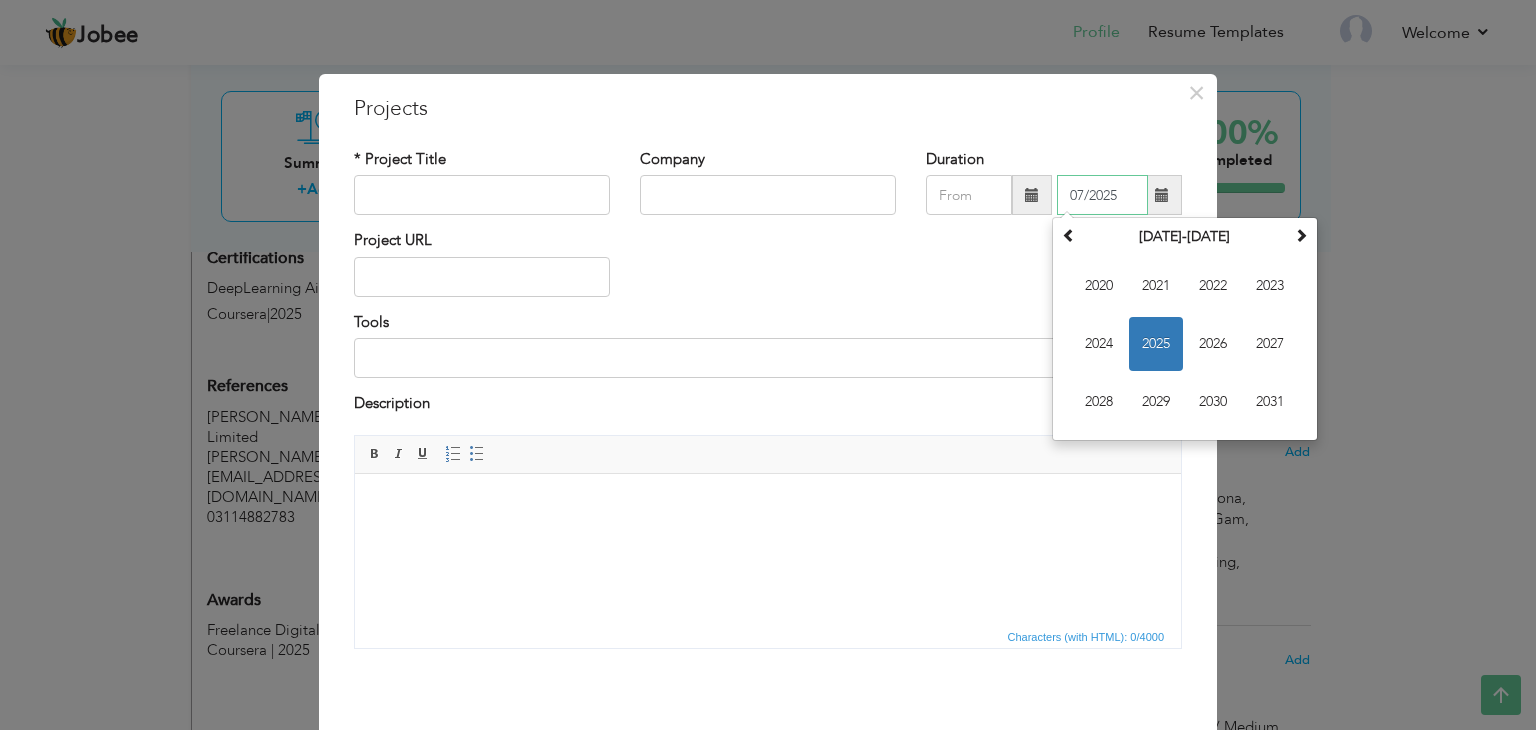 click on "07/2025" at bounding box center (1102, 195) 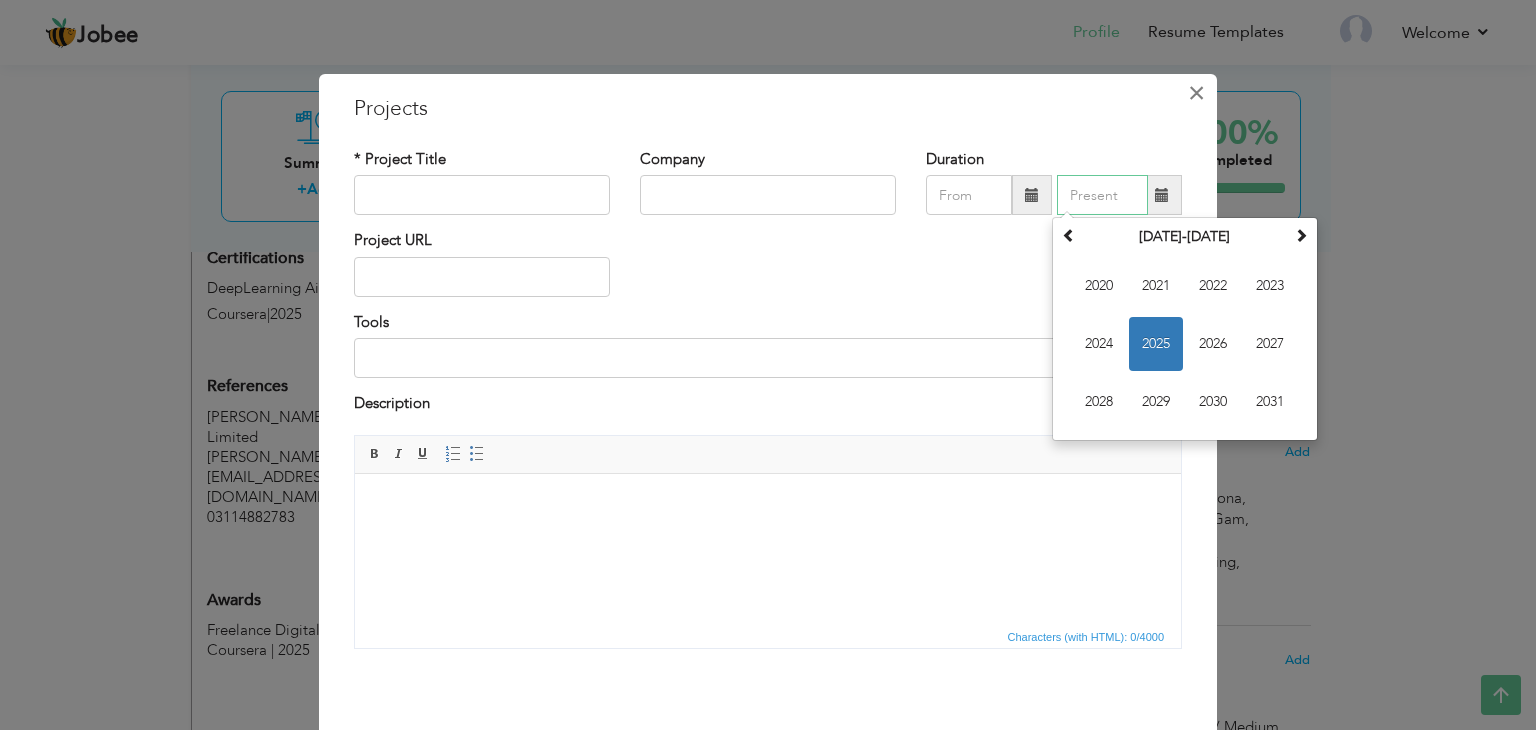 type 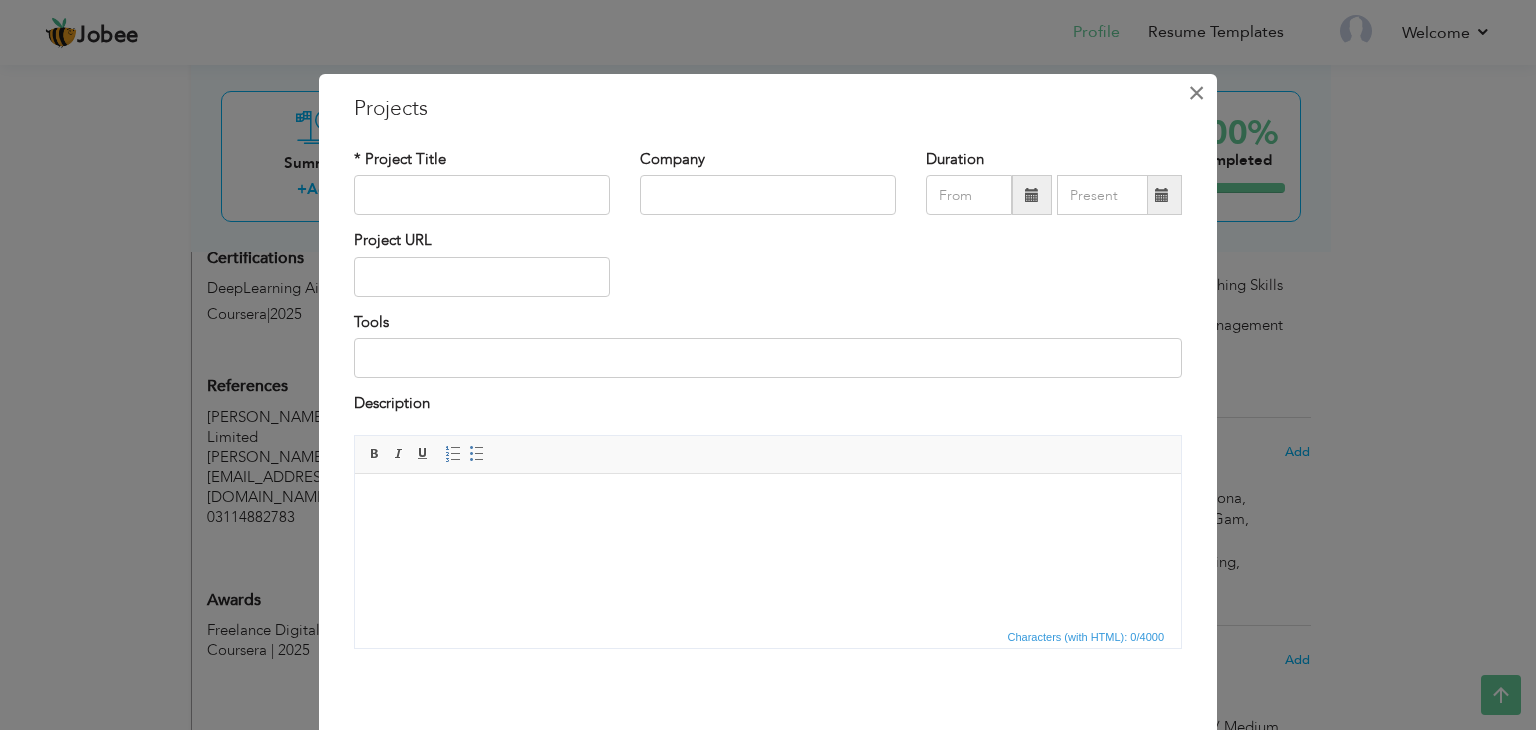 click on "×" at bounding box center (1196, 93) 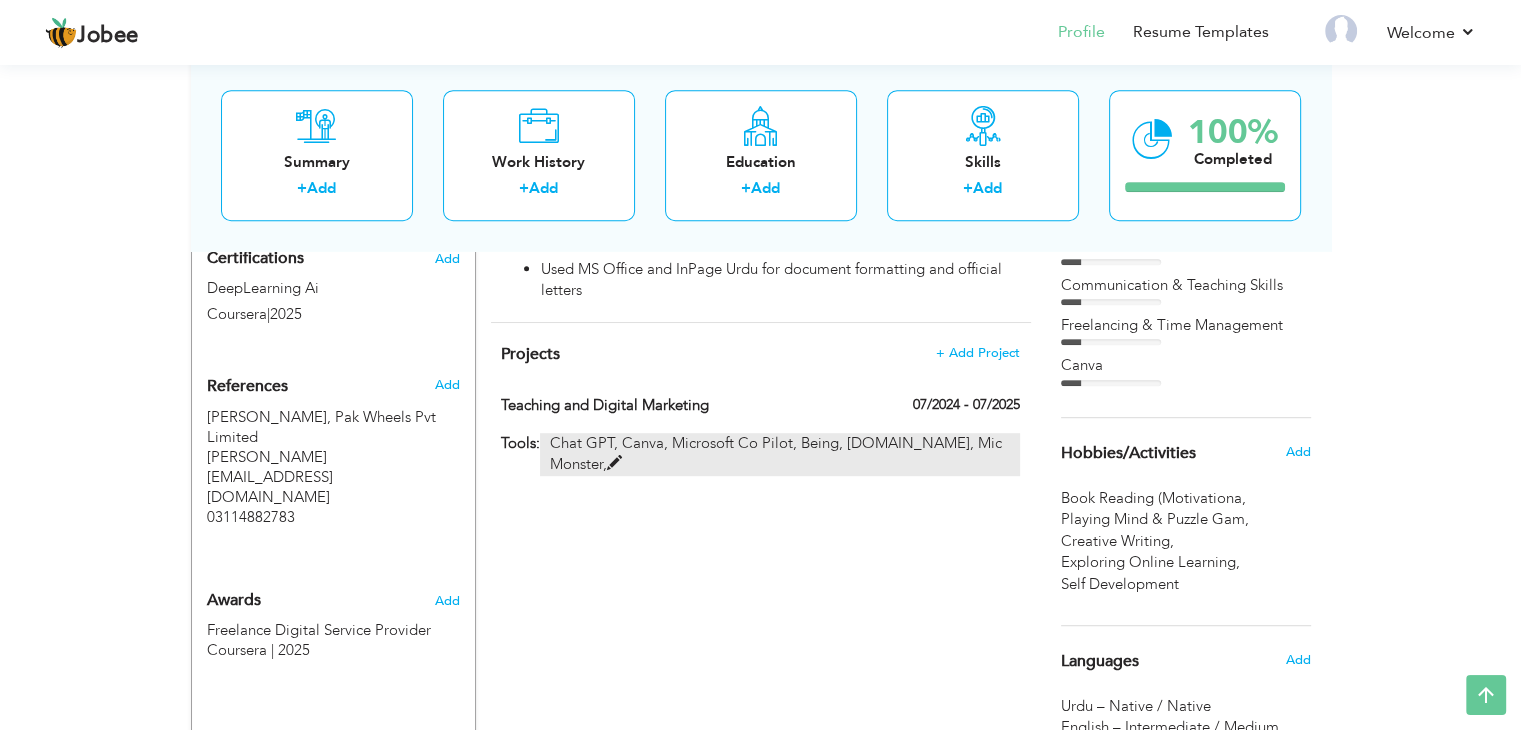 click on "Chat GPT, Canva, Microsoft Co Pilot, Being, Gamma.App, Mic Monster," at bounding box center (779, 454) 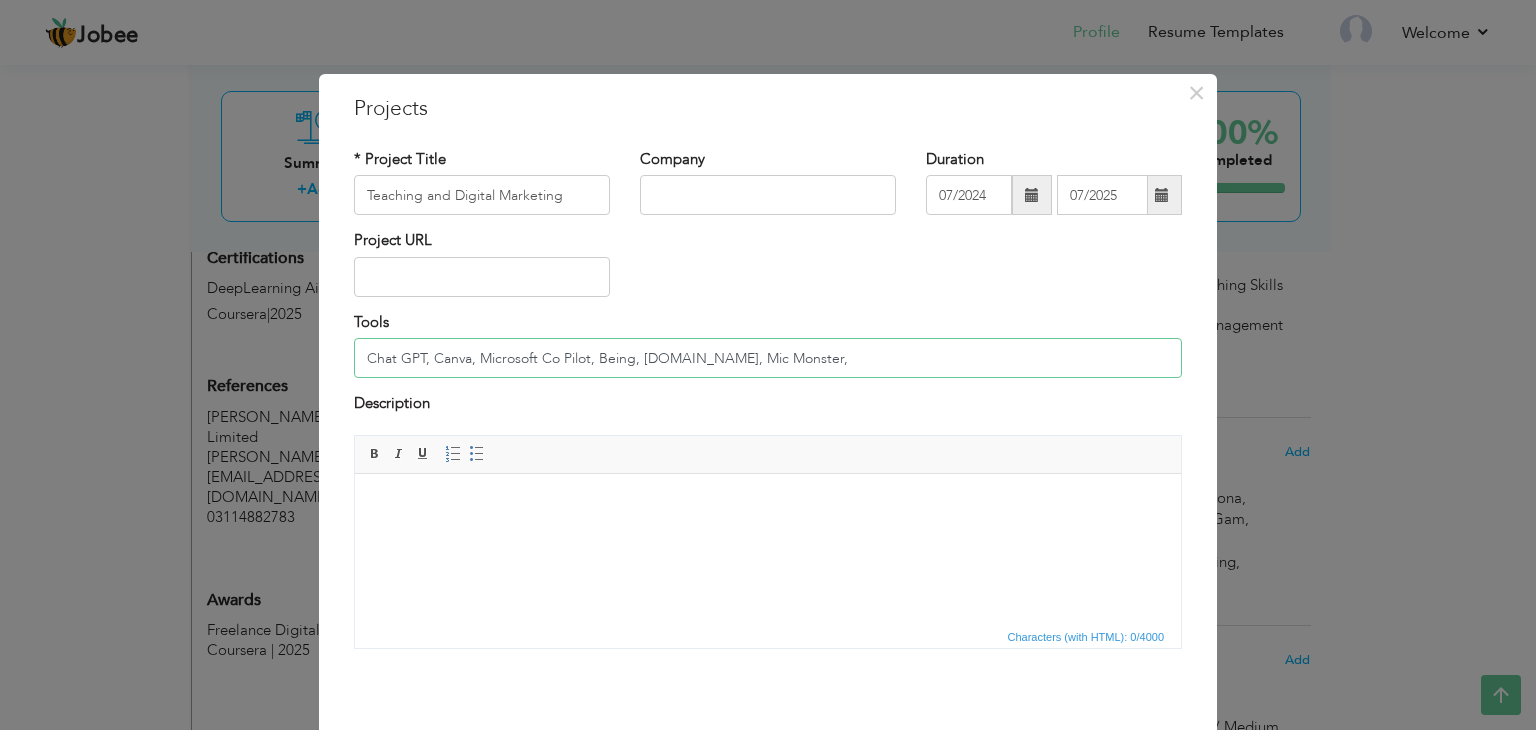 click on "Chat GPT, Canva, Microsoft Co Pilot, Being, Gamma.App, Mic Monster," at bounding box center (768, 358) 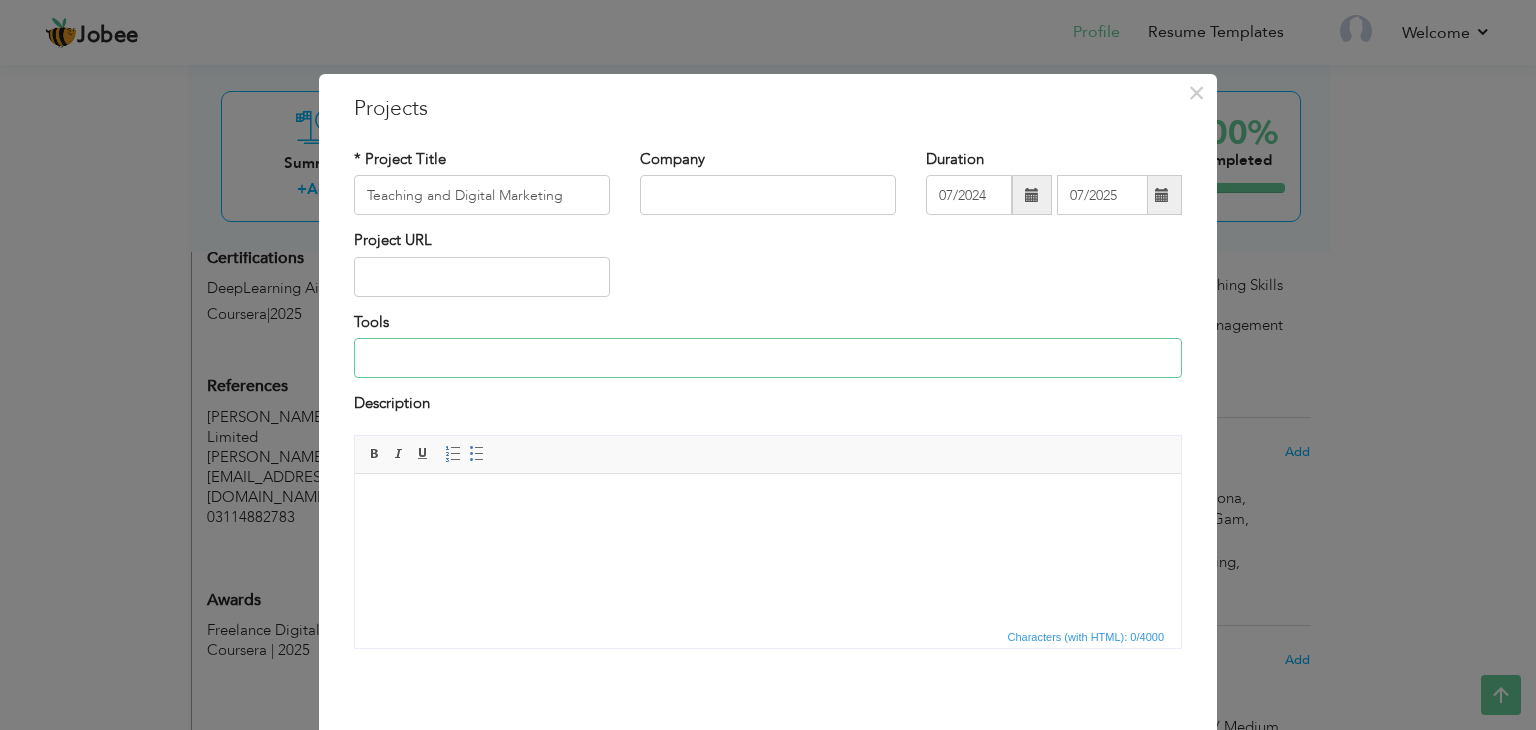 type 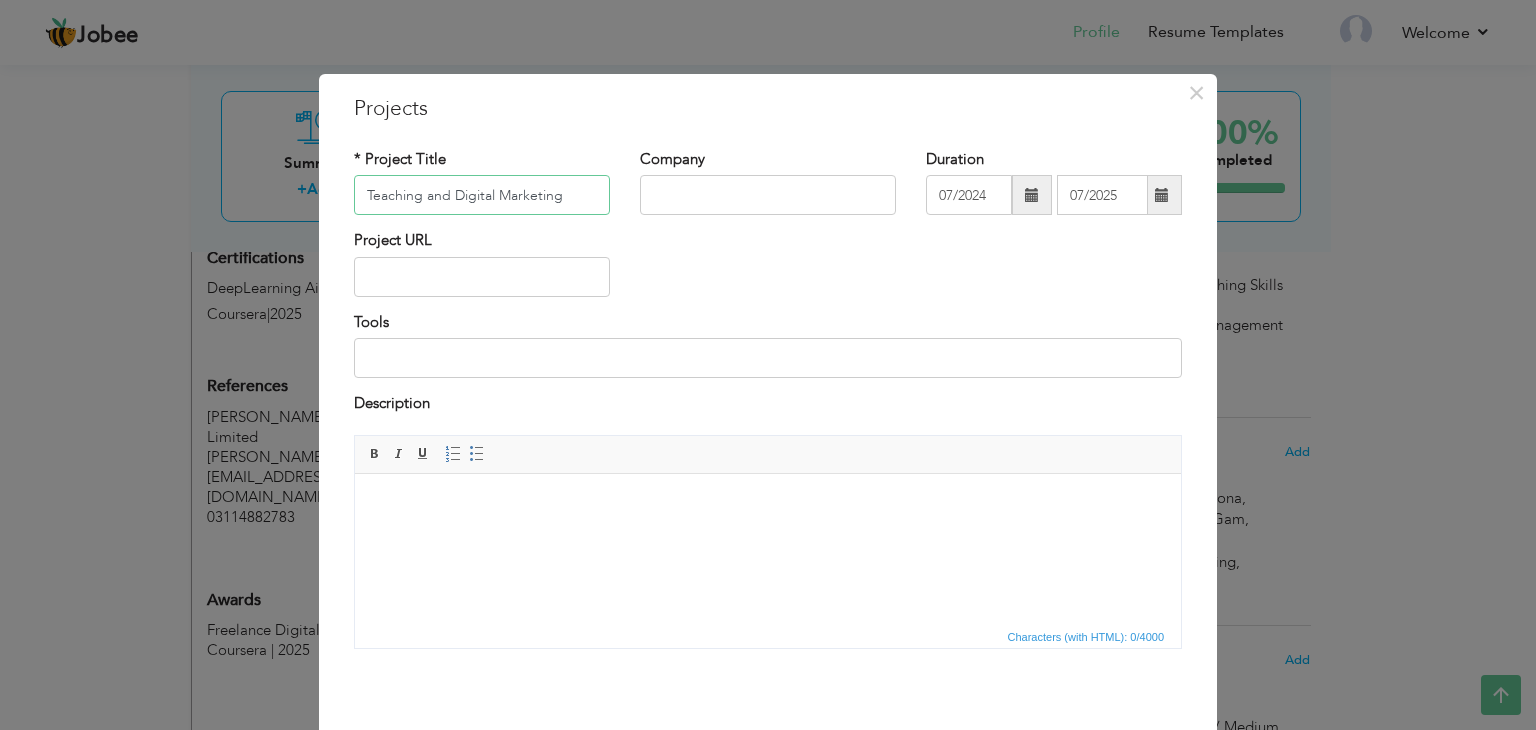 click on "Teaching and Digital Marketing" at bounding box center [482, 195] 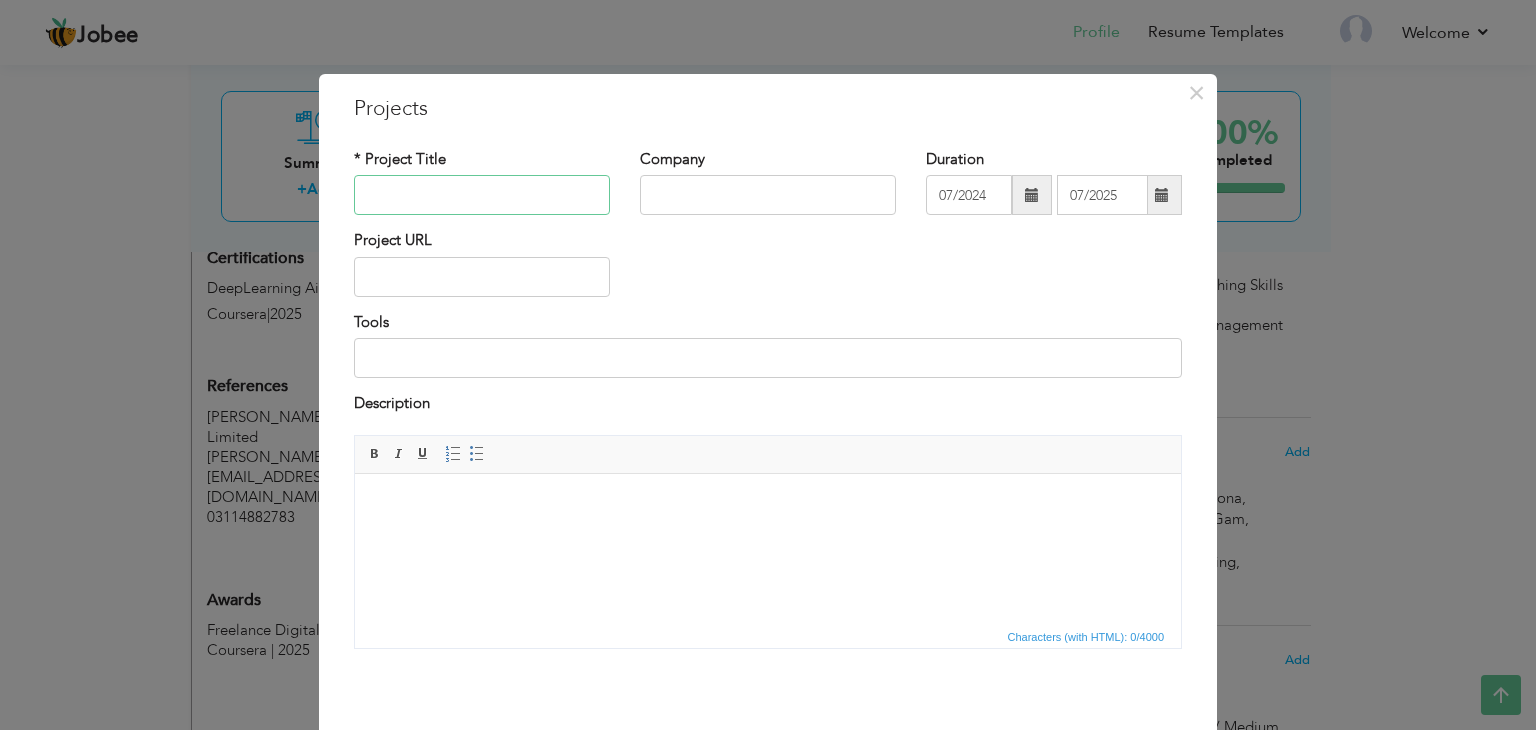 type 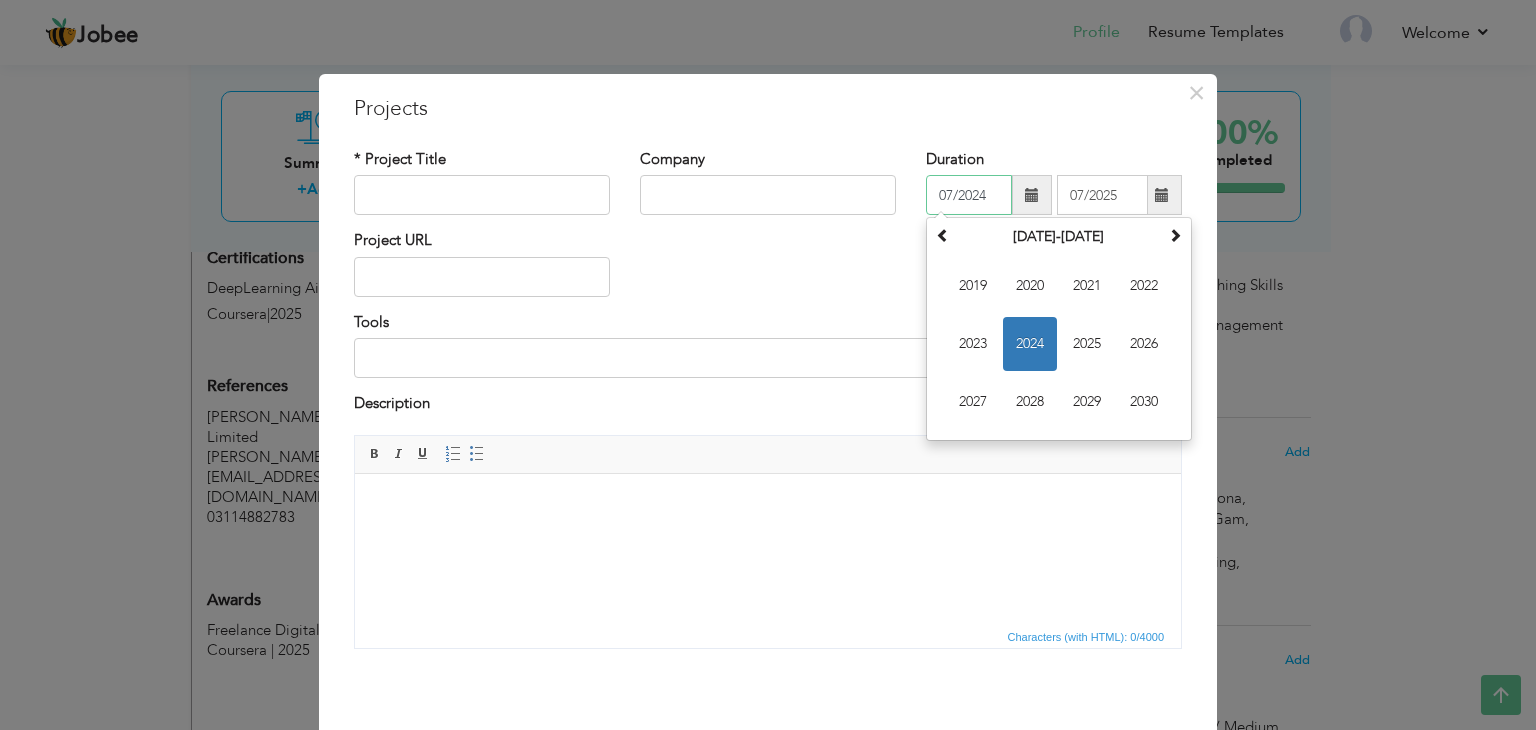 click on "07/2024" at bounding box center (969, 195) 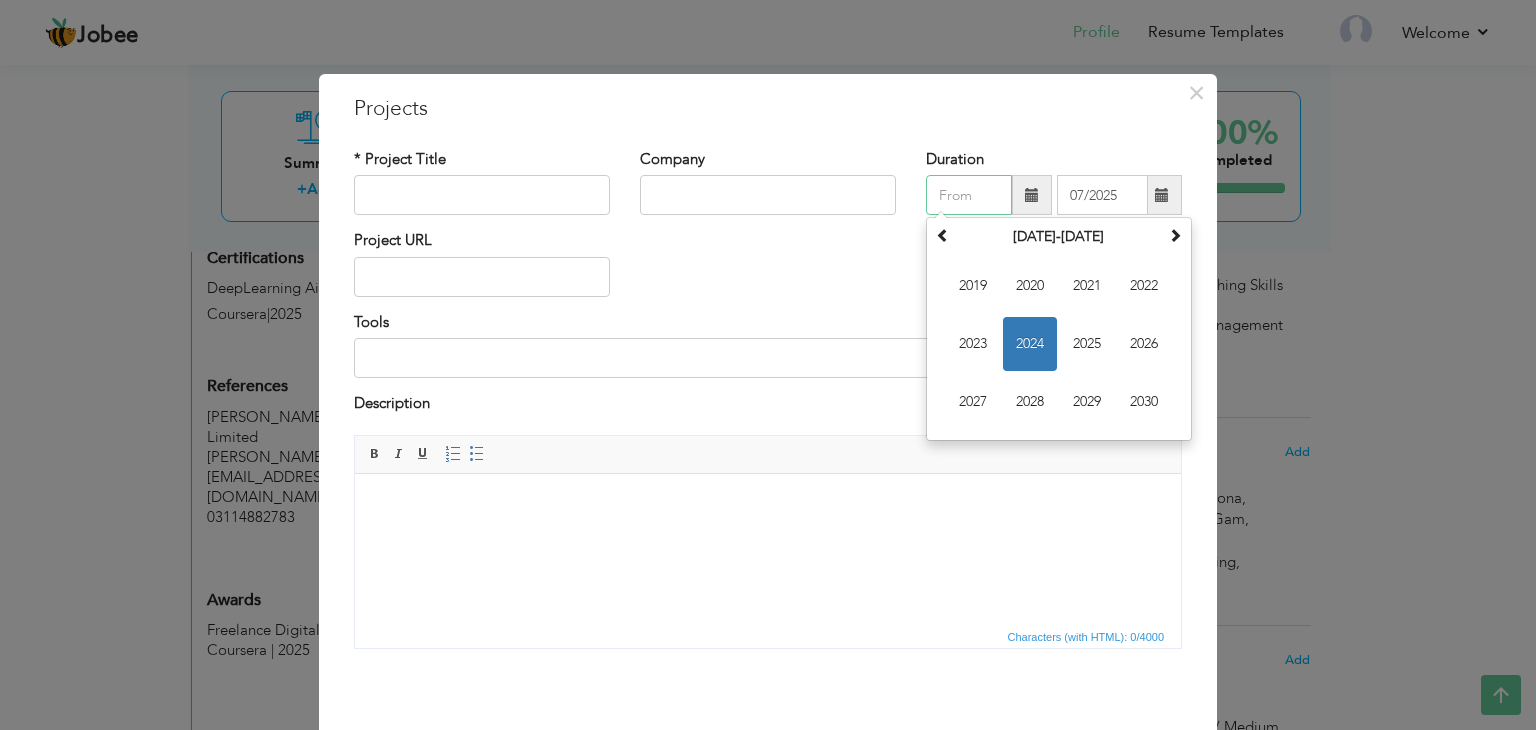 type 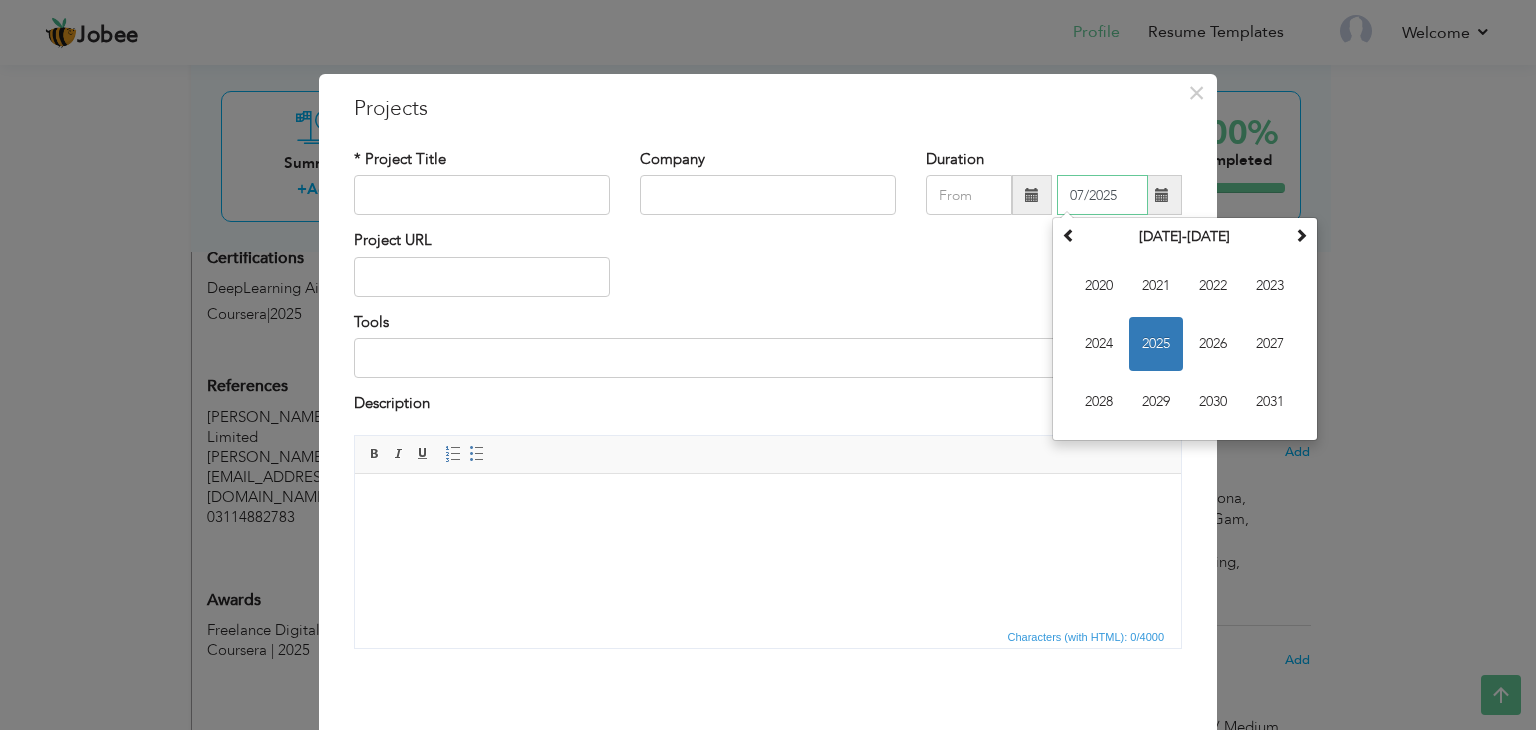 click on "07/2025" at bounding box center (1102, 195) 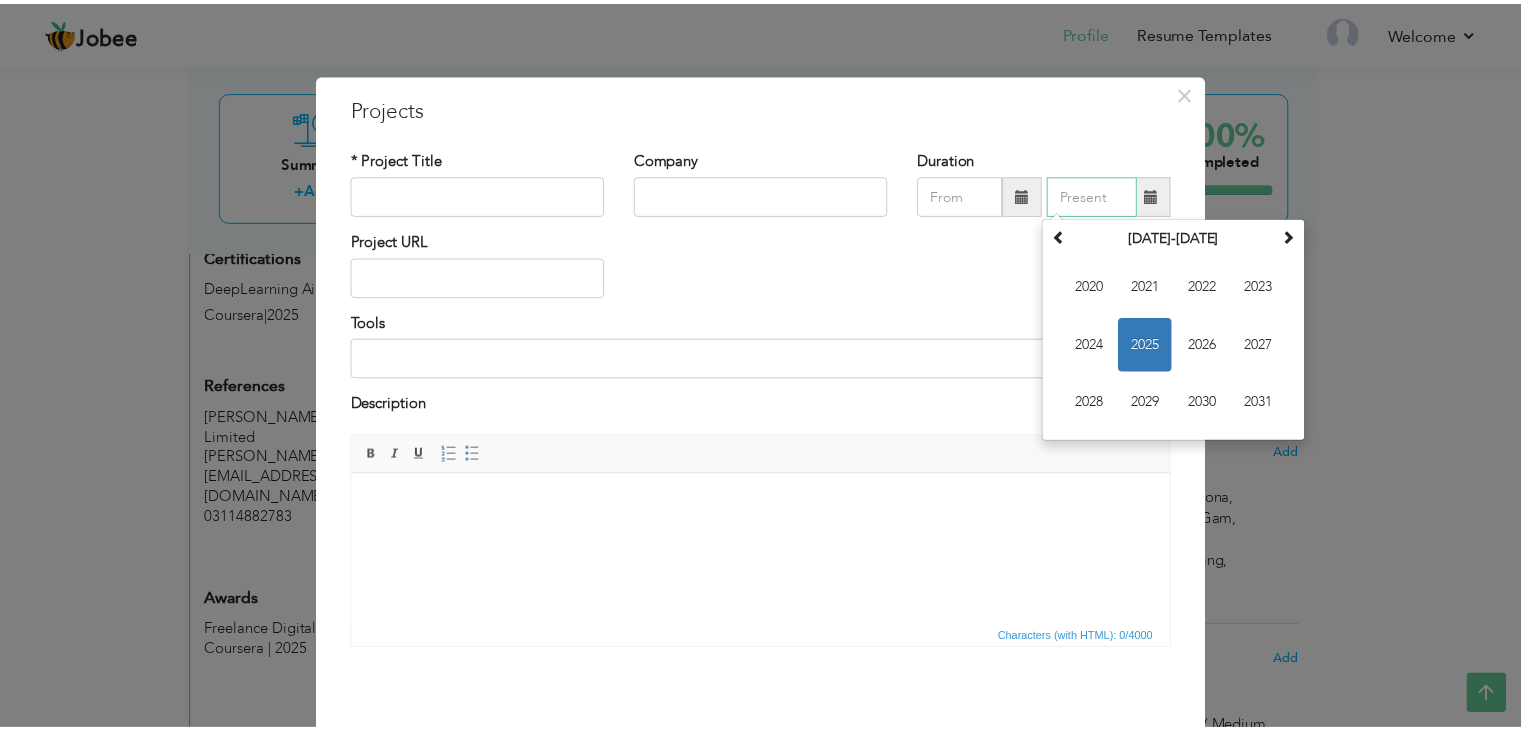 scroll, scrollTop: 80, scrollLeft: 0, axis: vertical 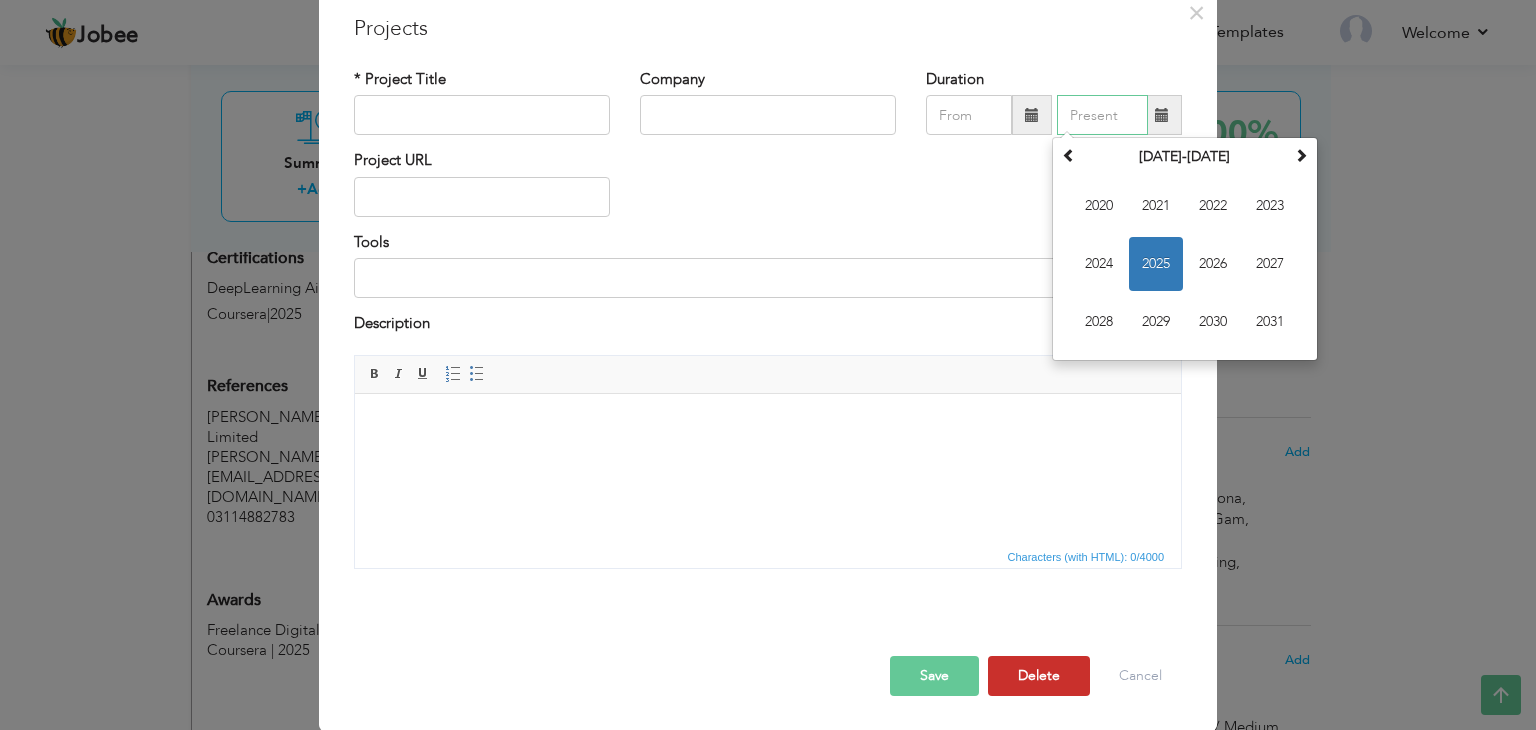 type 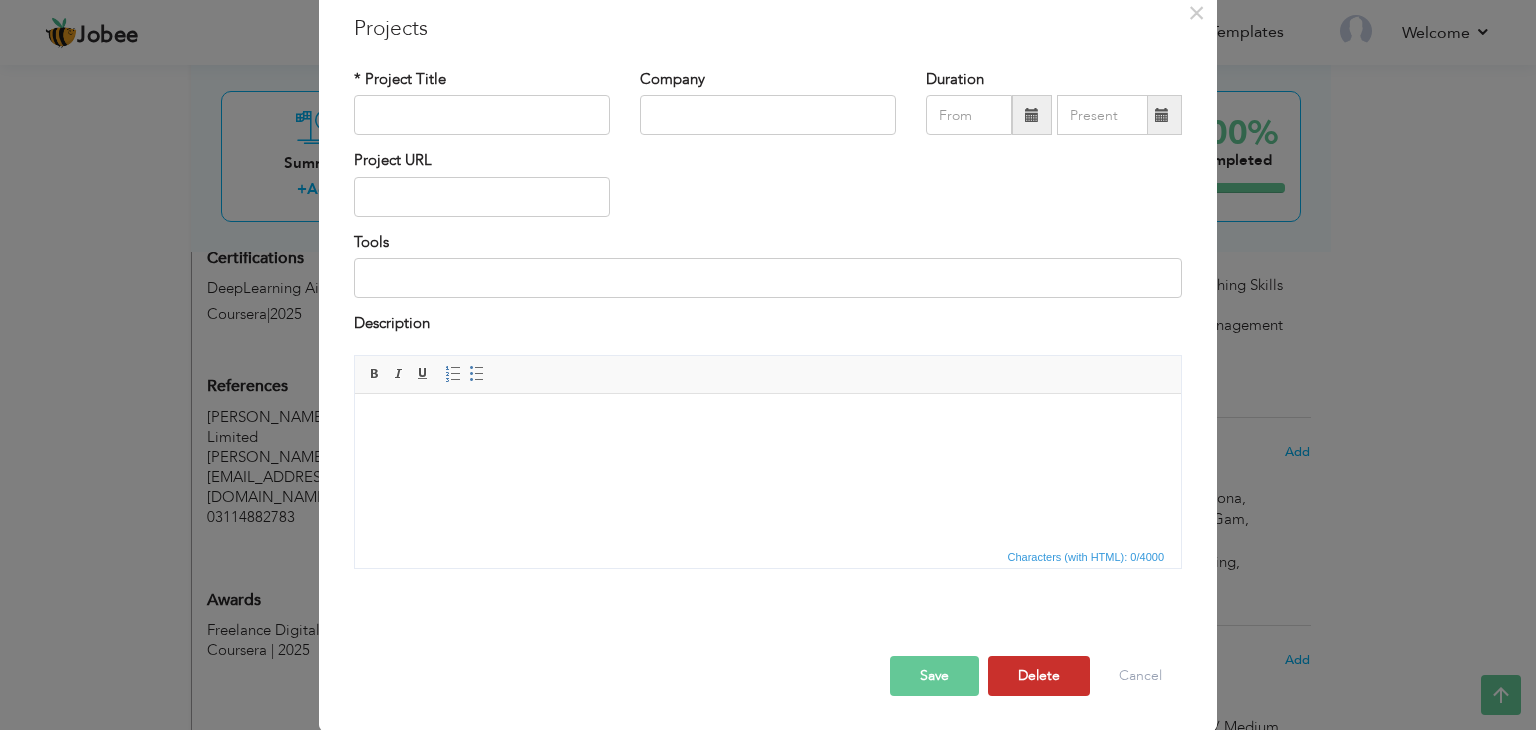 click on "Delete" at bounding box center (1039, 676) 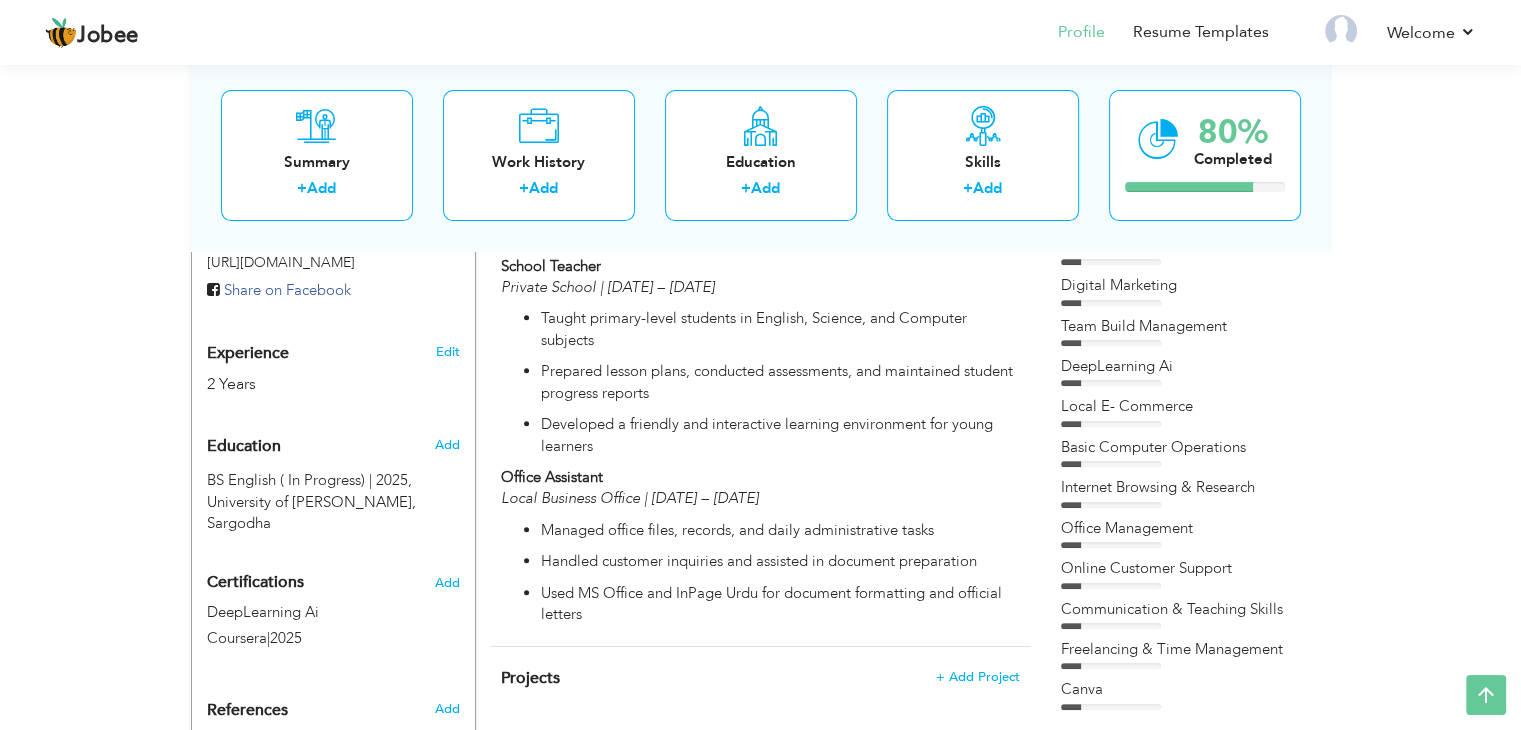 scroll, scrollTop: 0, scrollLeft: 0, axis: both 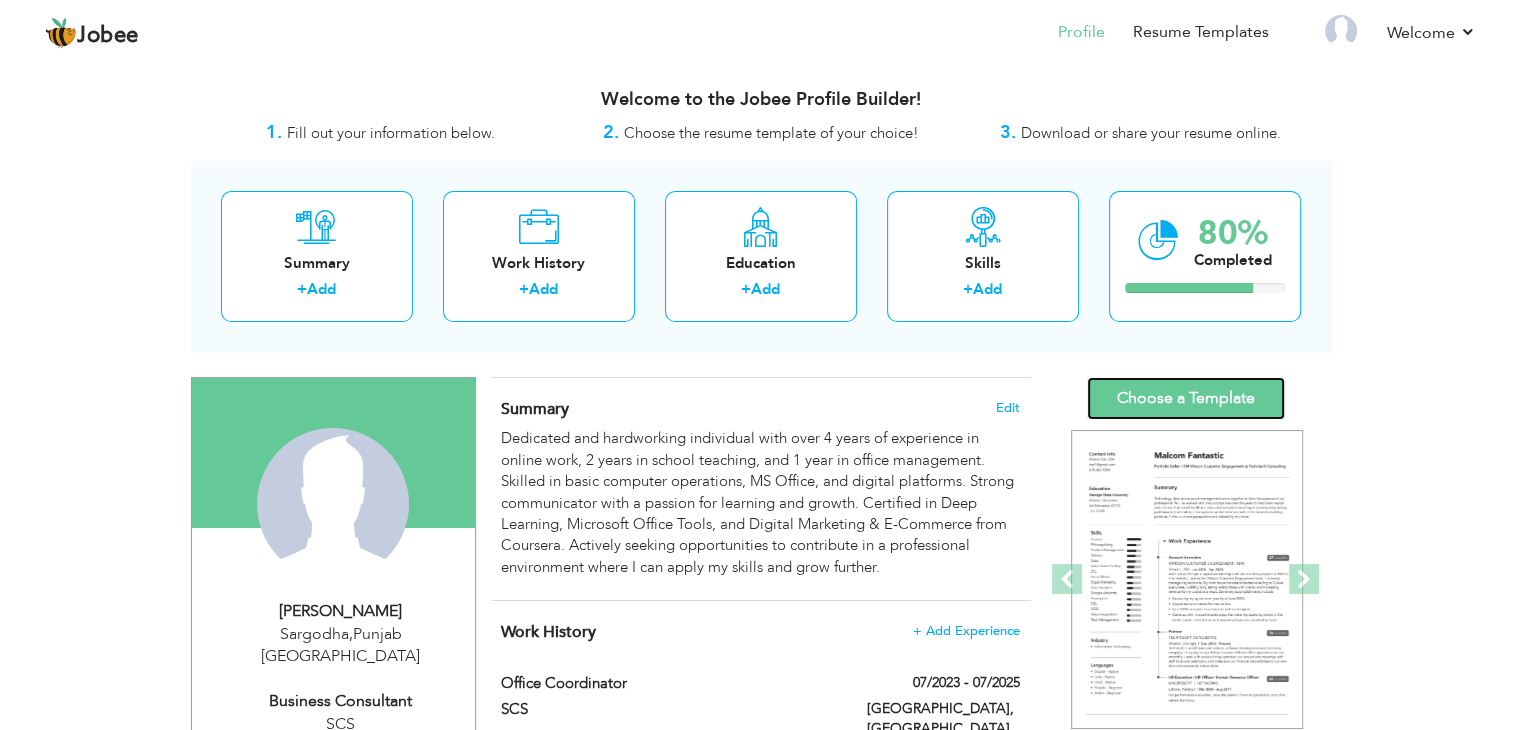 click on "Choose a Template" at bounding box center [1186, 398] 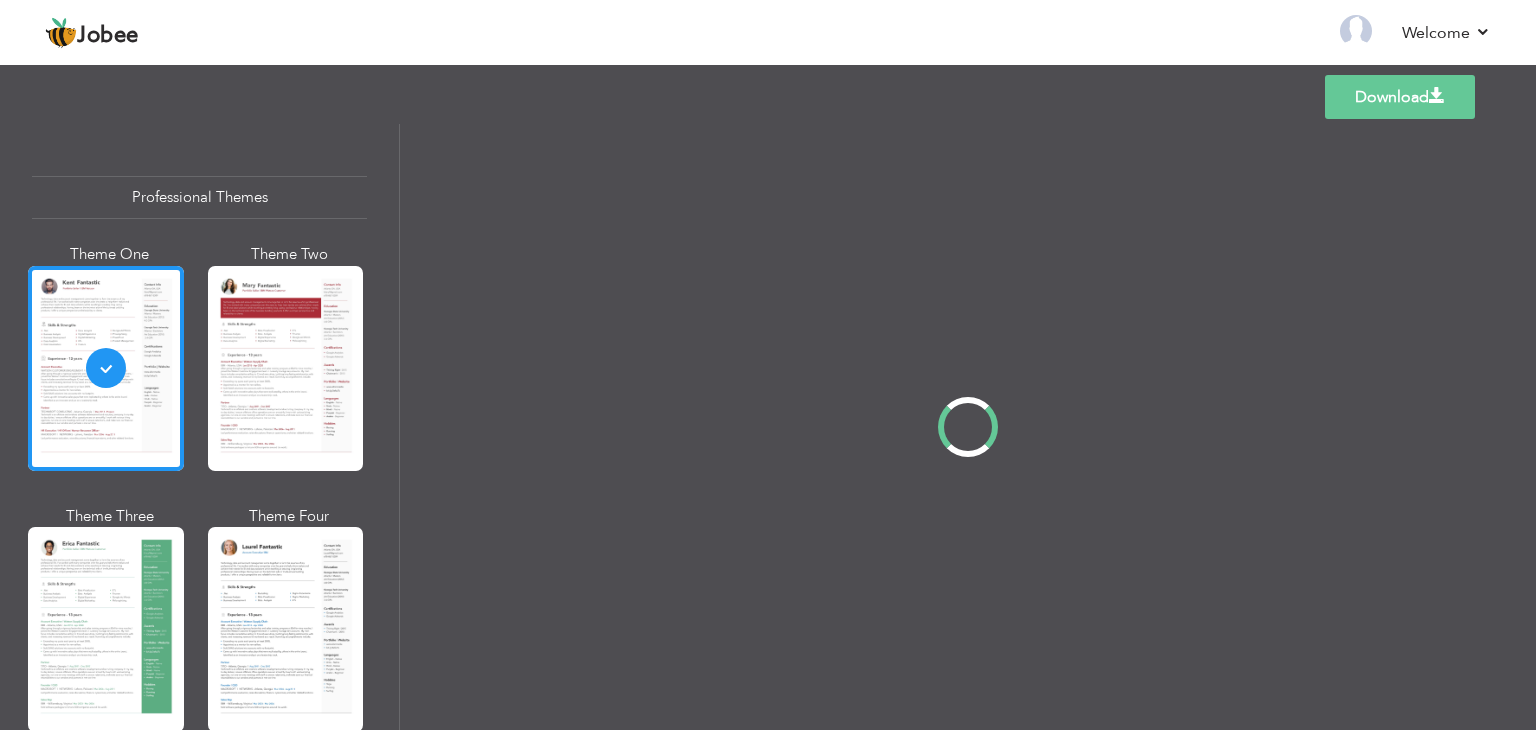 scroll, scrollTop: 0, scrollLeft: 0, axis: both 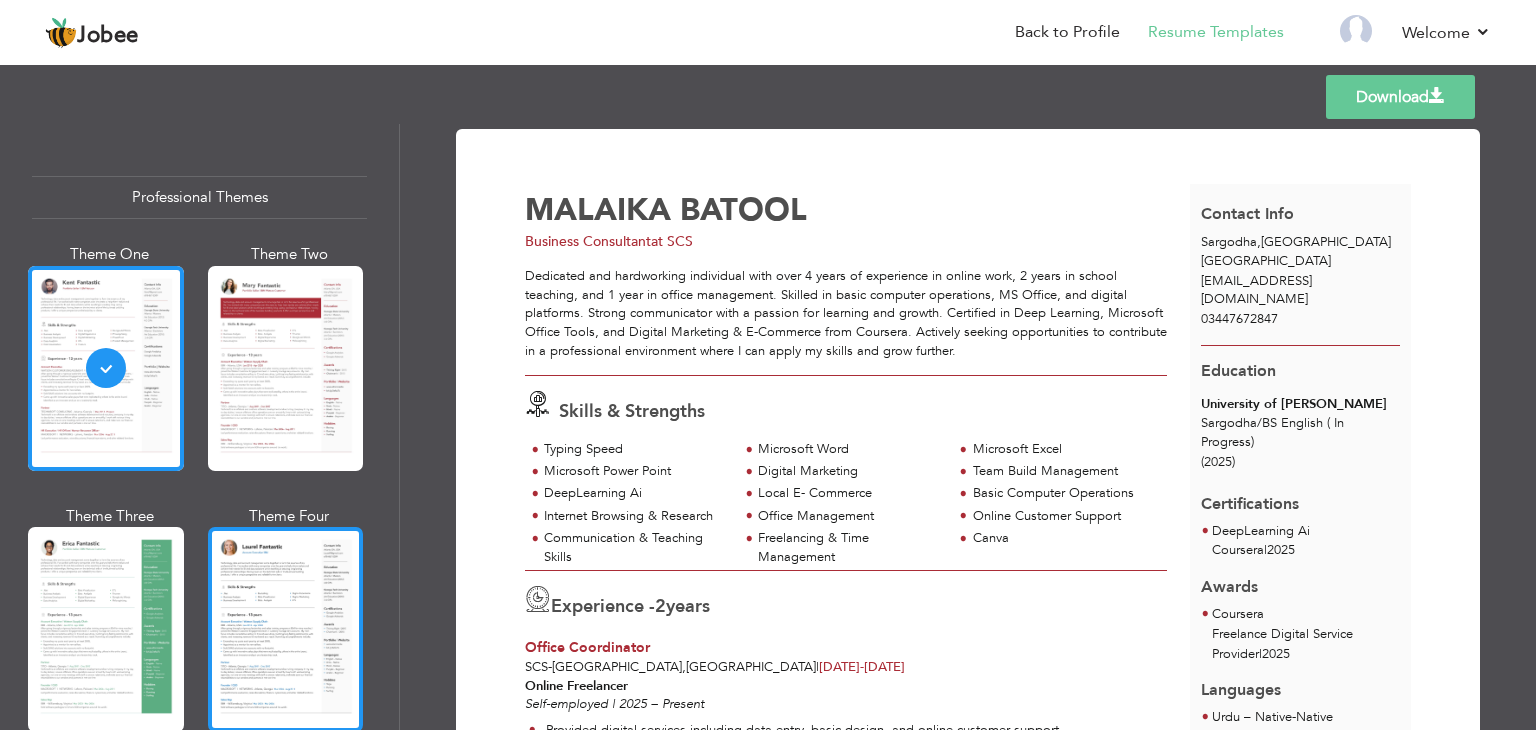 click at bounding box center (286, 629) 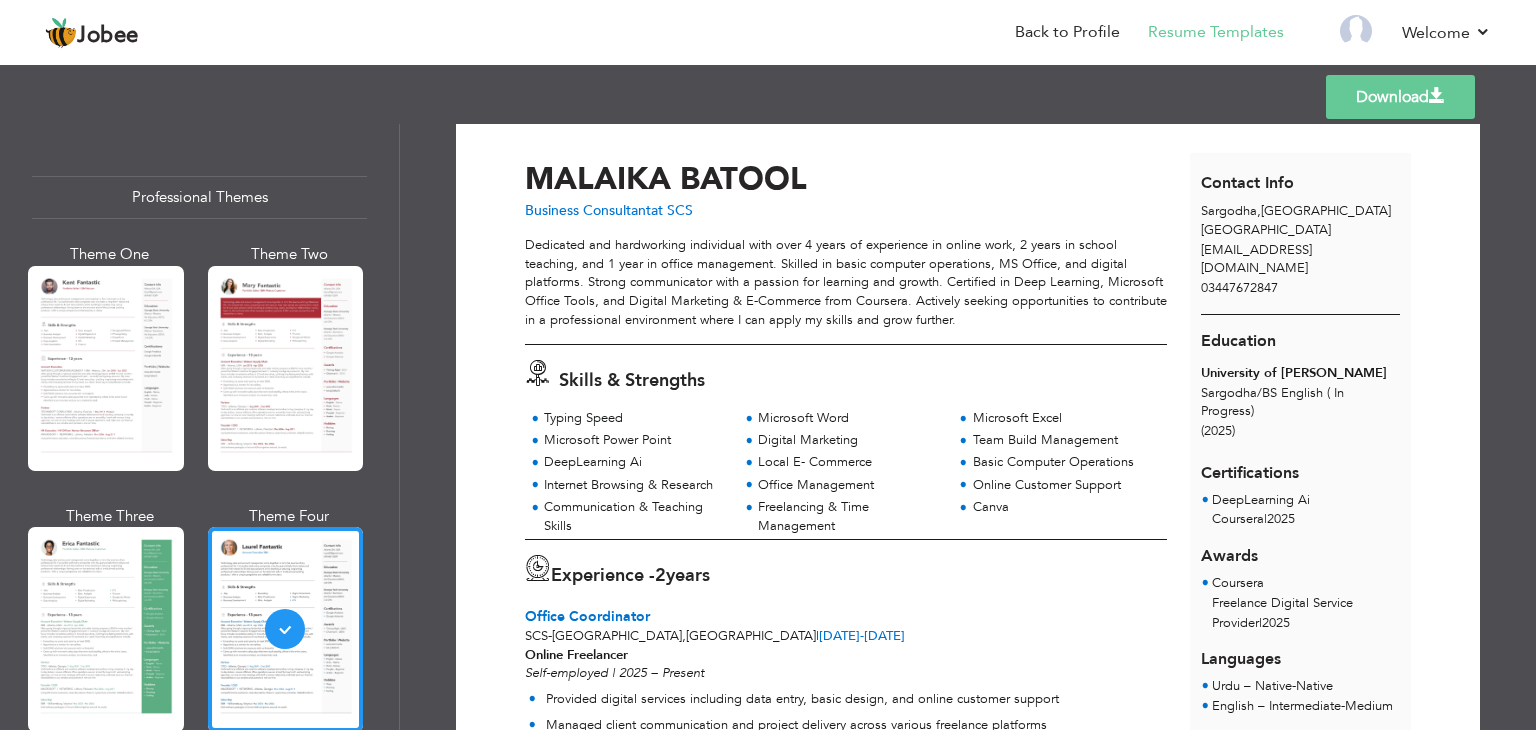scroll, scrollTop: 0, scrollLeft: 0, axis: both 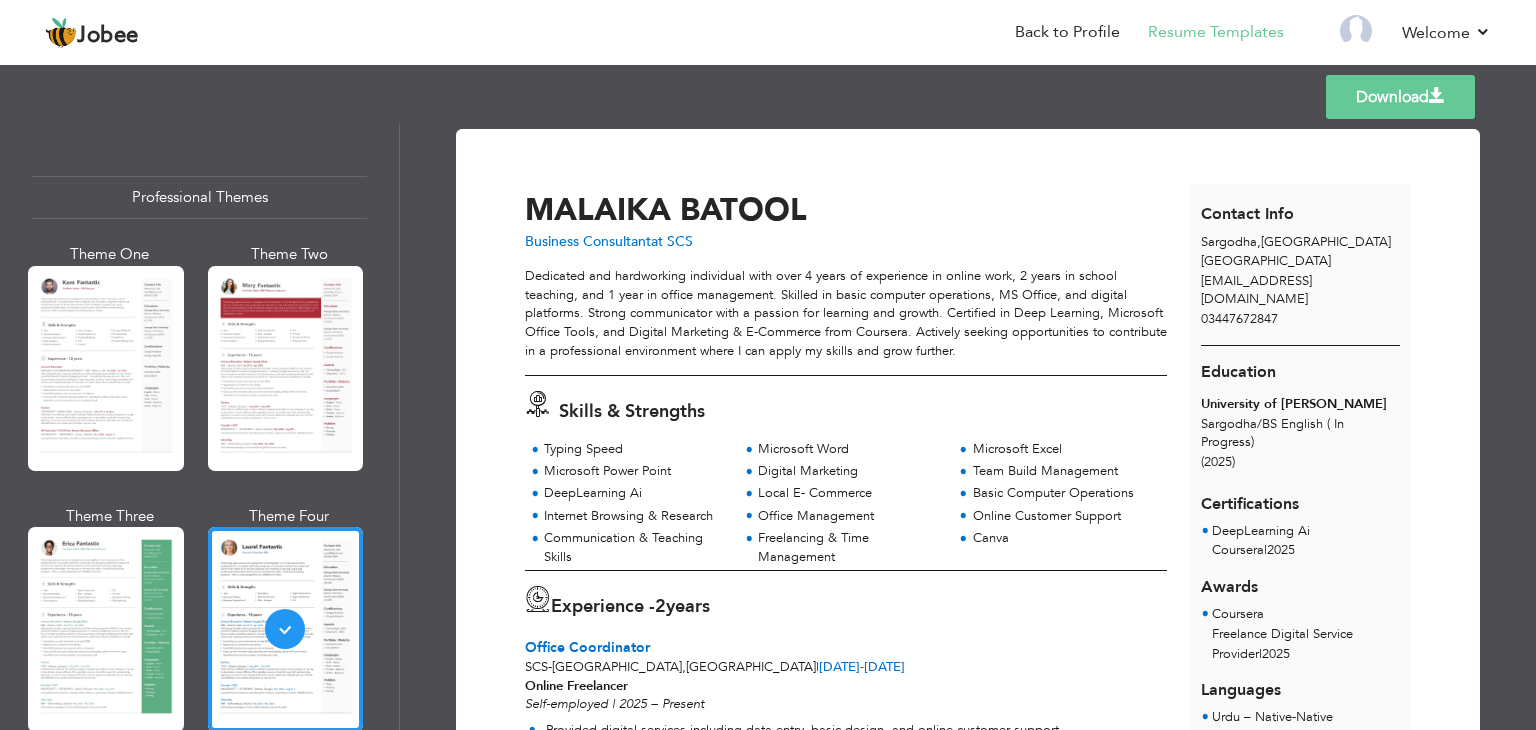 click on "Download" at bounding box center (1400, 97) 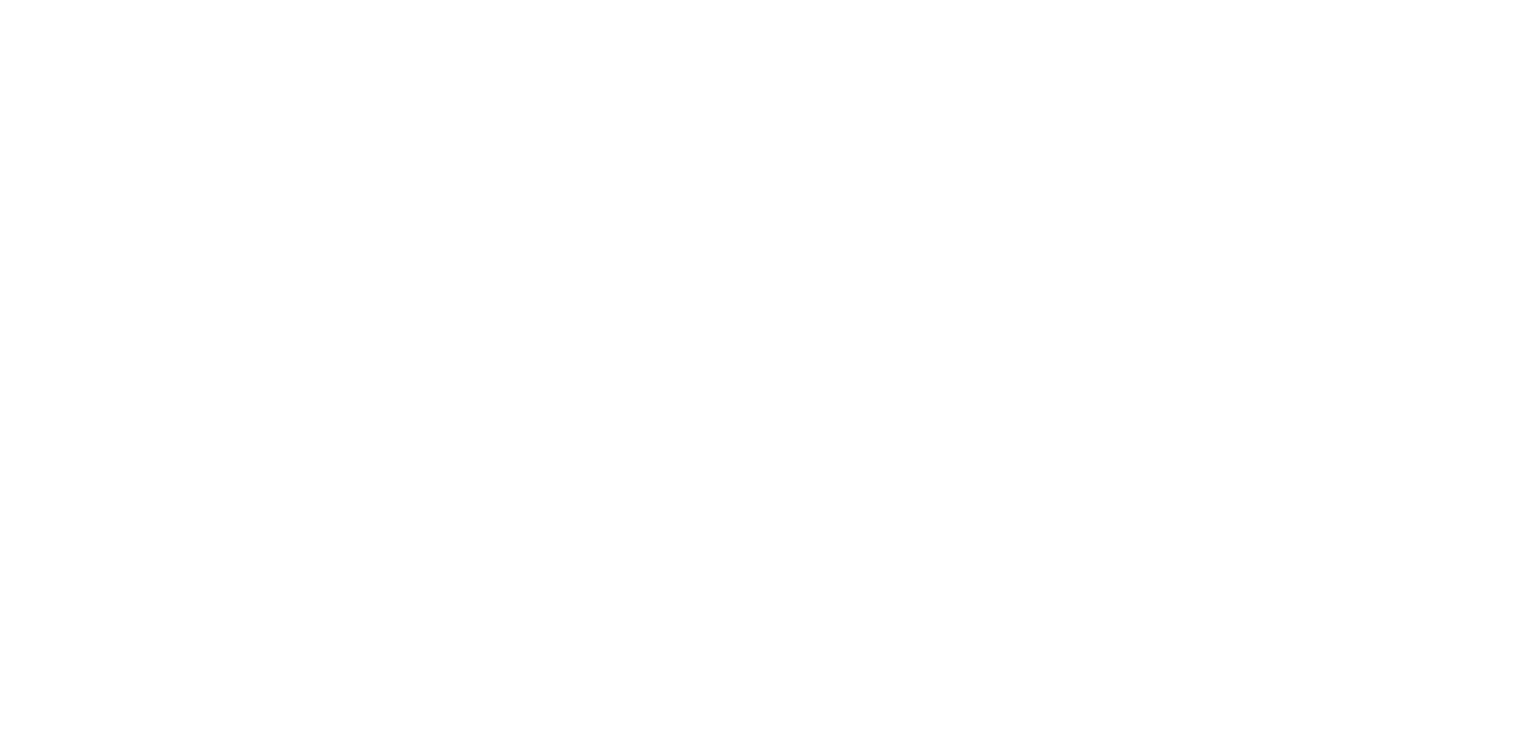 scroll, scrollTop: 0, scrollLeft: 0, axis: both 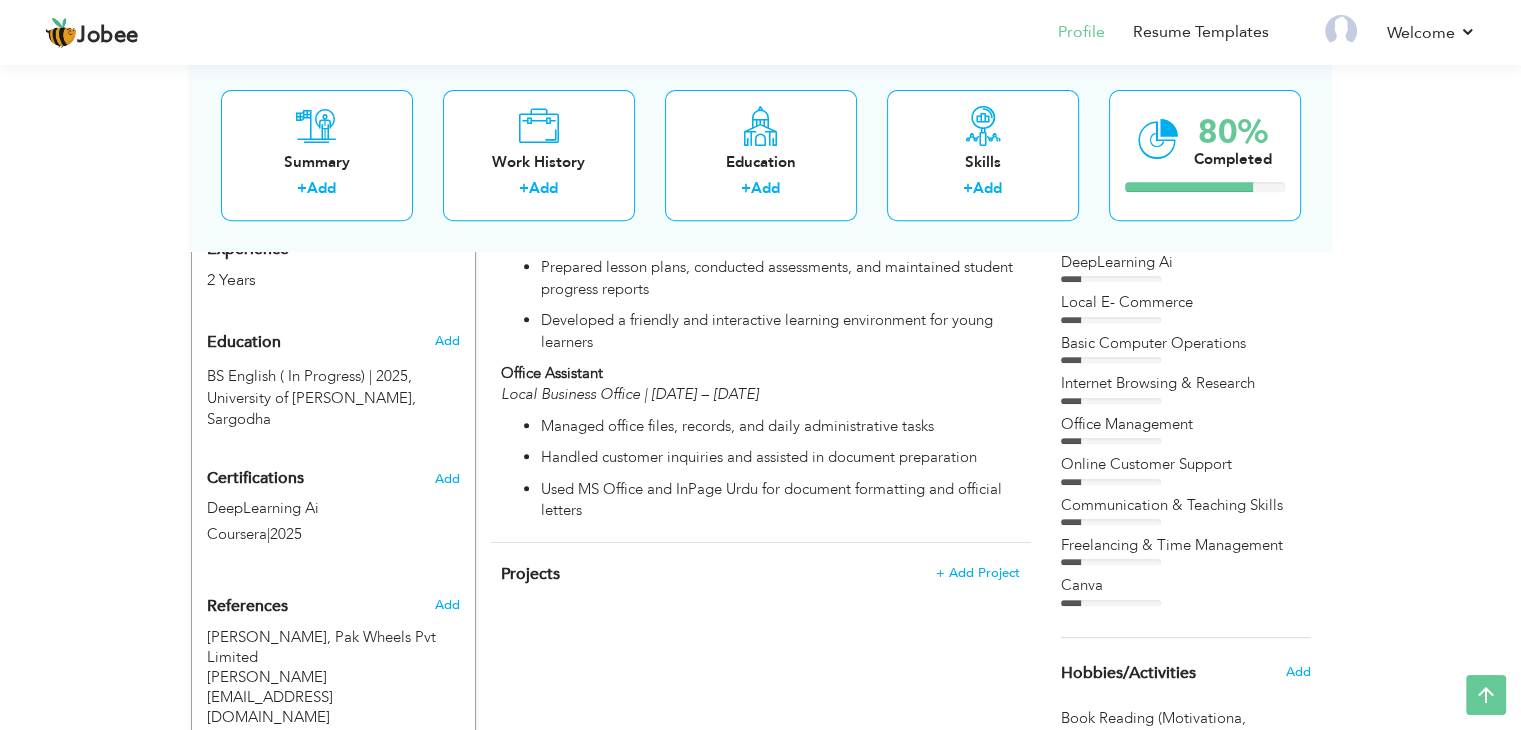 click on "Online Freelancer
Self-employed | 2025 – Present
Provided digital services including data entry, basic design, and online customer support
Managed client communication and project delivery across various freelance platforms
Gained hands-on experience in digital tools, productivity apps, and remote collaboration
School Teacher
Private School | [DATE] – [DATE]
Taught primary-level students in English, Science, and Computer subjects
Prepared lesson plans, conducted assessments, and maintained student progress reports
Developed a friendly and interactive learning environment for young learners
Office Assistant
Local Business Office | [DATE] – [DATE]
Managed office files, records, and daily administrative tasks
Handled customer inquiries and assisted in document preparation
Used MS Office and InPage Urdu for document formatting and official letters" at bounding box center [760, 235] 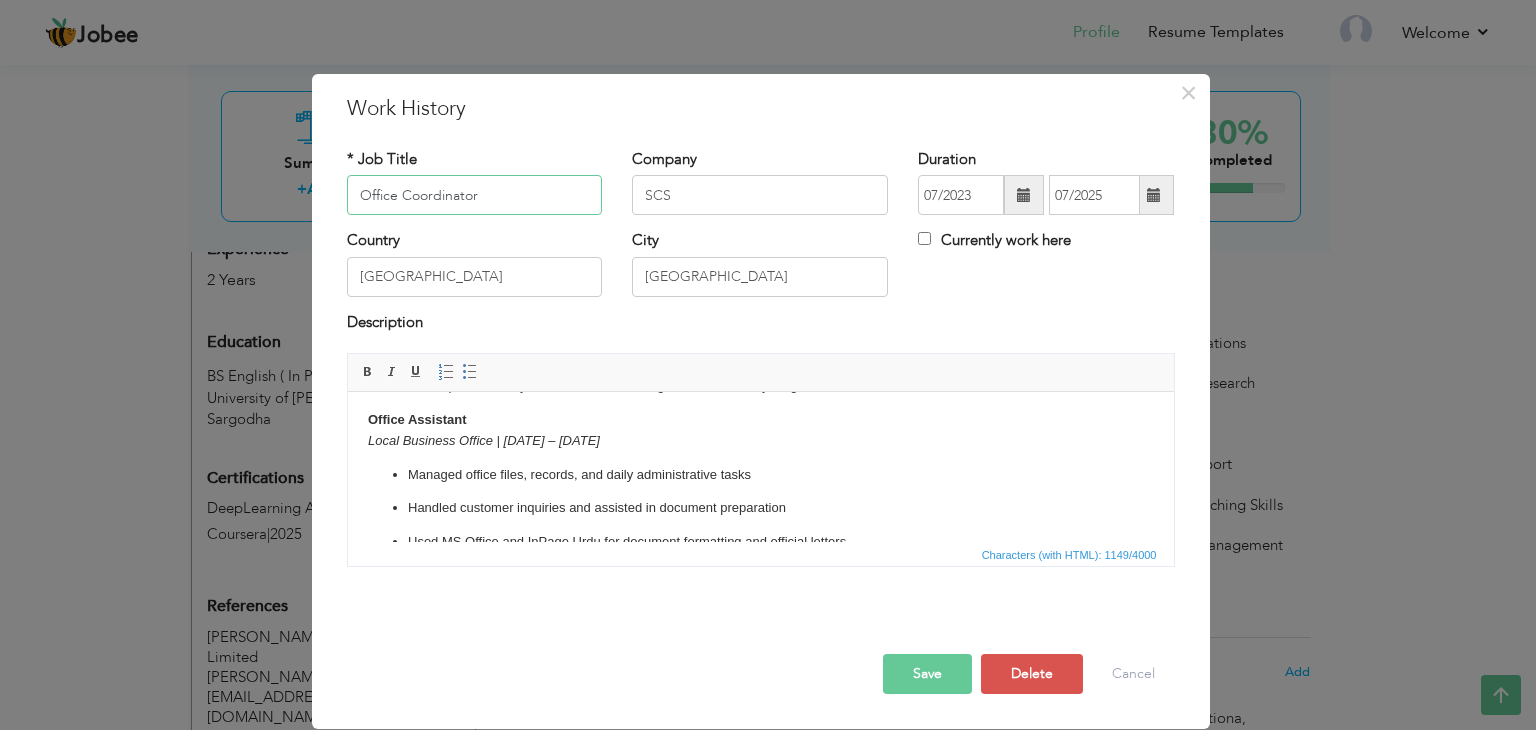 scroll, scrollTop: 344, scrollLeft: 0, axis: vertical 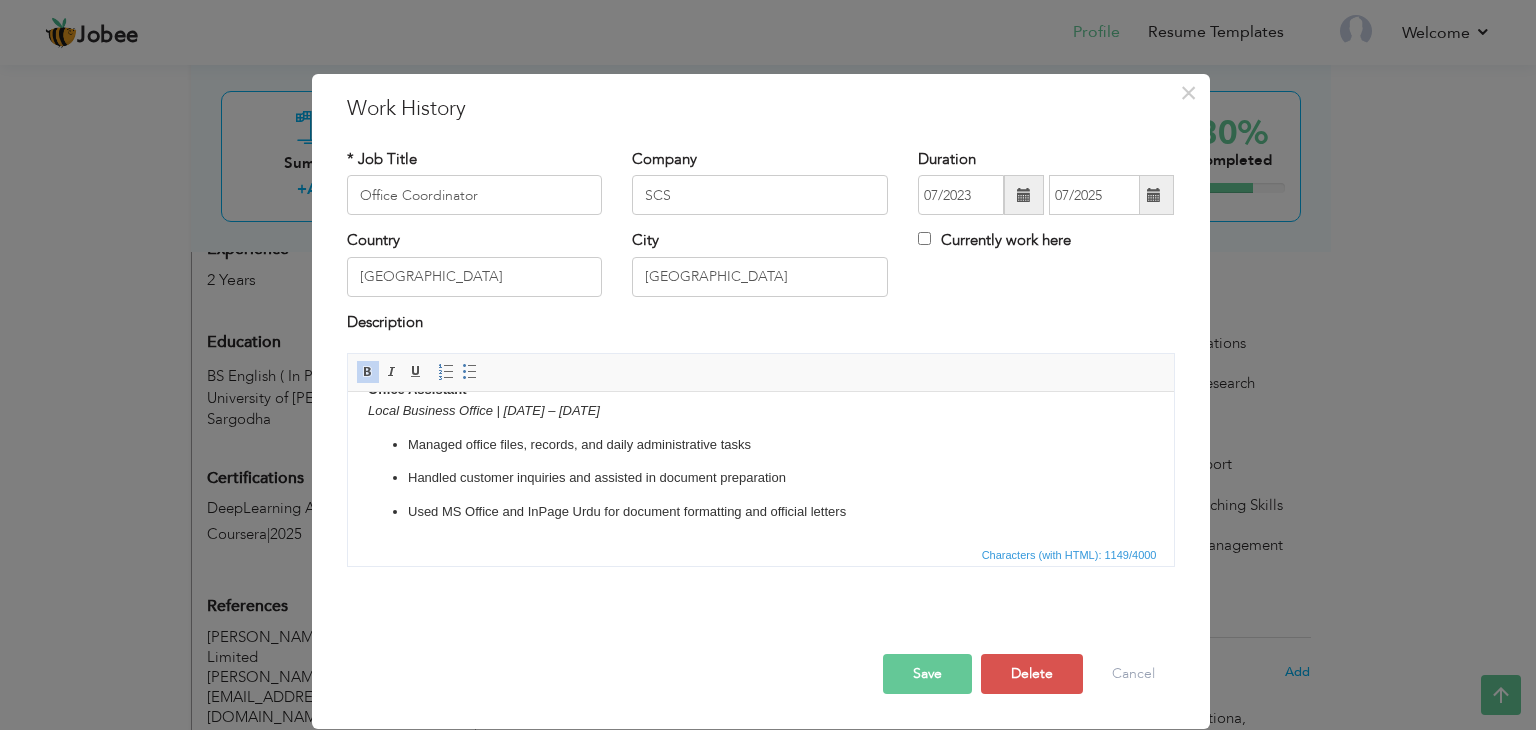 click on "Used MS Office and InPage Urdu for document formatting and official letters" at bounding box center (760, 512) 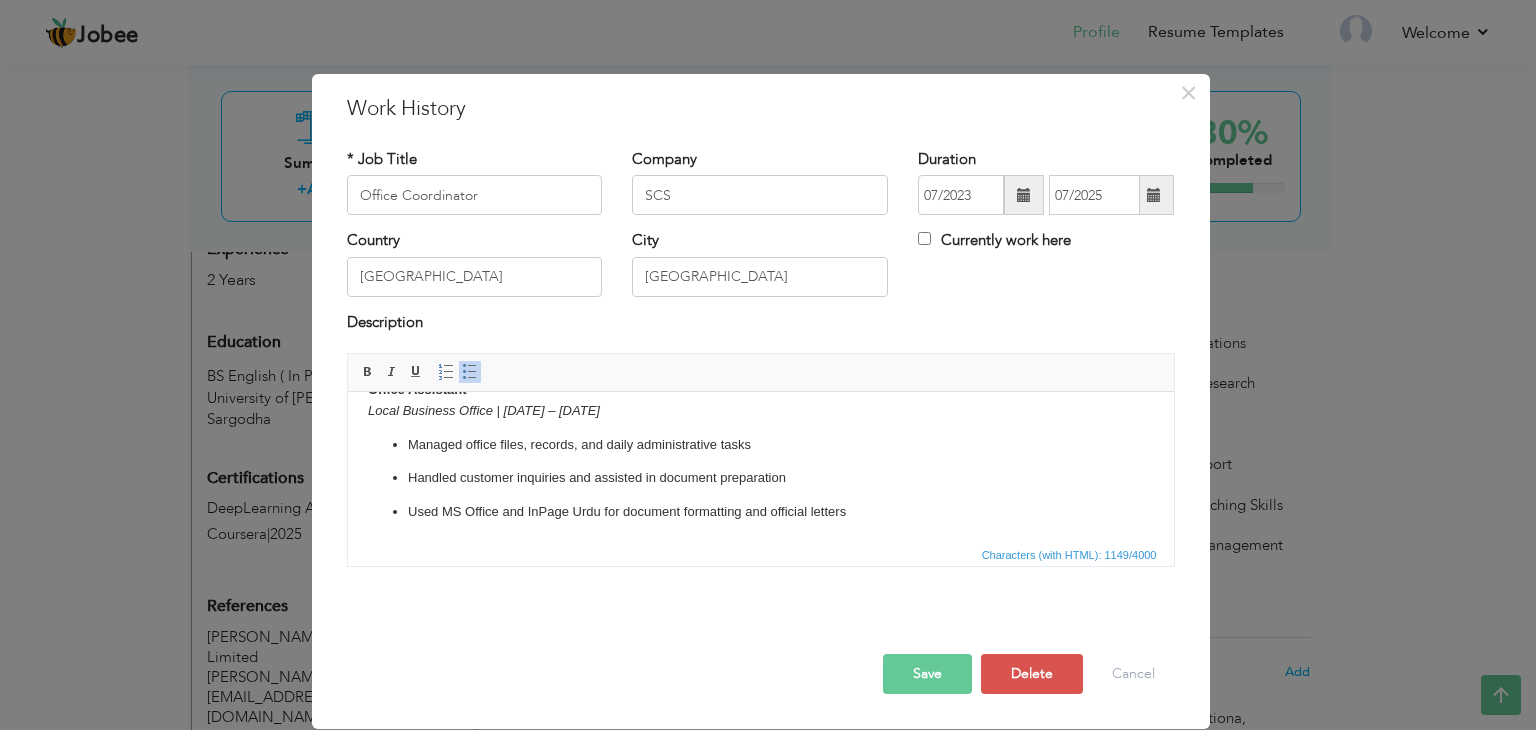 type 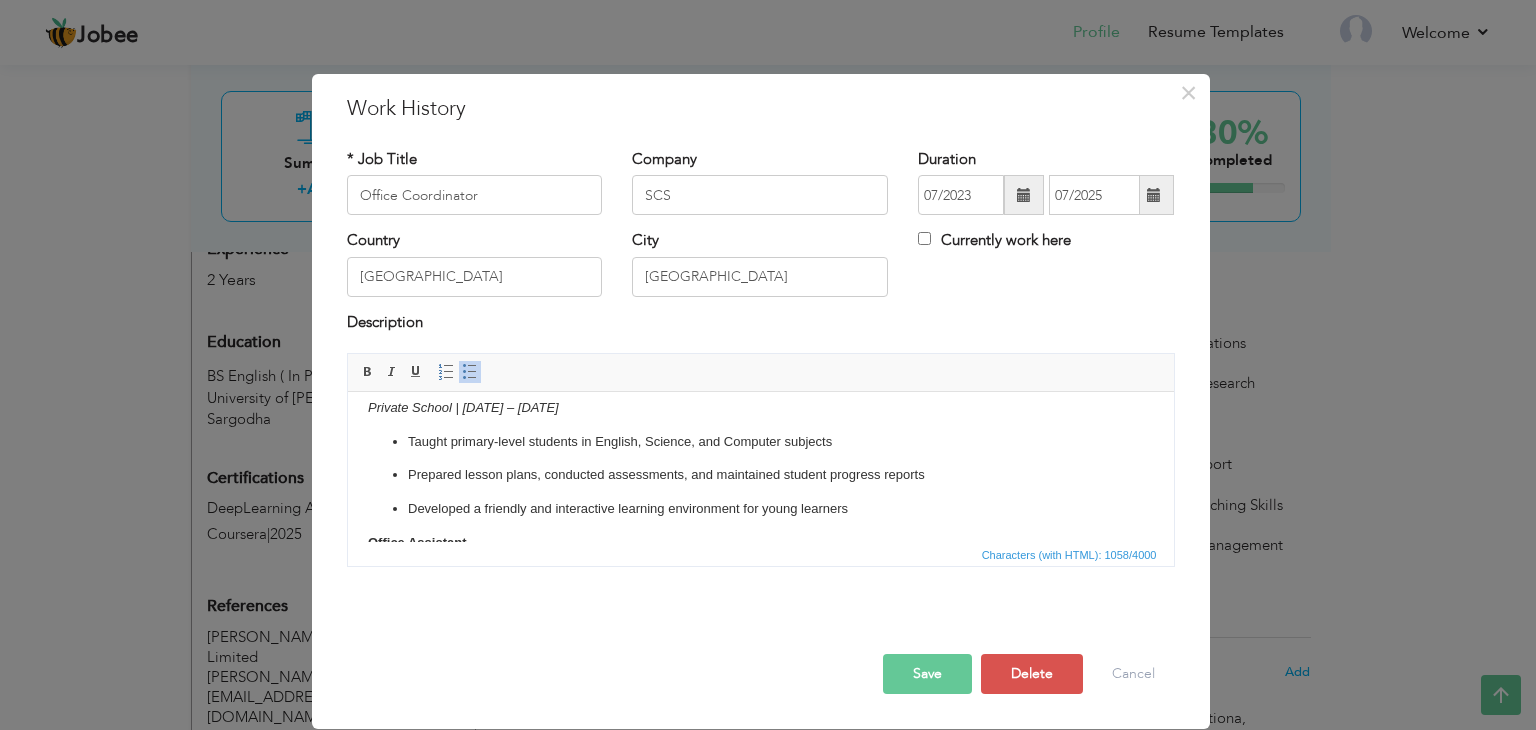 scroll, scrollTop: 192, scrollLeft: 0, axis: vertical 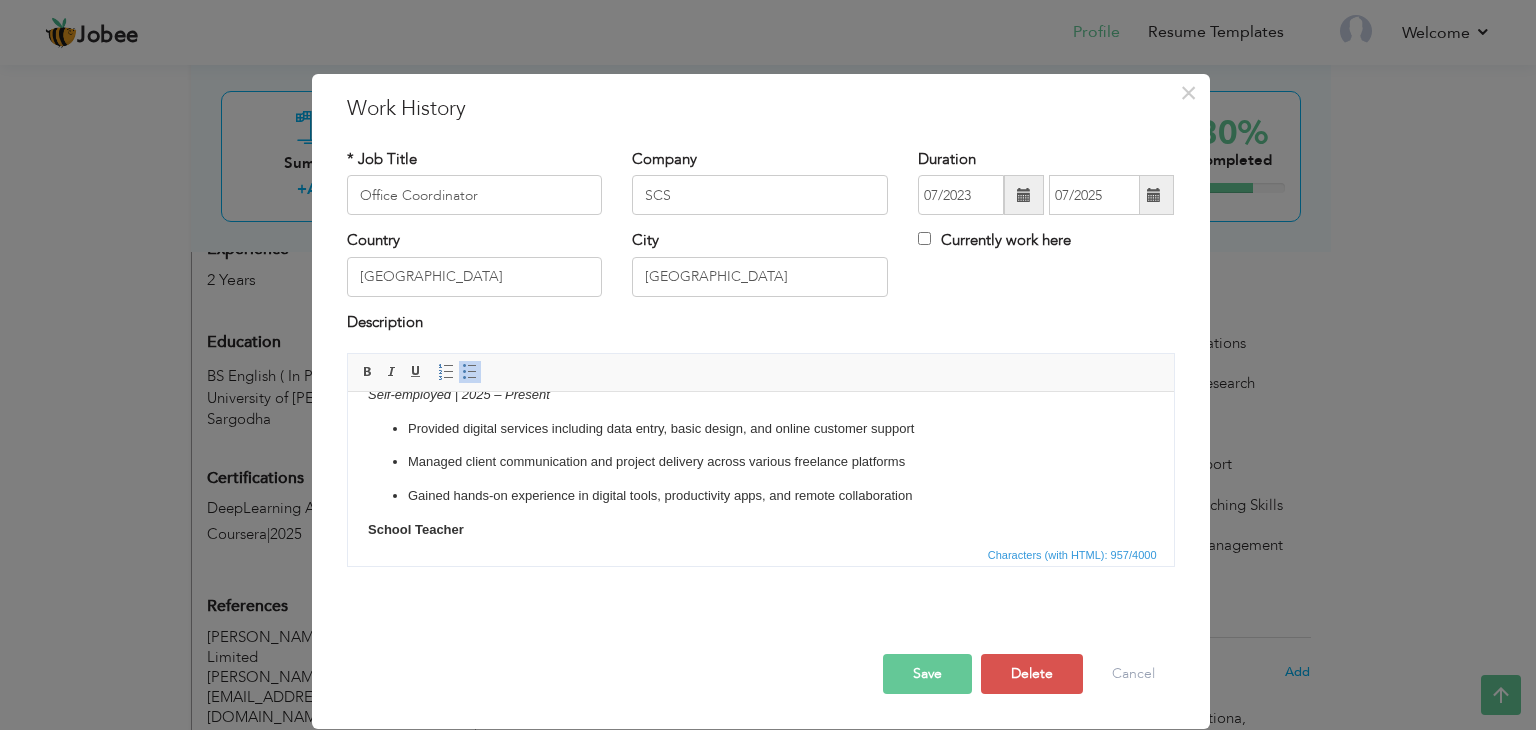click on "Managed client communication and project delivery across various freelance platforms" at bounding box center (760, 462) 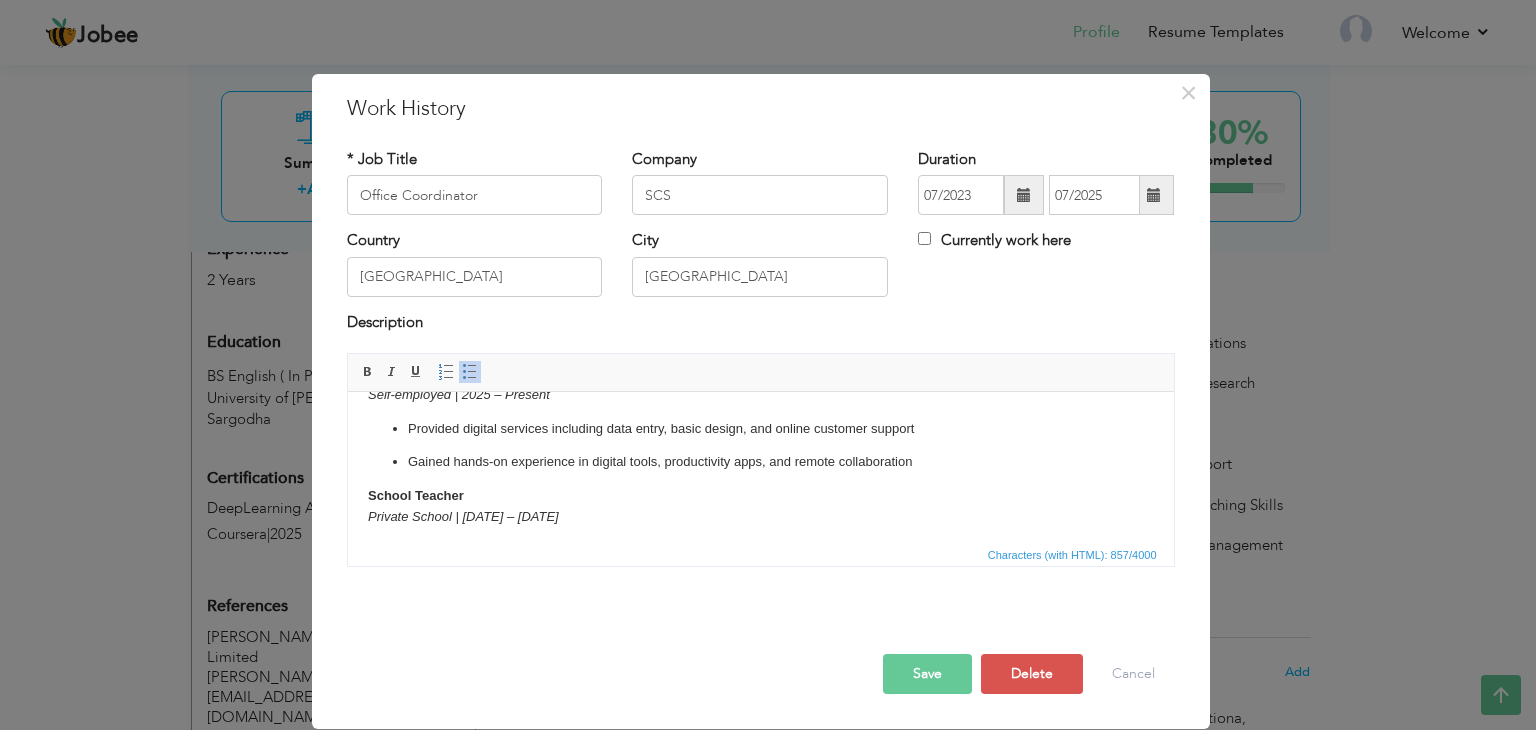 scroll, scrollTop: 243, scrollLeft: 0, axis: vertical 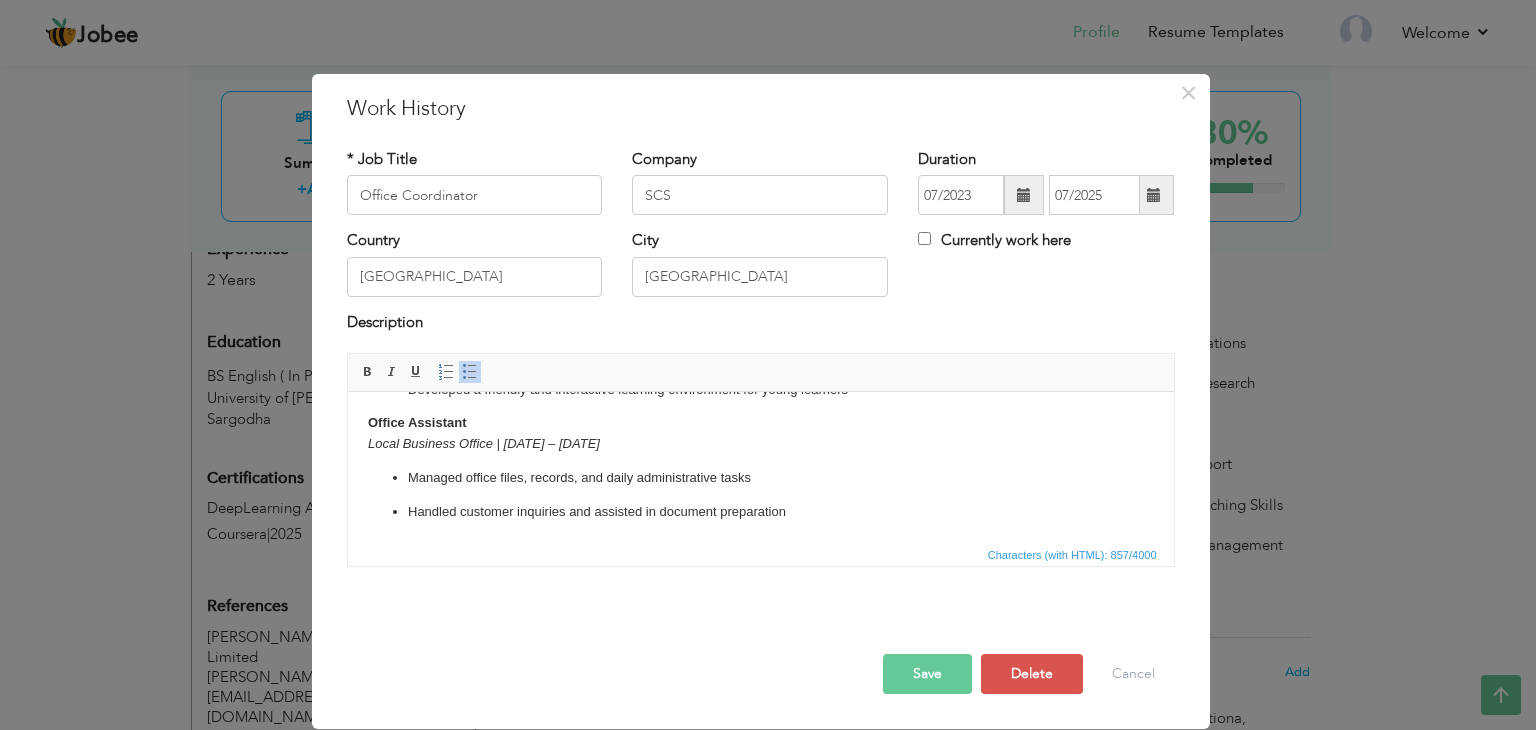 click on "Save" at bounding box center (927, 674) 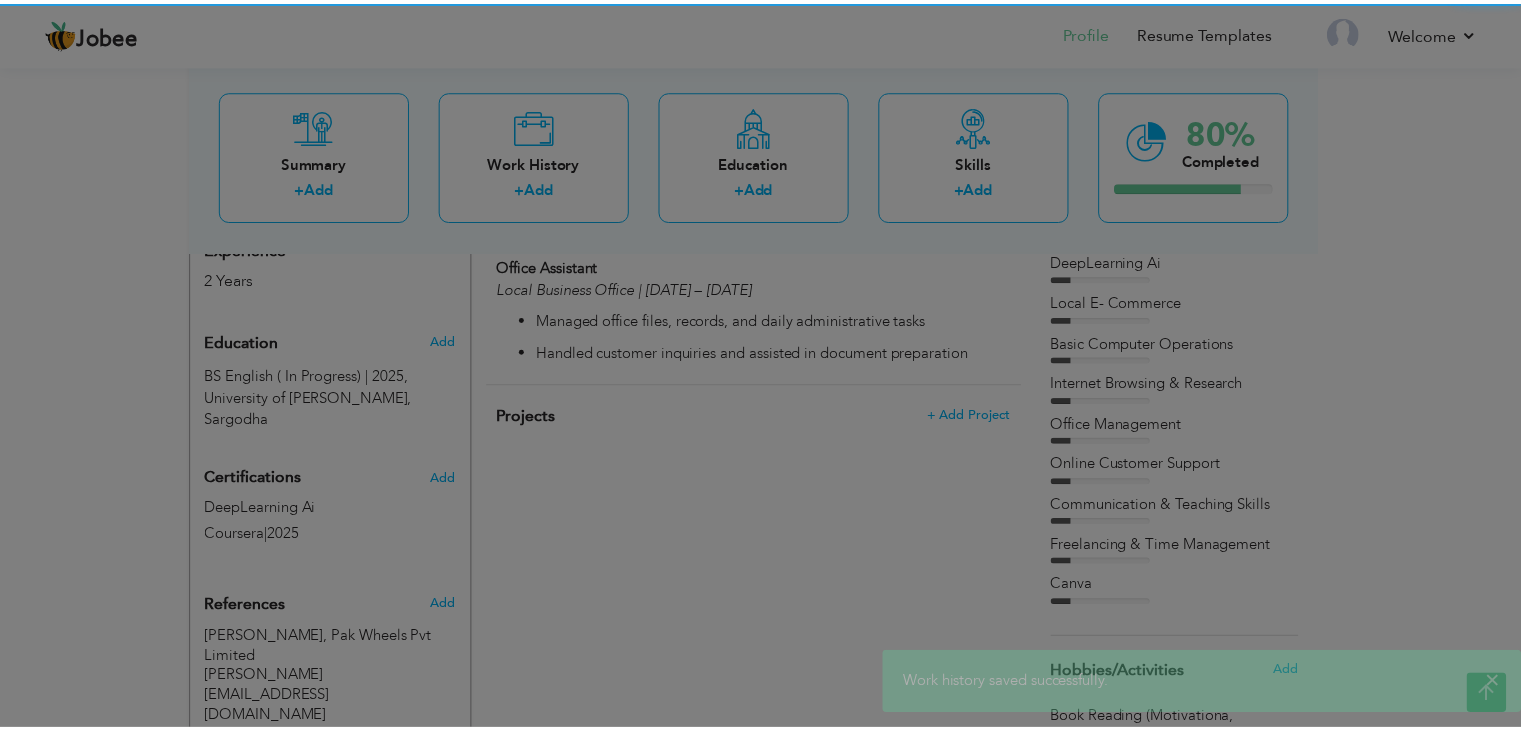scroll, scrollTop: 0, scrollLeft: 0, axis: both 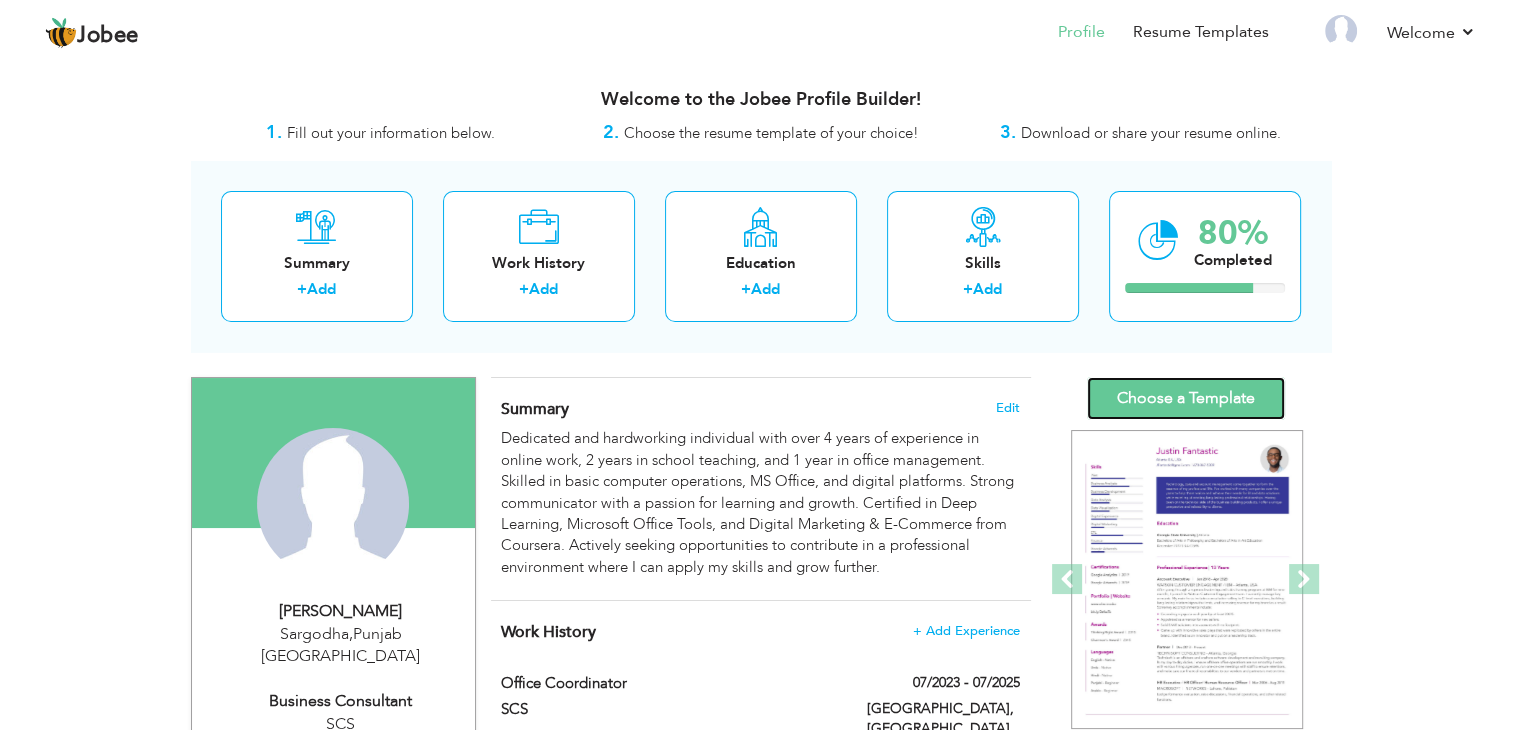 click on "Choose a Template" at bounding box center (1186, 398) 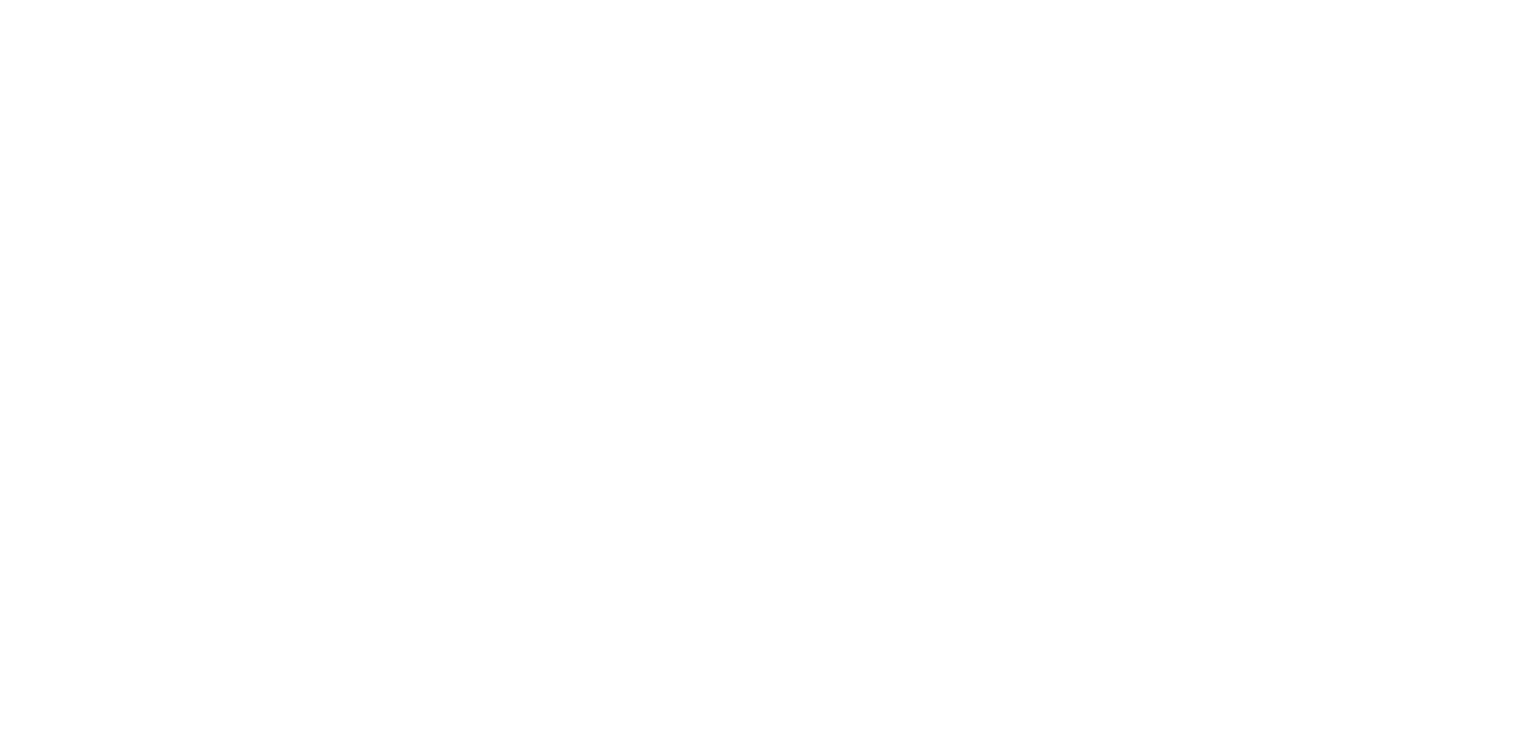 scroll, scrollTop: 0, scrollLeft: 0, axis: both 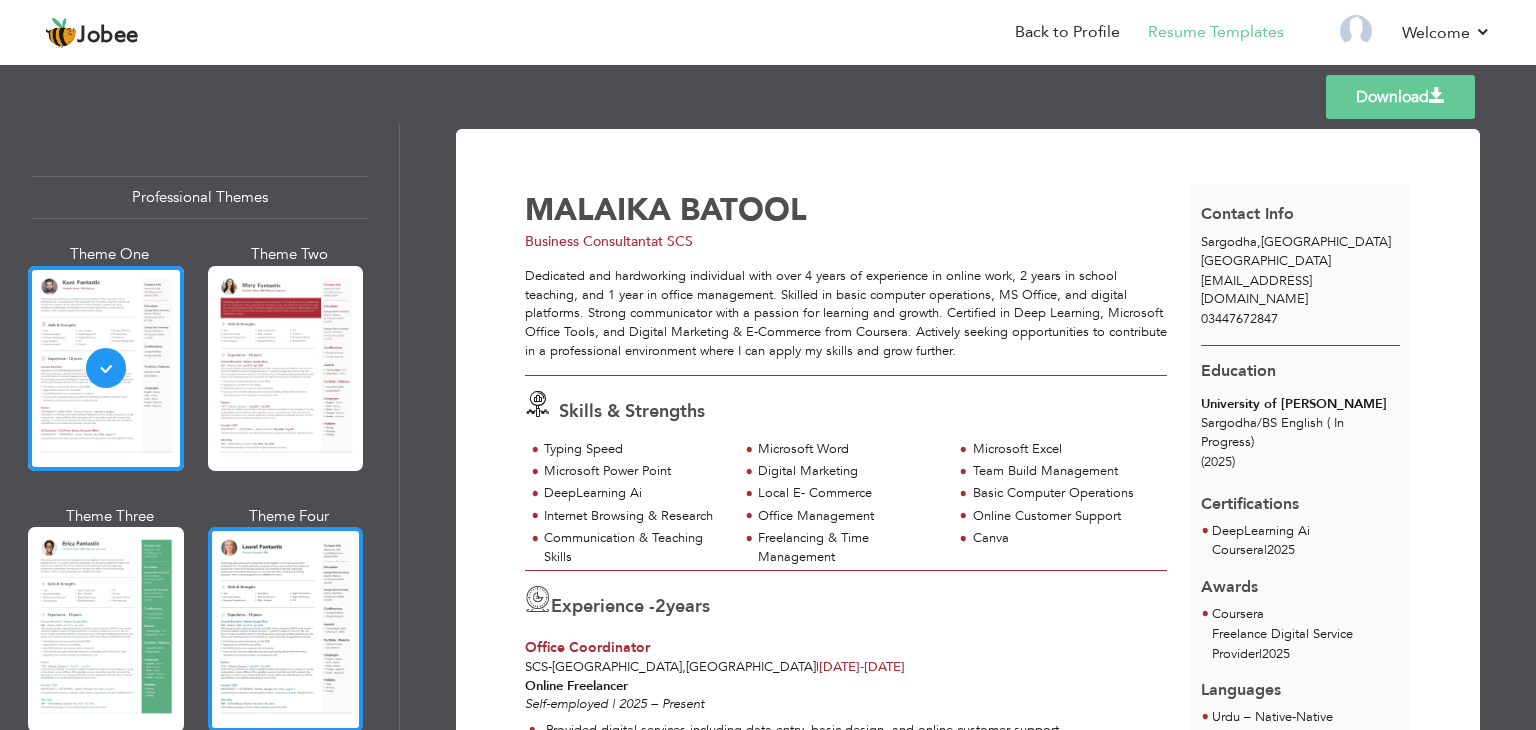 click at bounding box center [286, 629] 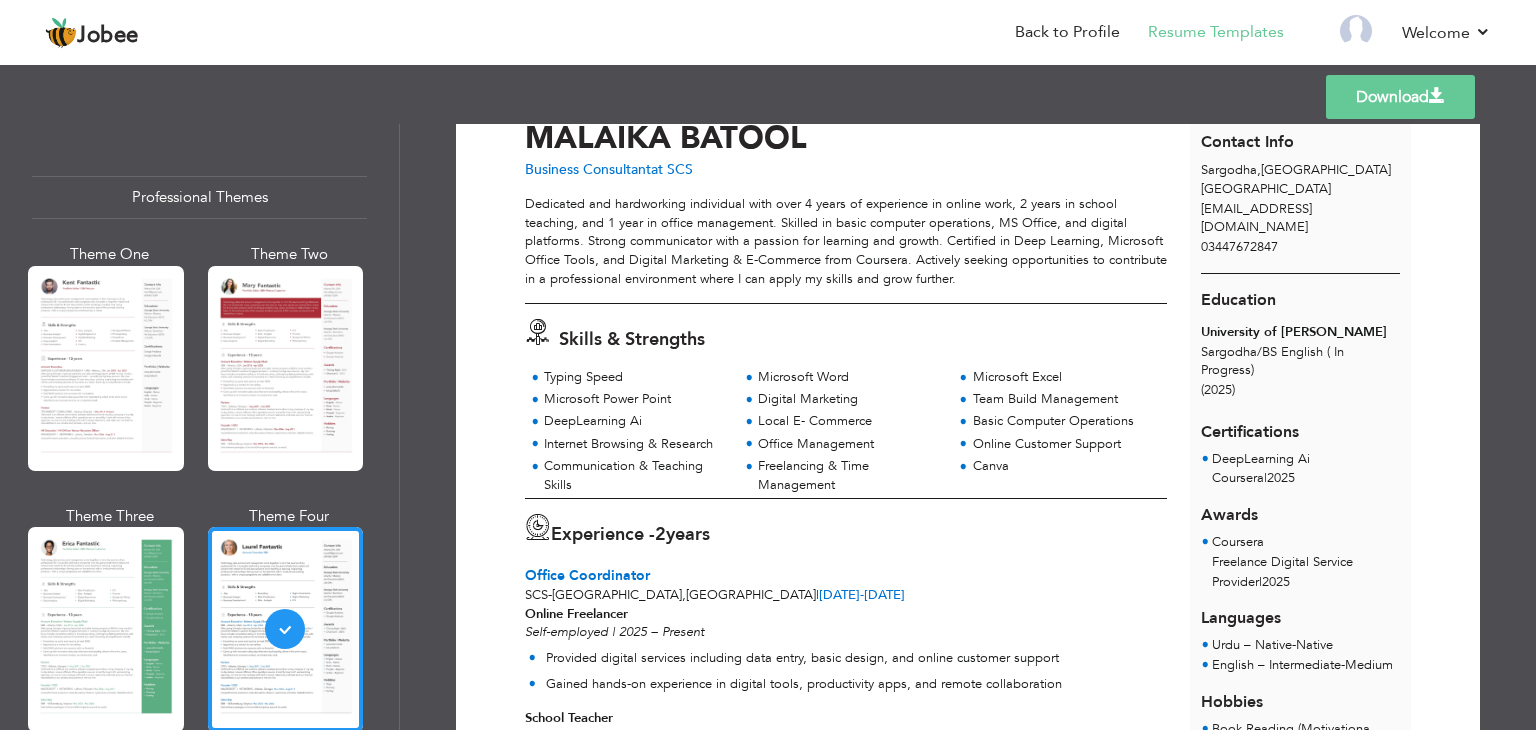 scroll, scrollTop: 0, scrollLeft: 0, axis: both 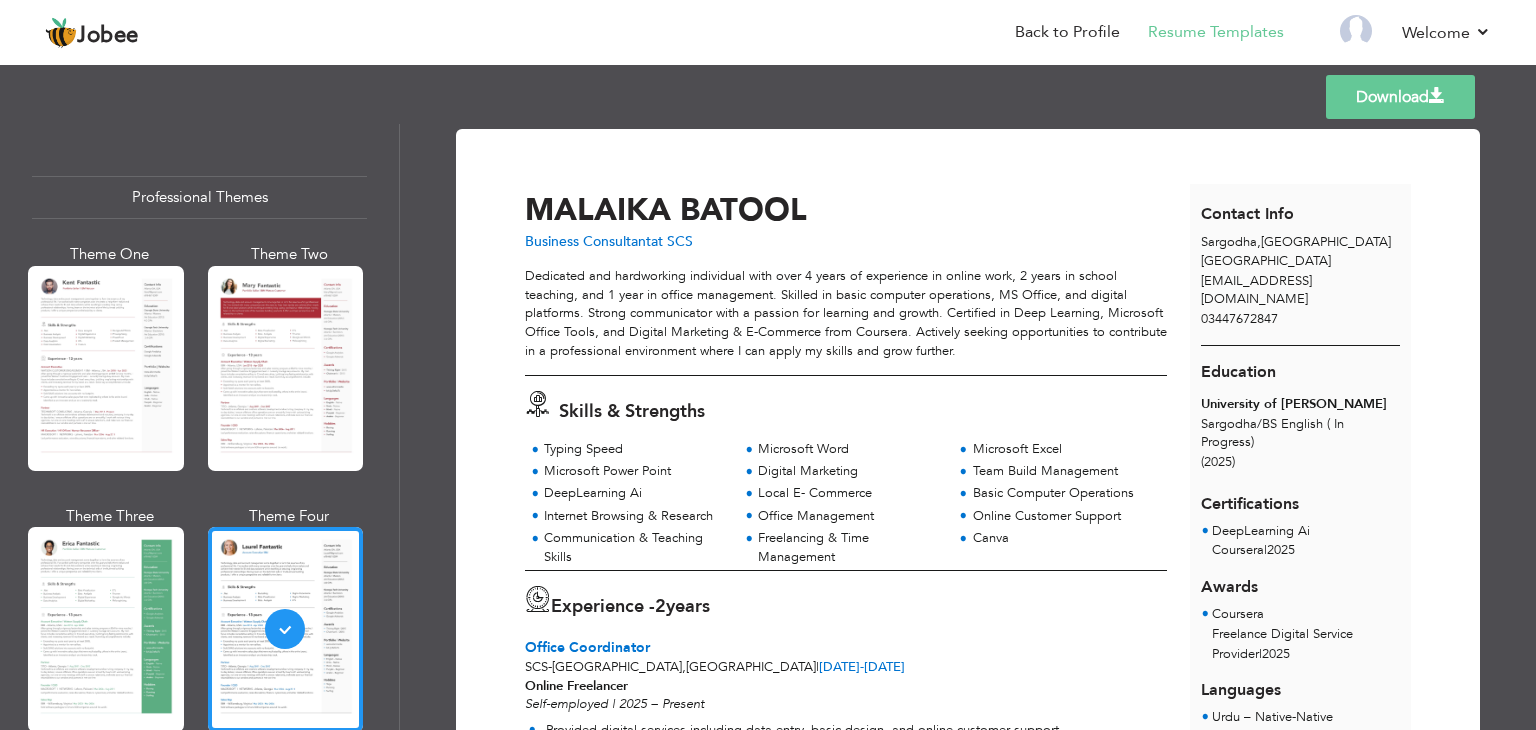 click on "Download" at bounding box center (1400, 97) 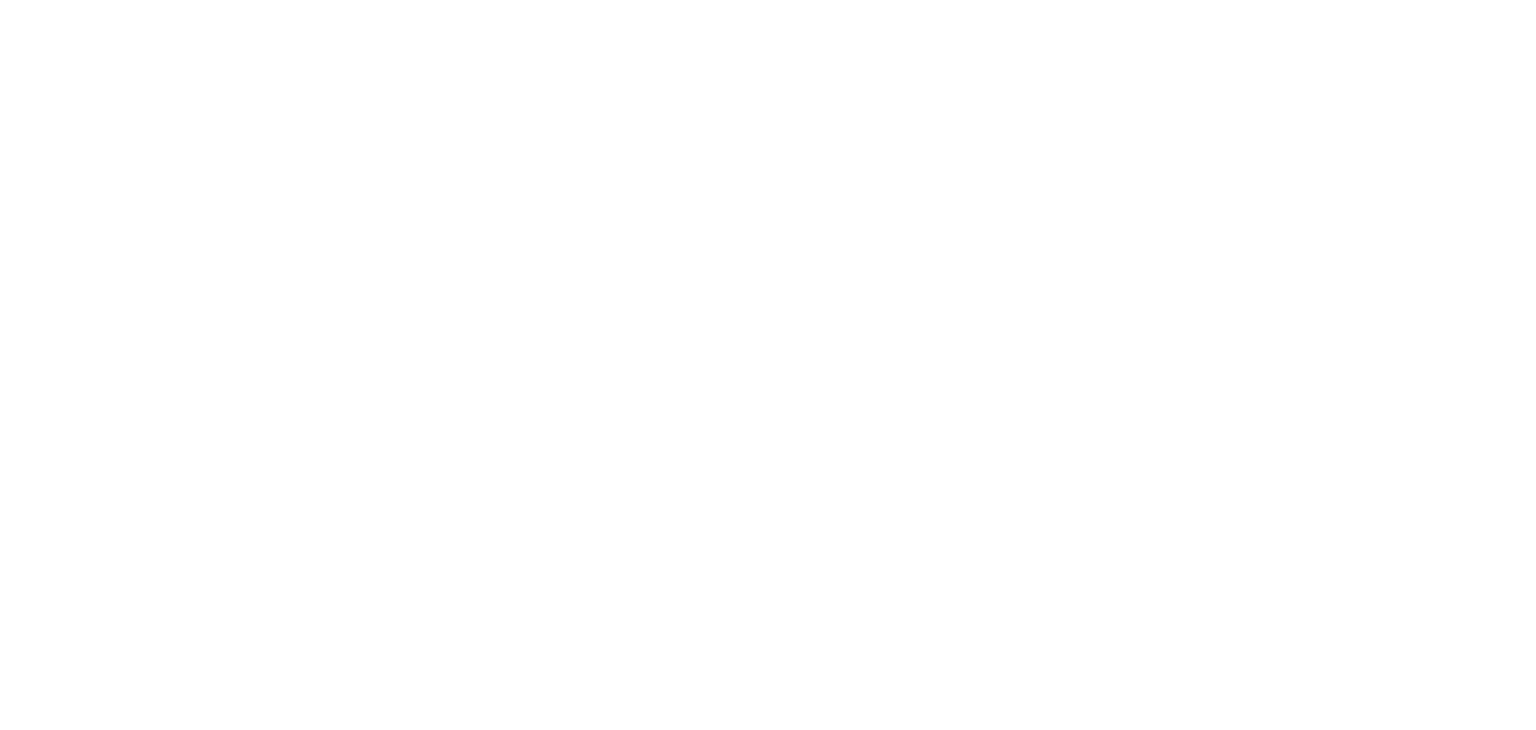 scroll, scrollTop: 0, scrollLeft: 0, axis: both 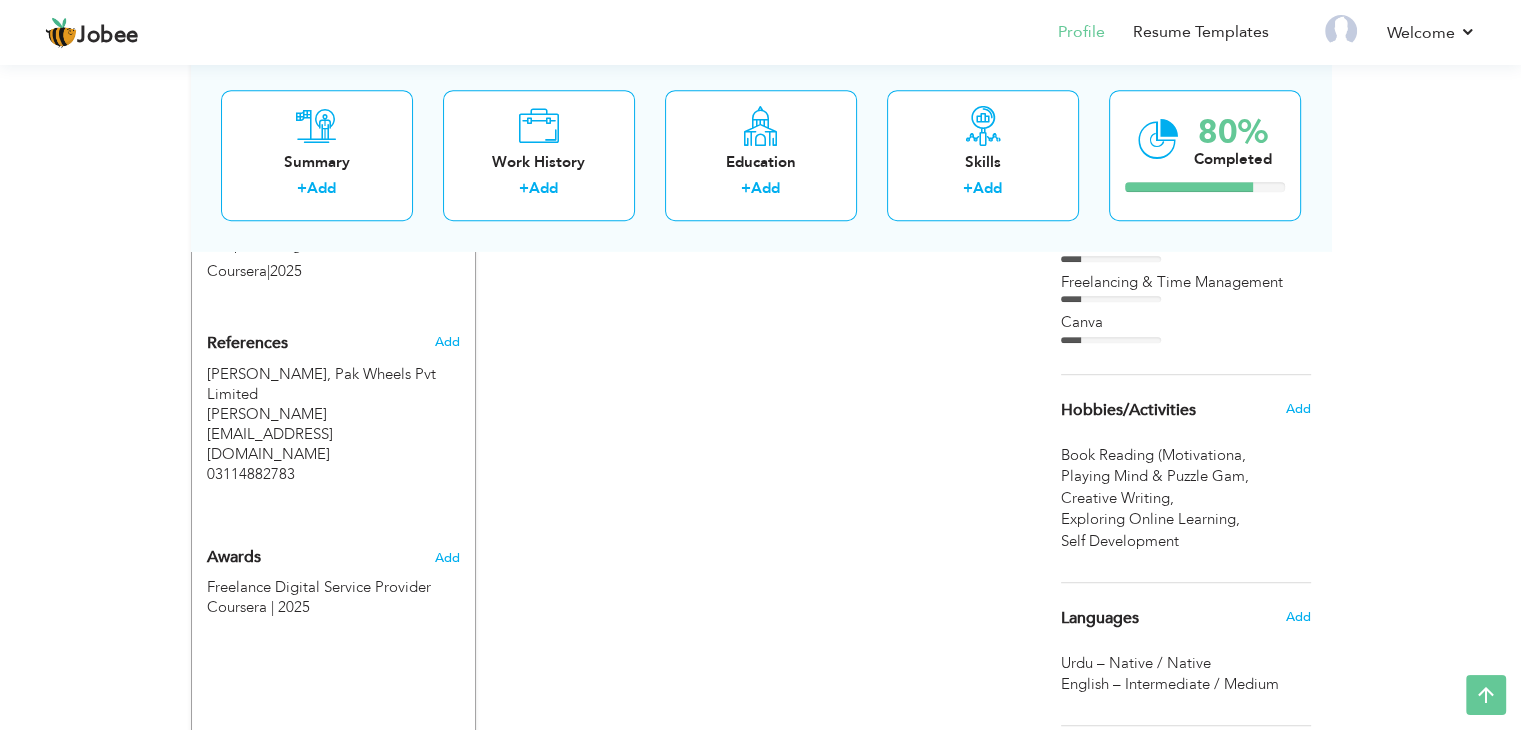 click on "Playing Mind & Puzzle Gam ," at bounding box center (1157, 476) 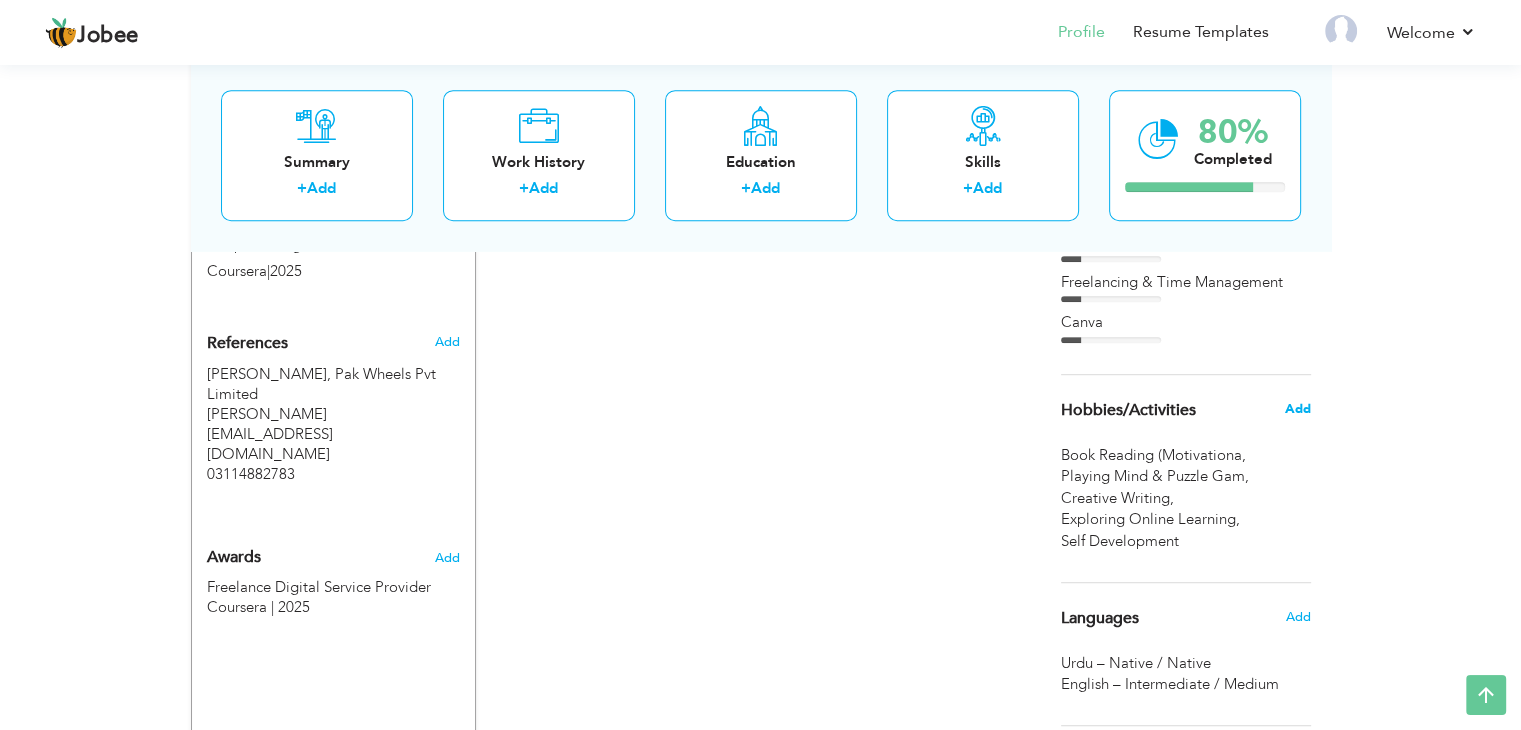 click on "Add" at bounding box center [1297, 409] 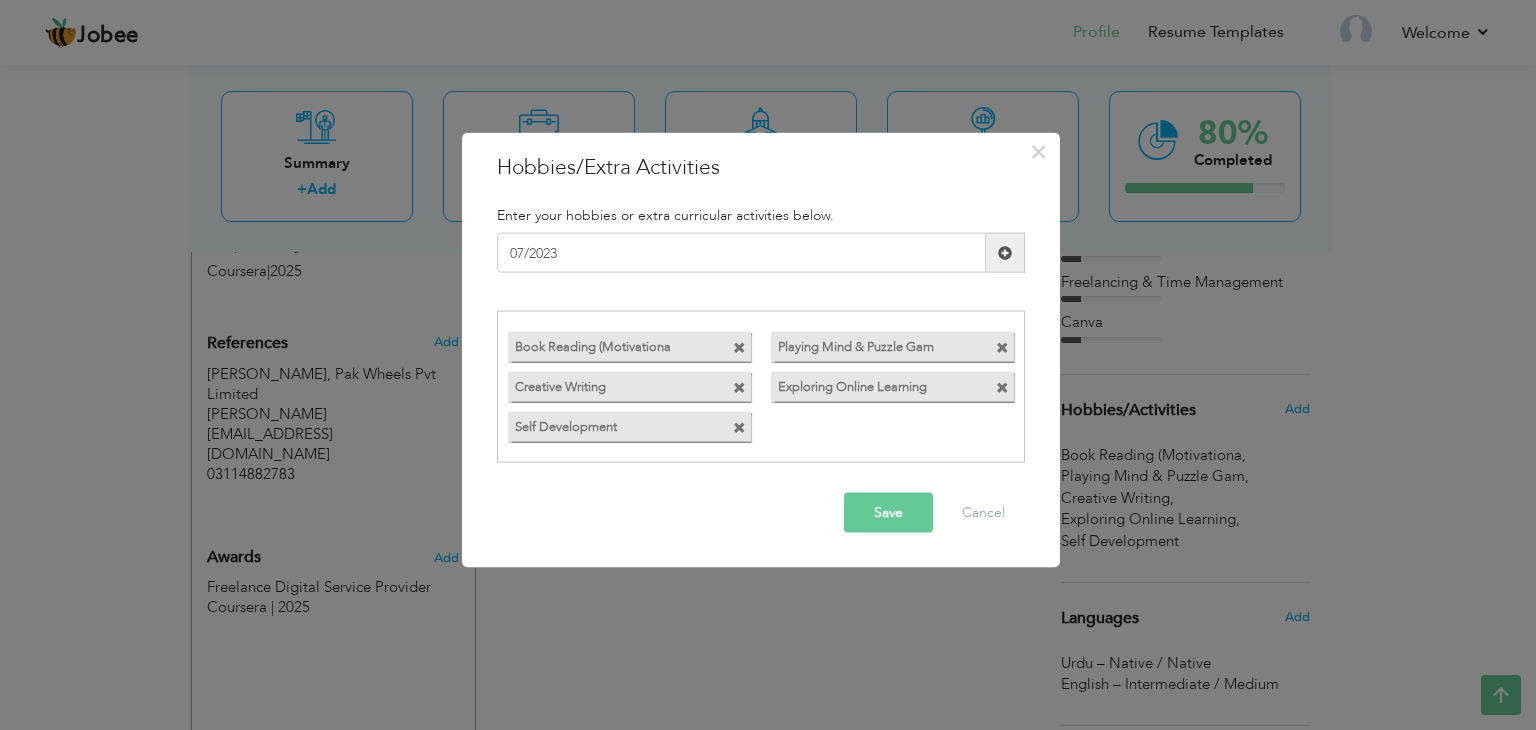click on "Playing Mind & Puzzle Gam" at bounding box center [892, 346] 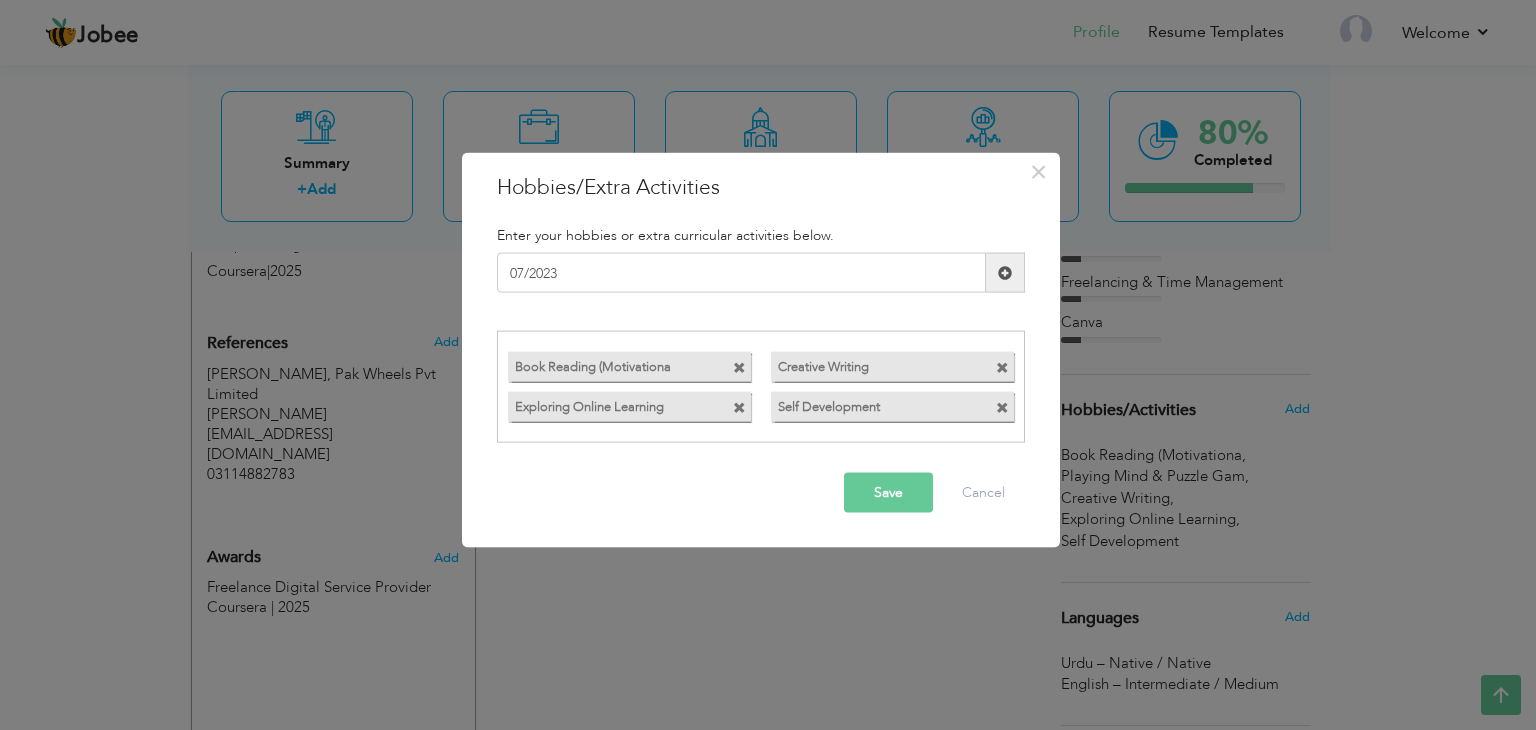 click at bounding box center [1005, 272] 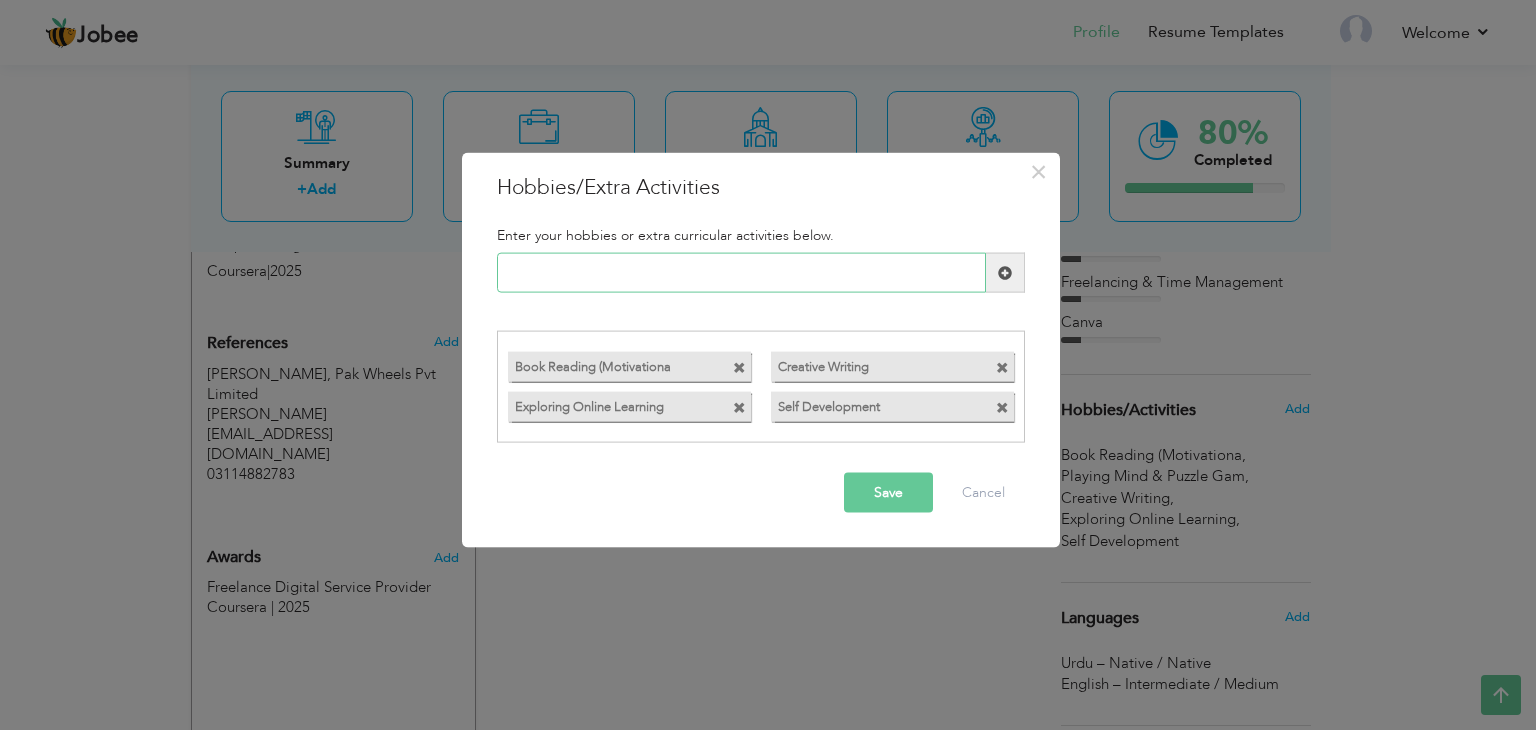 click at bounding box center [741, 273] 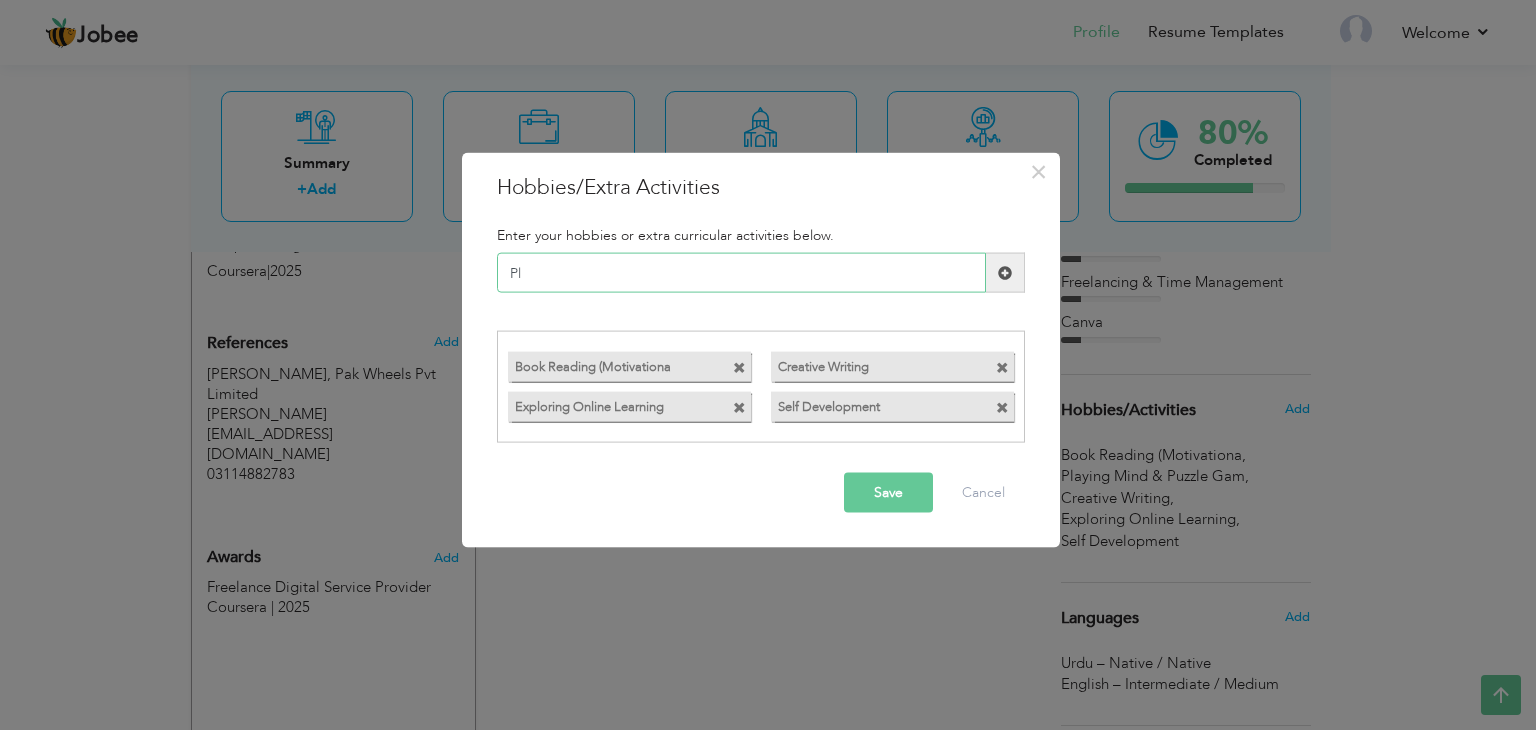 type on "P" 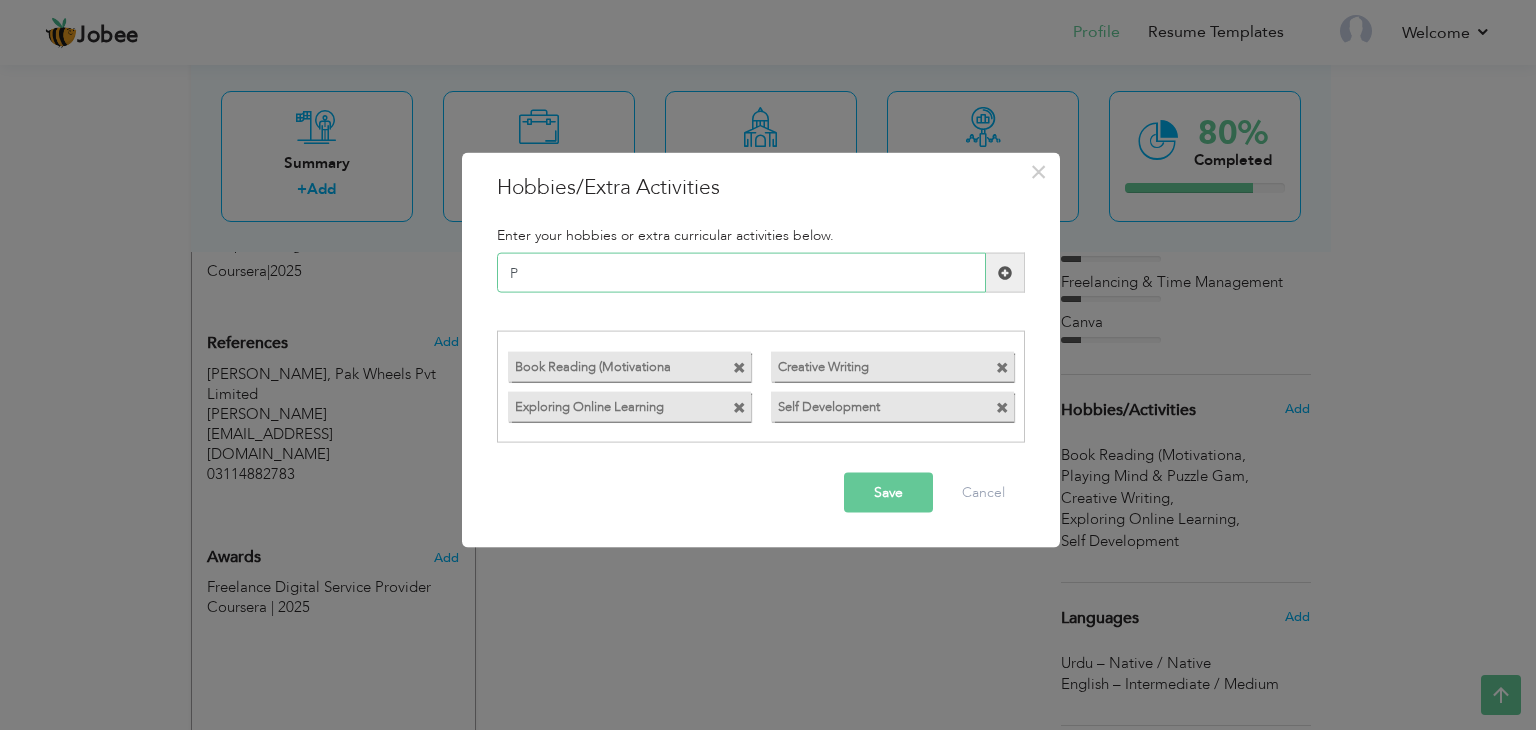 type 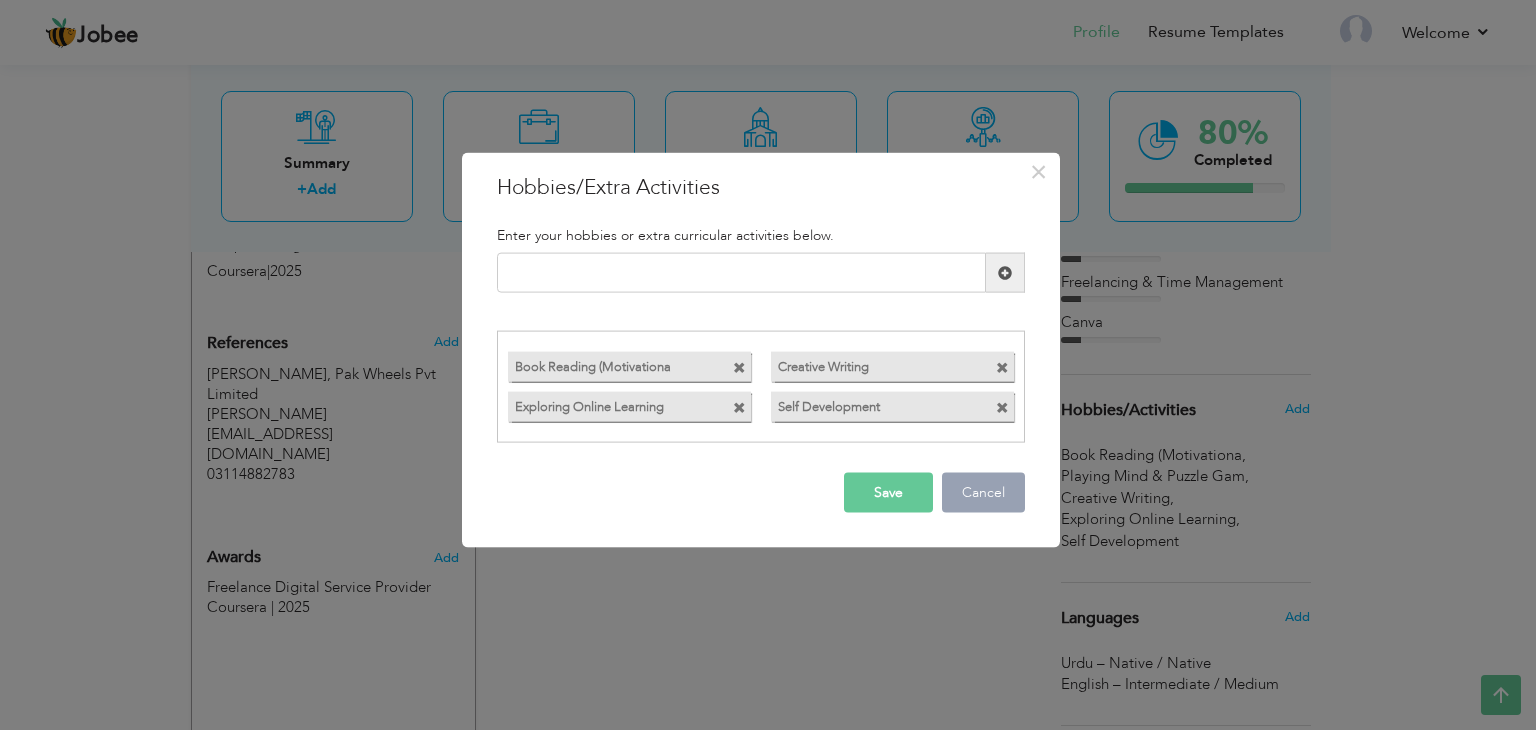 click on "Cancel" at bounding box center [983, 492] 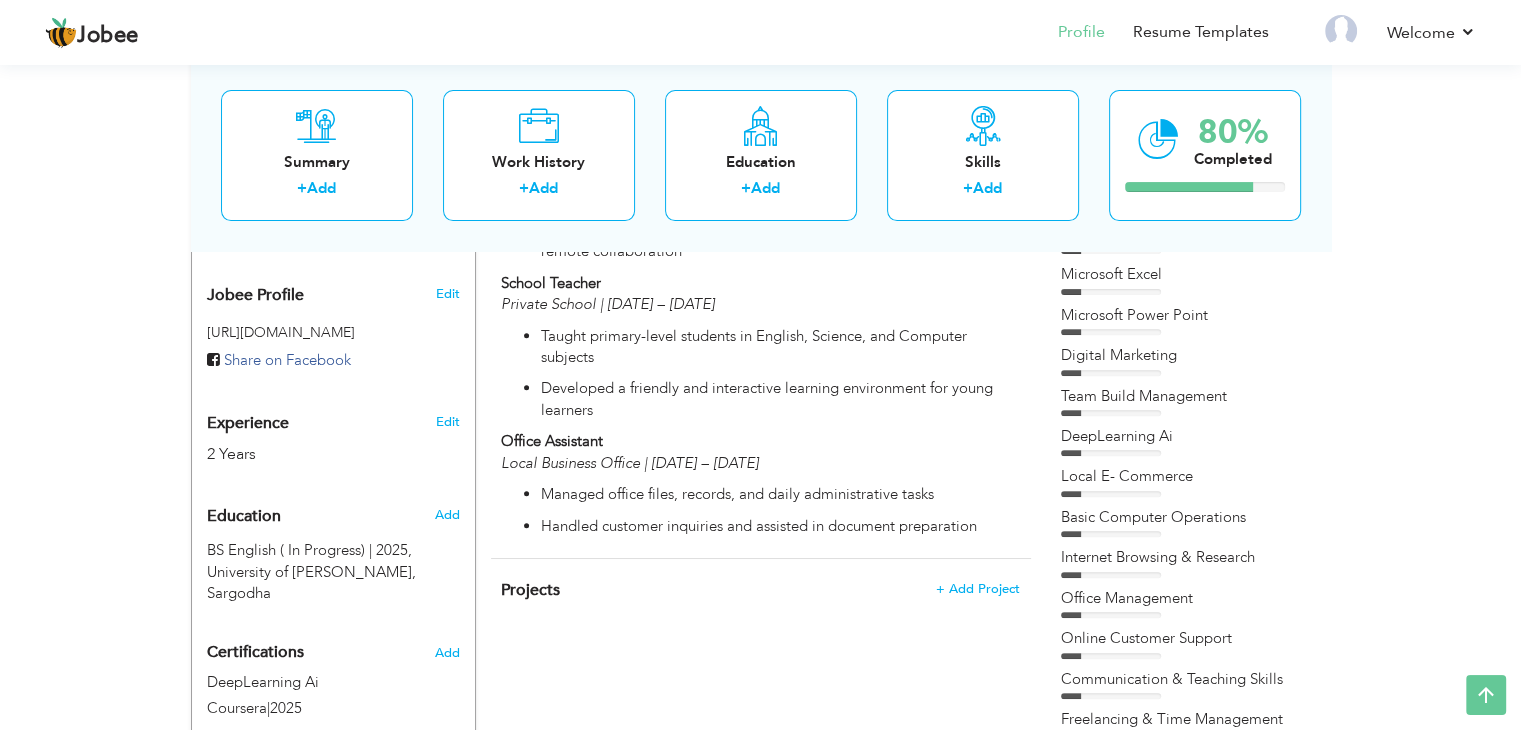 scroll, scrollTop: 0, scrollLeft: 0, axis: both 